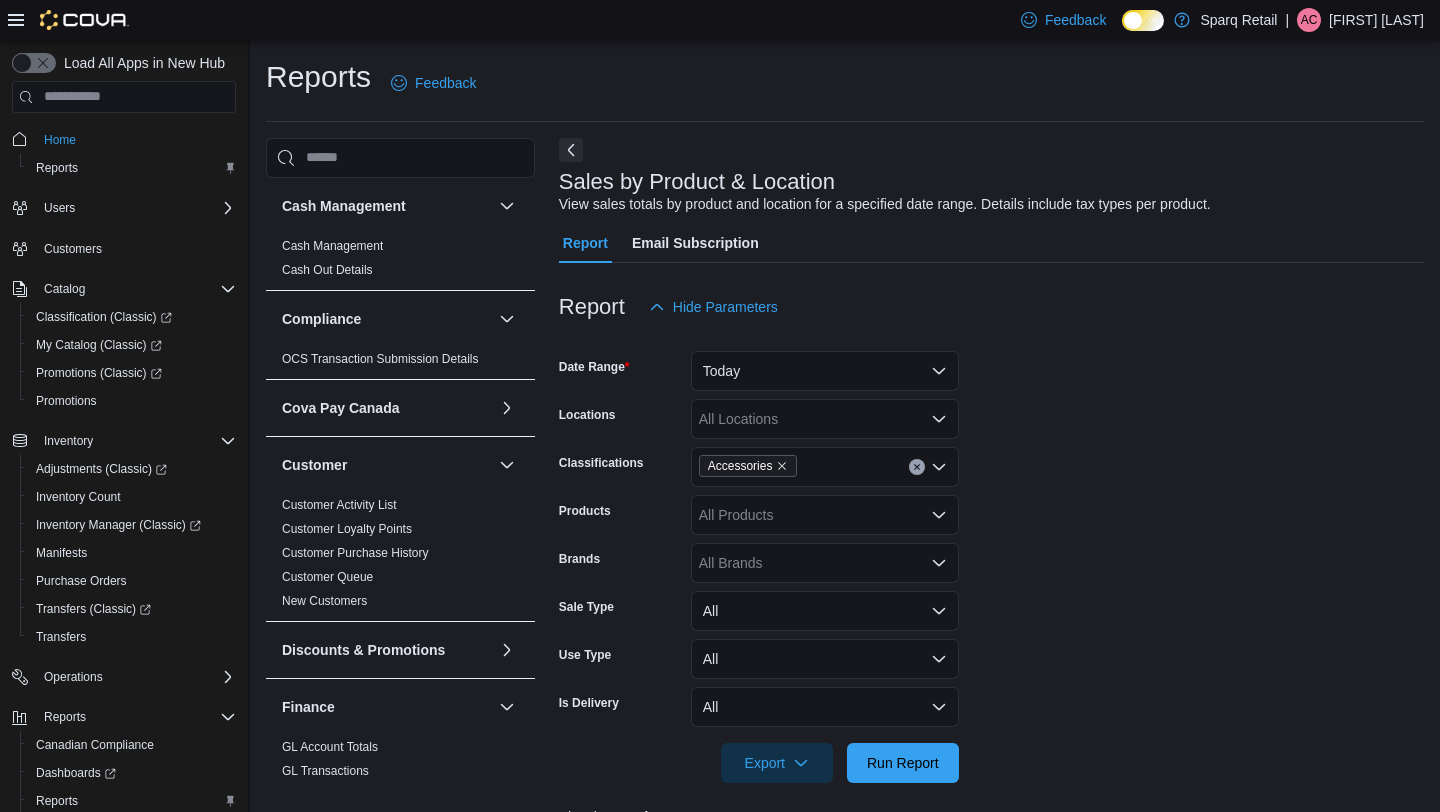 scroll, scrollTop: 684, scrollLeft: 0, axis: vertical 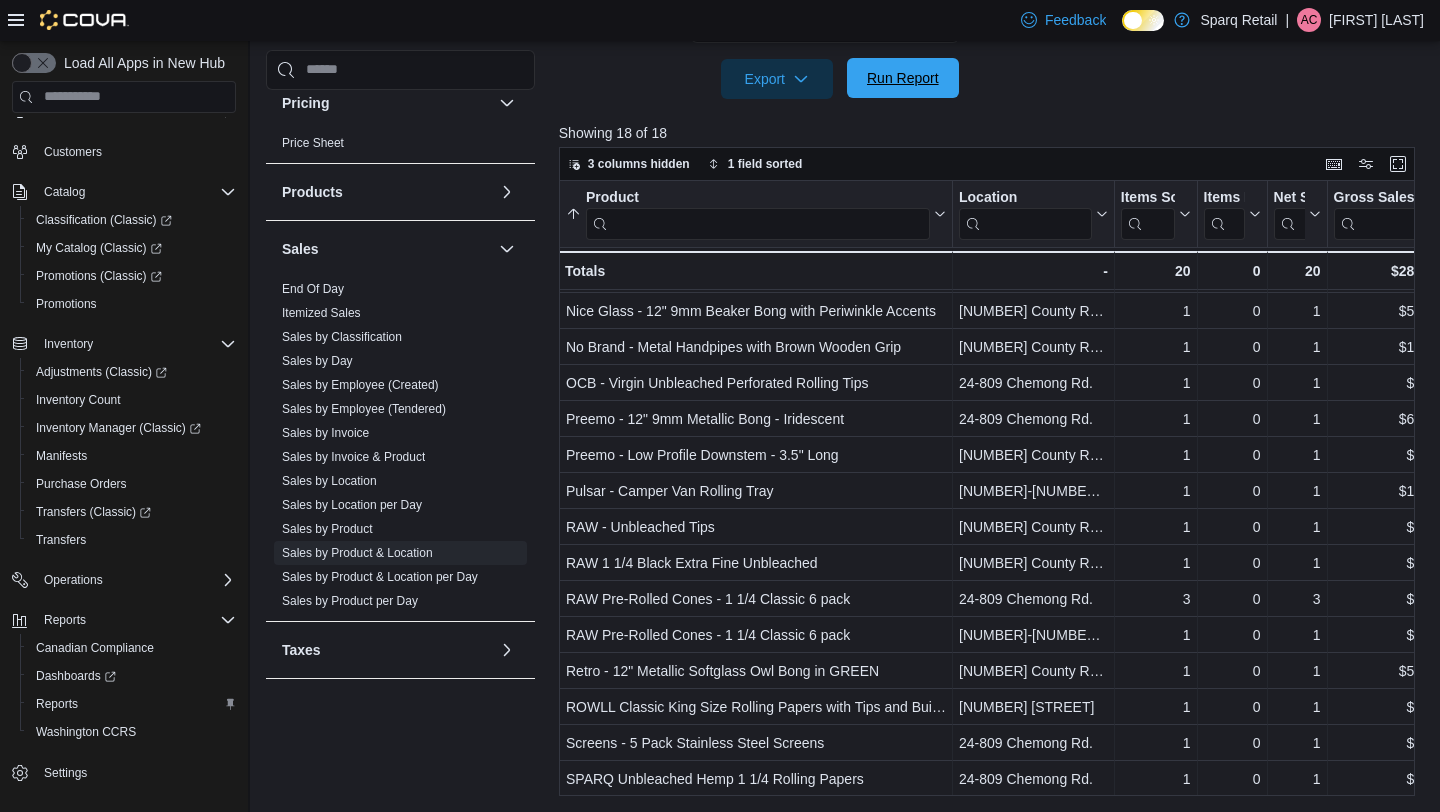 click on "Run Report" at bounding box center [903, 78] 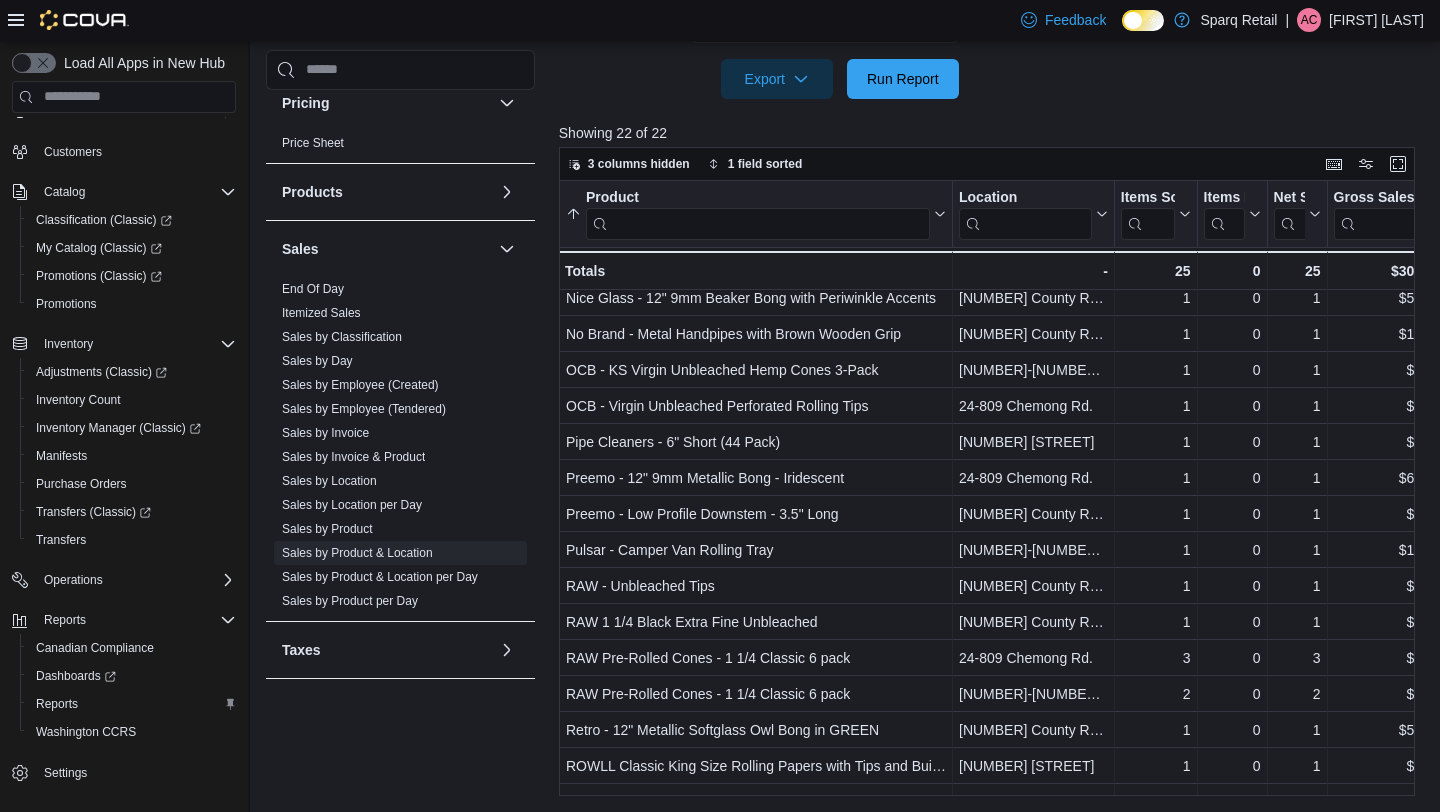 scroll, scrollTop: 0, scrollLeft: 0, axis: both 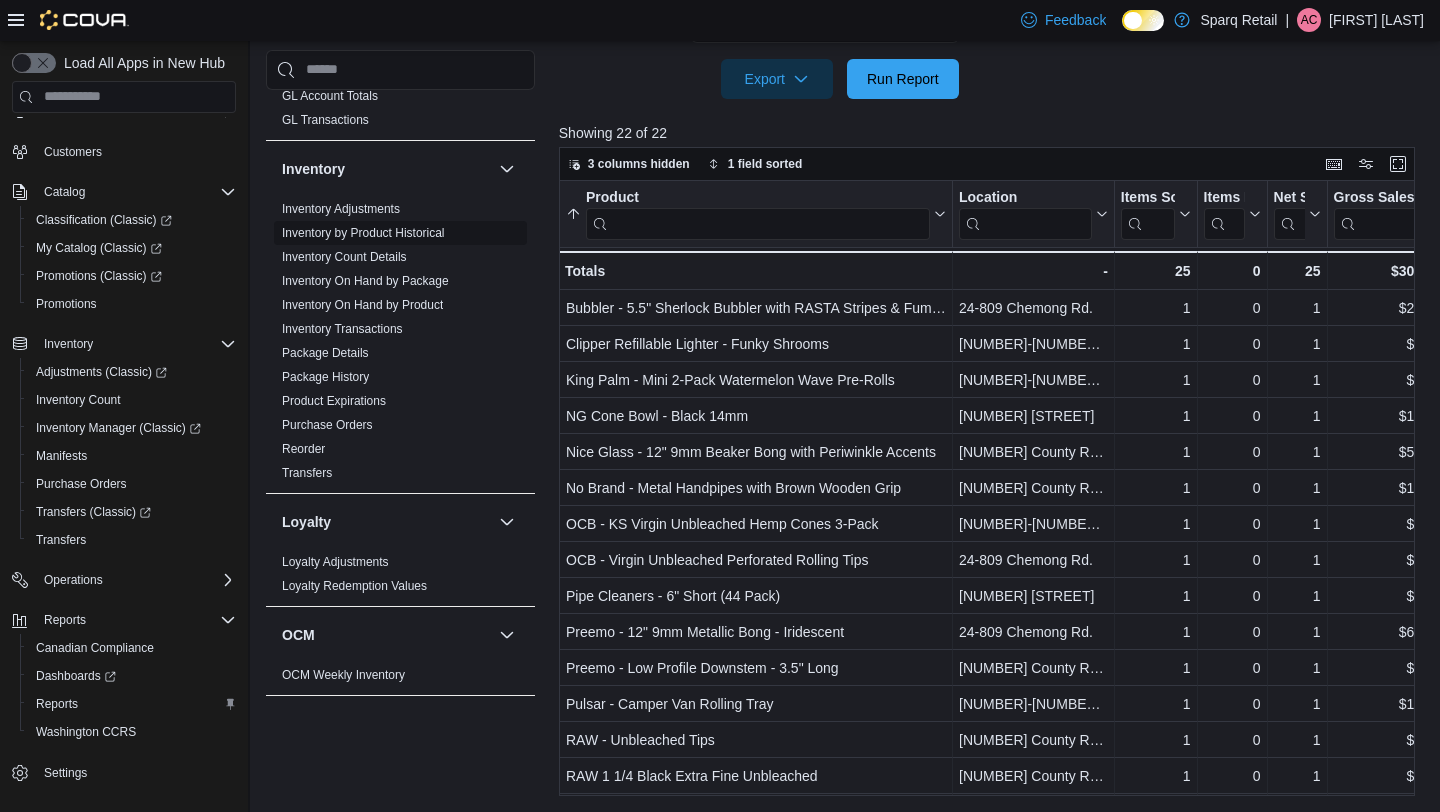 click on "Inventory by Product Historical" at bounding box center (363, 233) 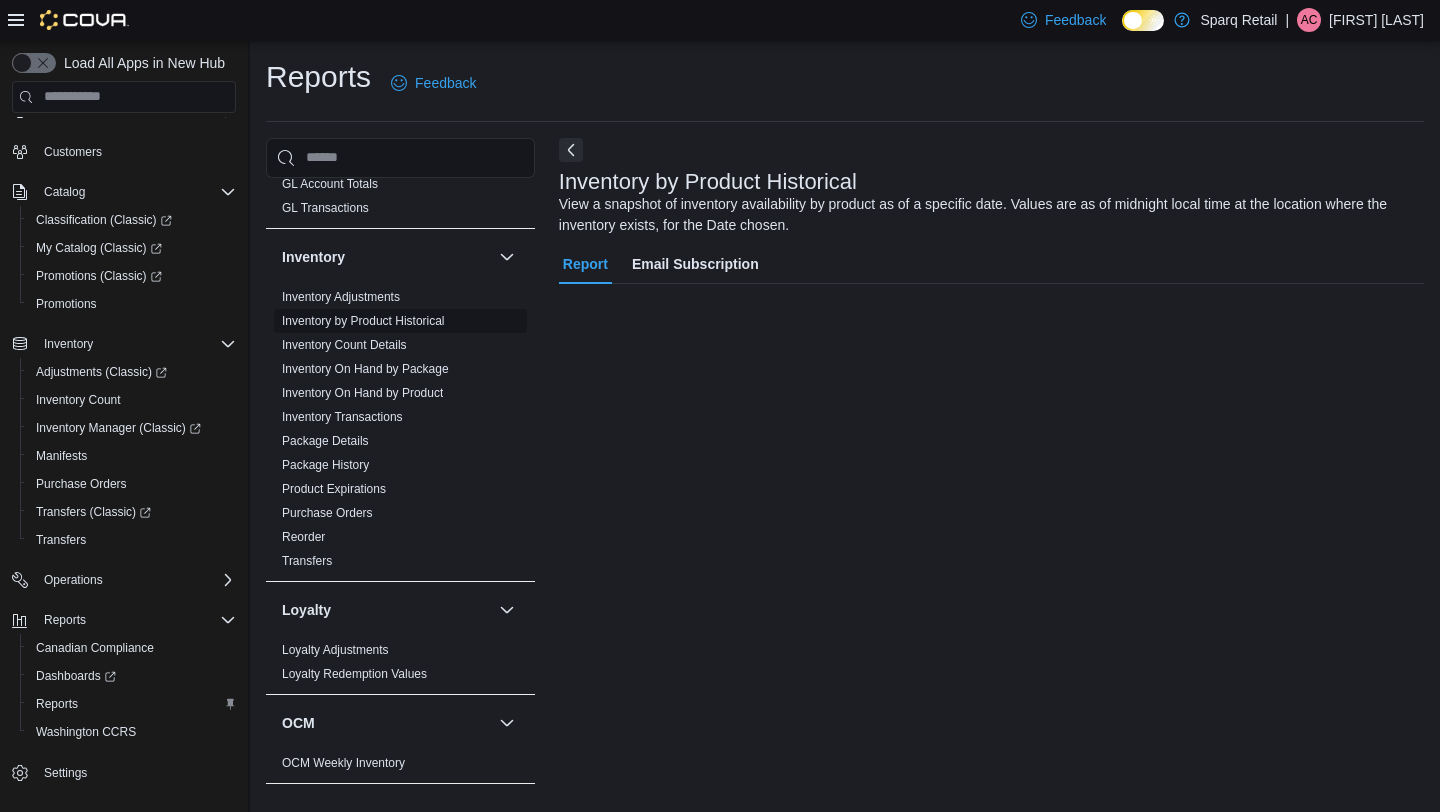 scroll, scrollTop: 0, scrollLeft: 0, axis: both 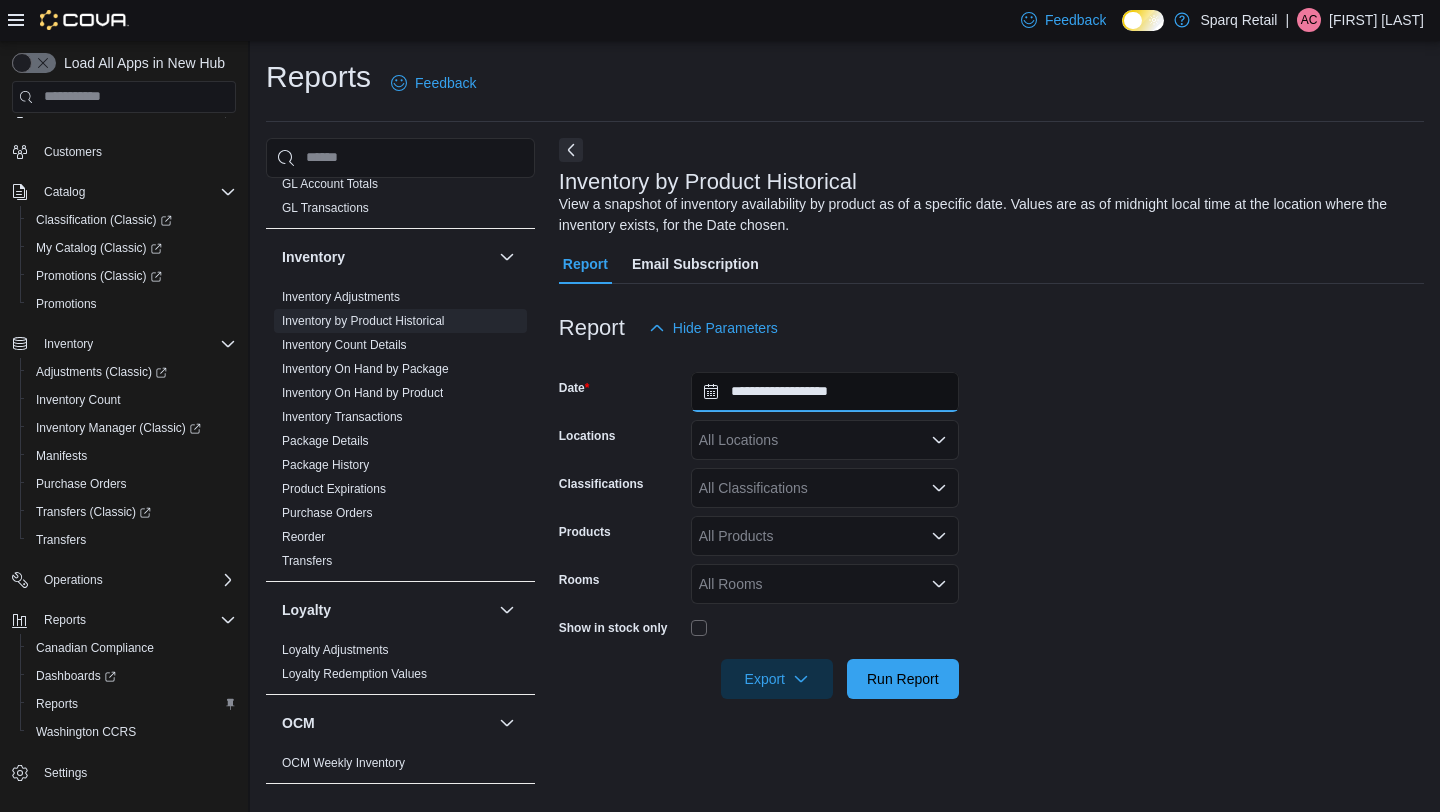 click on "**********" at bounding box center [825, 392] 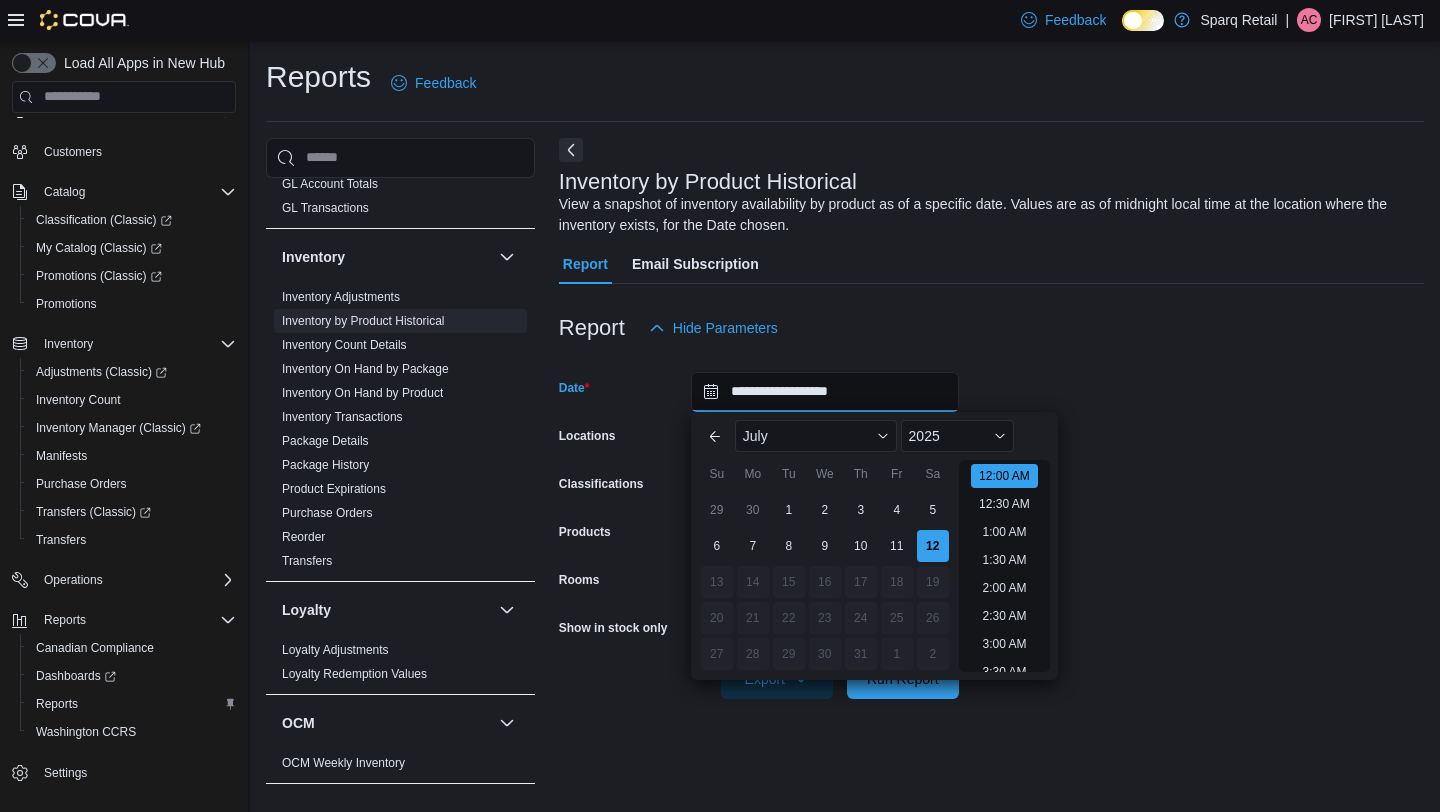 scroll, scrollTop: 62, scrollLeft: 0, axis: vertical 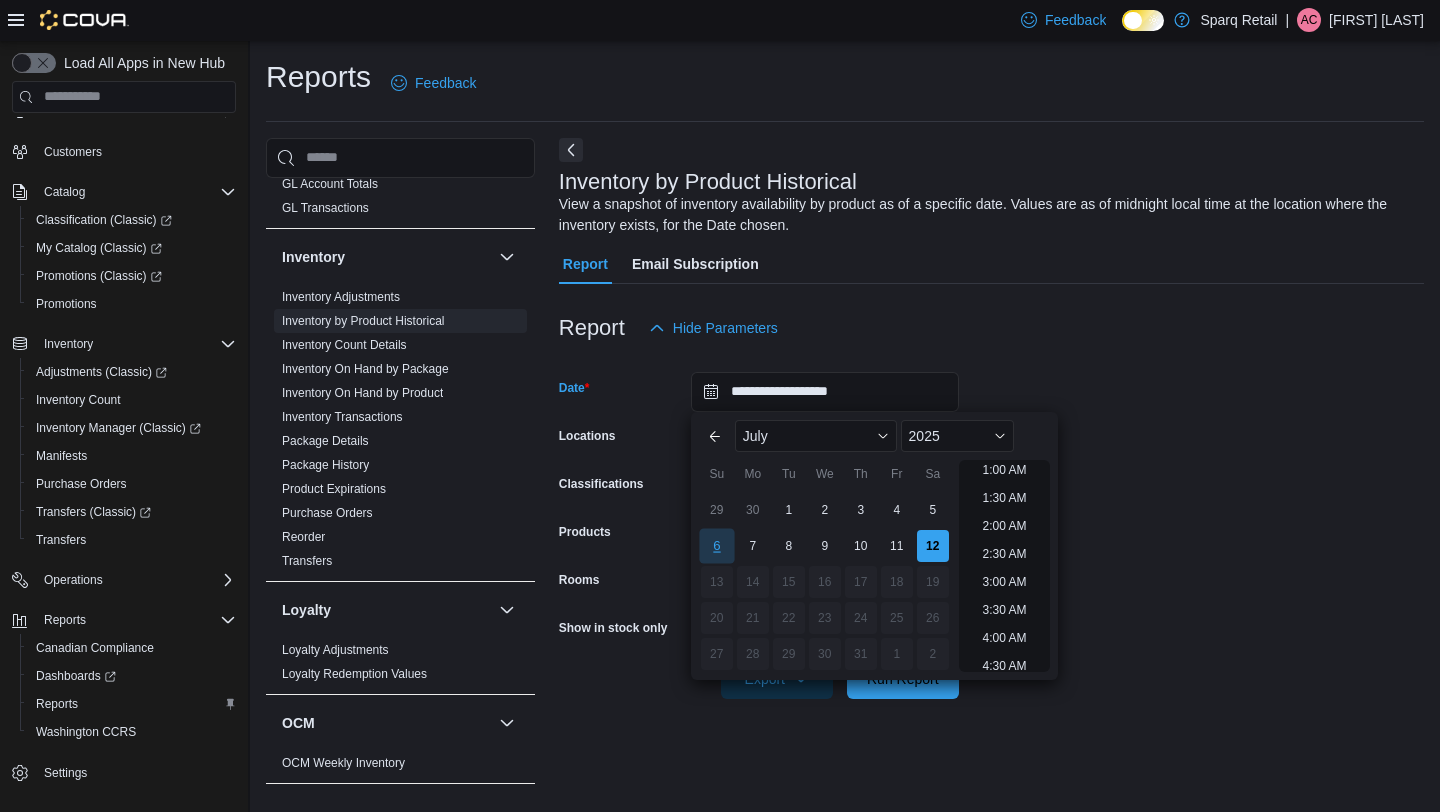 click on "6" at bounding box center [716, 545] 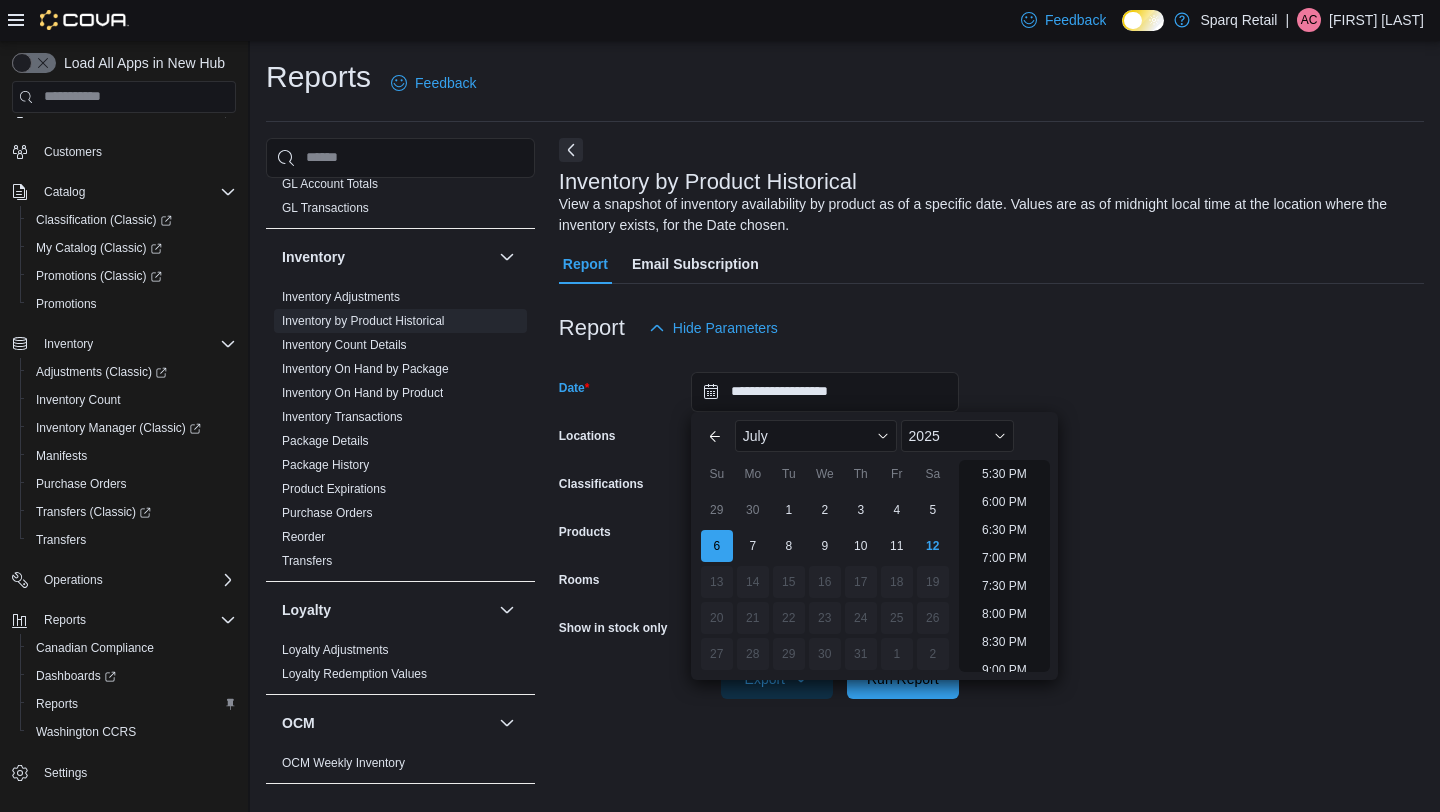 scroll, scrollTop: 1136, scrollLeft: 0, axis: vertical 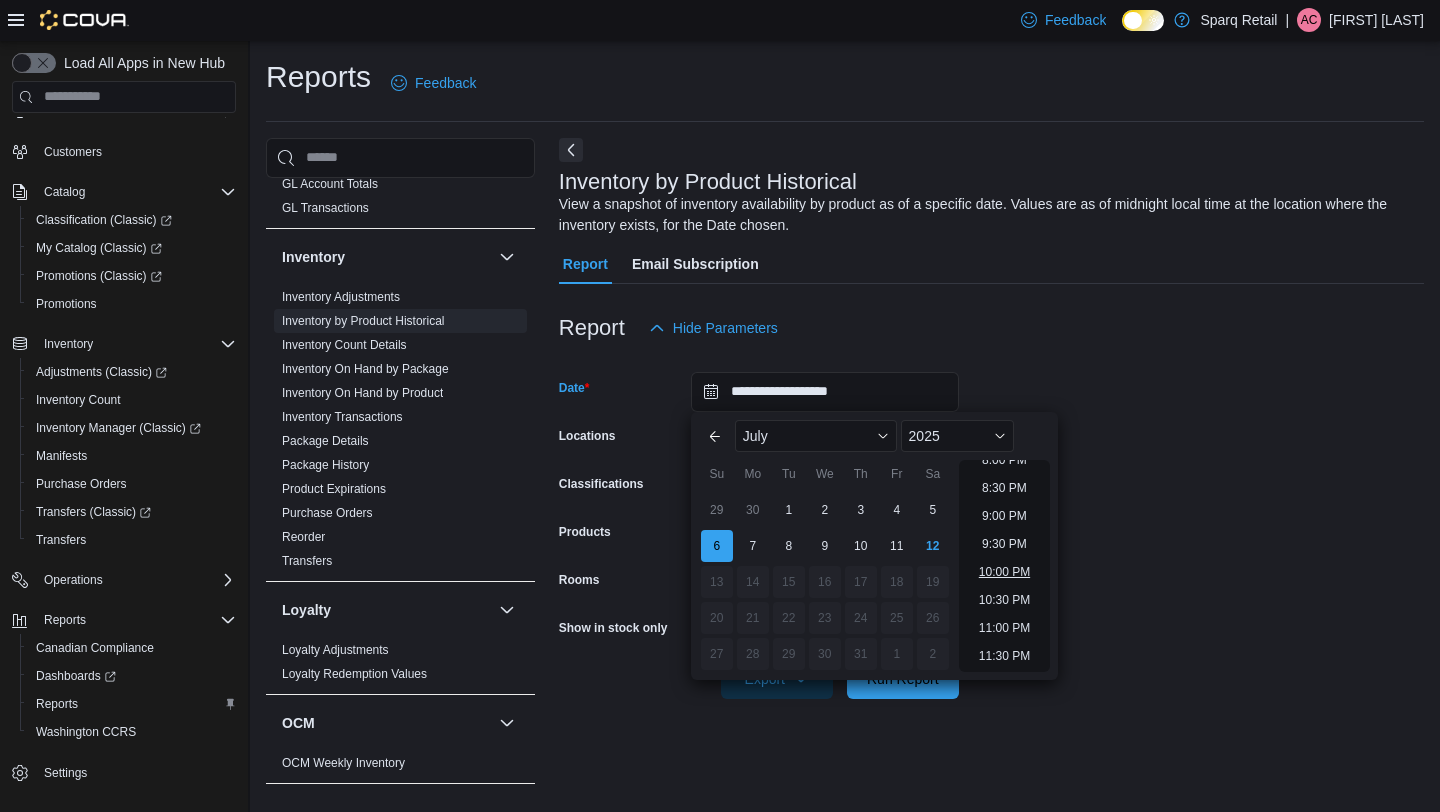 click on "10:00 PM" at bounding box center (1004, 572) 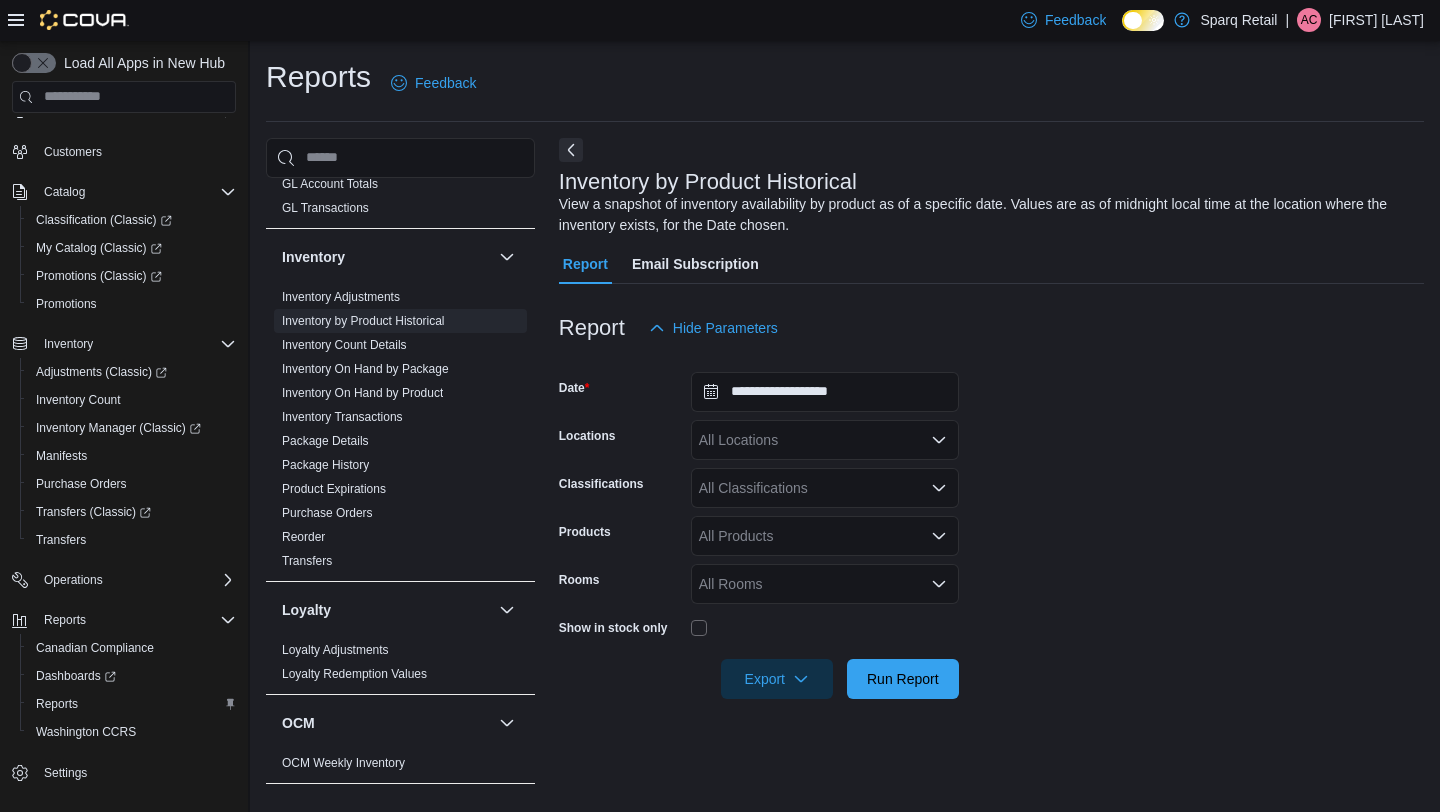click on "All Classifications" at bounding box center [825, 488] 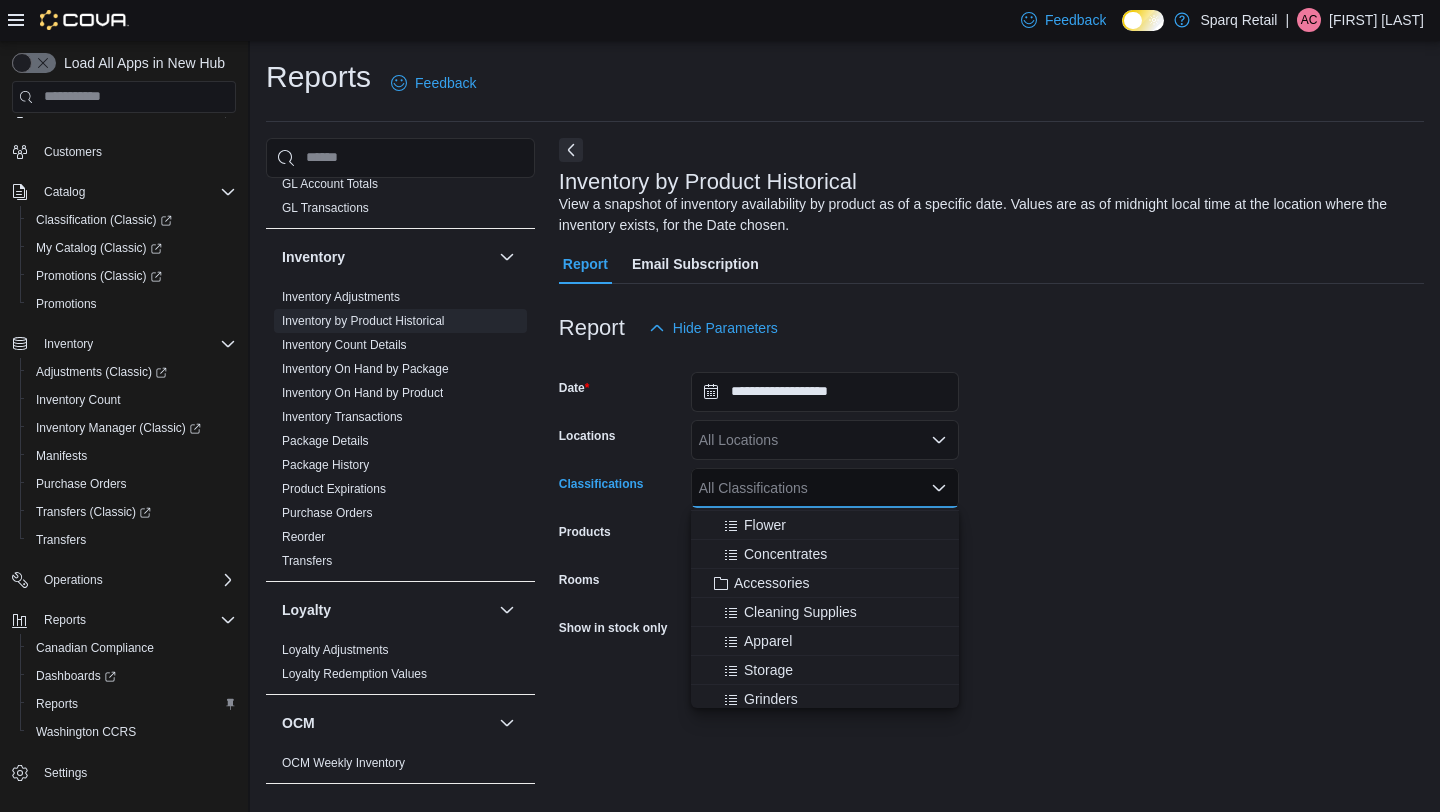 scroll, scrollTop: 314, scrollLeft: 0, axis: vertical 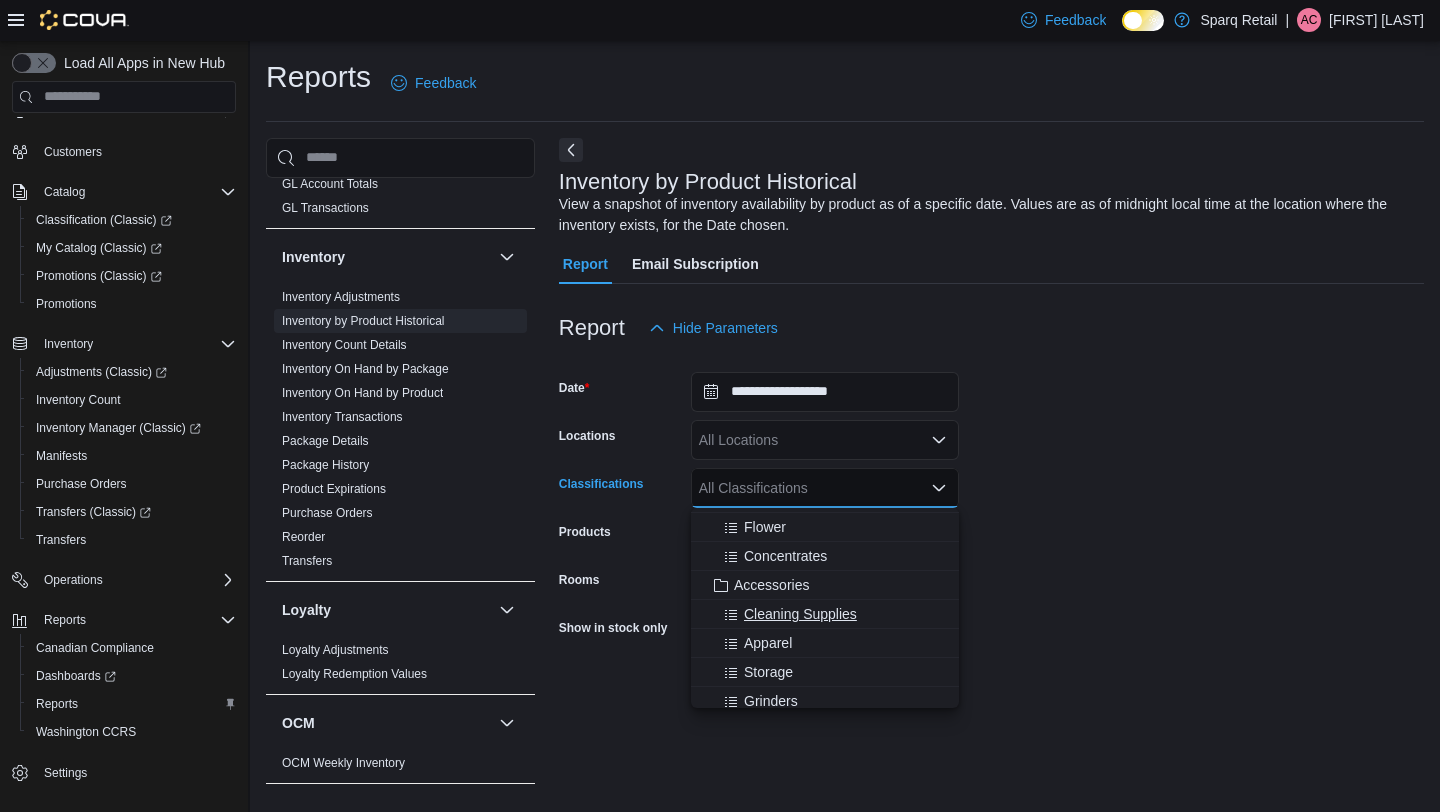 click on "Cleaning Supplies" at bounding box center (800, 614) 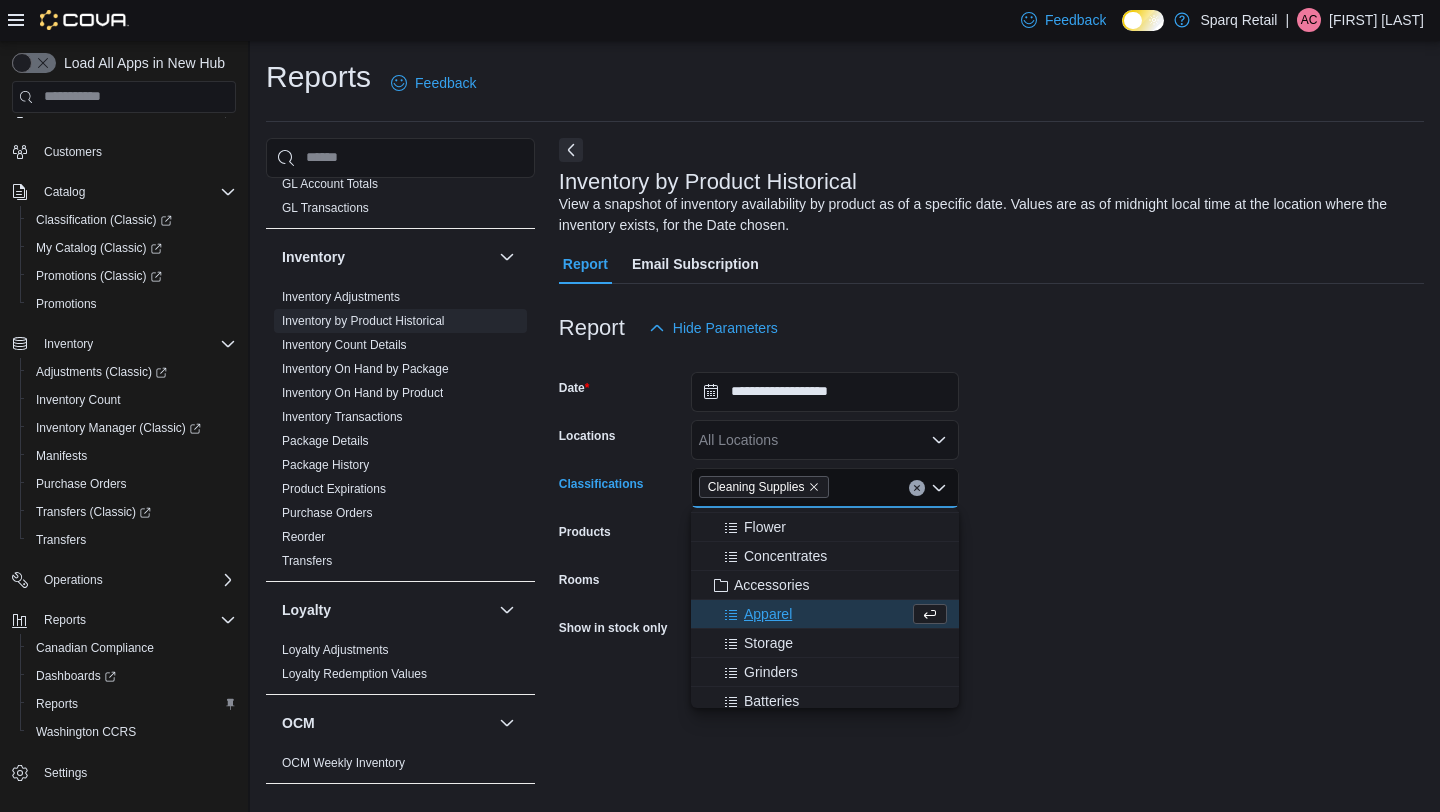 click on "All Locations" at bounding box center [825, 440] 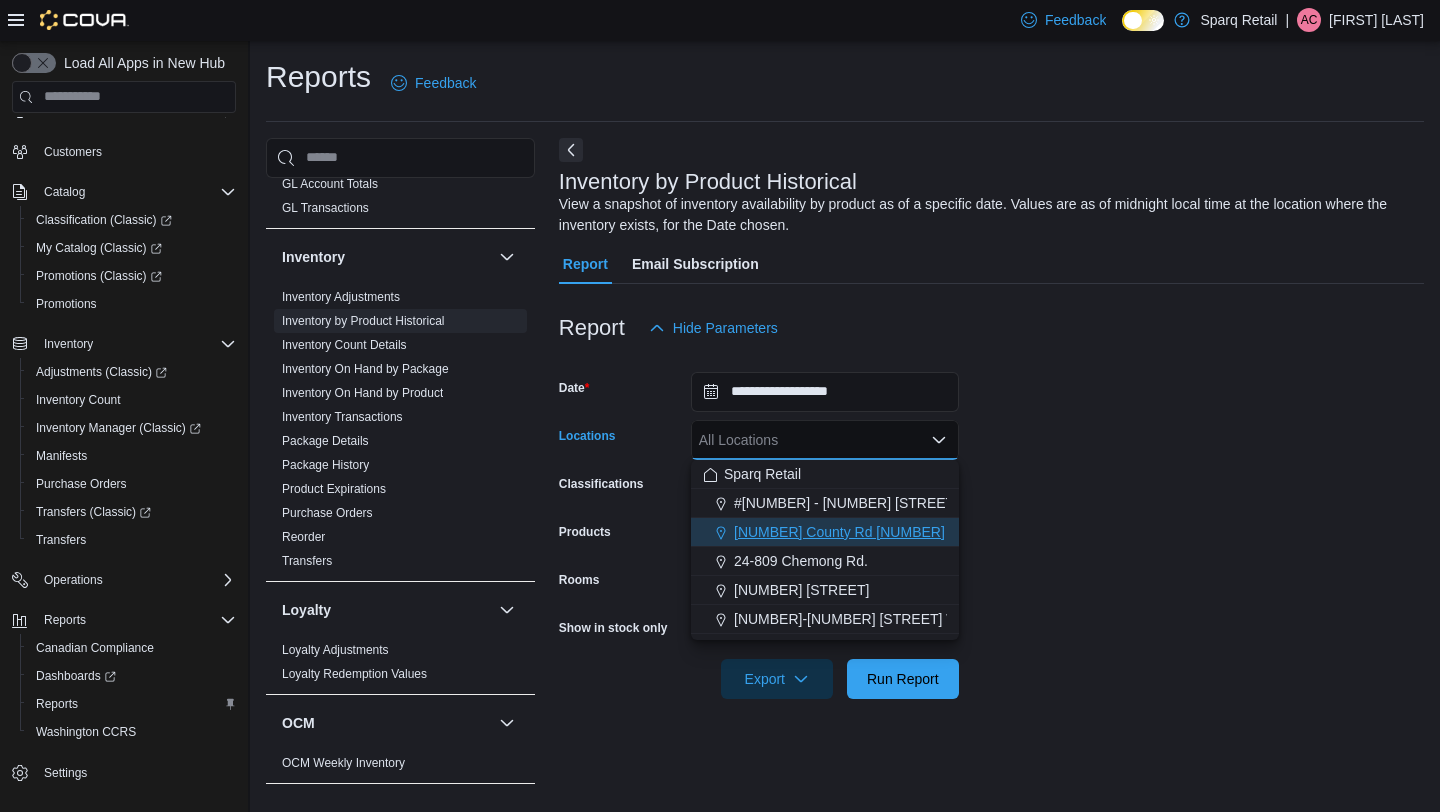 click on "[NUMBER] County Rd [NUMBER]" at bounding box center (839, 532) 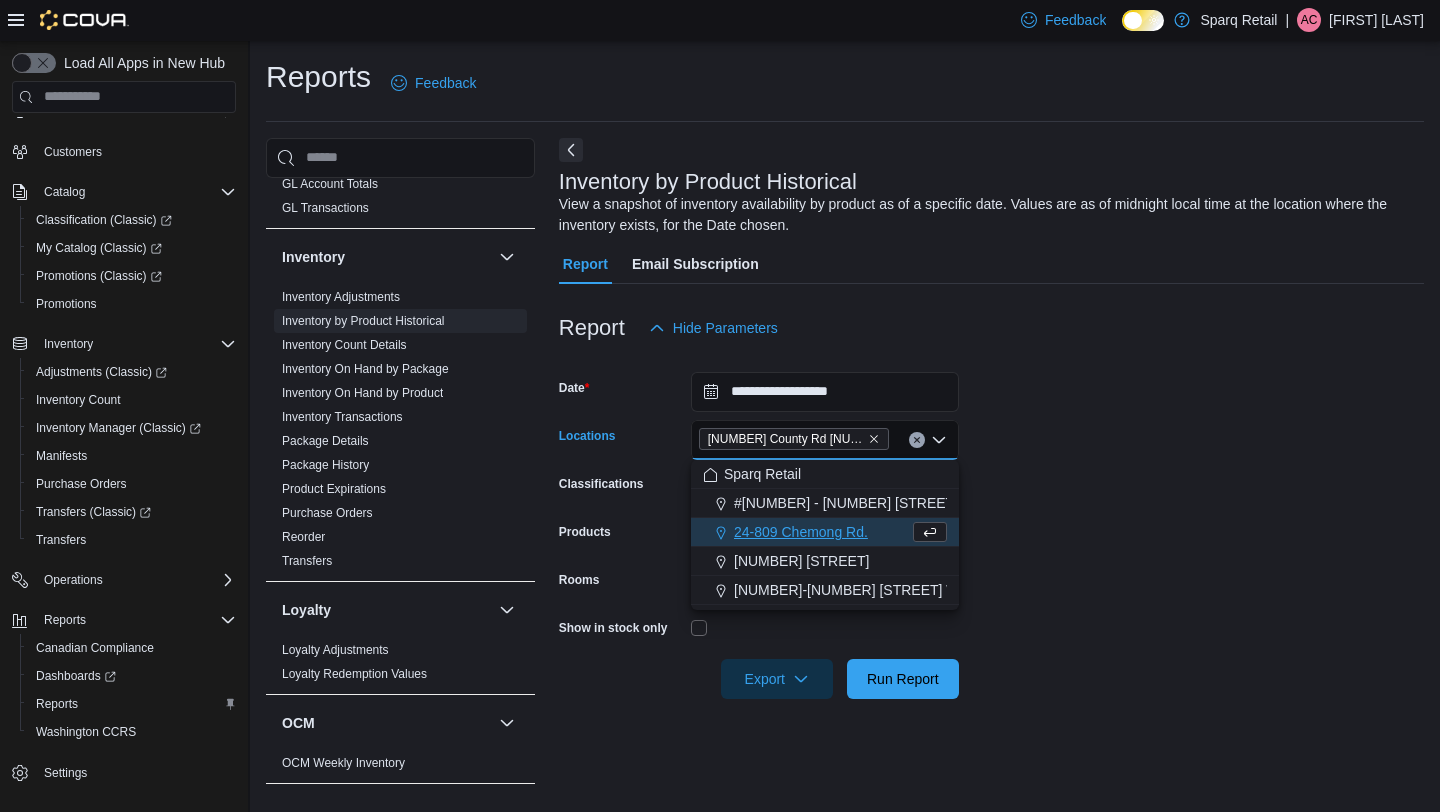 click on "**********" at bounding box center [991, 523] 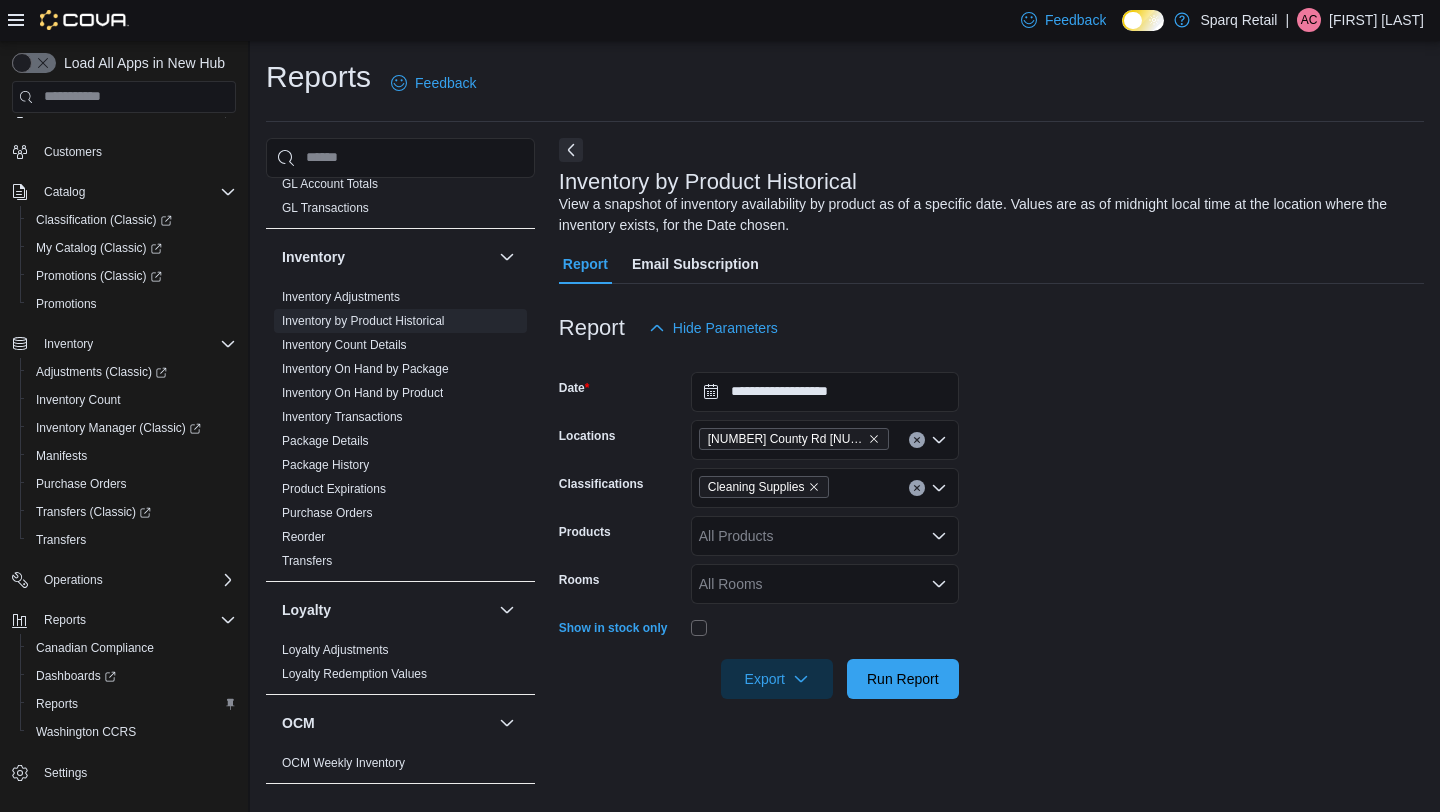 click on "All Rooms" at bounding box center (825, 584) 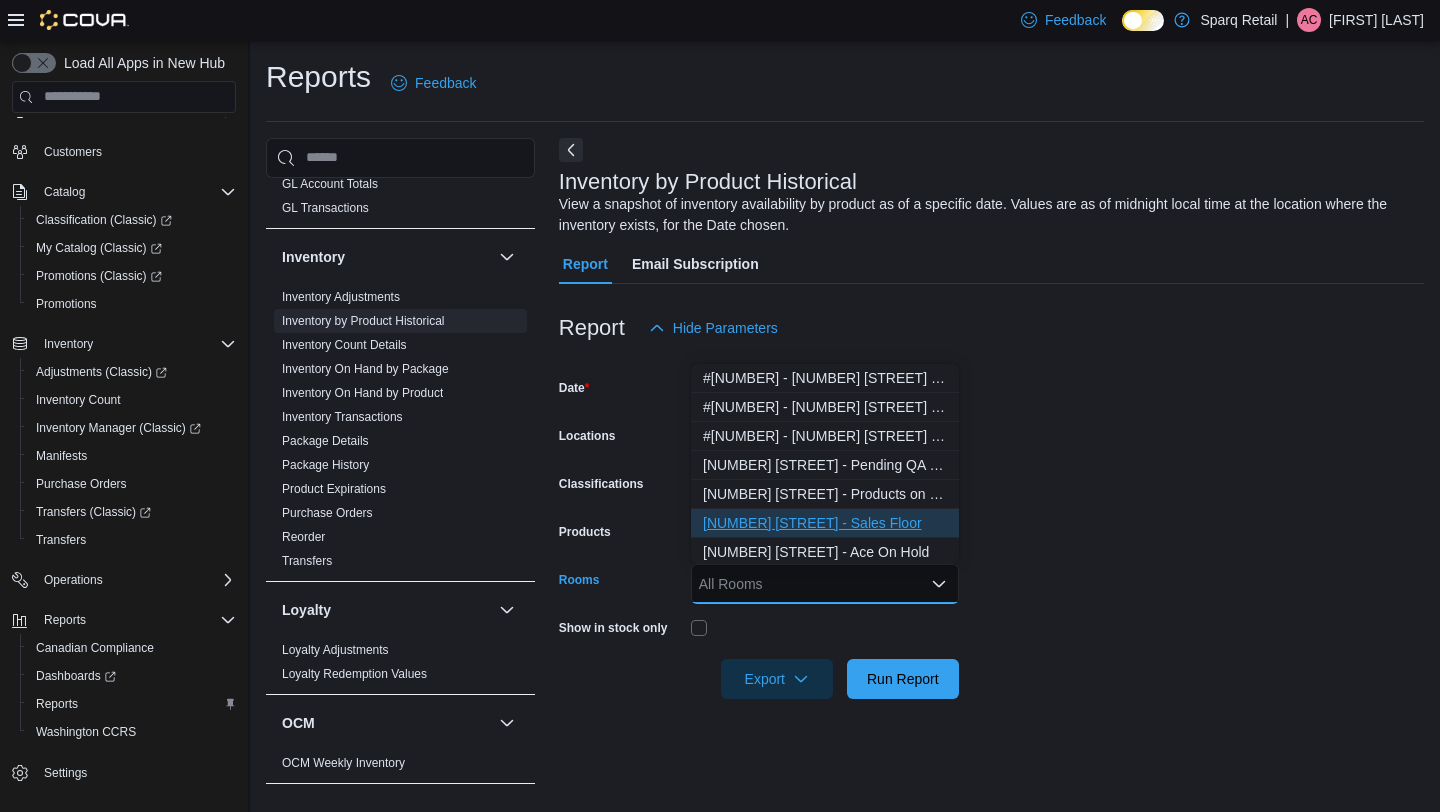 click on "[NUMBER] [STREET] - Sales Floor" at bounding box center [825, 523] 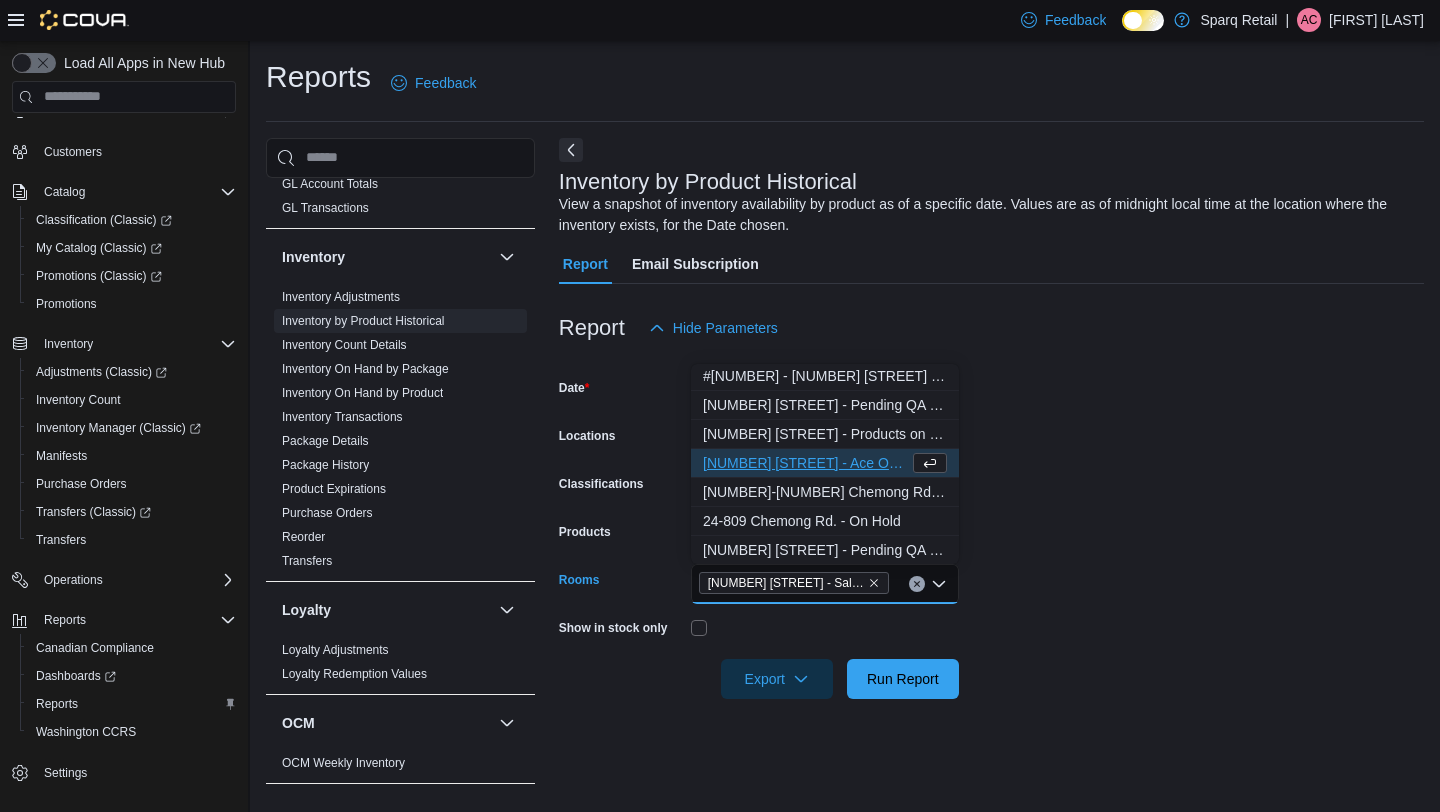 scroll, scrollTop: 65, scrollLeft: 0, axis: vertical 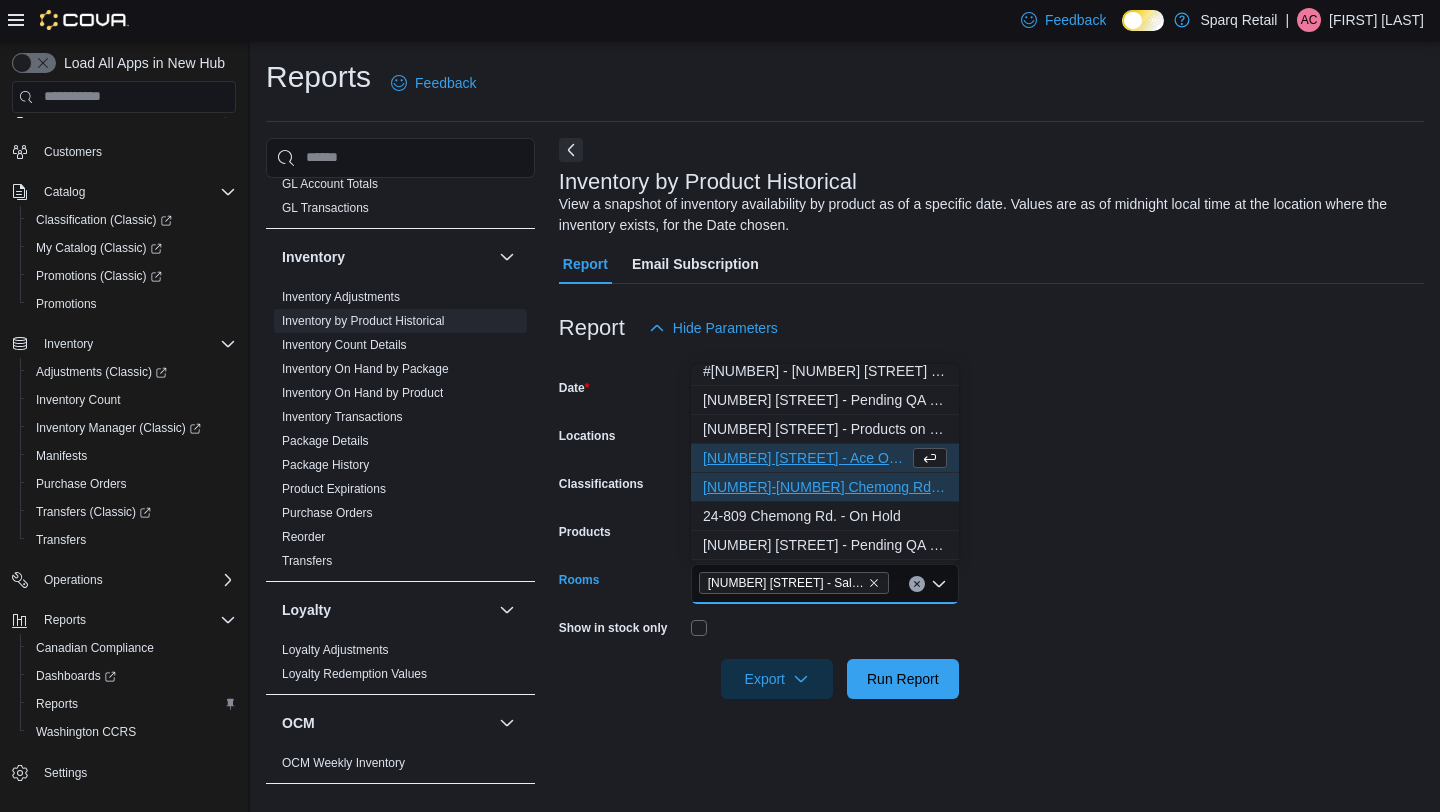 click on "[NUMBER]-[NUMBER] Chemong Rd. - Inventory For Sale" at bounding box center (825, 487) 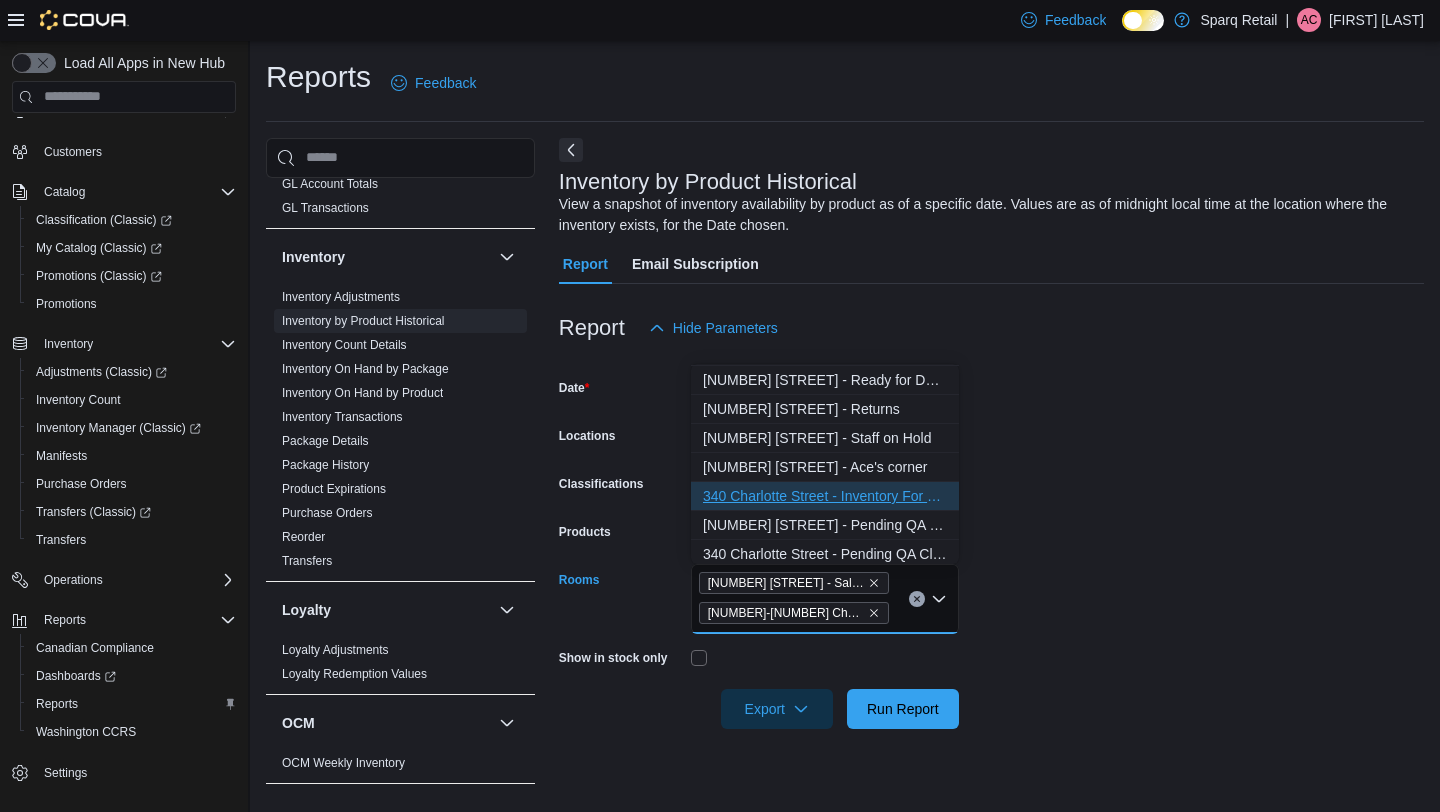 click on "340 Charlotte Street - Inventory For Sale" at bounding box center [825, 496] 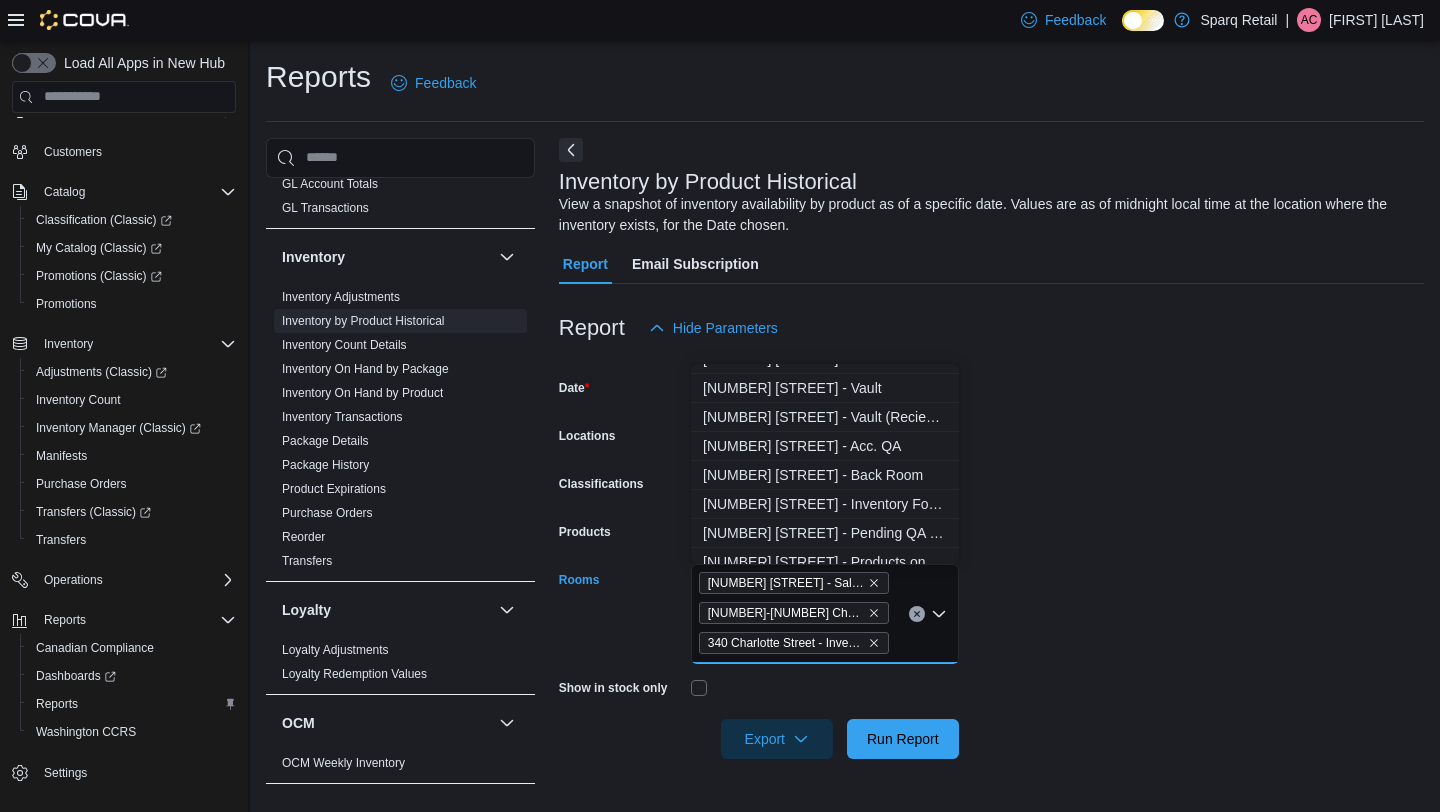 scroll, scrollTop: 457, scrollLeft: 0, axis: vertical 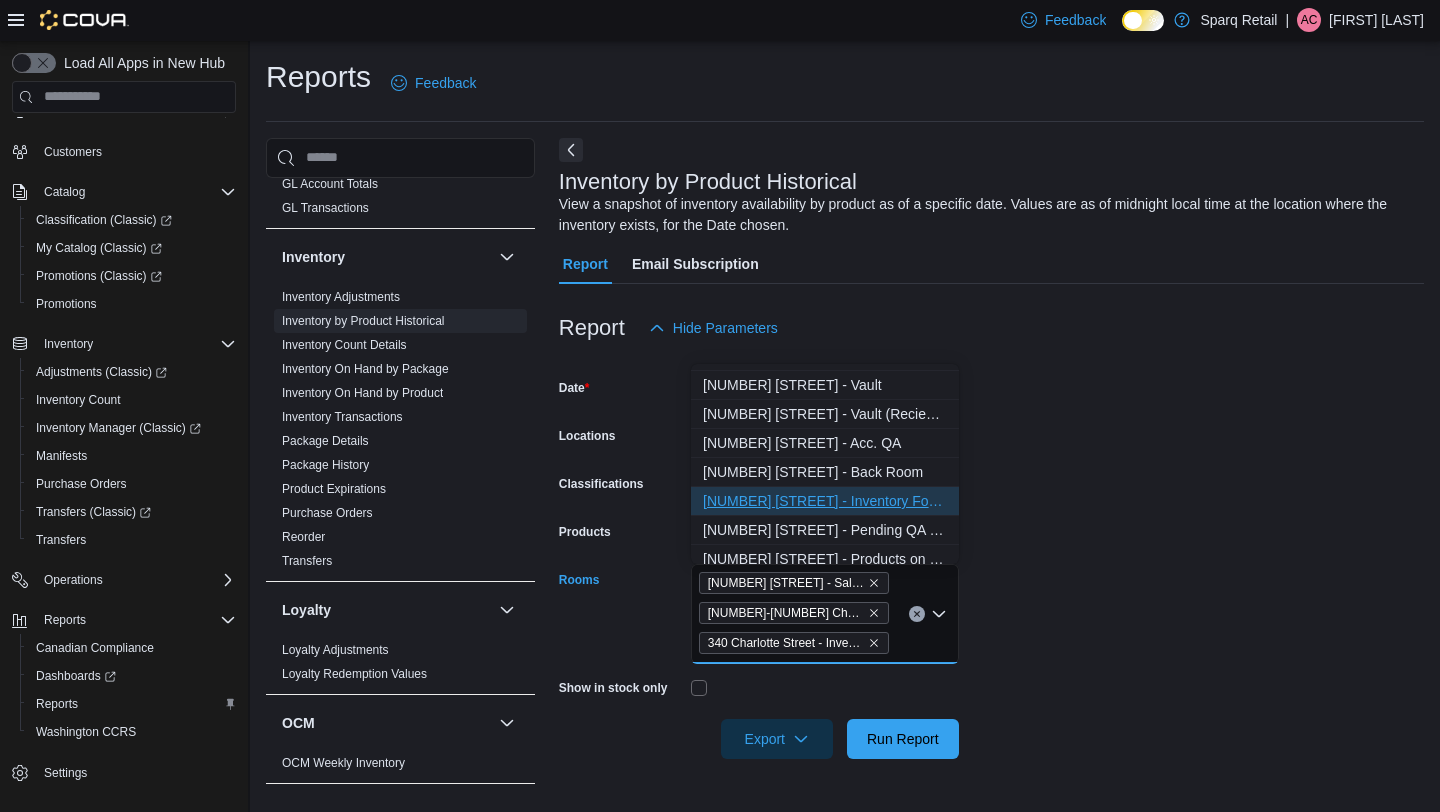 click on "[NUMBER] [STREET] - Inventory For Sale" at bounding box center (825, 501) 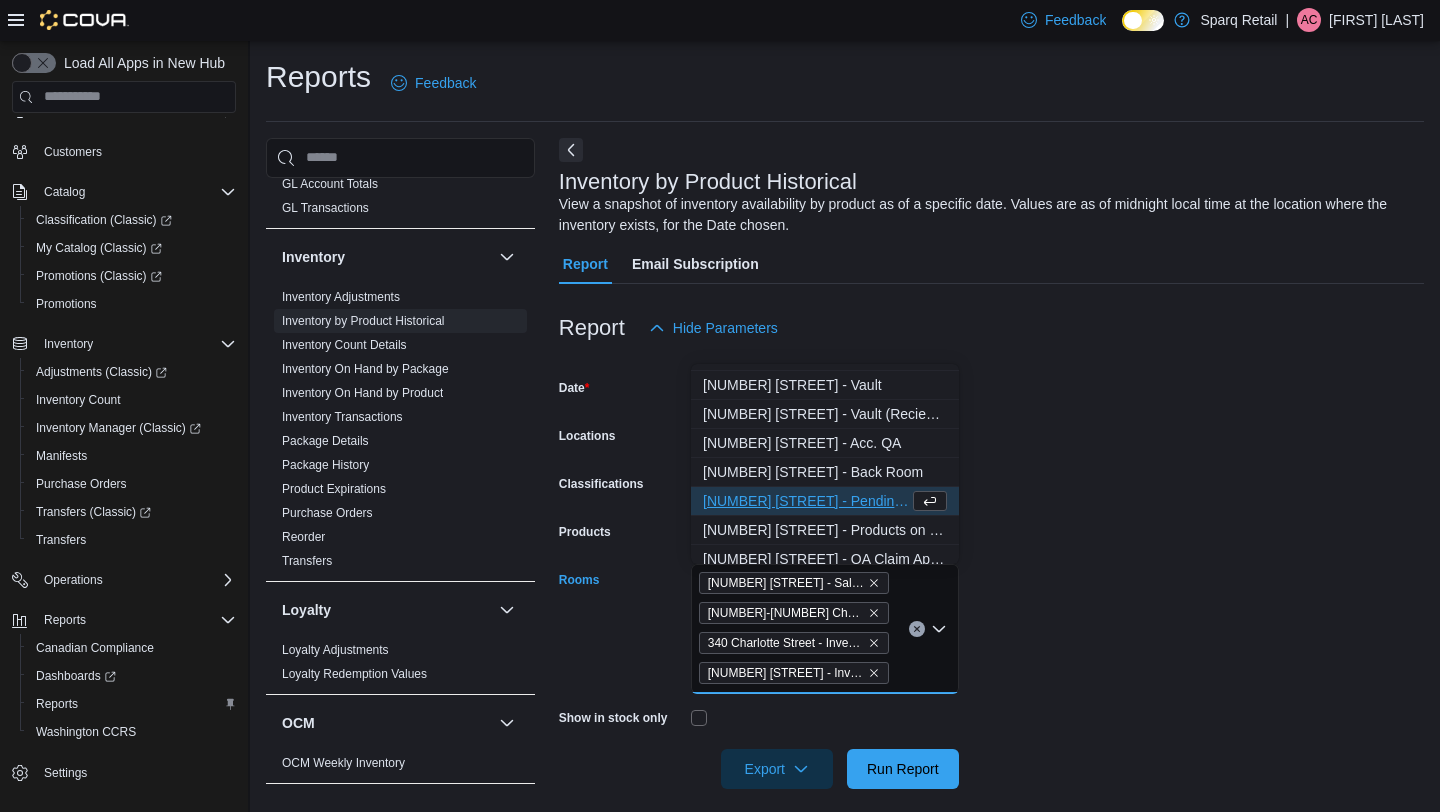 click on "**********" at bounding box center [991, 568] 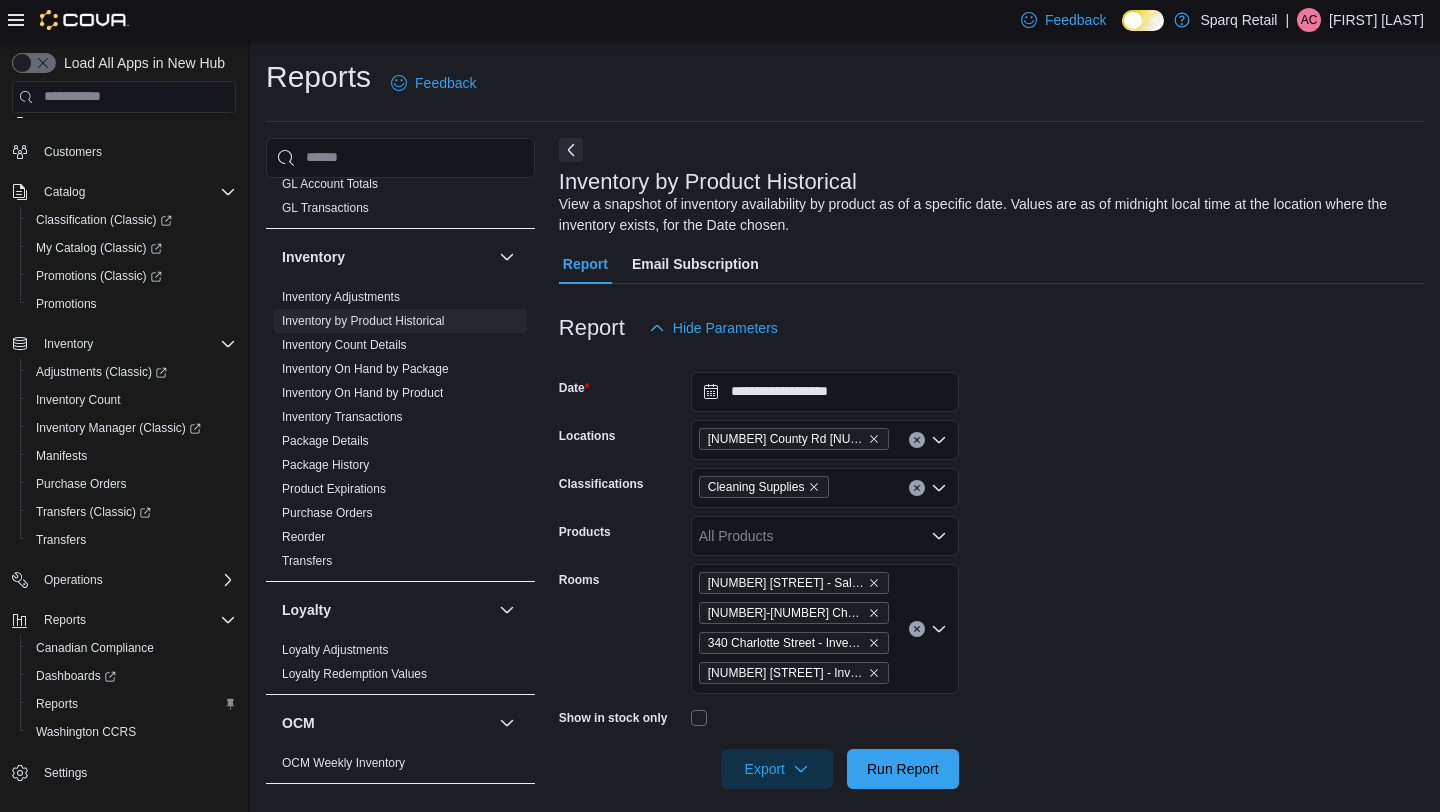 click at bounding box center (991, 801) 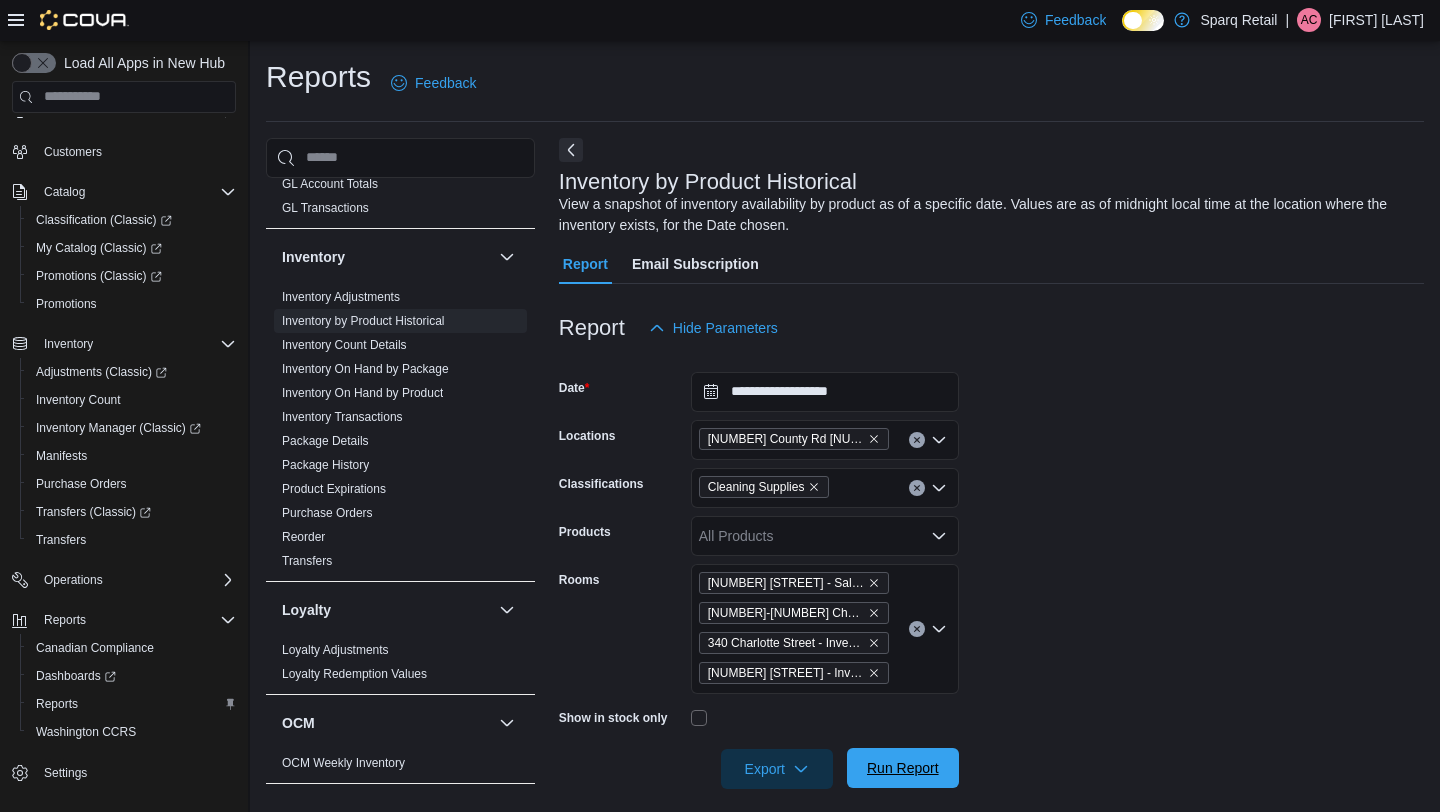 click on "Run Report" at bounding box center [903, 768] 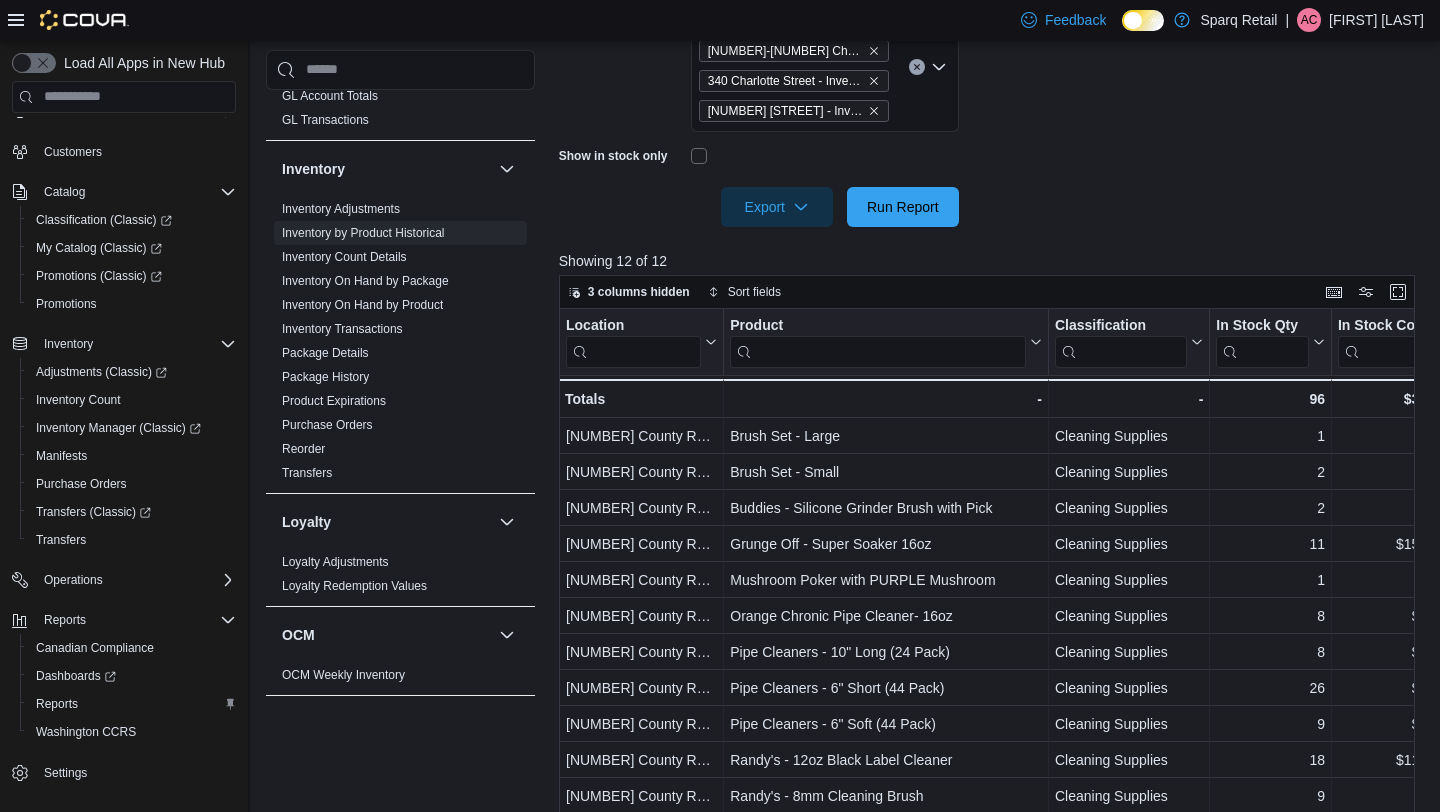 scroll, scrollTop: 690, scrollLeft: 0, axis: vertical 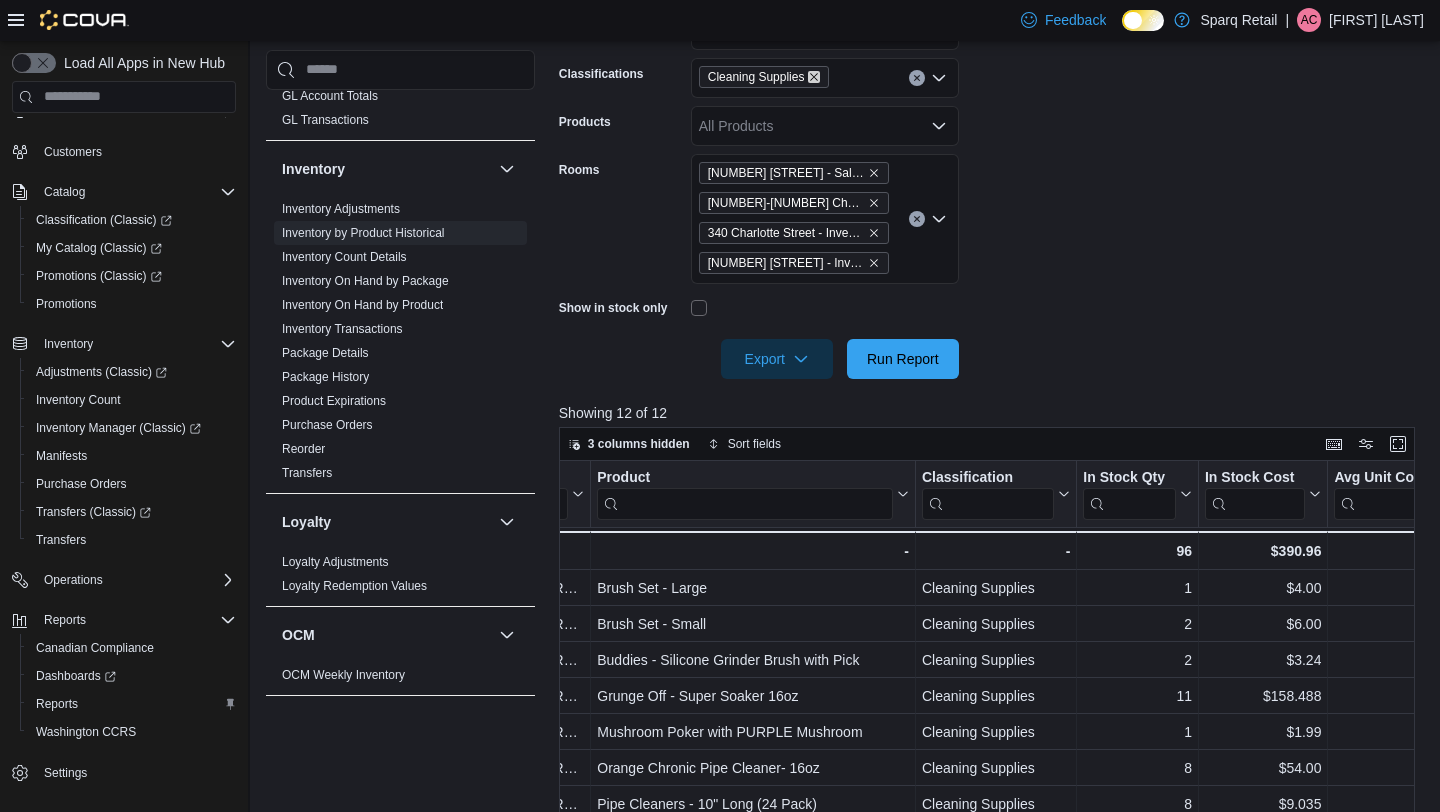 click 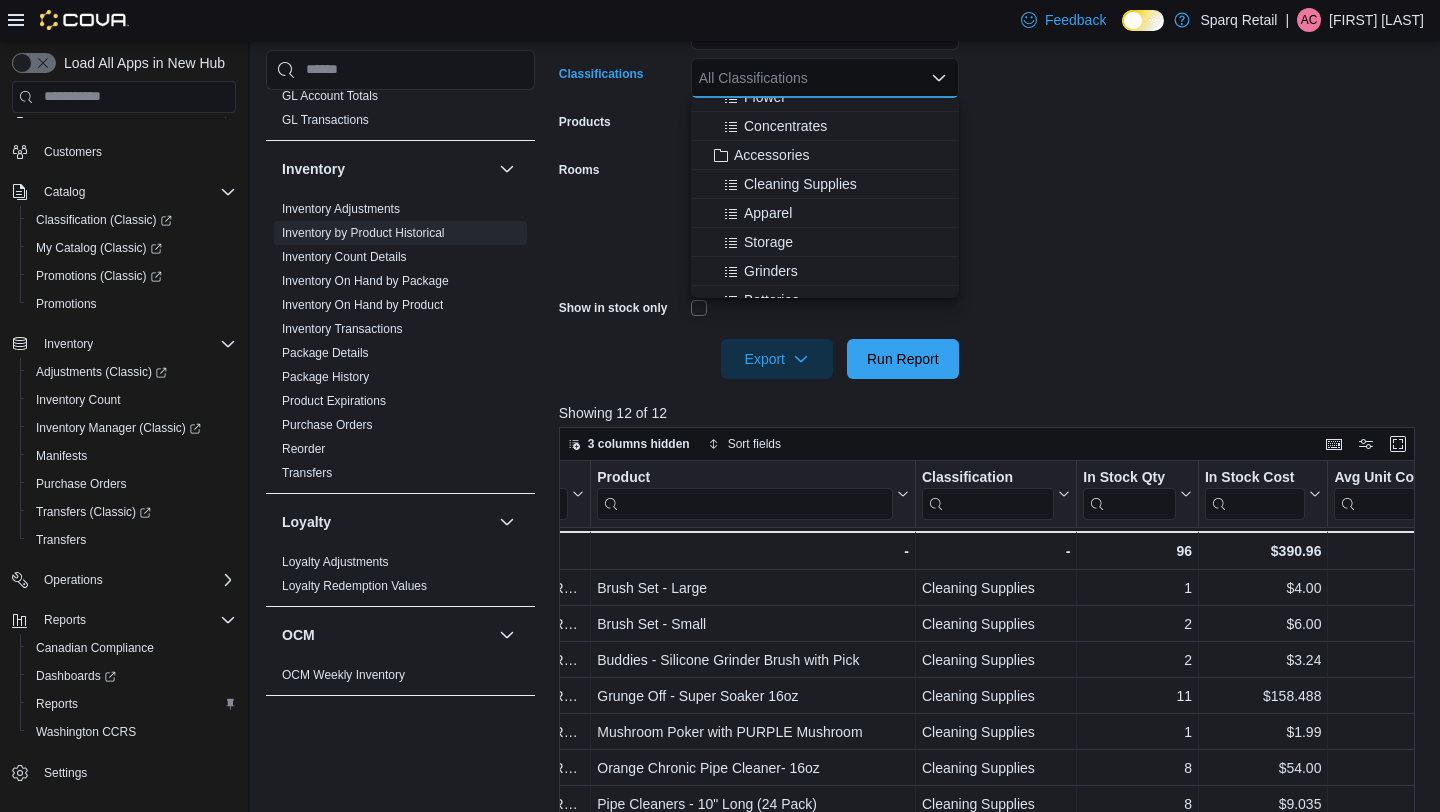 scroll, scrollTop: 335, scrollLeft: 0, axis: vertical 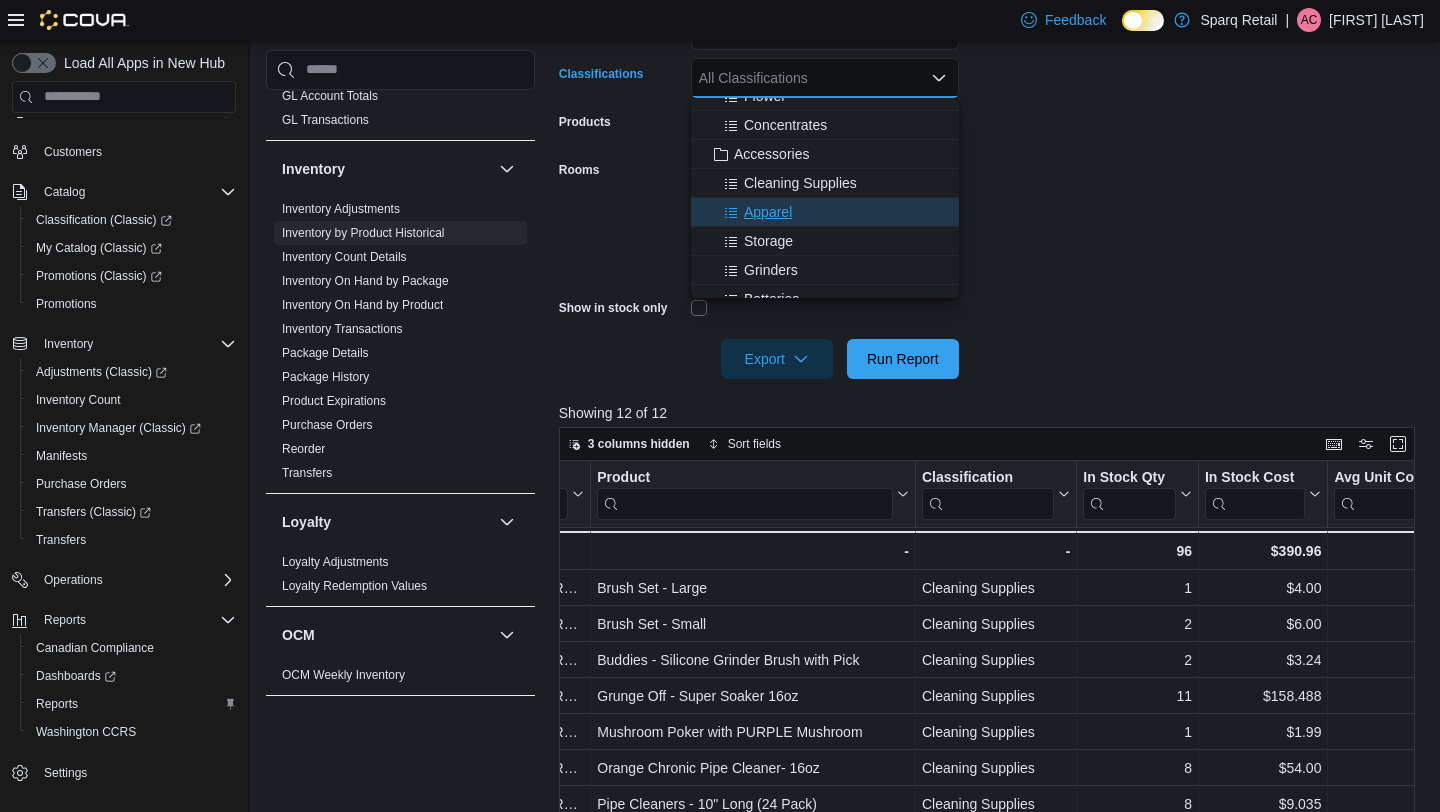 click on "Apparel" at bounding box center (825, 212) 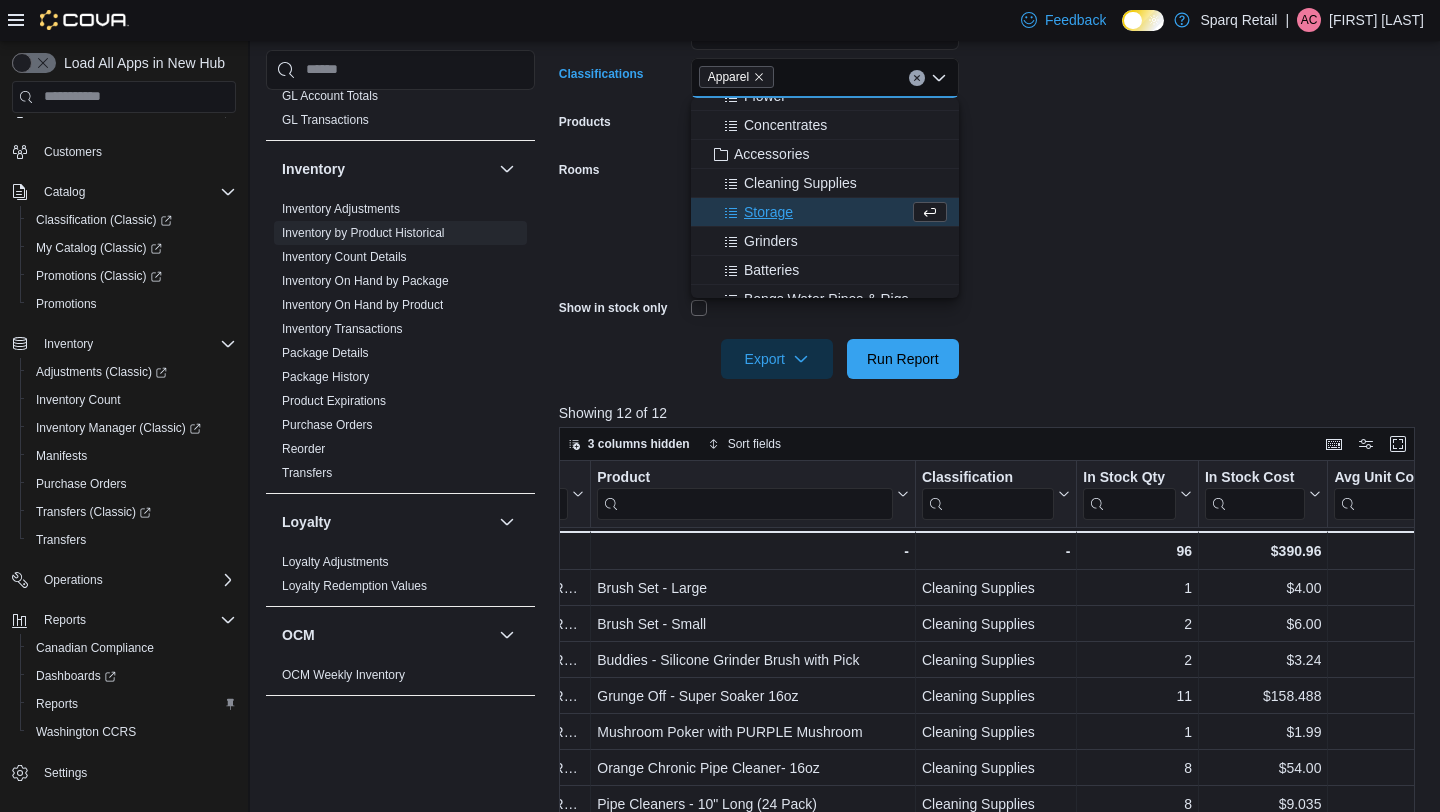 click on "**********" at bounding box center [991, 158] 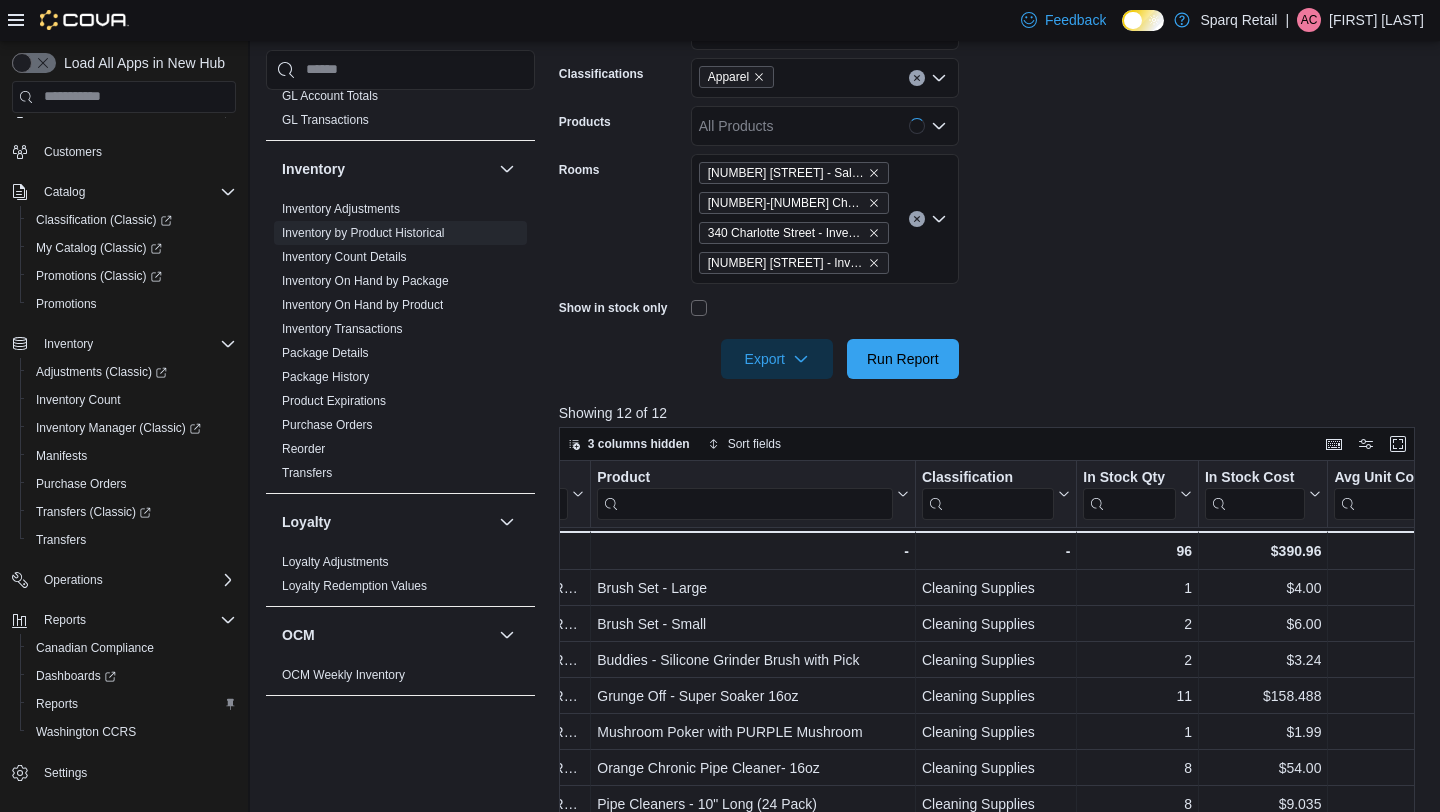 click at bounding box center [991, 331] 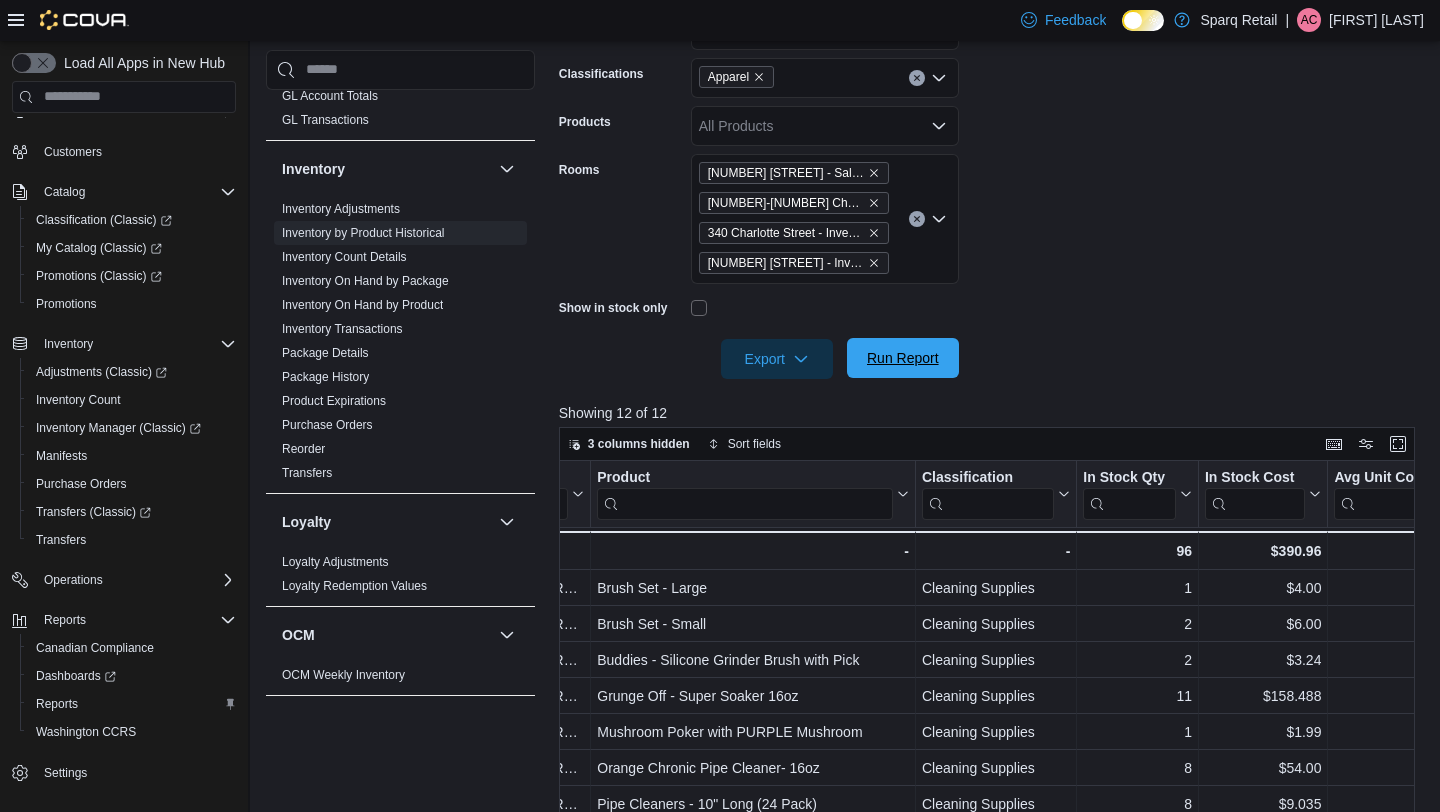 click on "Run Report" at bounding box center (903, 358) 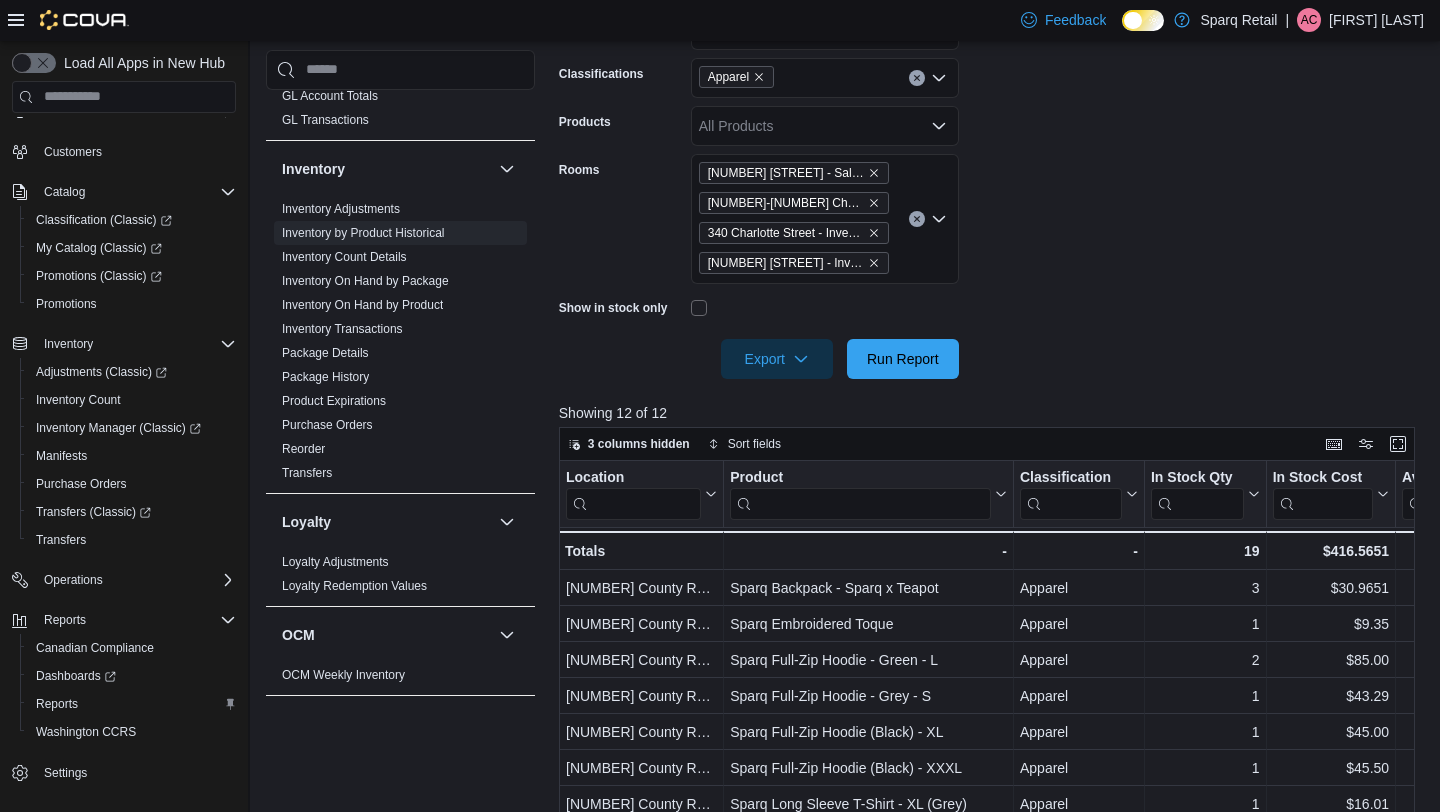 click on "Apparel" at bounding box center (736, 77) 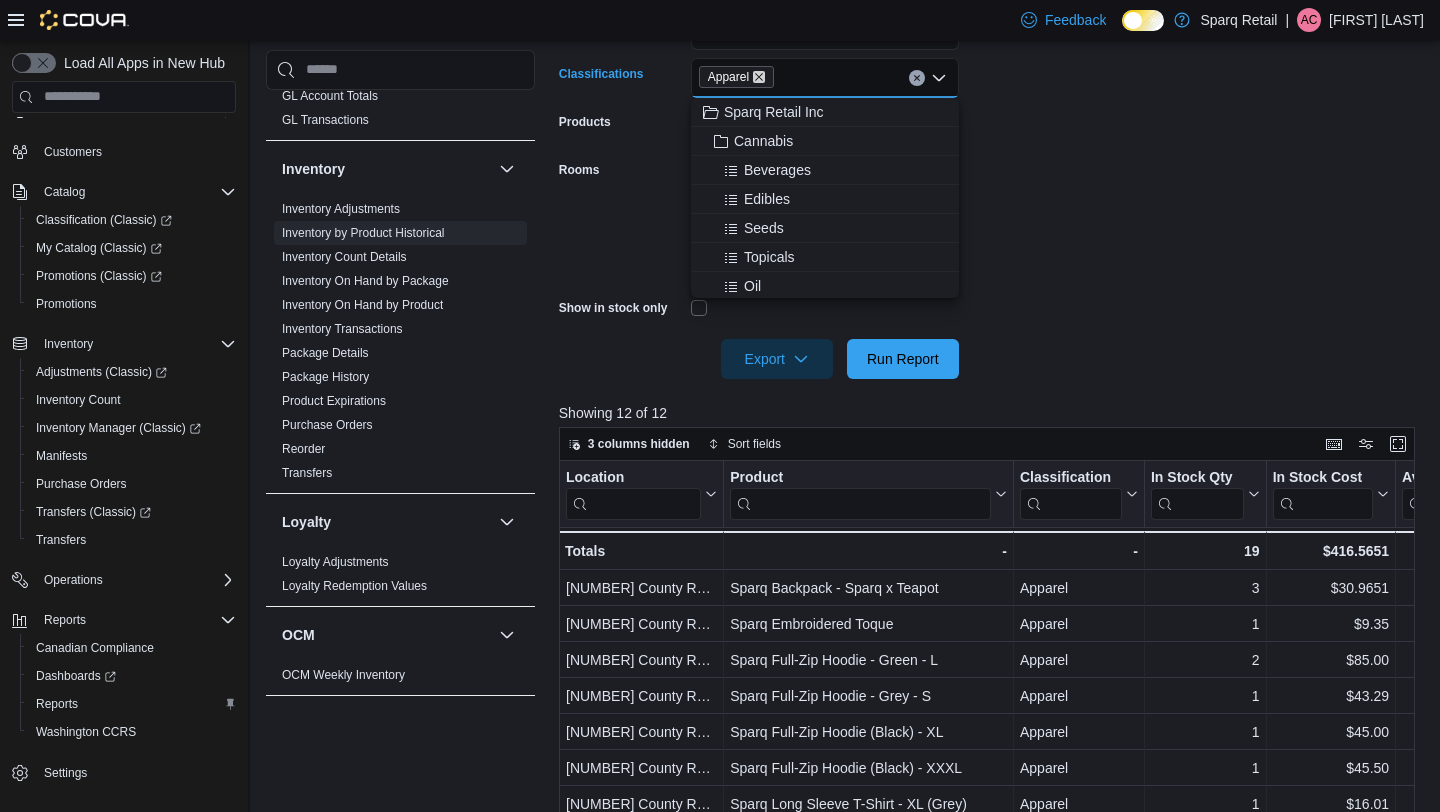 click 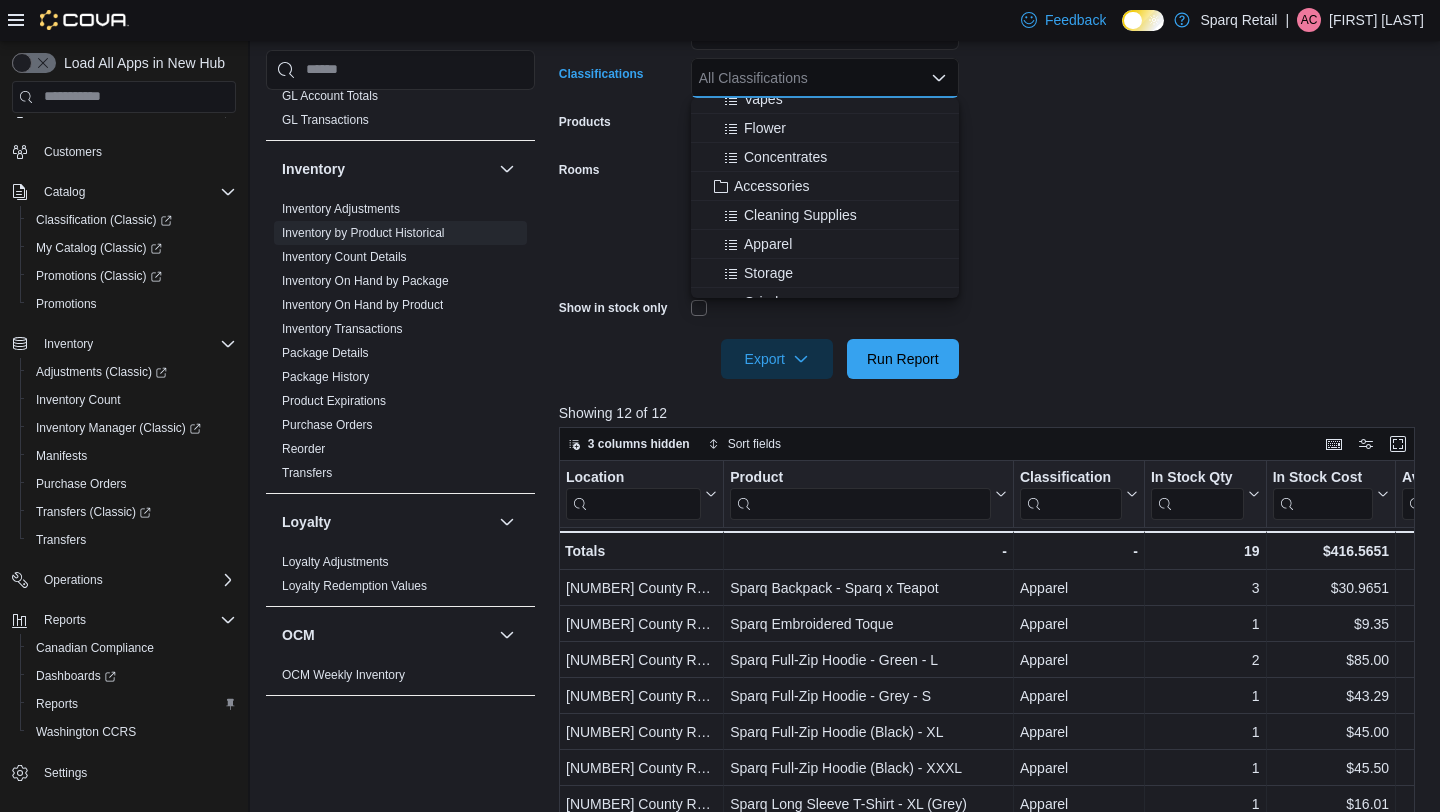 scroll, scrollTop: 344, scrollLeft: 0, axis: vertical 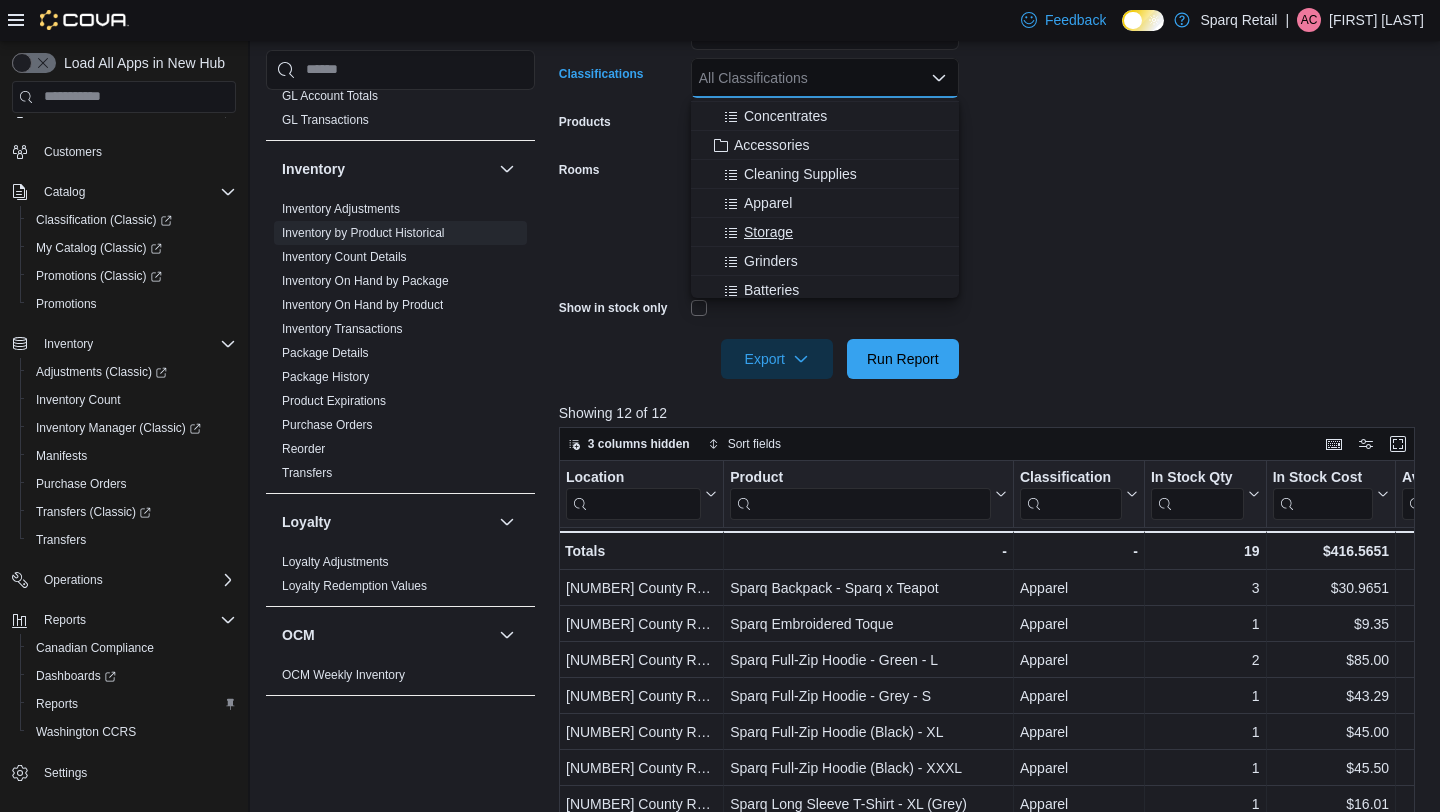 click on "Storage" at bounding box center [768, 232] 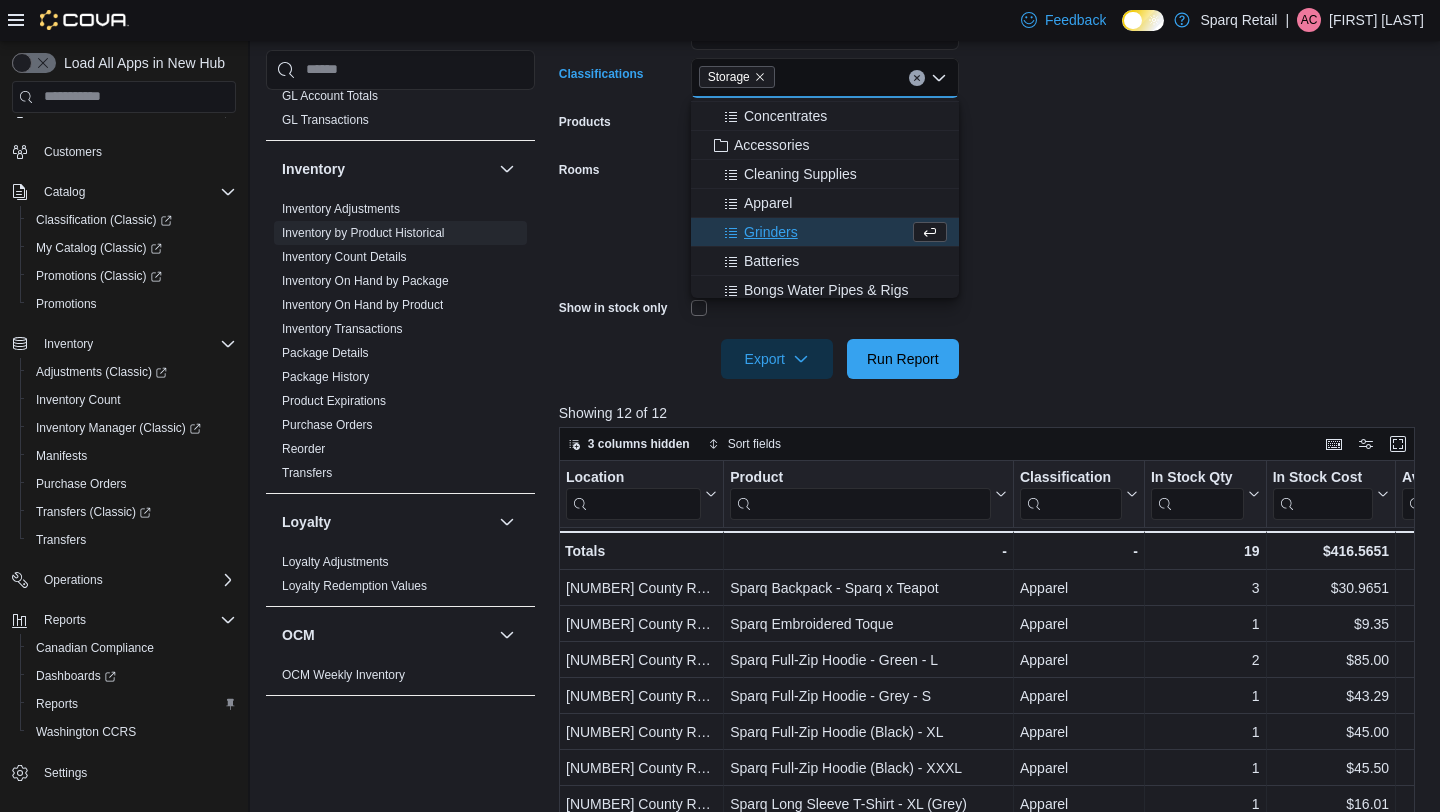 click on "**********" at bounding box center (991, 158) 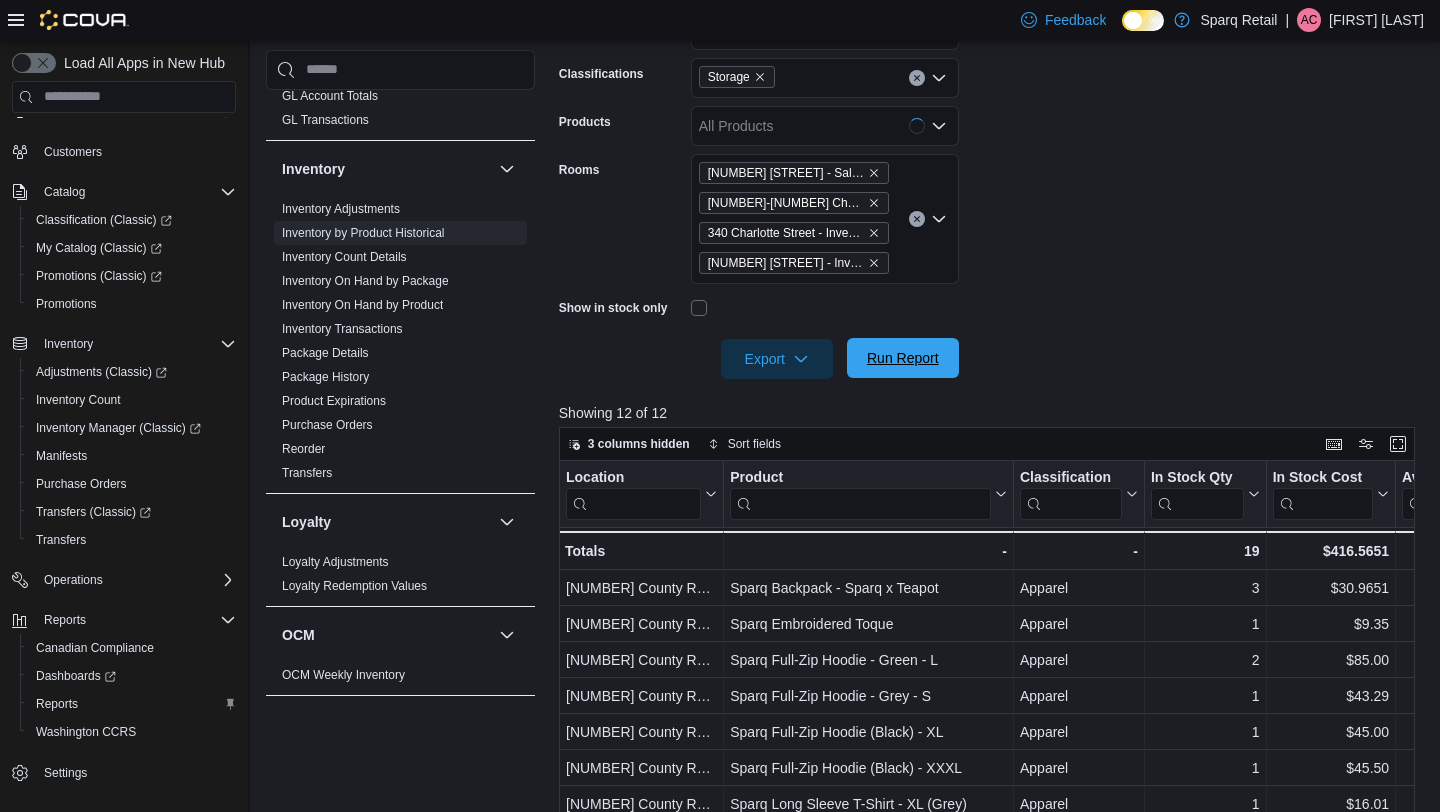 click on "Run Report" at bounding box center [903, 358] 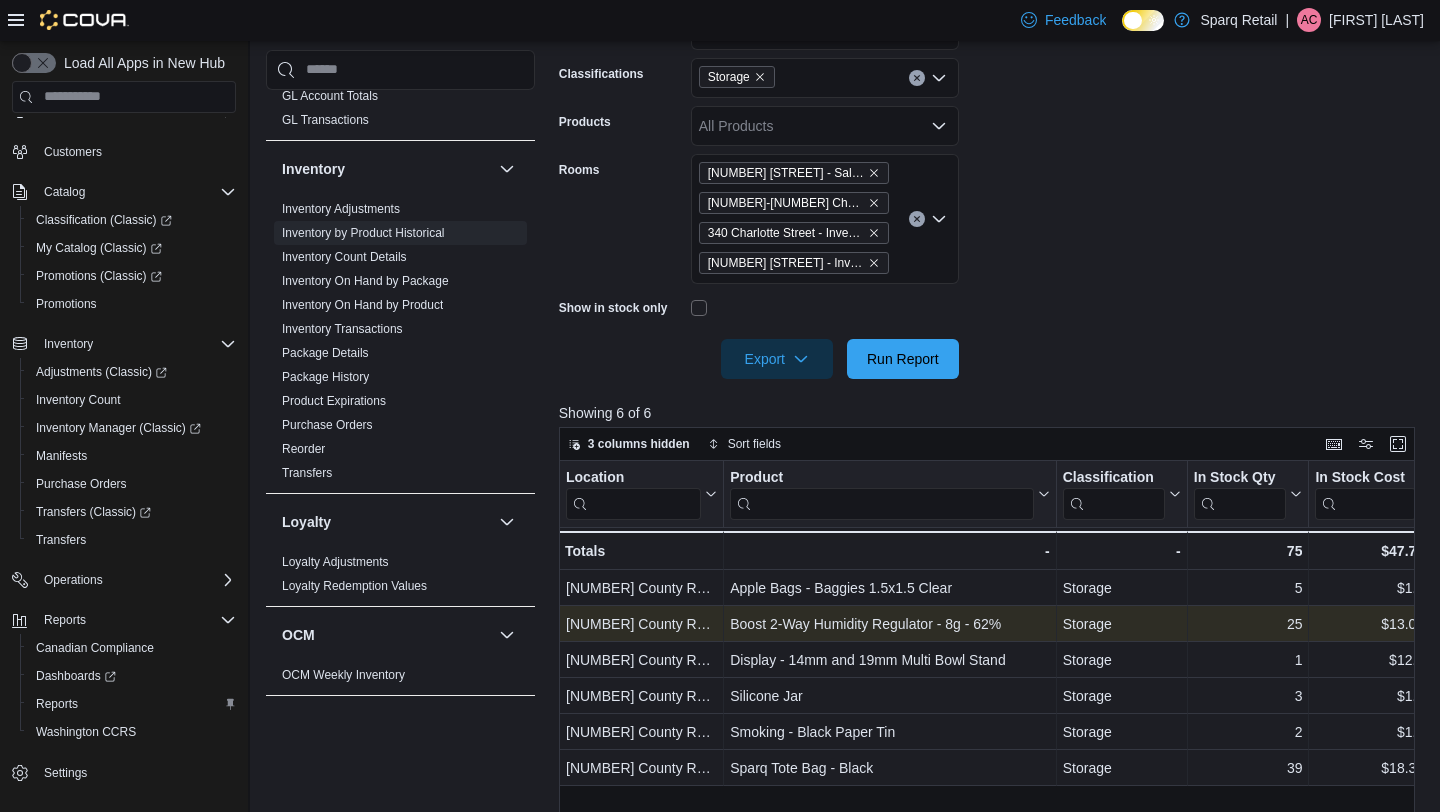 scroll, scrollTop: 0, scrollLeft: 177, axis: horizontal 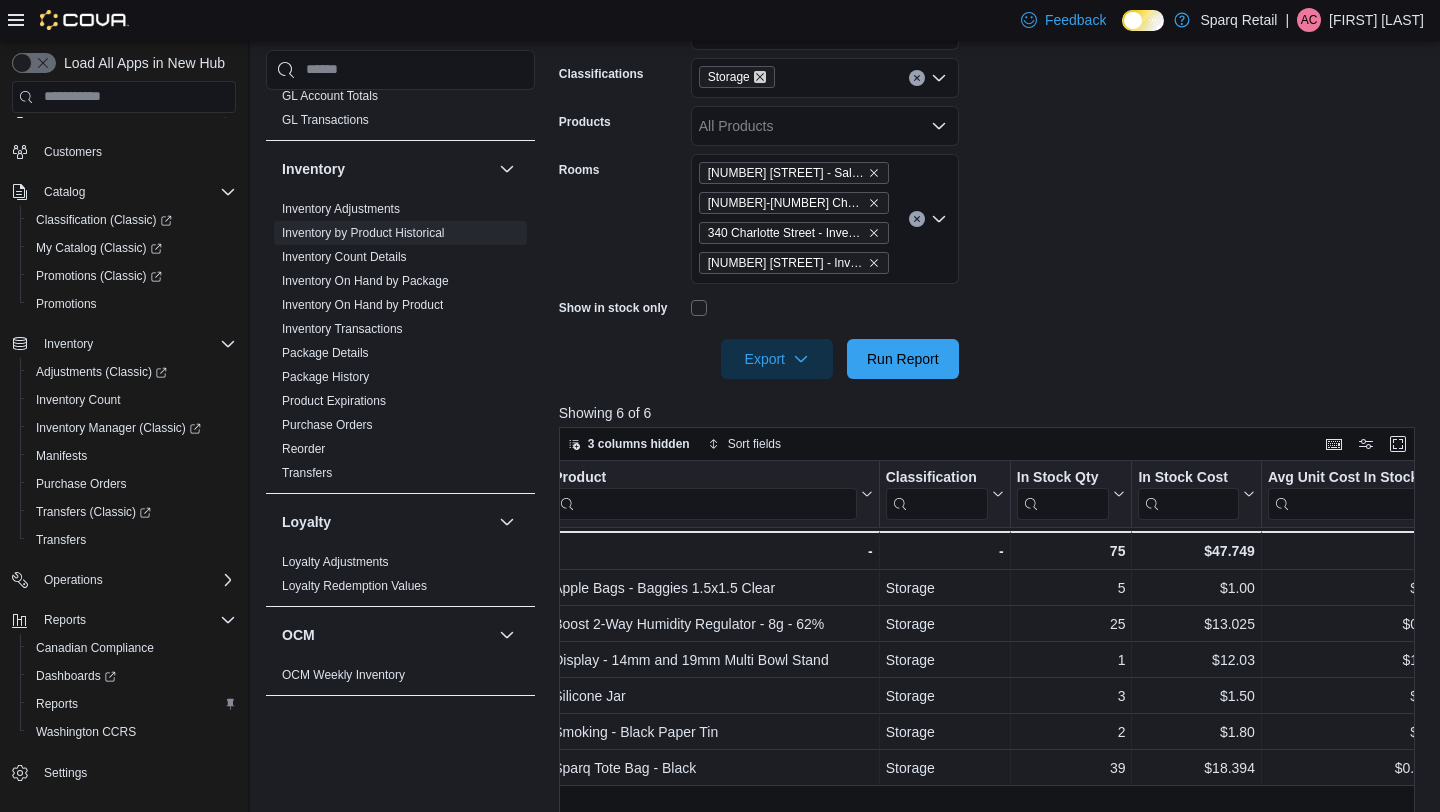 click 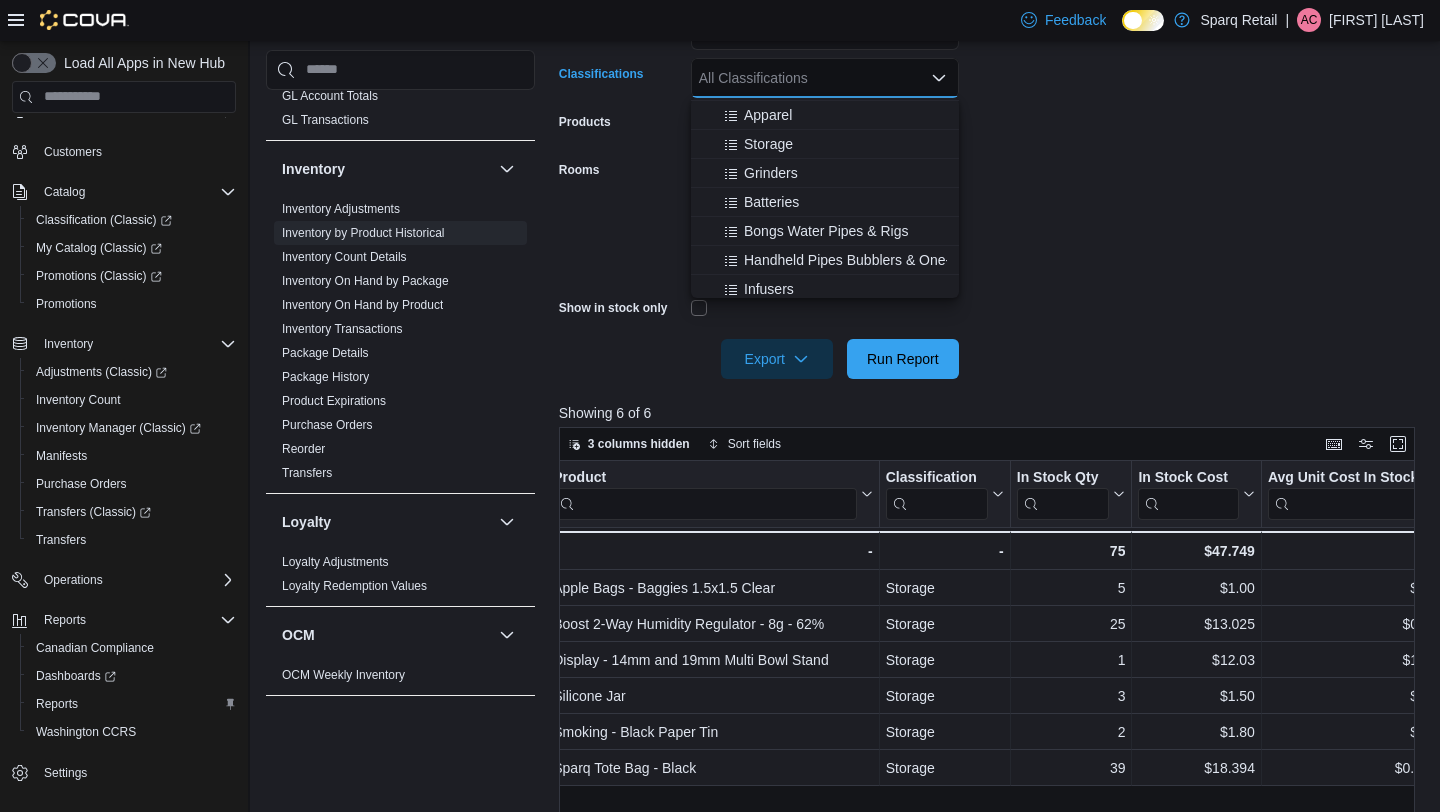 scroll, scrollTop: 418, scrollLeft: 0, axis: vertical 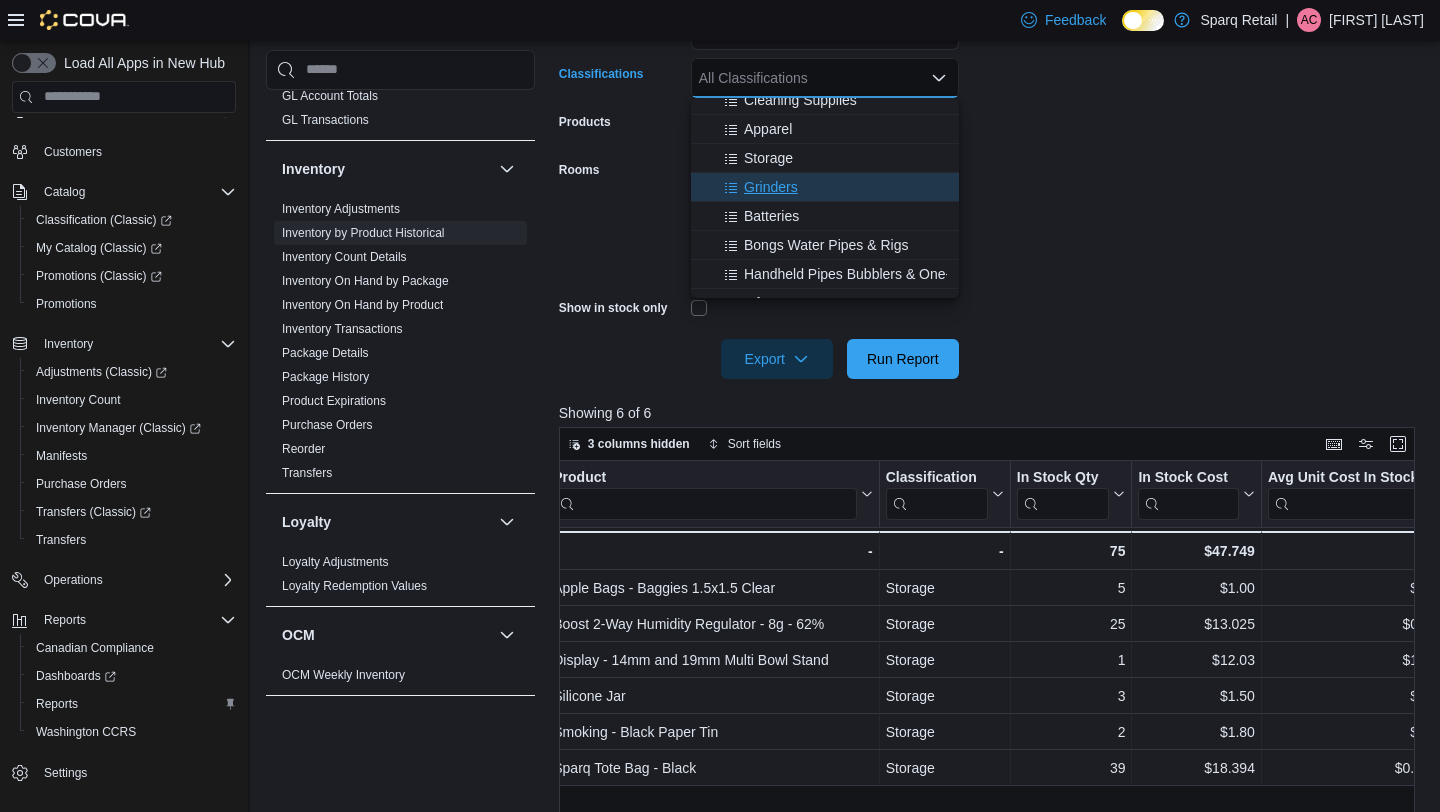 click on "Grinders" at bounding box center [771, 187] 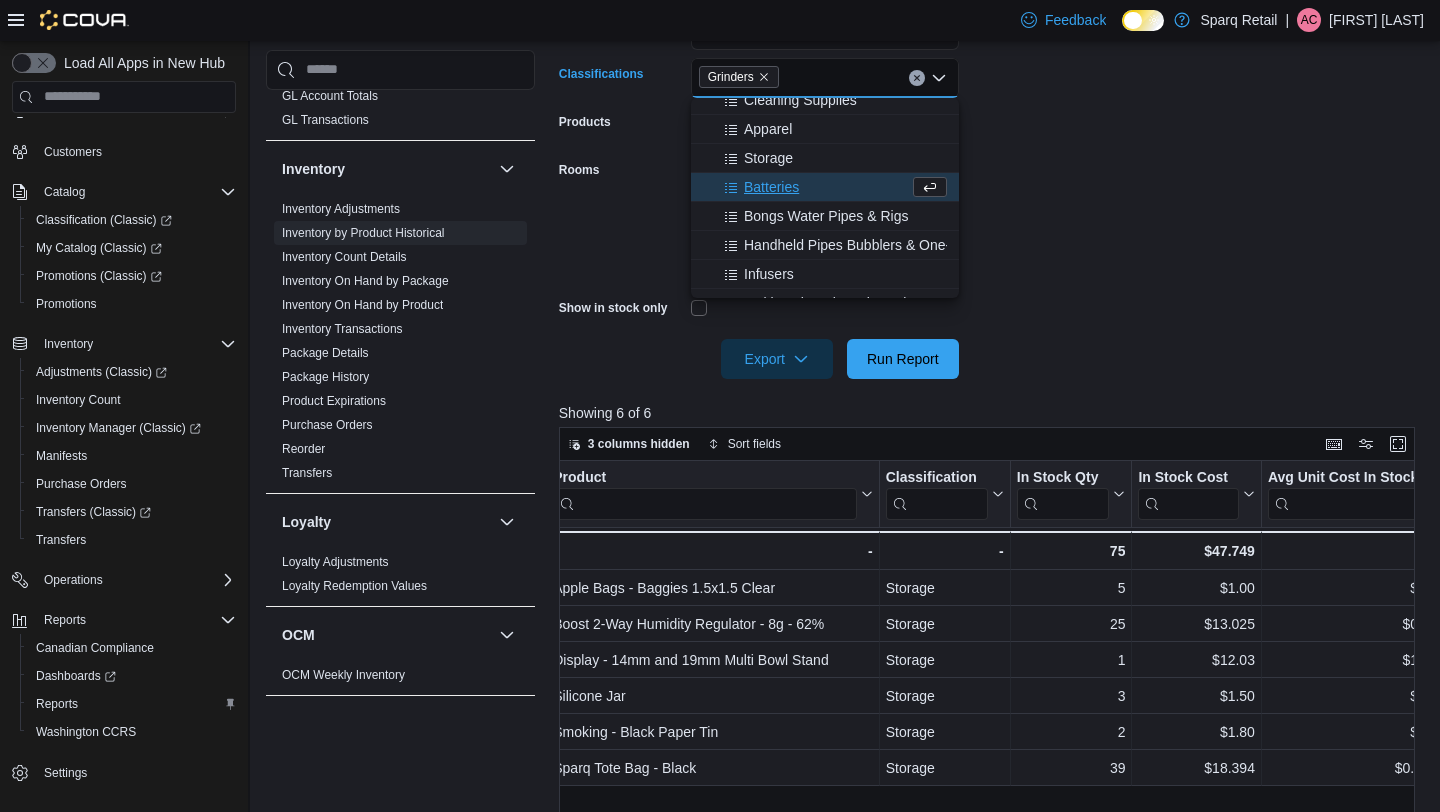 click on "**********" at bounding box center (991, 158) 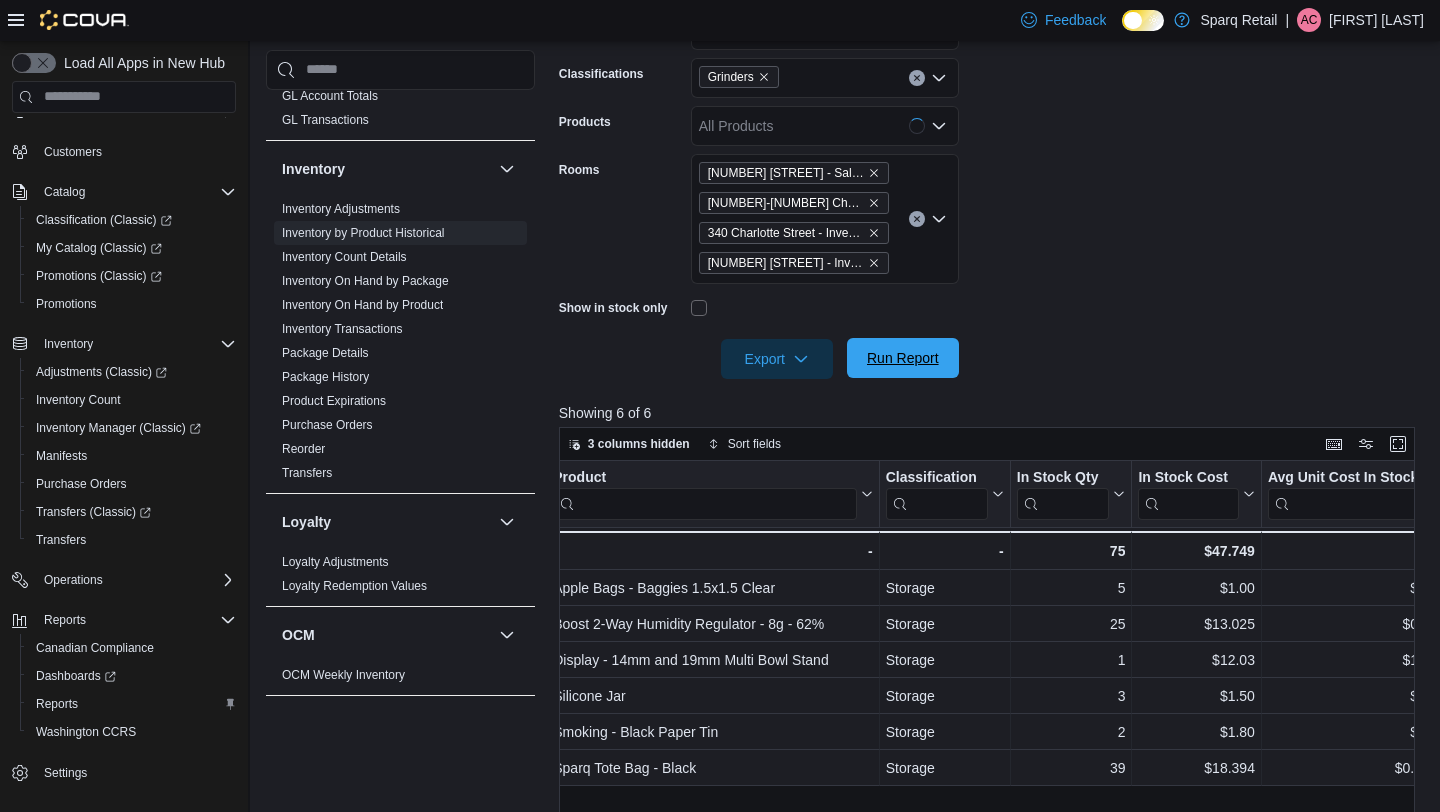 click on "Run Report" at bounding box center [903, 358] 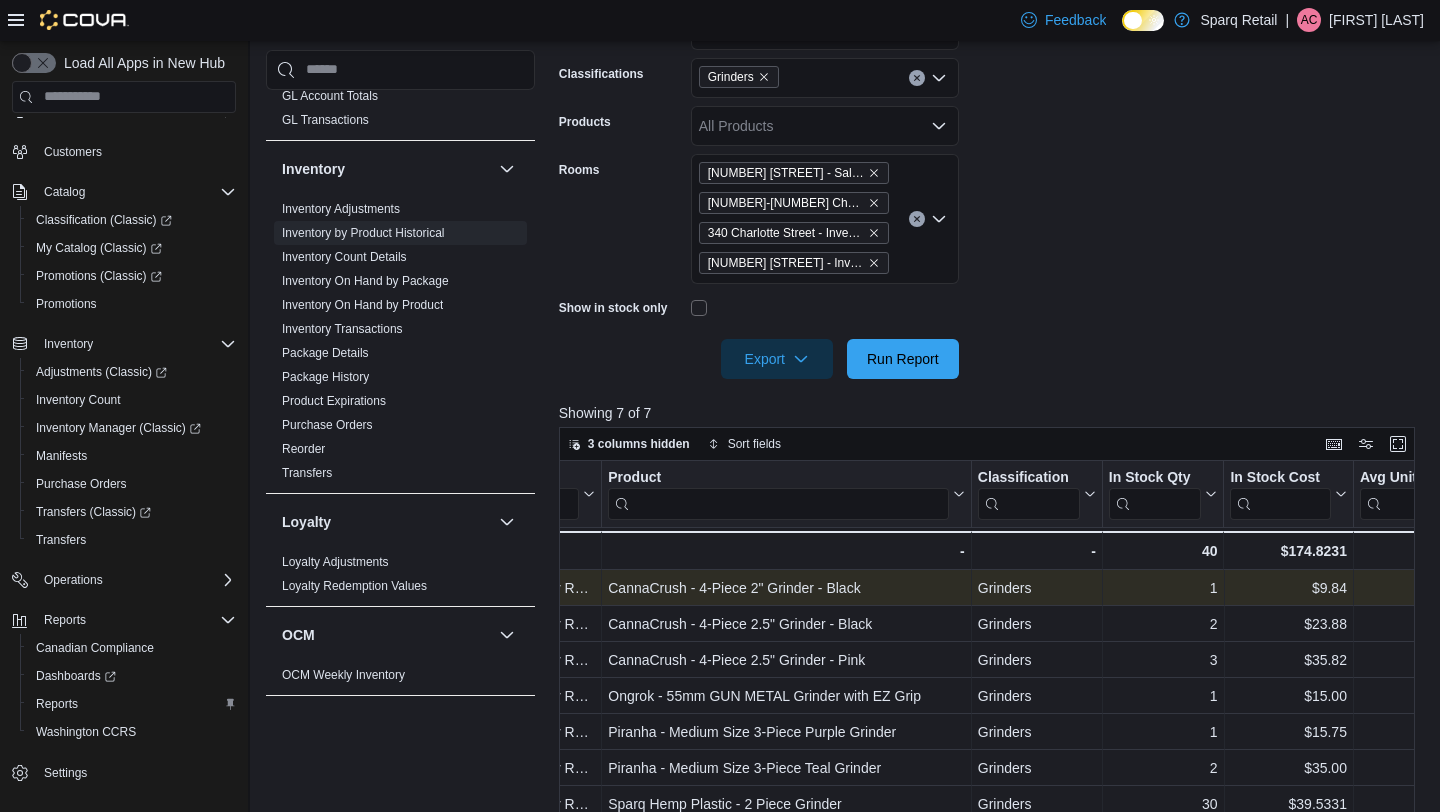 scroll, scrollTop: 0, scrollLeft: 126, axis: horizontal 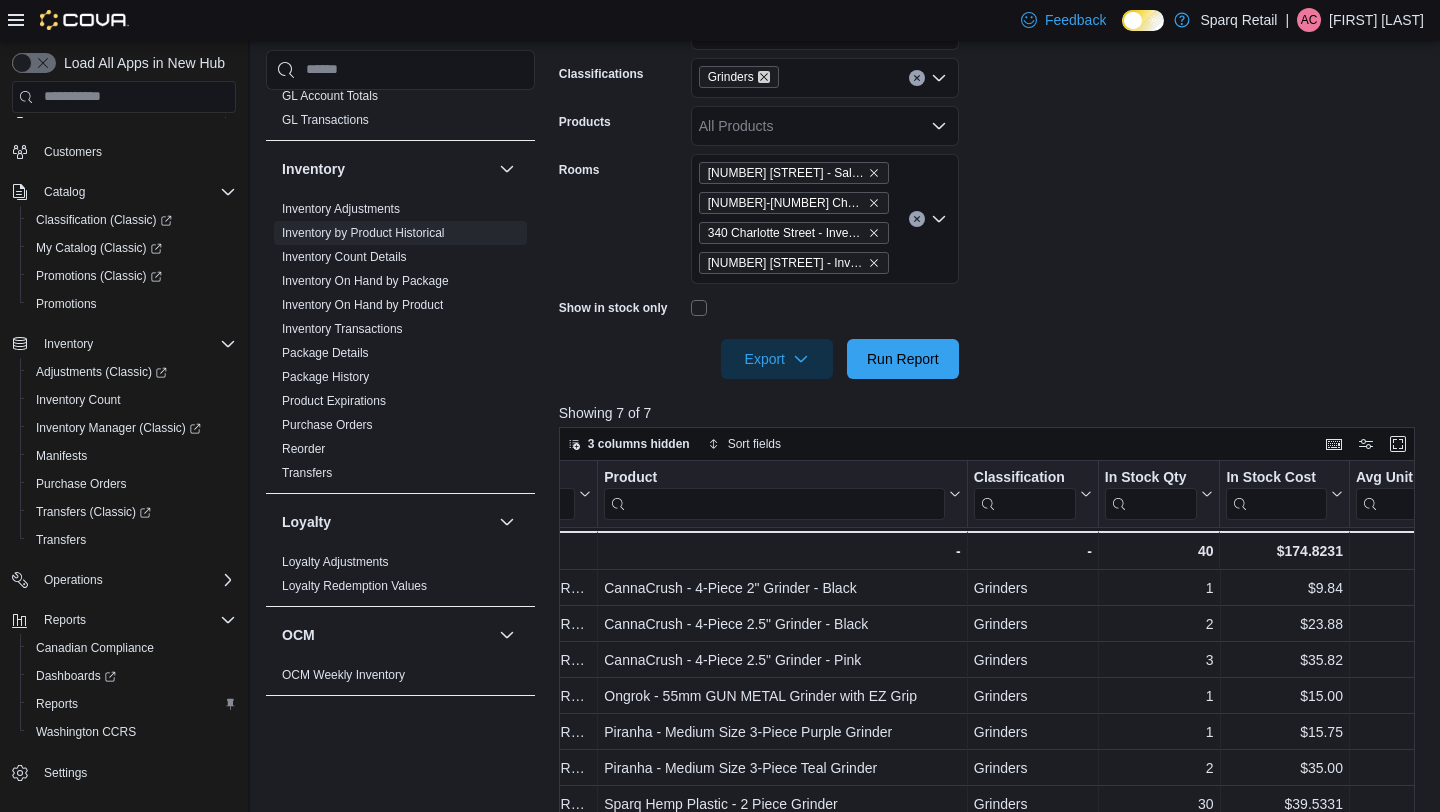 click 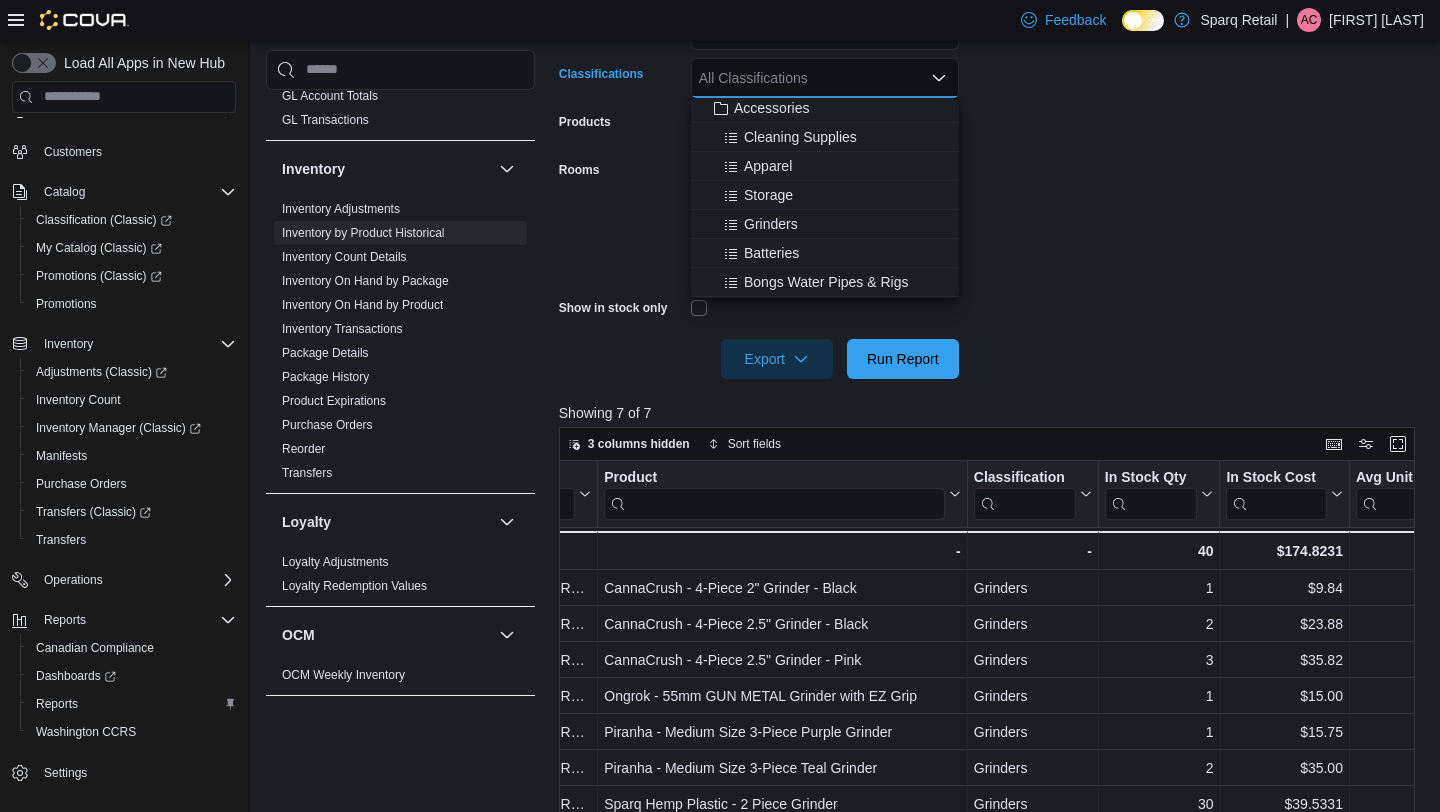 scroll, scrollTop: 383, scrollLeft: 0, axis: vertical 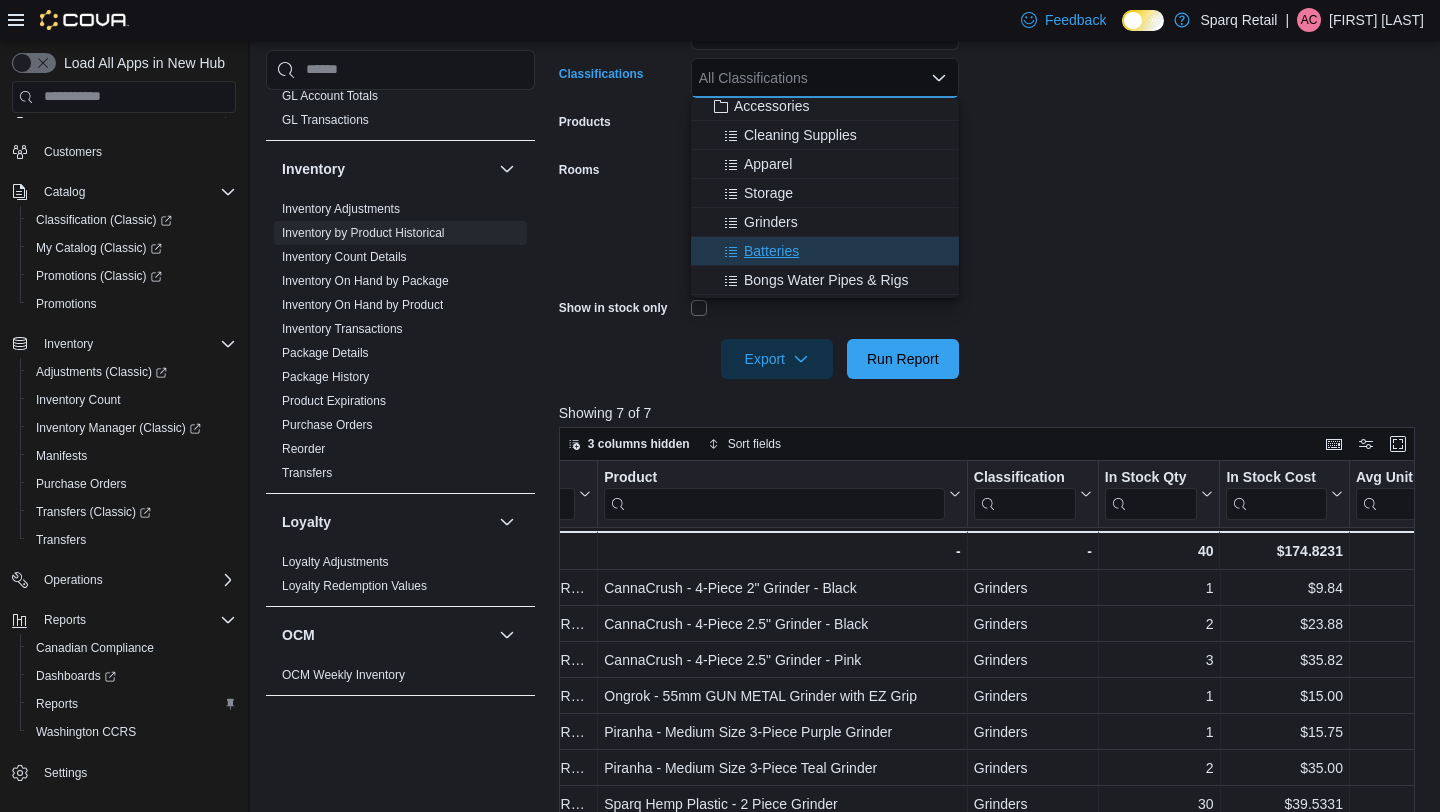 click on "Batteries" at bounding box center (771, 251) 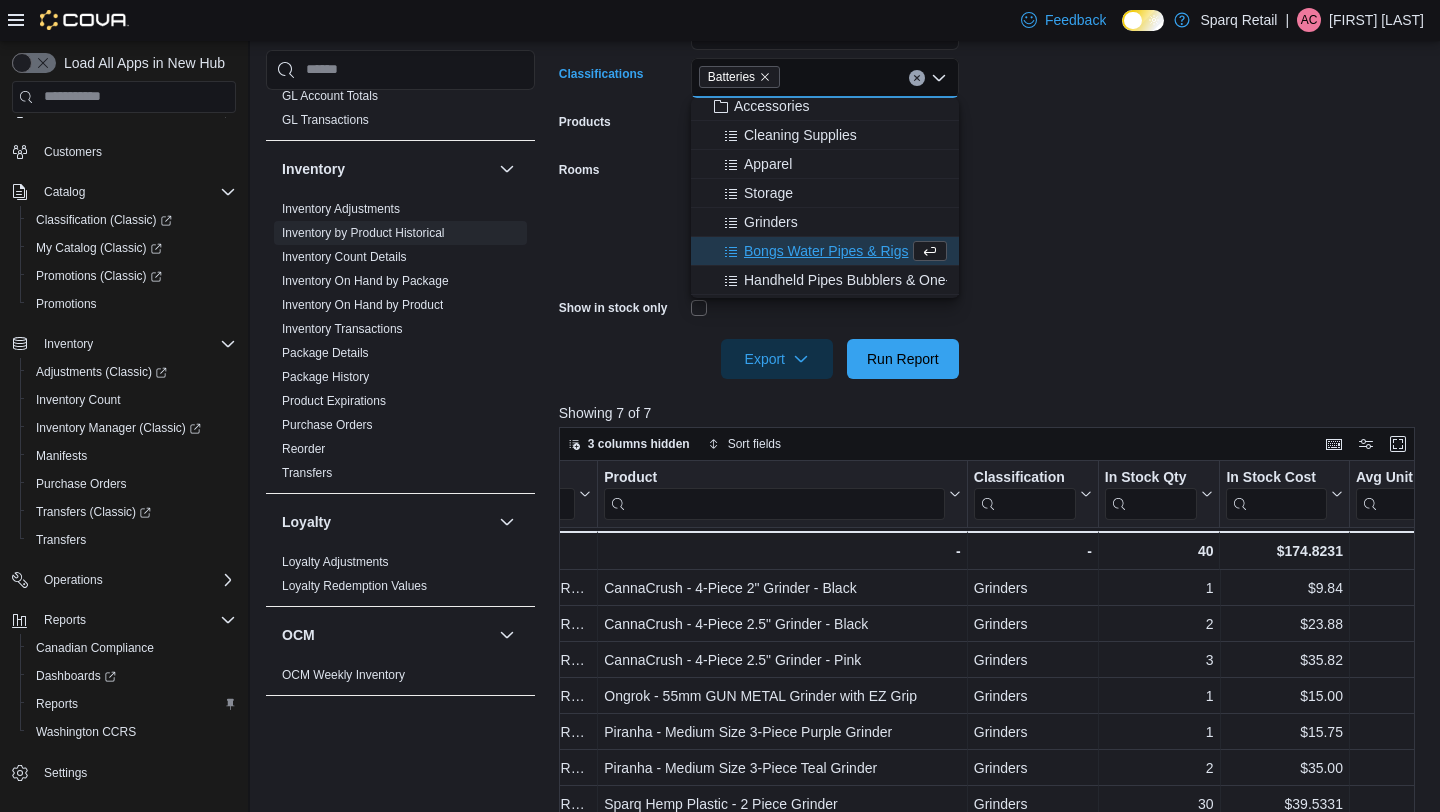 click on "**********" at bounding box center (991, 158) 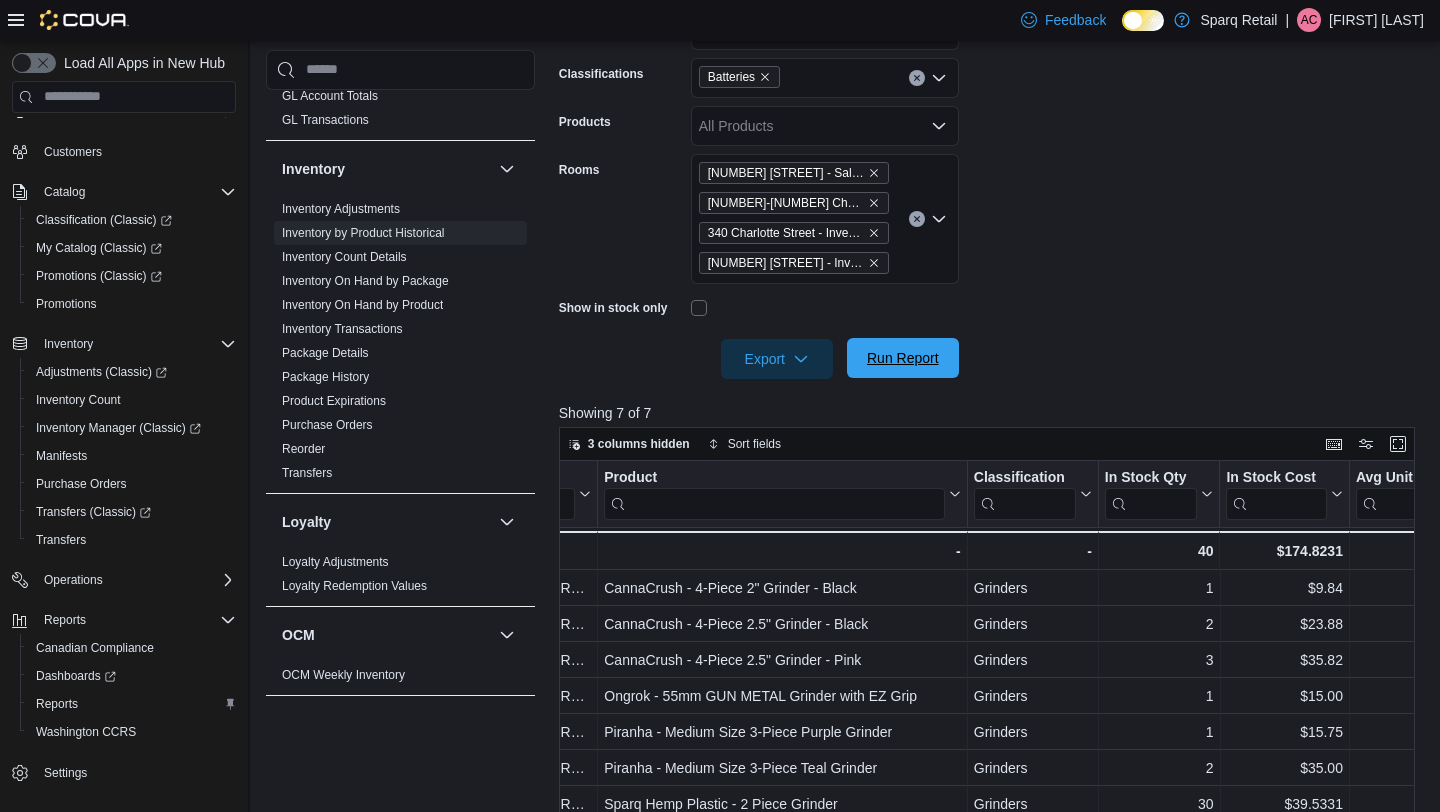 click on "Run Report" at bounding box center [903, 358] 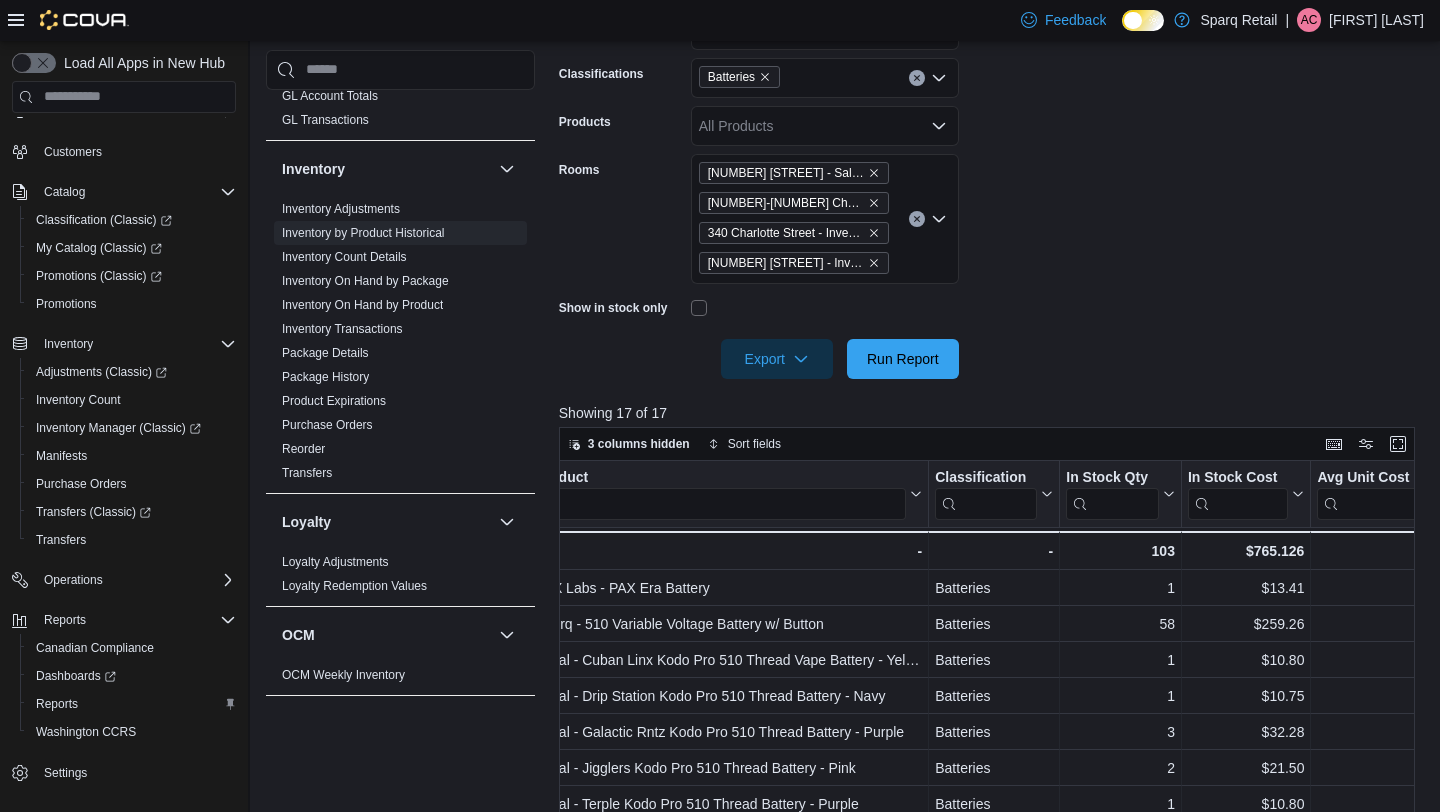 scroll, scrollTop: 0, scrollLeft: 197, axis: horizontal 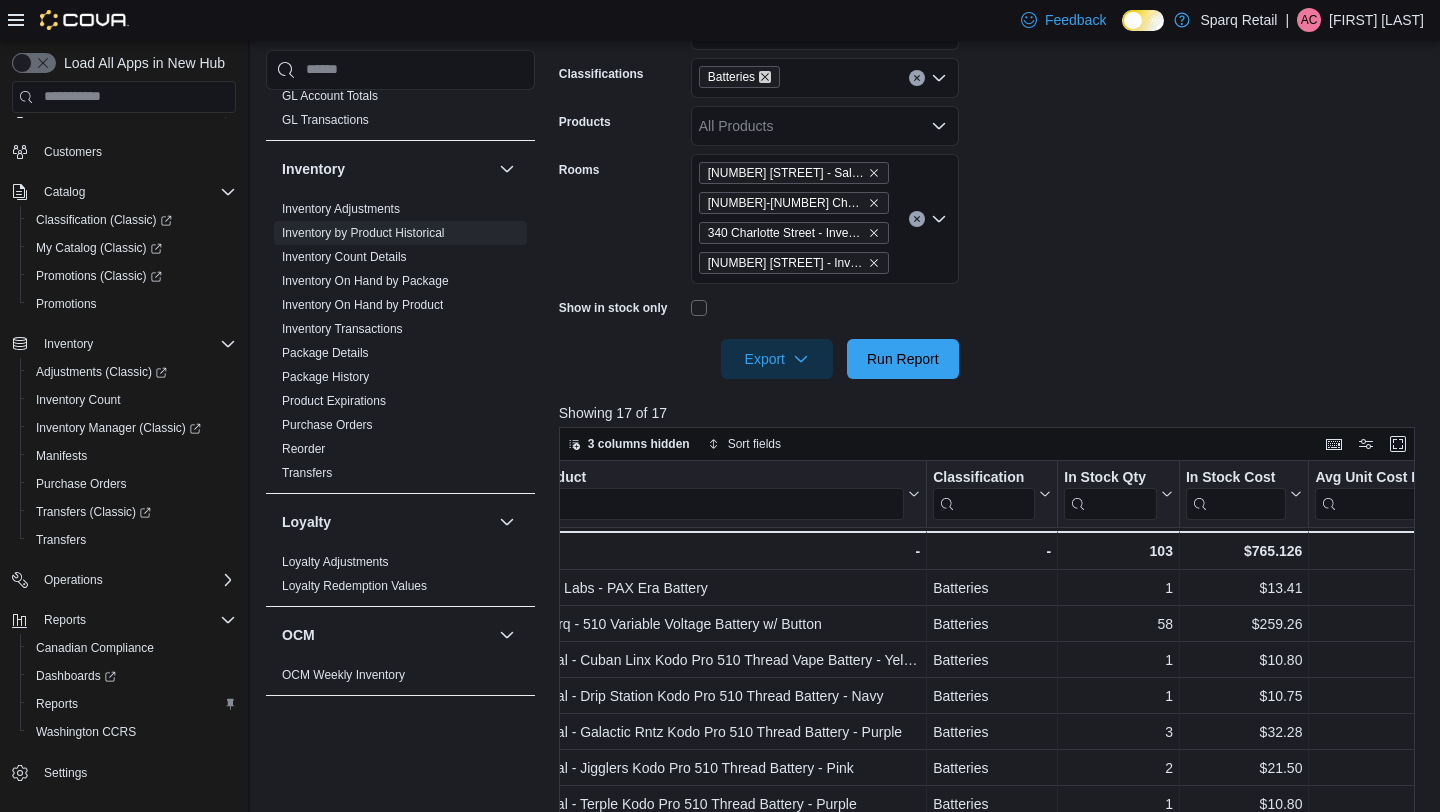 click 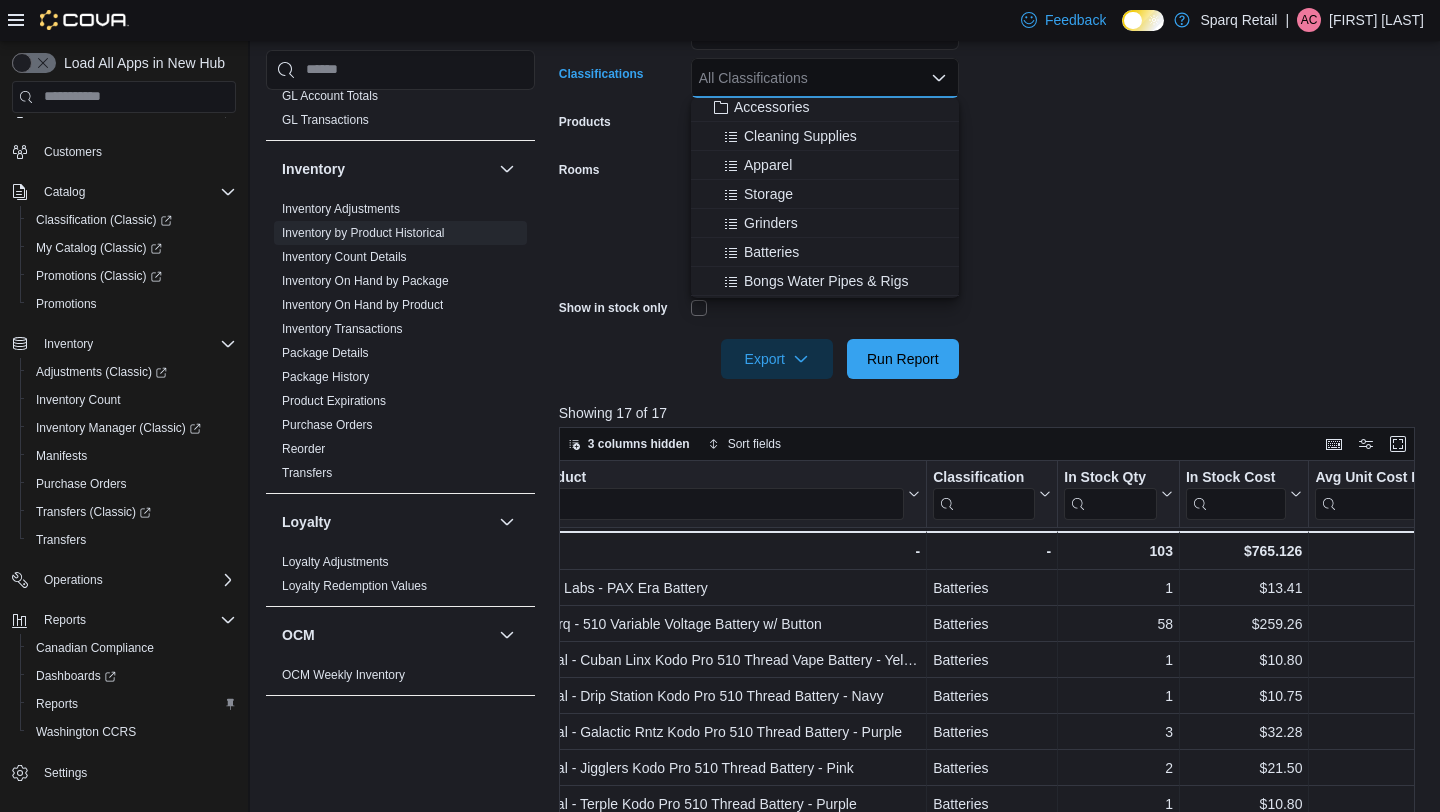 scroll, scrollTop: 389, scrollLeft: 0, axis: vertical 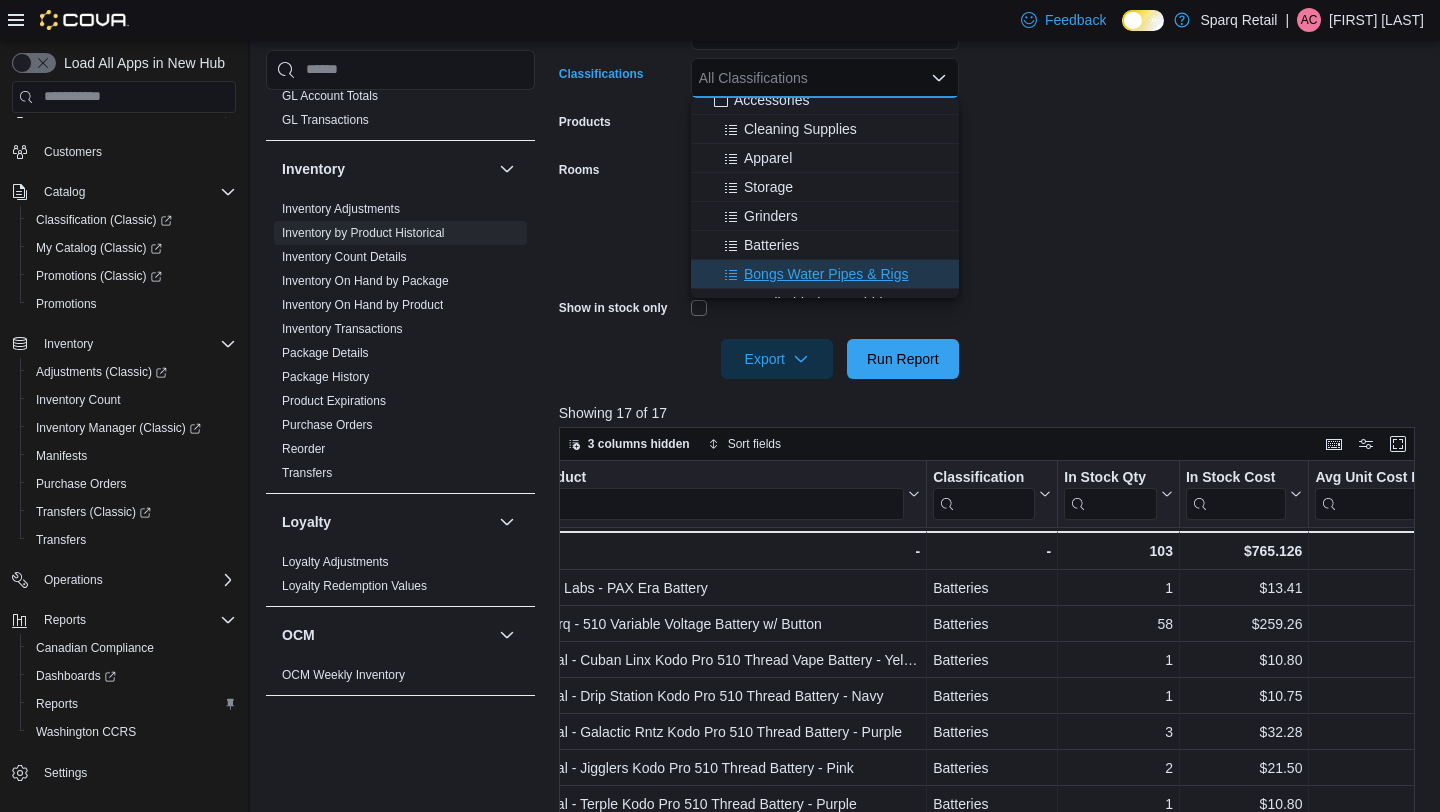 click on "Bongs Water Pipes & Rigs" at bounding box center (826, 274) 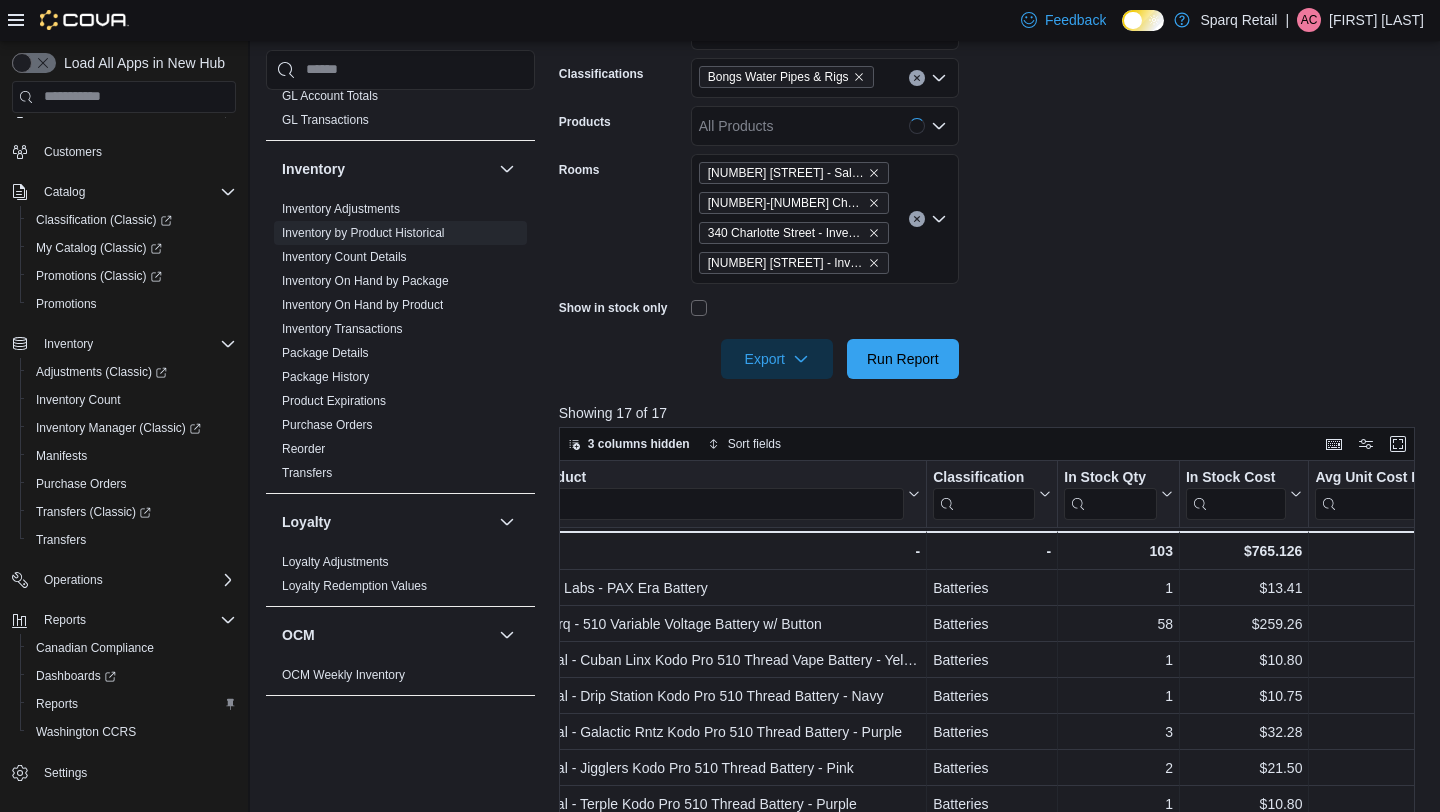 click on "**********" at bounding box center [991, 158] 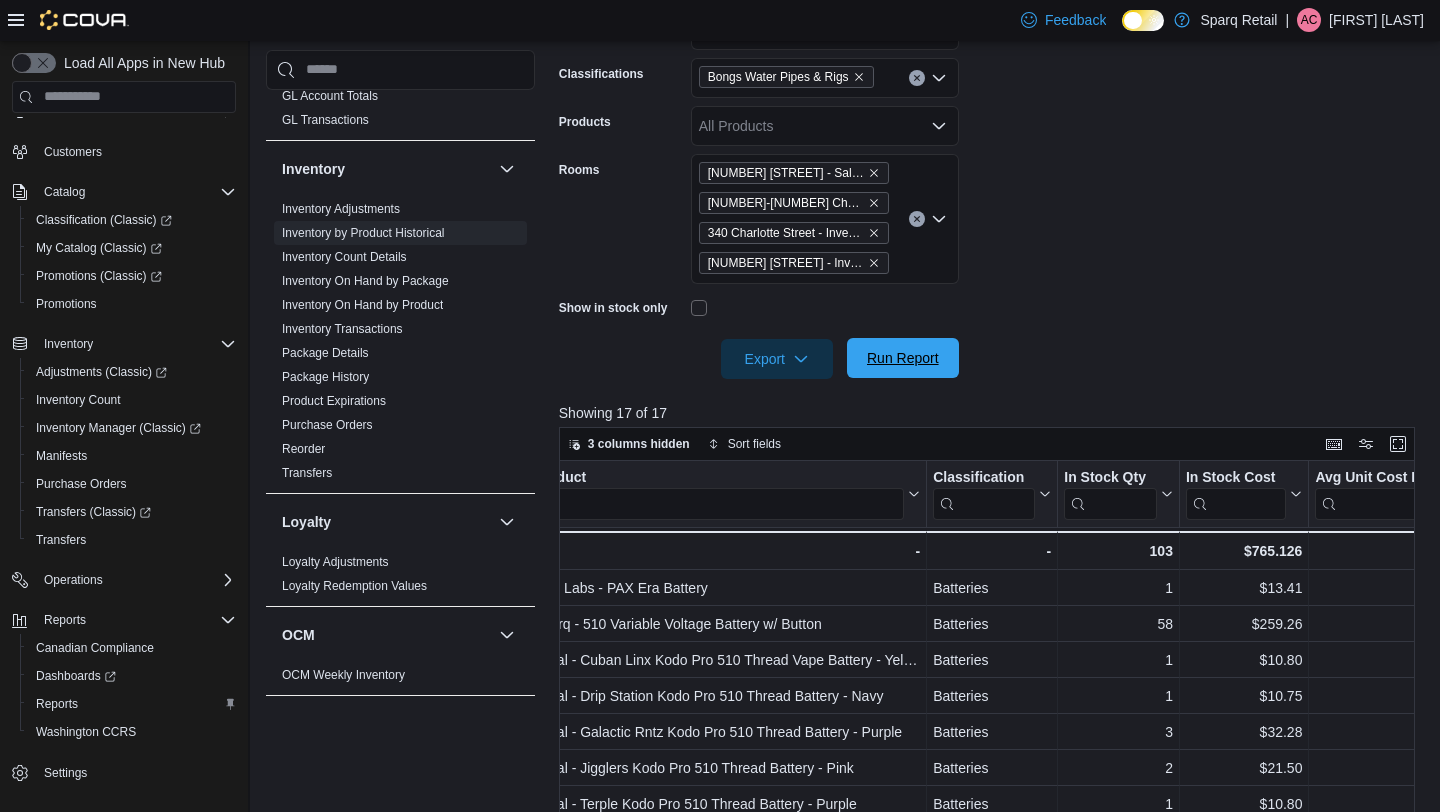 click on "Run Report" at bounding box center (903, 358) 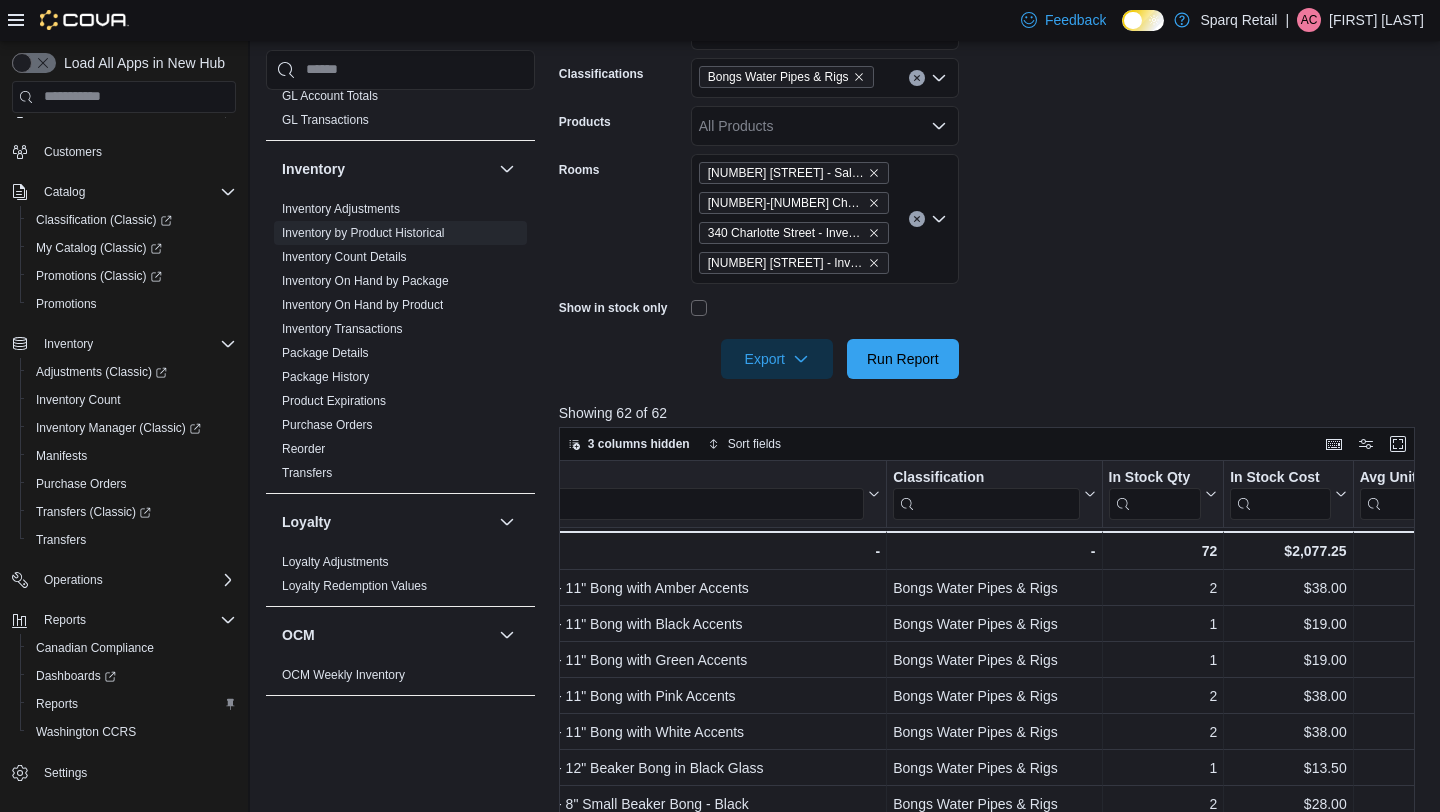 scroll, scrollTop: 0, scrollLeft: 240, axis: horizontal 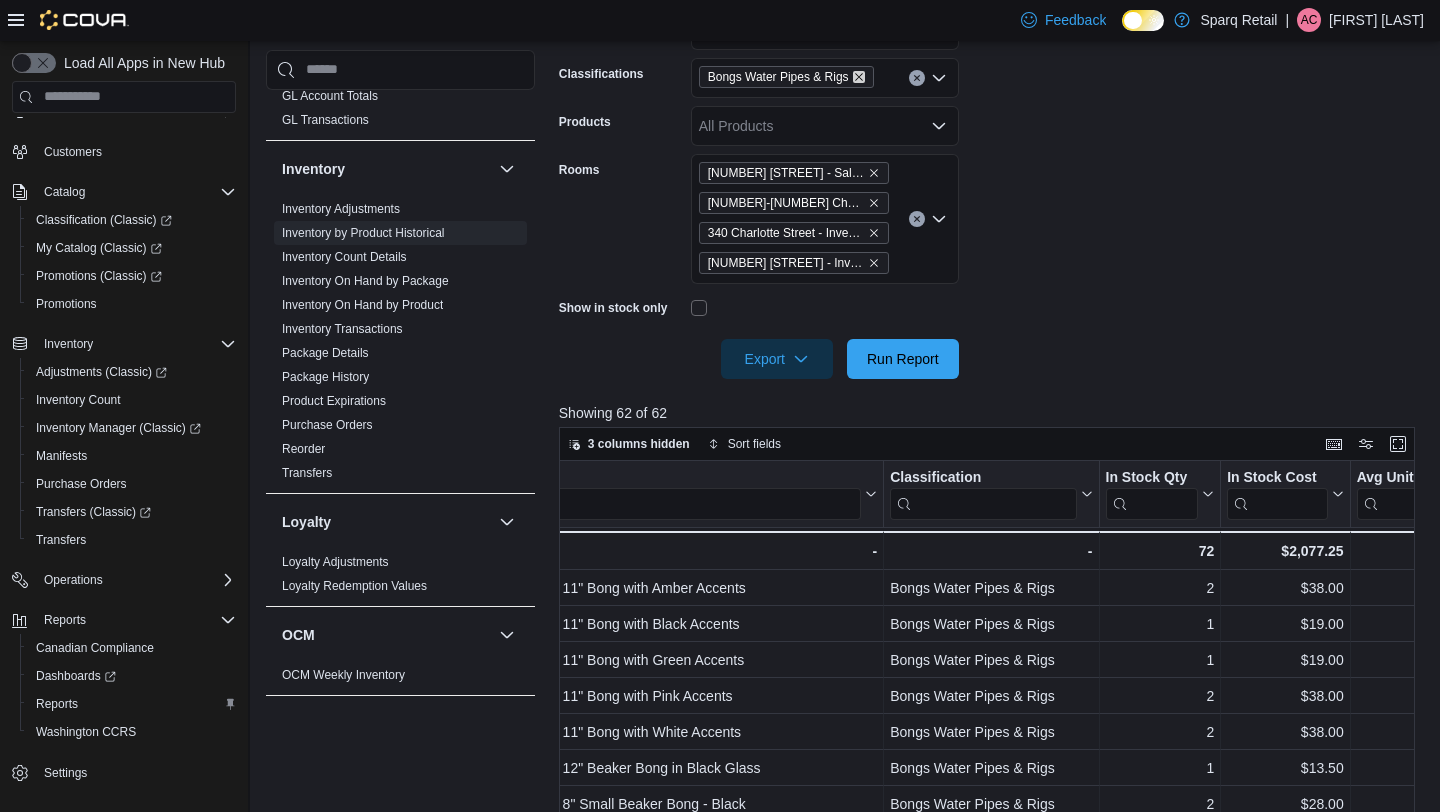 click 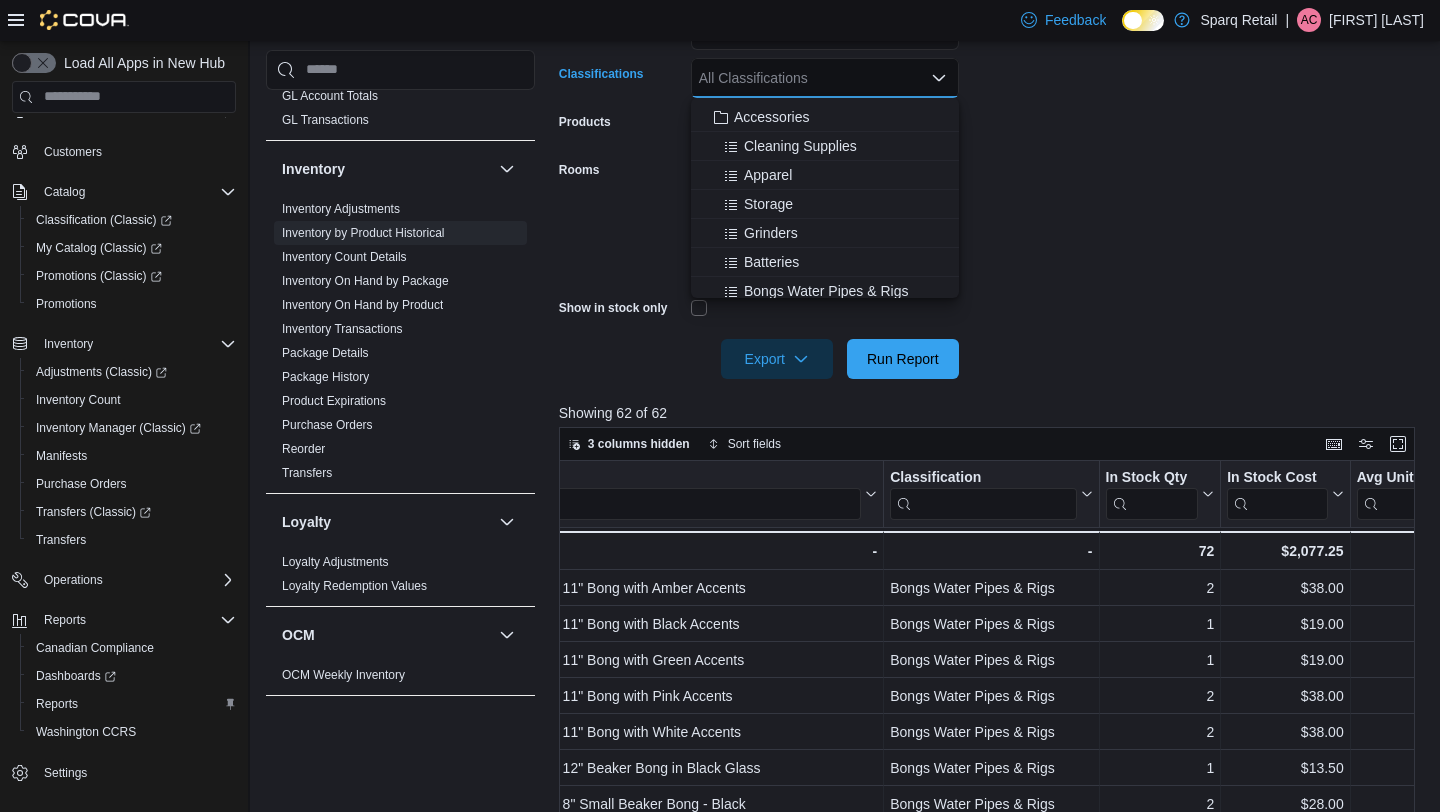 scroll, scrollTop: 465, scrollLeft: 0, axis: vertical 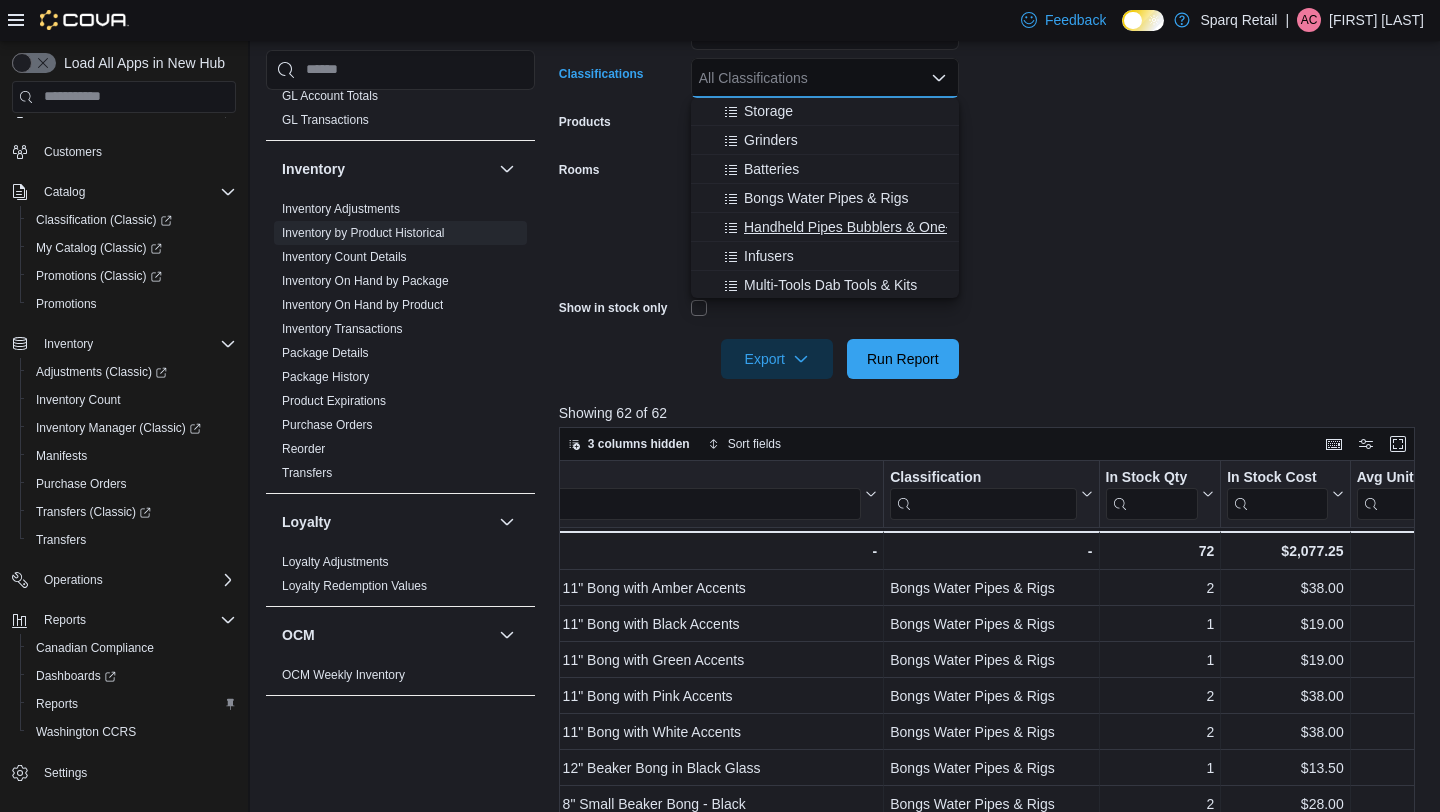 click on "Handheld Pipes Bubblers & One-Hitters" at bounding box center [867, 227] 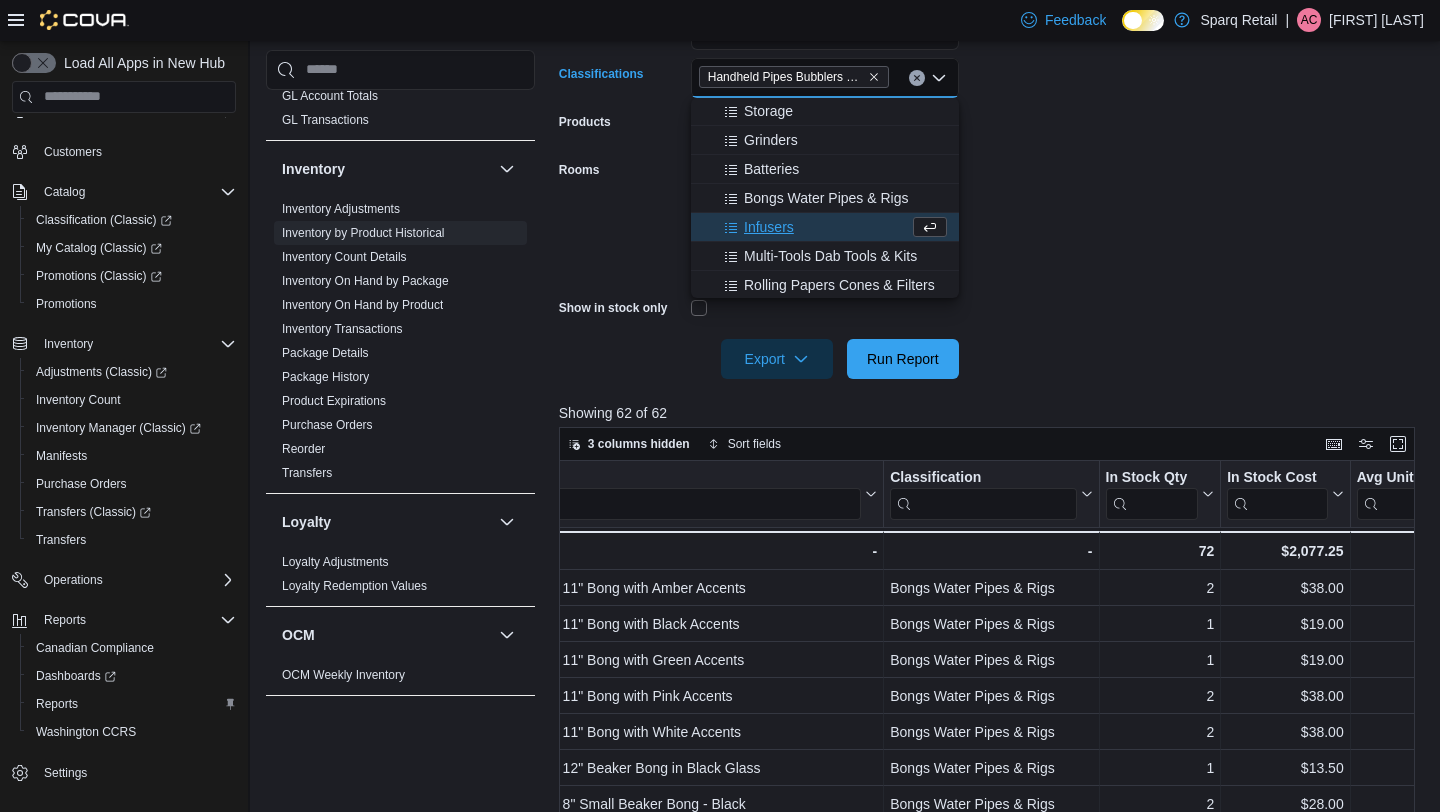 click on "**********" at bounding box center [991, 158] 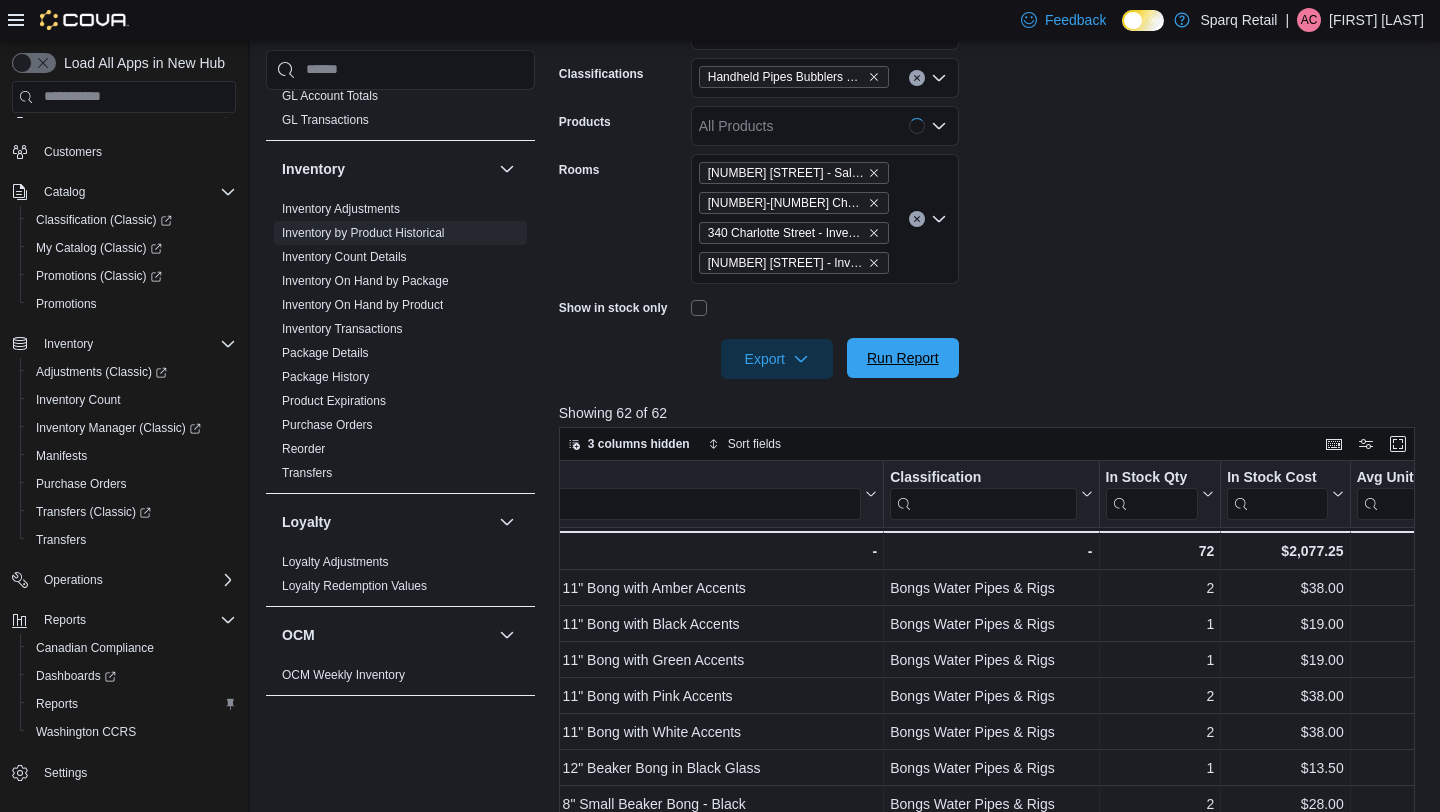 click on "Run Report" at bounding box center [903, 358] 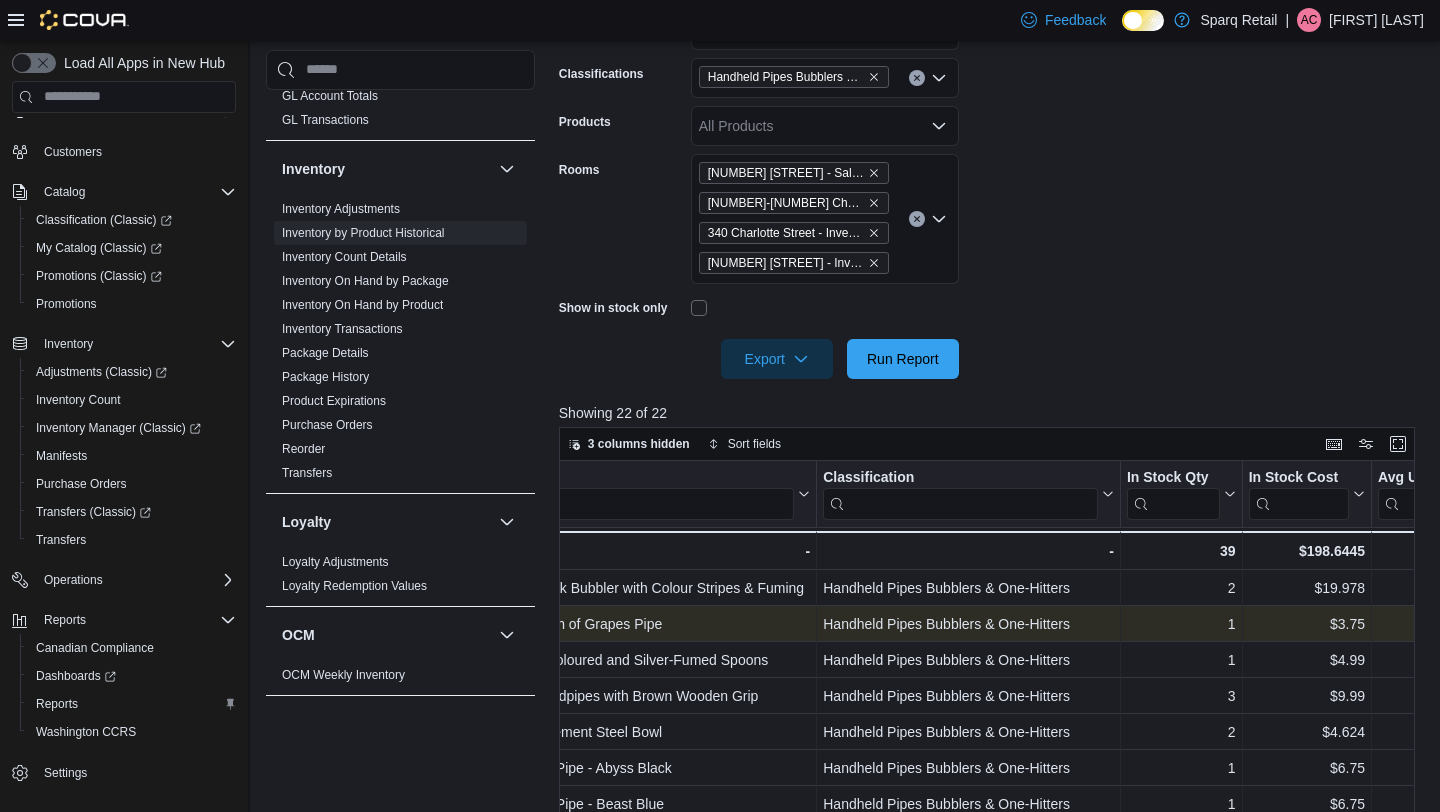scroll, scrollTop: 0, scrollLeft: 315, axis: horizontal 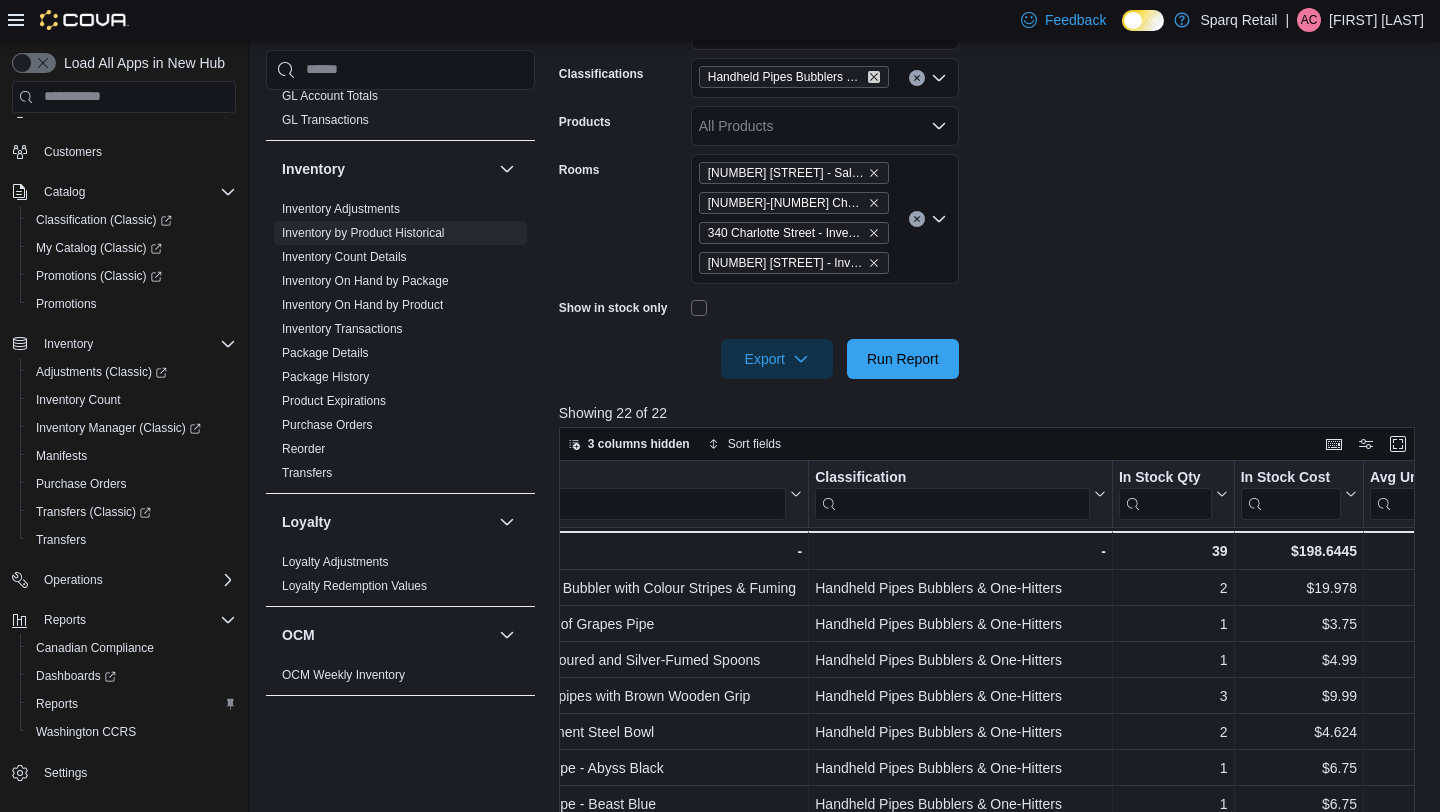 click 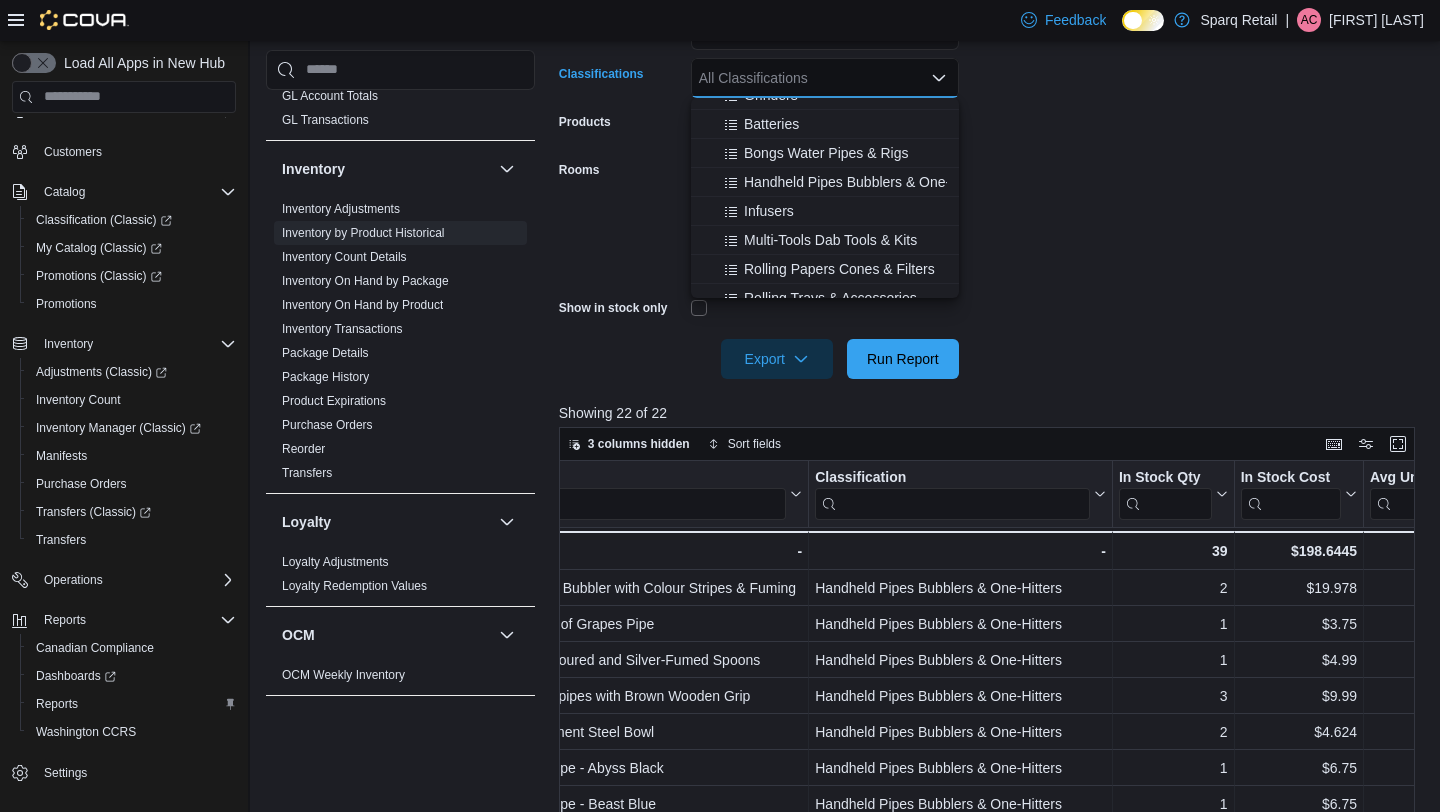 scroll, scrollTop: 548, scrollLeft: 0, axis: vertical 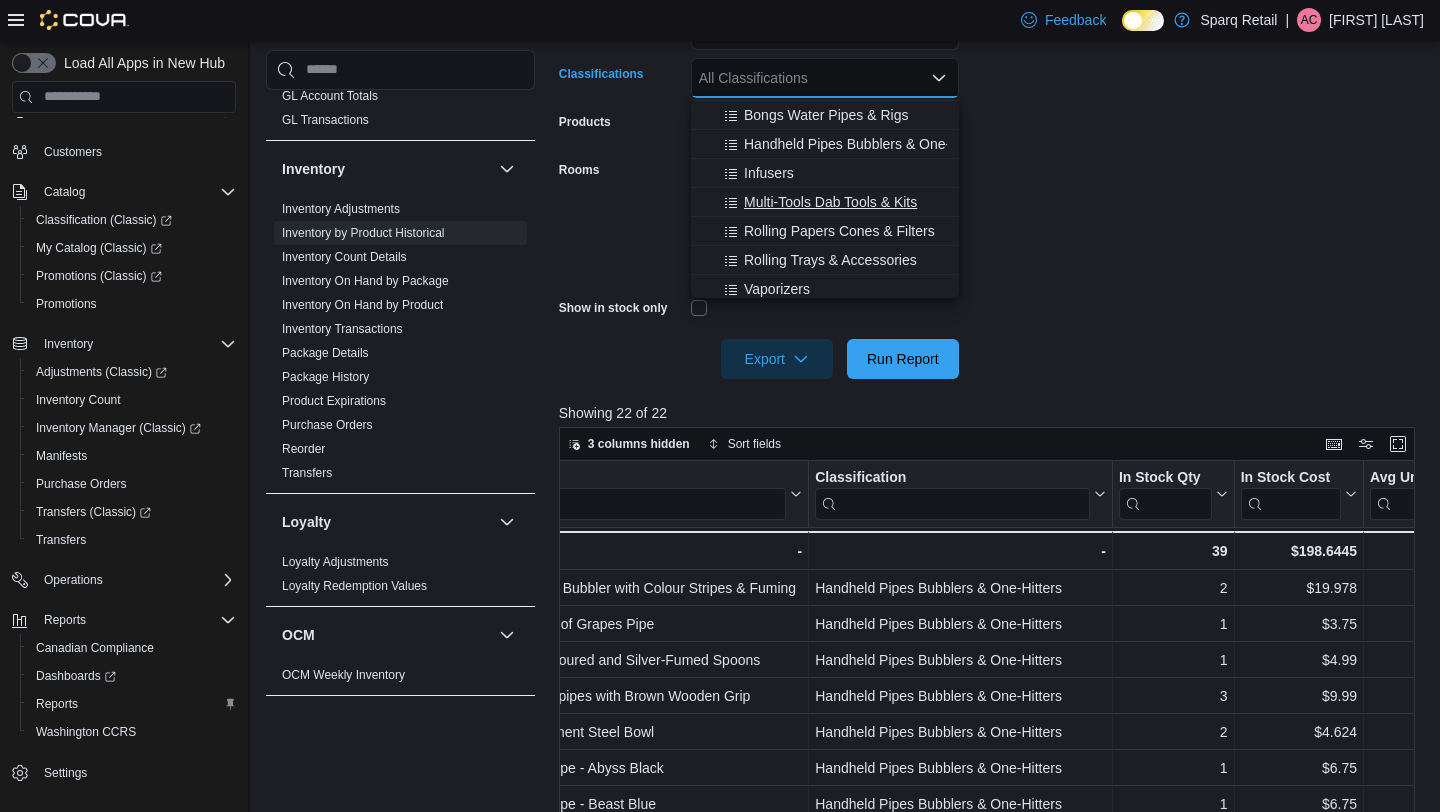 click on "Multi-Tools Dab Tools & Kits" at bounding box center [830, 202] 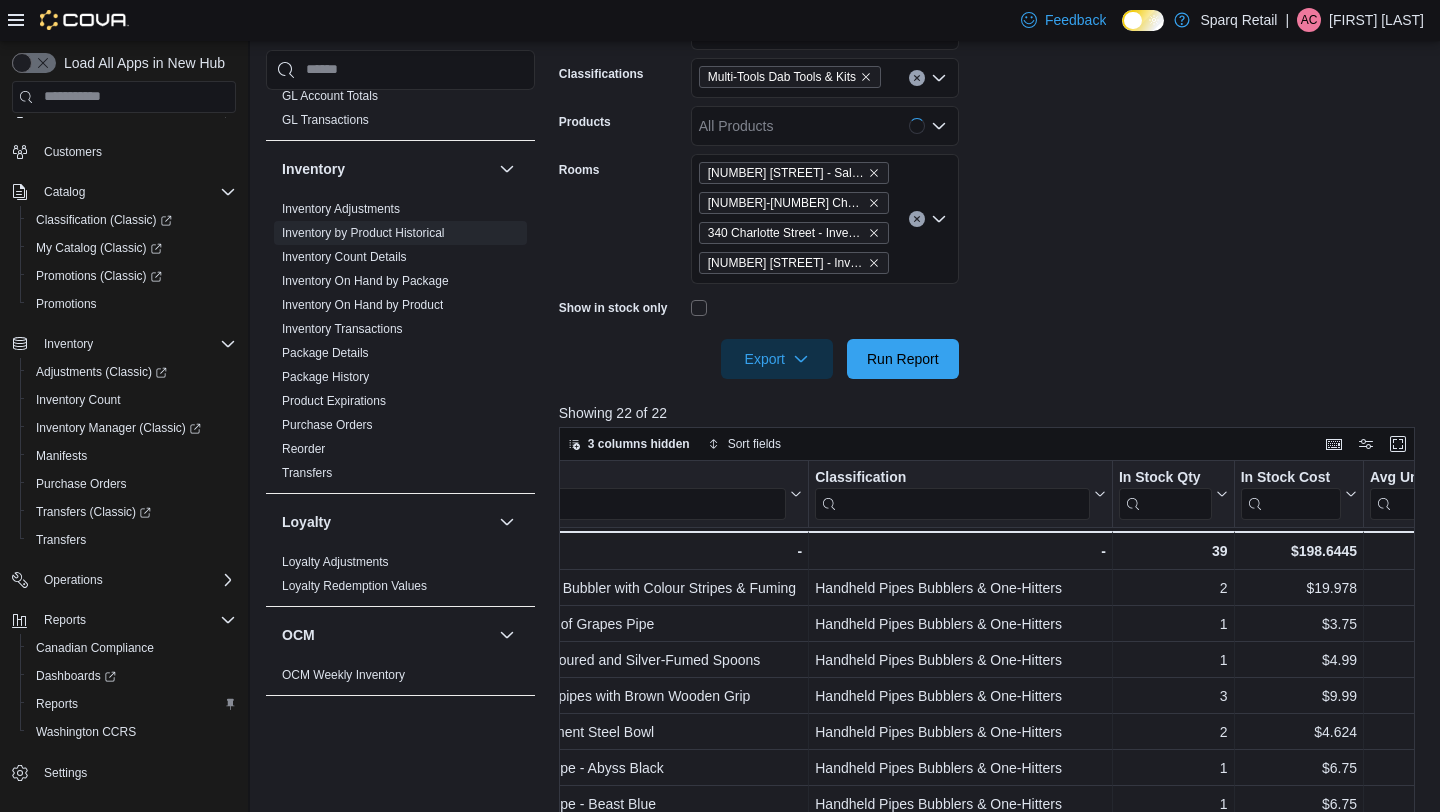 click on "**********" at bounding box center (991, 158) 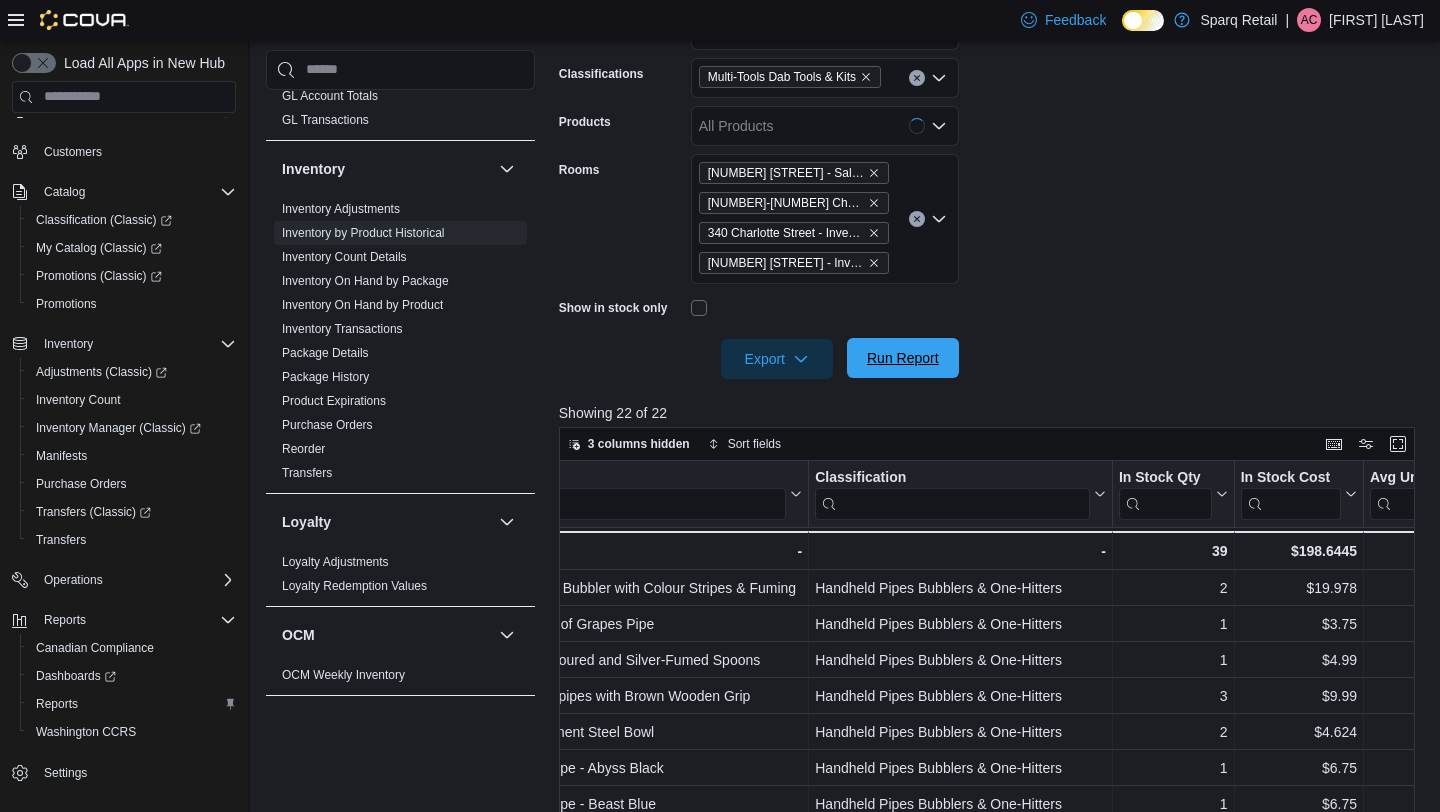 click on "Run Report" at bounding box center [903, 358] 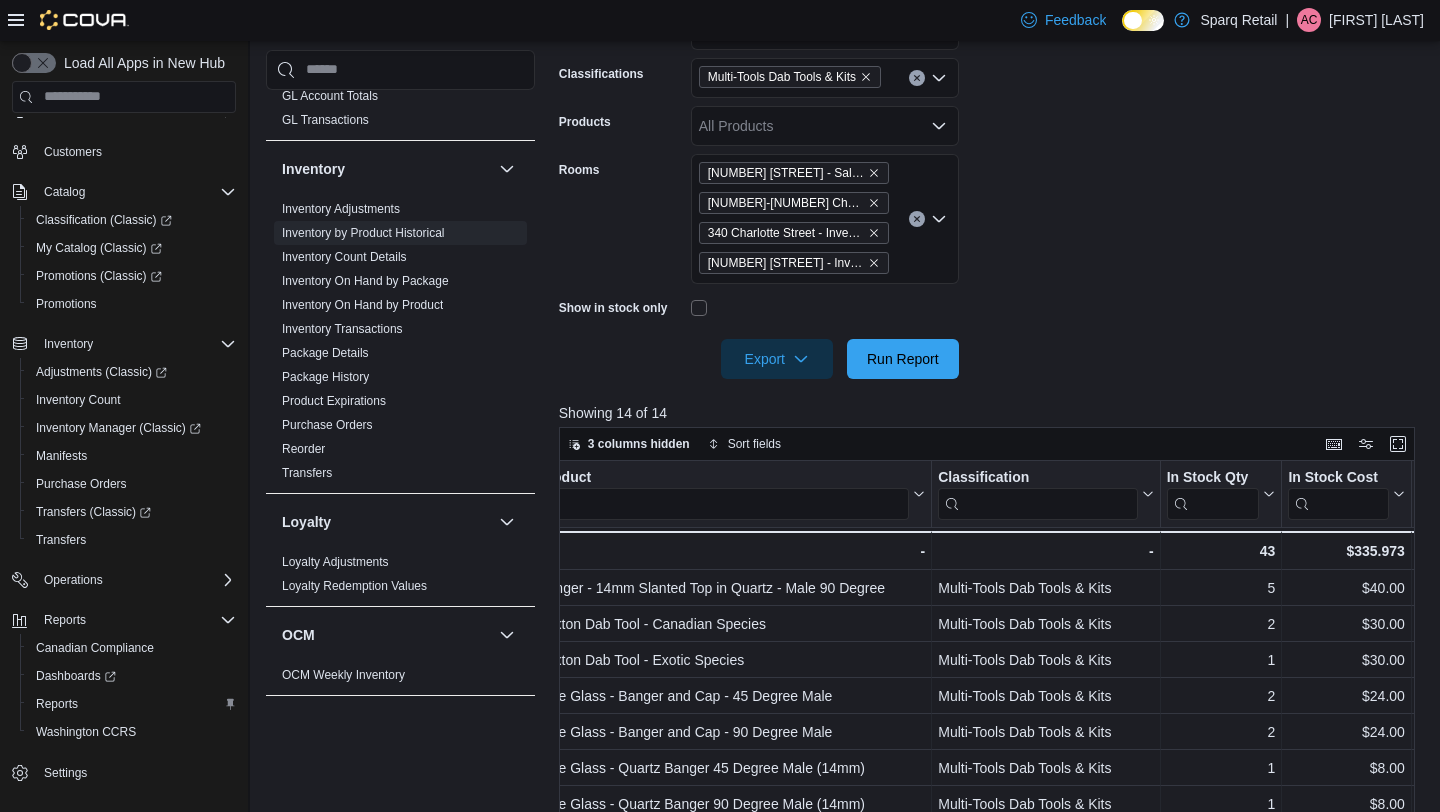 scroll, scrollTop: 0, scrollLeft: 213, axis: horizontal 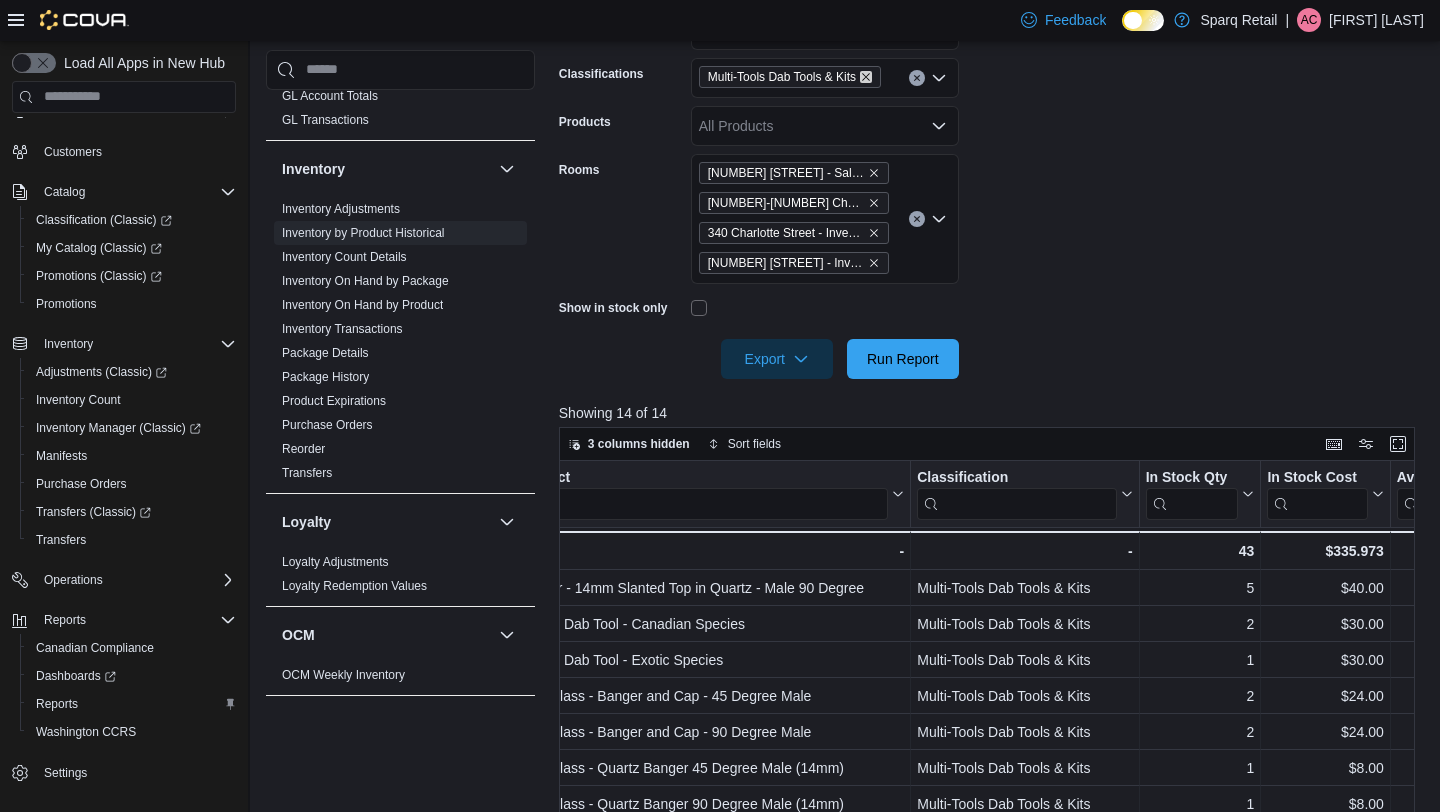 click 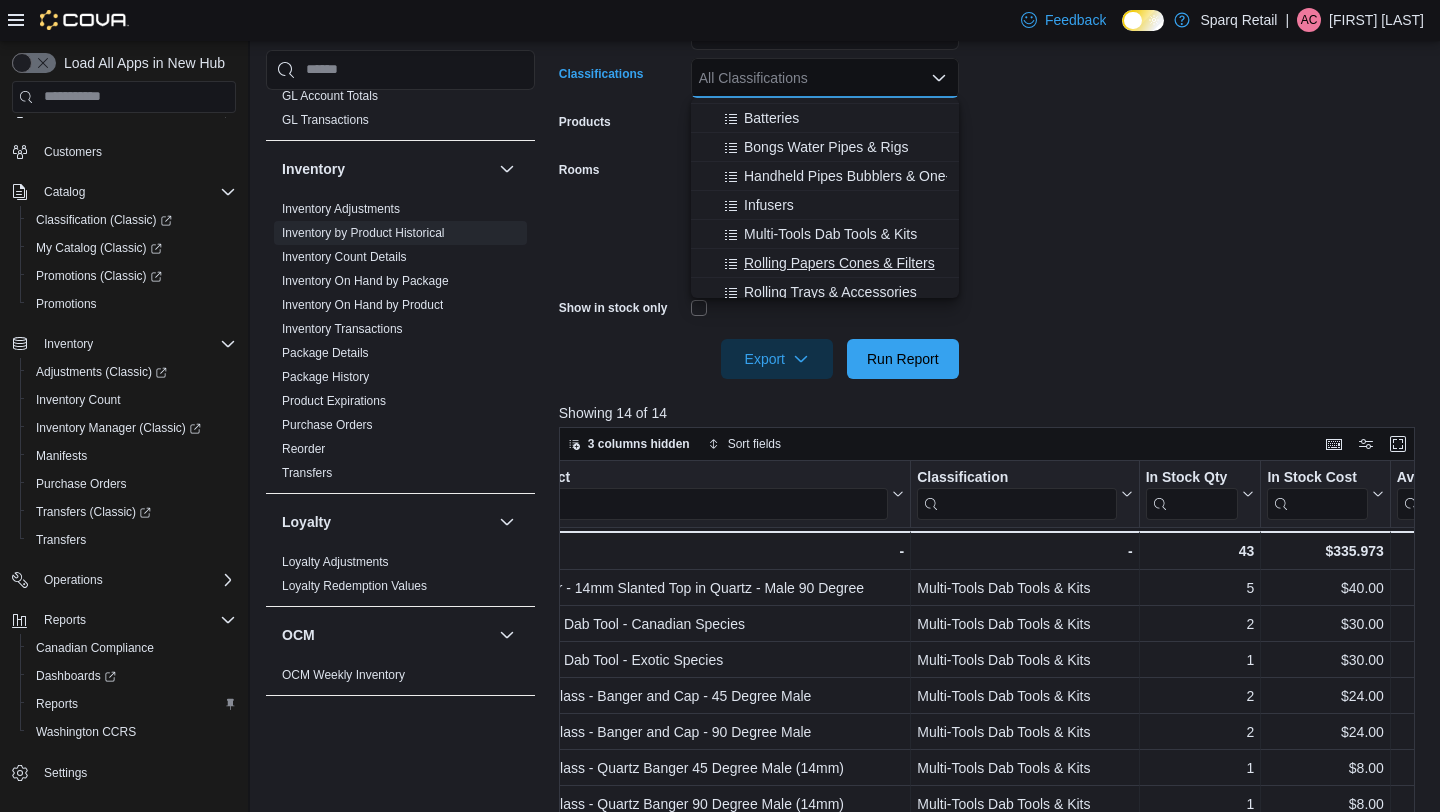 scroll, scrollTop: 515, scrollLeft: 0, axis: vertical 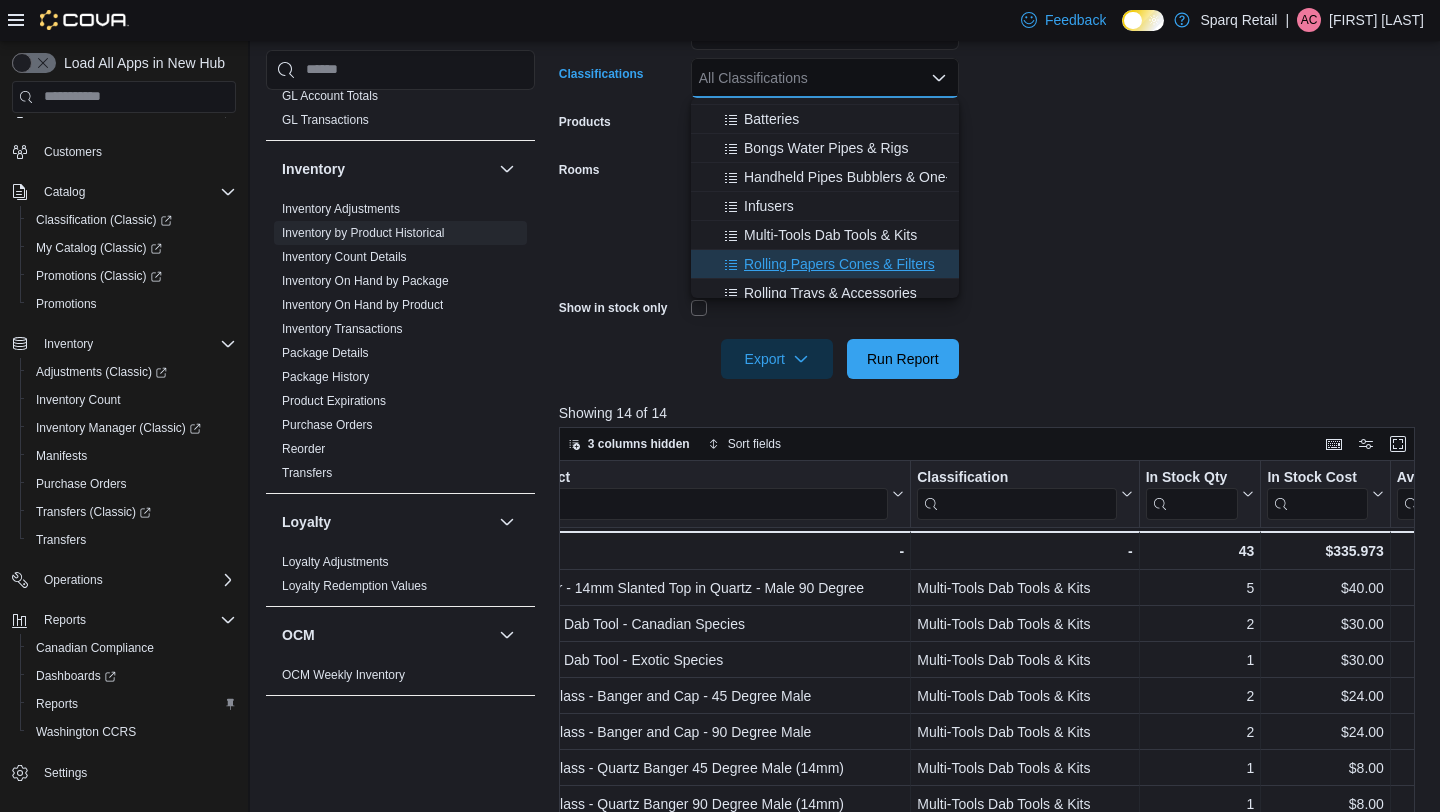 click on "Rolling Papers Cones &  Filters" at bounding box center (839, 264) 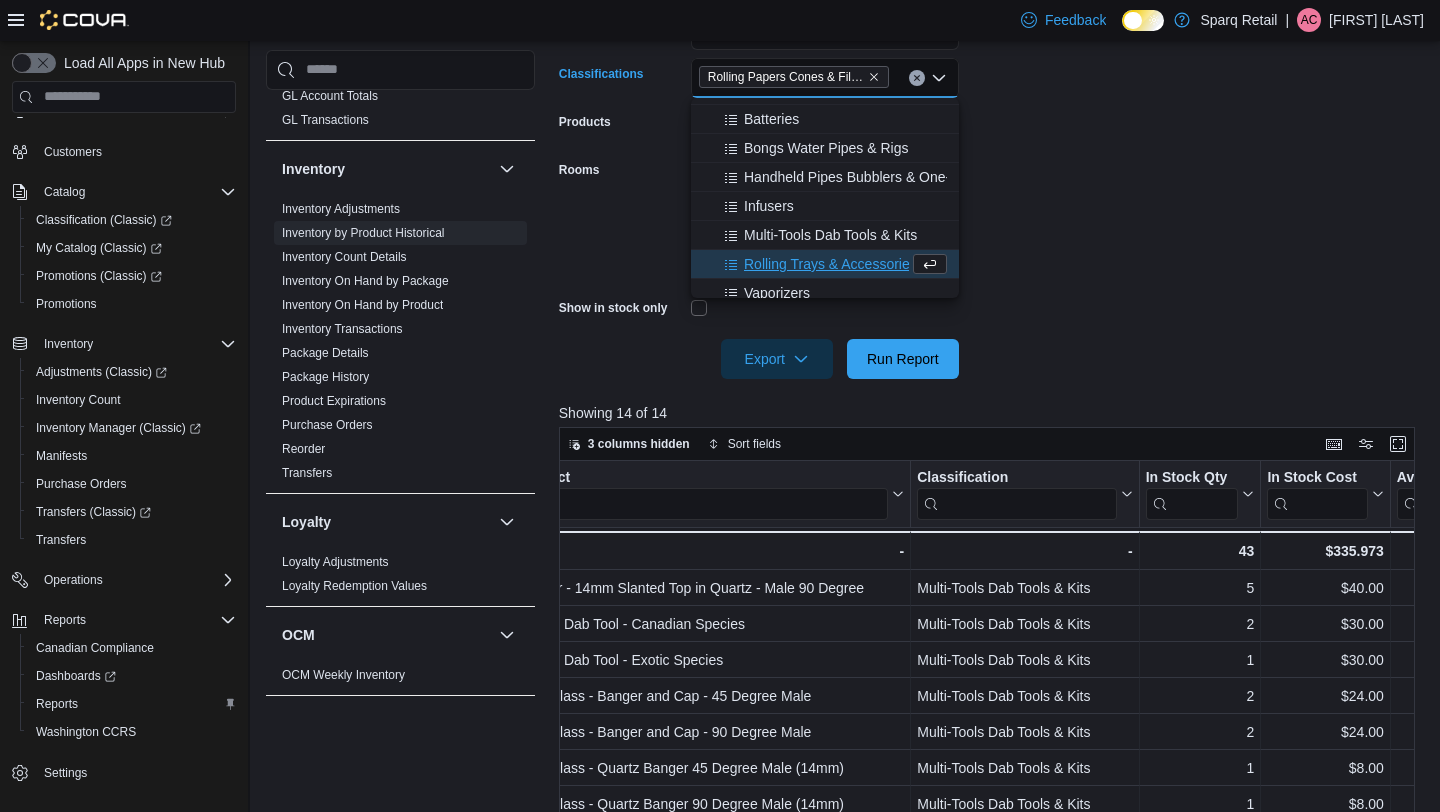 click on "**********" at bounding box center [991, 158] 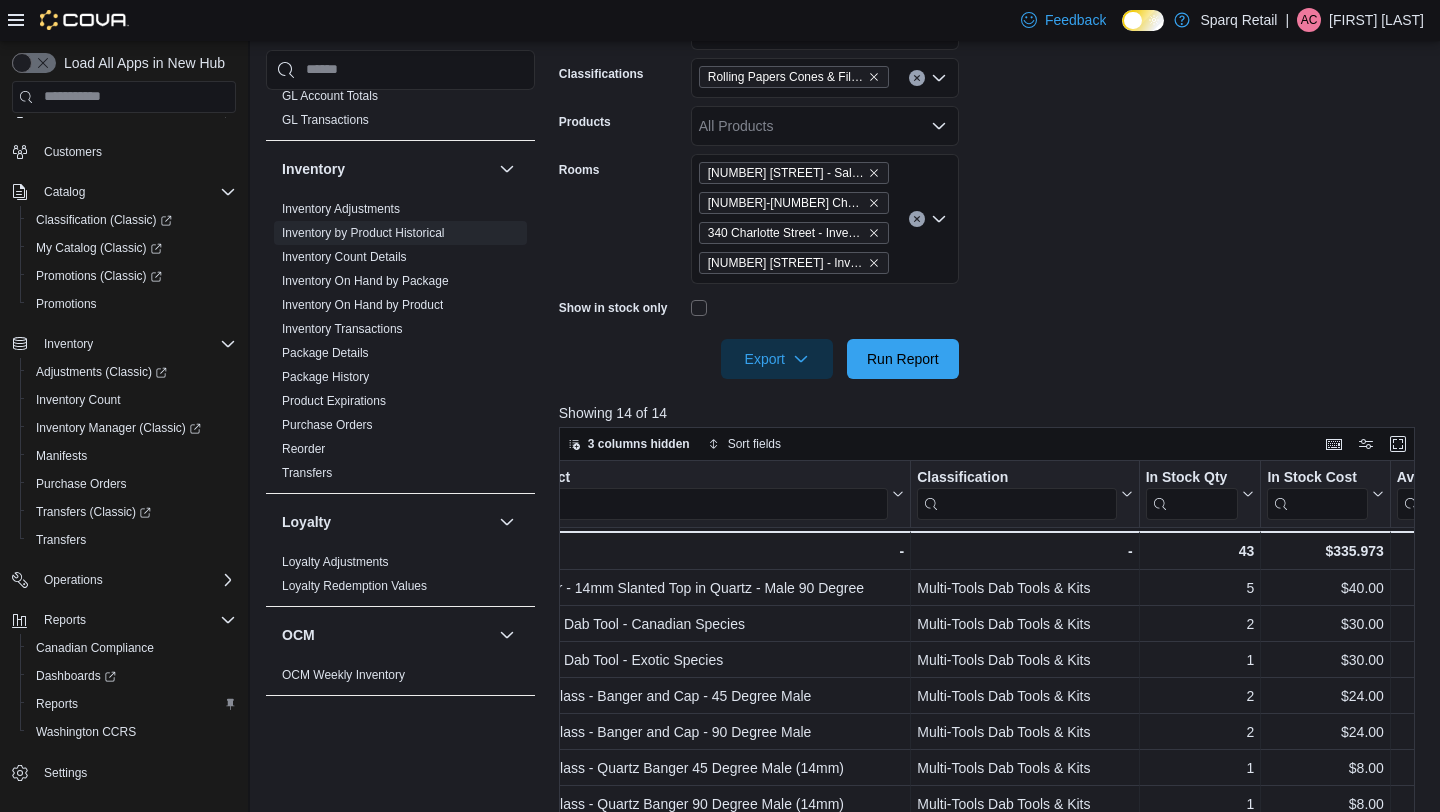 click at bounding box center (991, 391) 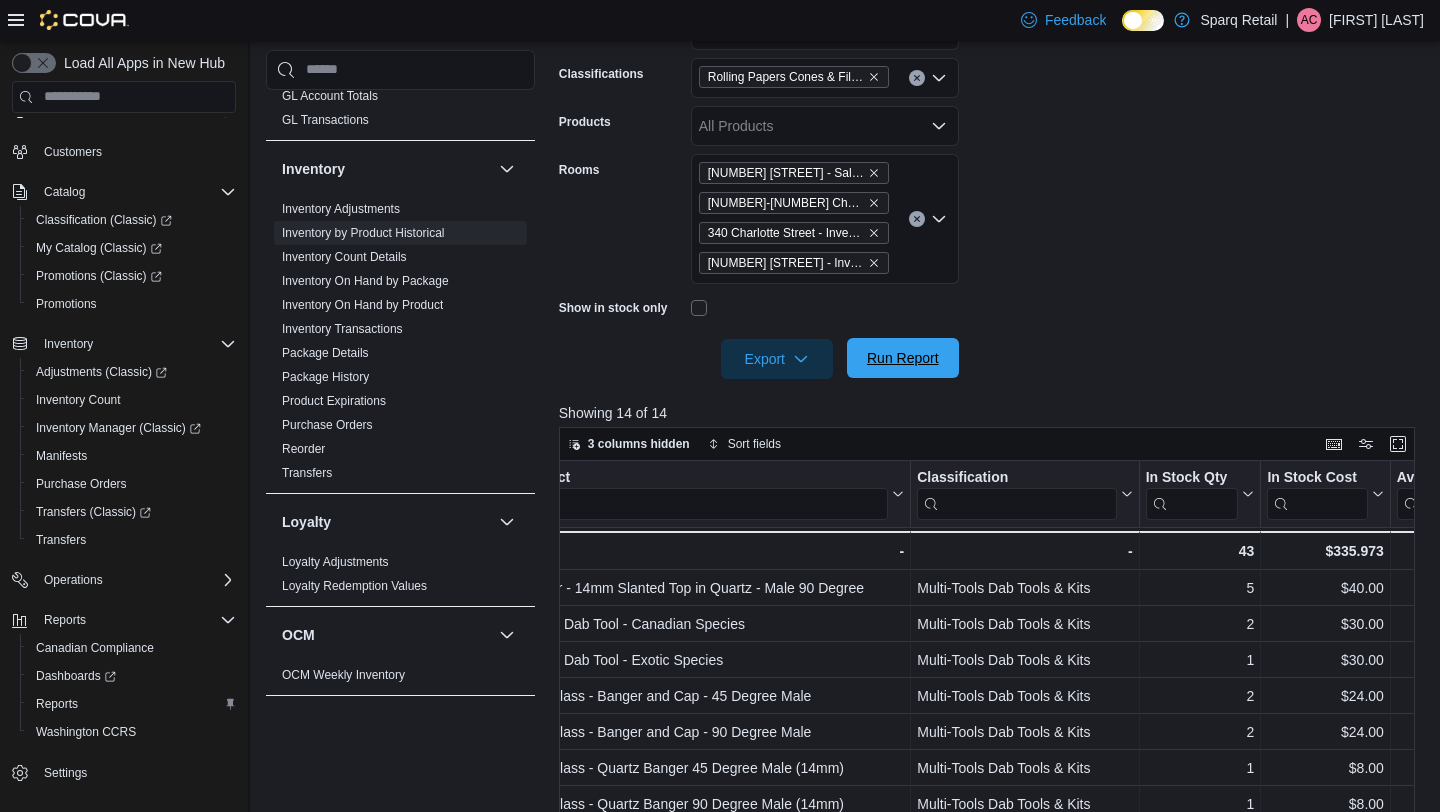 click on "Run Report" at bounding box center (903, 358) 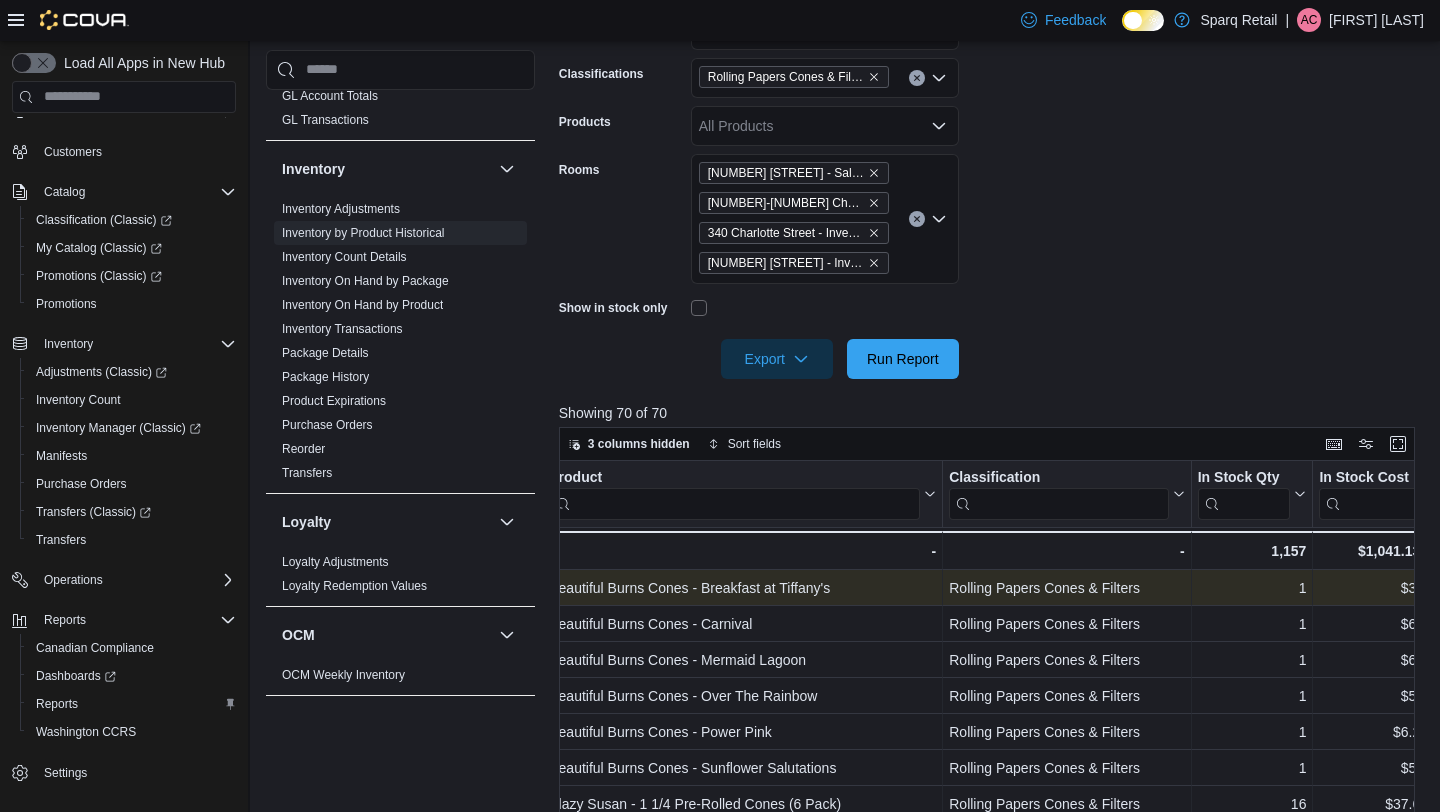 scroll, scrollTop: 0, scrollLeft: 220, axis: horizontal 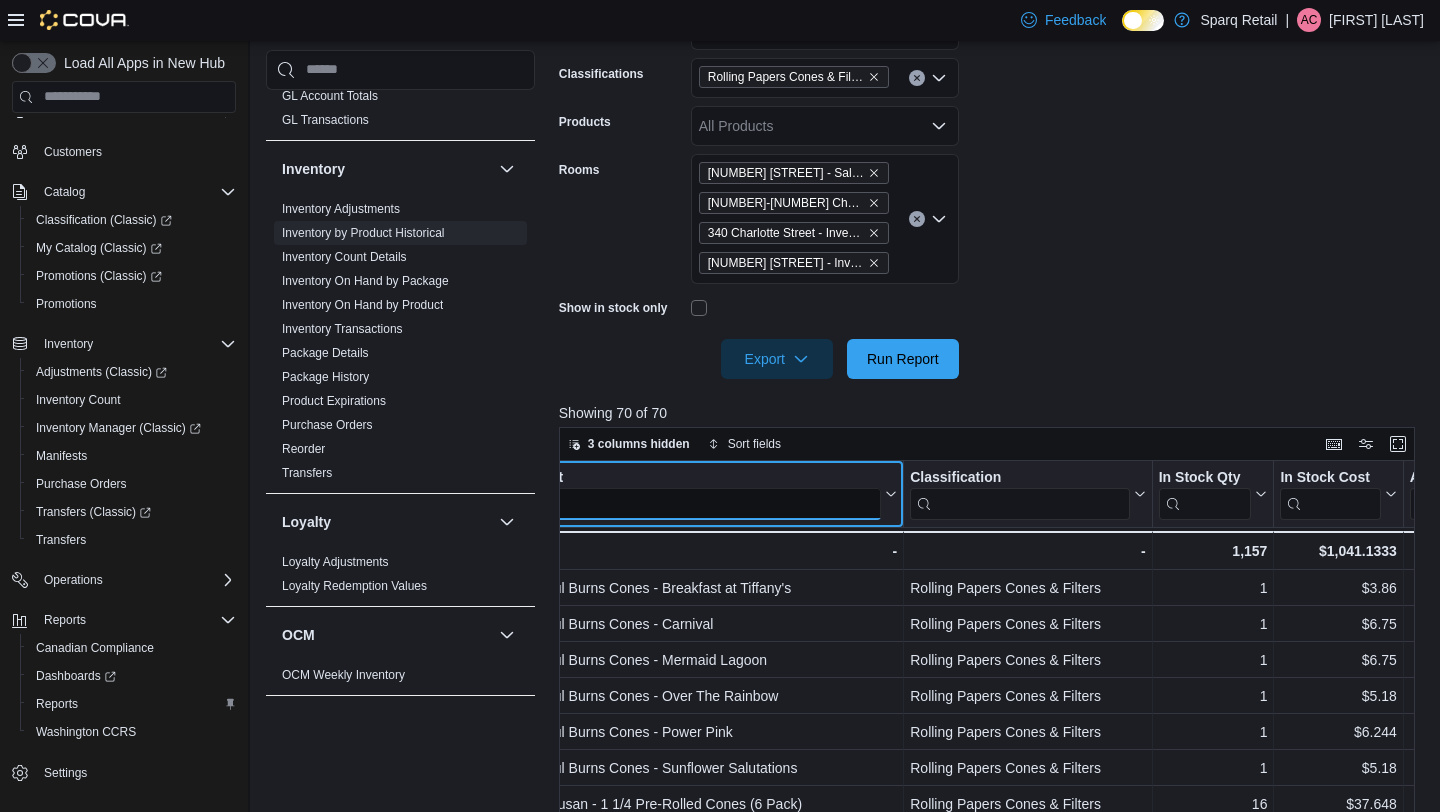 click at bounding box center [695, 503] 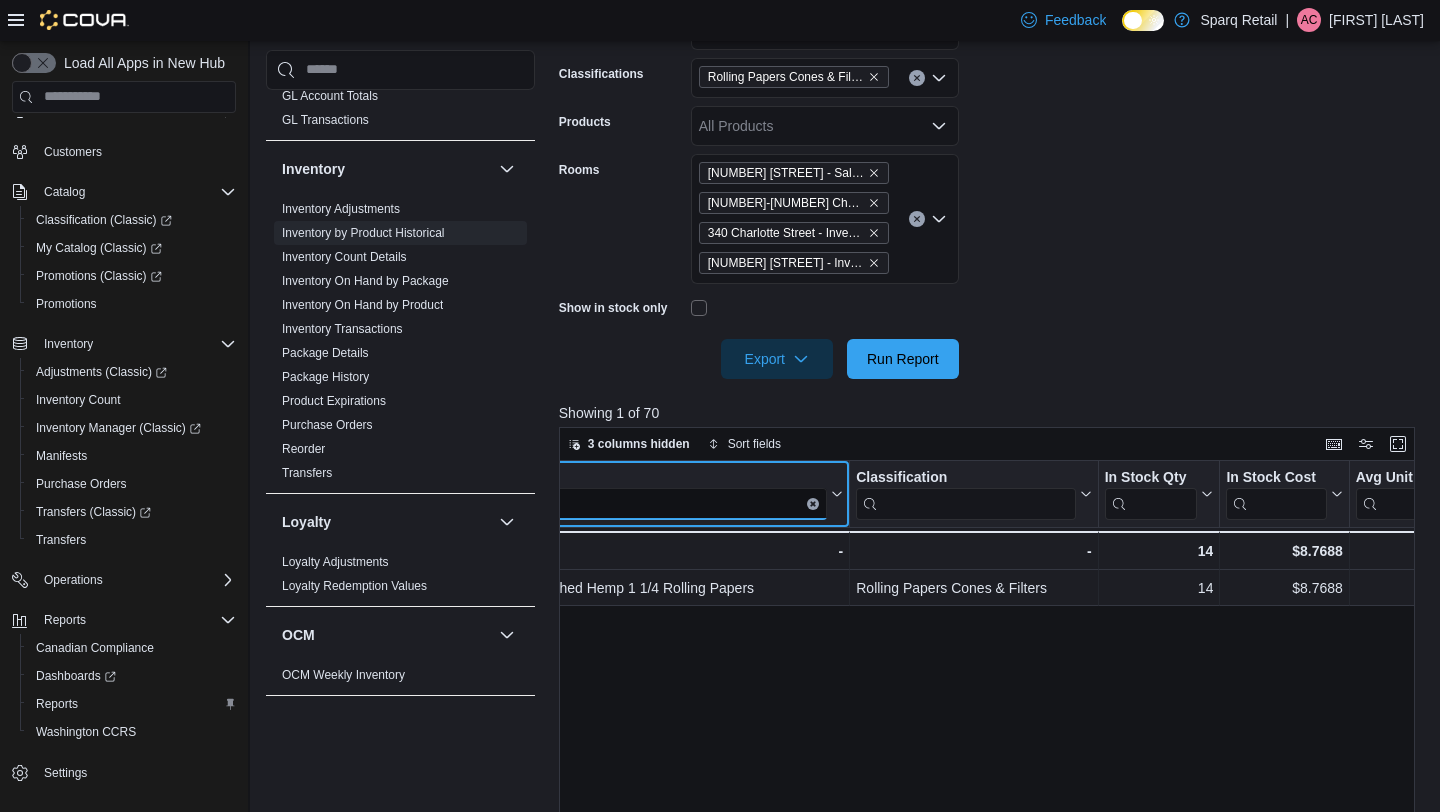 scroll, scrollTop: 0, scrollLeft: 276, axis: horizontal 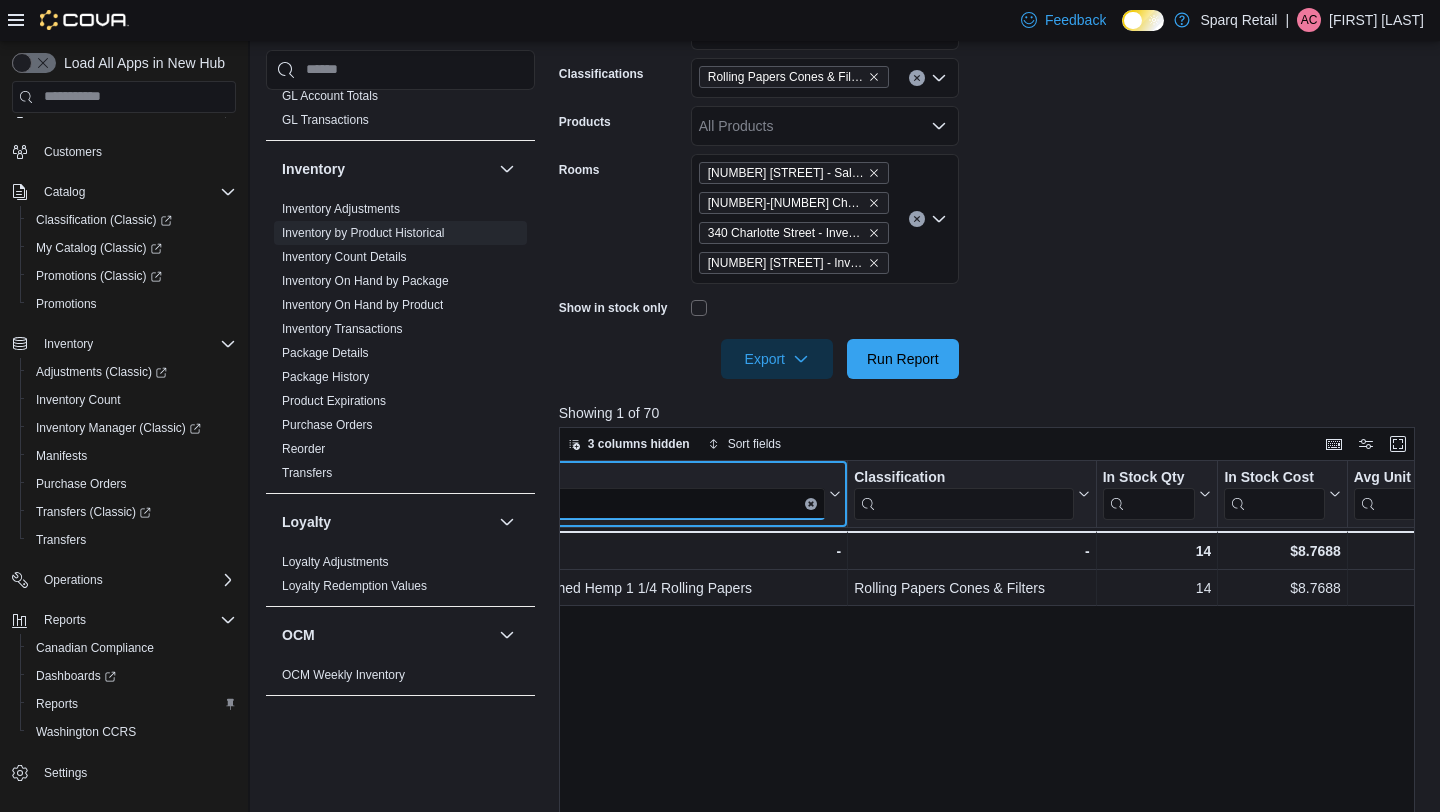 type on "****" 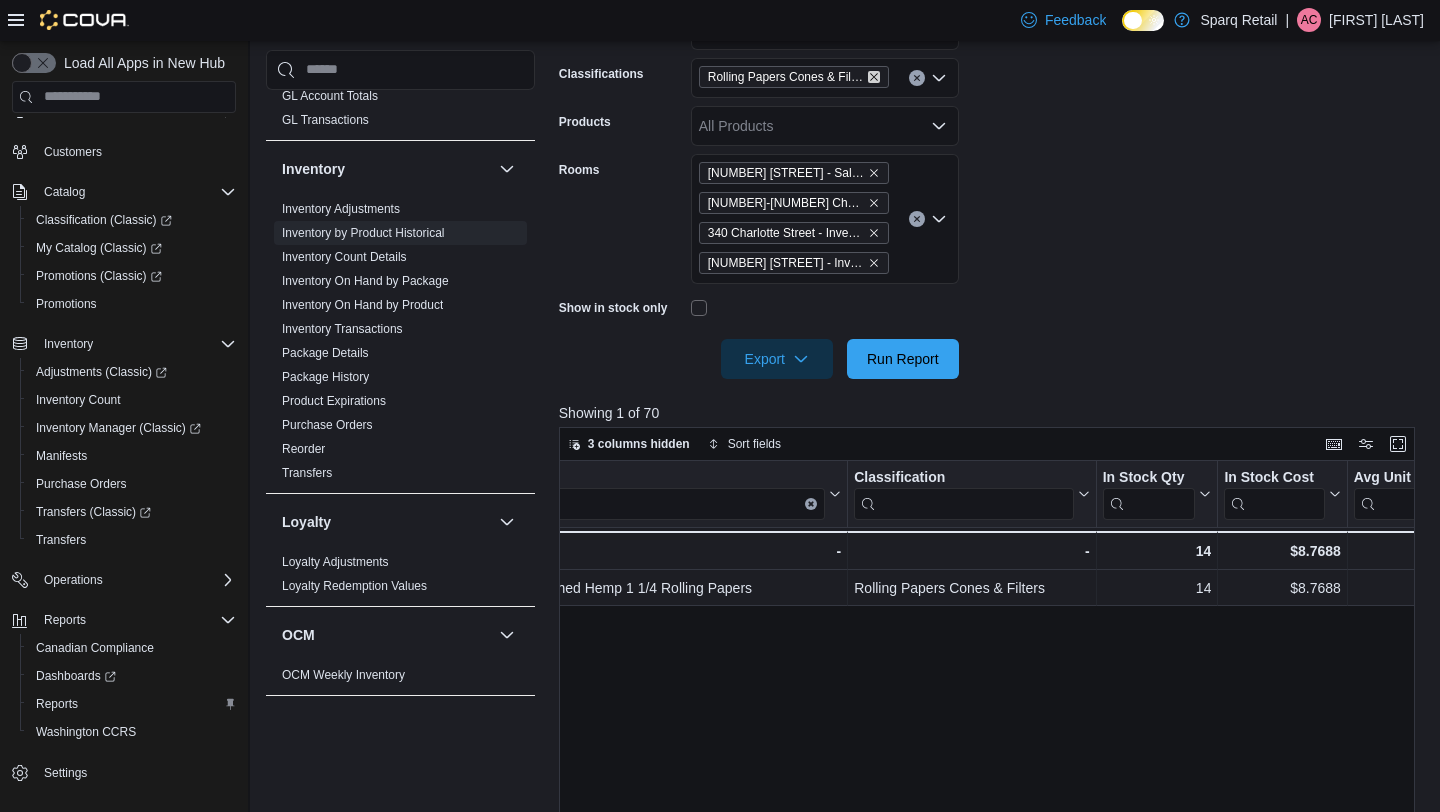 click 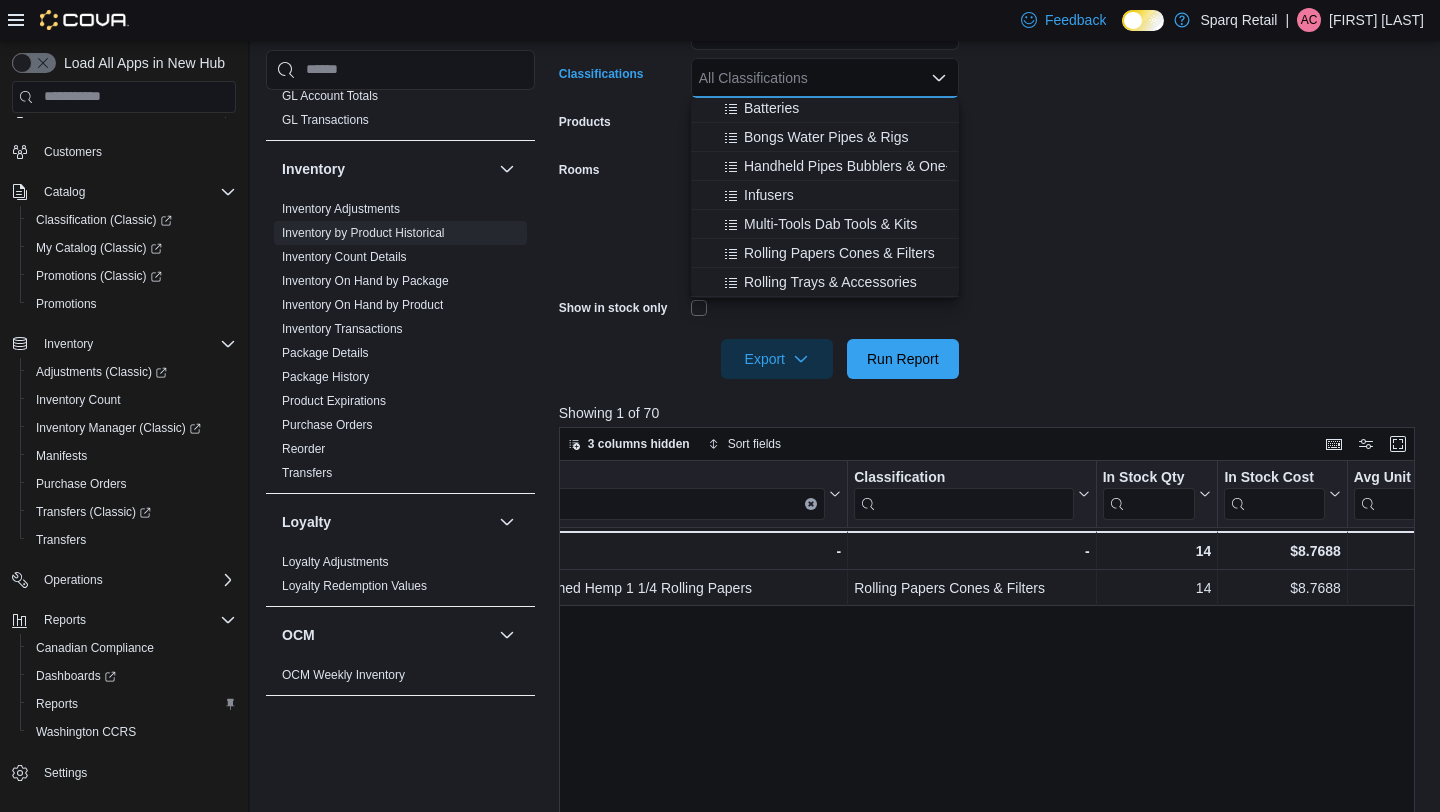 scroll, scrollTop: 539, scrollLeft: 0, axis: vertical 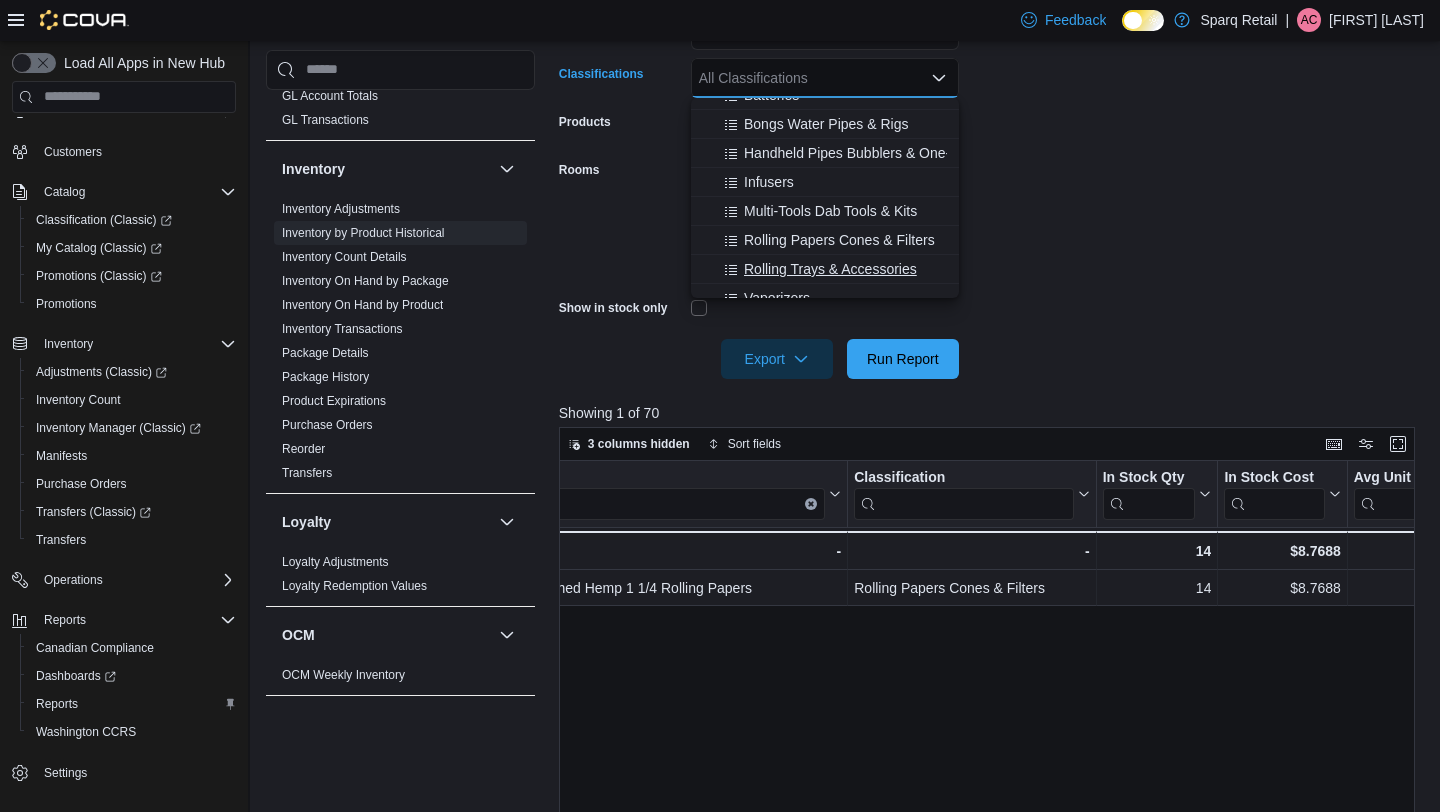 click on "Rolling Trays & Accessories" at bounding box center [830, 269] 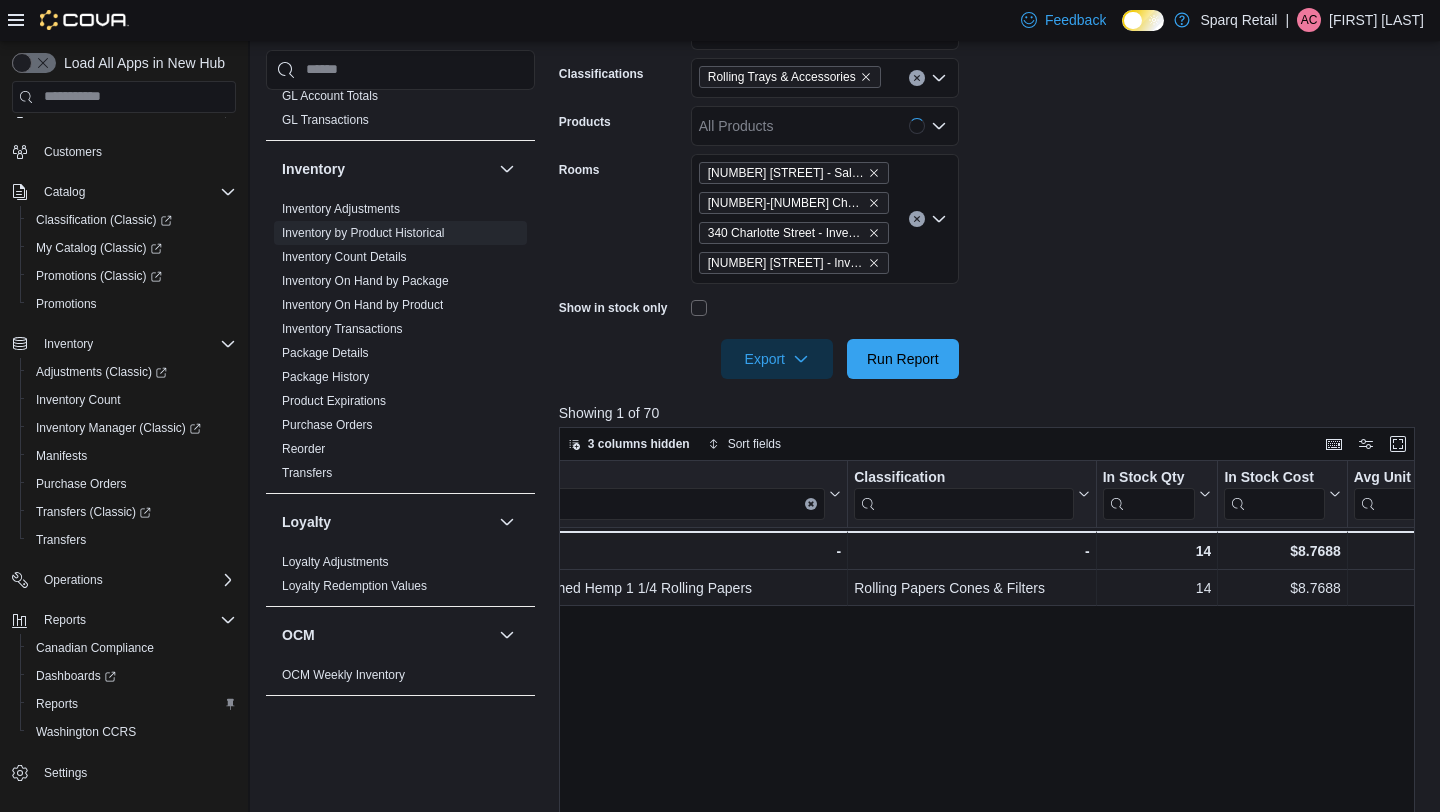 click on "**********" at bounding box center (991, 158) 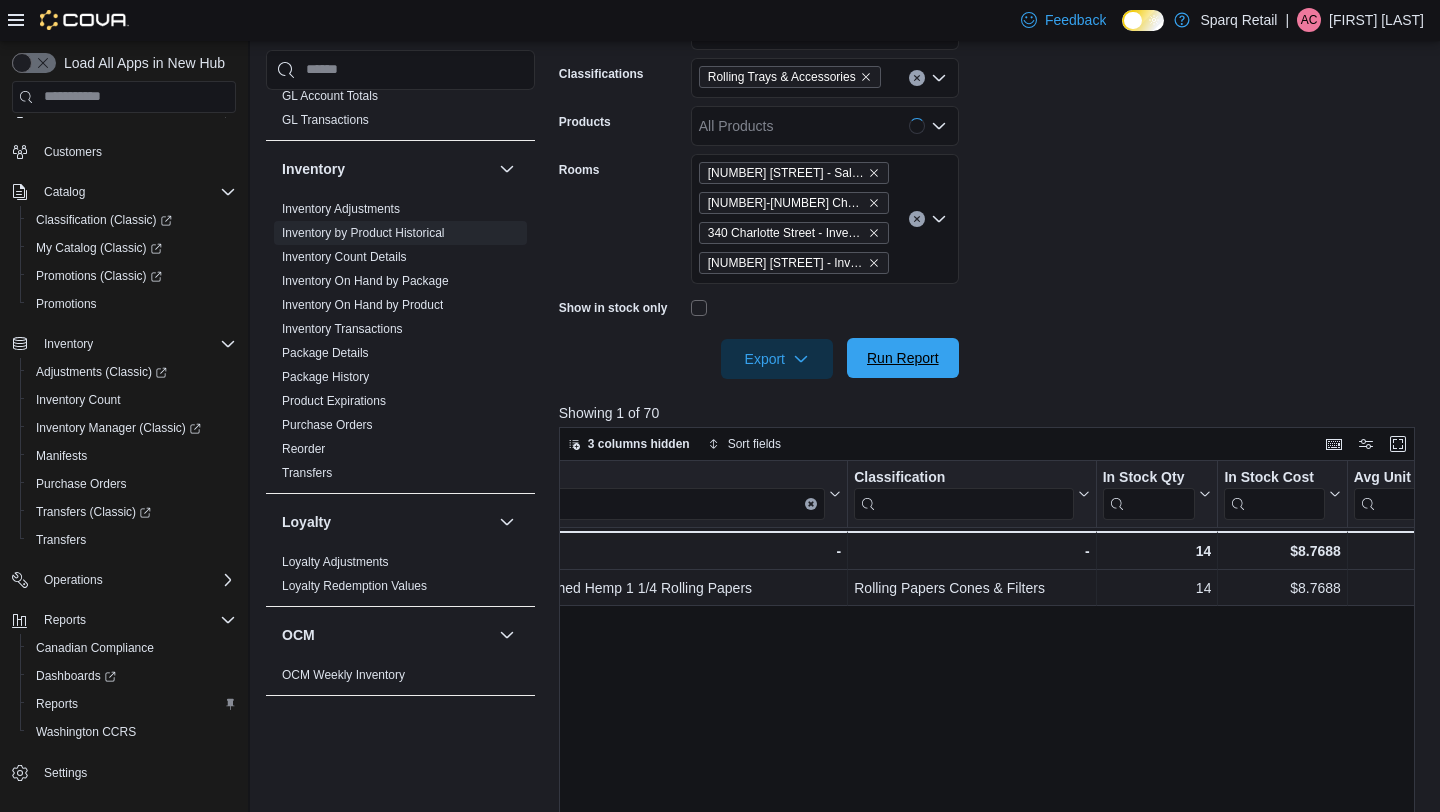 click on "Run Report" at bounding box center (903, 358) 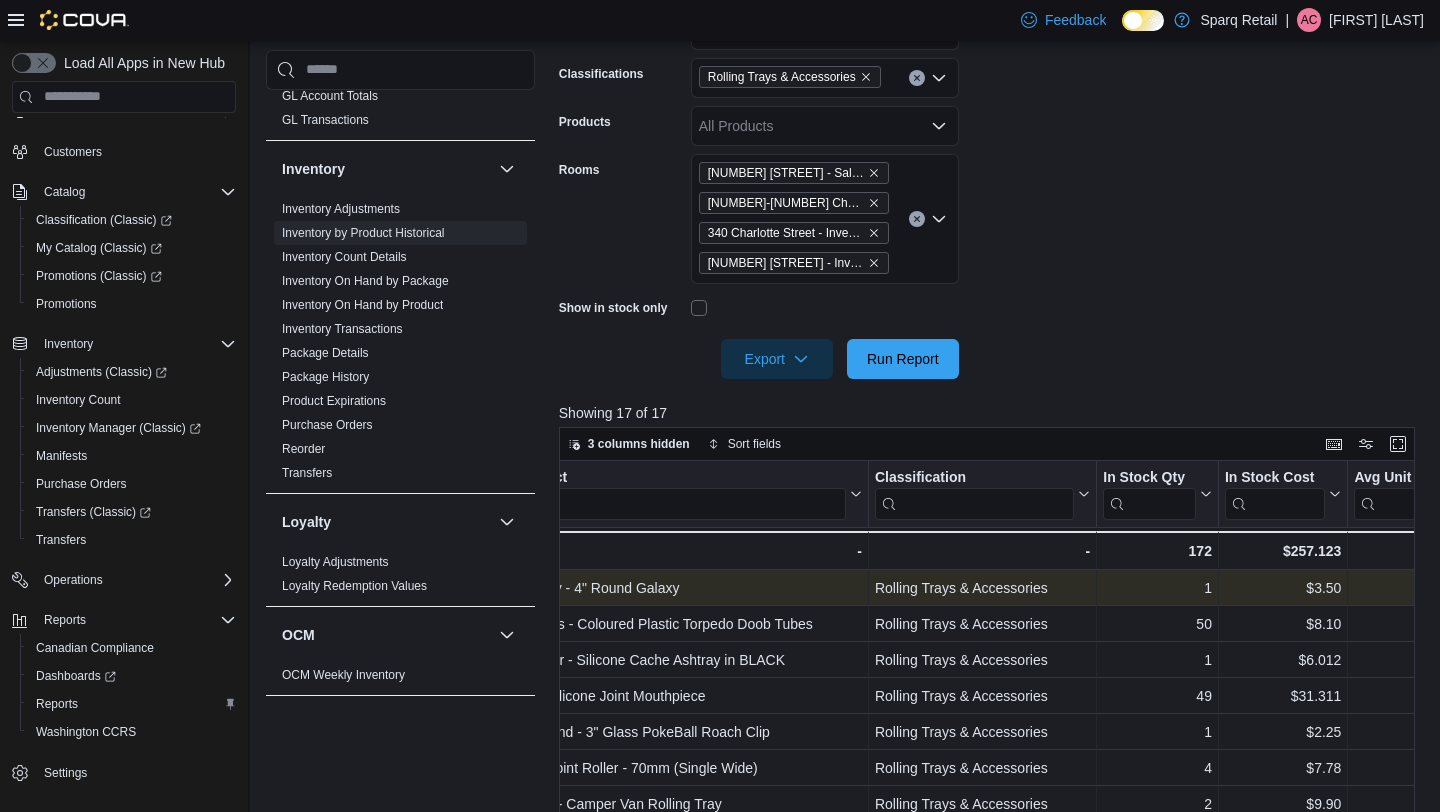 scroll, scrollTop: 0, scrollLeft: 224, axis: horizontal 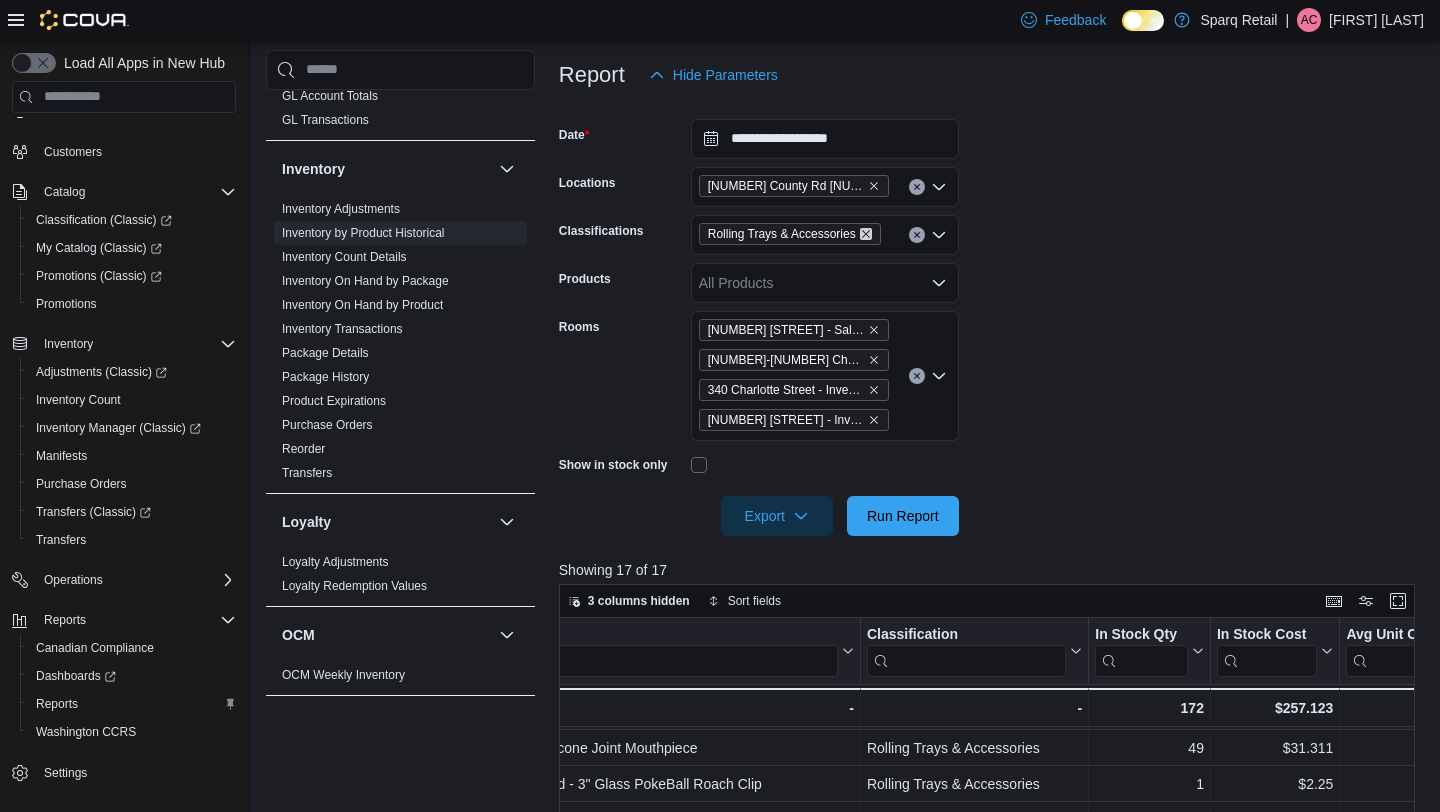 click 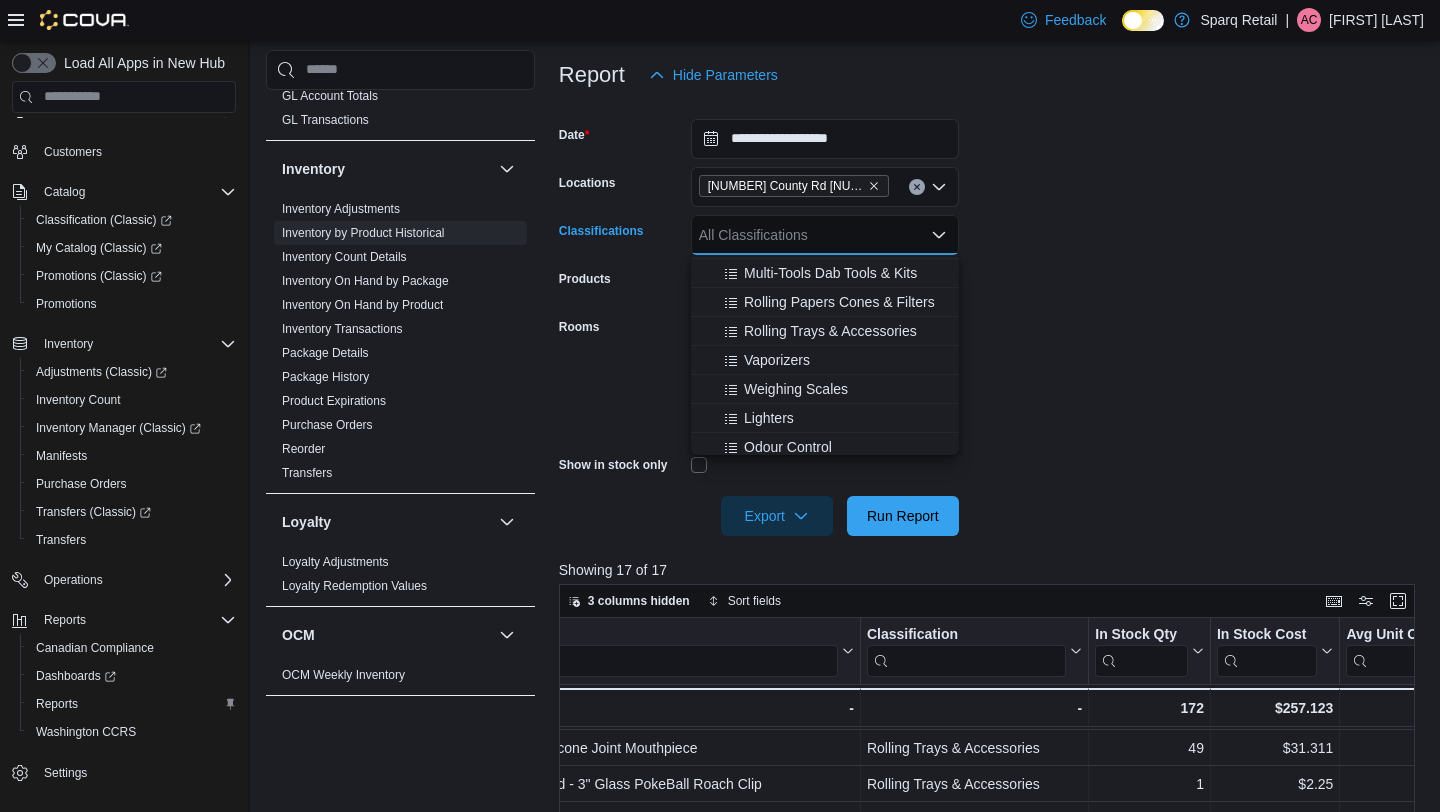 scroll, scrollTop: 639, scrollLeft: 0, axis: vertical 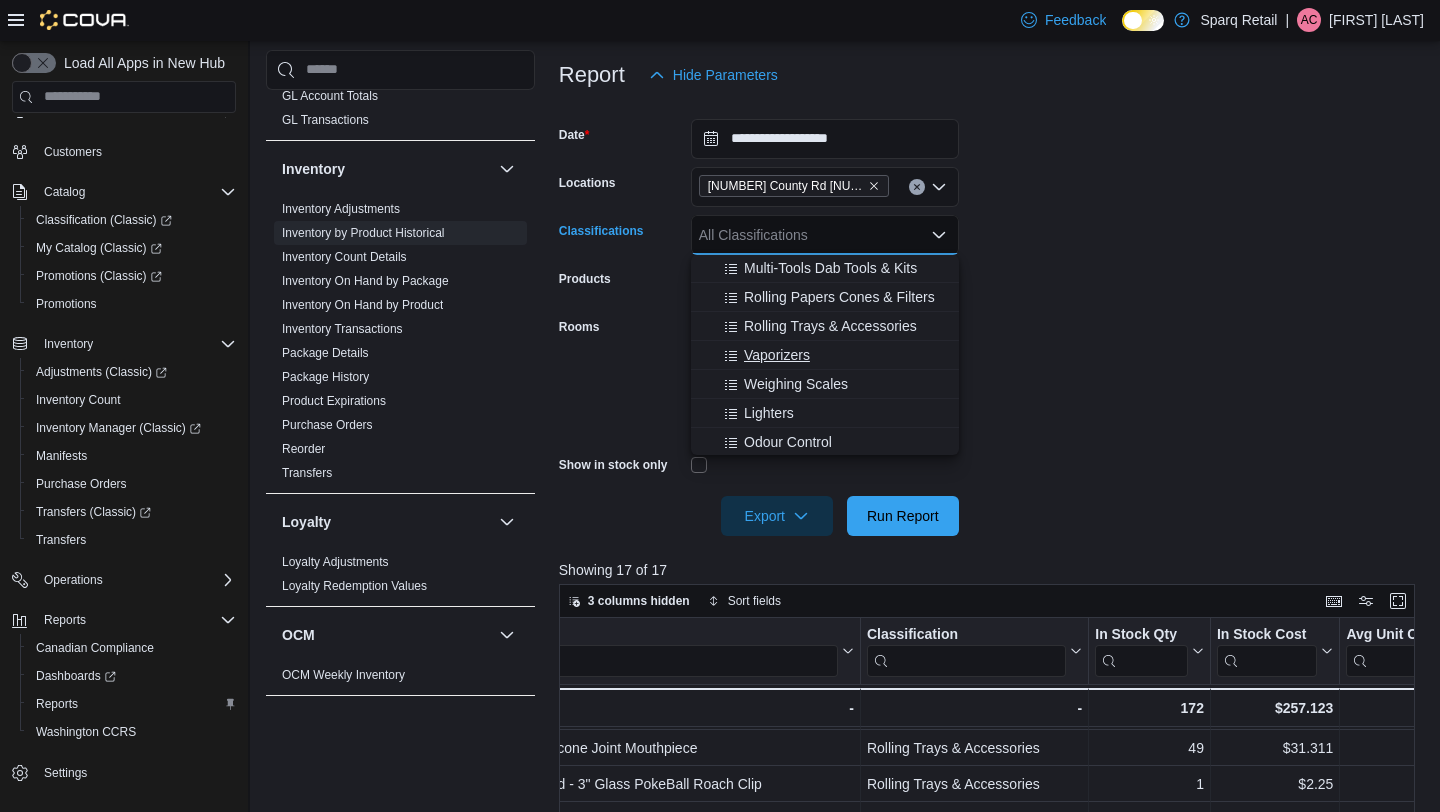 click on "Vaporizers" at bounding box center (825, 355) 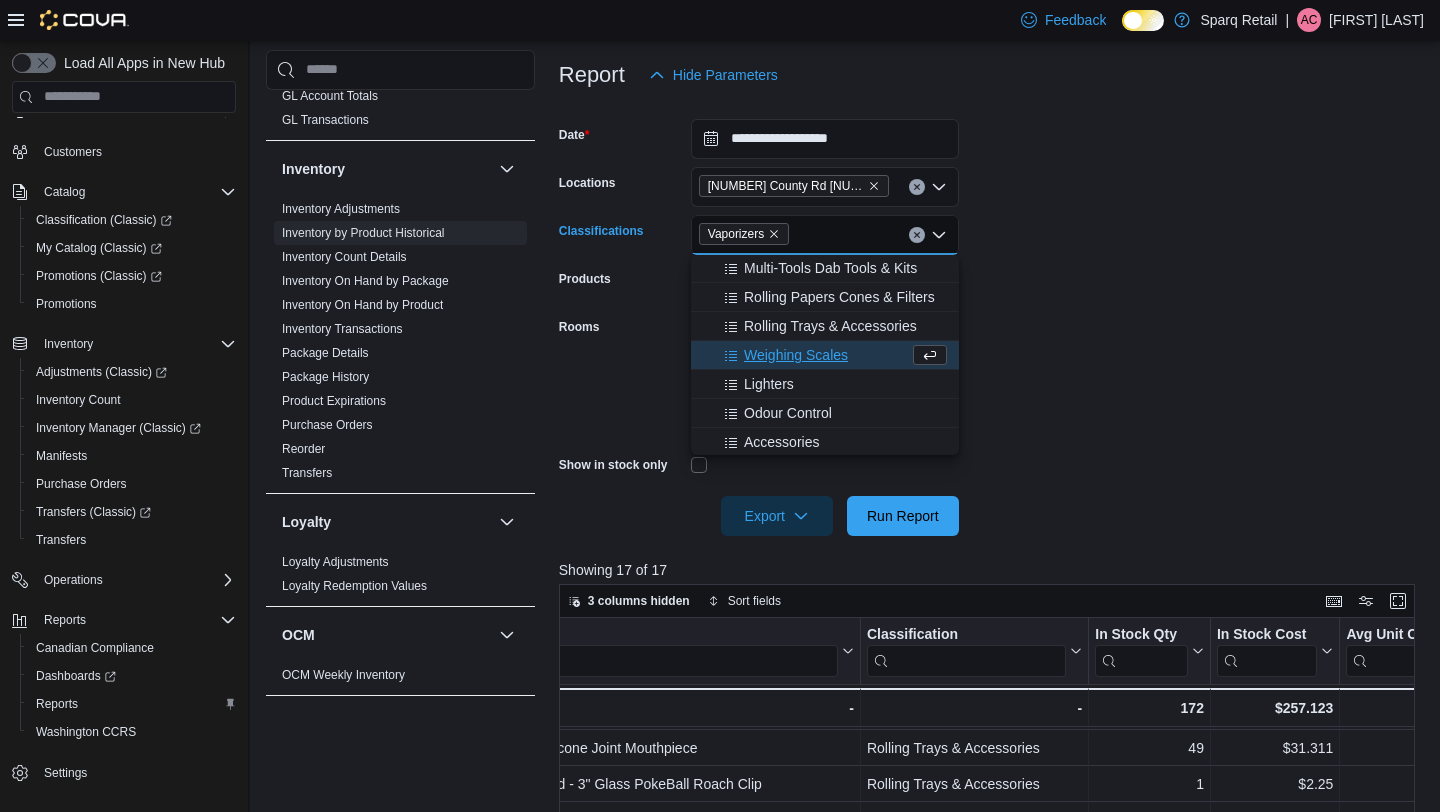 click on "**********" at bounding box center (991, 315) 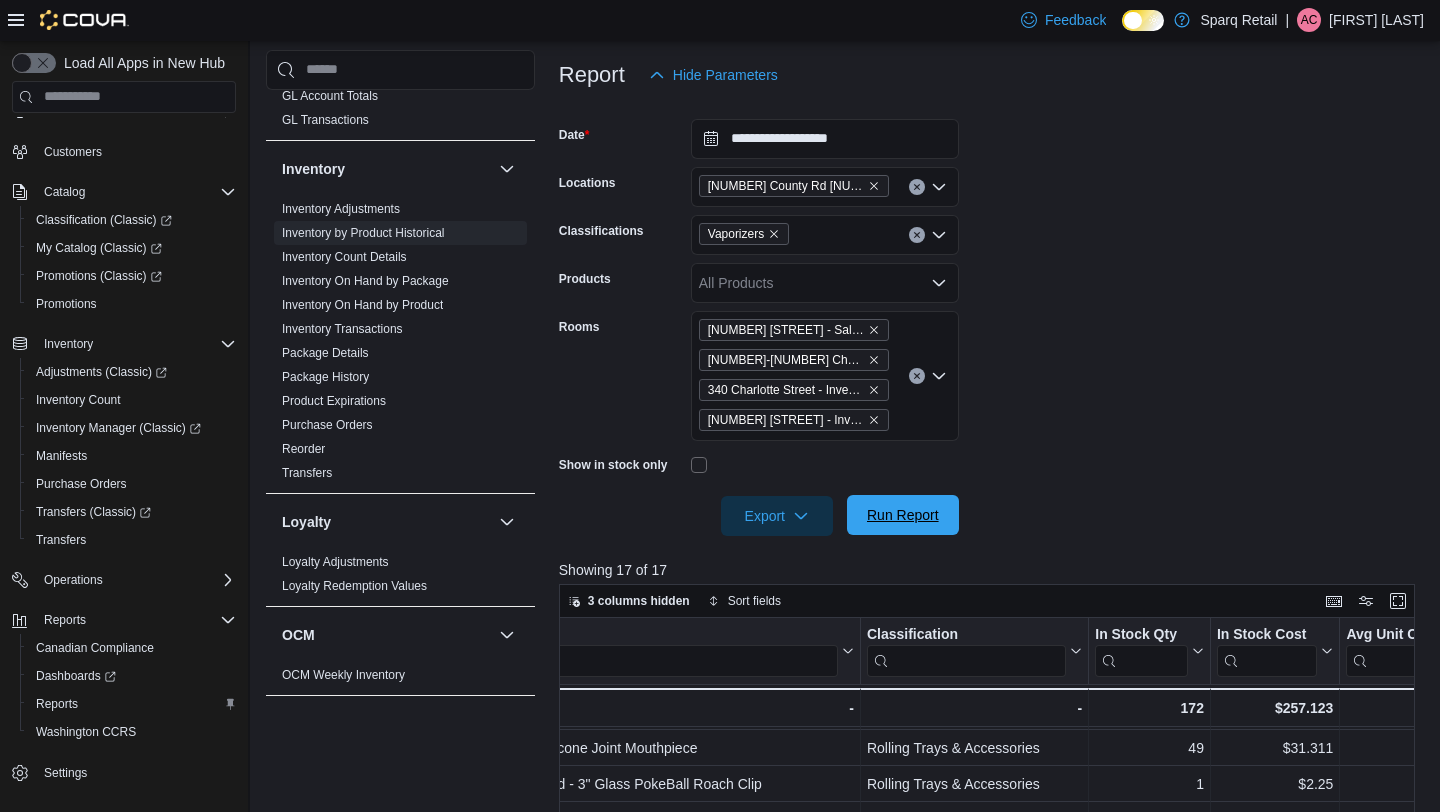 click on "Run Report" at bounding box center (903, 515) 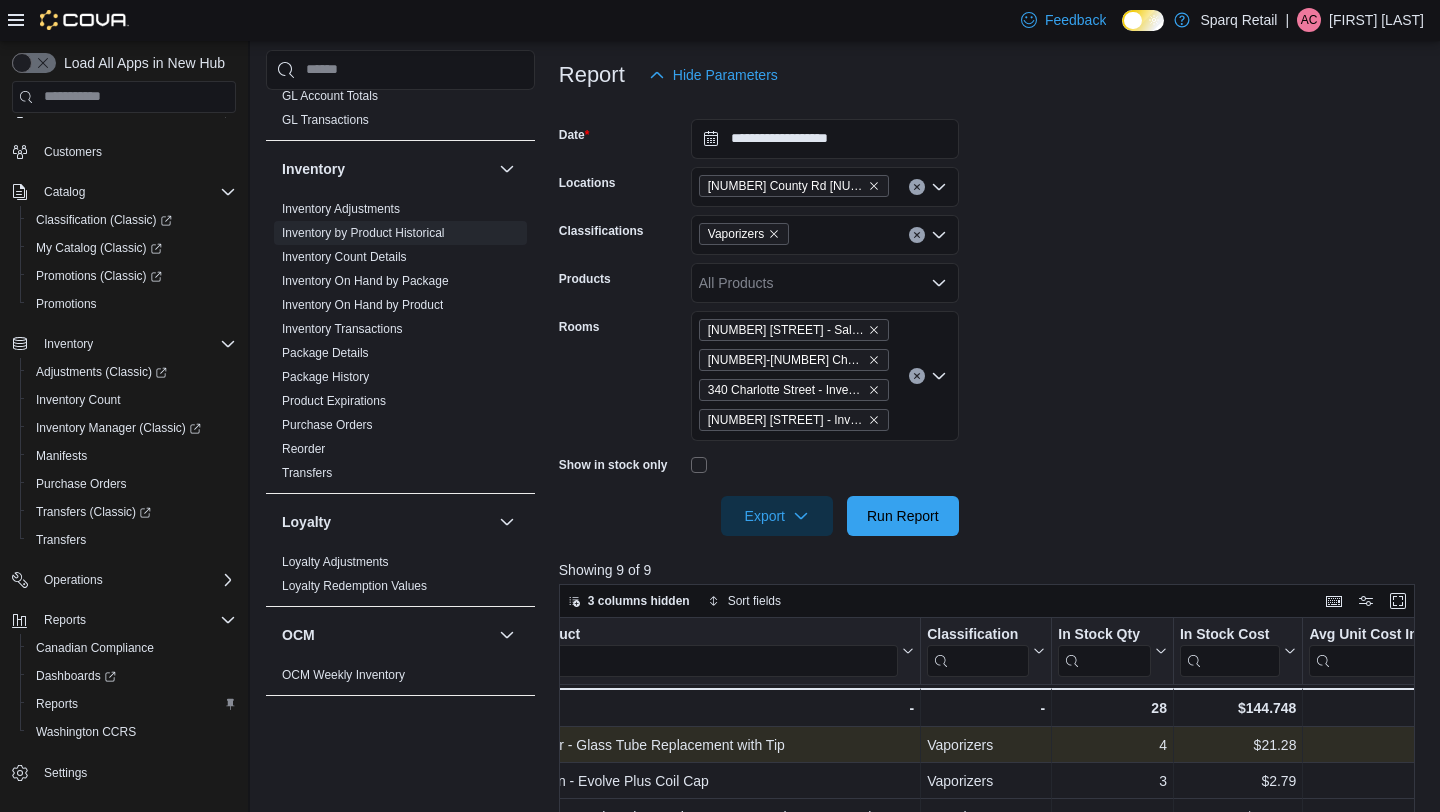 scroll, scrollTop: 0, scrollLeft: 205, axis: horizontal 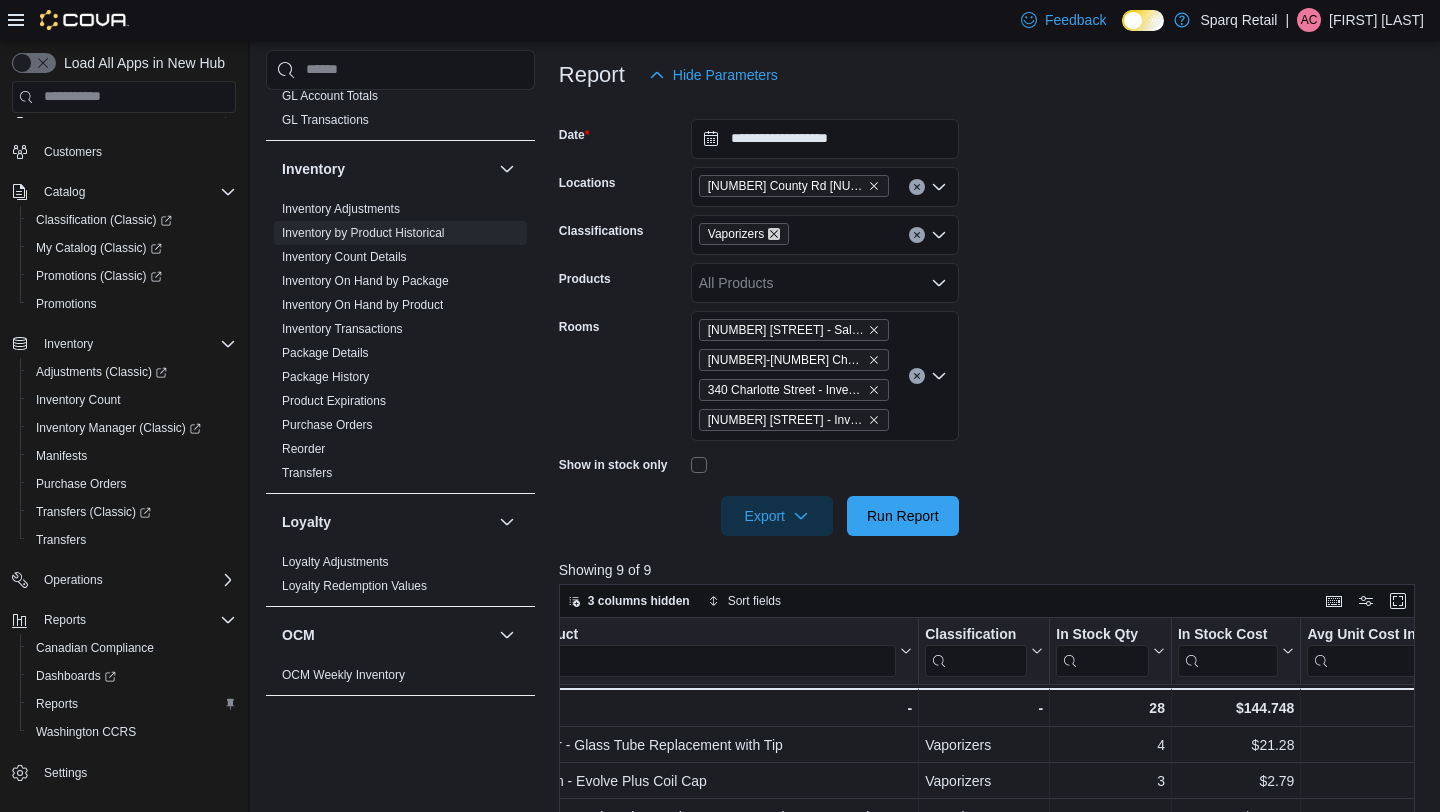 click 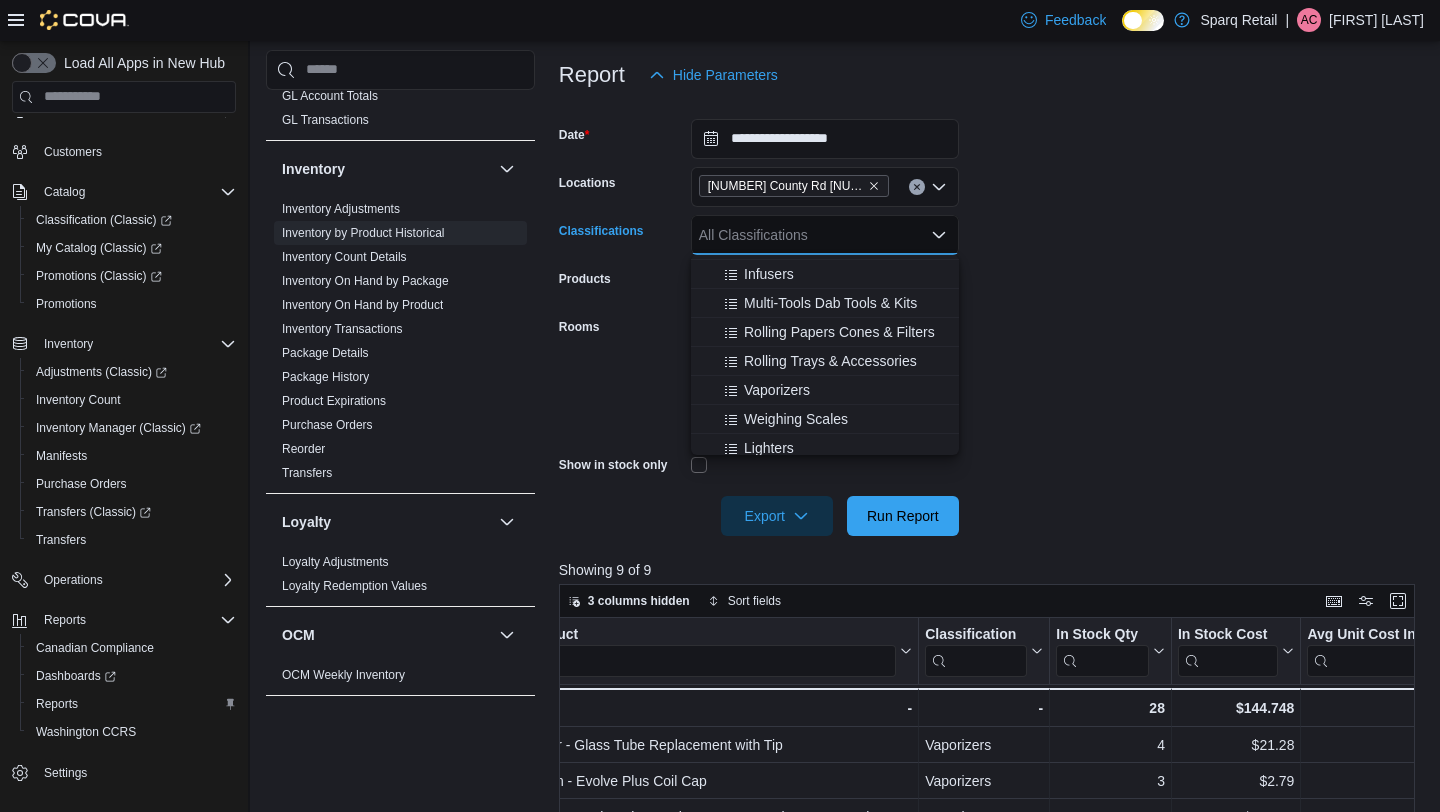scroll, scrollTop: 617, scrollLeft: 0, axis: vertical 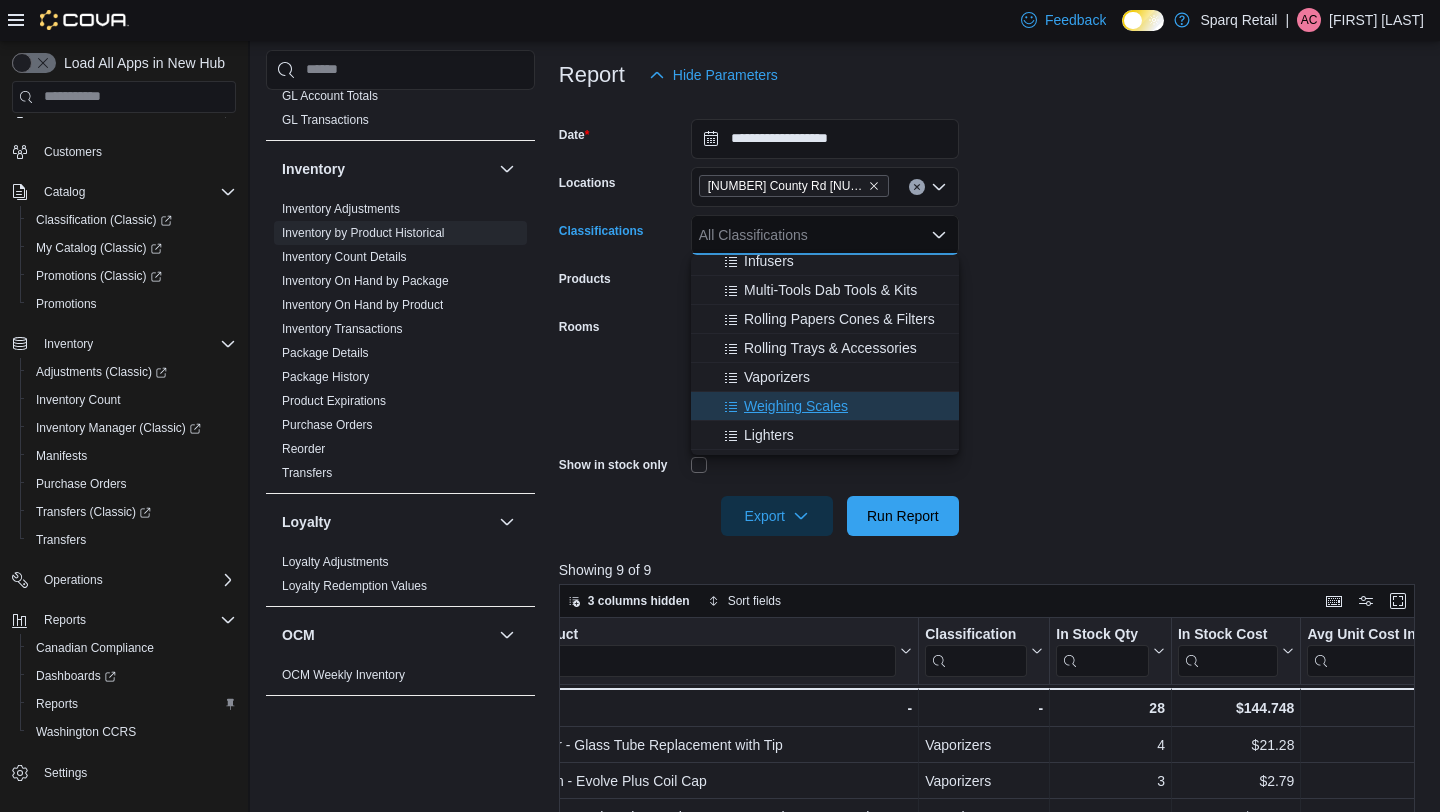 click on "Weighing Scales" at bounding box center (796, 406) 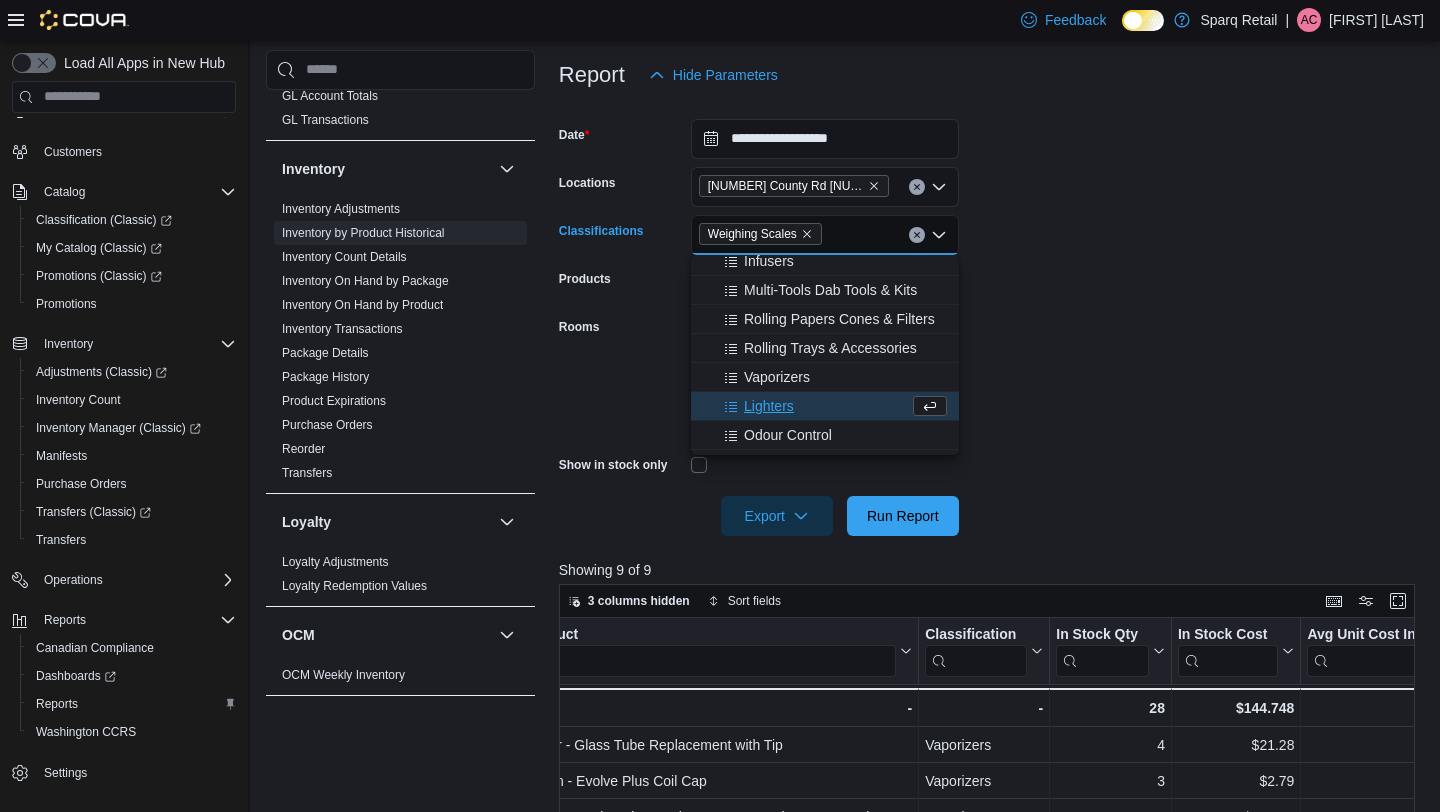 click on "**********" at bounding box center (991, 315) 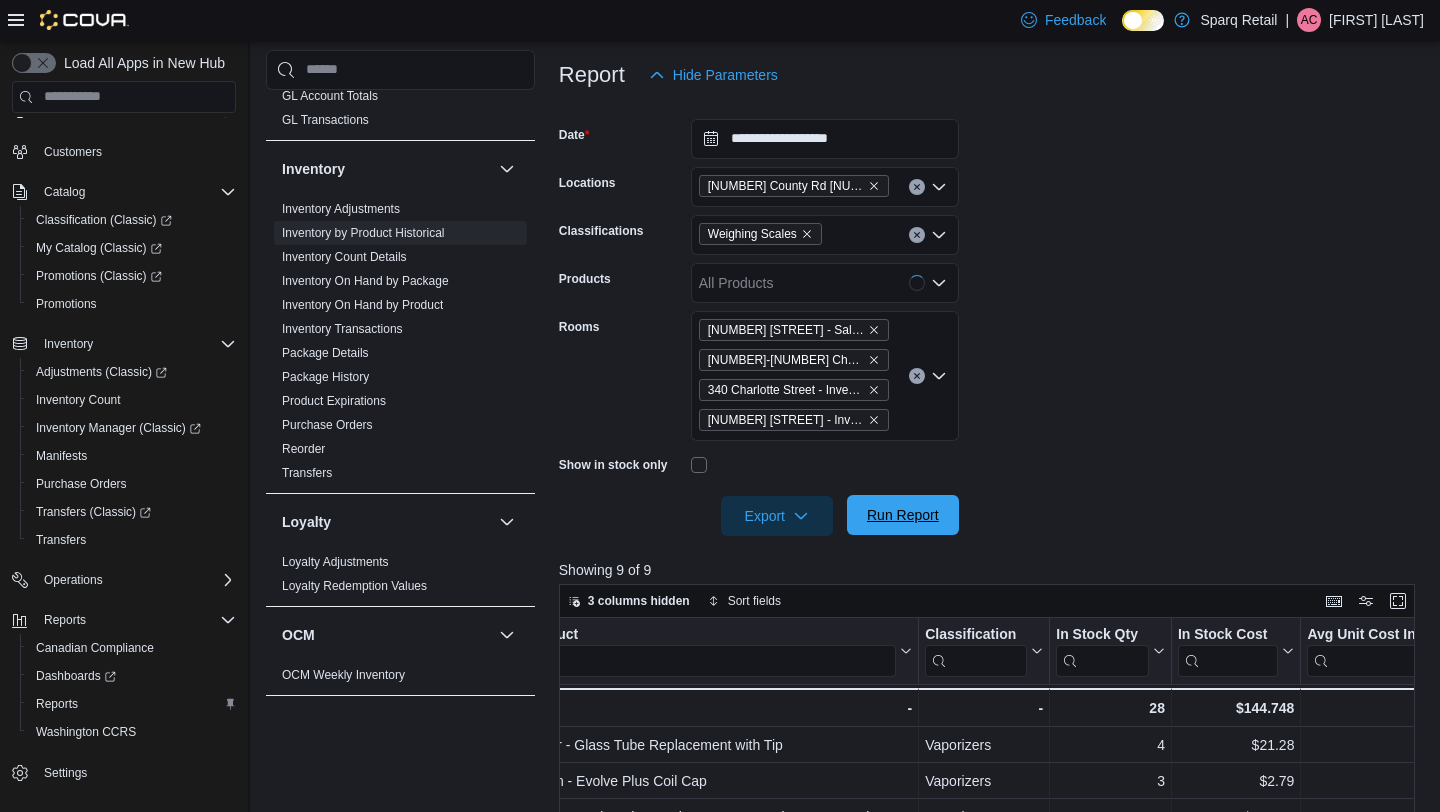 click on "Run Report" at bounding box center [903, 515] 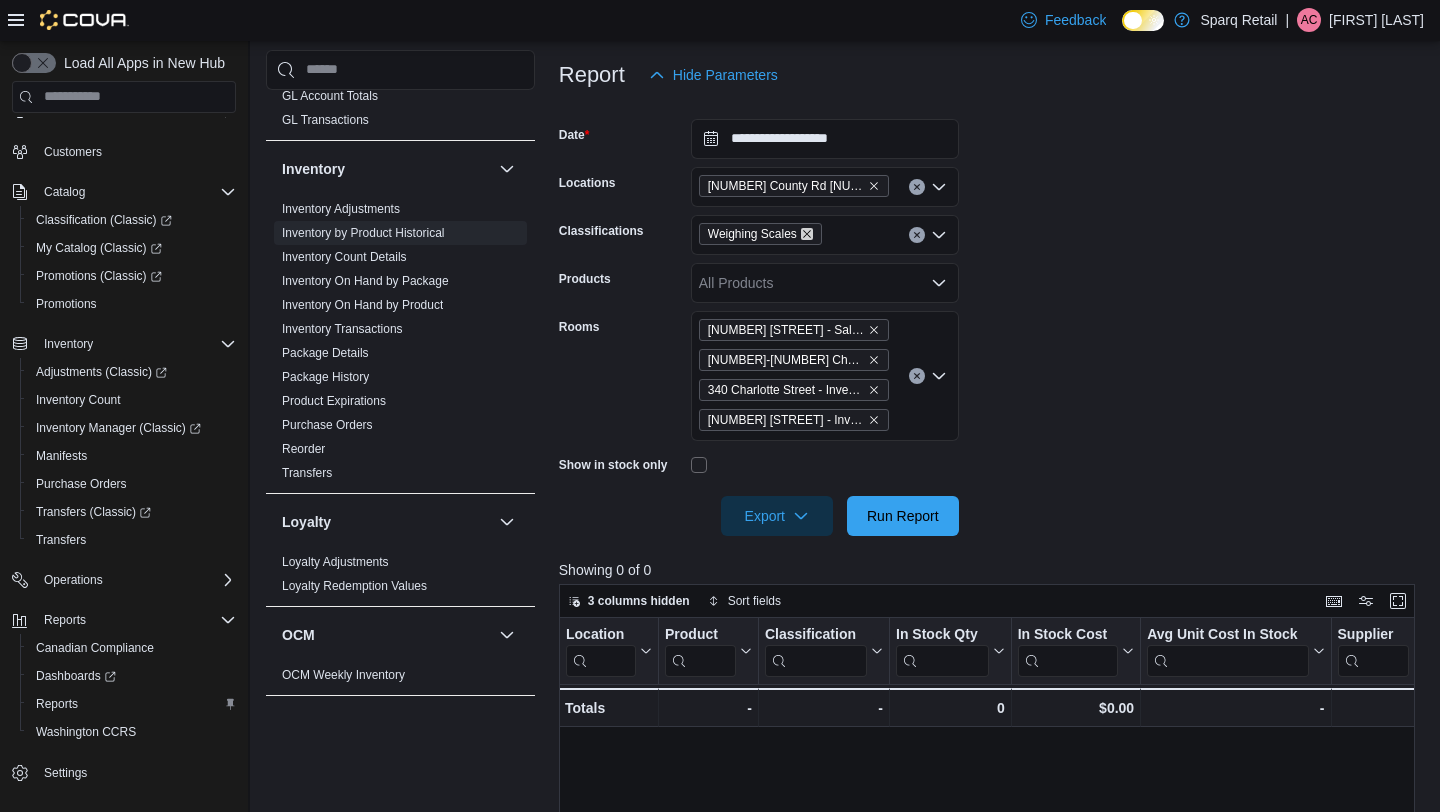 click 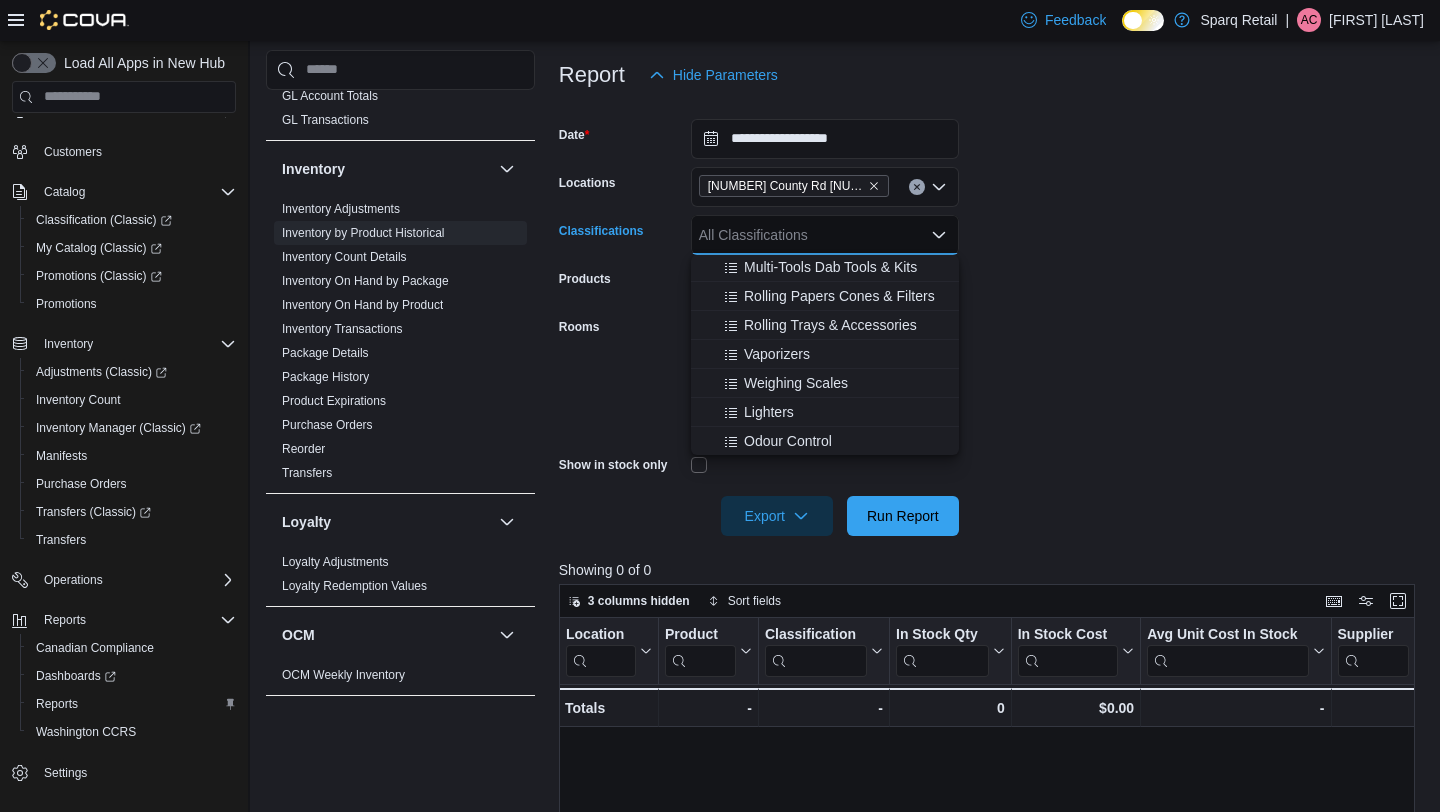 scroll, scrollTop: 649, scrollLeft: 0, axis: vertical 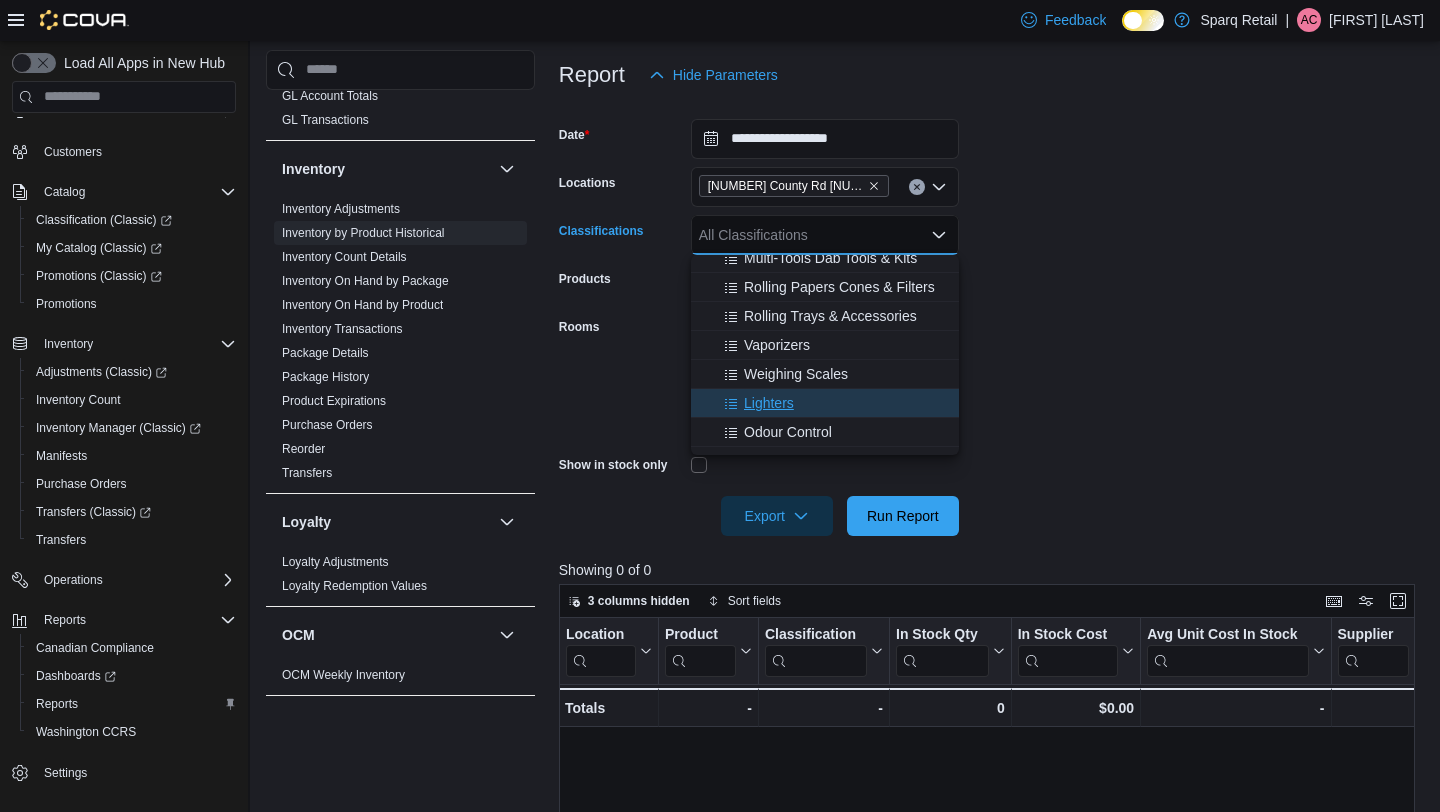 click on "Lighters" at bounding box center (769, 403) 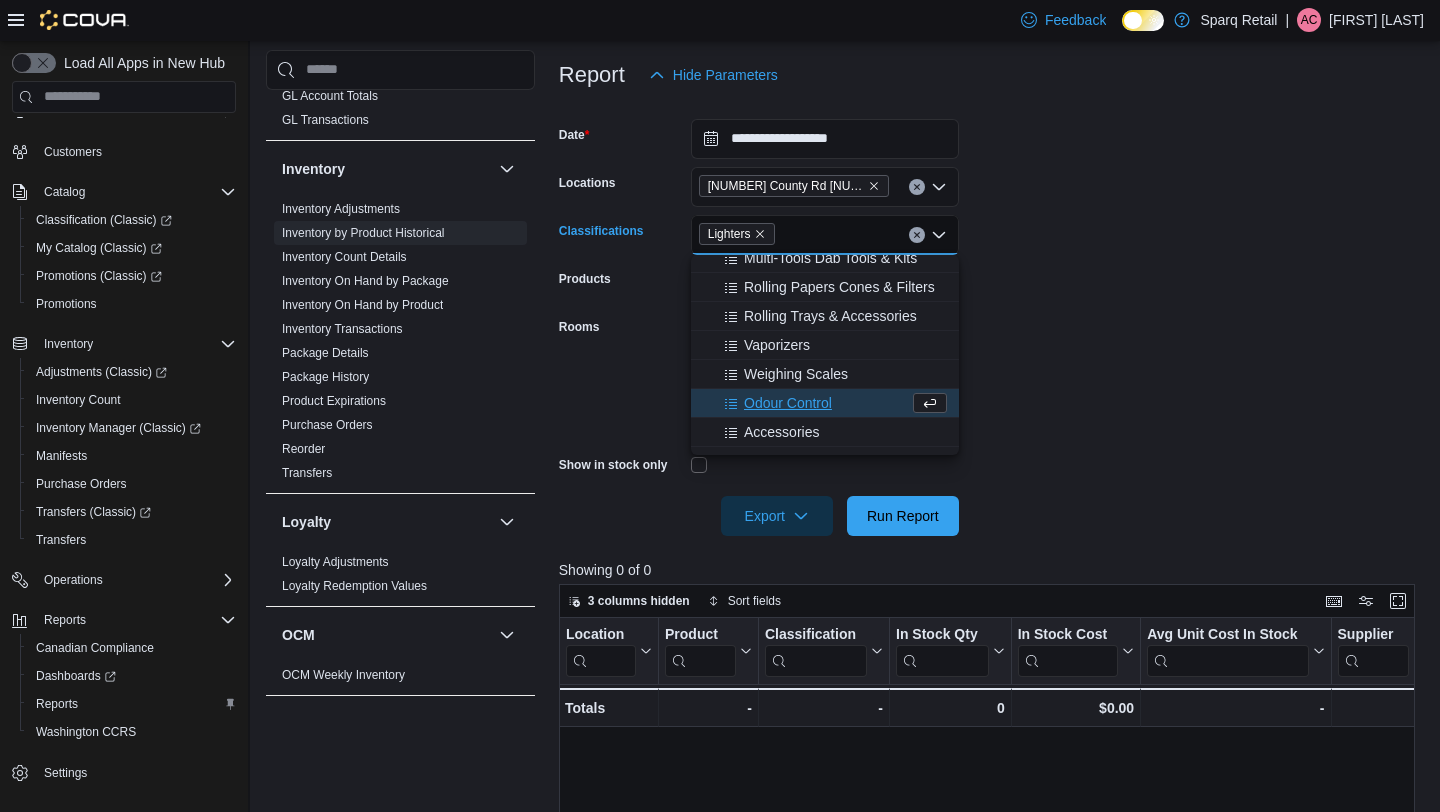 click on "**********" at bounding box center [991, 315] 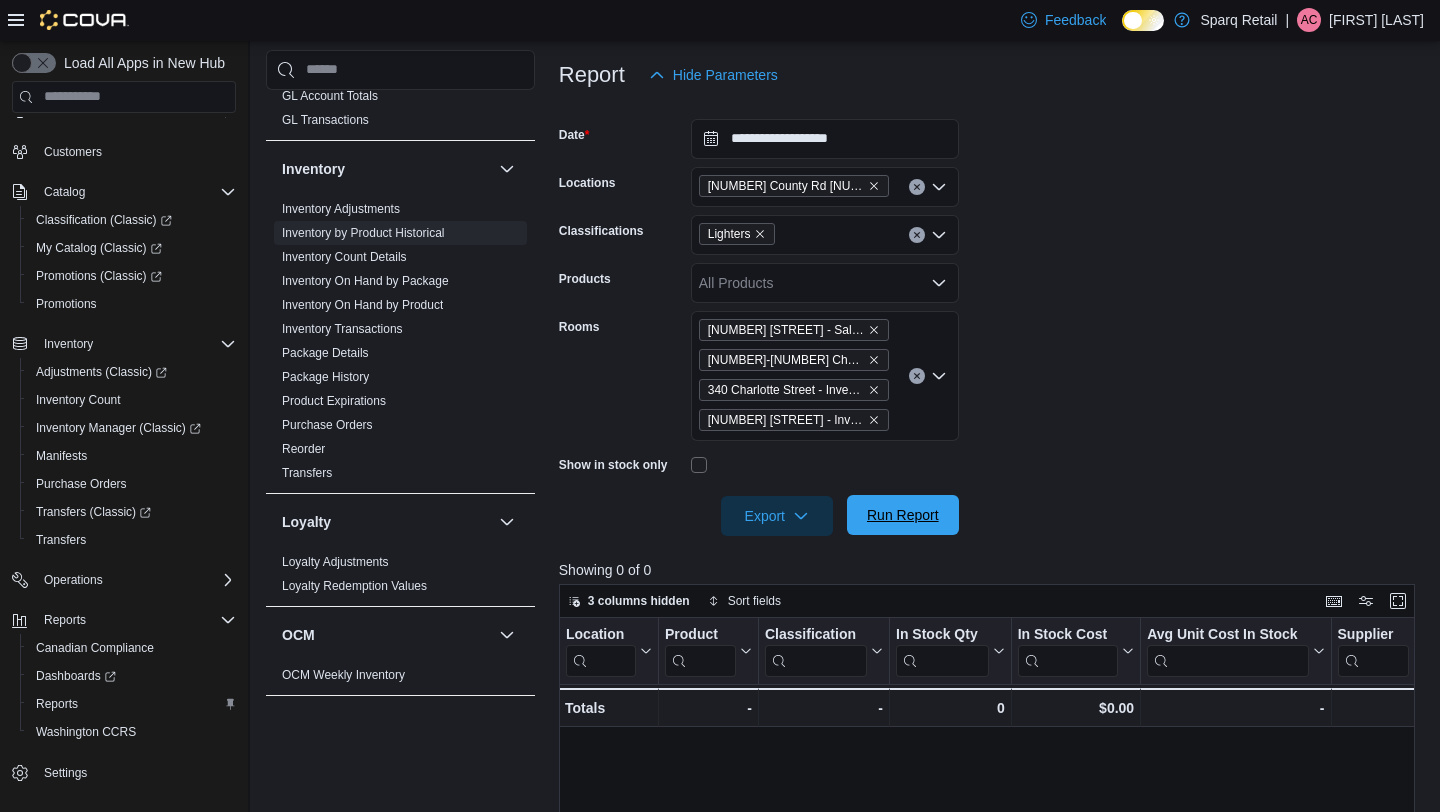 click on "Run Report" at bounding box center (903, 515) 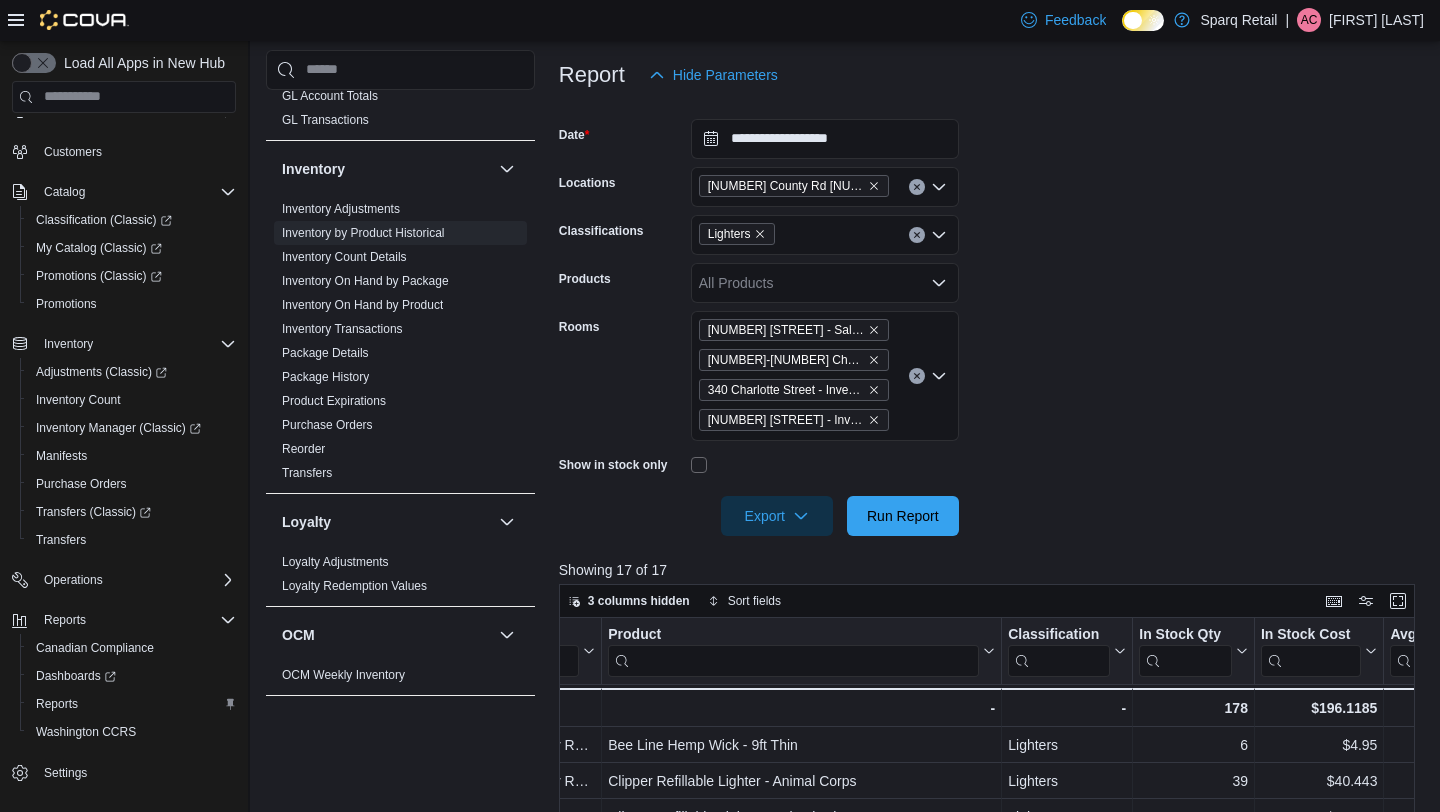 scroll, scrollTop: 0, scrollLeft: 136, axis: horizontal 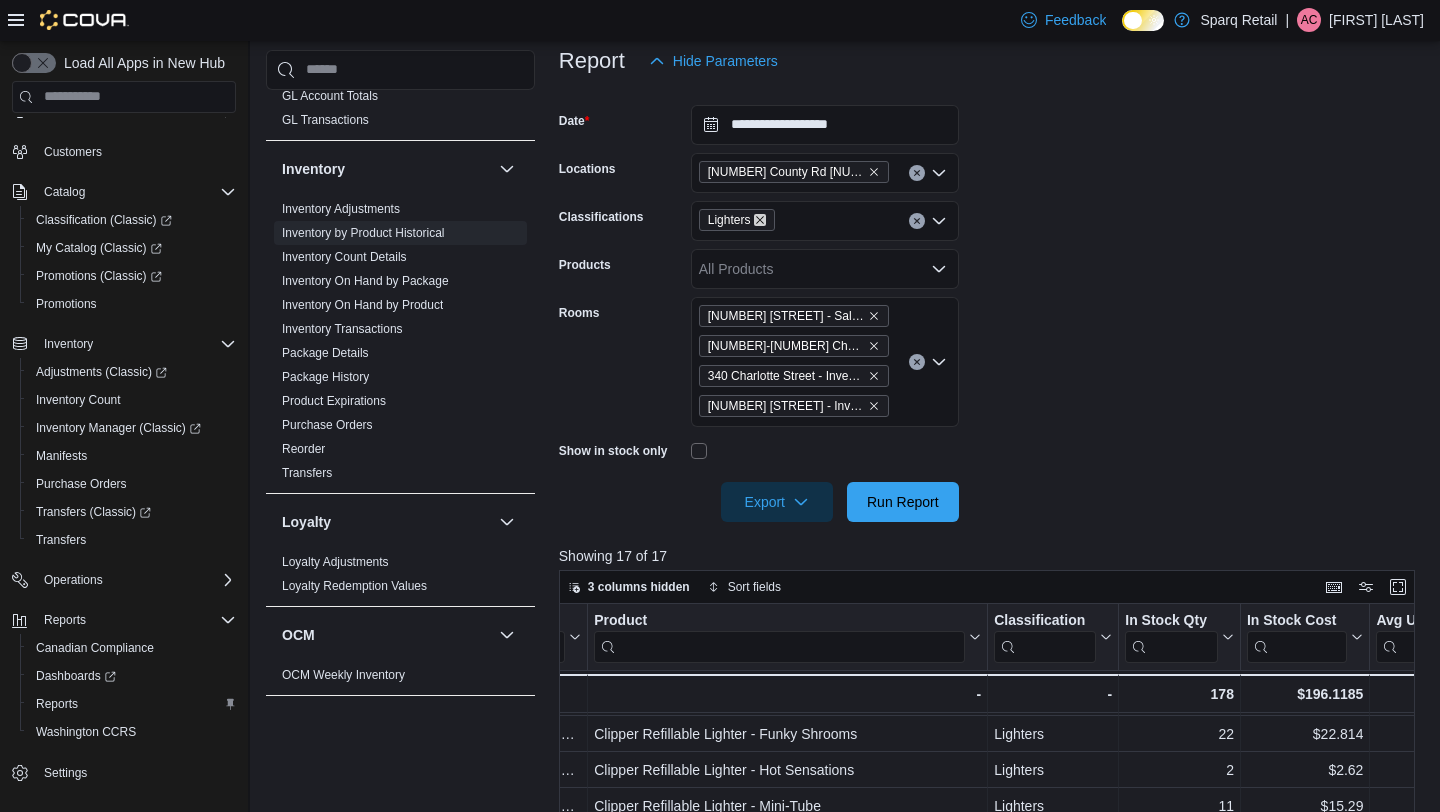 click 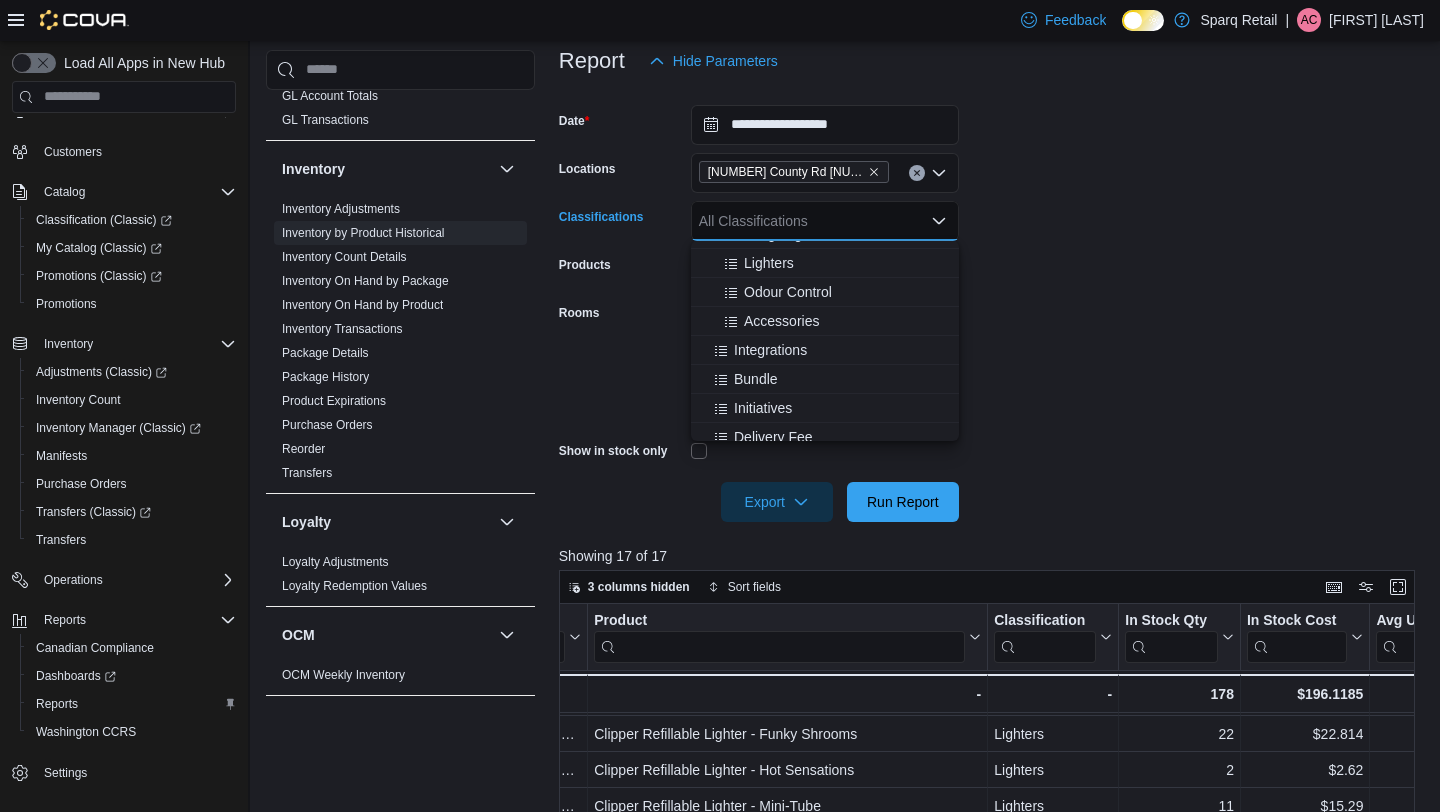 scroll, scrollTop: 772, scrollLeft: 0, axis: vertical 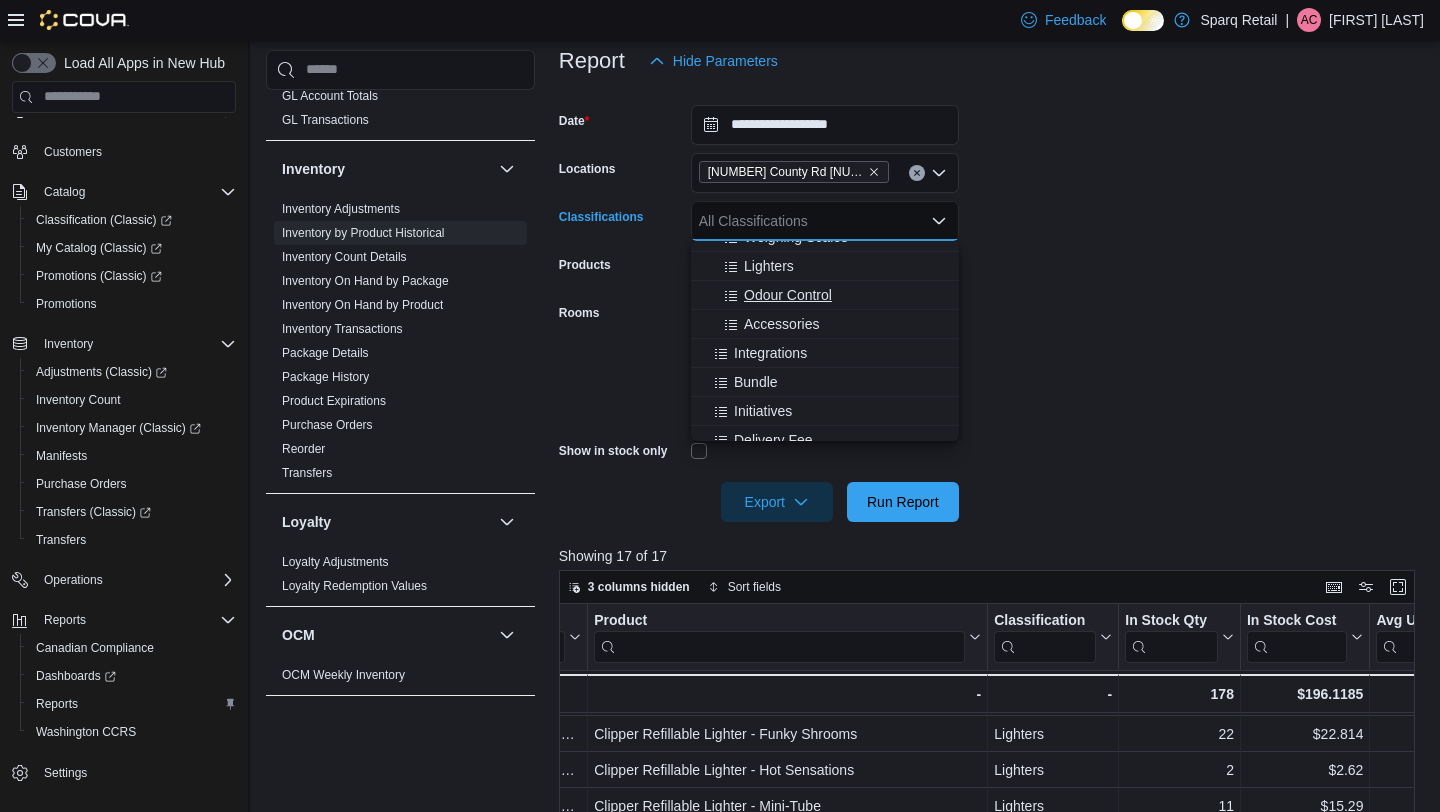 click on "Odour Control" at bounding box center [788, 295] 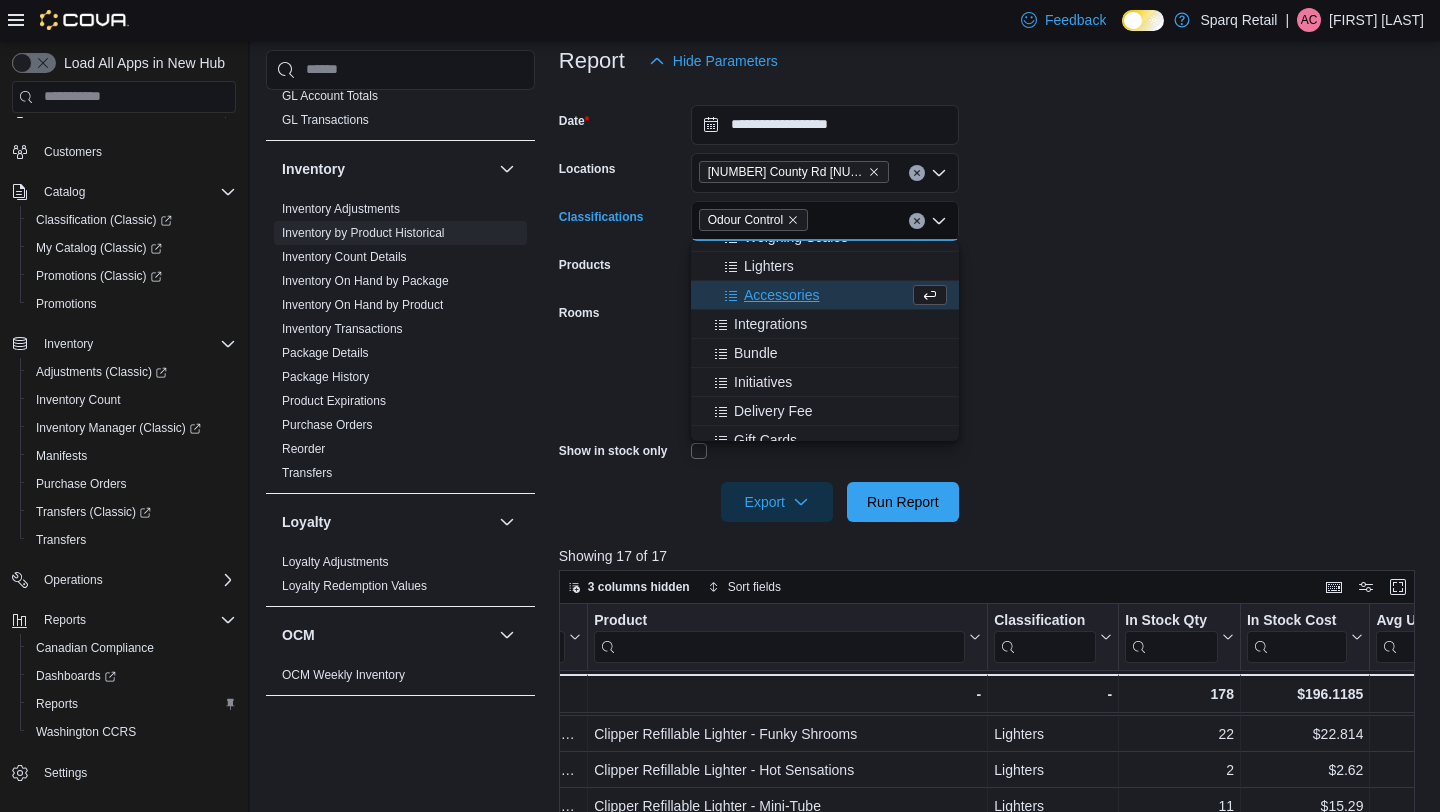 click on "**********" at bounding box center (991, 301) 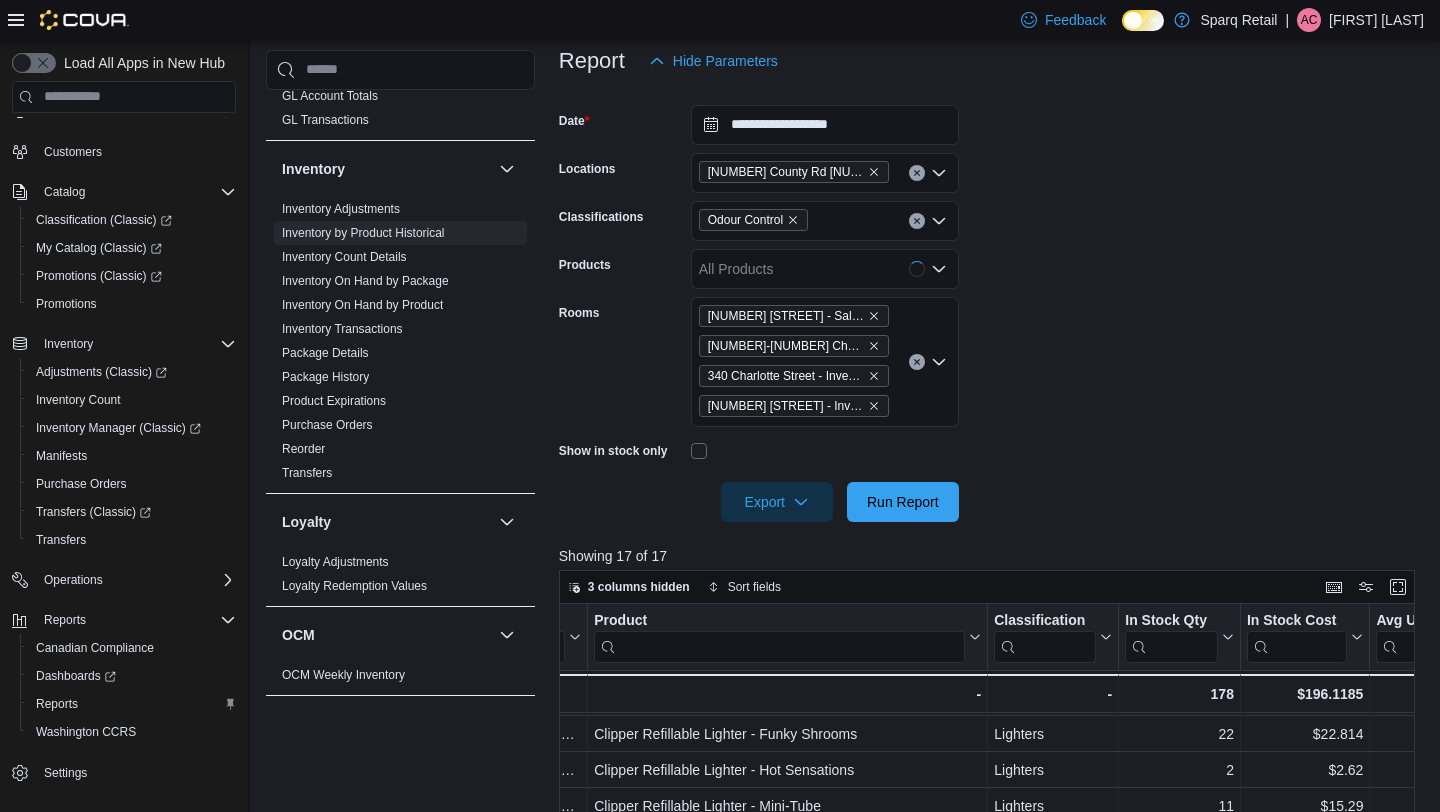 click at bounding box center [991, 534] 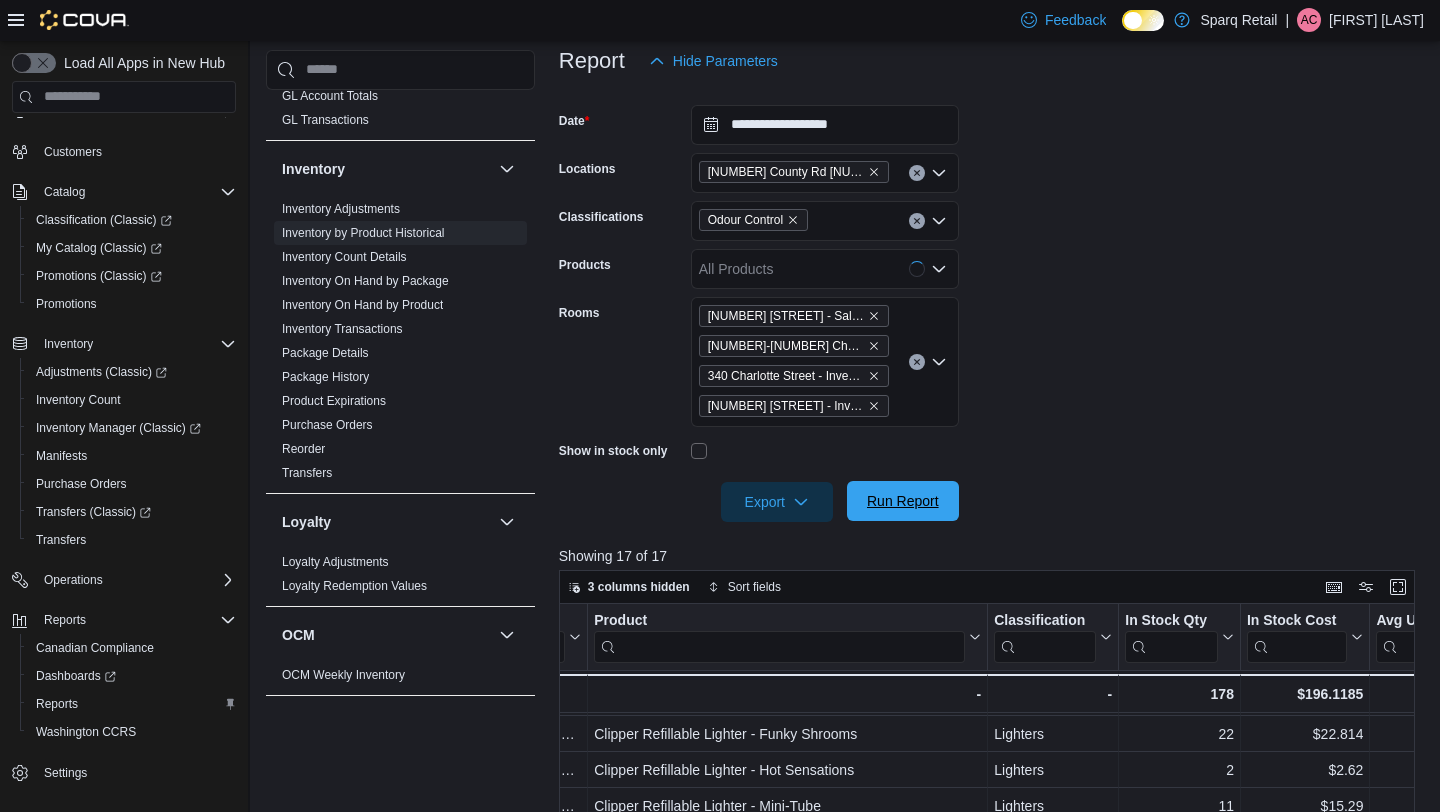 click on "Run Report" at bounding box center (903, 501) 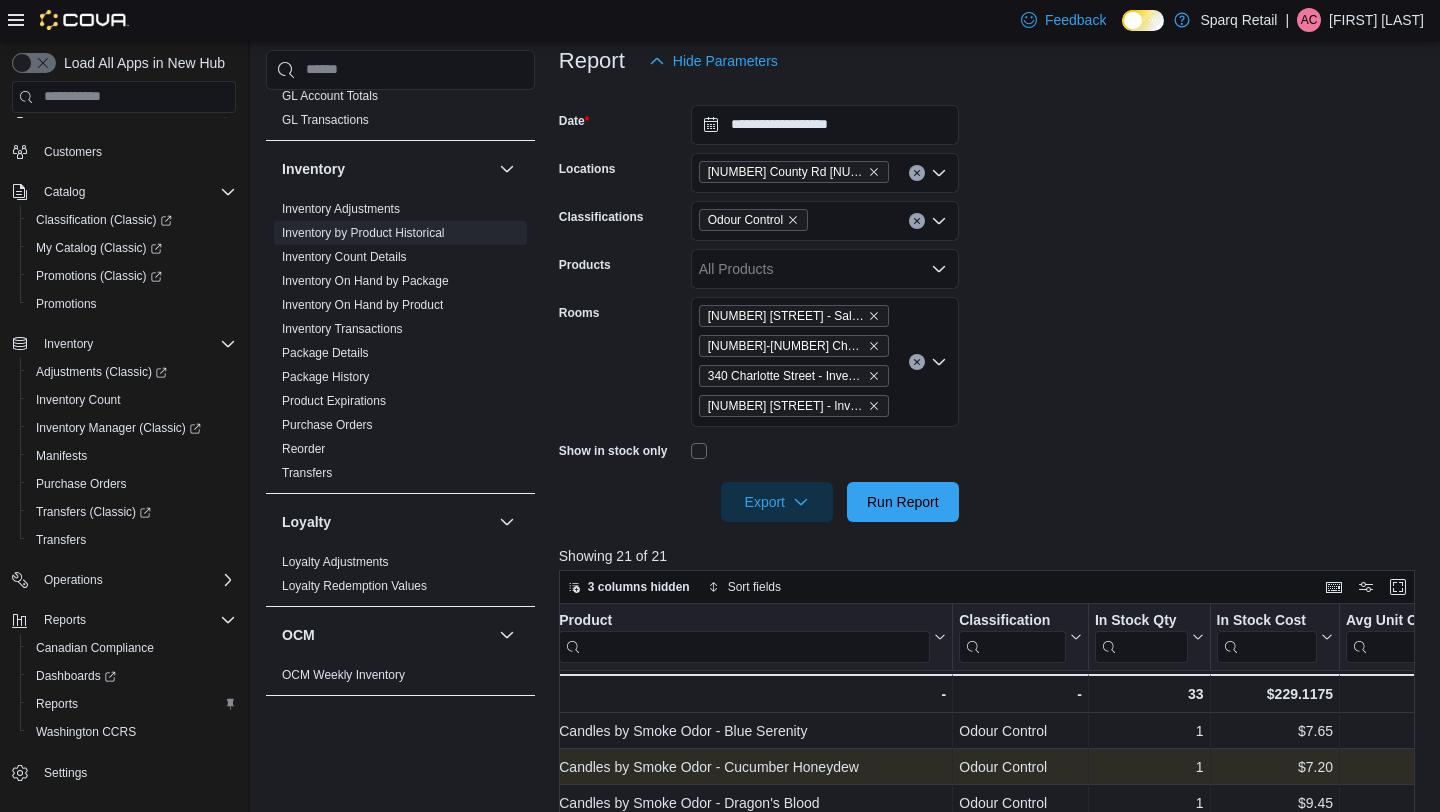 scroll, scrollTop: 0, scrollLeft: 184, axis: horizontal 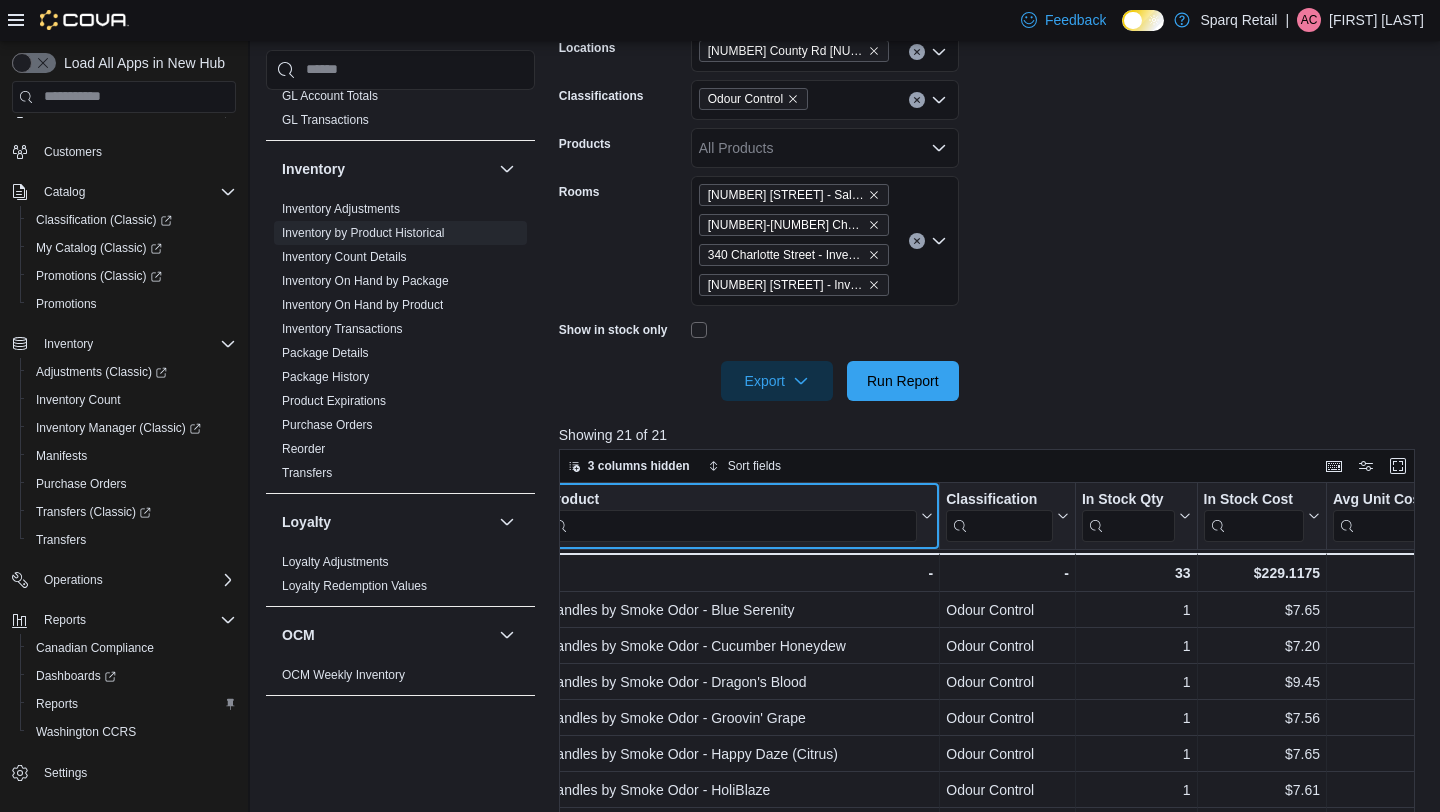 click at bounding box center [731, 525] 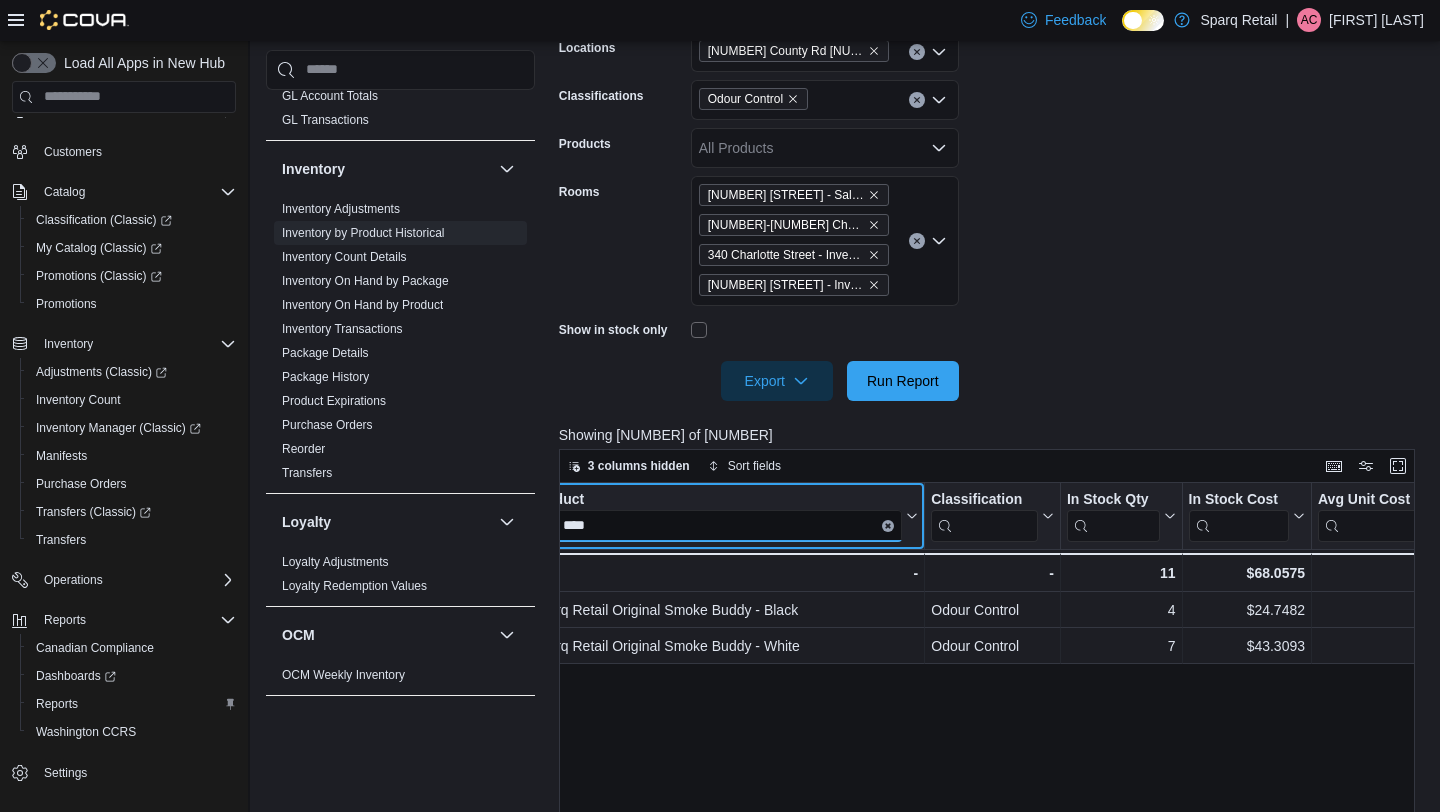 scroll, scrollTop: 0, scrollLeft: 201, axis: horizontal 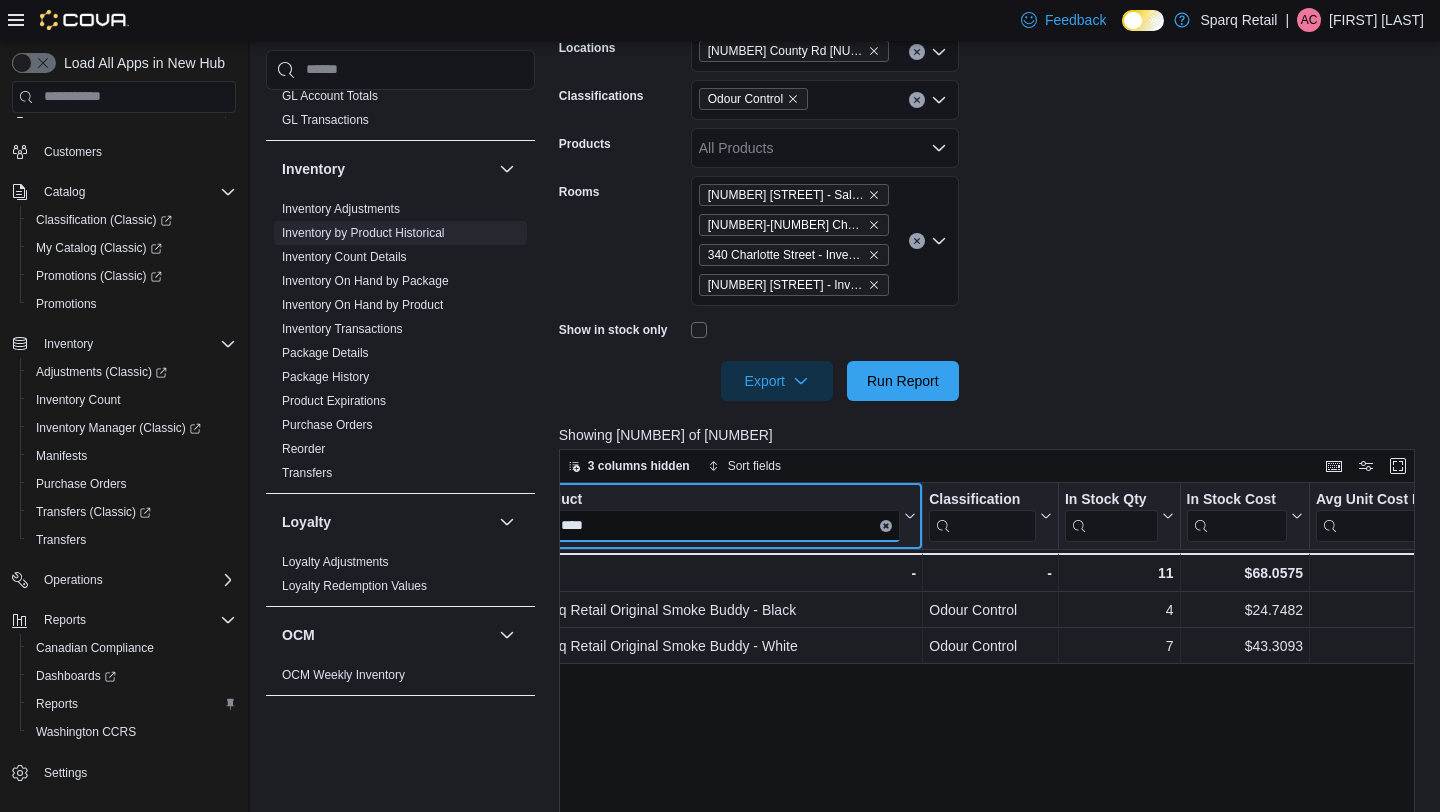 type on "****" 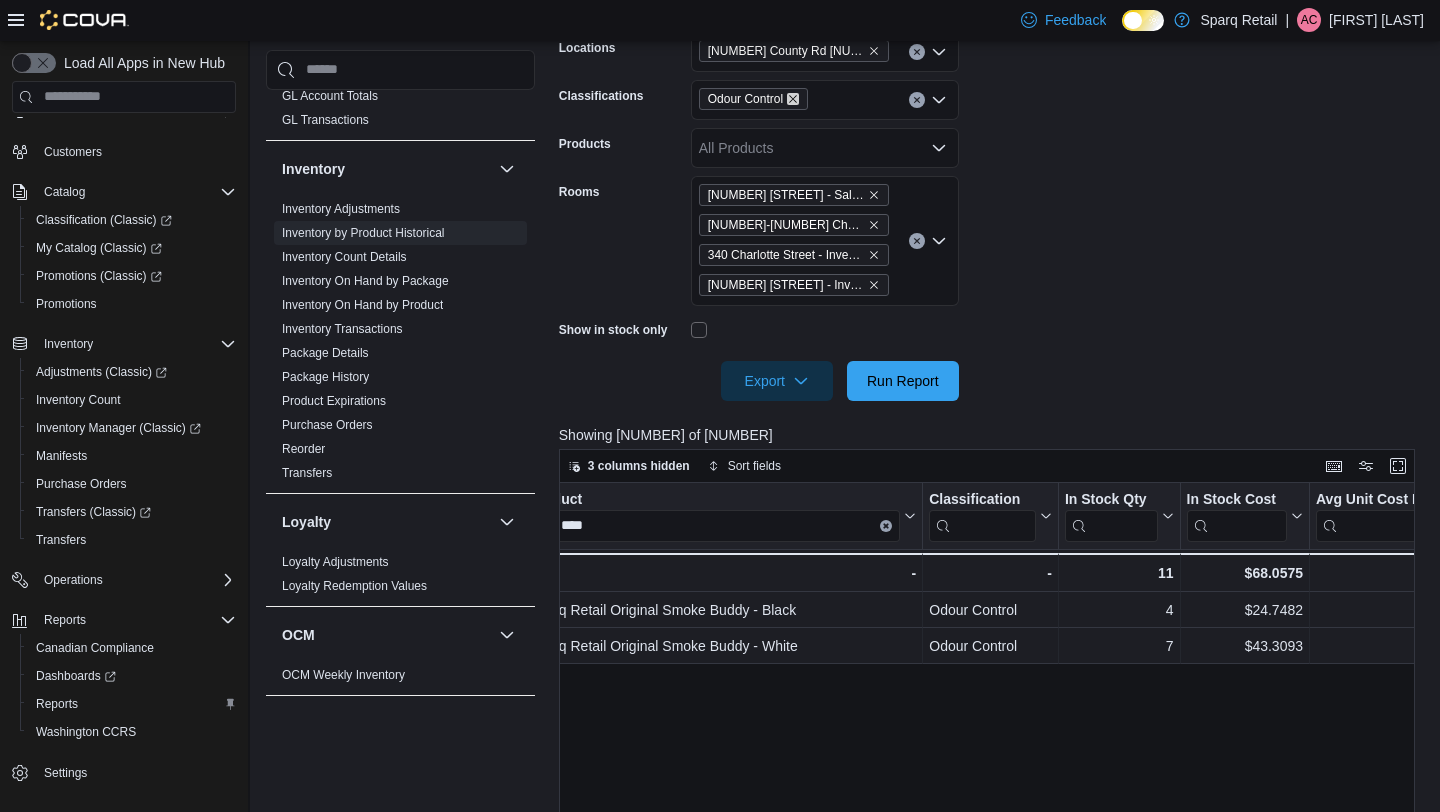 click 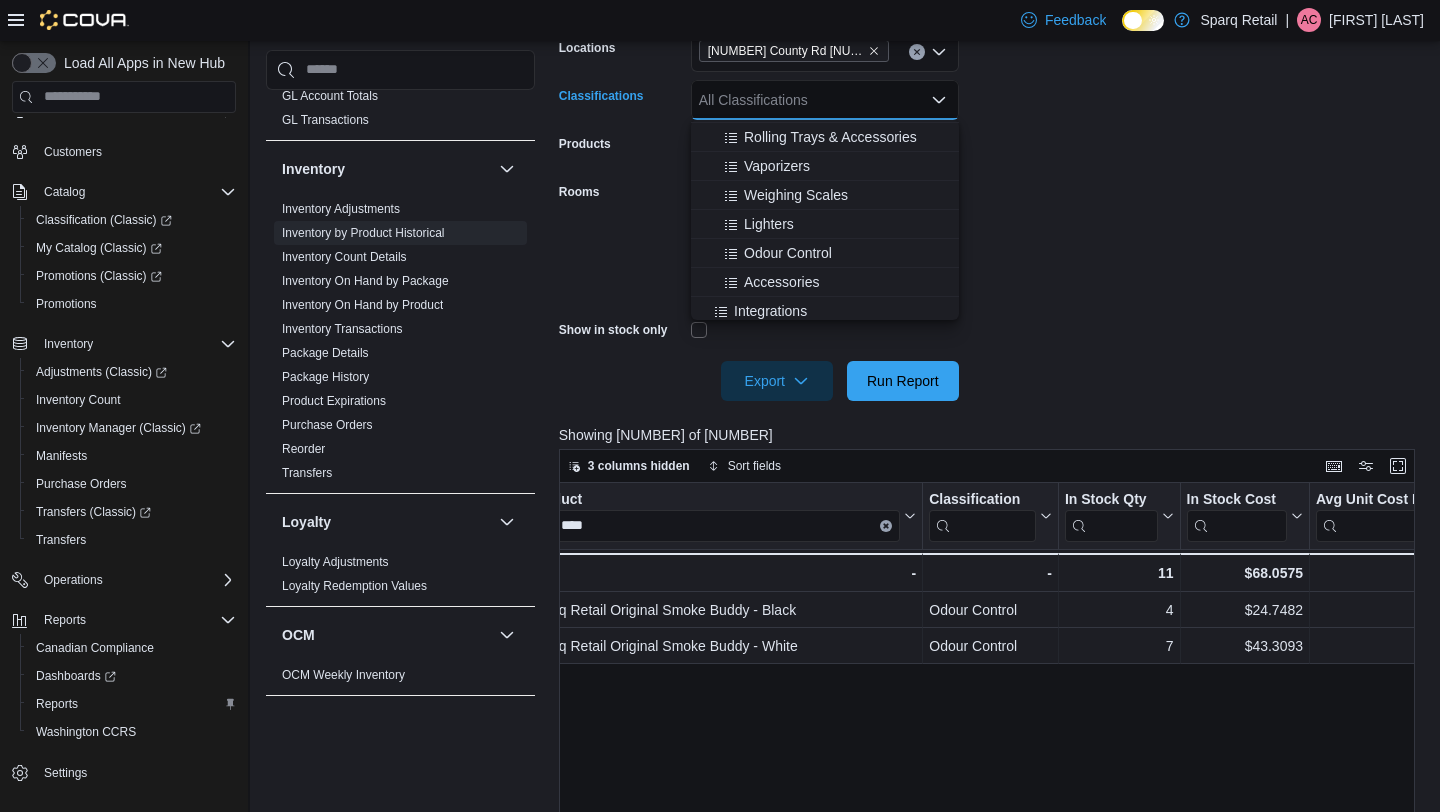 scroll, scrollTop: 691, scrollLeft: 0, axis: vertical 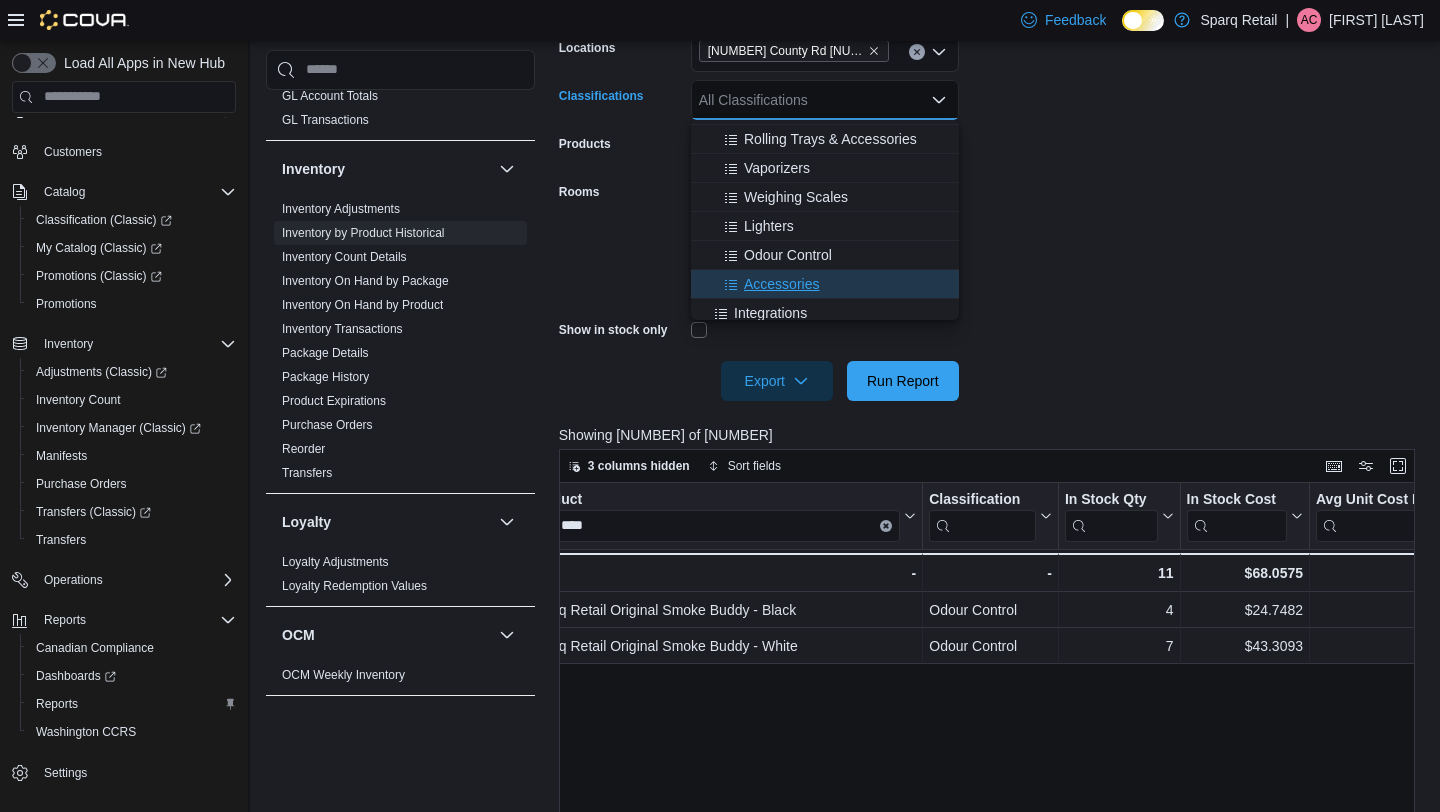 click on "Accessories" at bounding box center (781, 284) 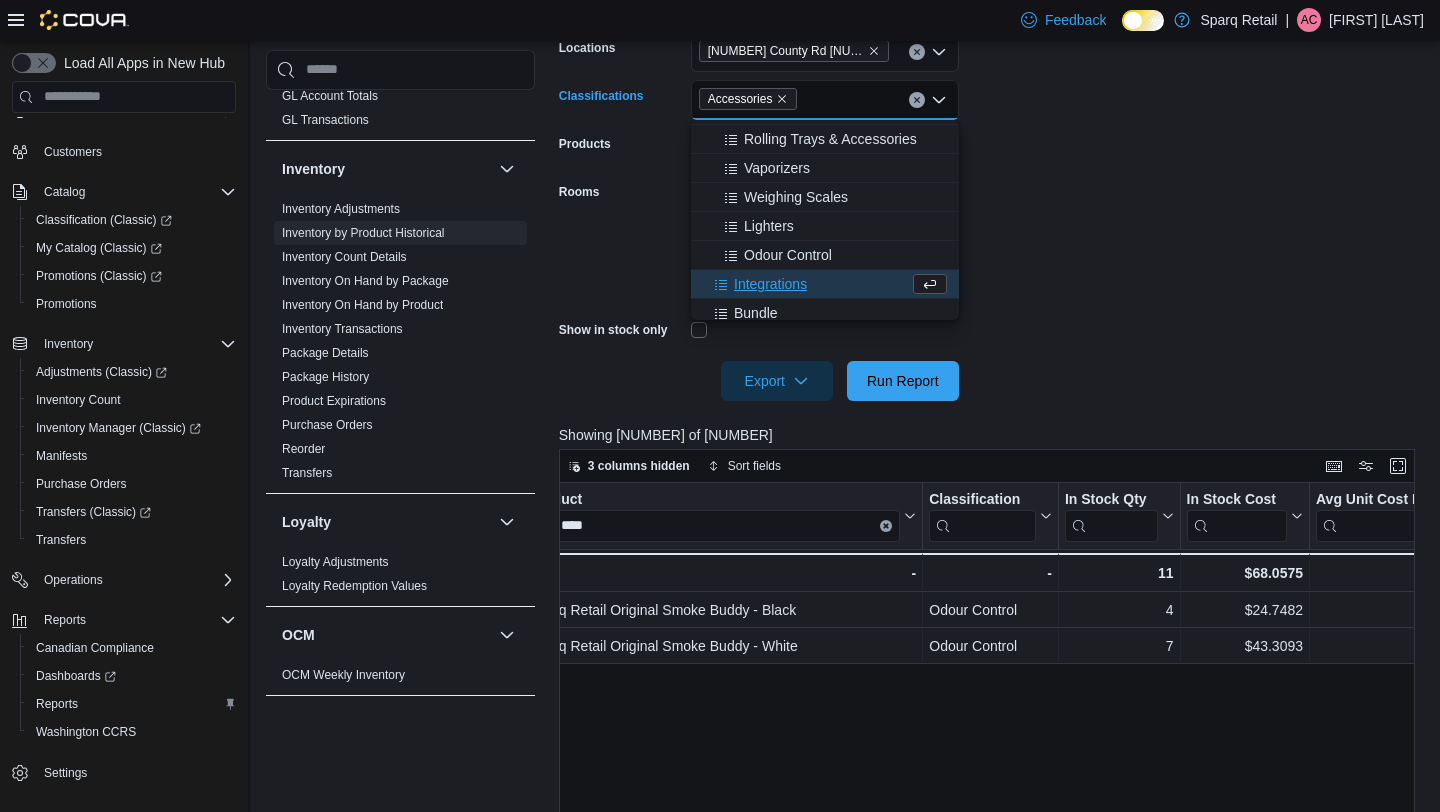 click on "**********" at bounding box center (991, 180) 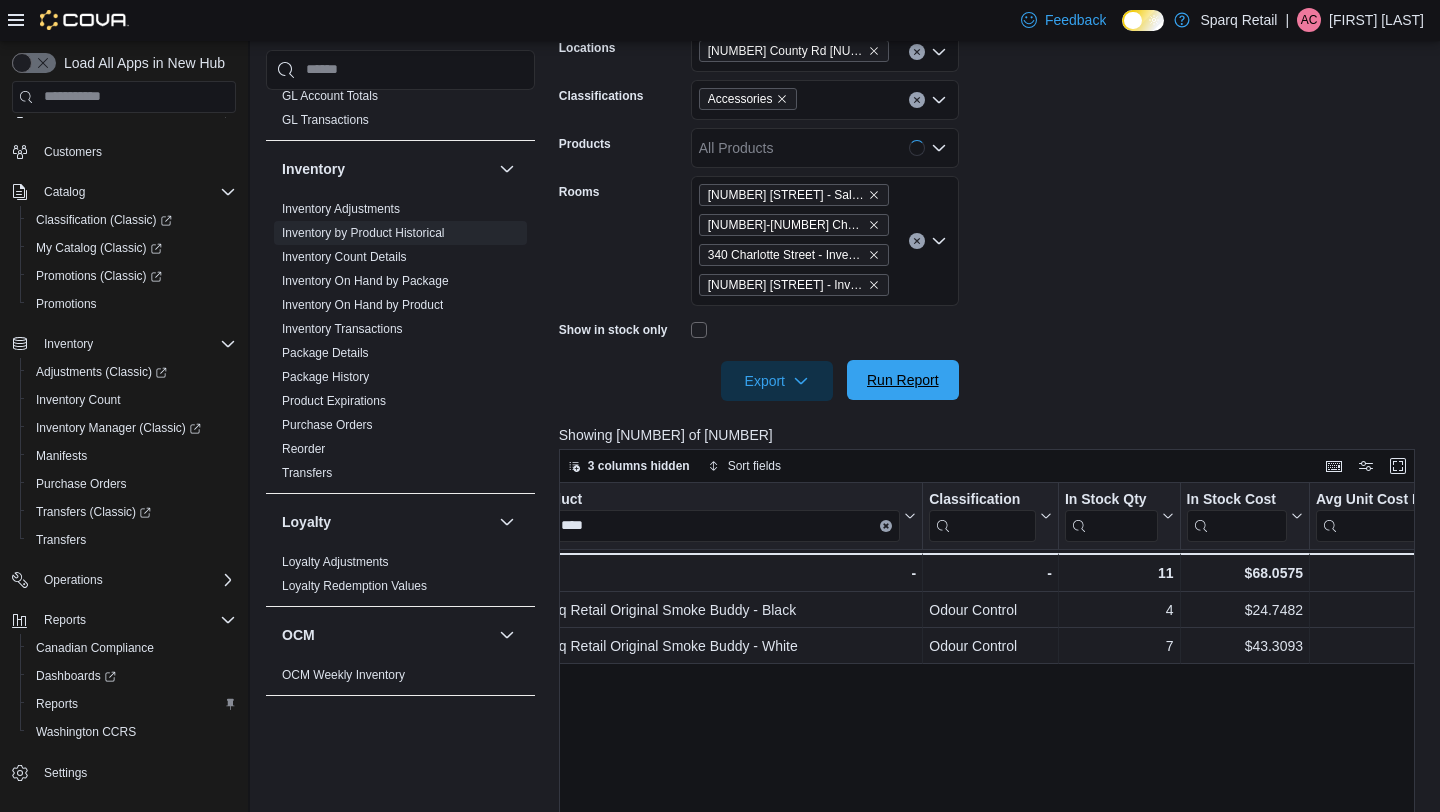 click on "Run Report" at bounding box center (903, 380) 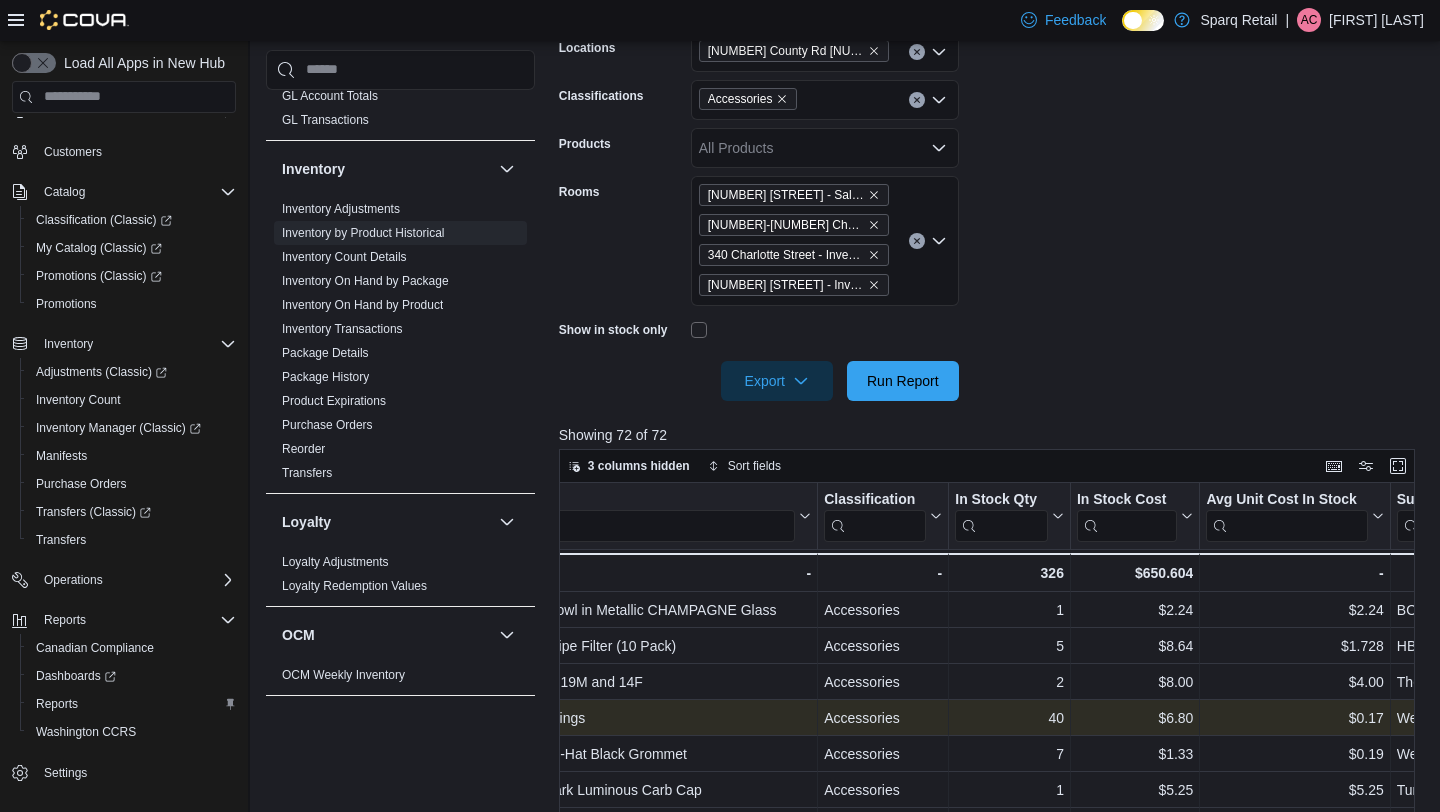 scroll, scrollTop: 0, scrollLeft: 312, axis: horizontal 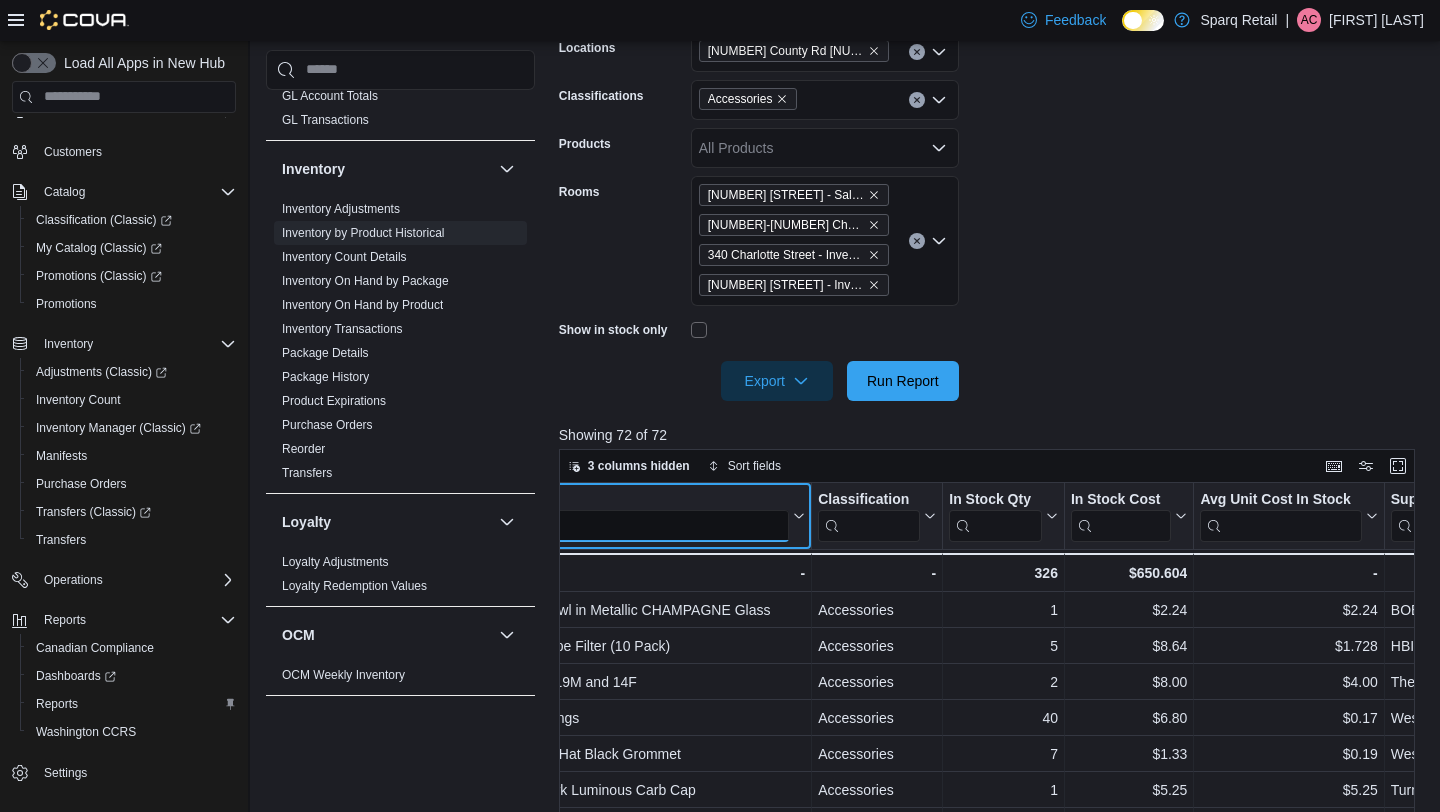 click at bounding box center (603, 525) 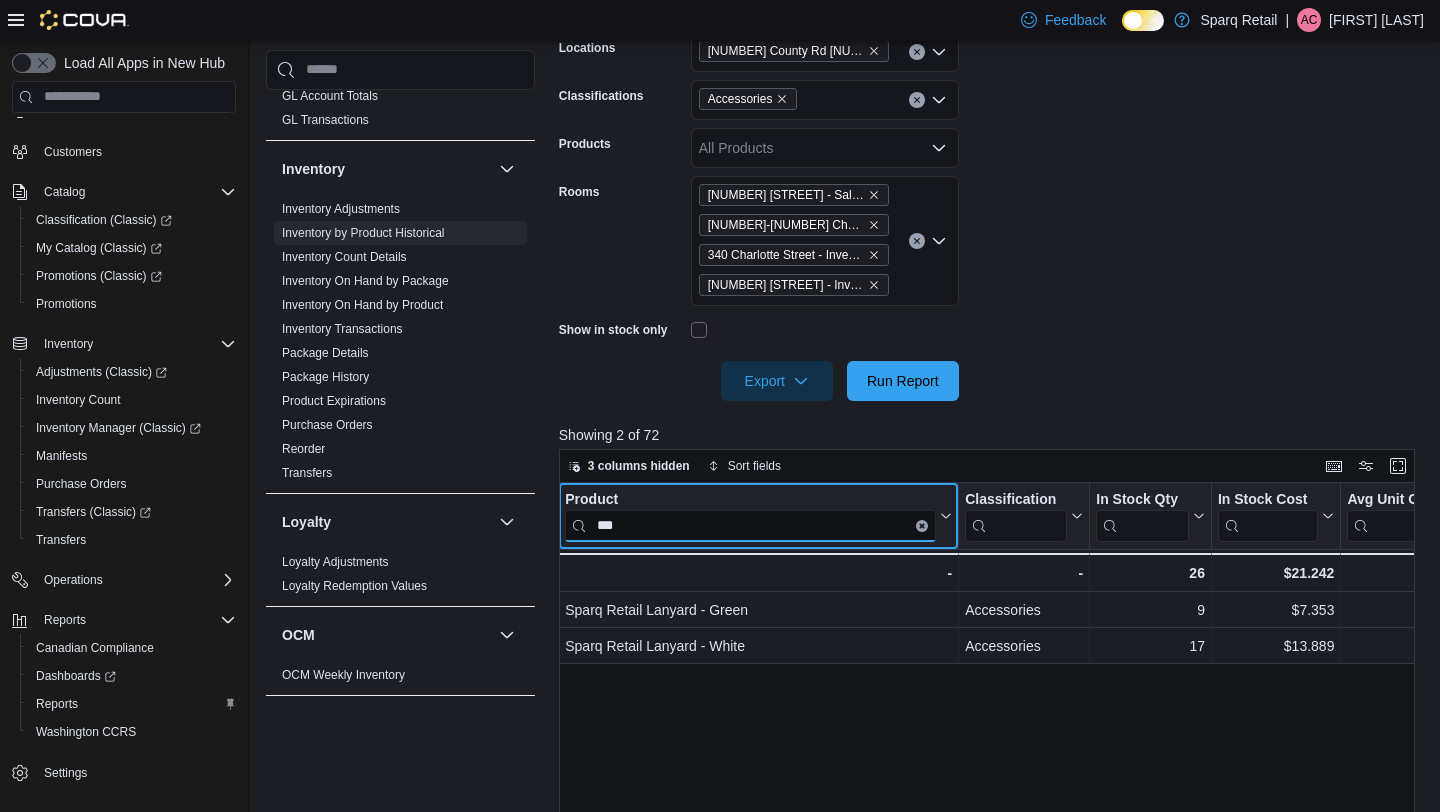 type on "***" 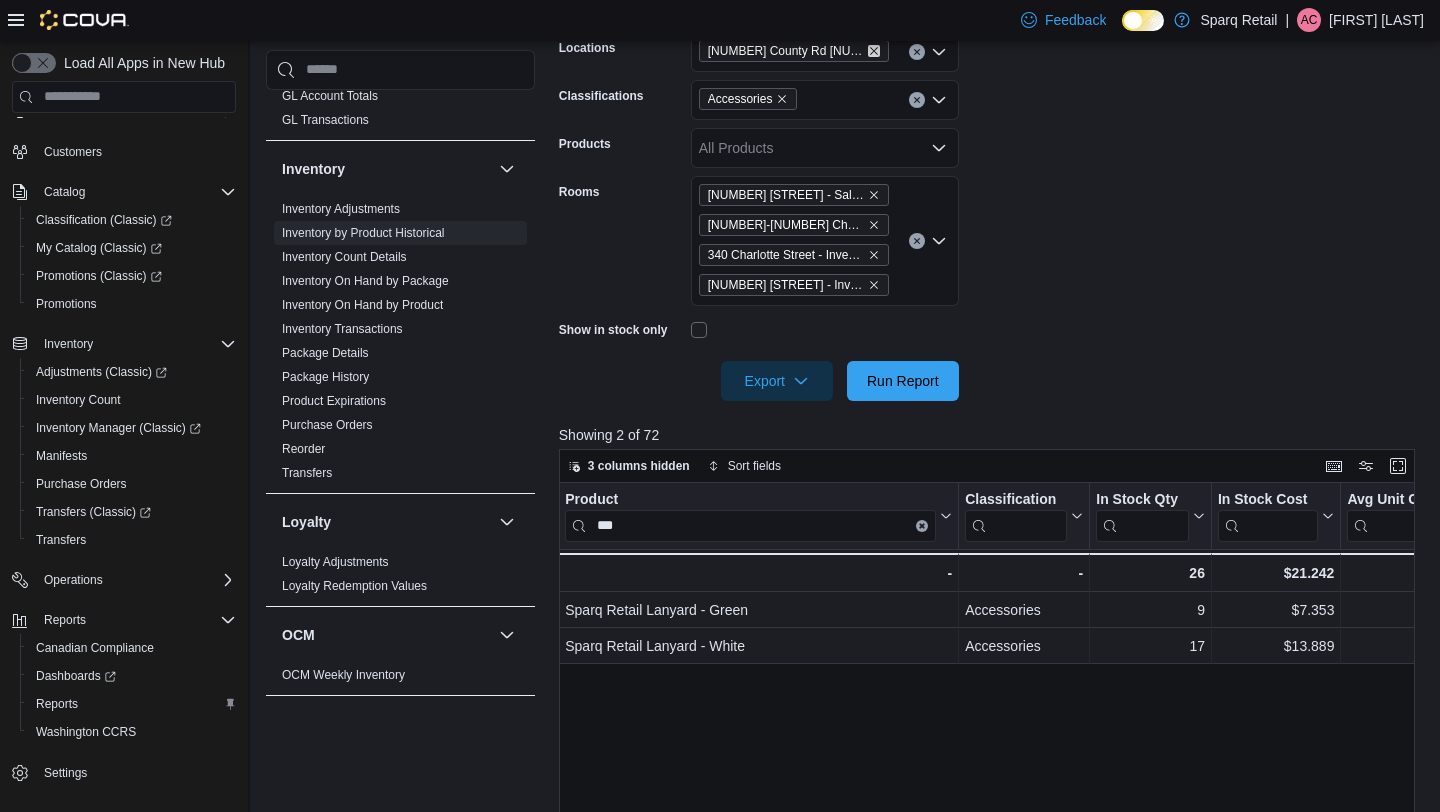 click 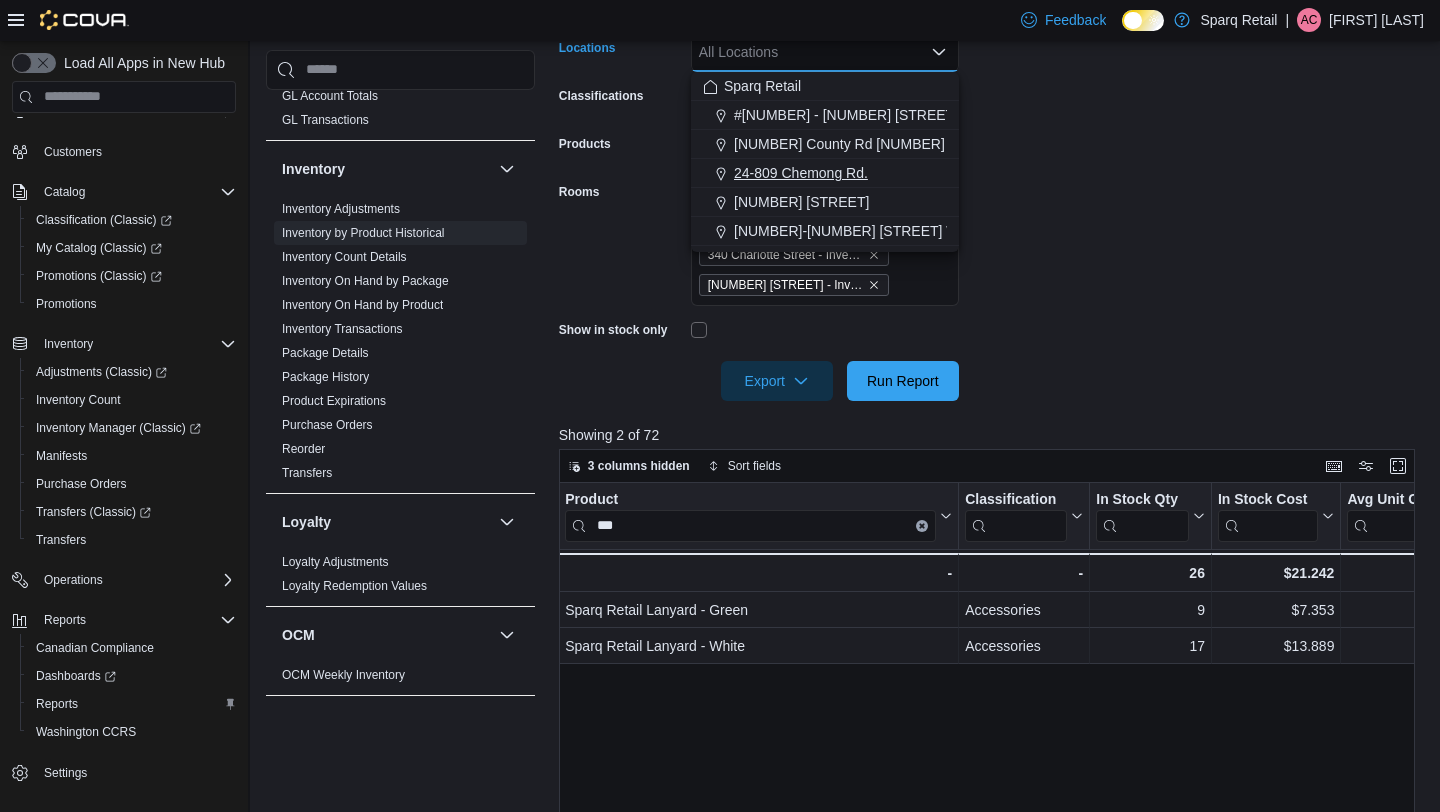 click on "24-809 Chemong Rd." at bounding box center [801, 173] 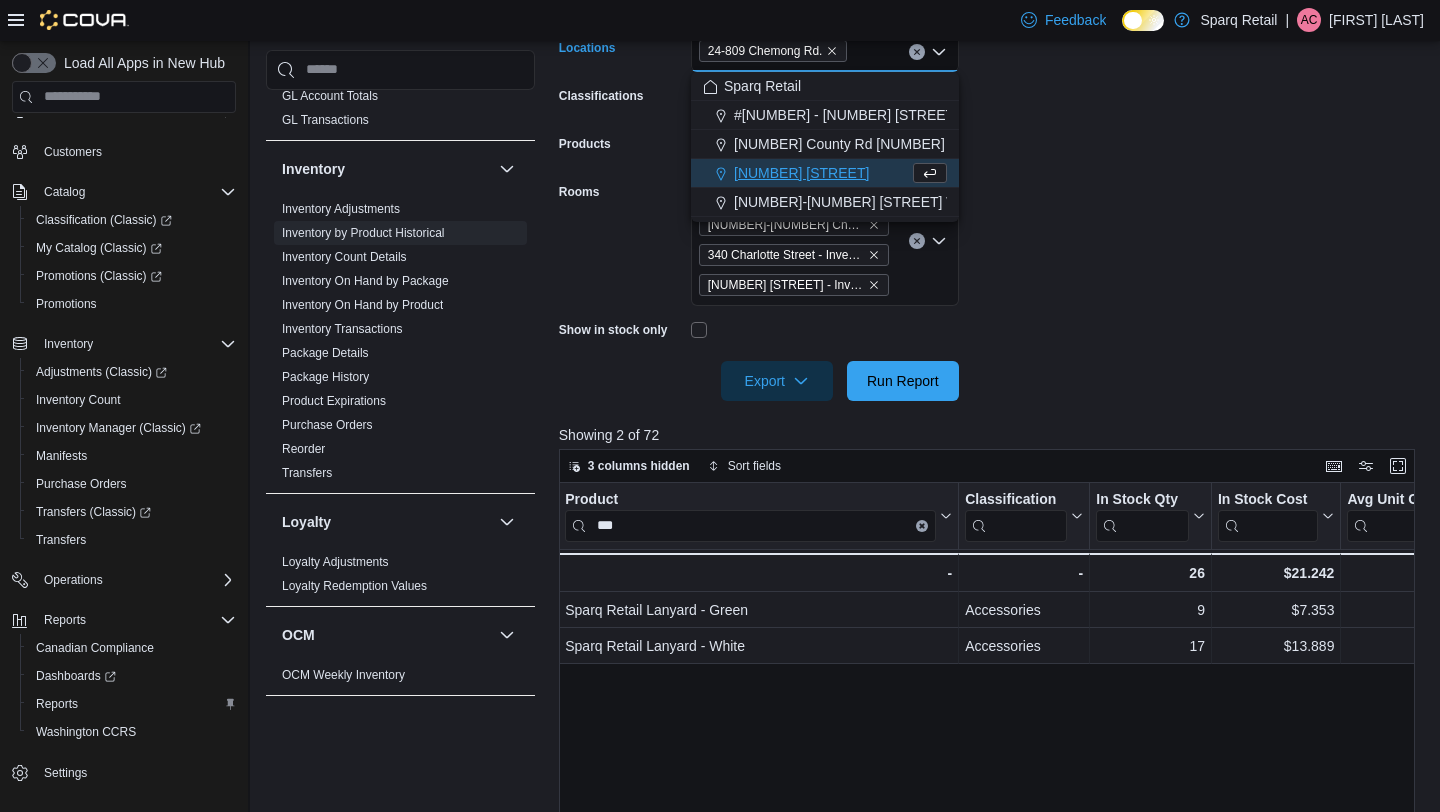 click on "**********" at bounding box center [991, 180] 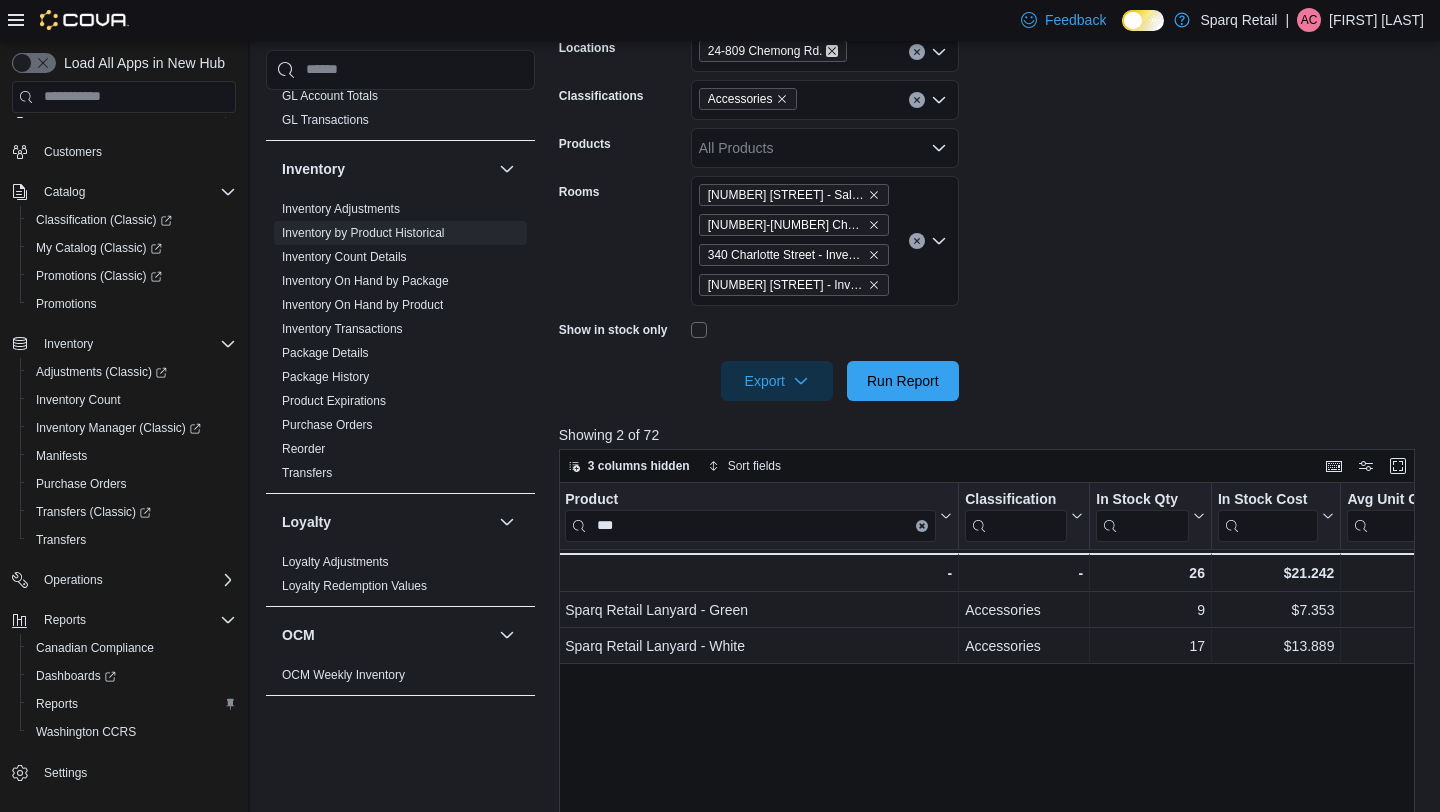 click 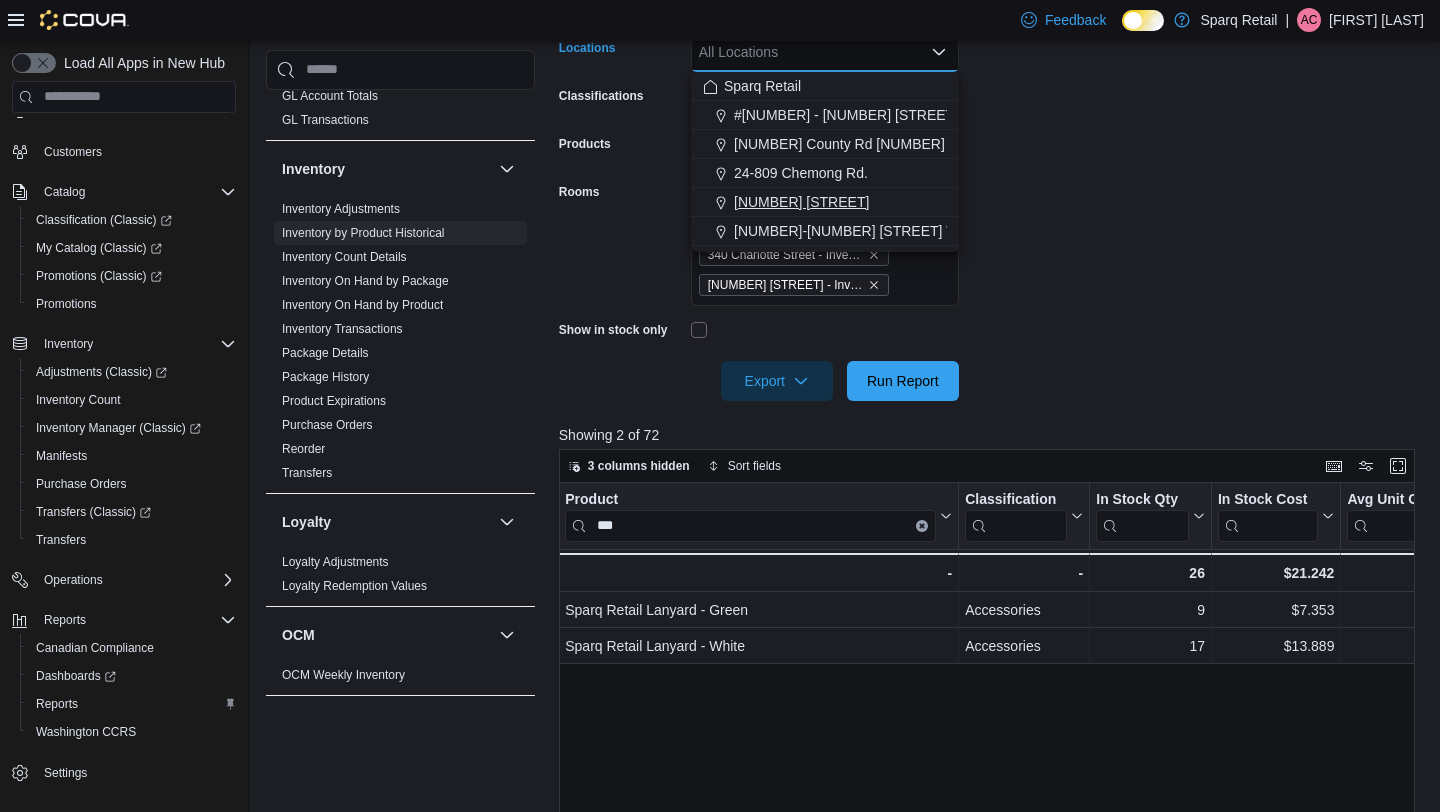 click on "[NUMBER] [STREET]" at bounding box center [801, 202] 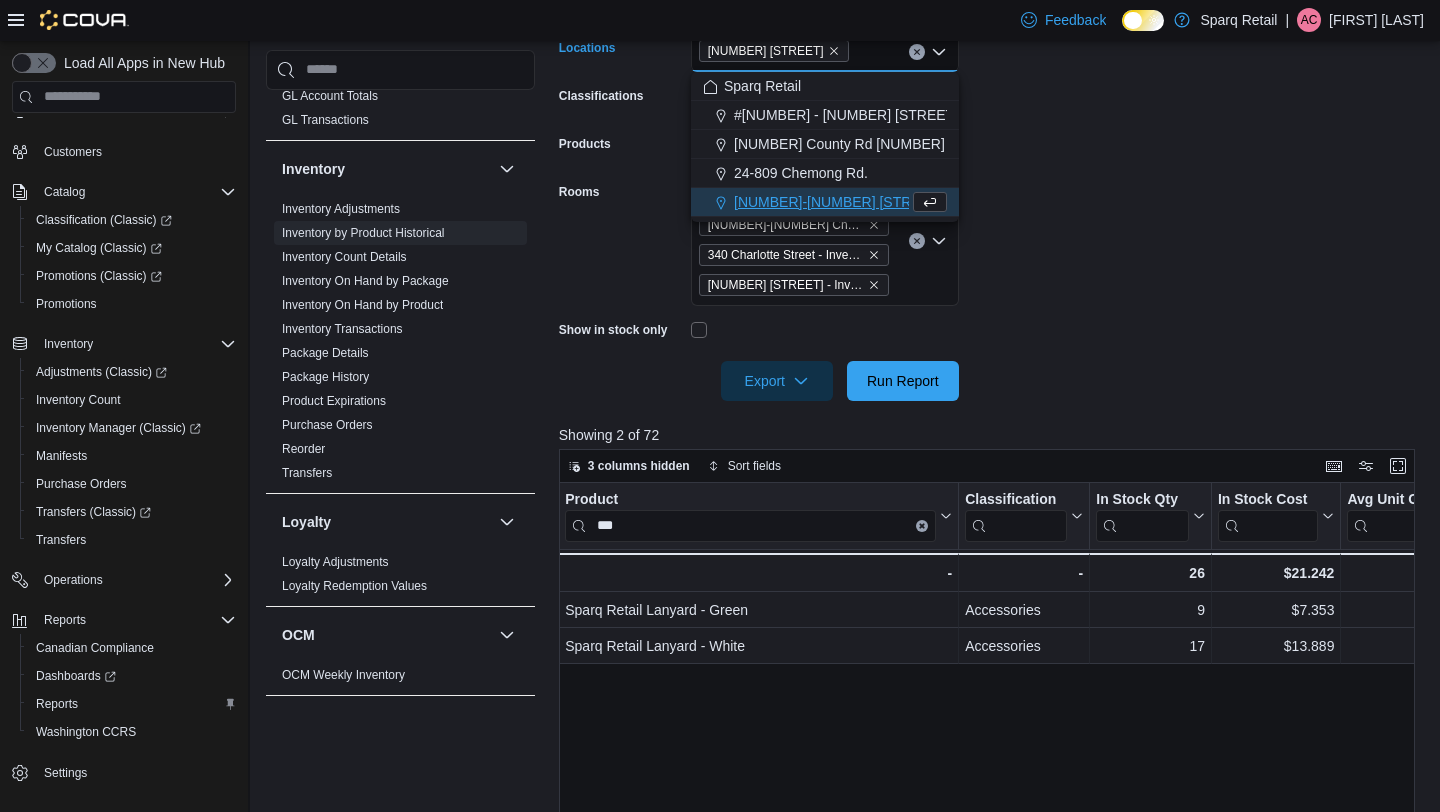 click on "**********" at bounding box center [991, 180] 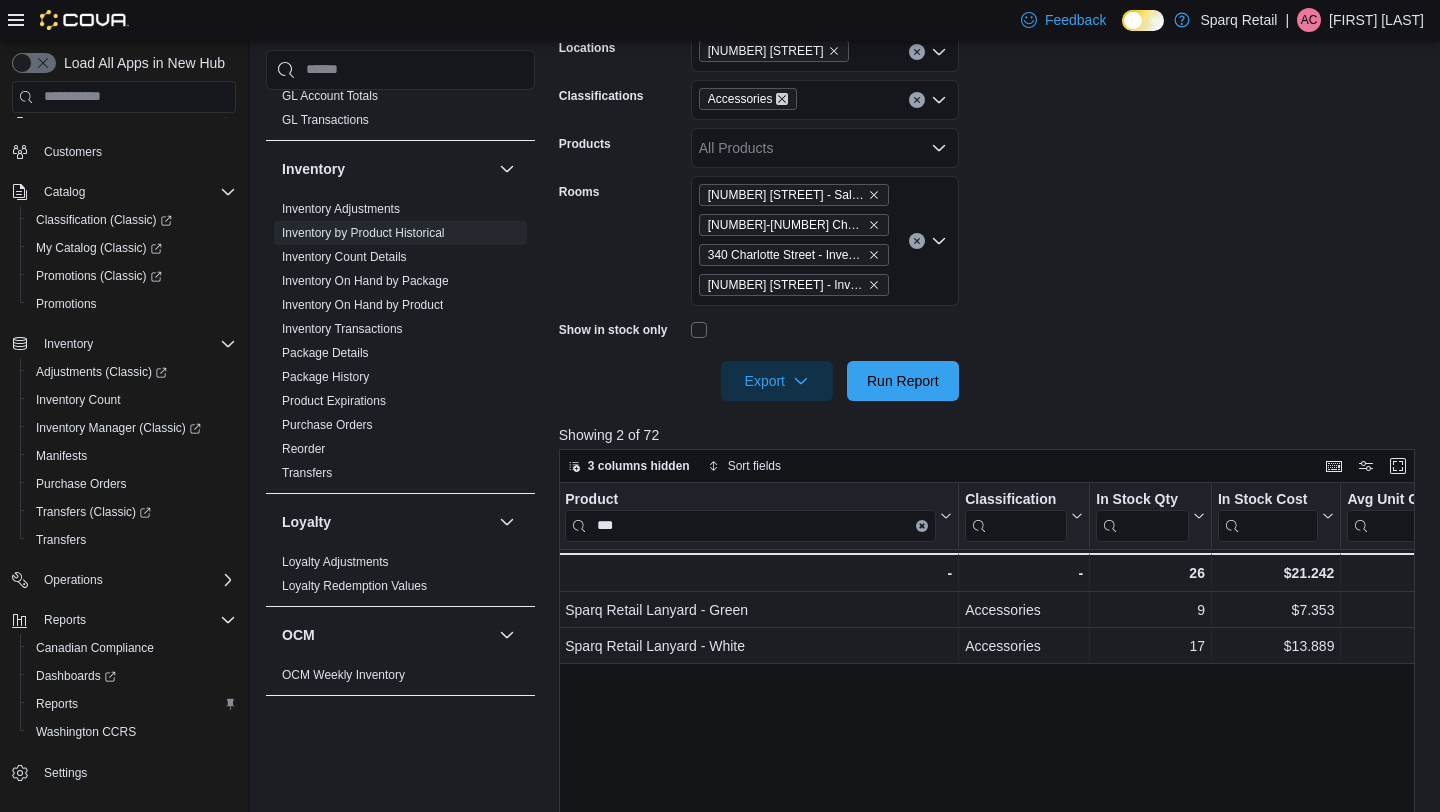 click 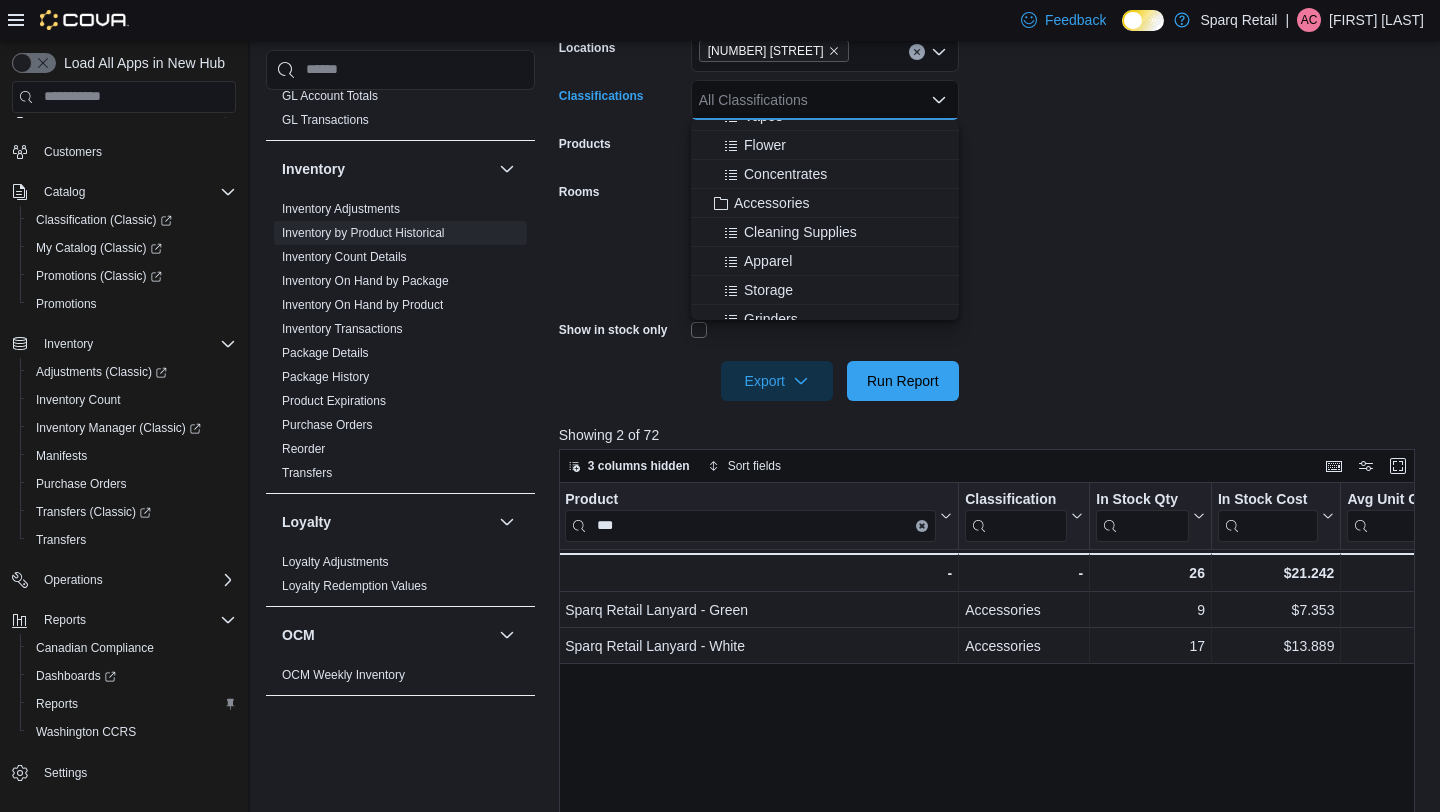 scroll, scrollTop: 313, scrollLeft: 0, axis: vertical 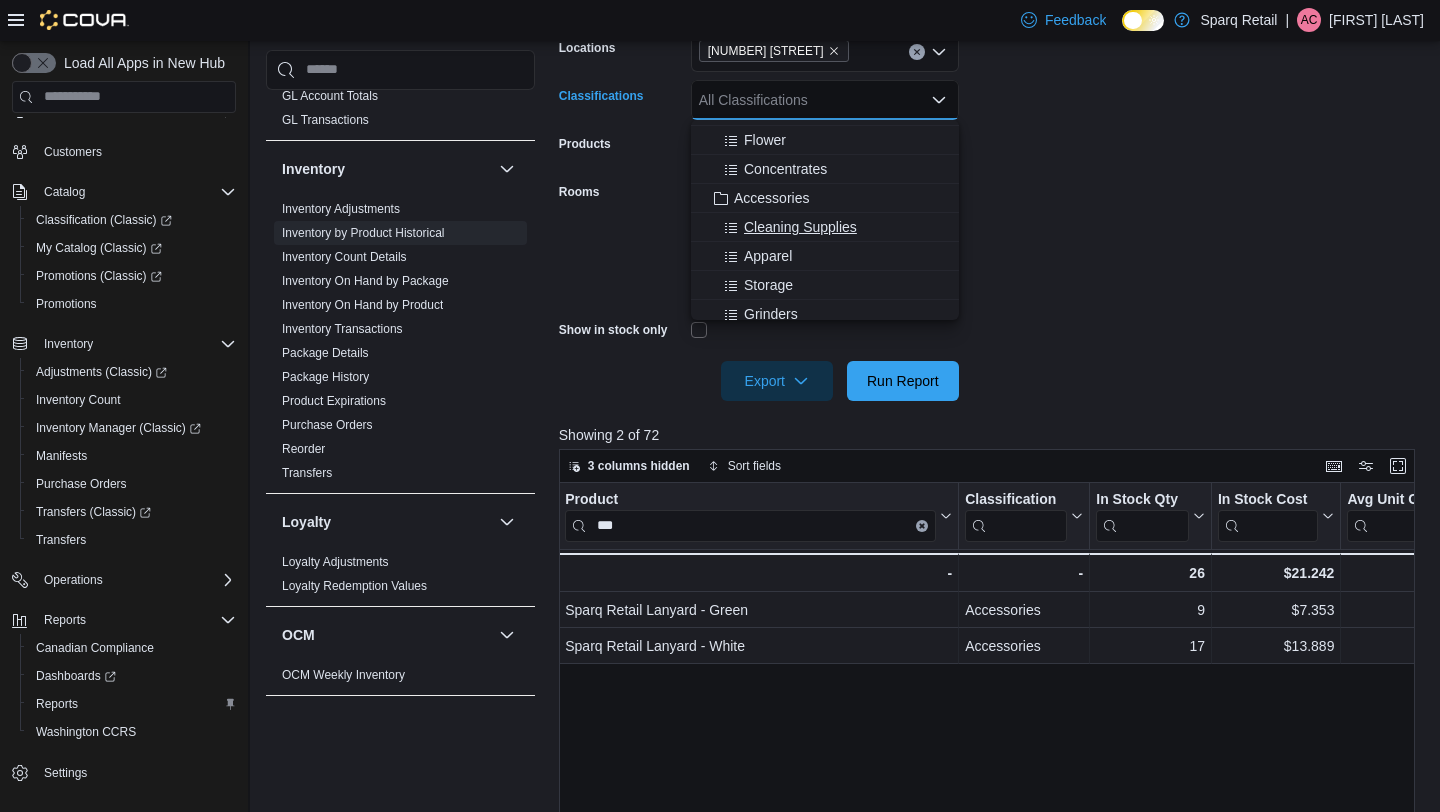 click on "Cleaning Supplies" at bounding box center (800, 227) 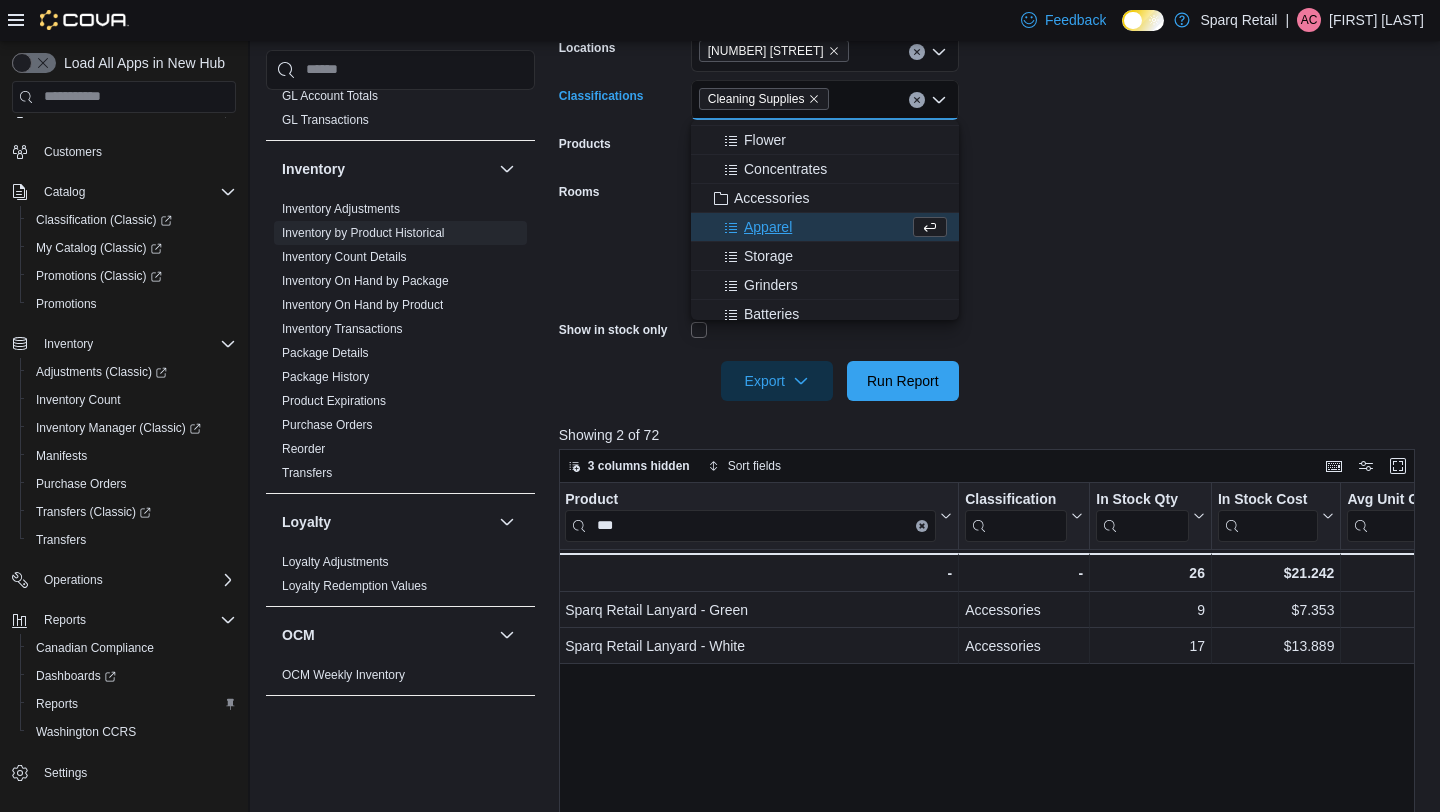 click on "**********" at bounding box center [991, 180] 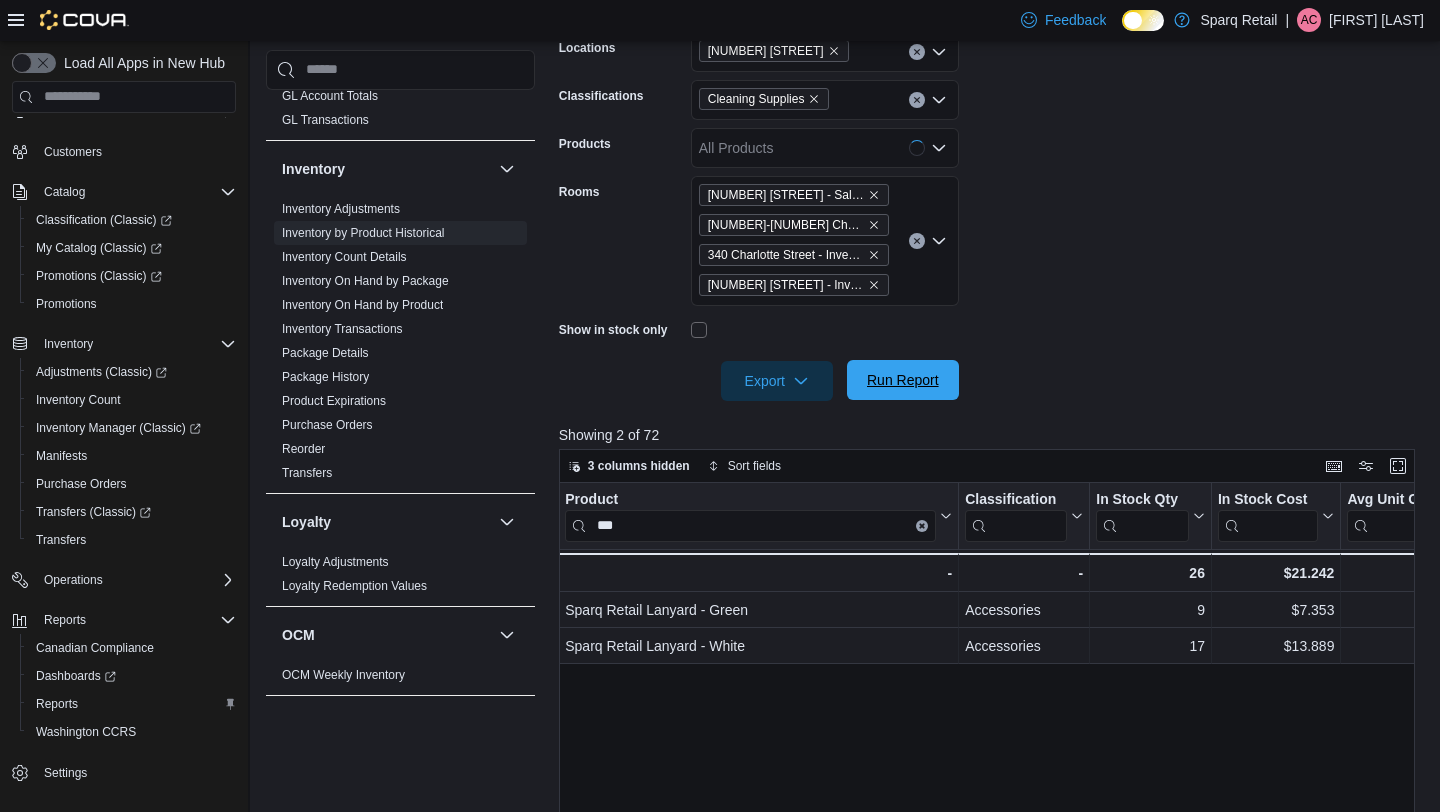 click on "Run Report" at bounding box center [903, 380] 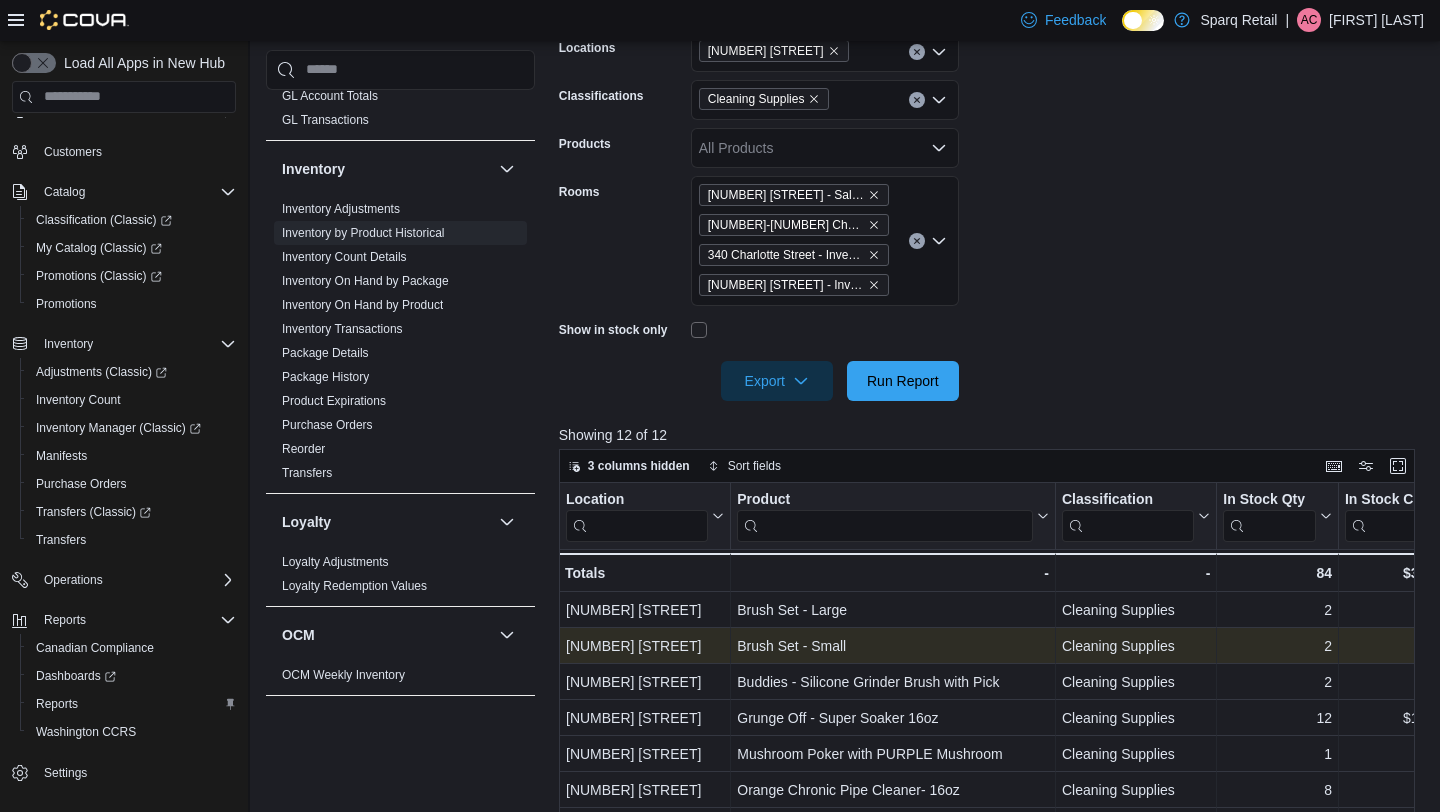 scroll, scrollTop: 0, scrollLeft: 172, axis: horizontal 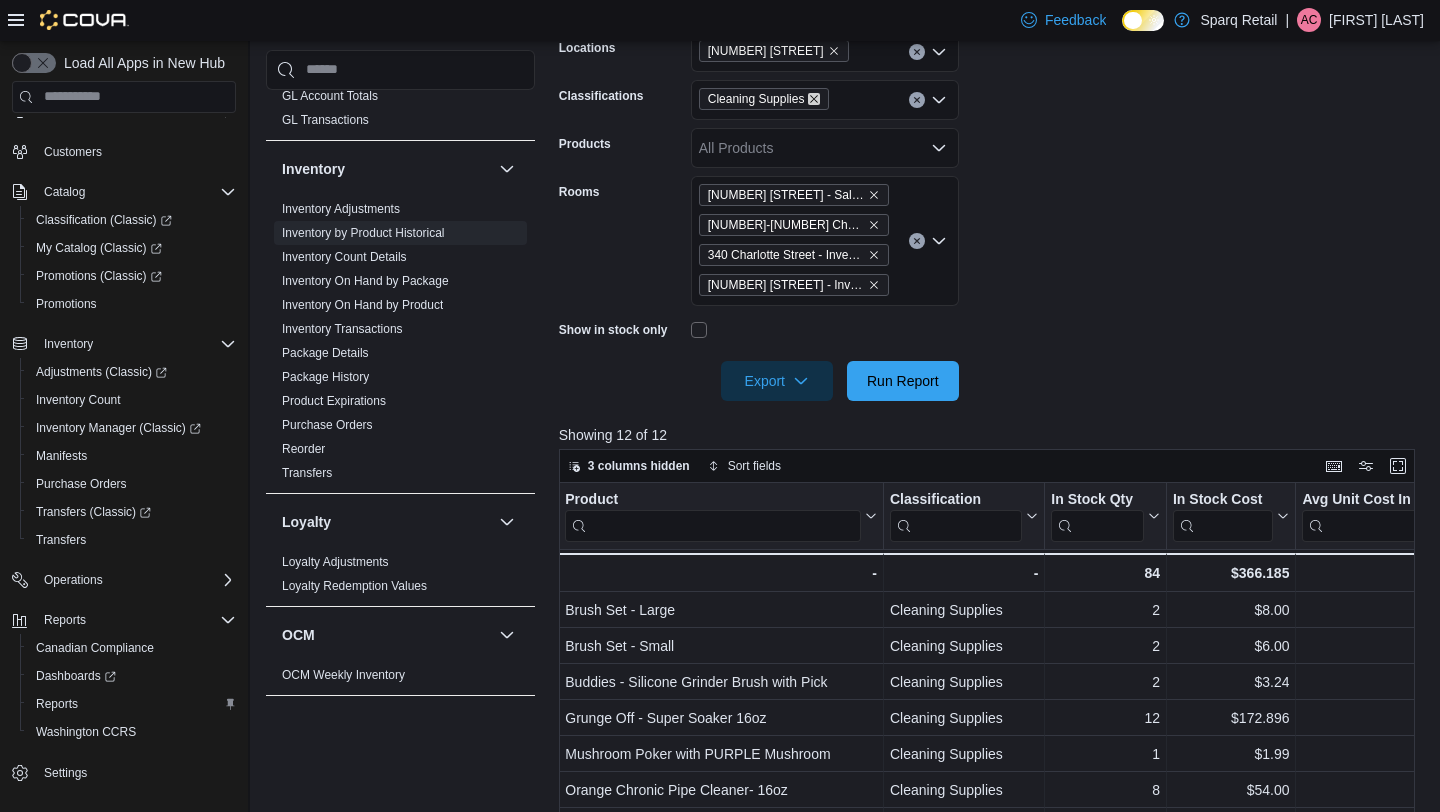 click 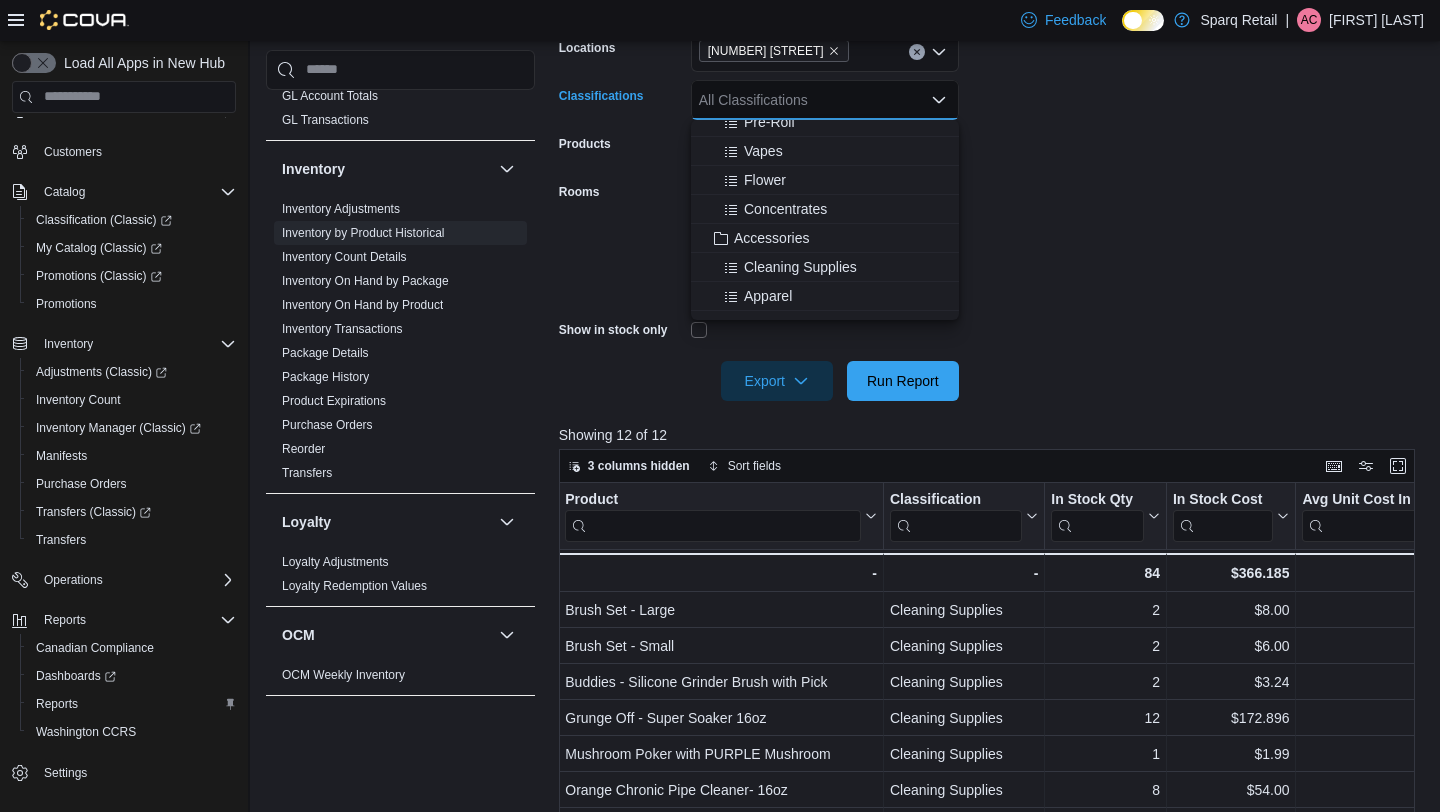 scroll, scrollTop: 277, scrollLeft: 0, axis: vertical 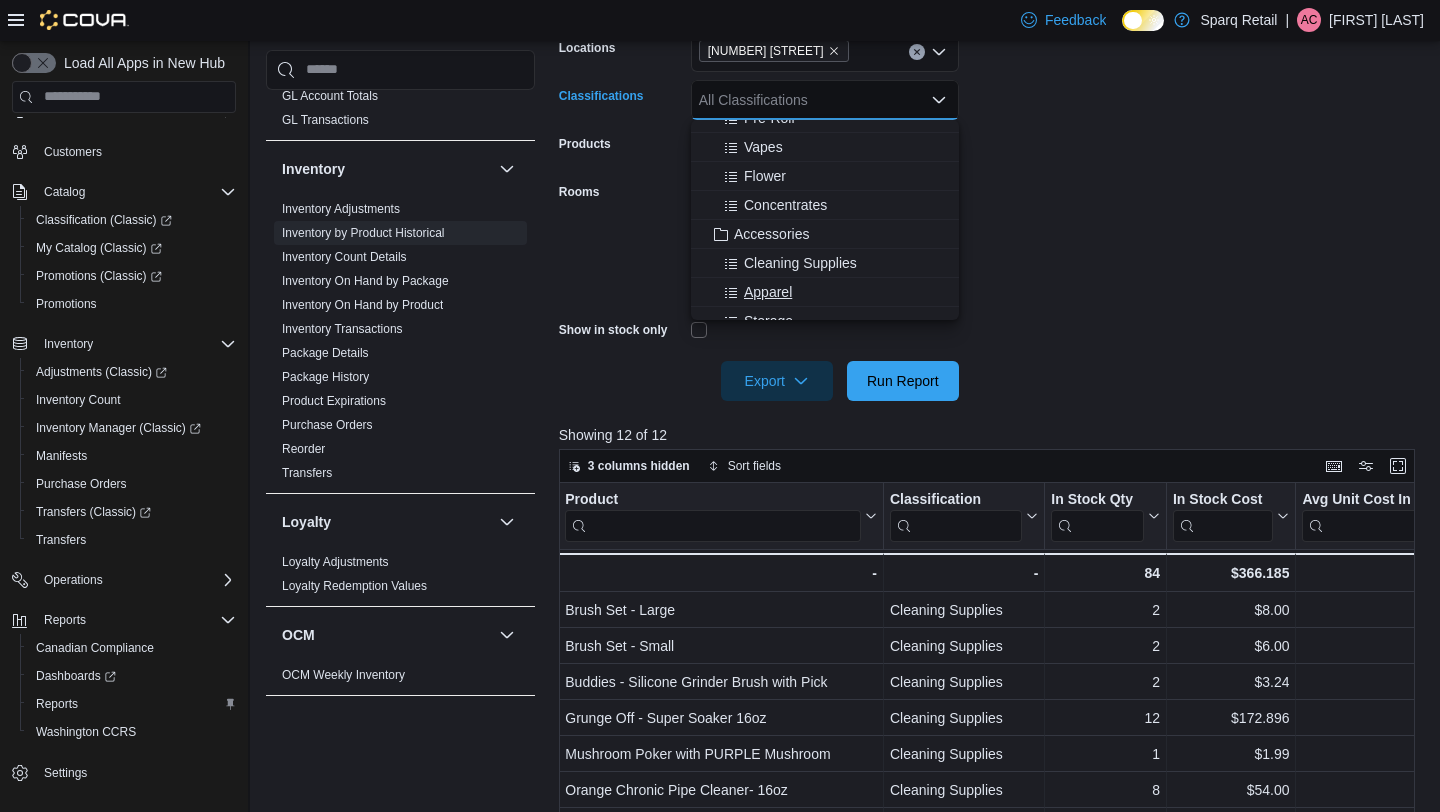 click on "Apparel" at bounding box center (768, 292) 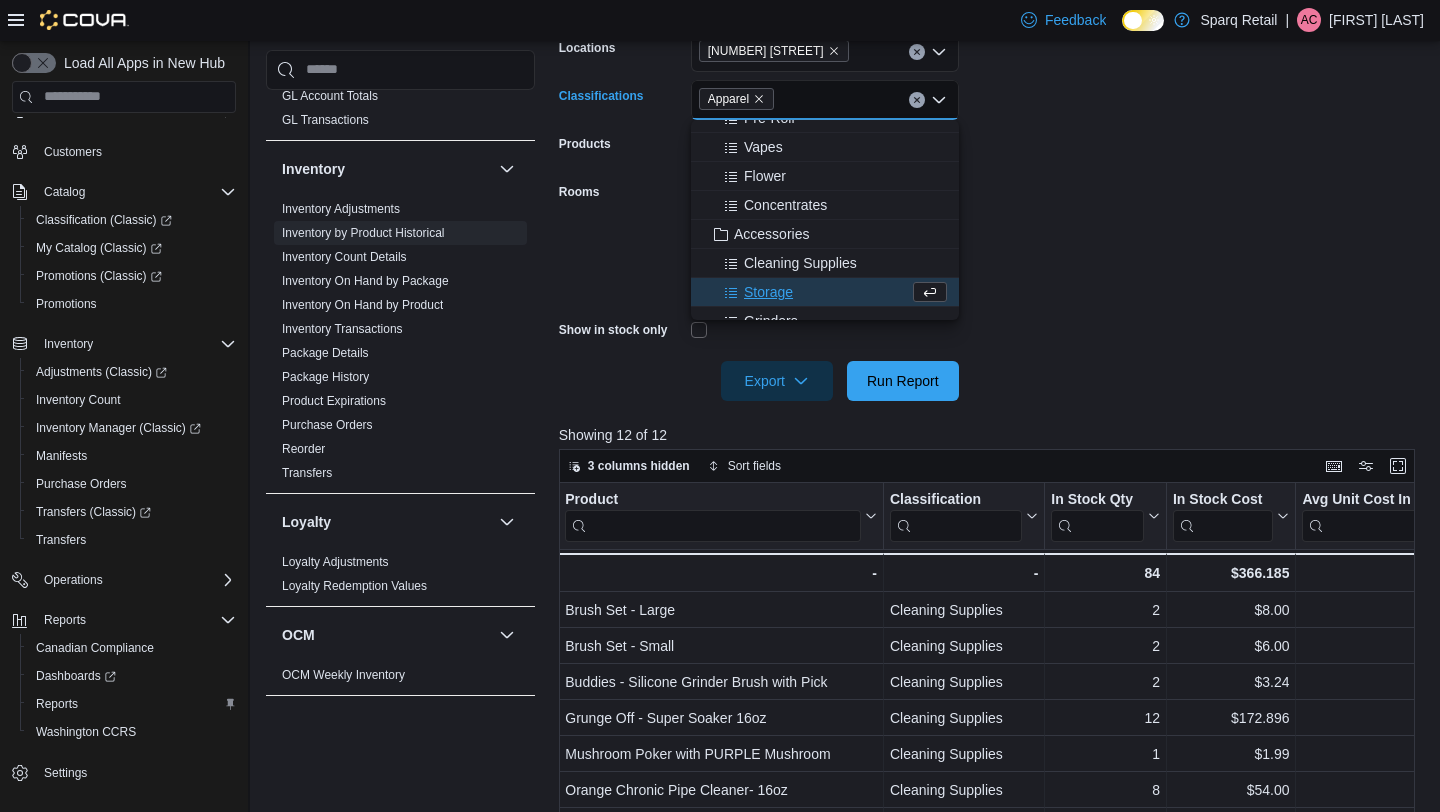 click on "**********" at bounding box center [991, 180] 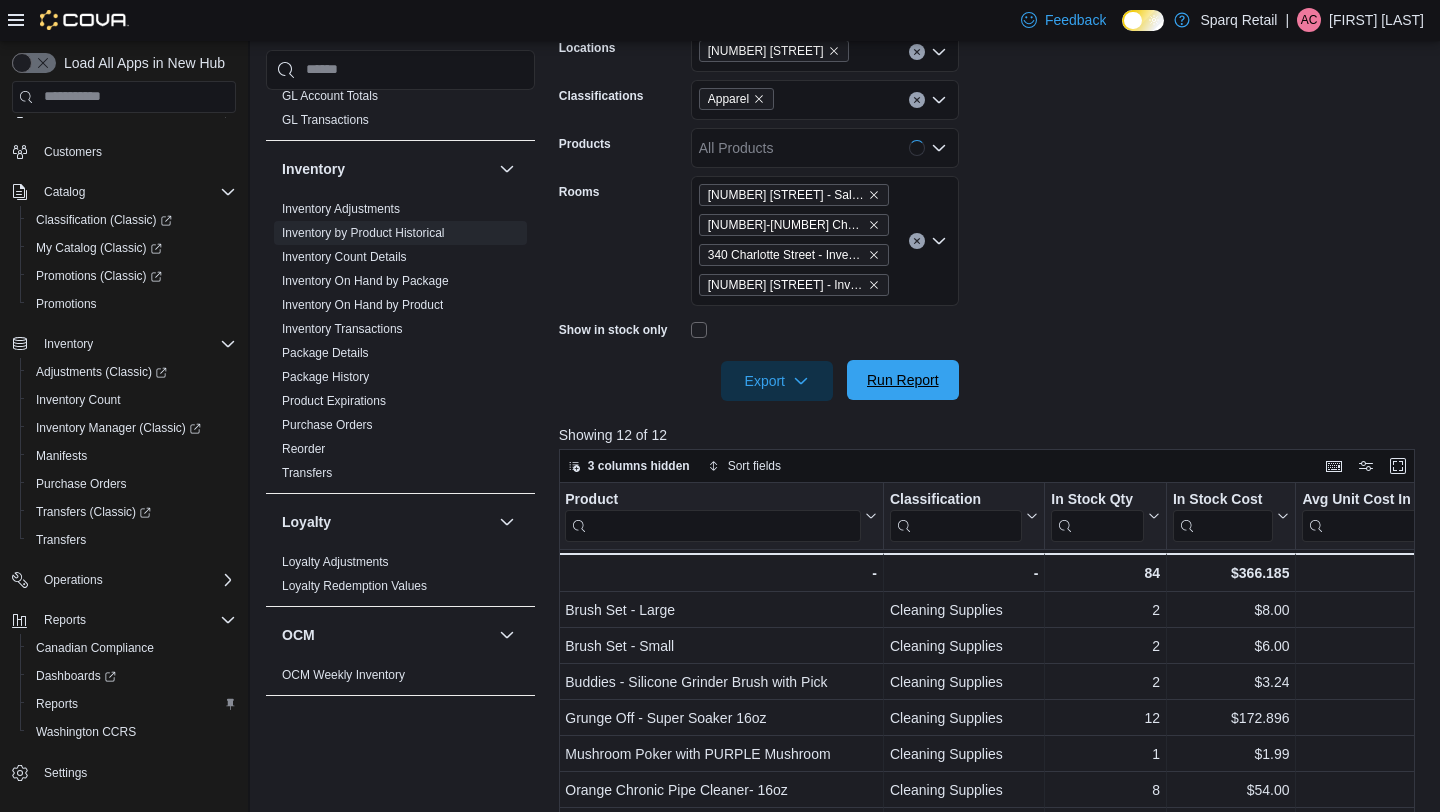 click on "Run Report" at bounding box center [903, 380] 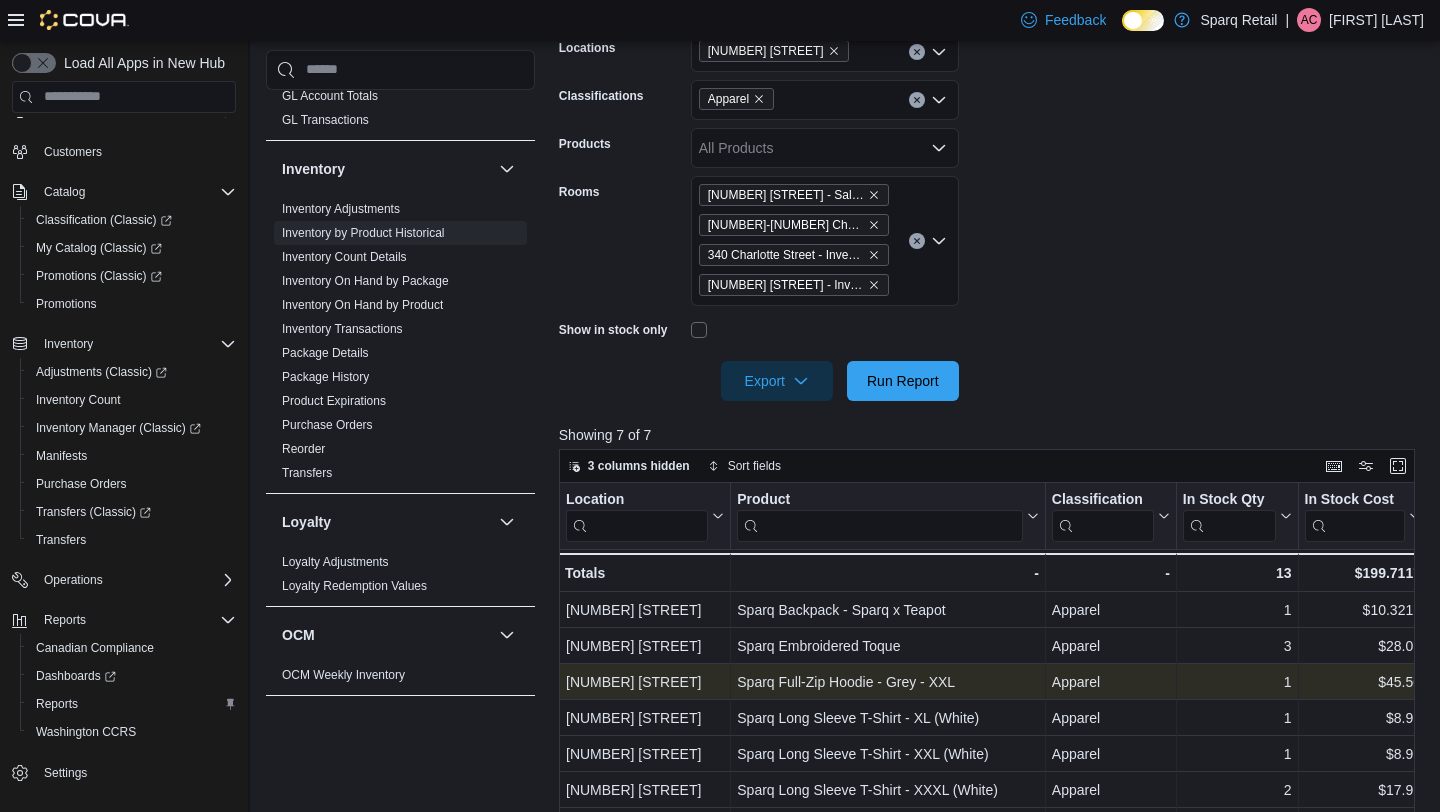 scroll, scrollTop: 0, scrollLeft: 91, axis: horizontal 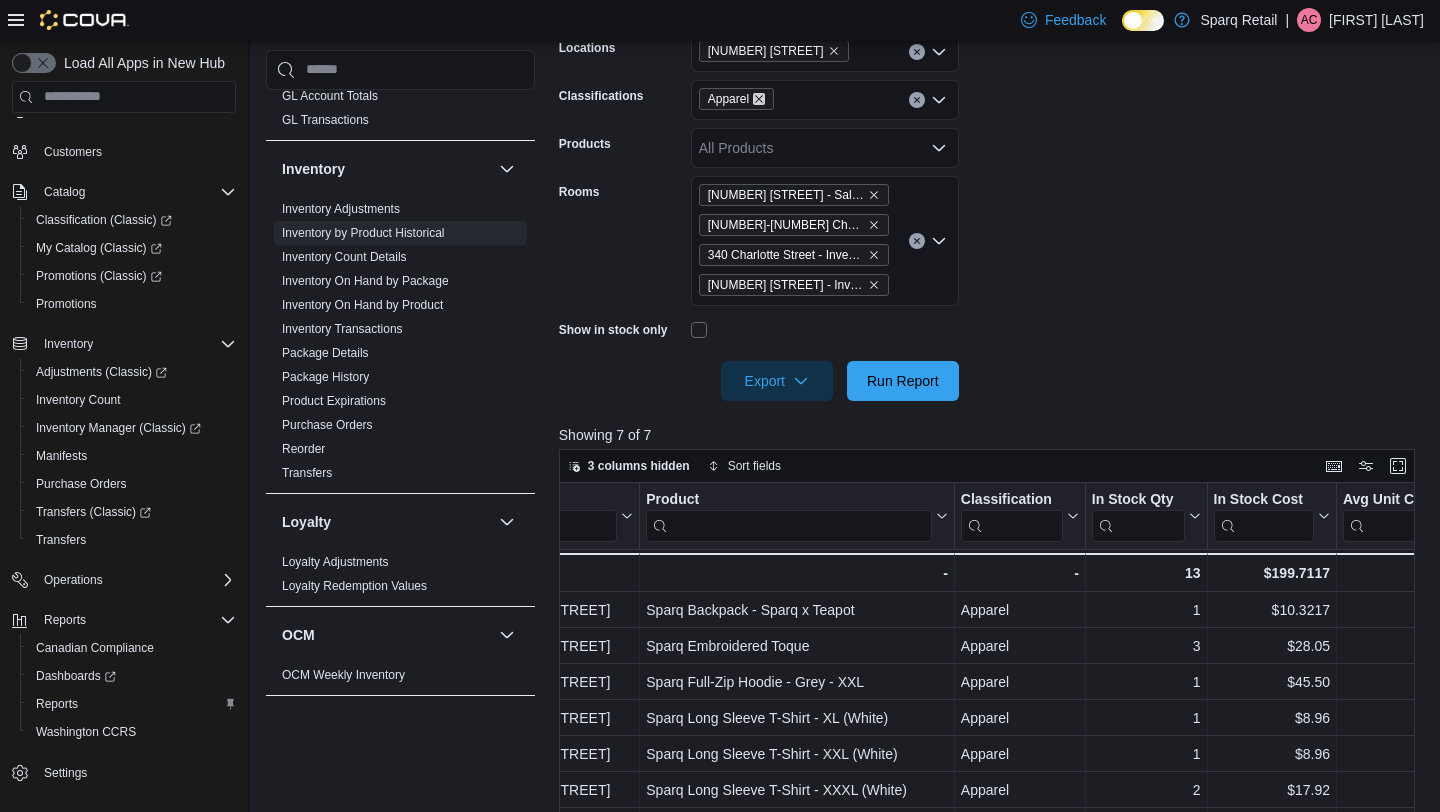click 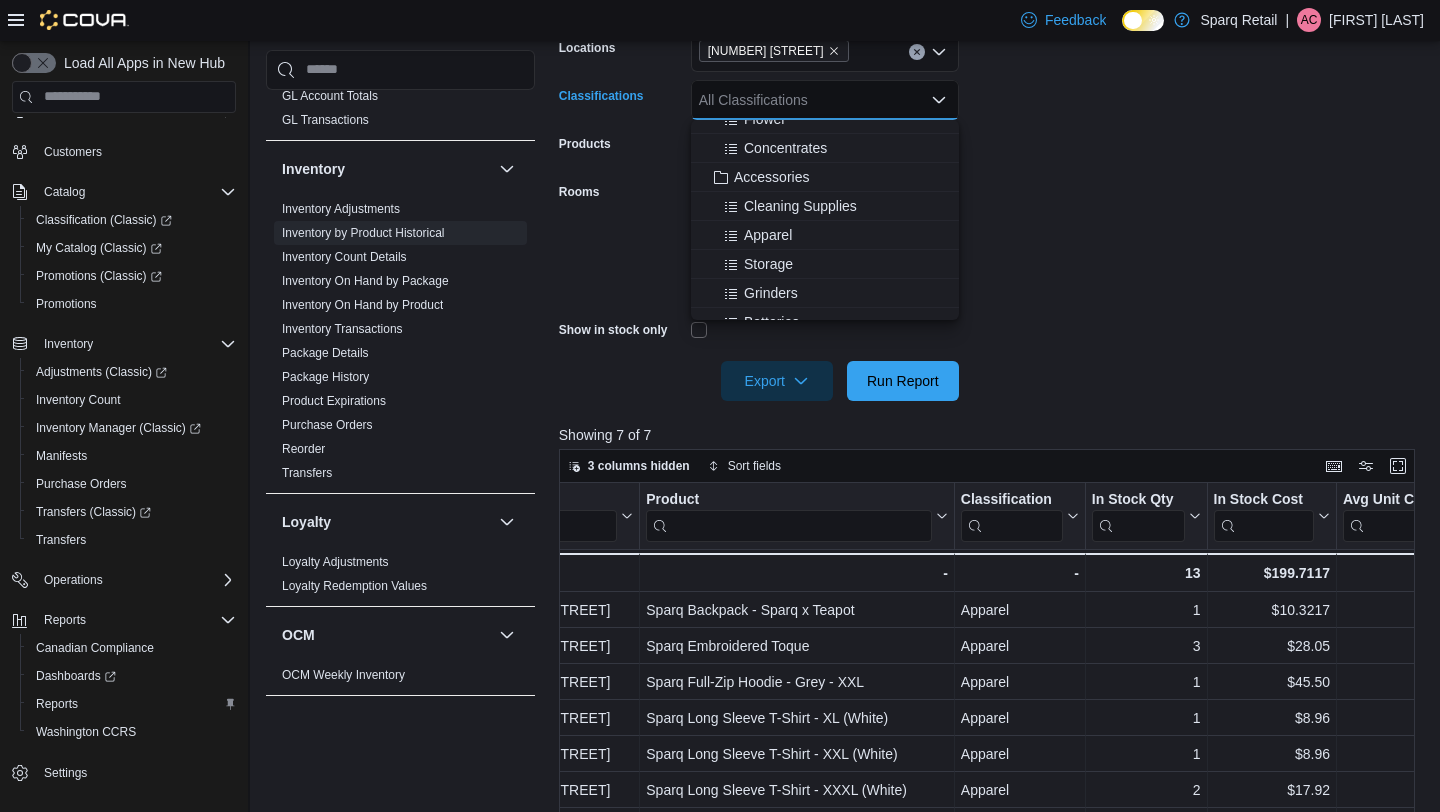 scroll, scrollTop: 344, scrollLeft: 0, axis: vertical 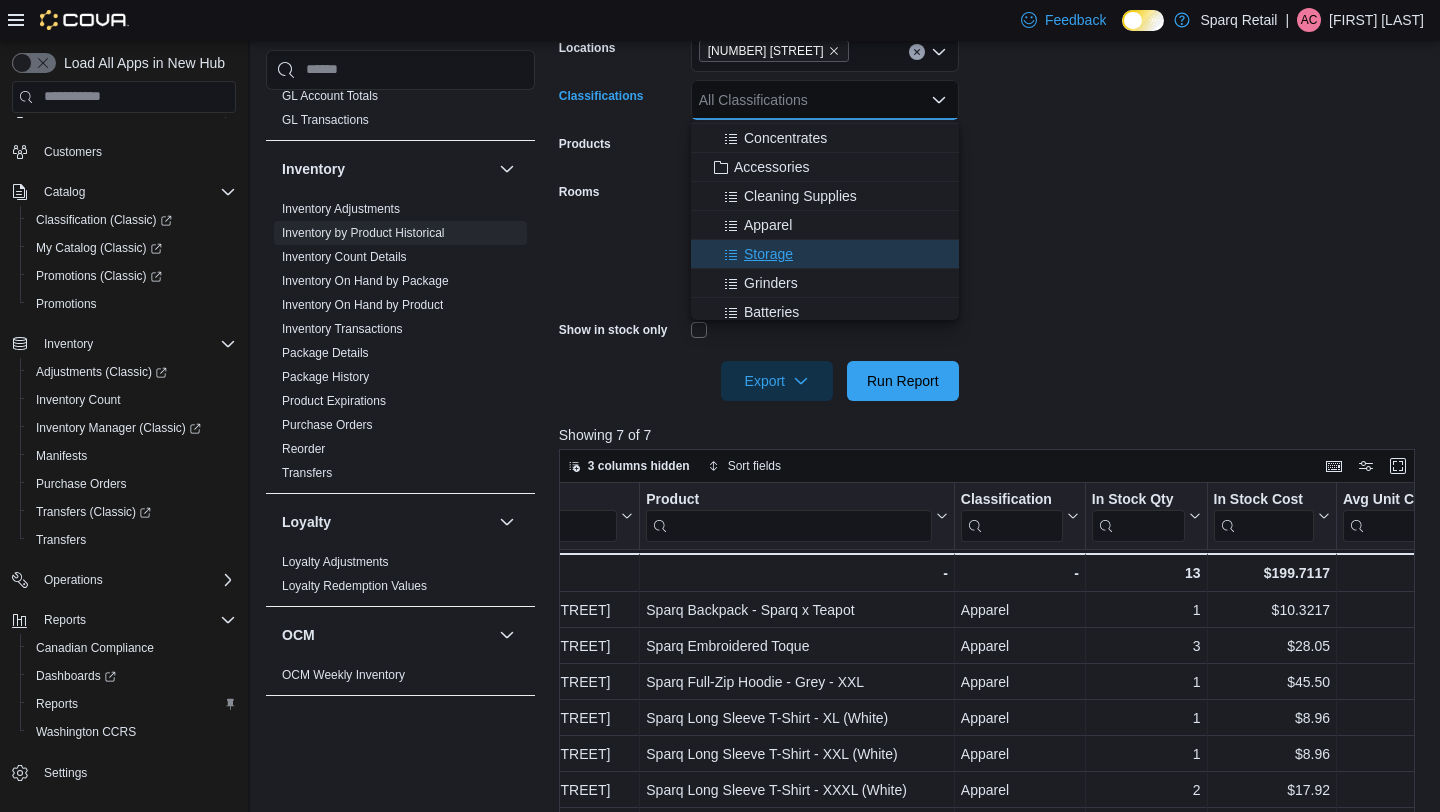 click on "Storage" at bounding box center [768, 254] 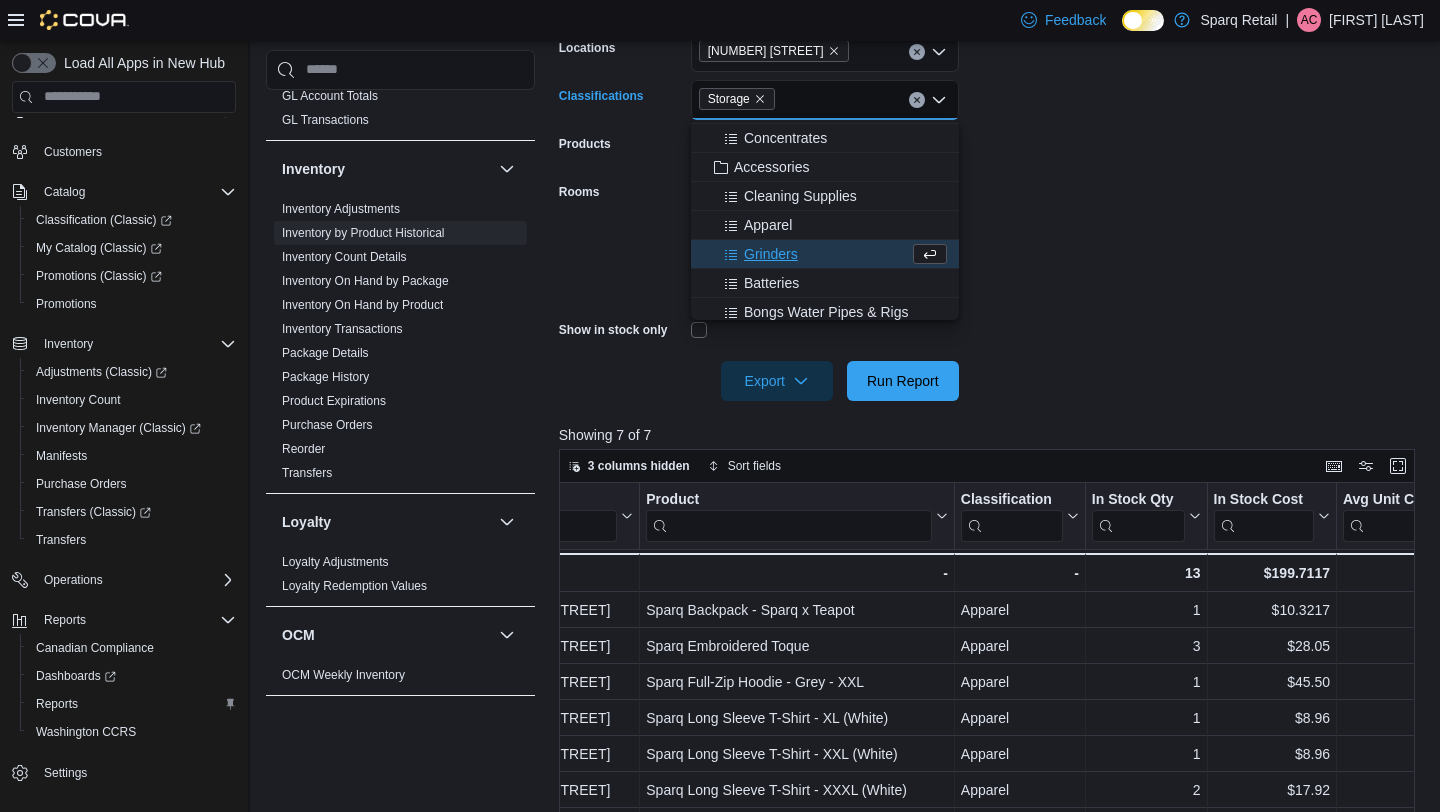 click on "**********" at bounding box center (991, 180) 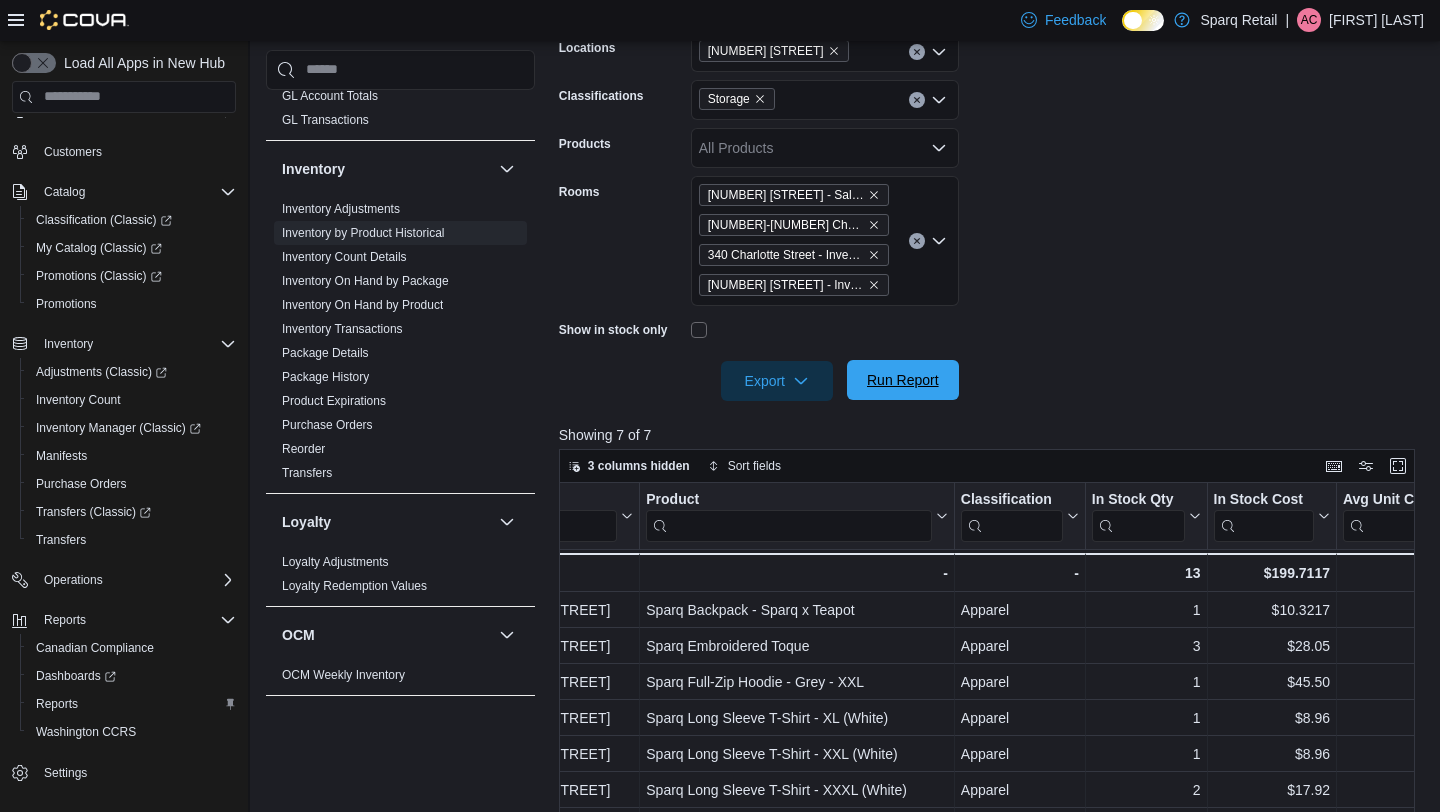 click on "Run Report" at bounding box center (903, 380) 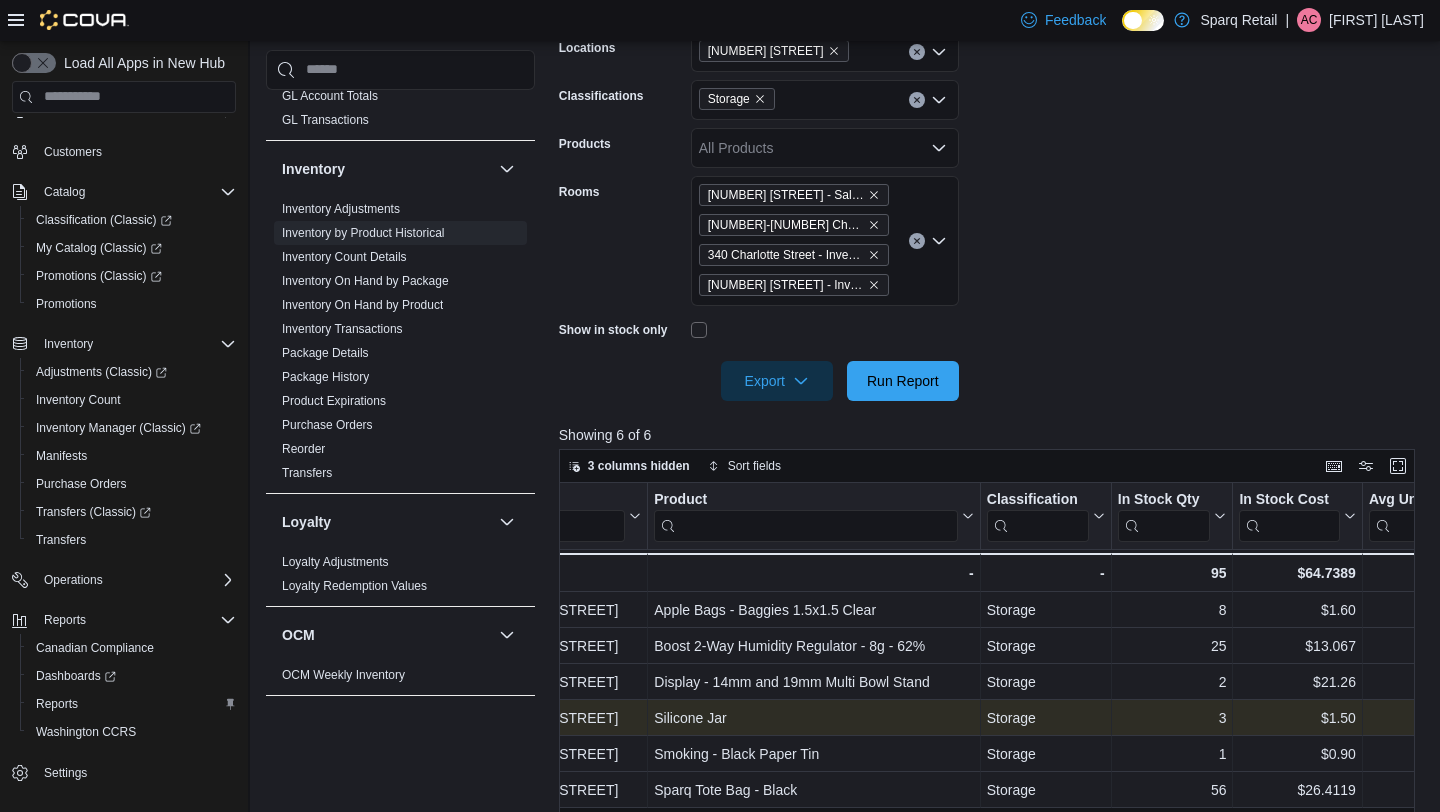 scroll, scrollTop: 0, scrollLeft: 90, axis: horizontal 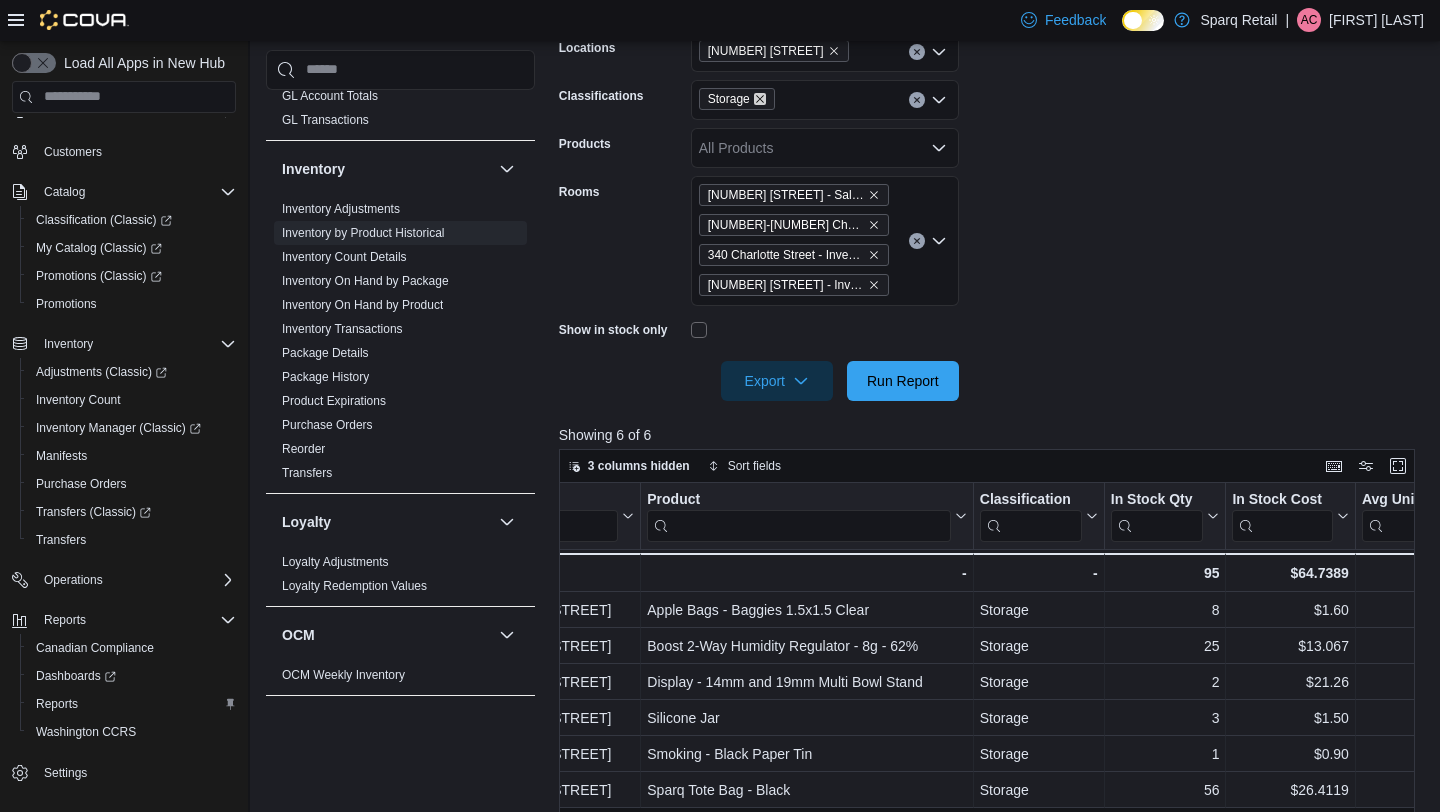 click 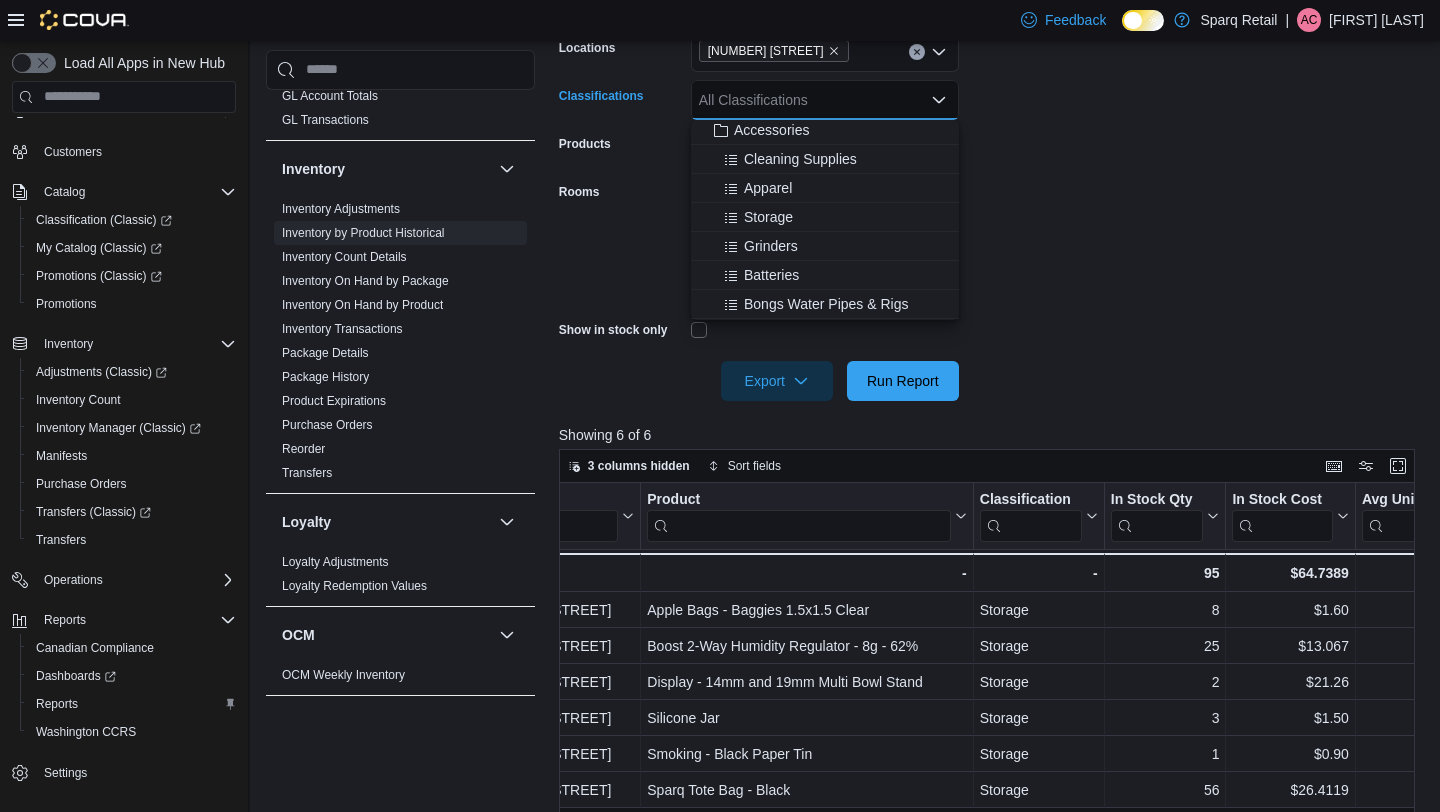 scroll, scrollTop: 378, scrollLeft: 0, axis: vertical 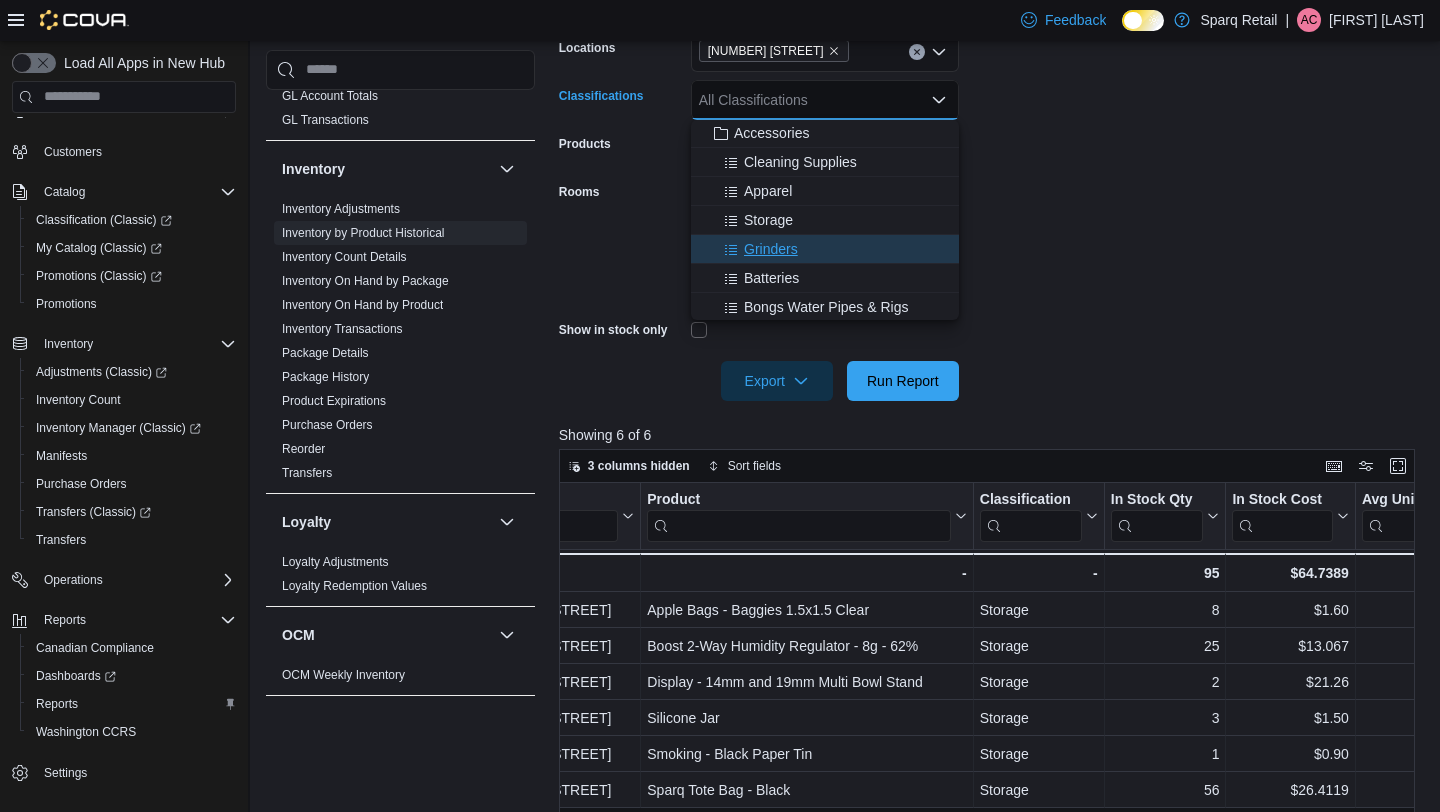 click on "Grinders" at bounding box center [771, 249] 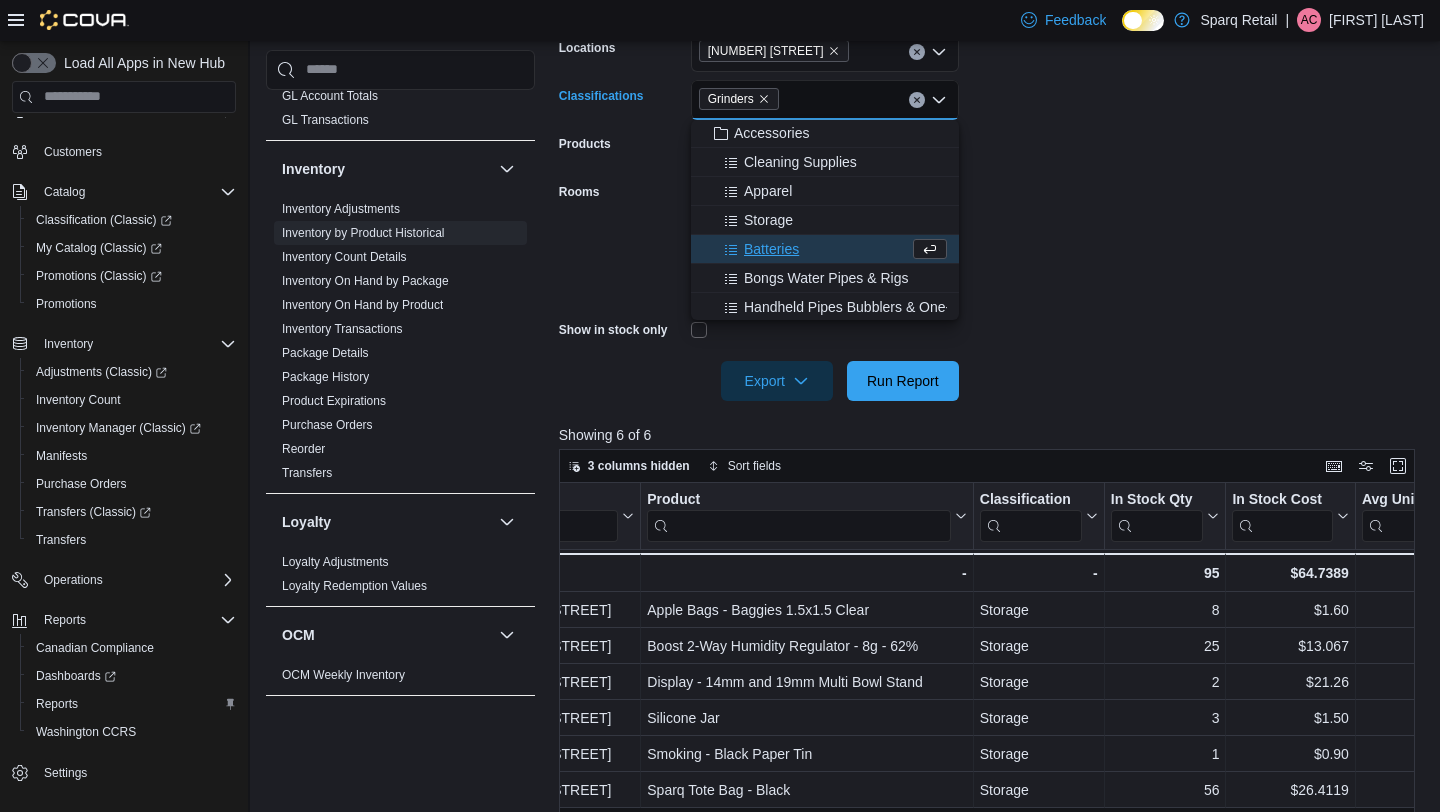 click on "**********" at bounding box center [991, 180] 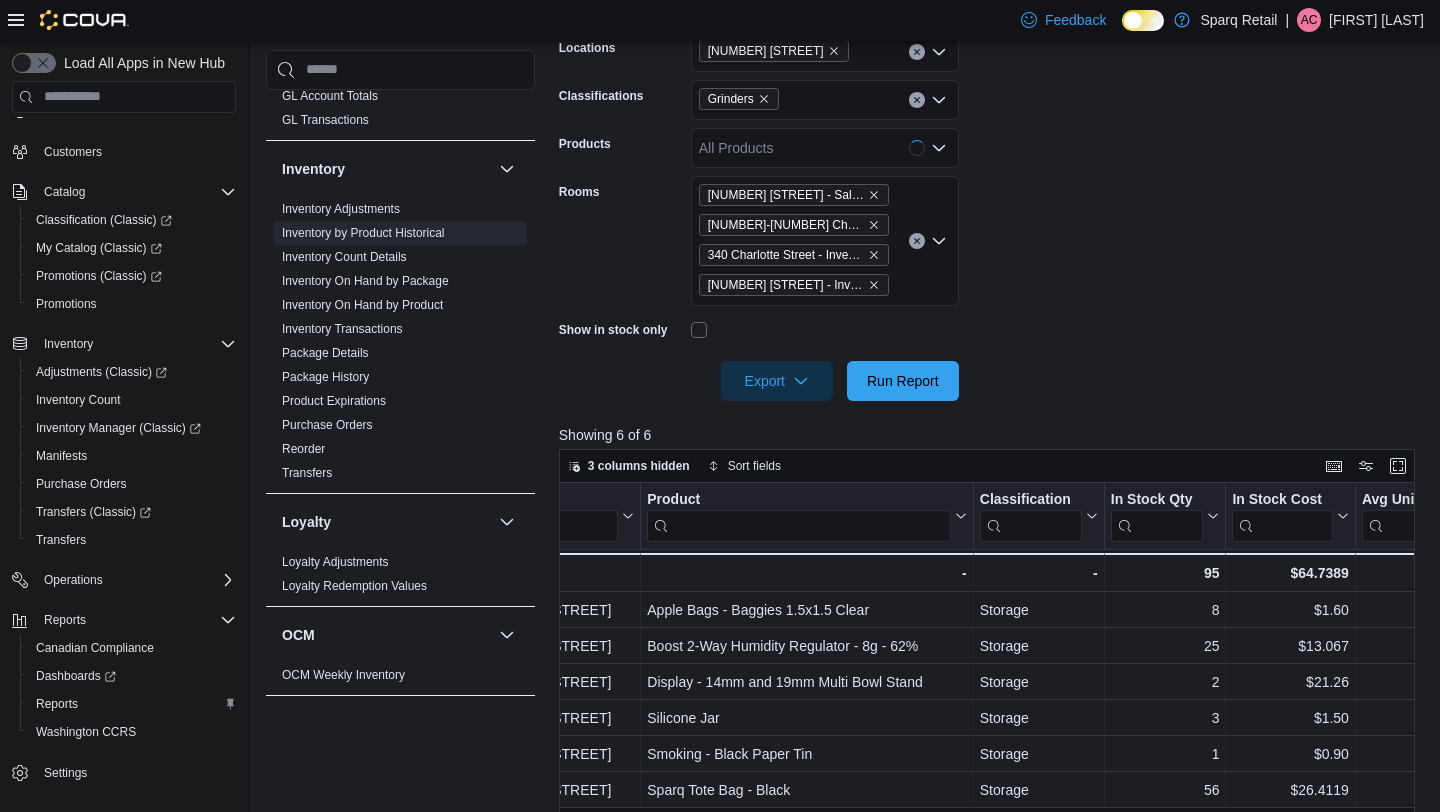 click at bounding box center [991, 353] 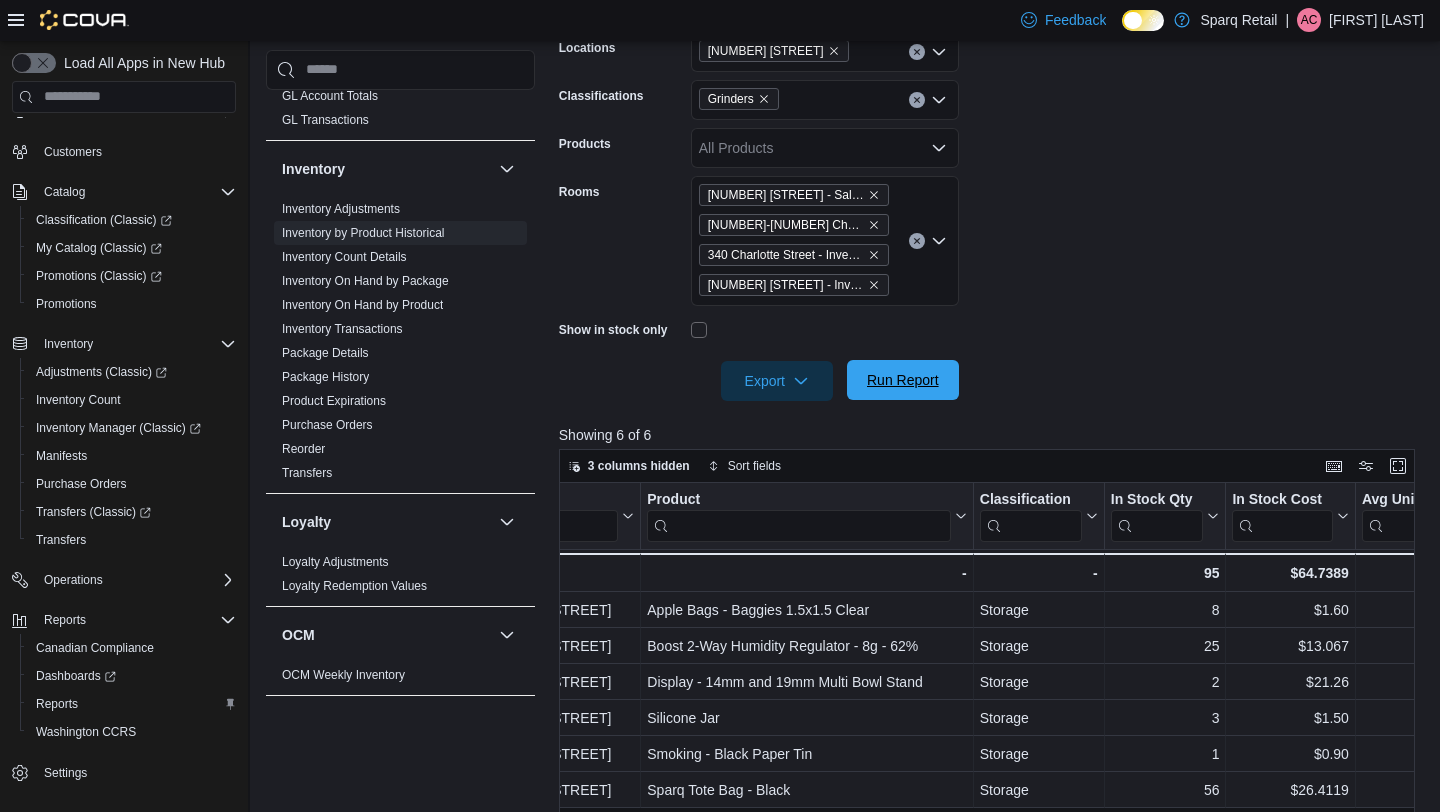 click on "Run Report" at bounding box center [903, 380] 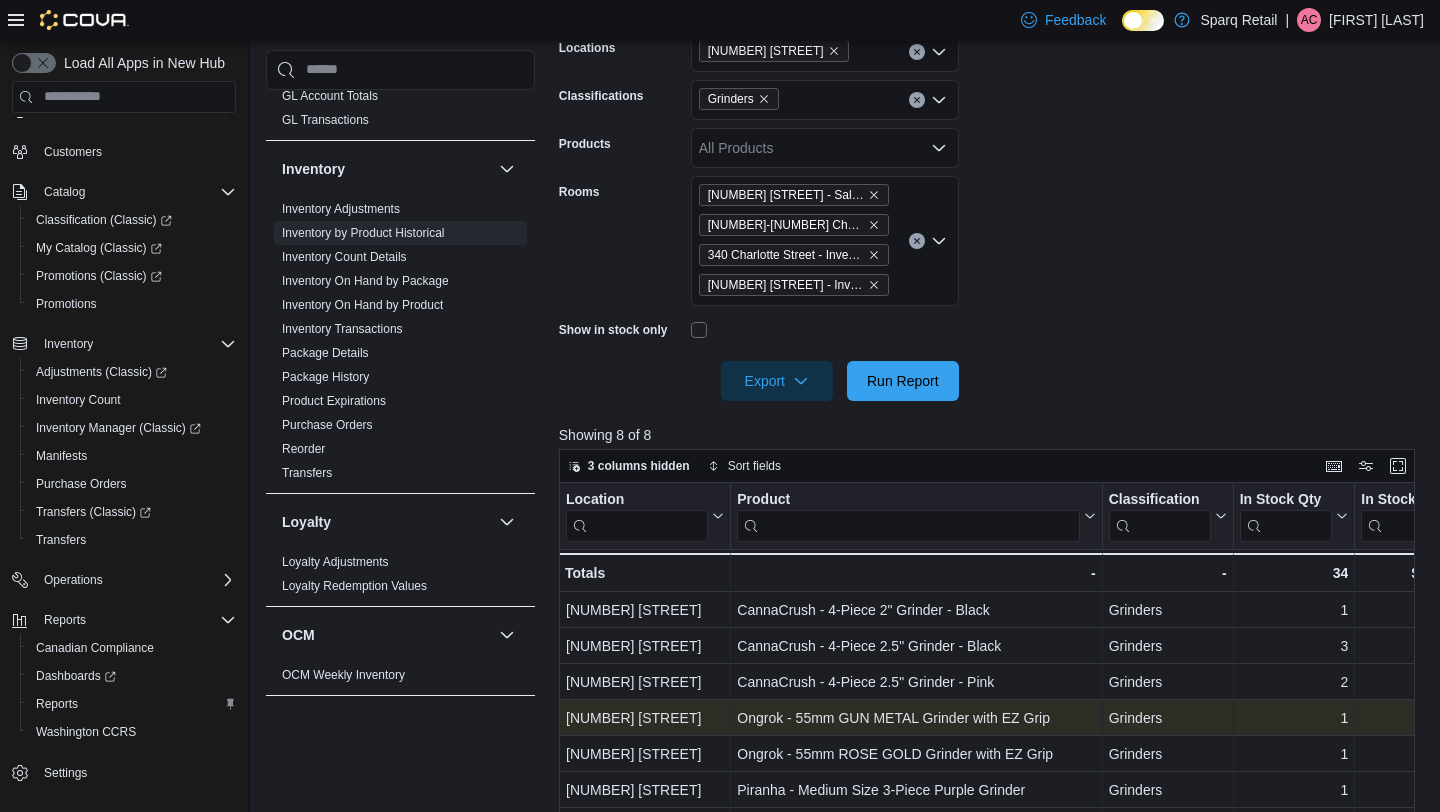 scroll, scrollTop: 0, scrollLeft: 124, axis: horizontal 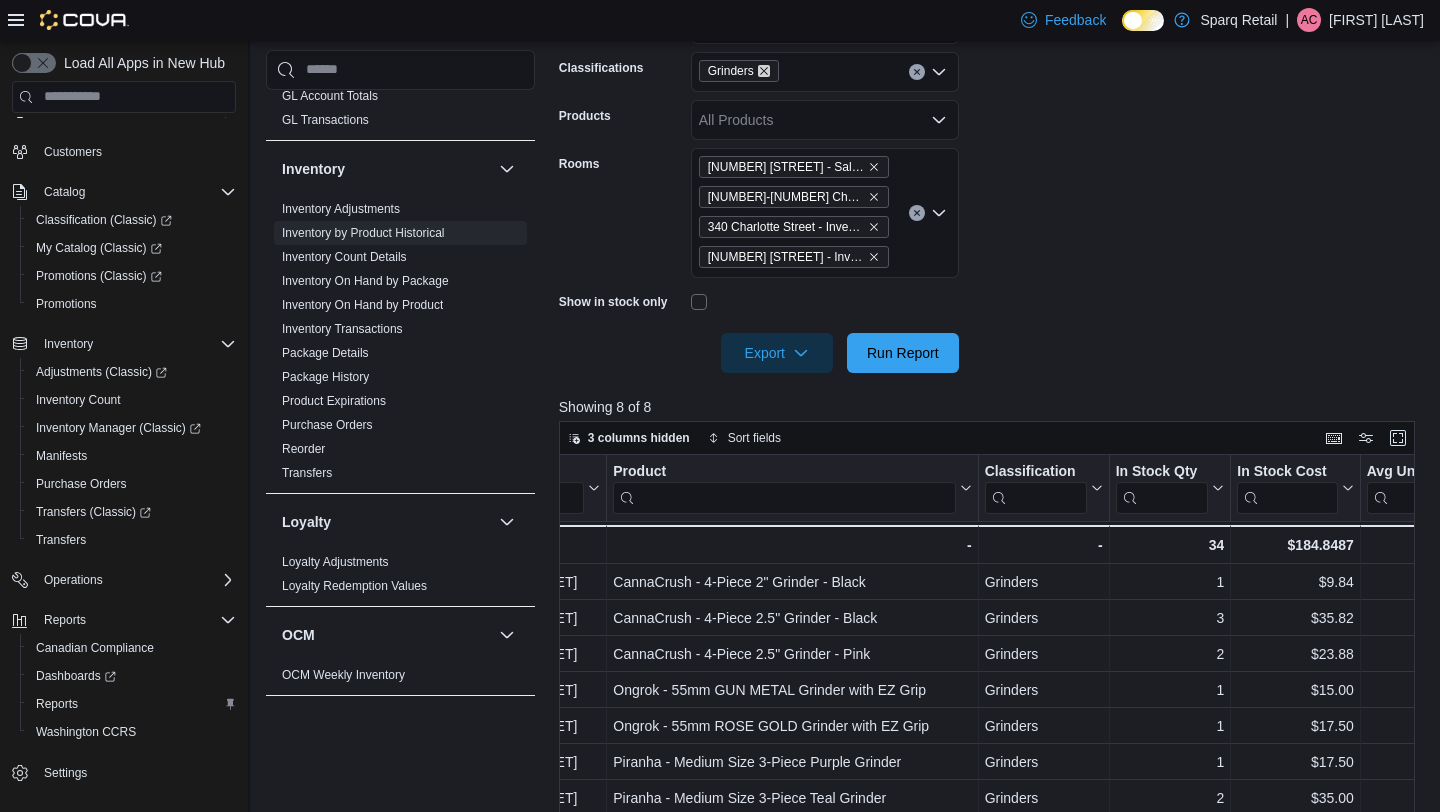 click 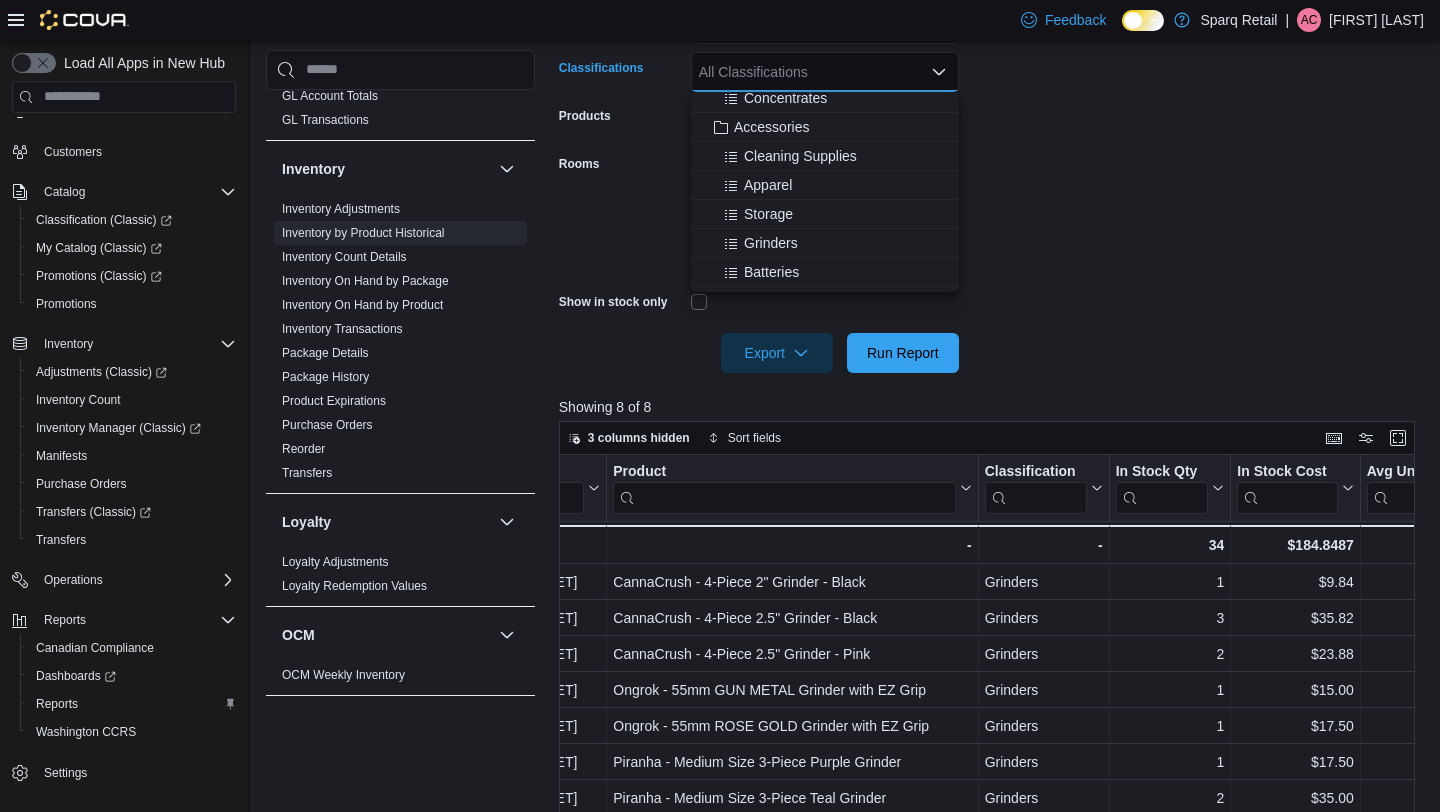 scroll, scrollTop: 355, scrollLeft: 0, axis: vertical 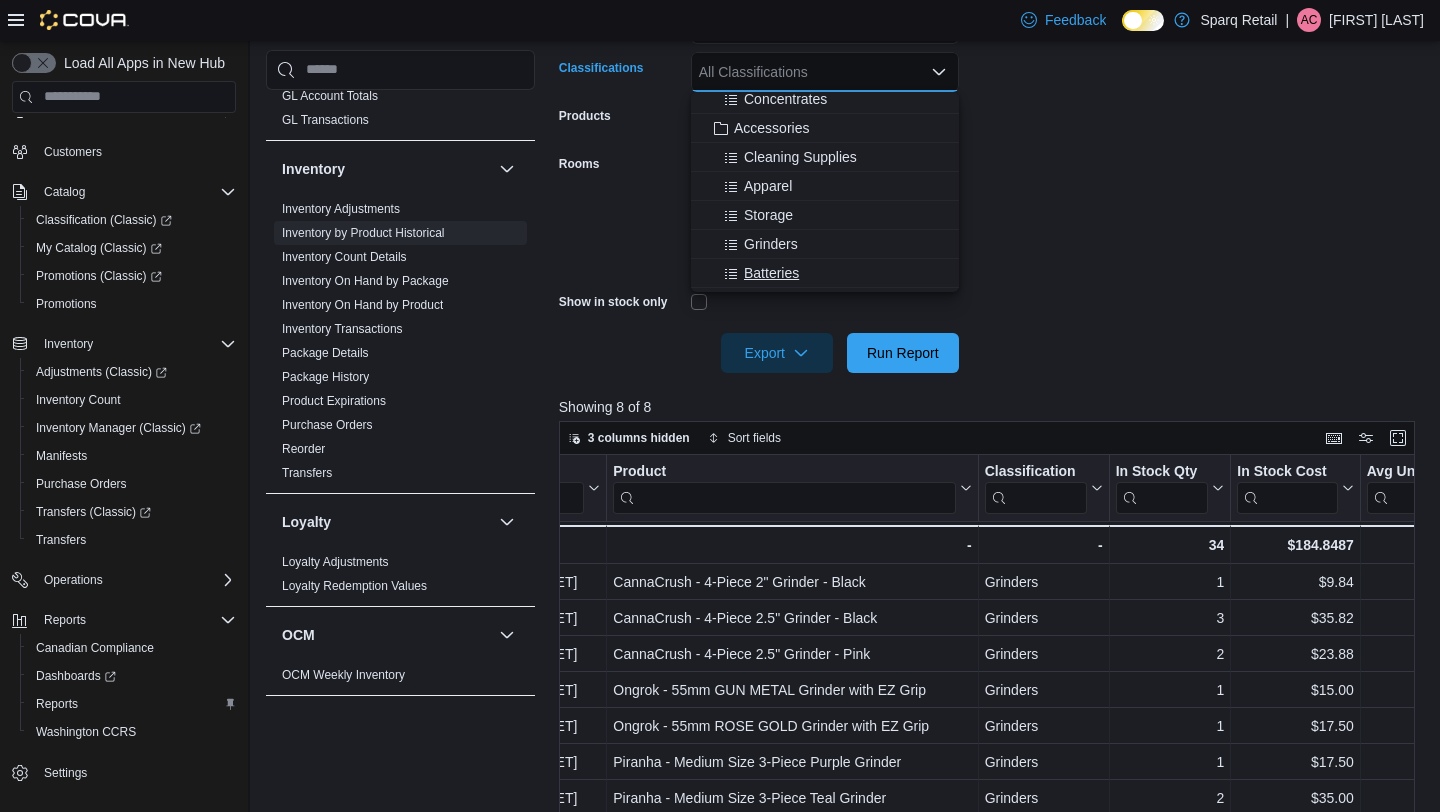 click on "Batteries" at bounding box center (771, 273) 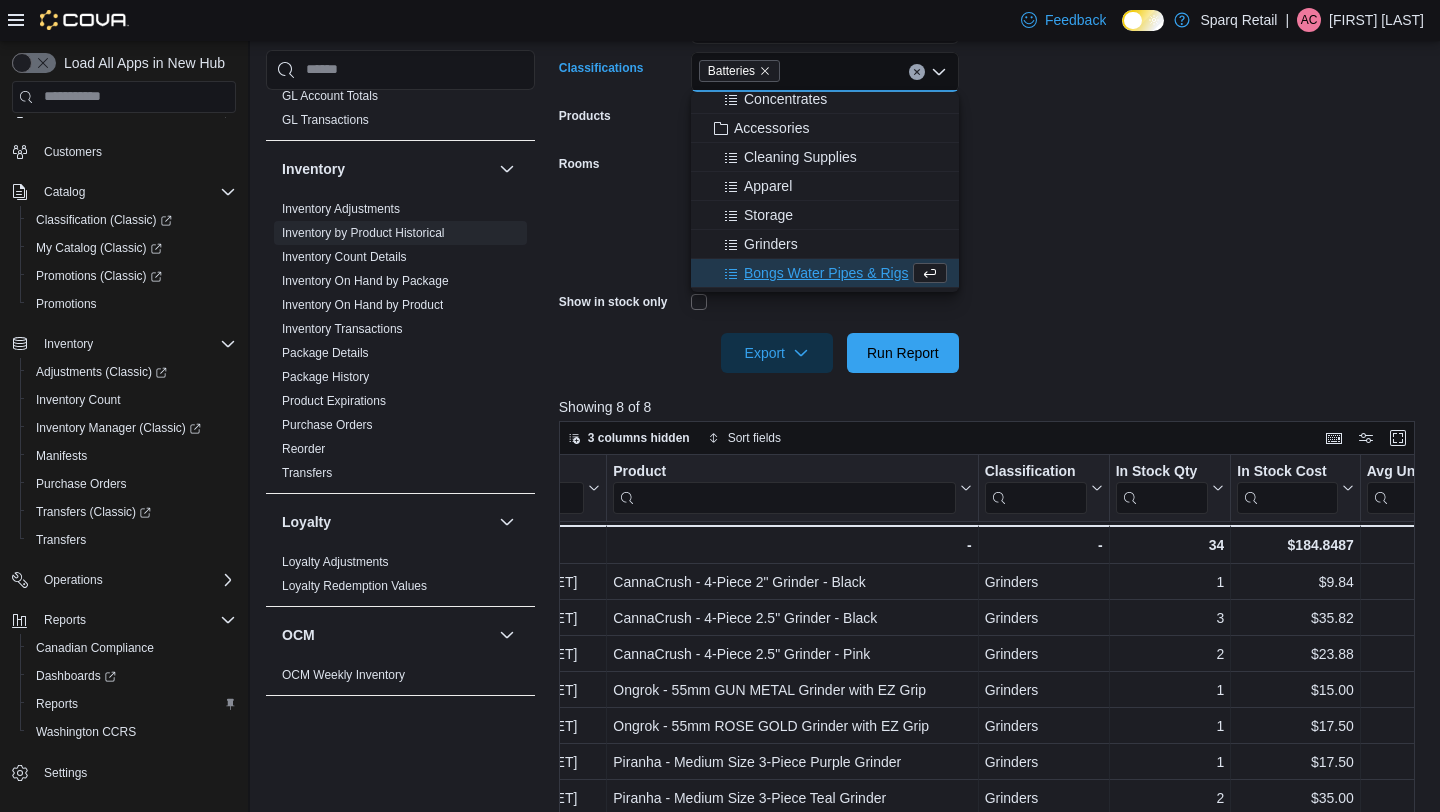 click on "**********" at bounding box center [991, 152] 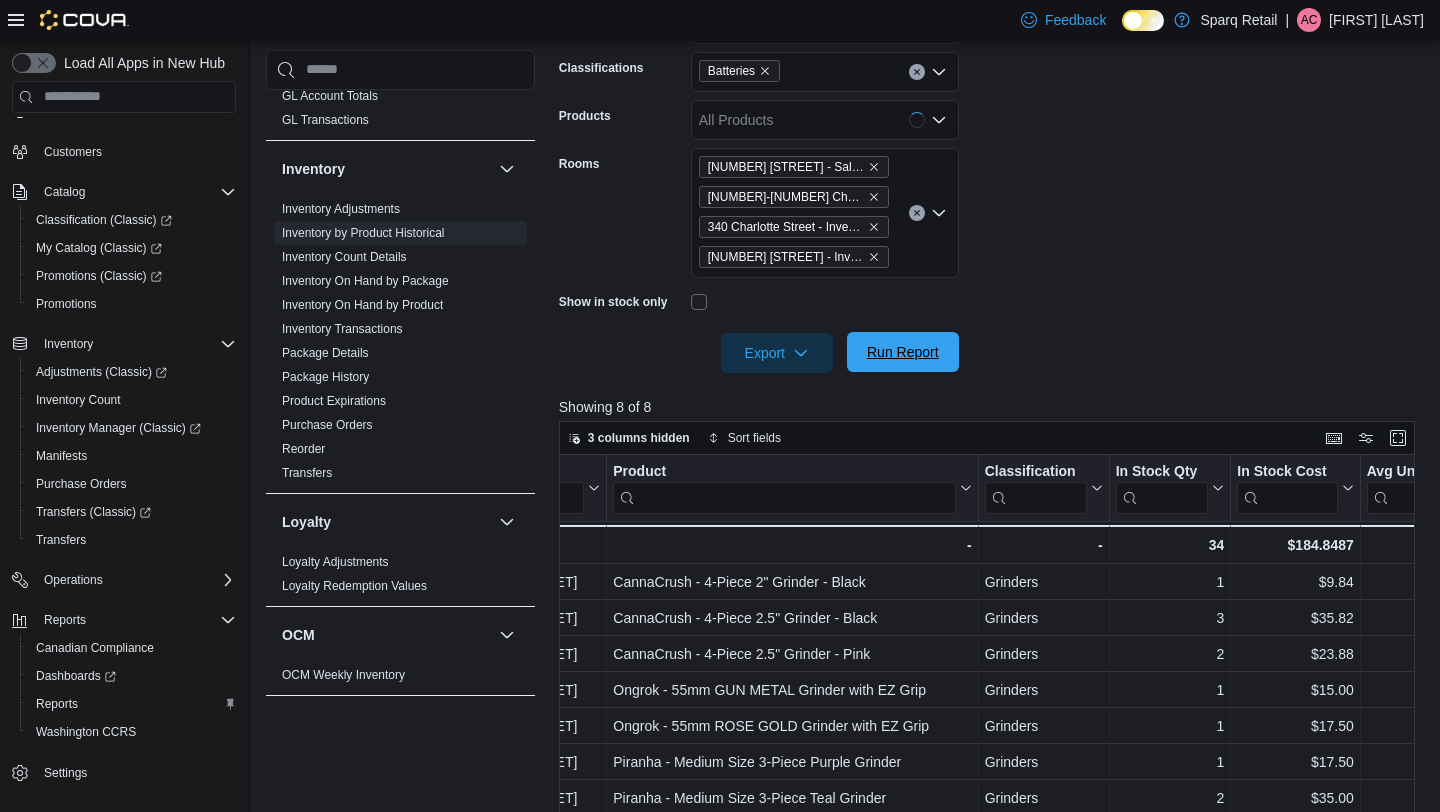 click on "Run Report" at bounding box center (903, 352) 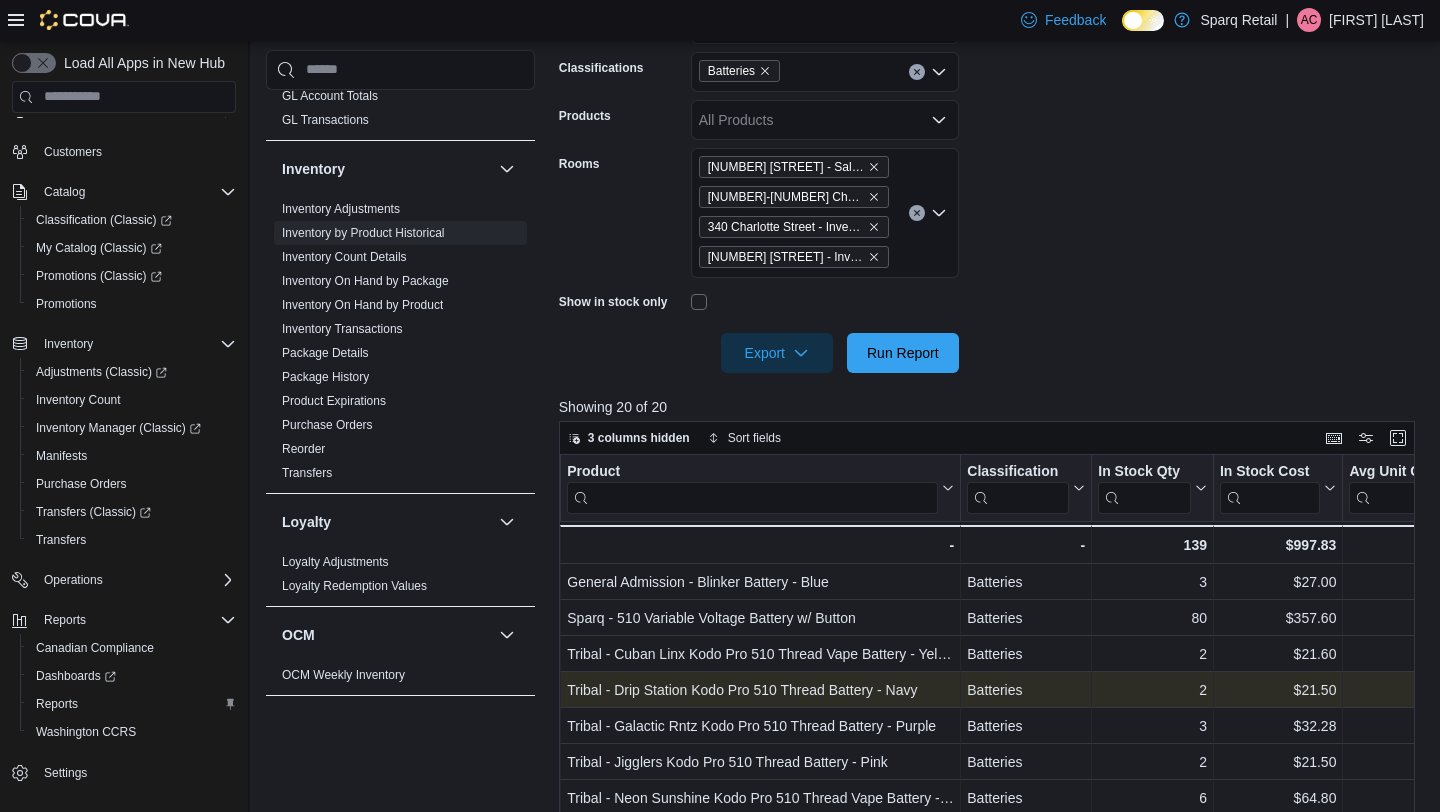 scroll, scrollTop: 0, scrollLeft: 175, axis: horizontal 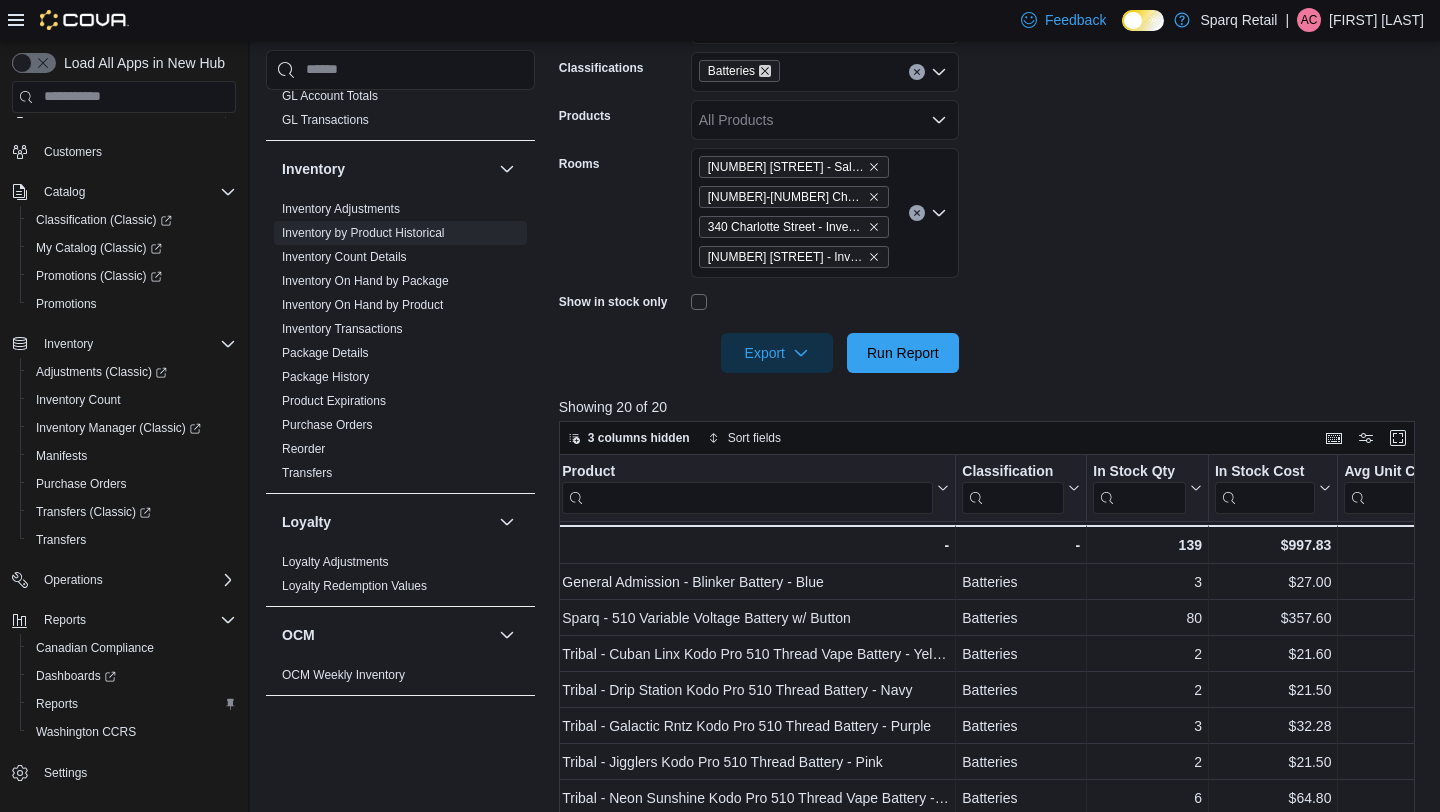 click 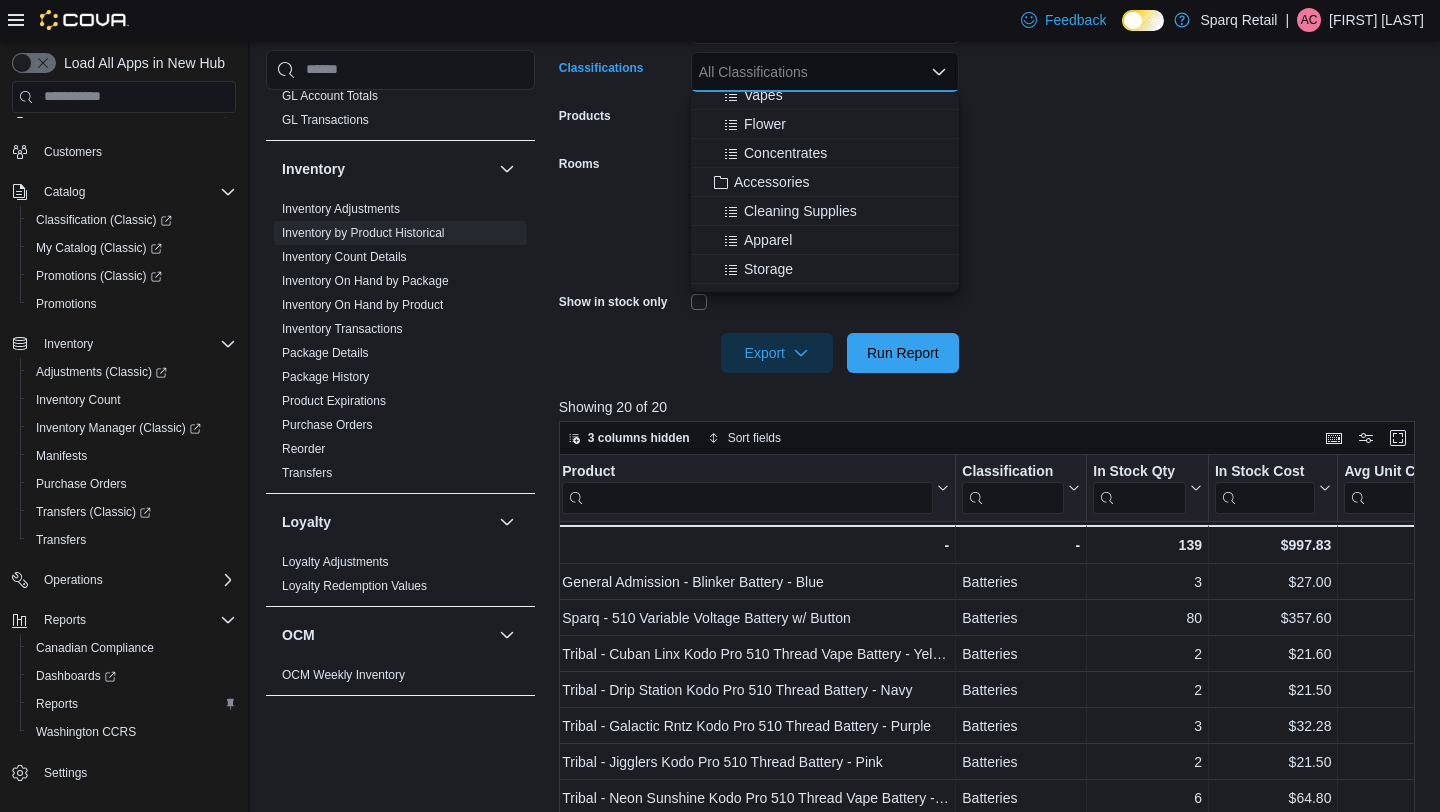 scroll, scrollTop: 383, scrollLeft: 0, axis: vertical 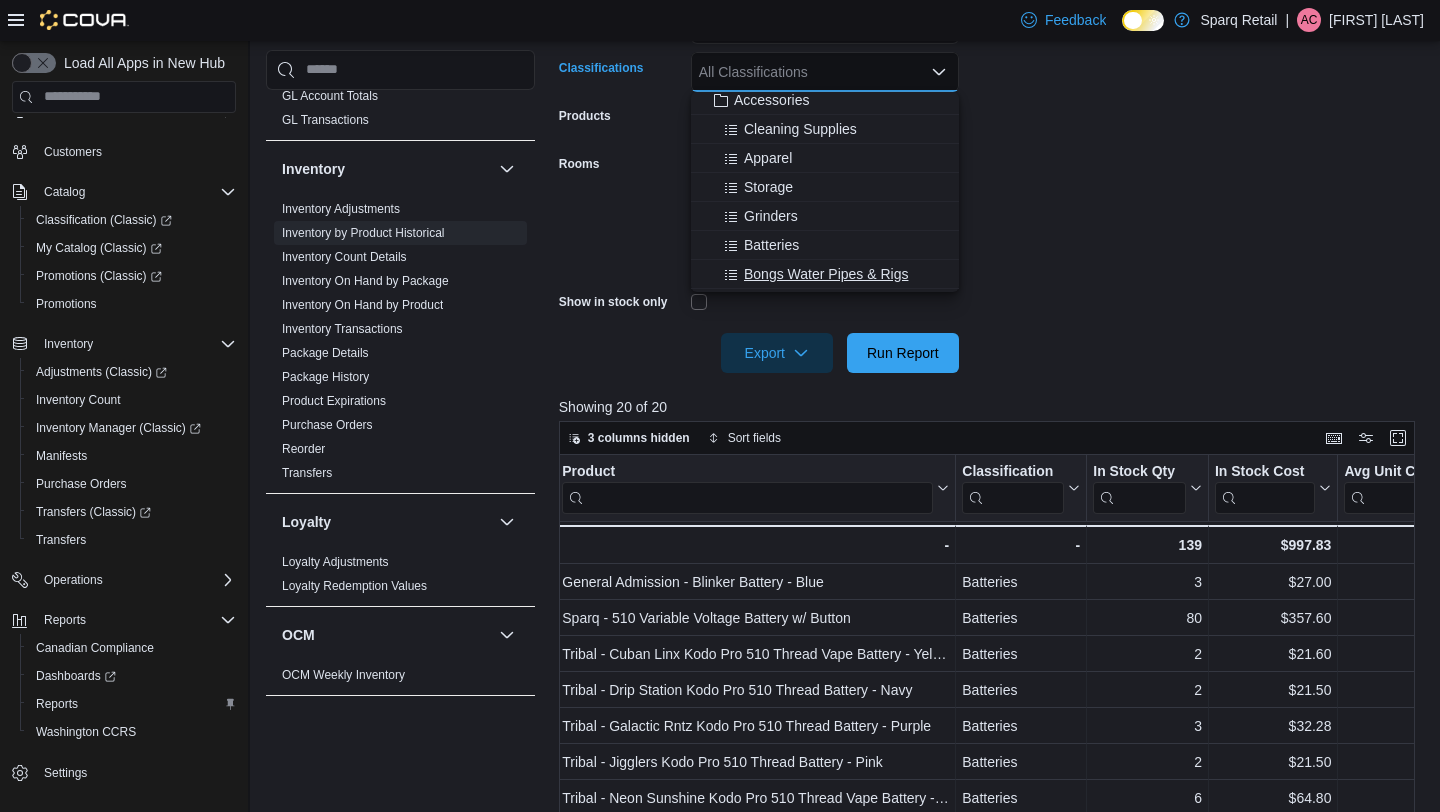 click on "Bongs Water Pipes & Rigs" at bounding box center (826, 274) 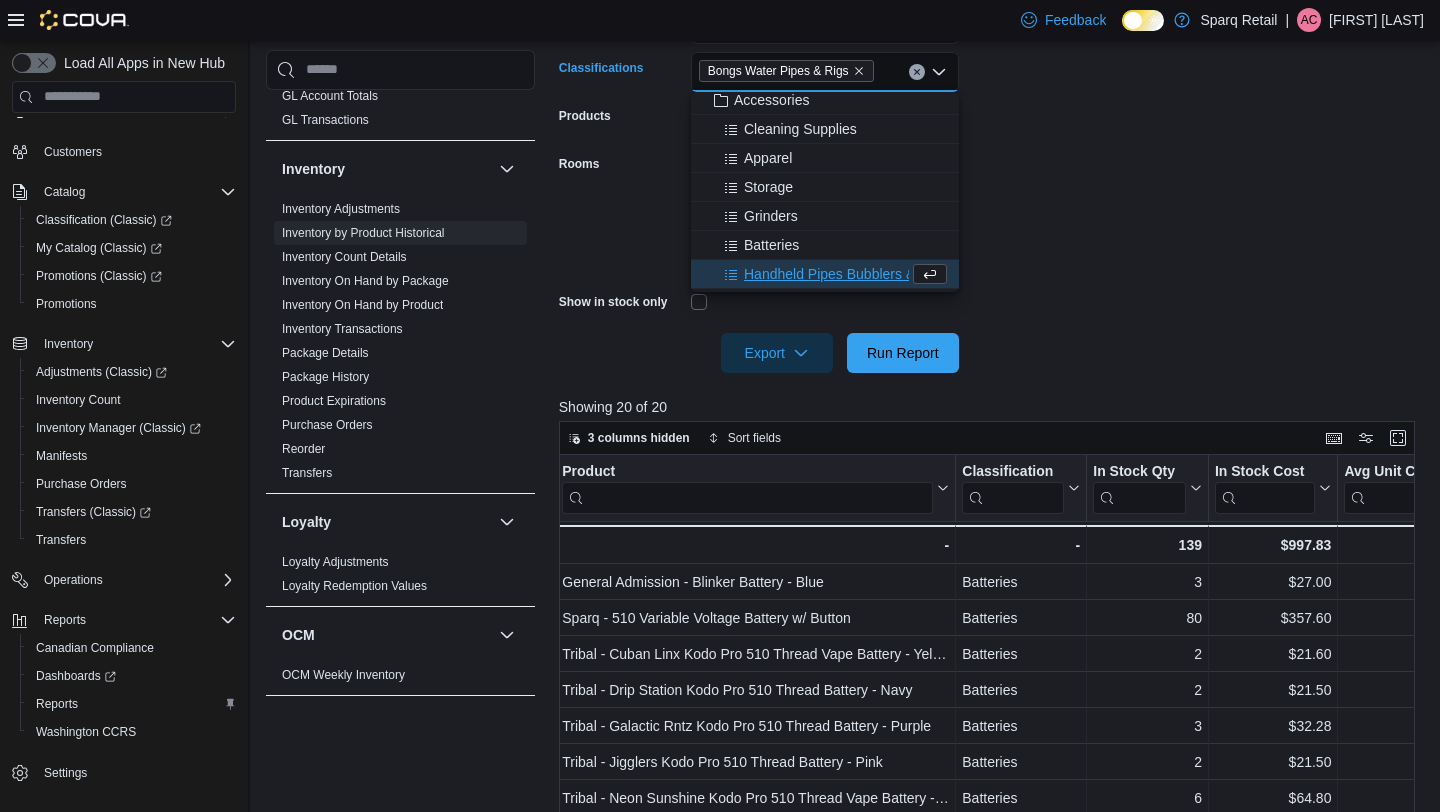 click on "**********" at bounding box center [991, 152] 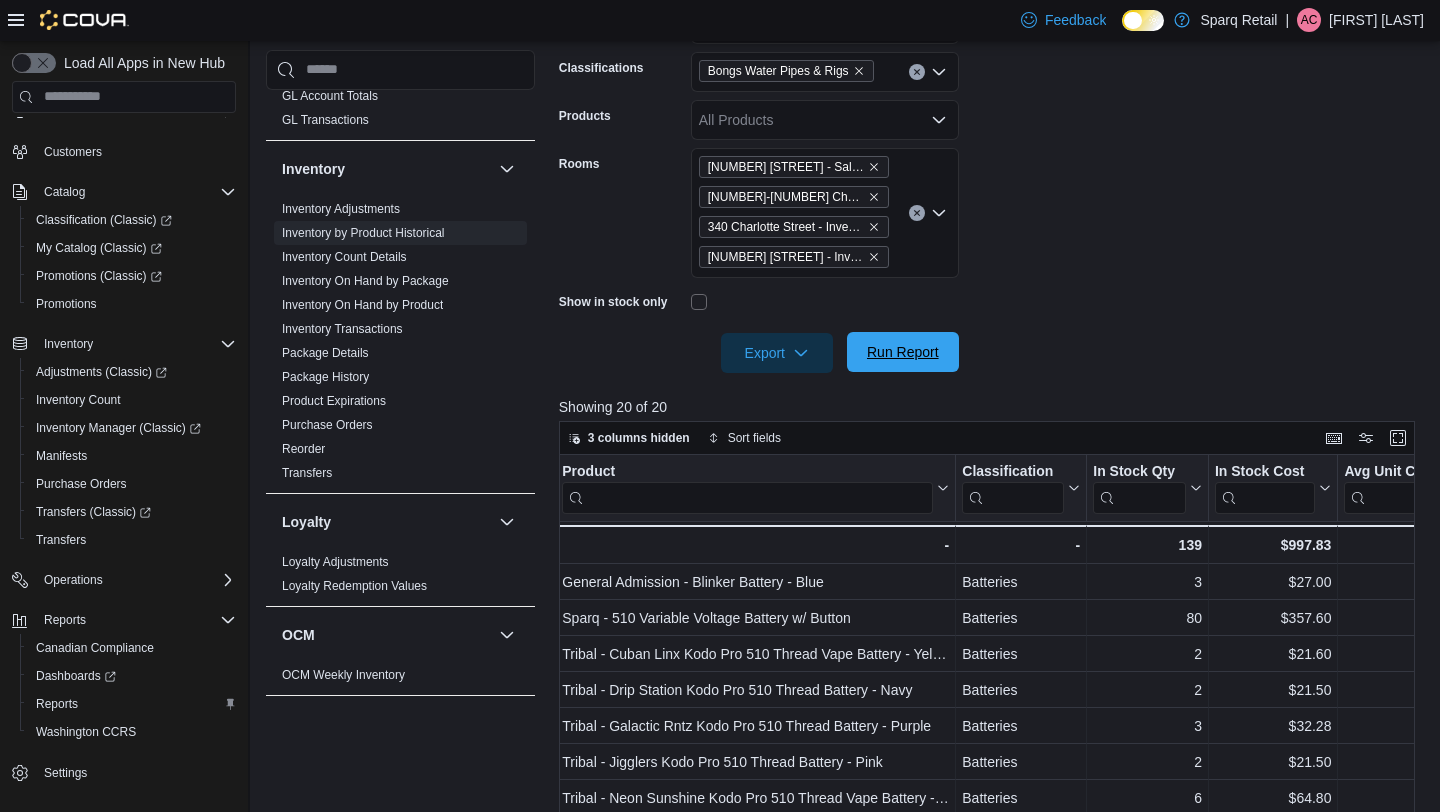 click on "Run Report" at bounding box center [903, 352] 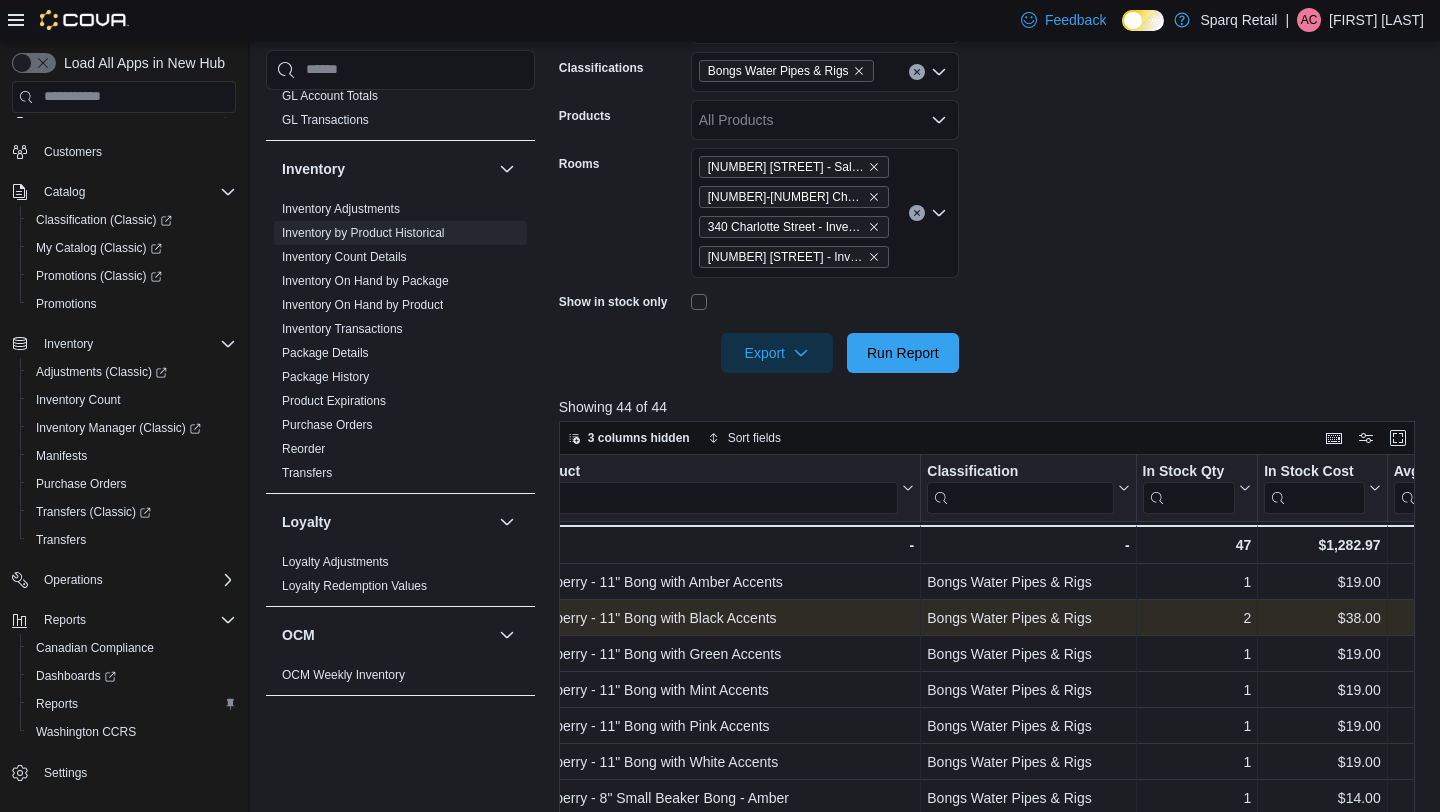 scroll, scrollTop: 0, scrollLeft: 212, axis: horizontal 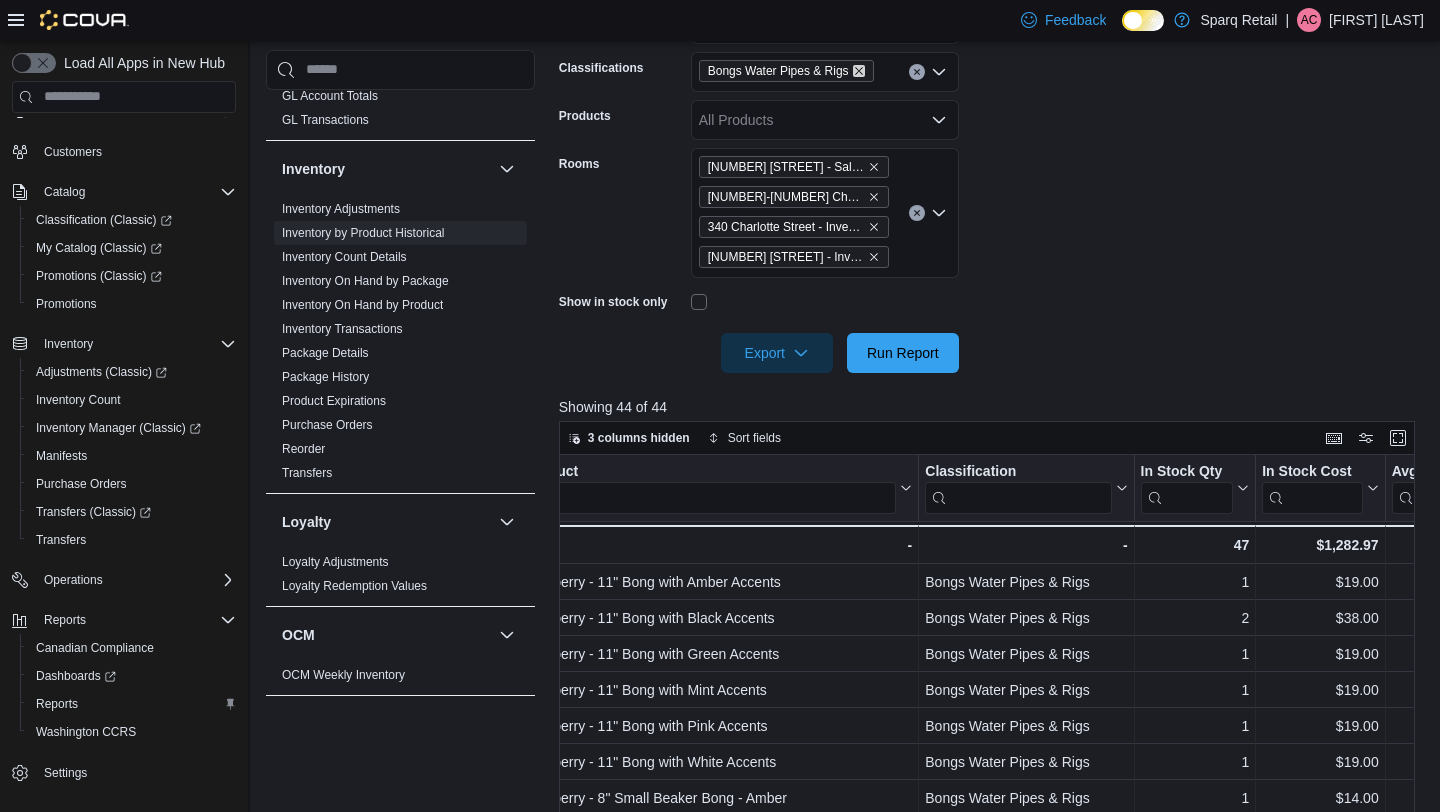 click 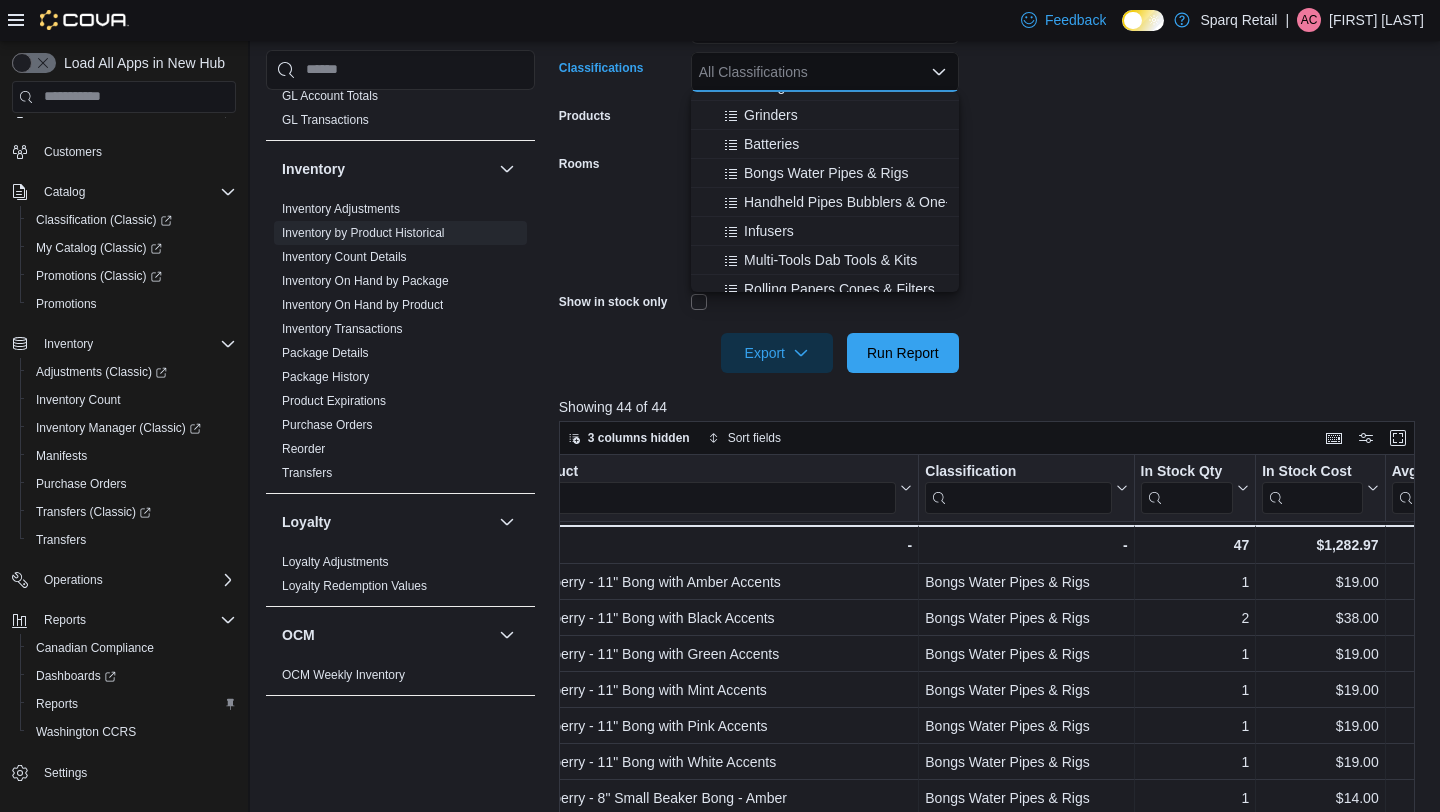 scroll, scrollTop: 492, scrollLeft: 0, axis: vertical 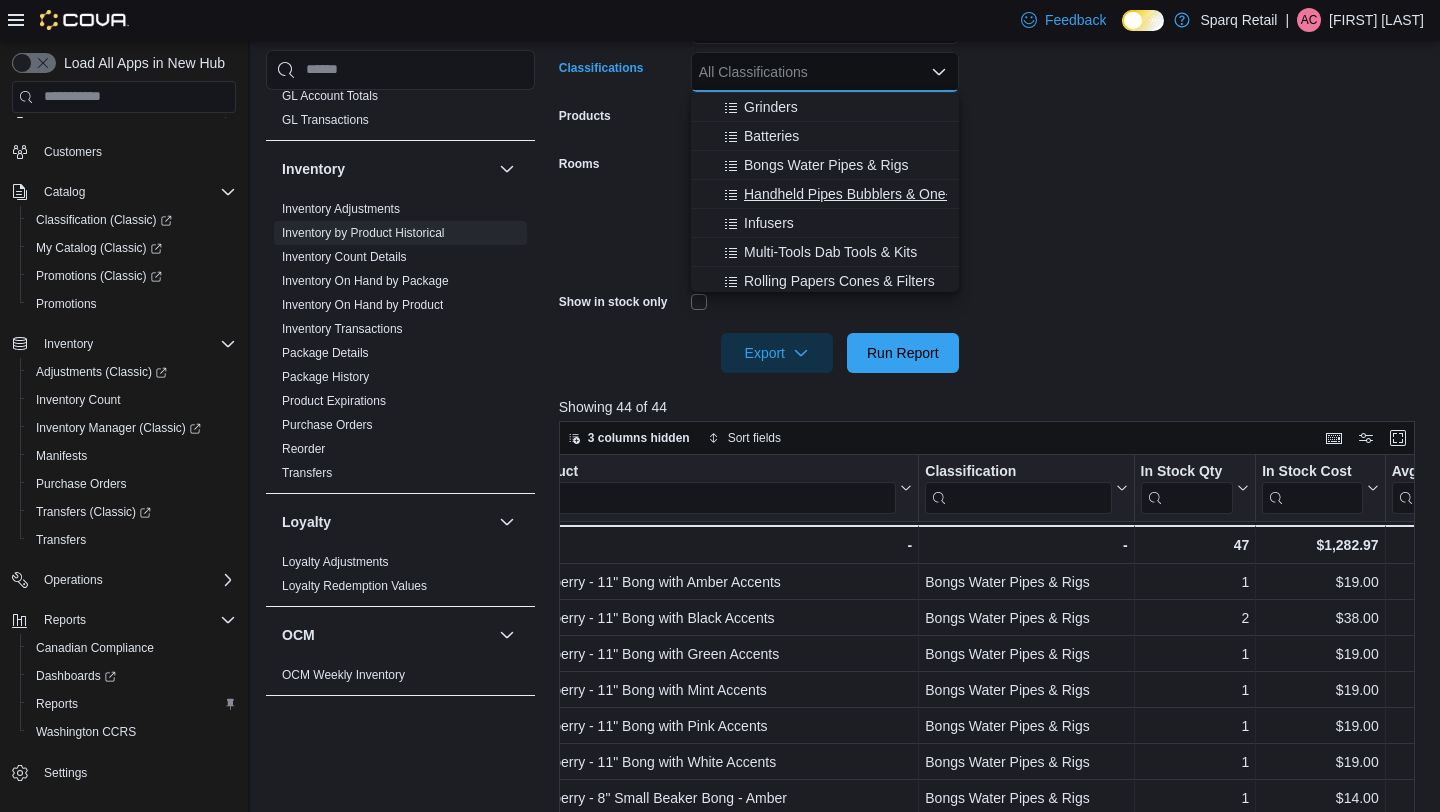 click on "Handheld Pipes Bubblers & One-Hitters" at bounding box center (867, 194) 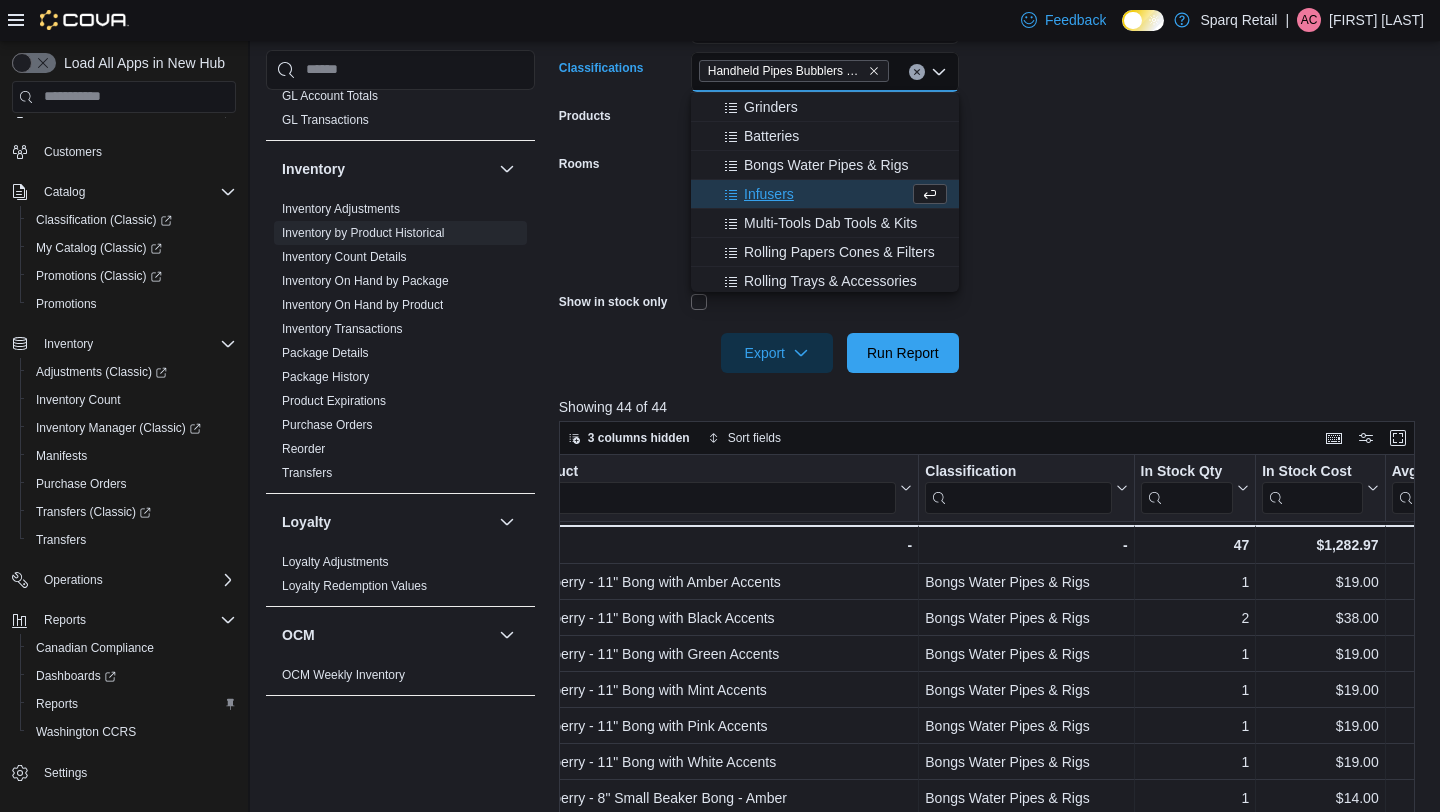 click on "**********" at bounding box center [991, 152] 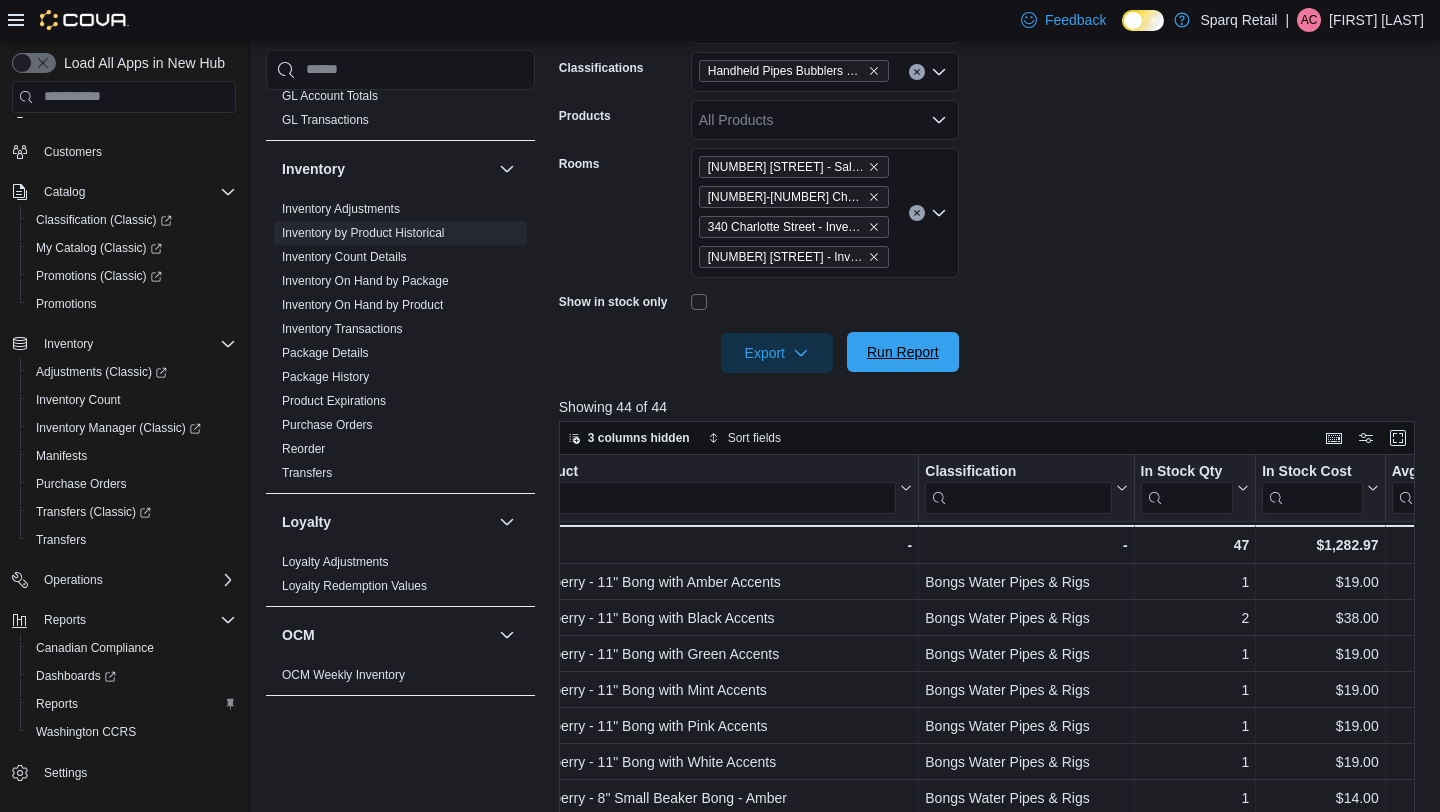 click on "Run Report" at bounding box center (903, 352) 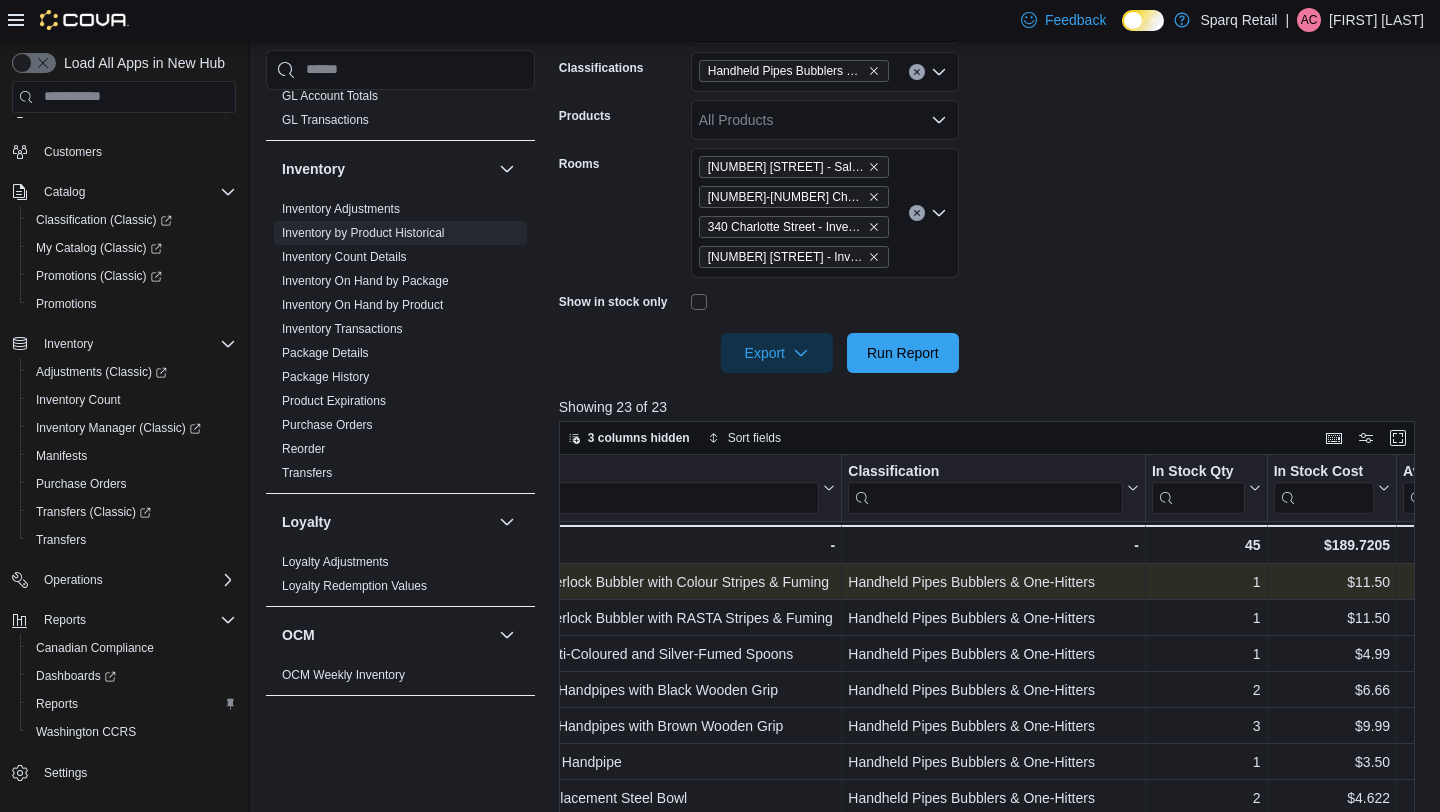 scroll, scrollTop: 0, scrollLeft: 297, axis: horizontal 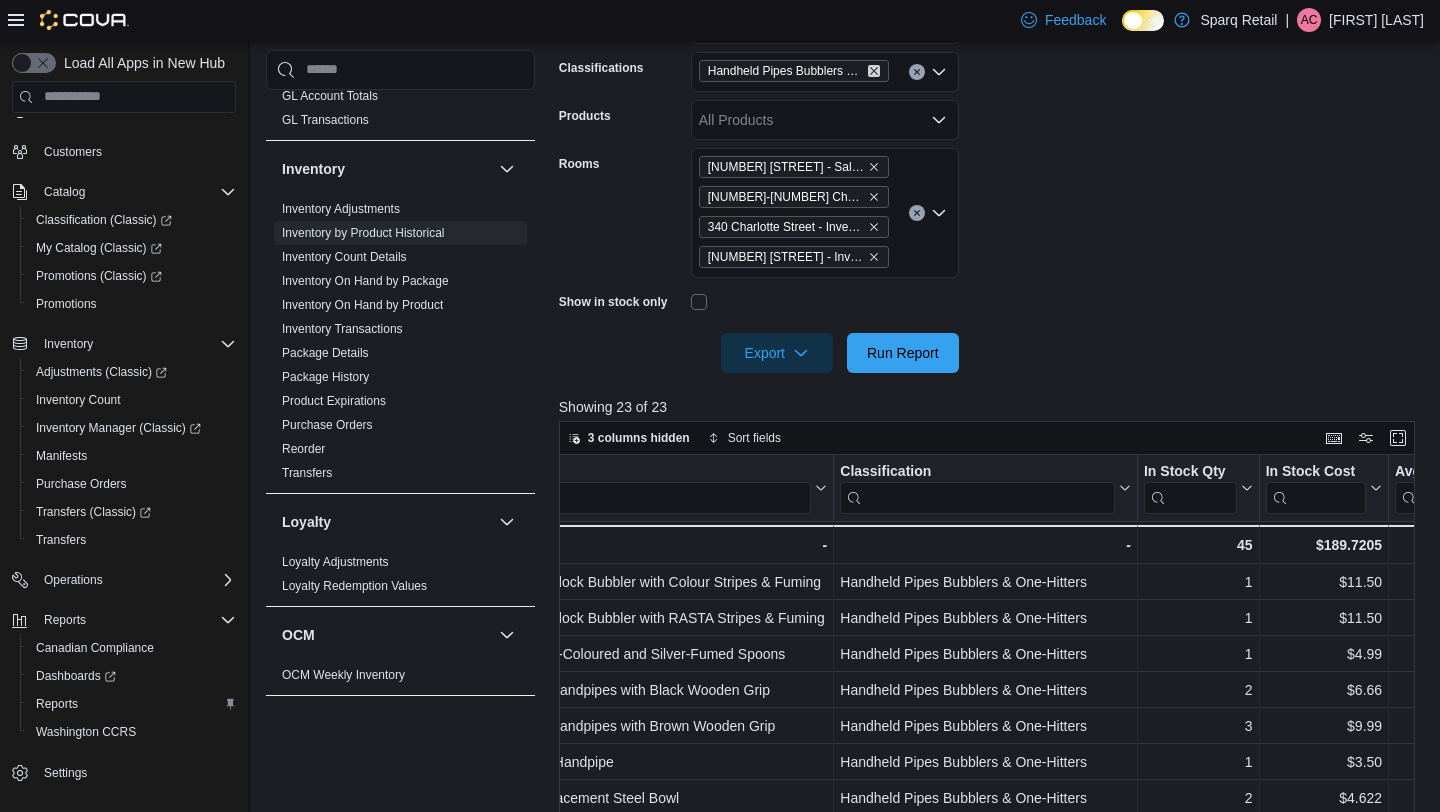 click 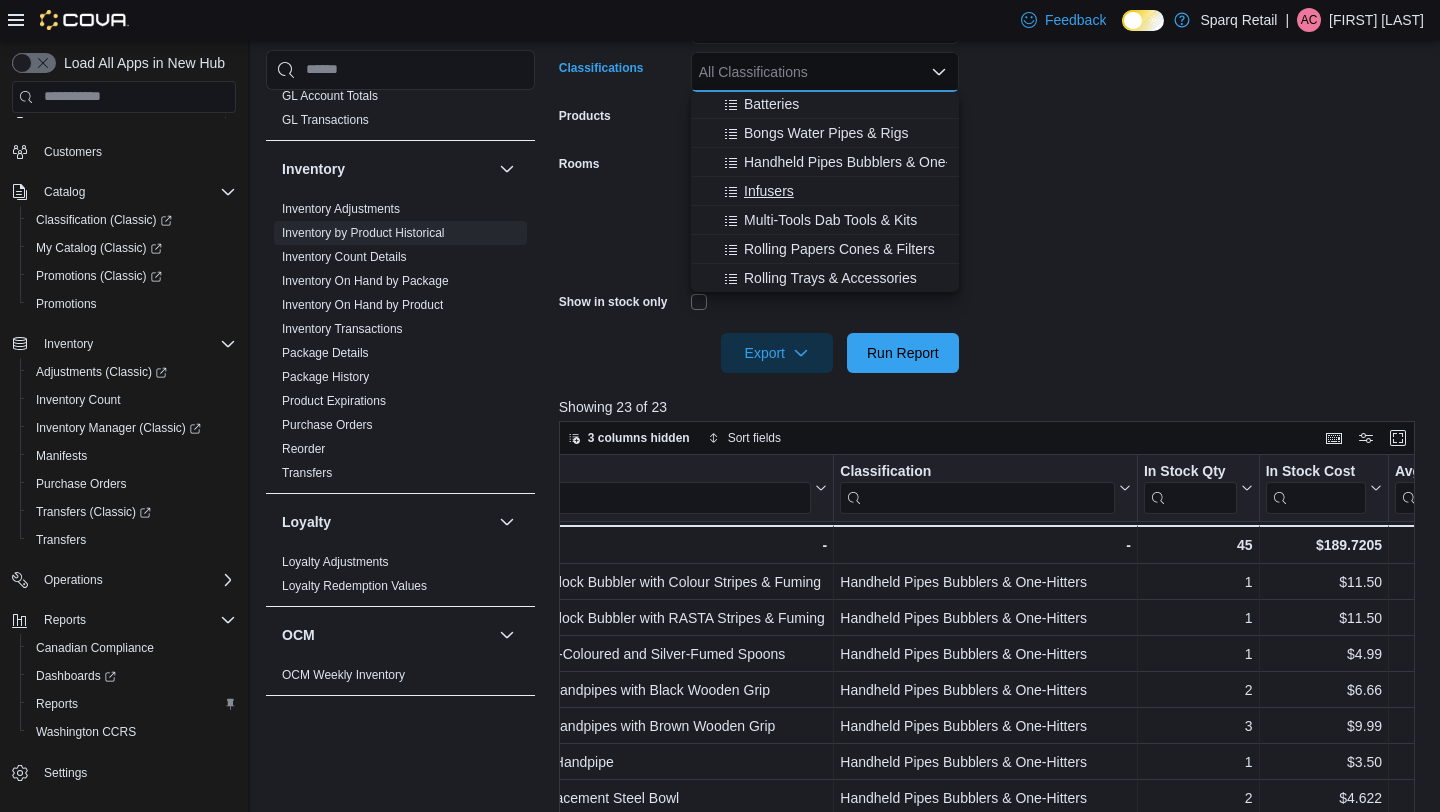 scroll, scrollTop: 527, scrollLeft: 0, axis: vertical 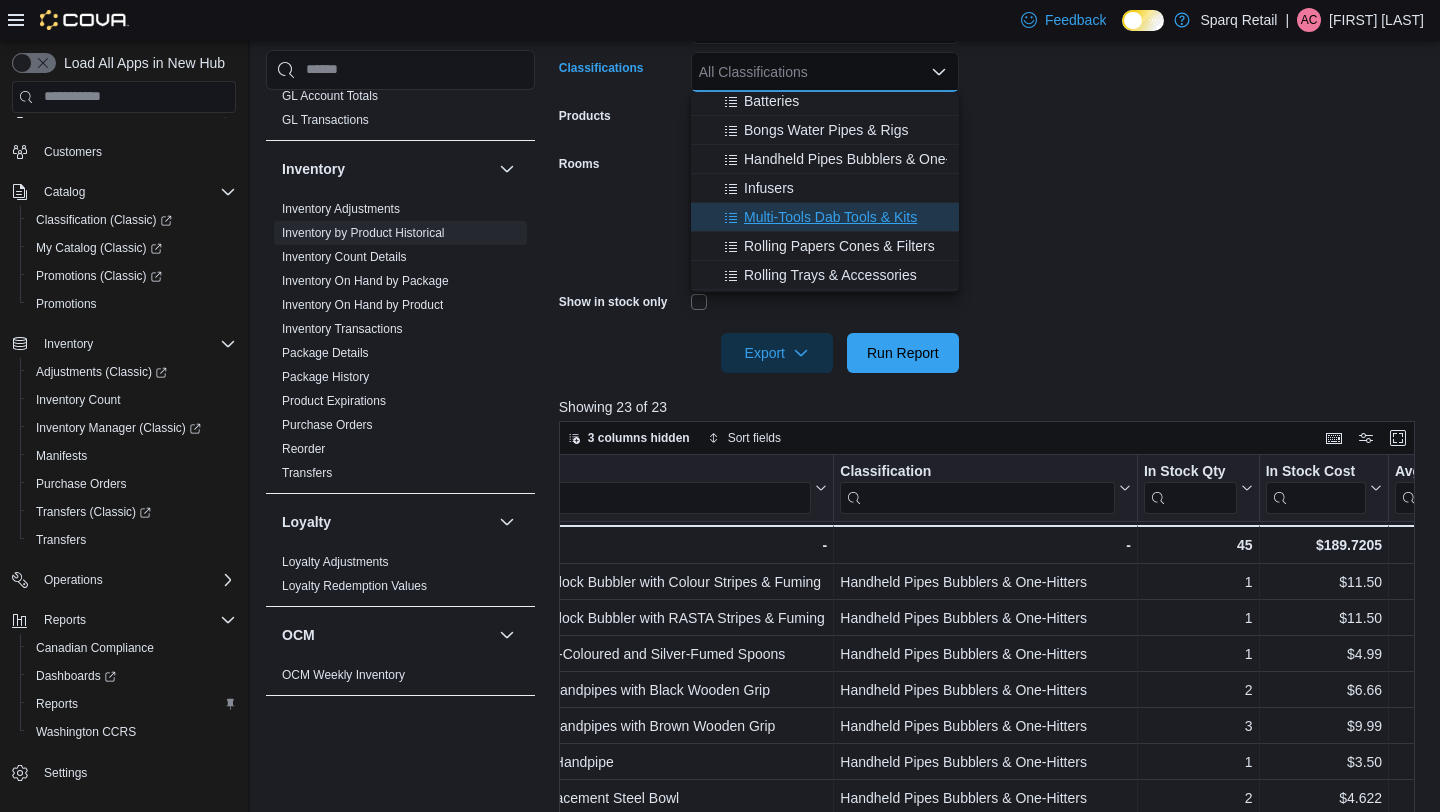 click on "Multi-Tools Dab Tools & Kits" at bounding box center (830, 217) 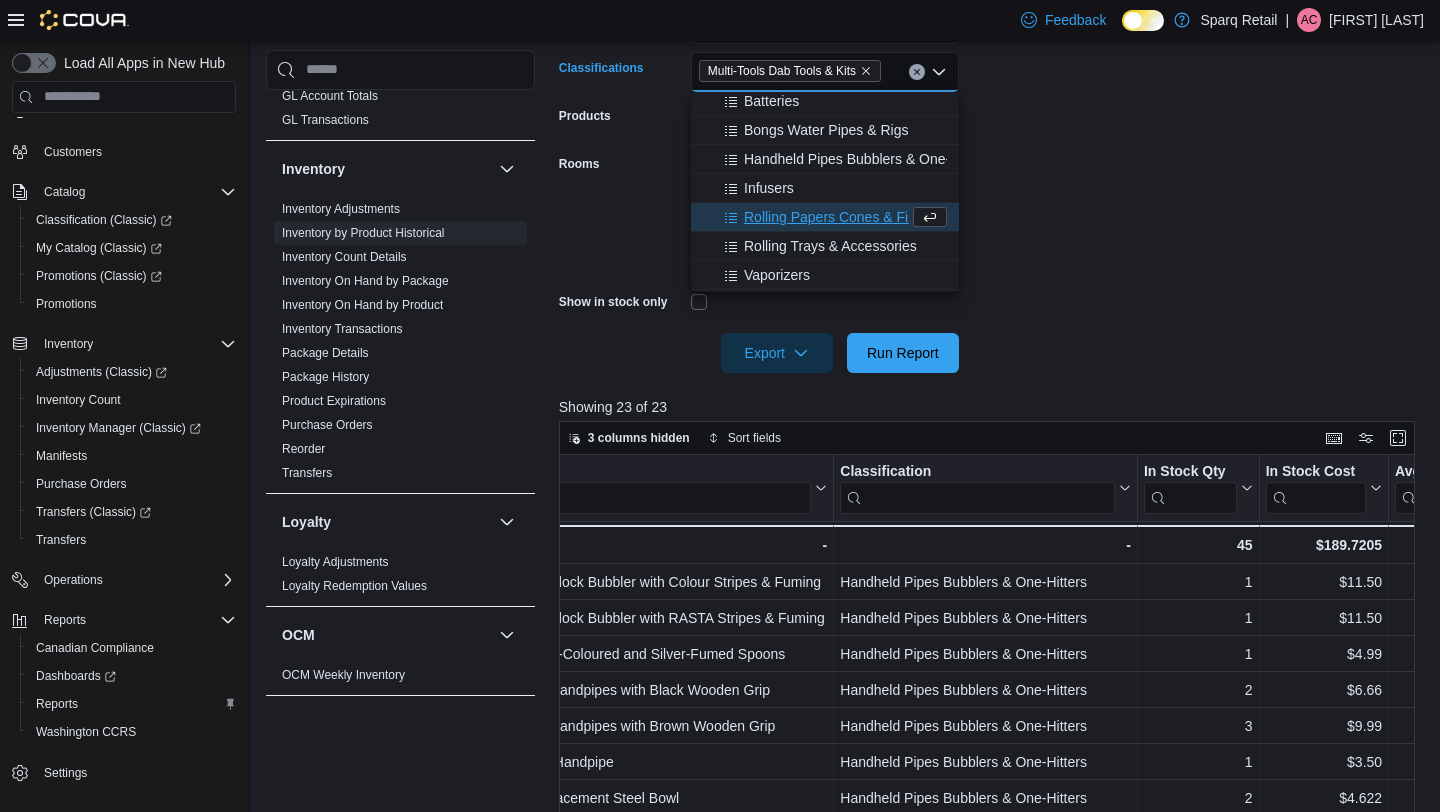 click on "**********" at bounding box center [991, 152] 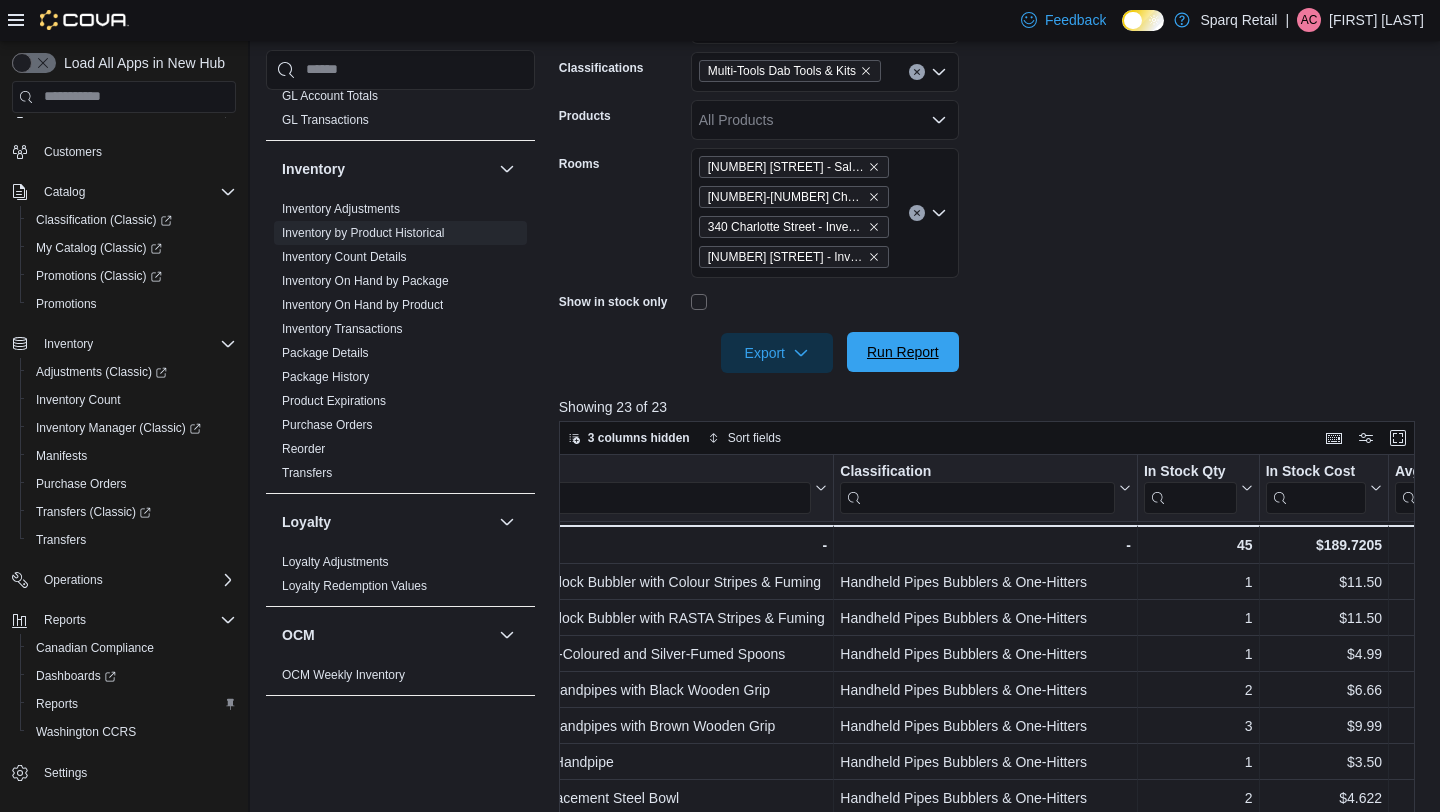 click on "Run Report" at bounding box center [903, 352] 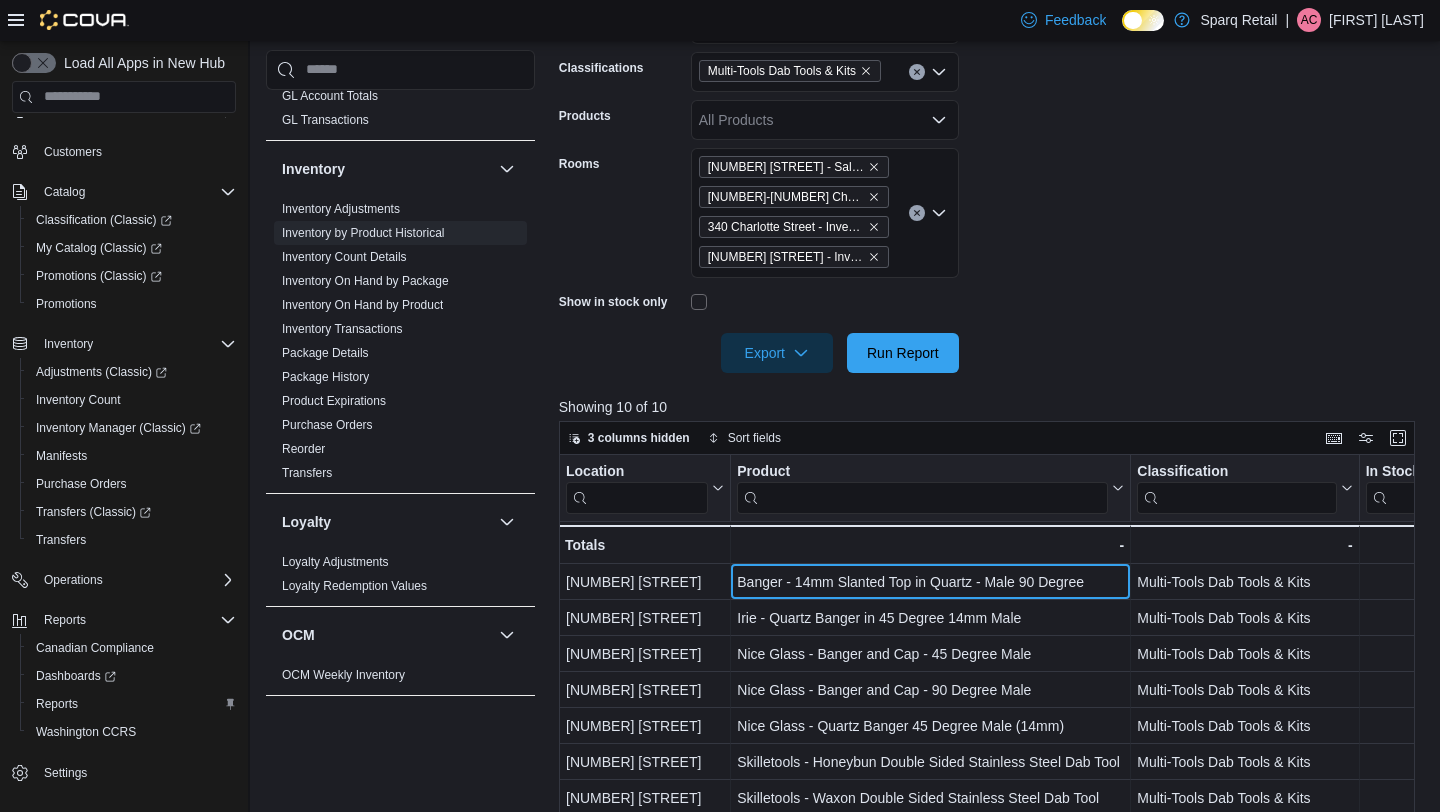click on "Banger - 14mm Slanted Top in Quartz - Male 90 Degree" at bounding box center [930, 582] 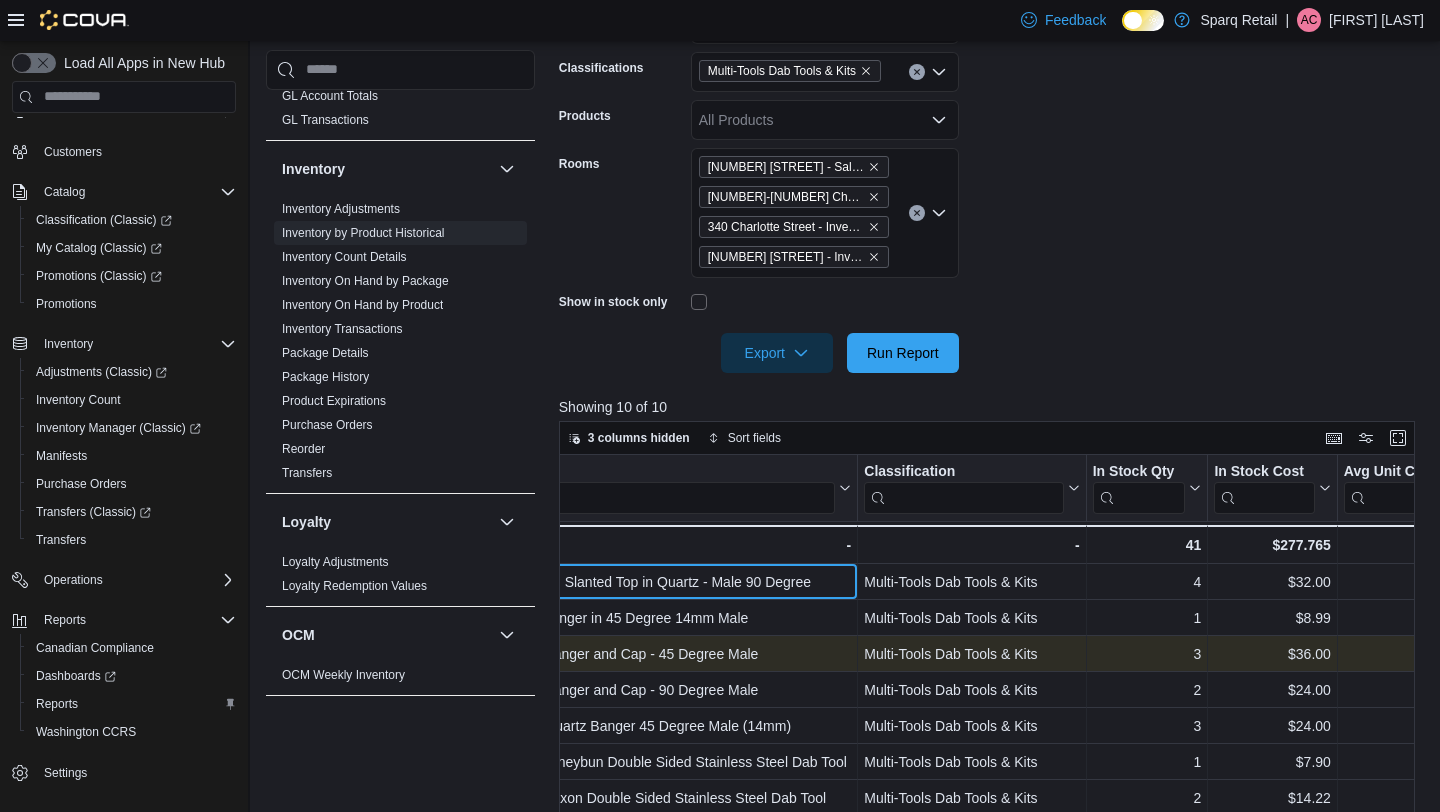 scroll, scrollTop: 0, scrollLeft: 278, axis: horizontal 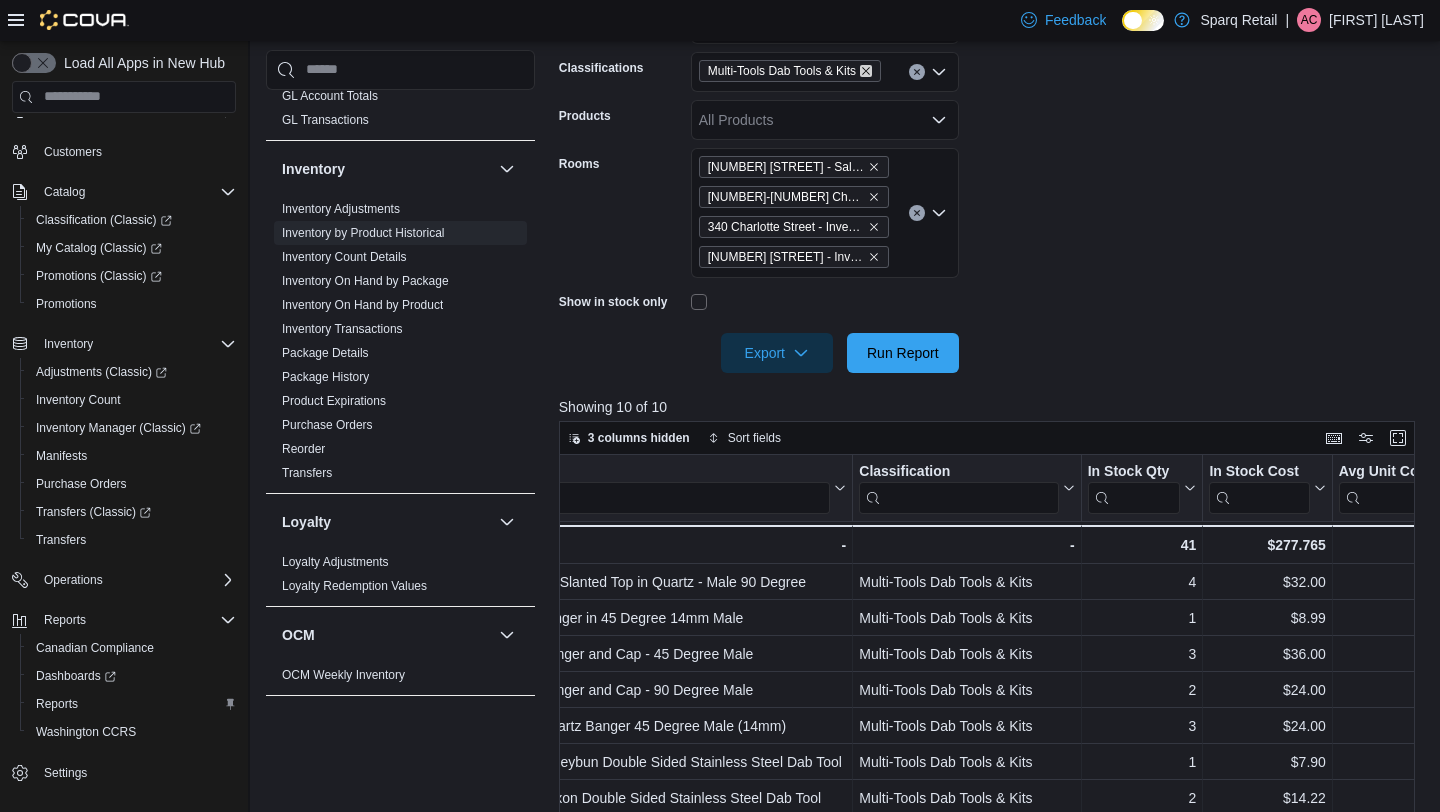 click 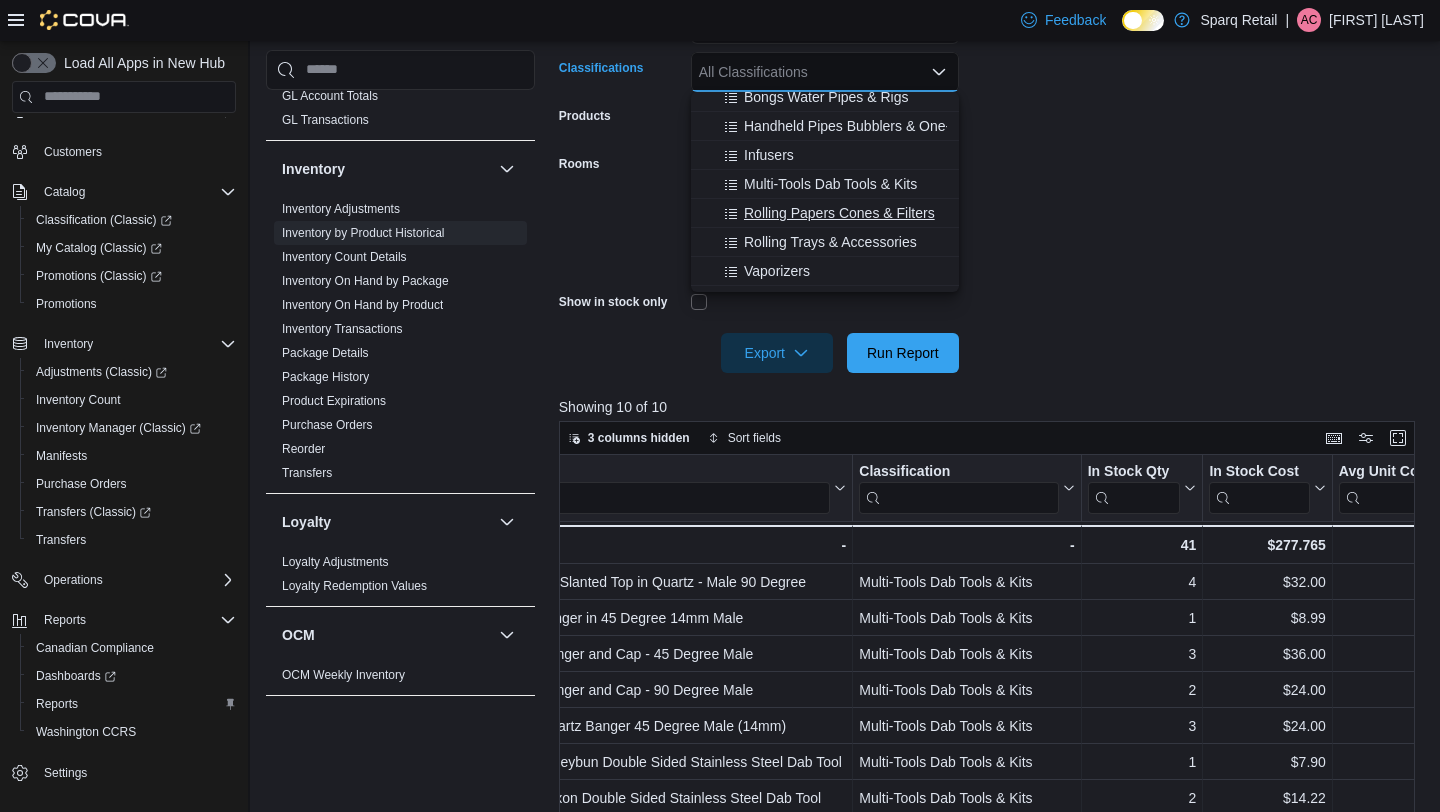 scroll, scrollTop: 559, scrollLeft: 0, axis: vertical 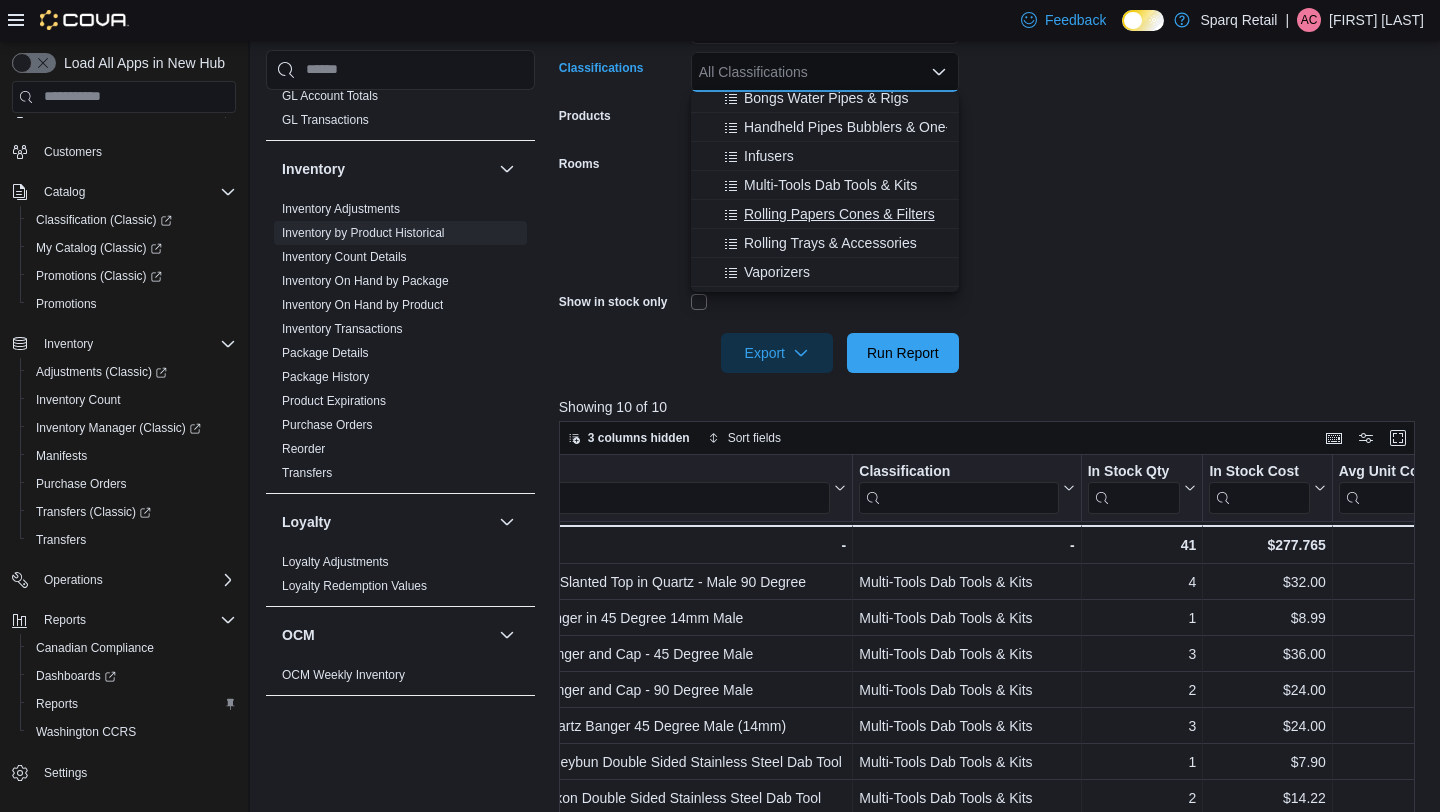 click on "Rolling Papers Cones &  Filters" at bounding box center (839, 214) 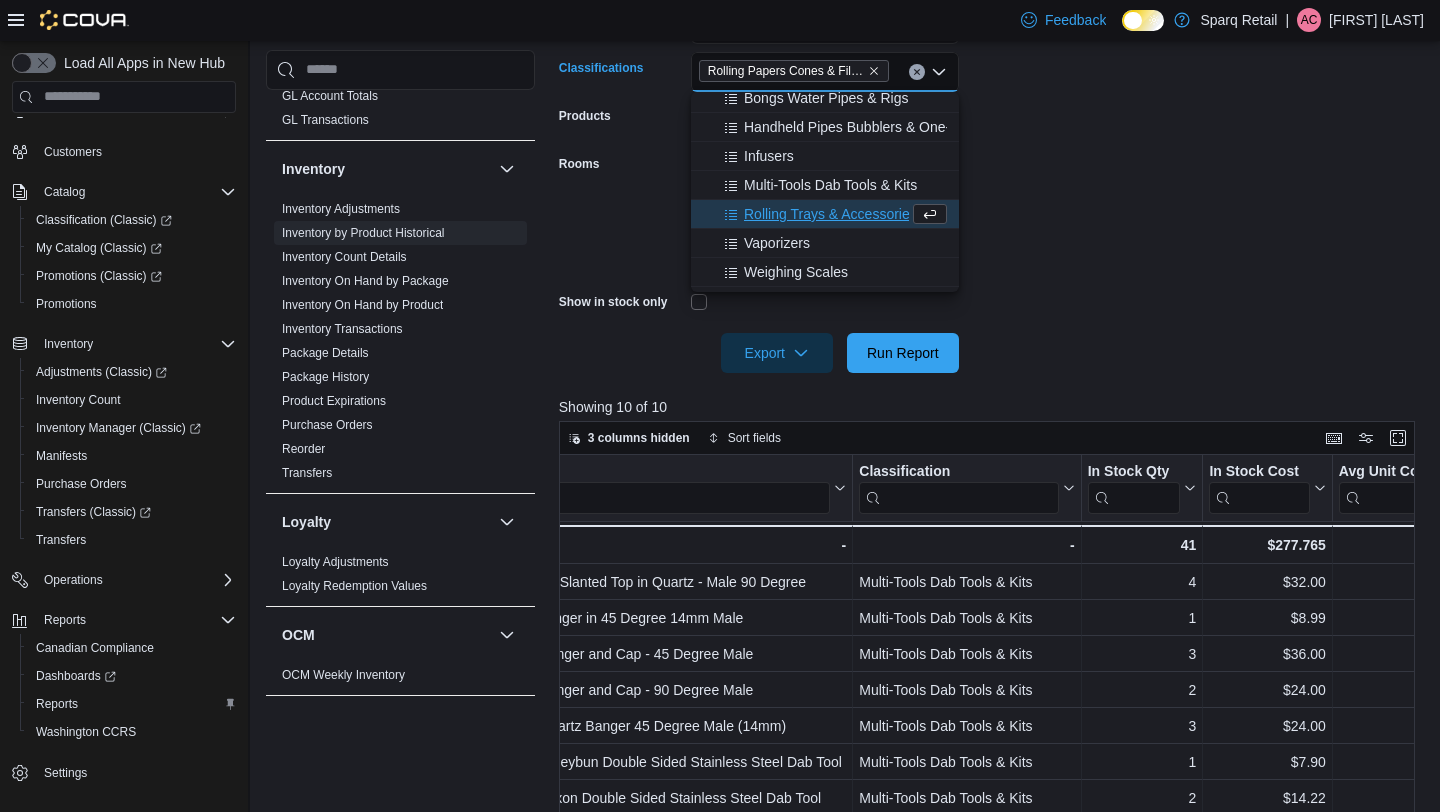 click on "**********" at bounding box center (991, 152) 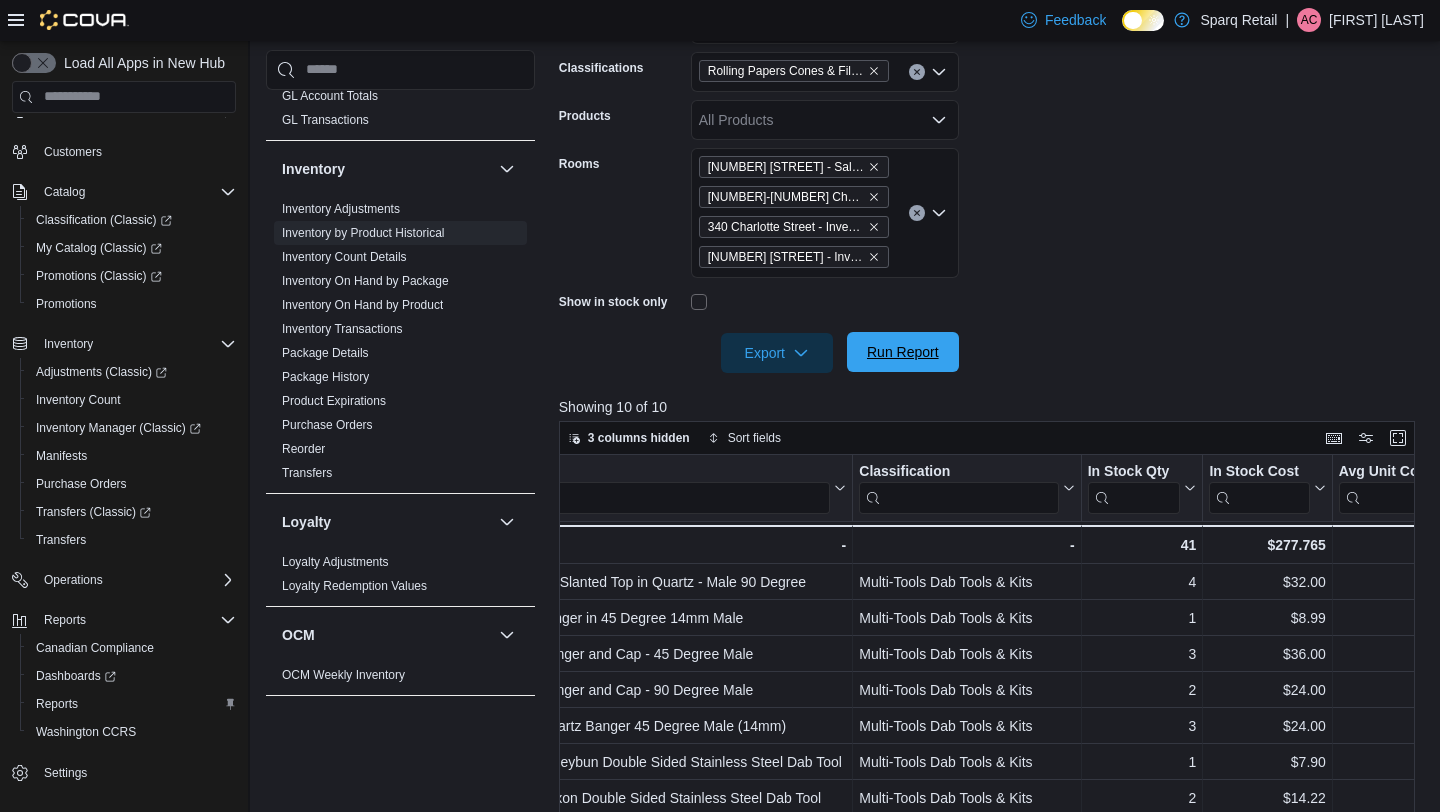 click on "Run Report" at bounding box center (903, 352) 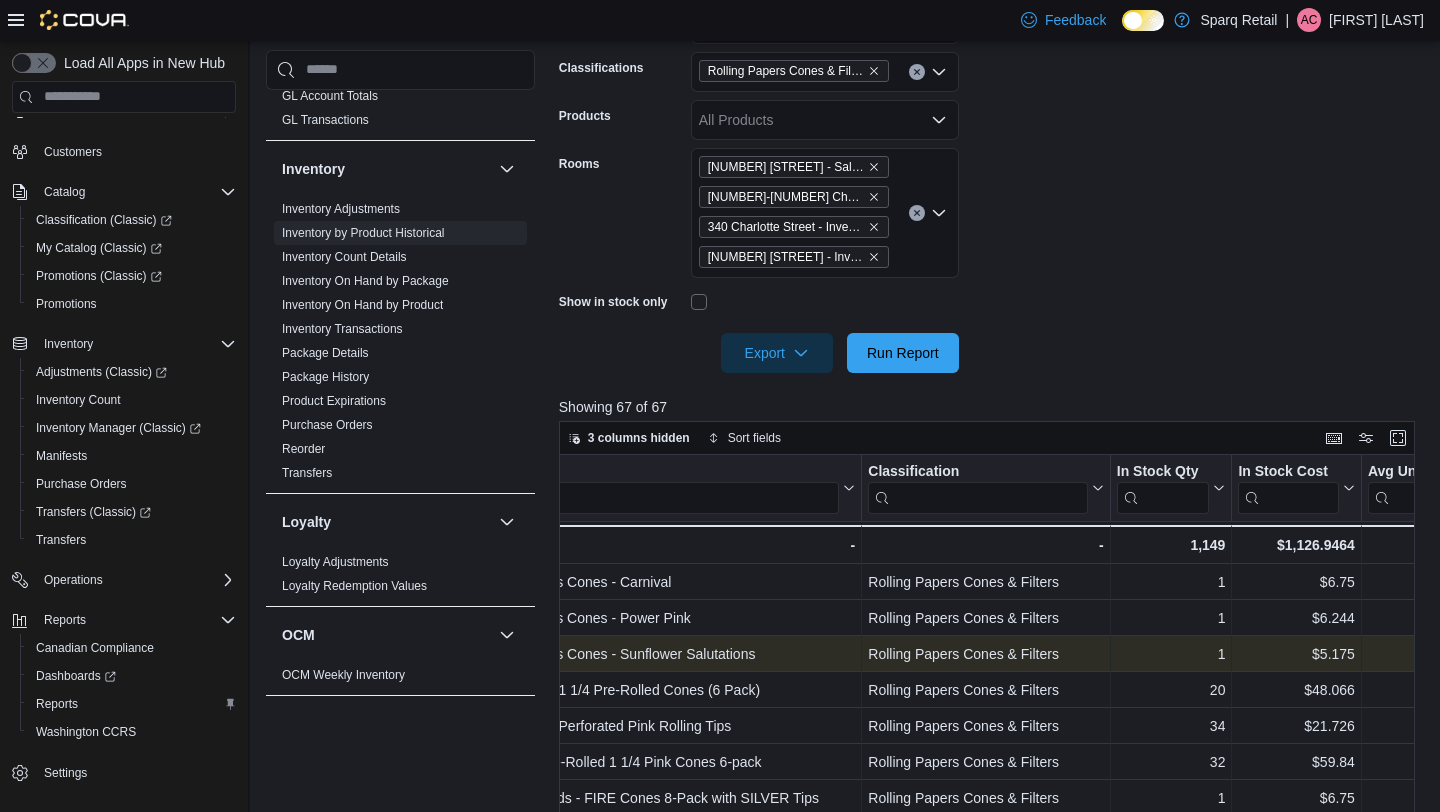 scroll, scrollTop: 0, scrollLeft: 270, axis: horizontal 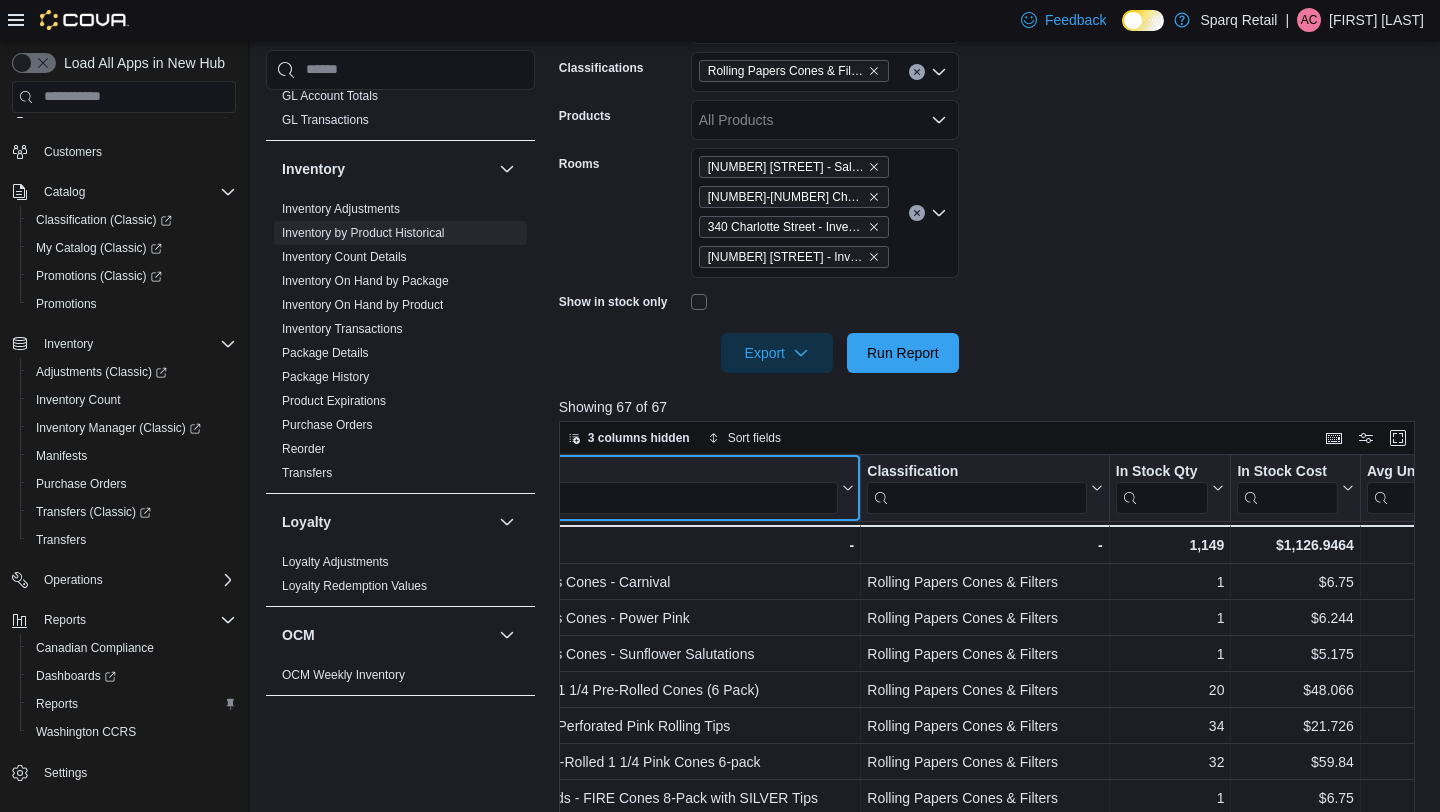 click at bounding box center [652, 497] 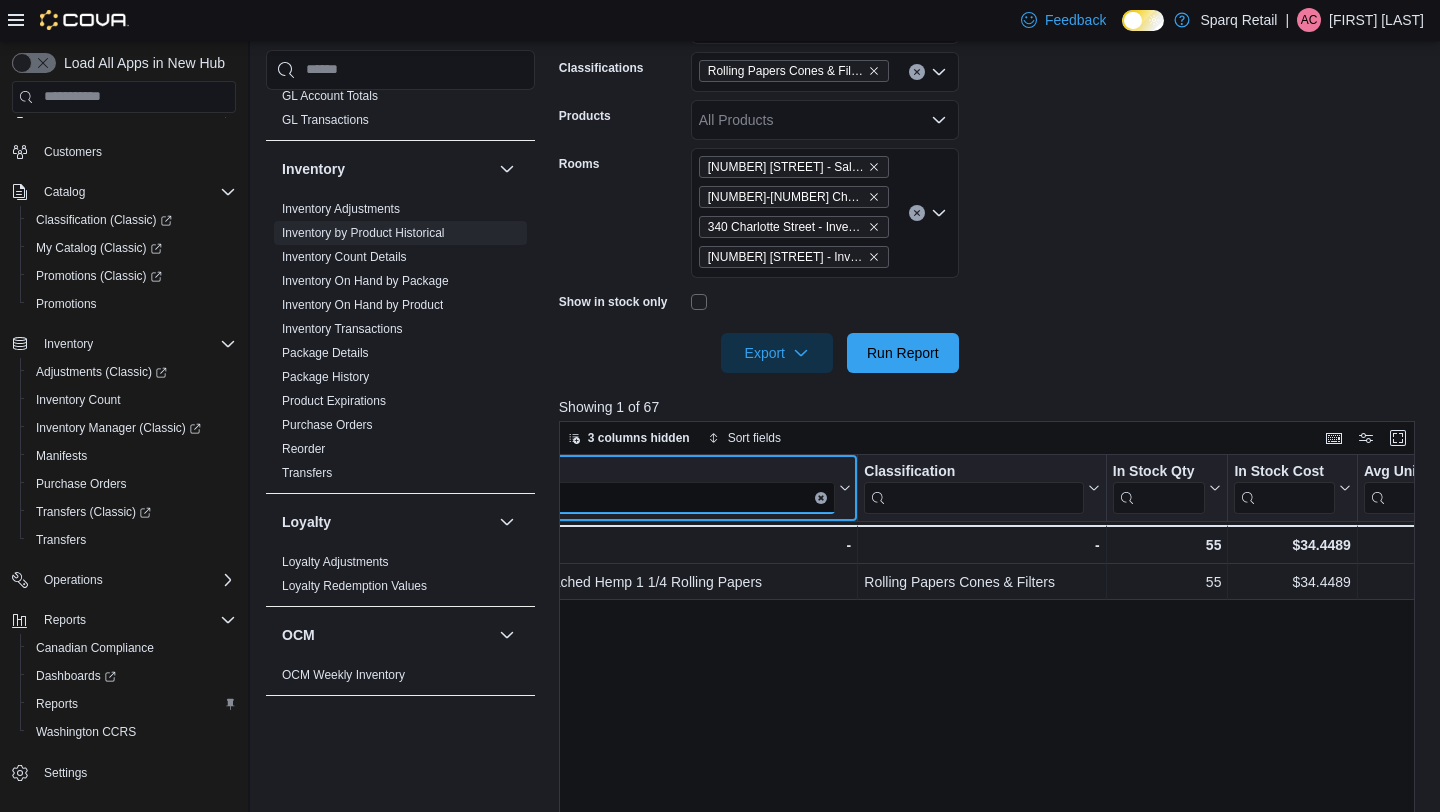 scroll, scrollTop: 0, scrollLeft: 275, axis: horizontal 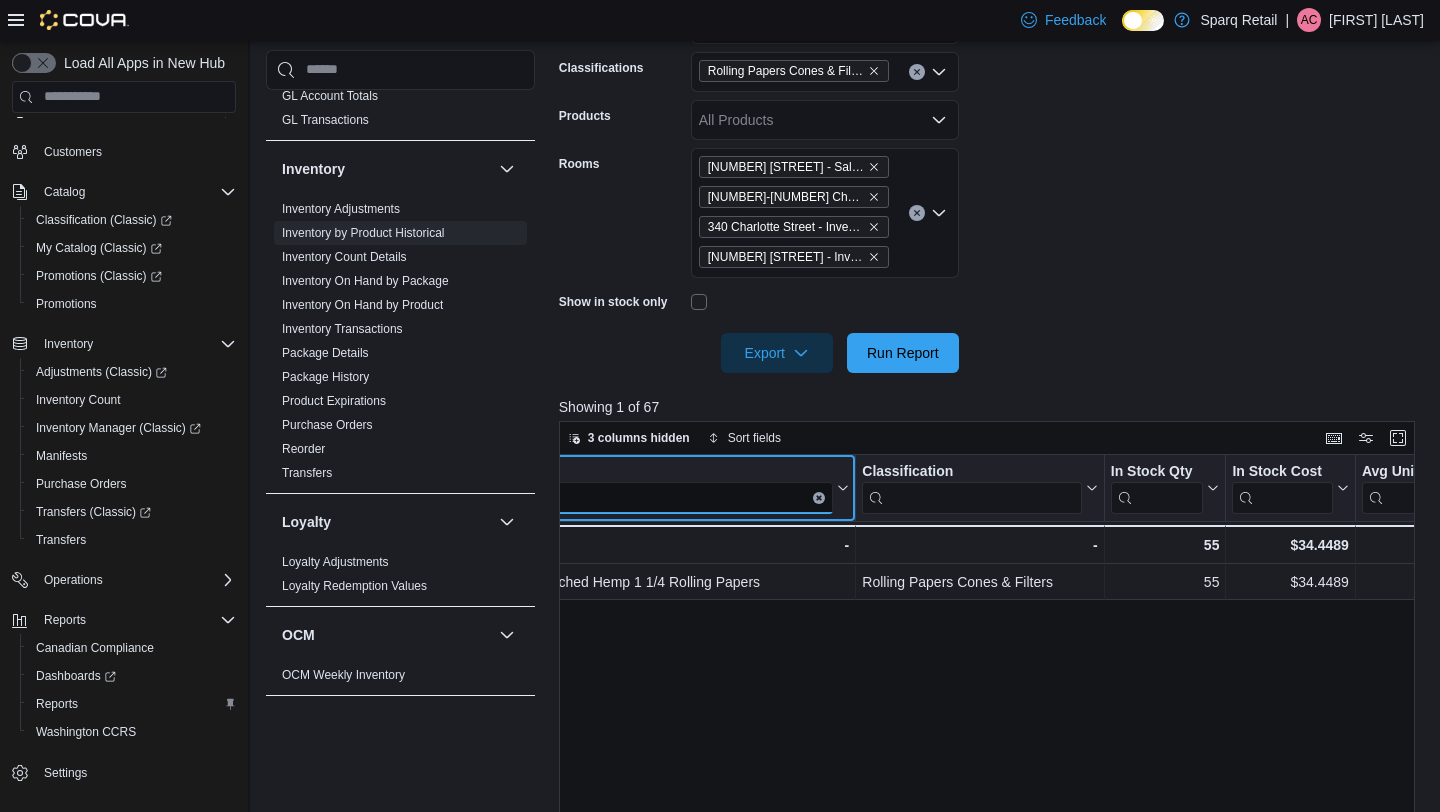 type on "****" 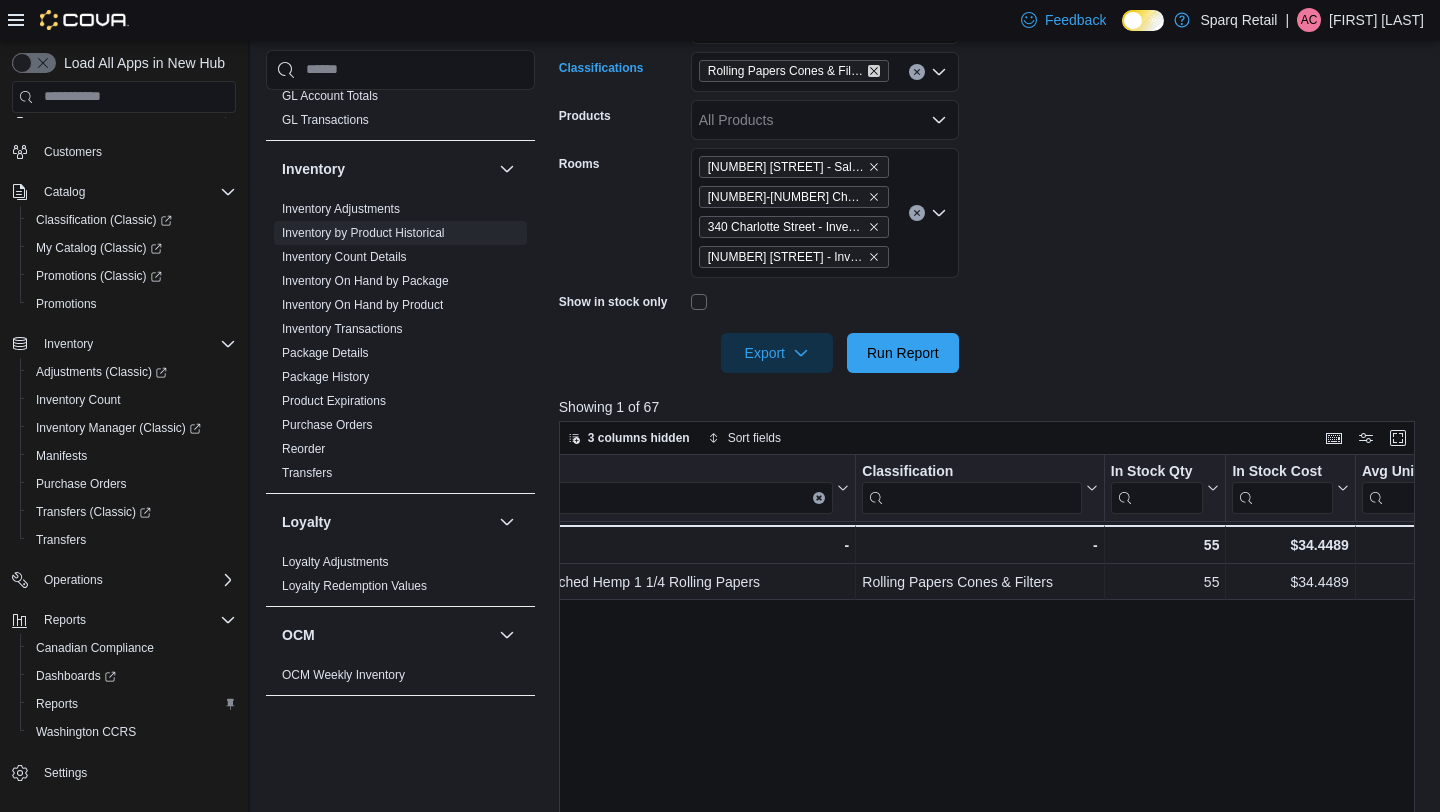 click 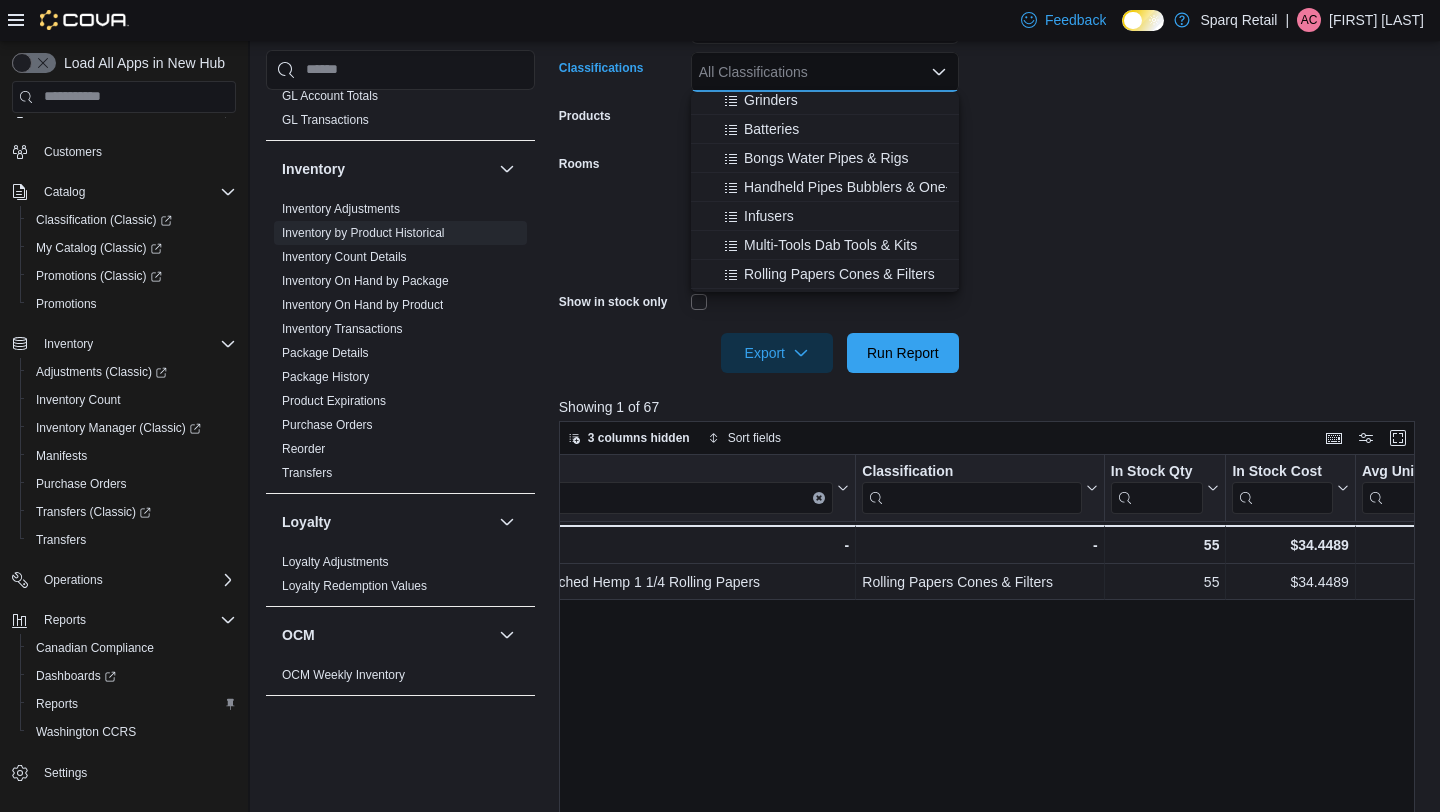 scroll, scrollTop: 497, scrollLeft: 0, axis: vertical 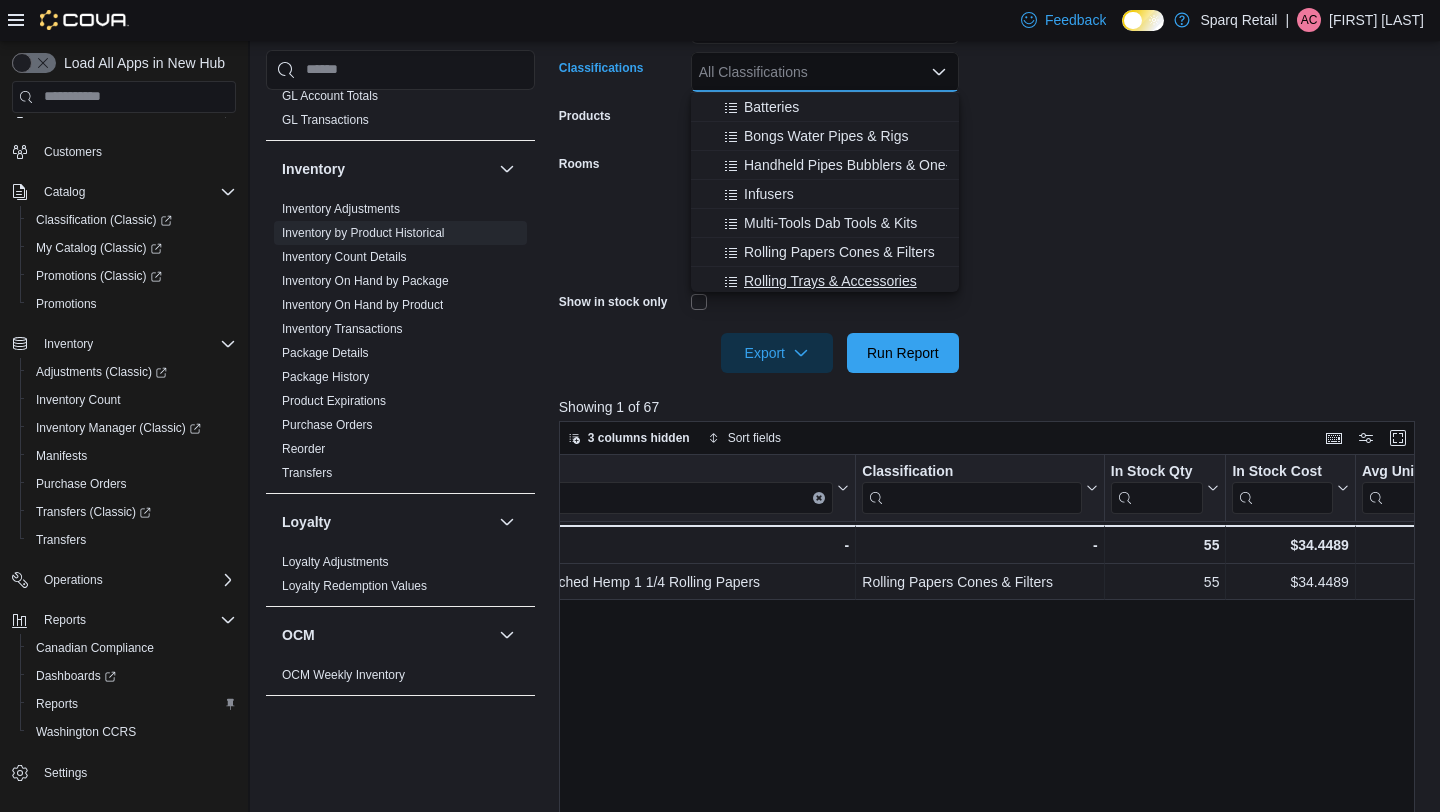 click on "Rolling Trays & Accessories" at bounding box center [830, 281] 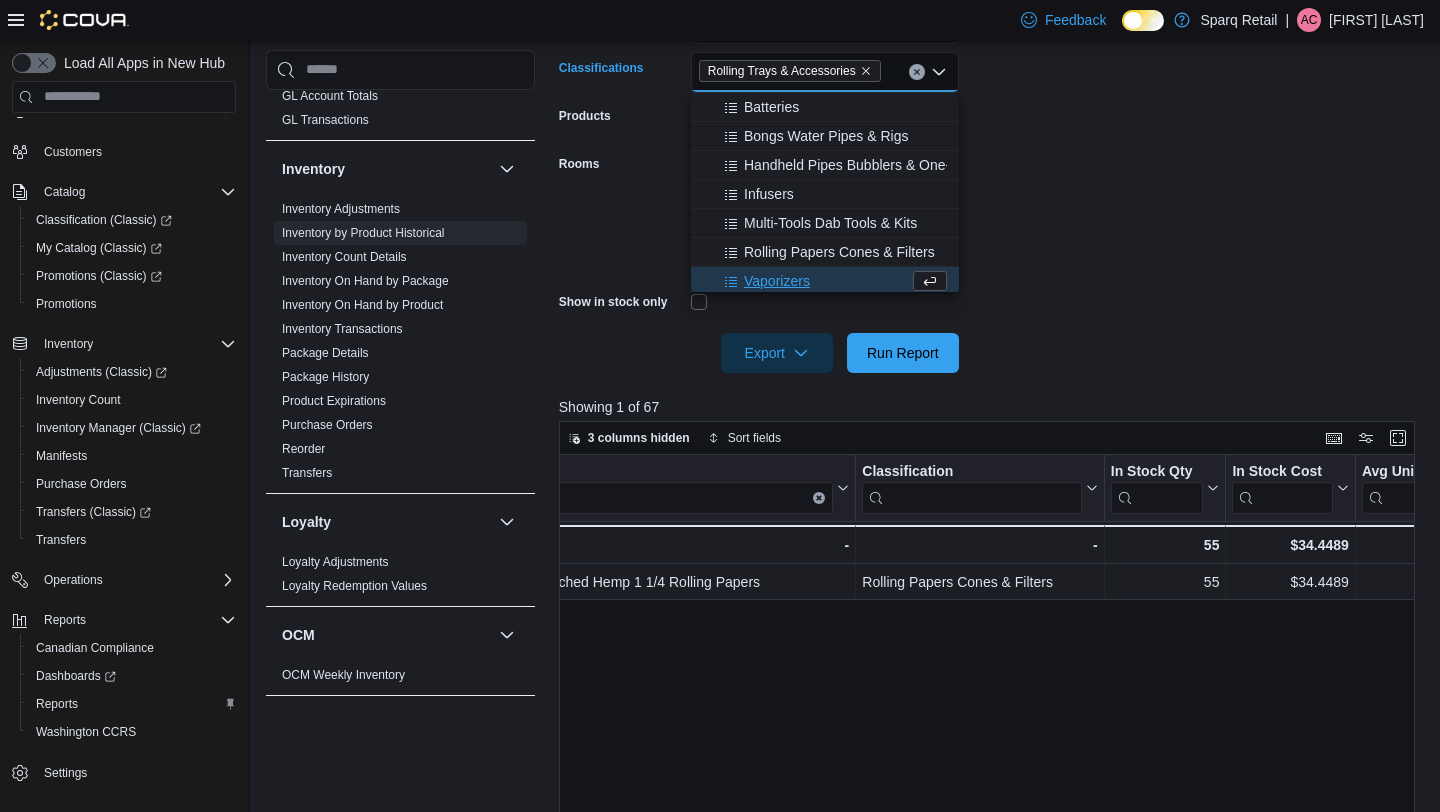 scroll, scrollTop: 525, scrollLeft: 0, axis: vertical 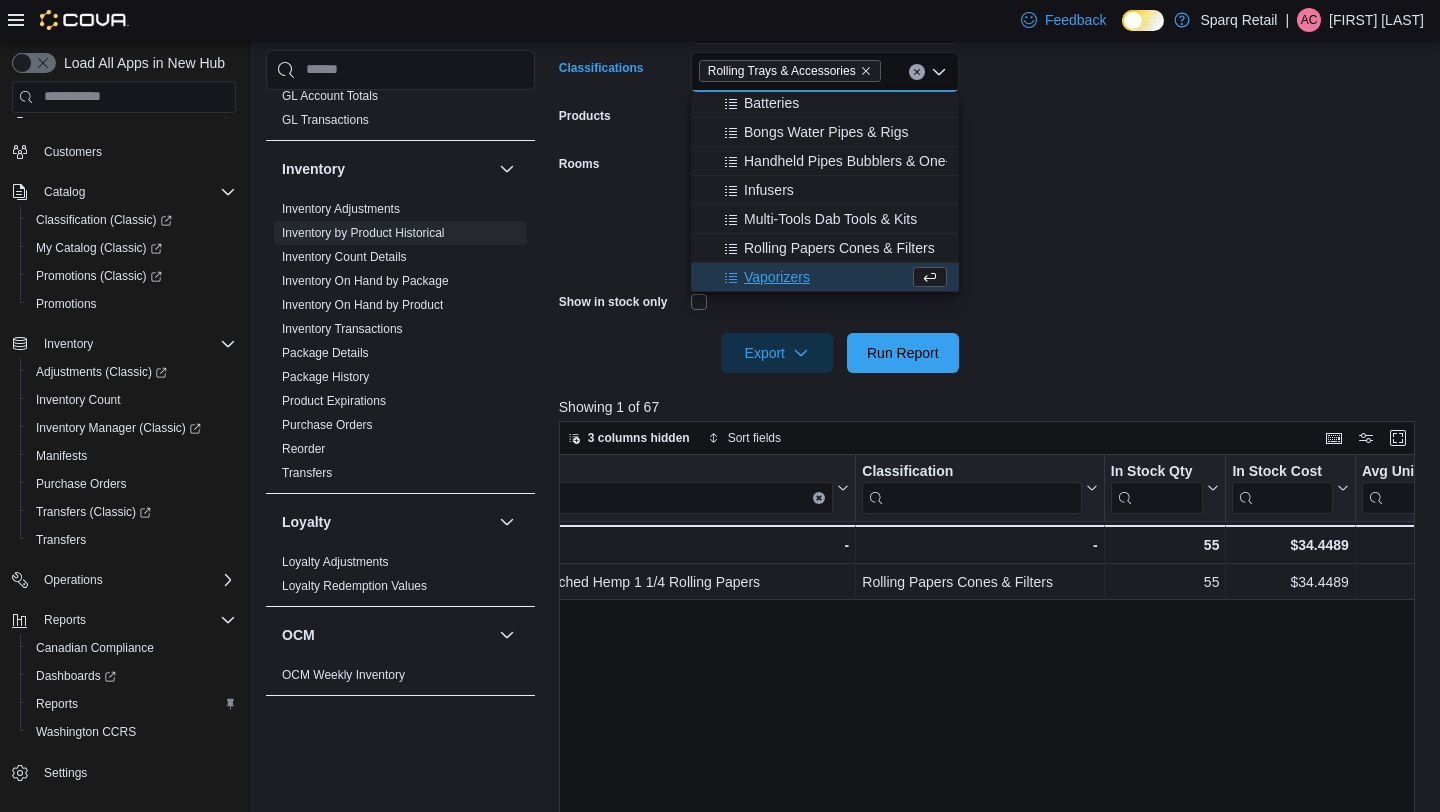 click on "**********" at bounding box center (991, 152) 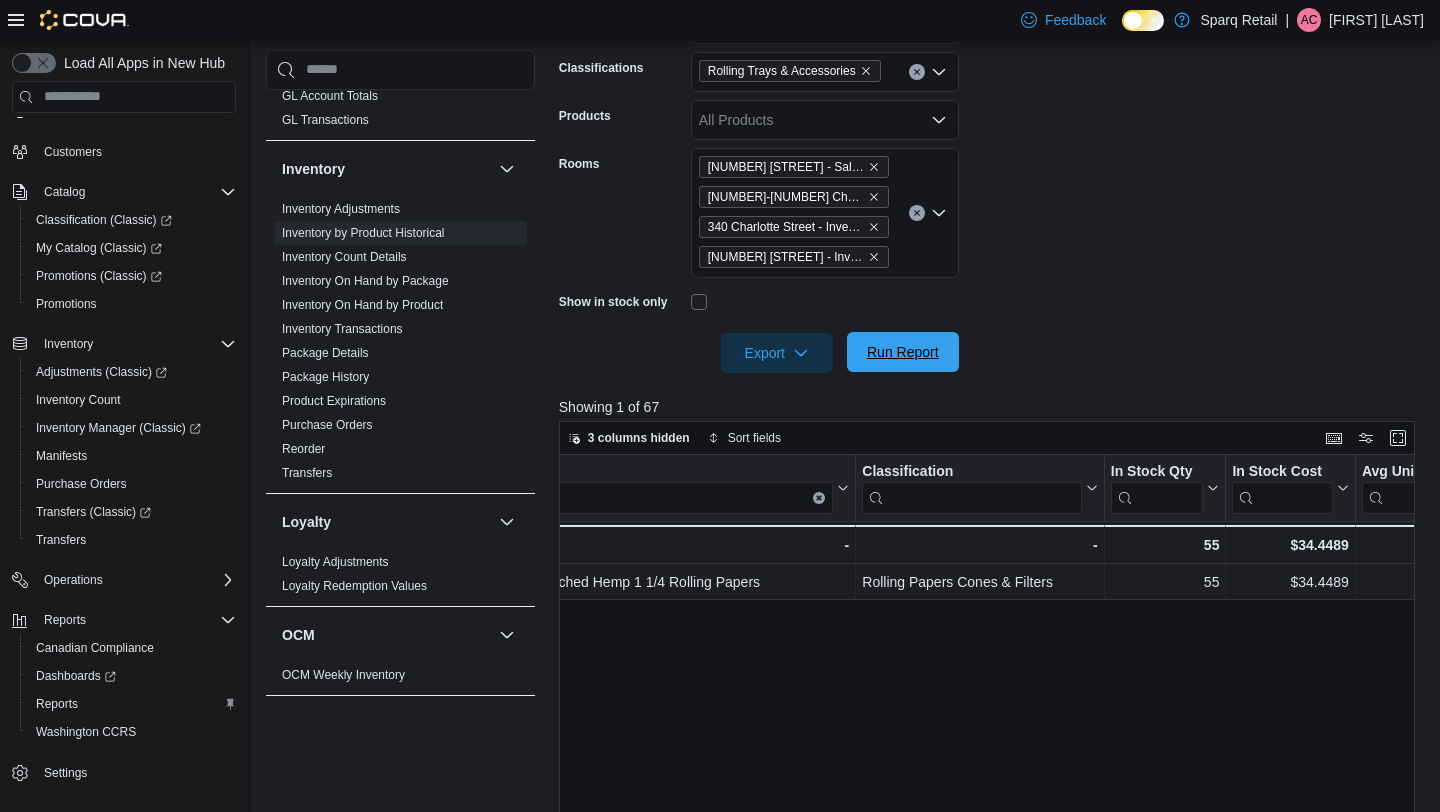 click on "Run Report" at bounding box center [903, 352] 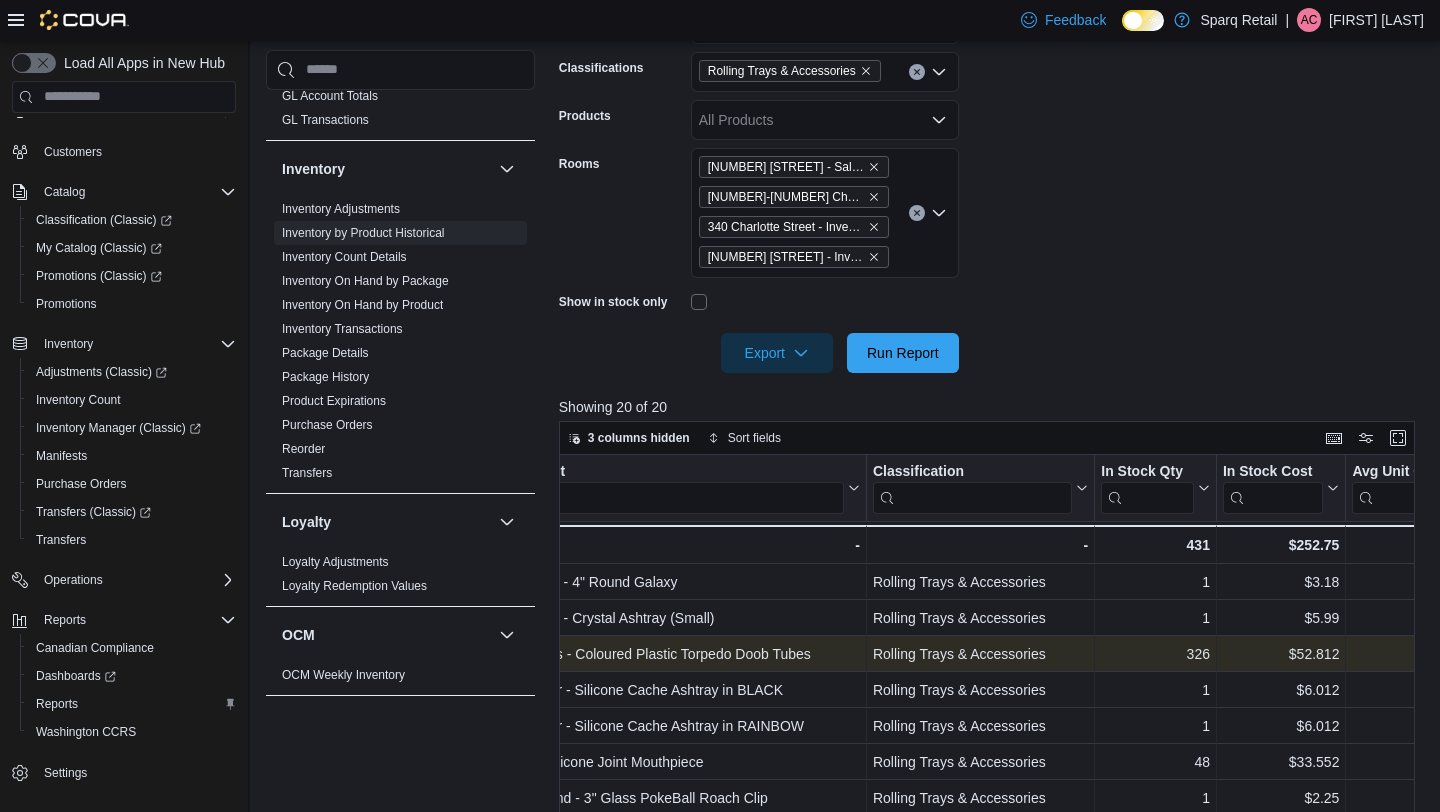 scroll, scrollTop: 213, scrollLeft: 225, axis: both 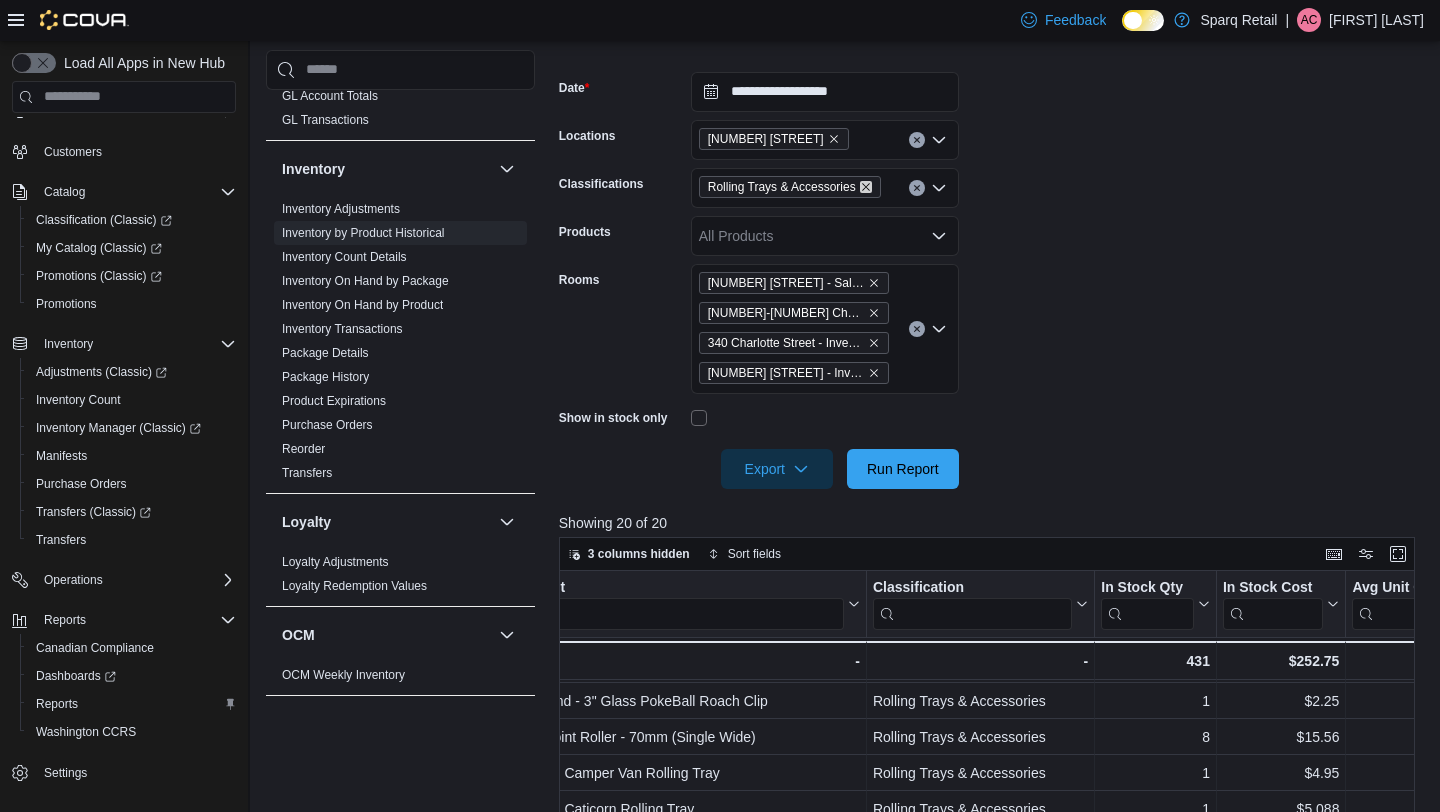 click 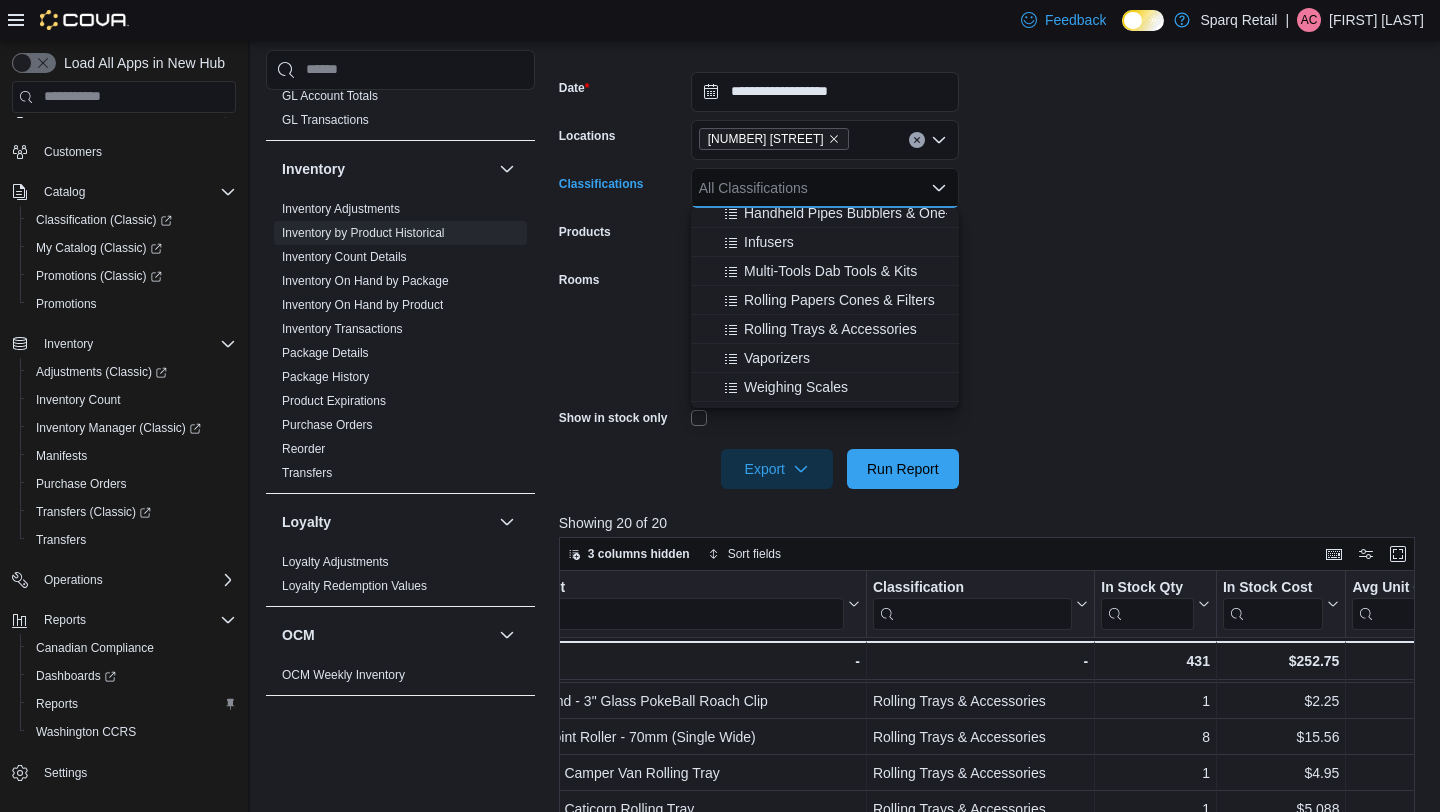 scroll, scrollTop: 588, scrollLeft: 0, axis: vertical 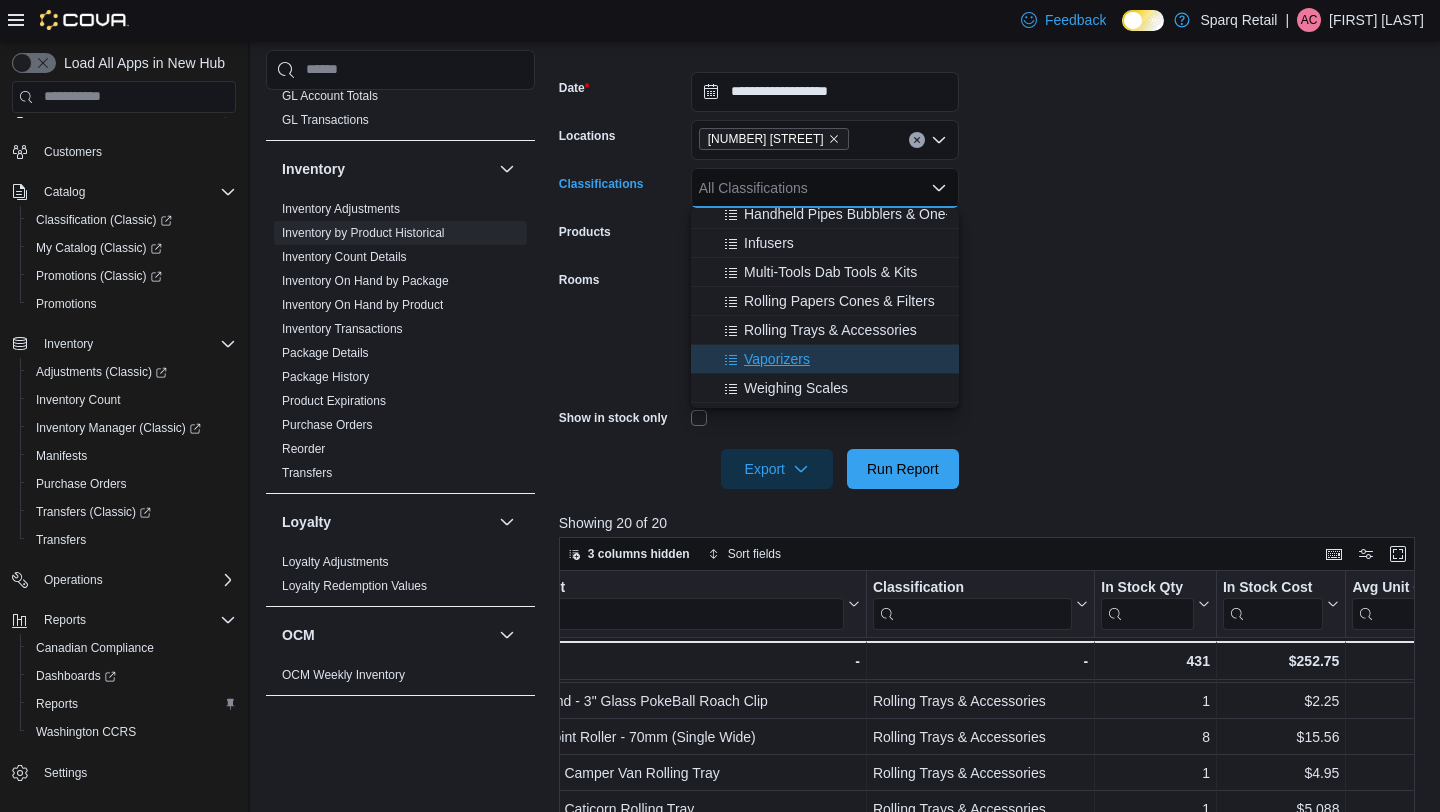 click on "Vaporizers" at bounding box center [825, 359] 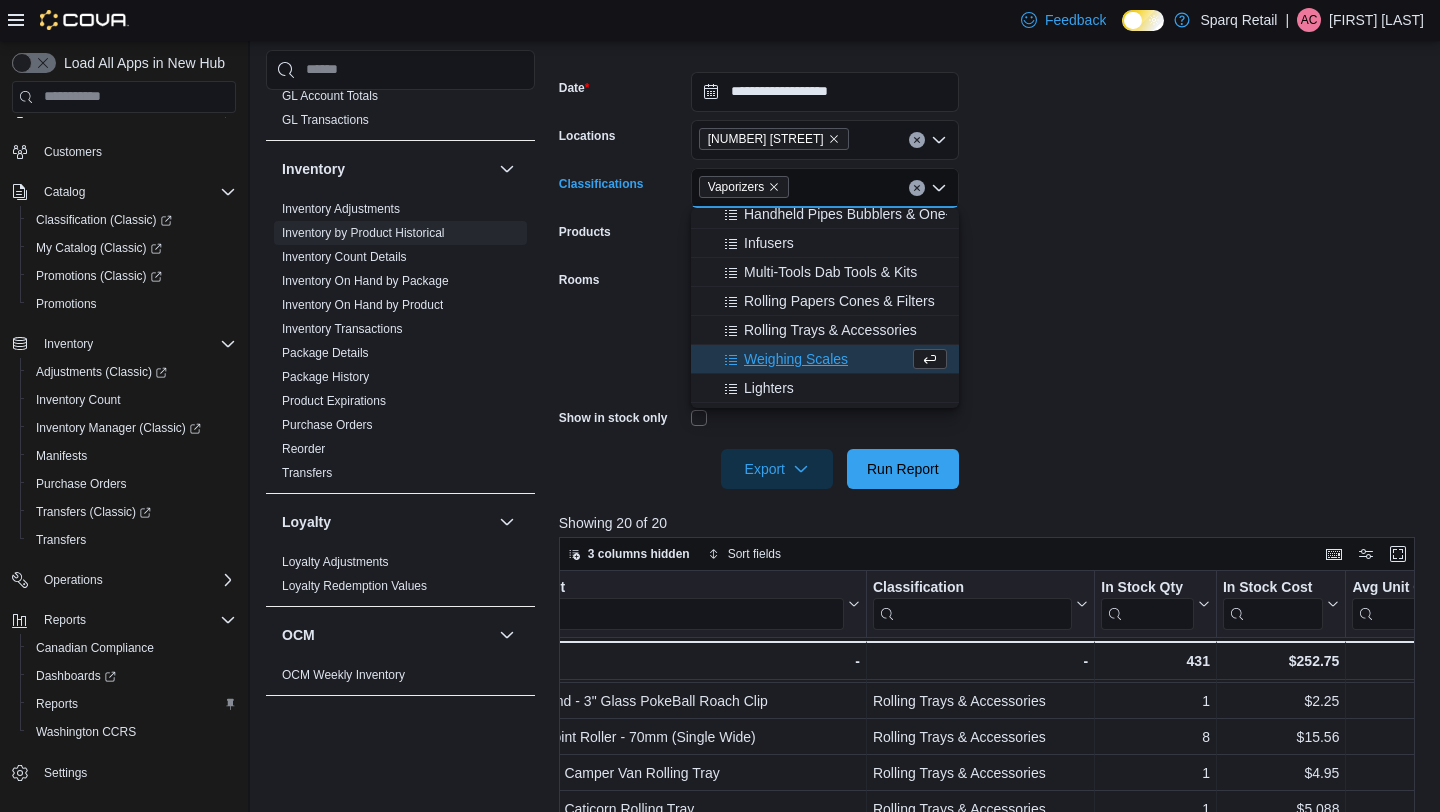 click on "**********" at bounding box center (991, 268) 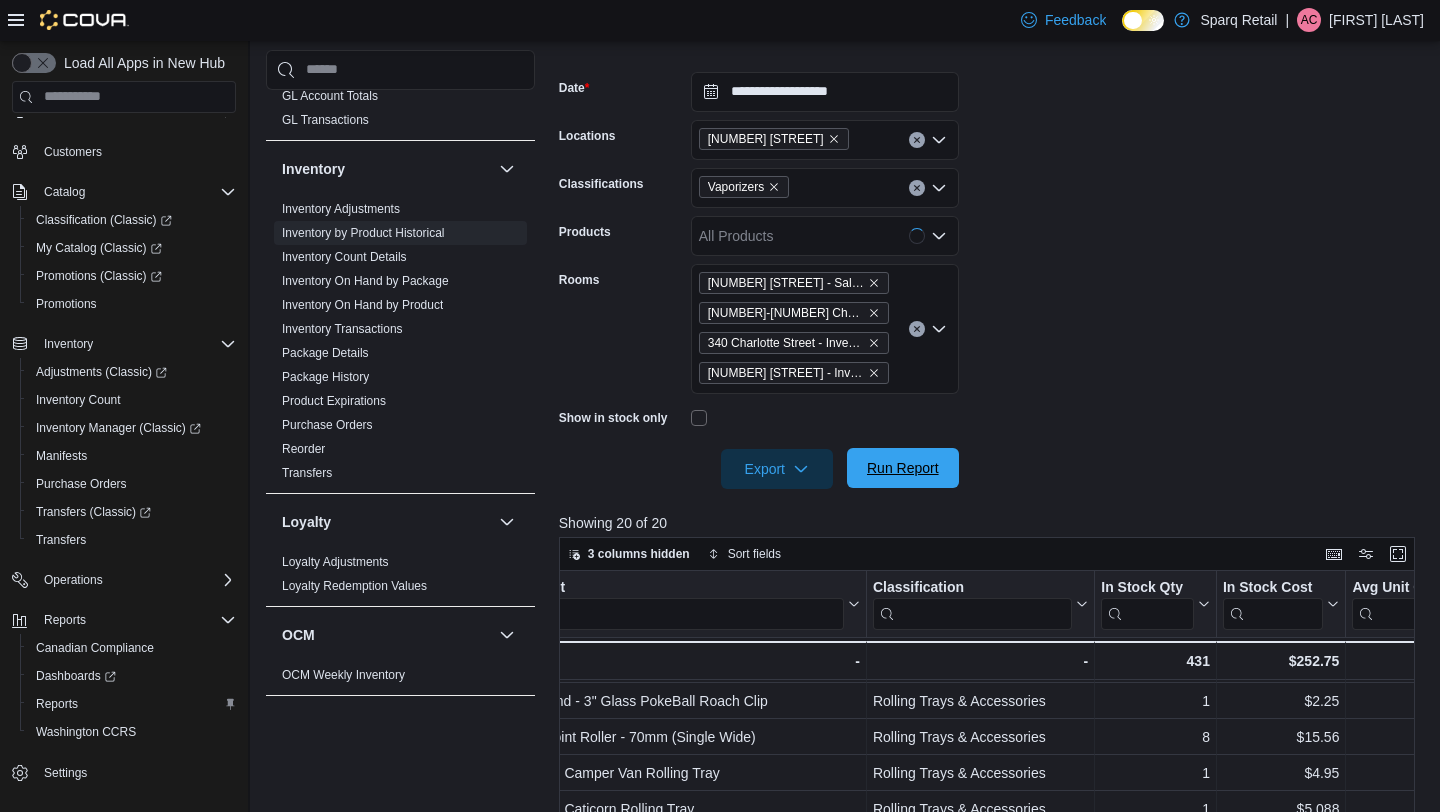click on "Run Report" at bounding box center [903, 468] 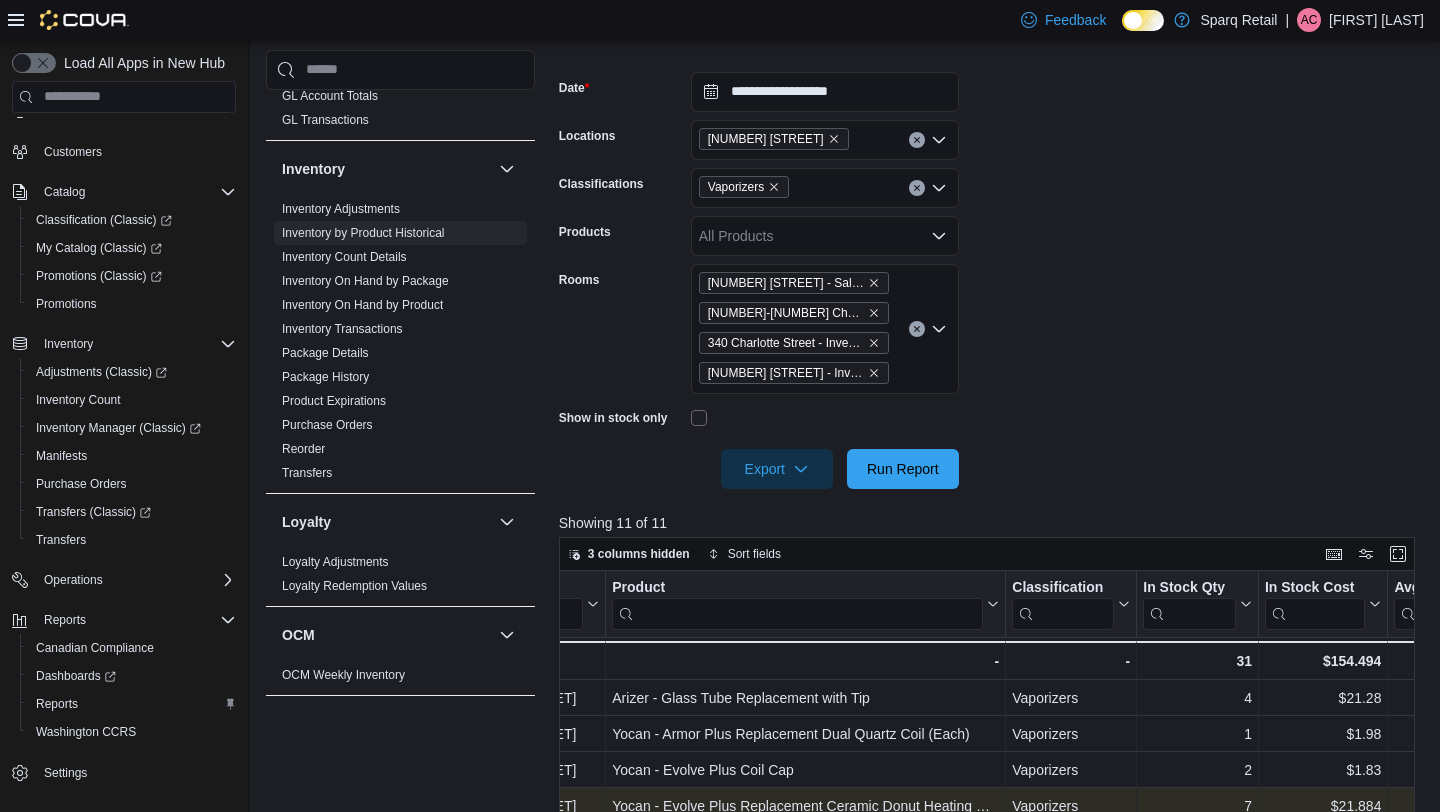 scroll, scrollTop: 0, scrollLeft: 129, axis: horizontal 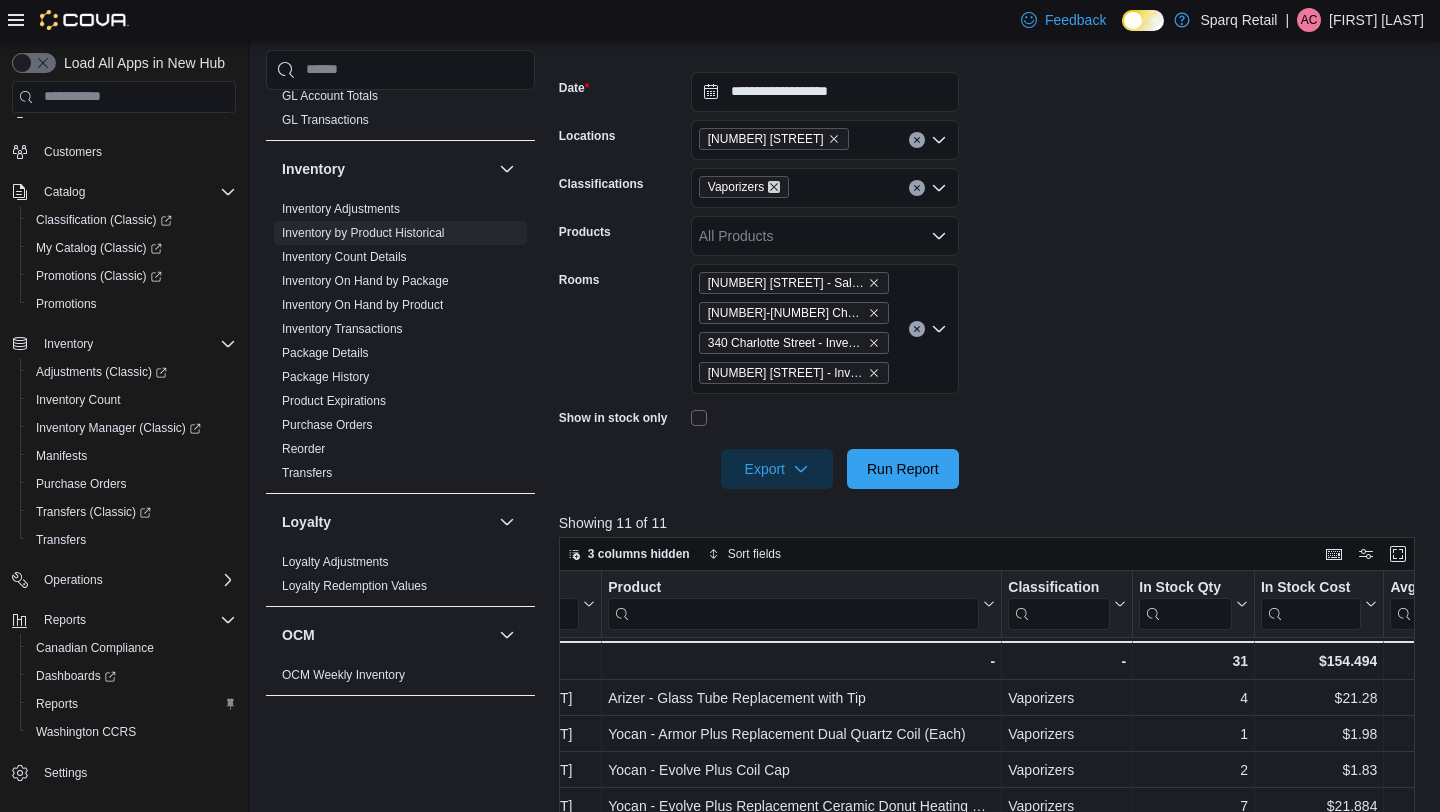 click 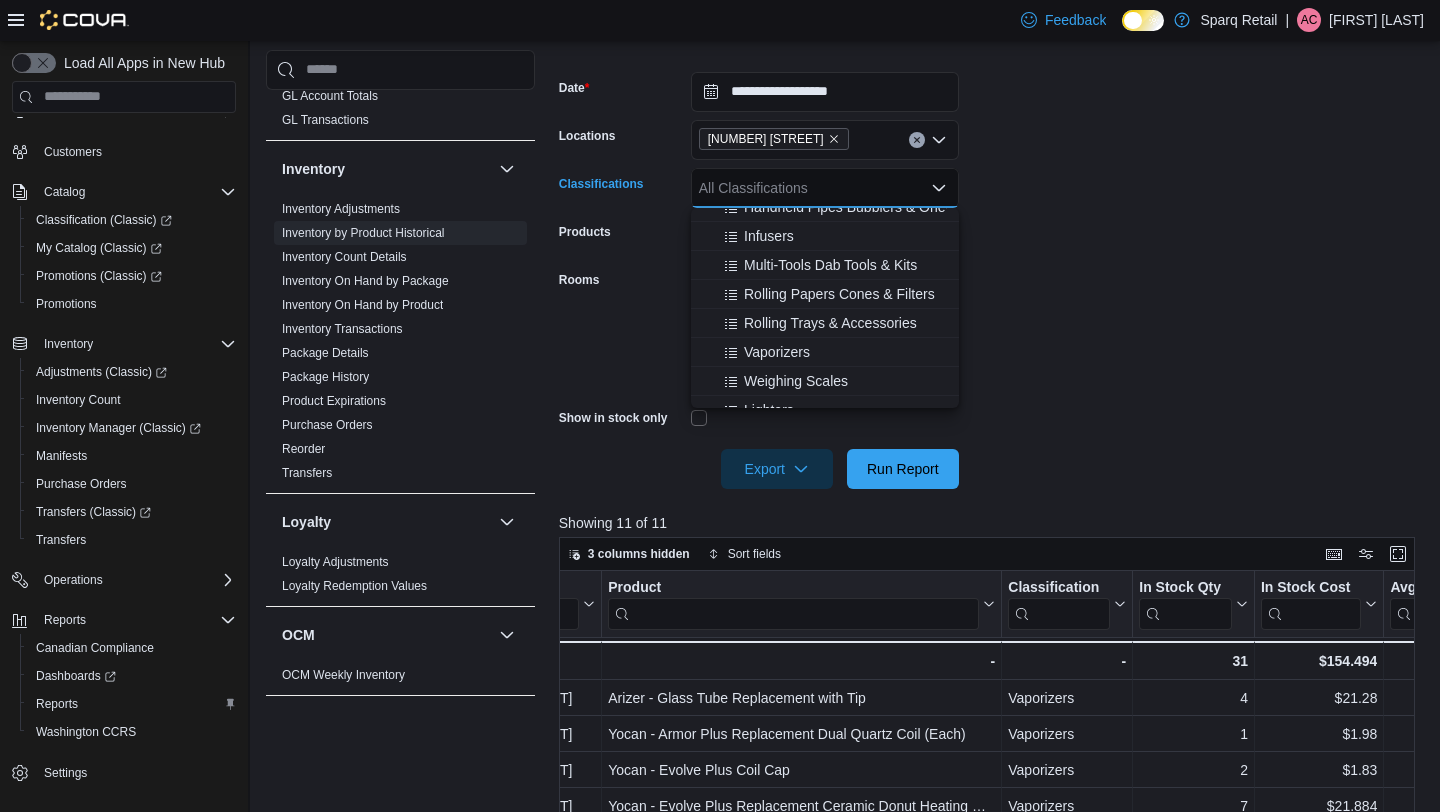 scroll, scrollTop: 635, scrollLeft: 0, axis: vertical 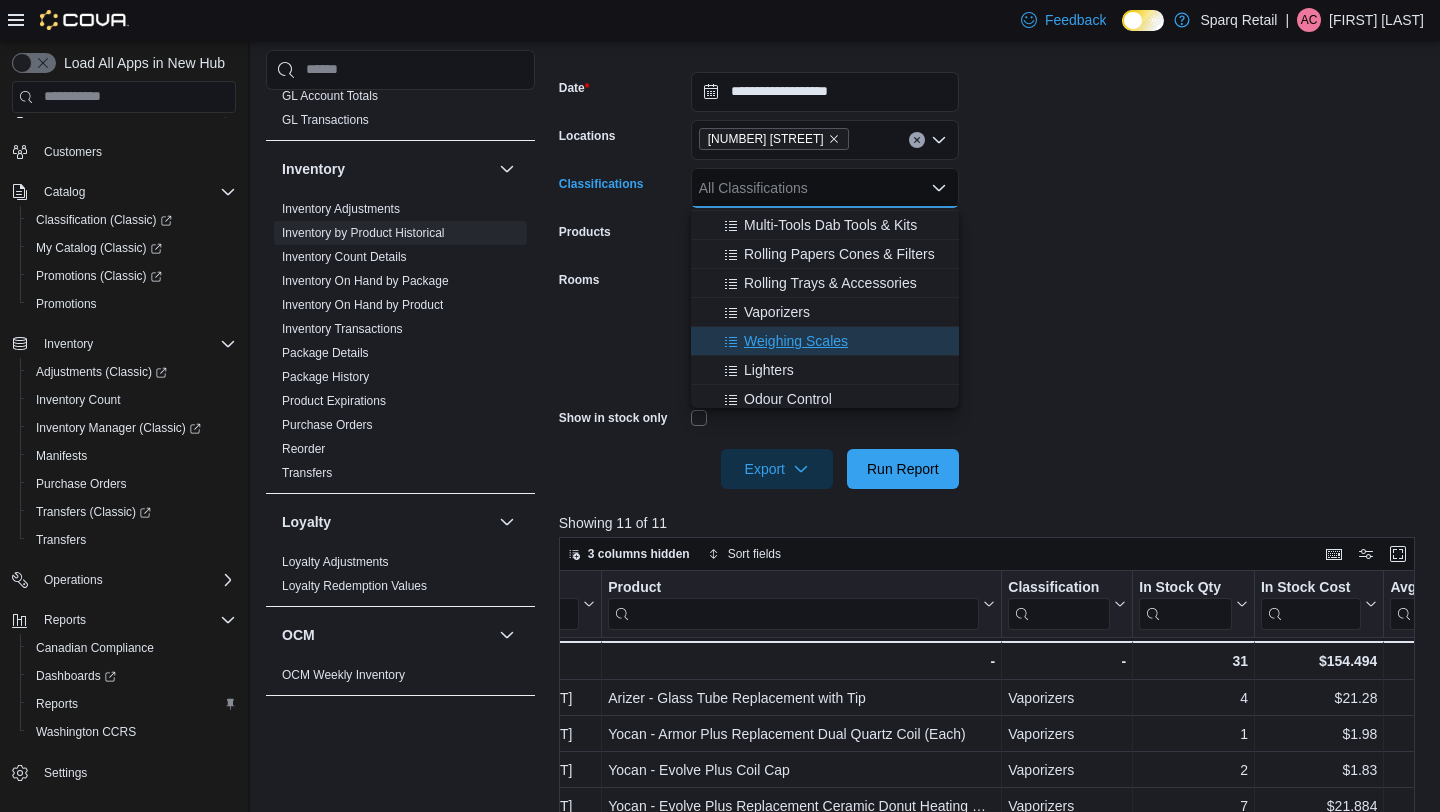 click on "Weighing Scales" at bounding box center [796, 341] 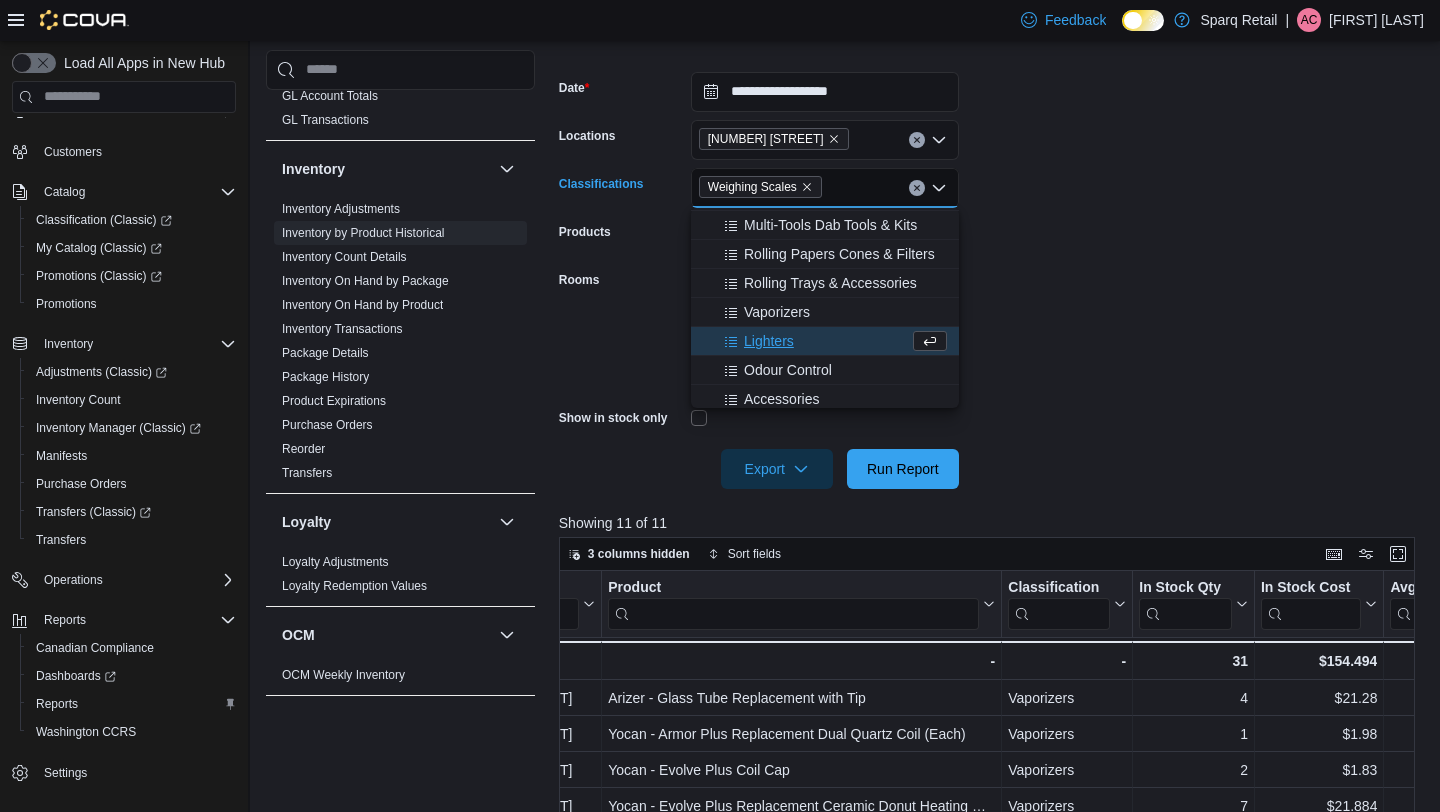 click on "**********" at bounding box center (991, 268) 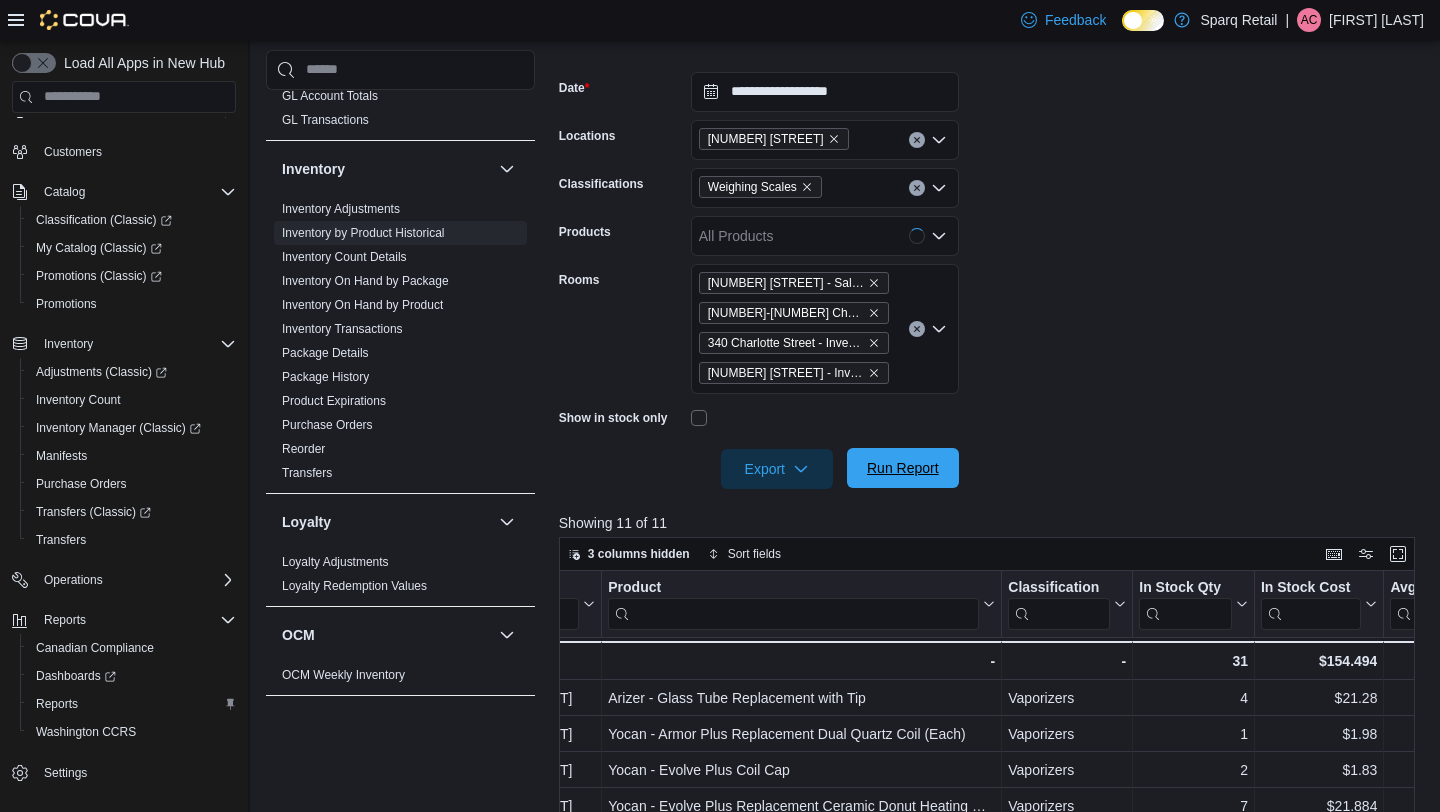 click on "Run Report" at bounding box center (903, 468) 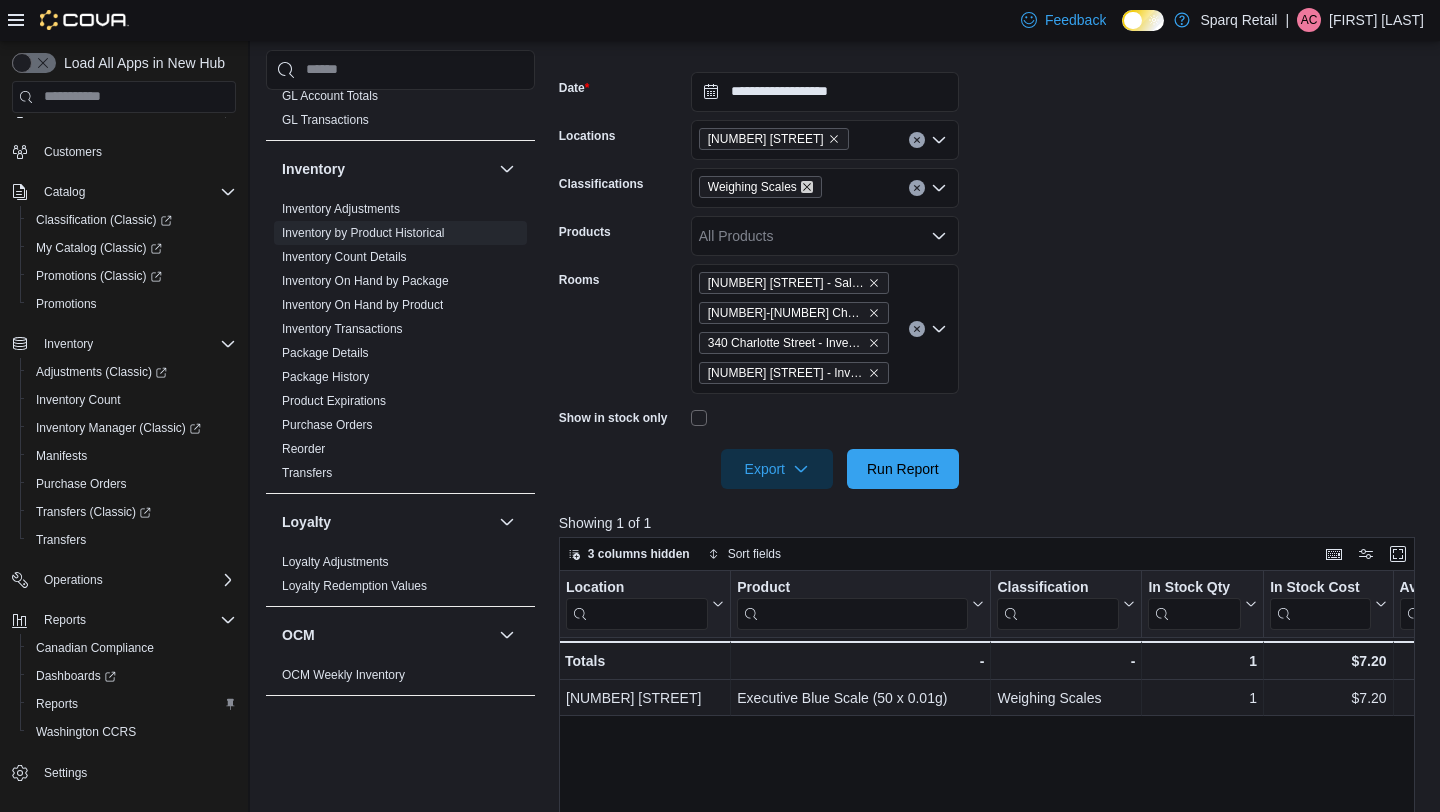click 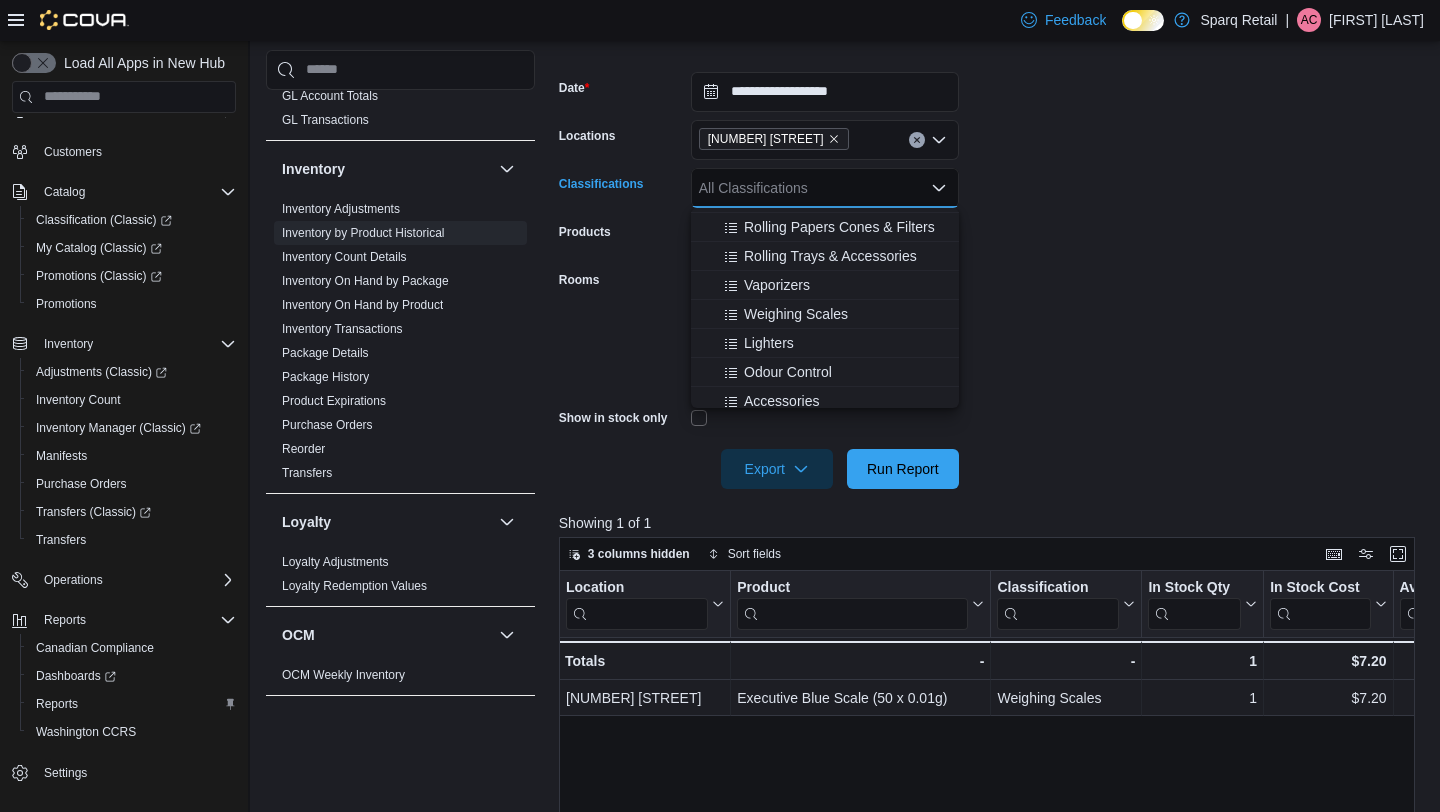 scroll, scrollTop: 665, scrollLeft: 0, axis: vertical 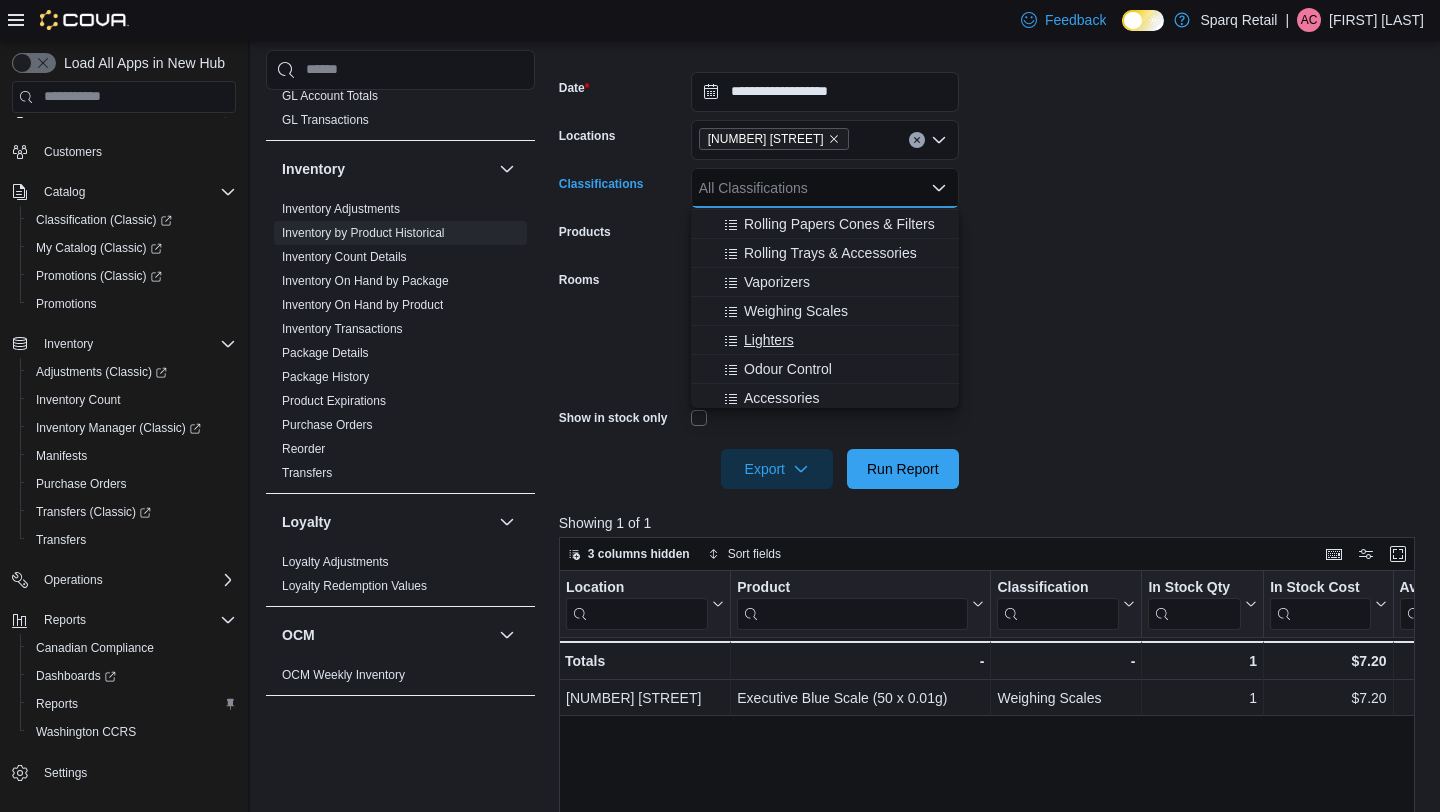 click on "Lighters" at bounding box center (769, 340) 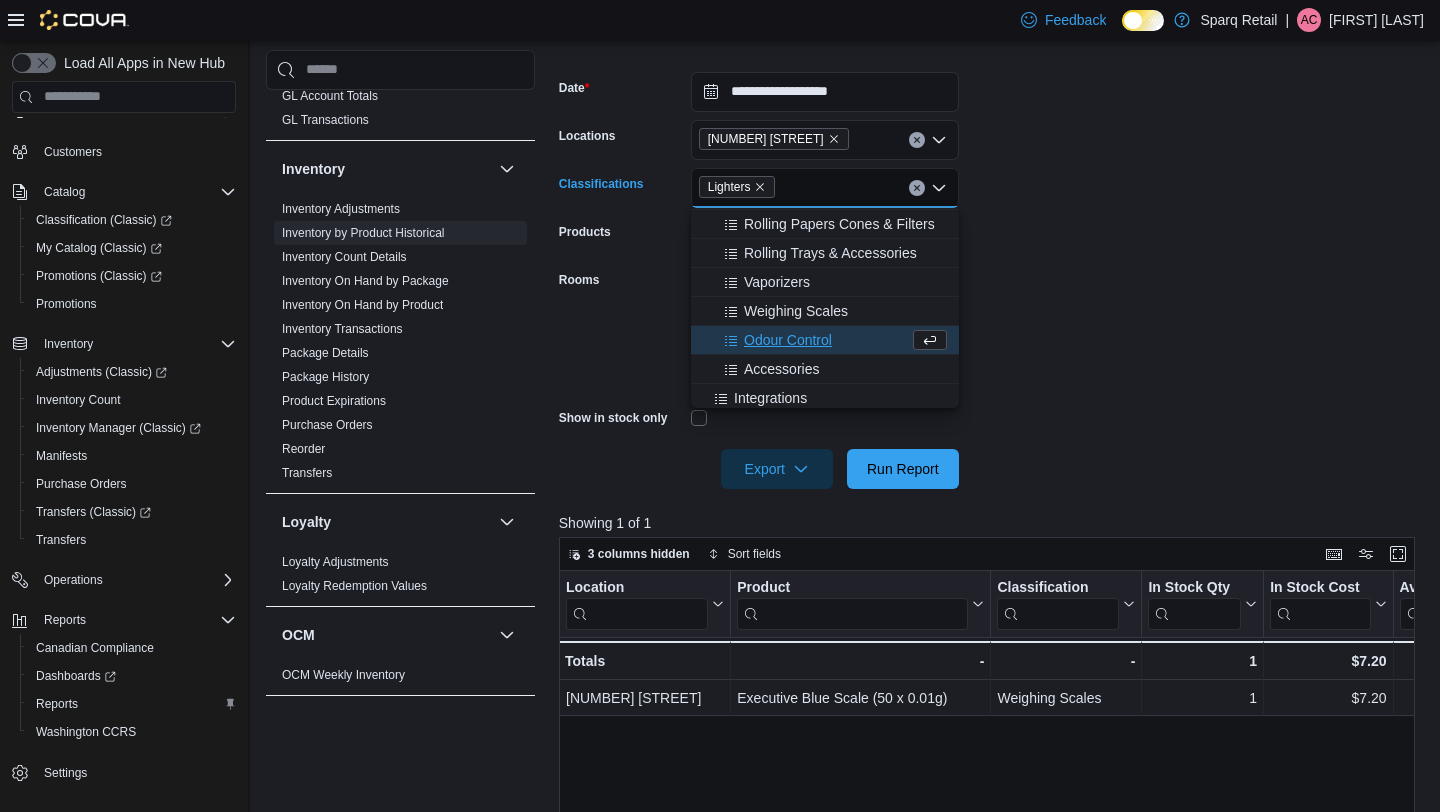 click on "**********" at bounding box center [991, 268] 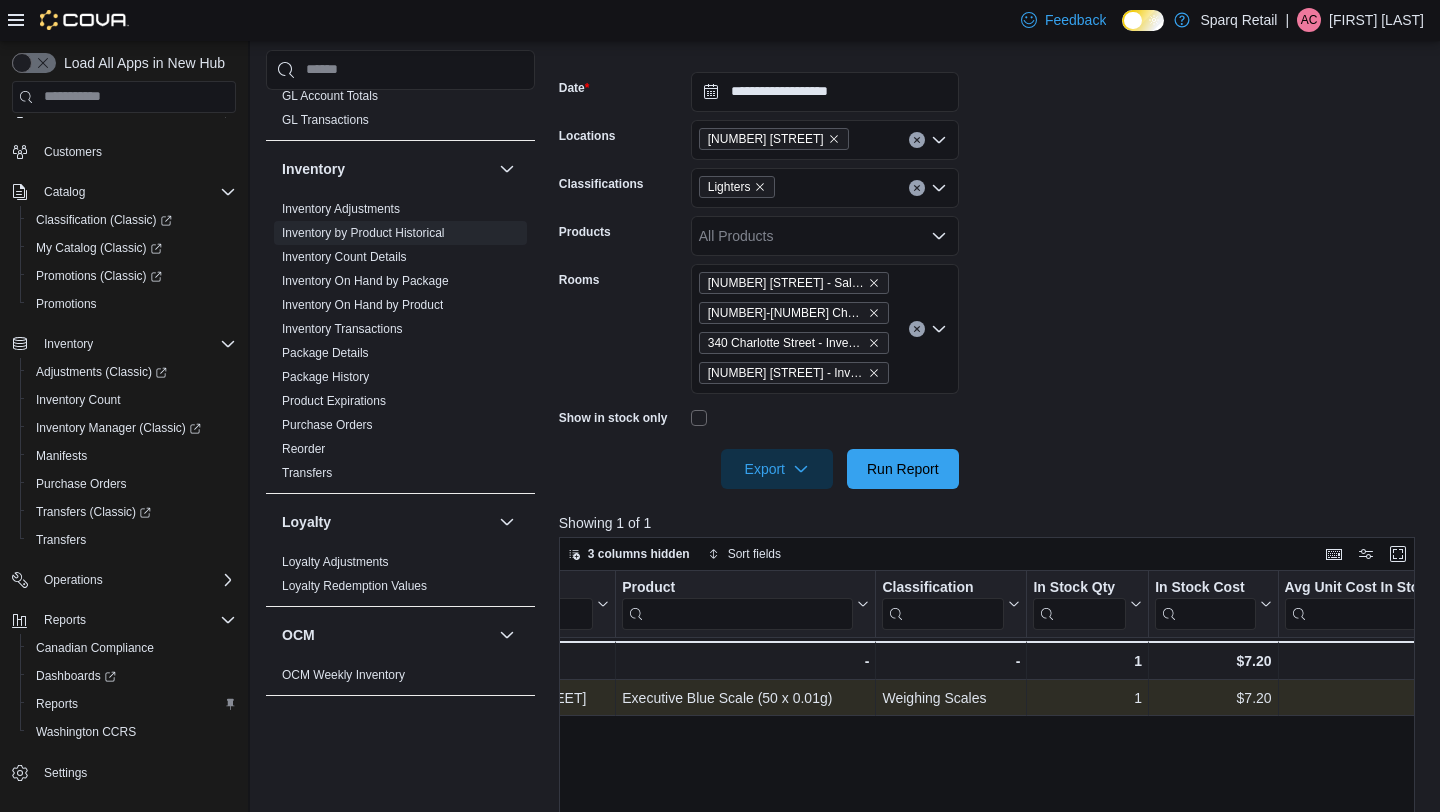 scroll, scrollTop: 0, scrollLeft: 0, axis: both 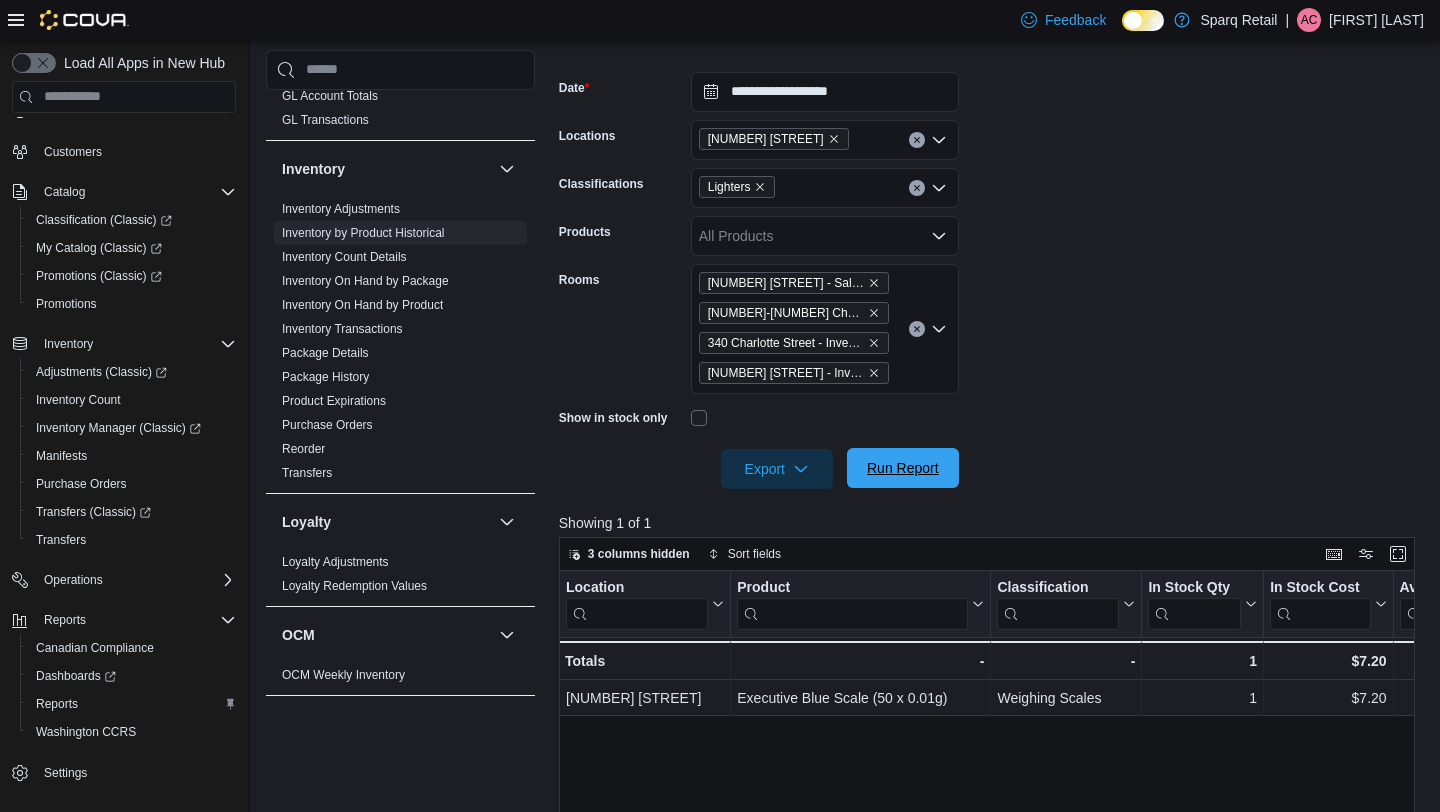 click on "Run Report" at bounding box center (903, 468) 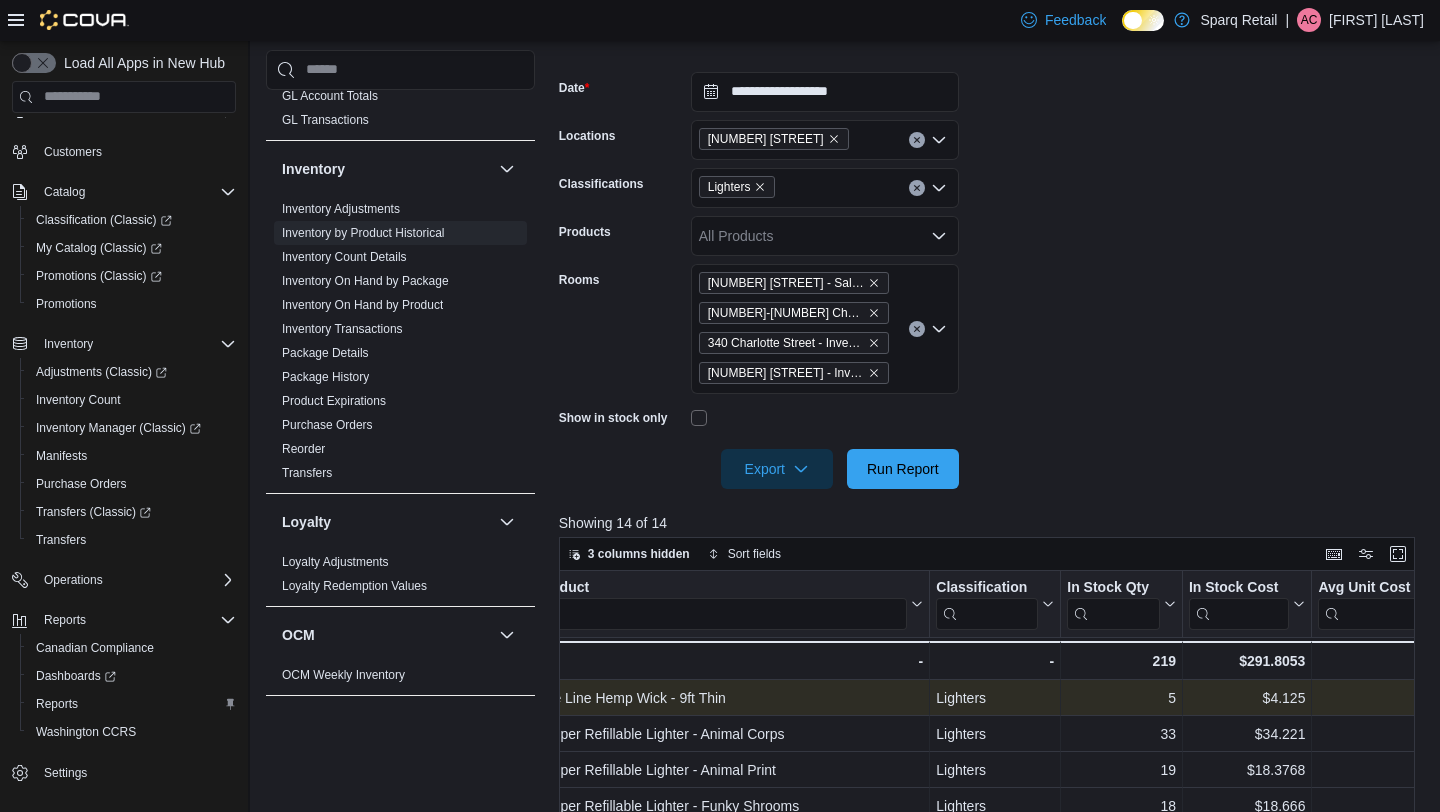 scroll, scrollTop: 0, scrollLeft: 203, axis: horizontal 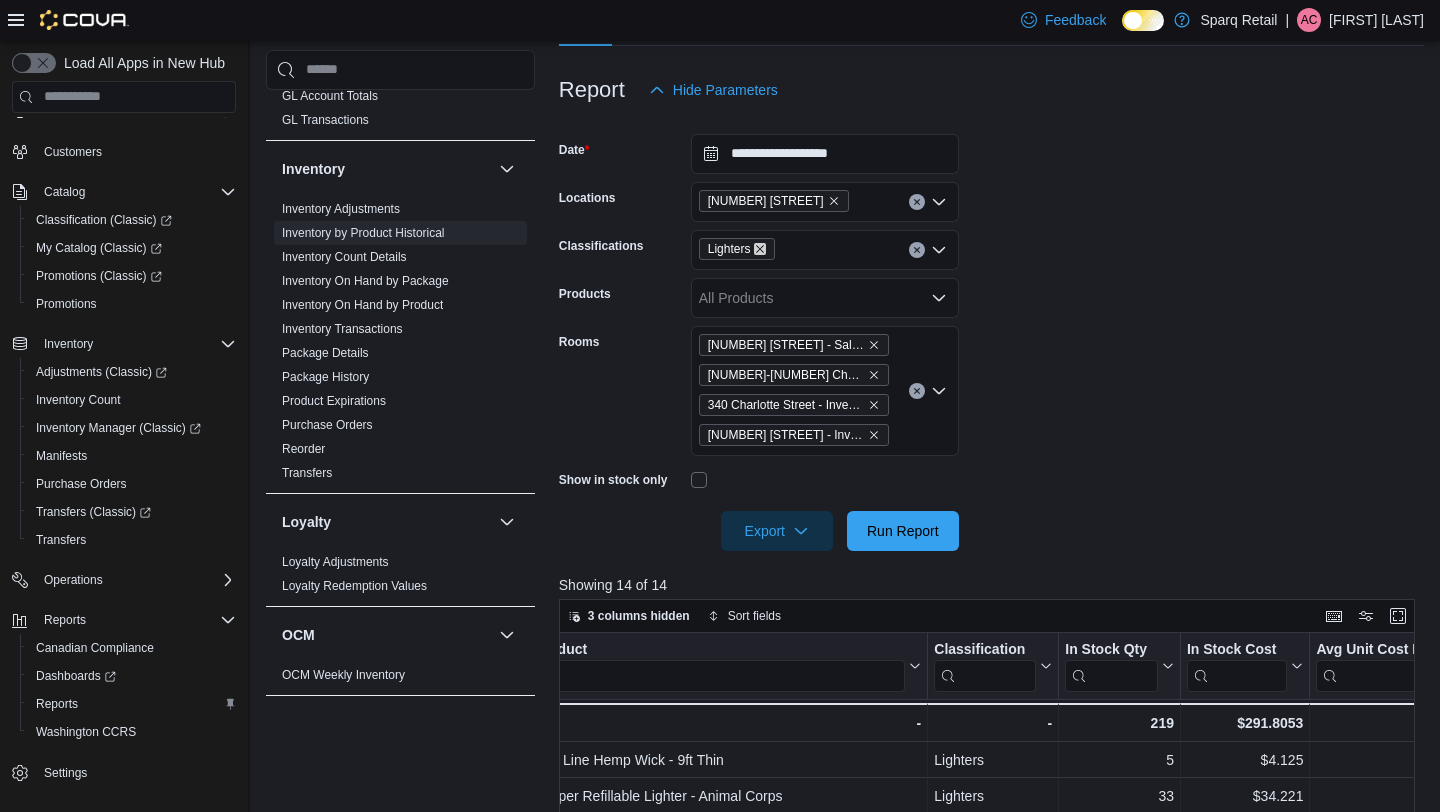 click 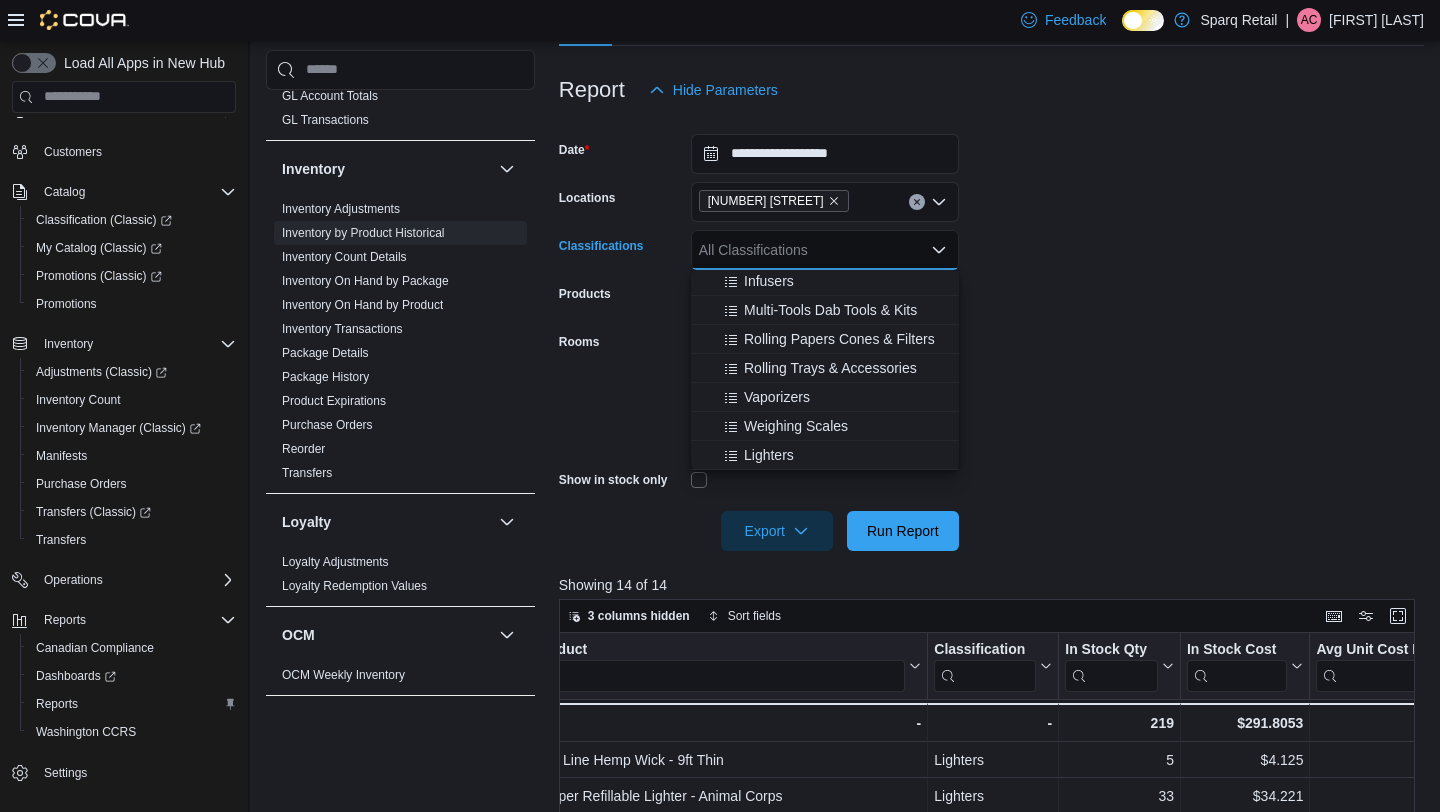 scroll, scrollTop: 732, scrollLeft: 0, axis: vertical 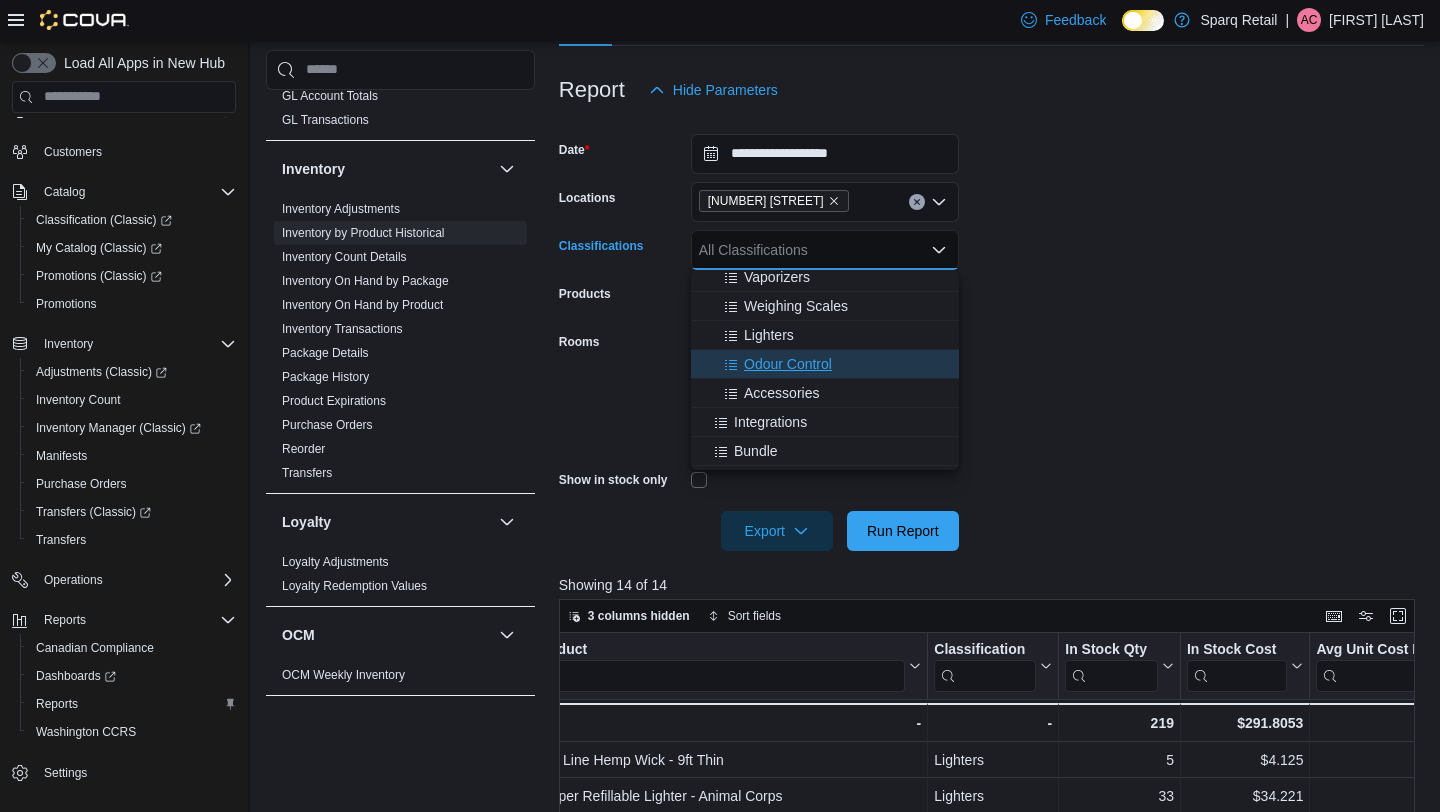click on "Odour Control" at bounding box center [788, 364] 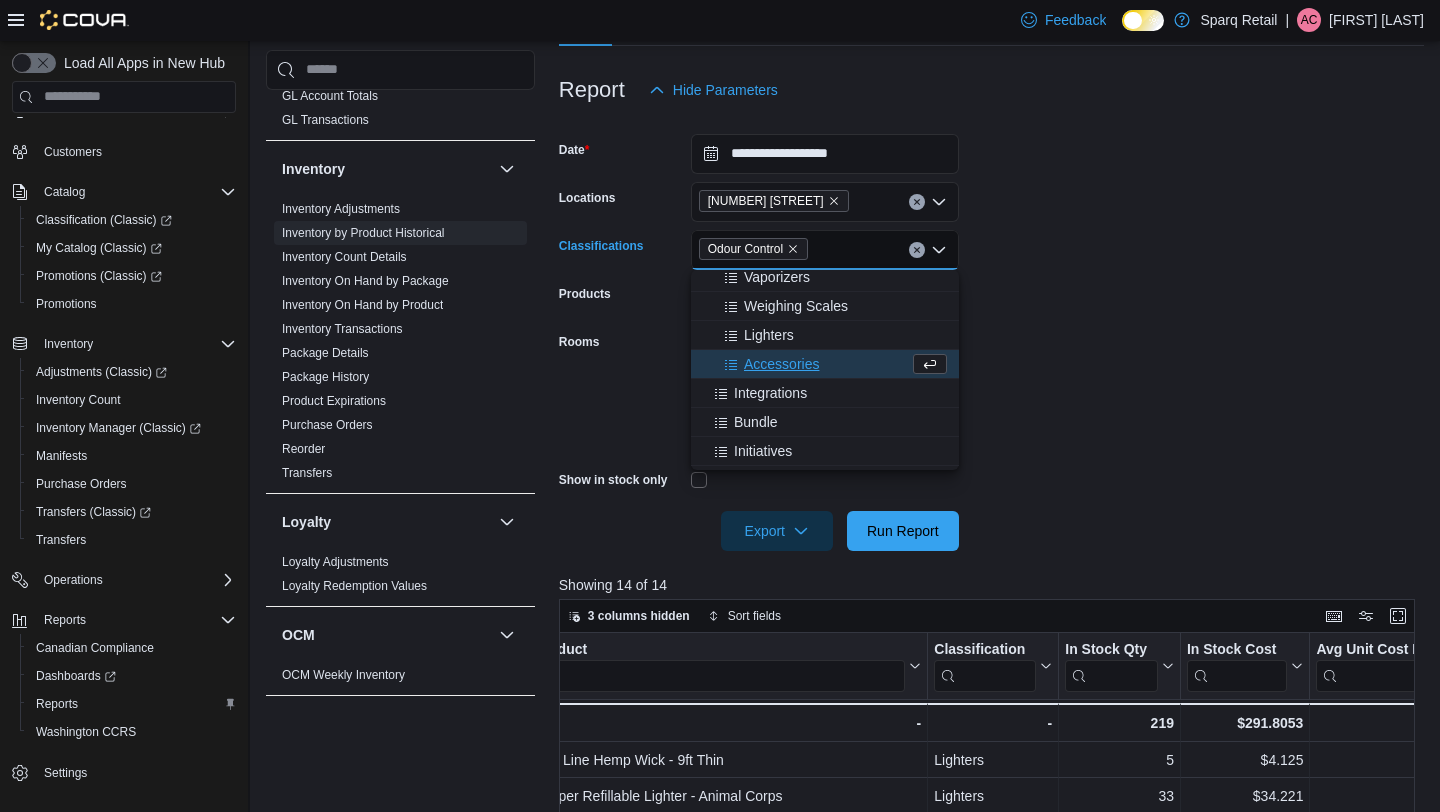 click on "**********" at bounding box center [991, 330] 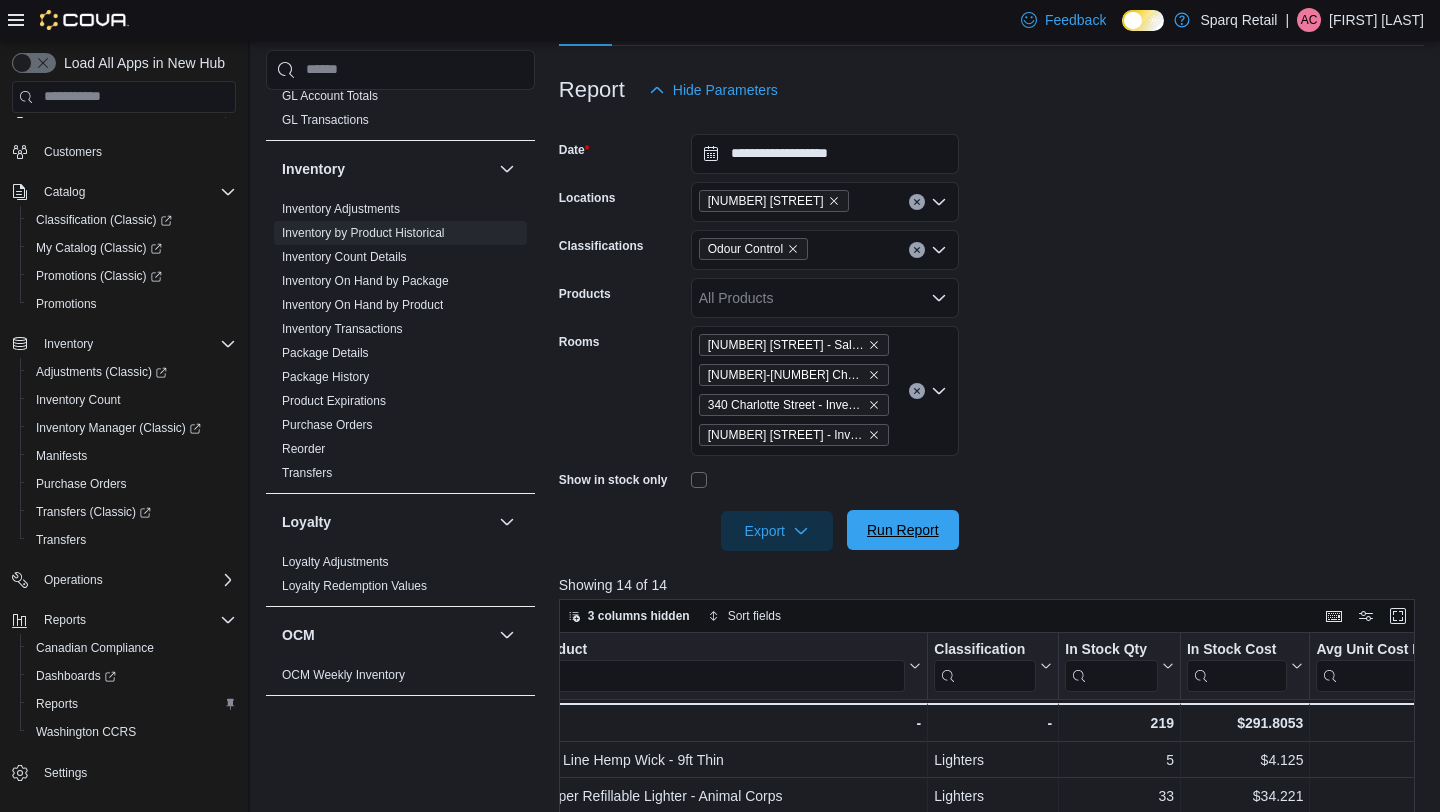 click on "Run Report" at bounding box center (903, 530) 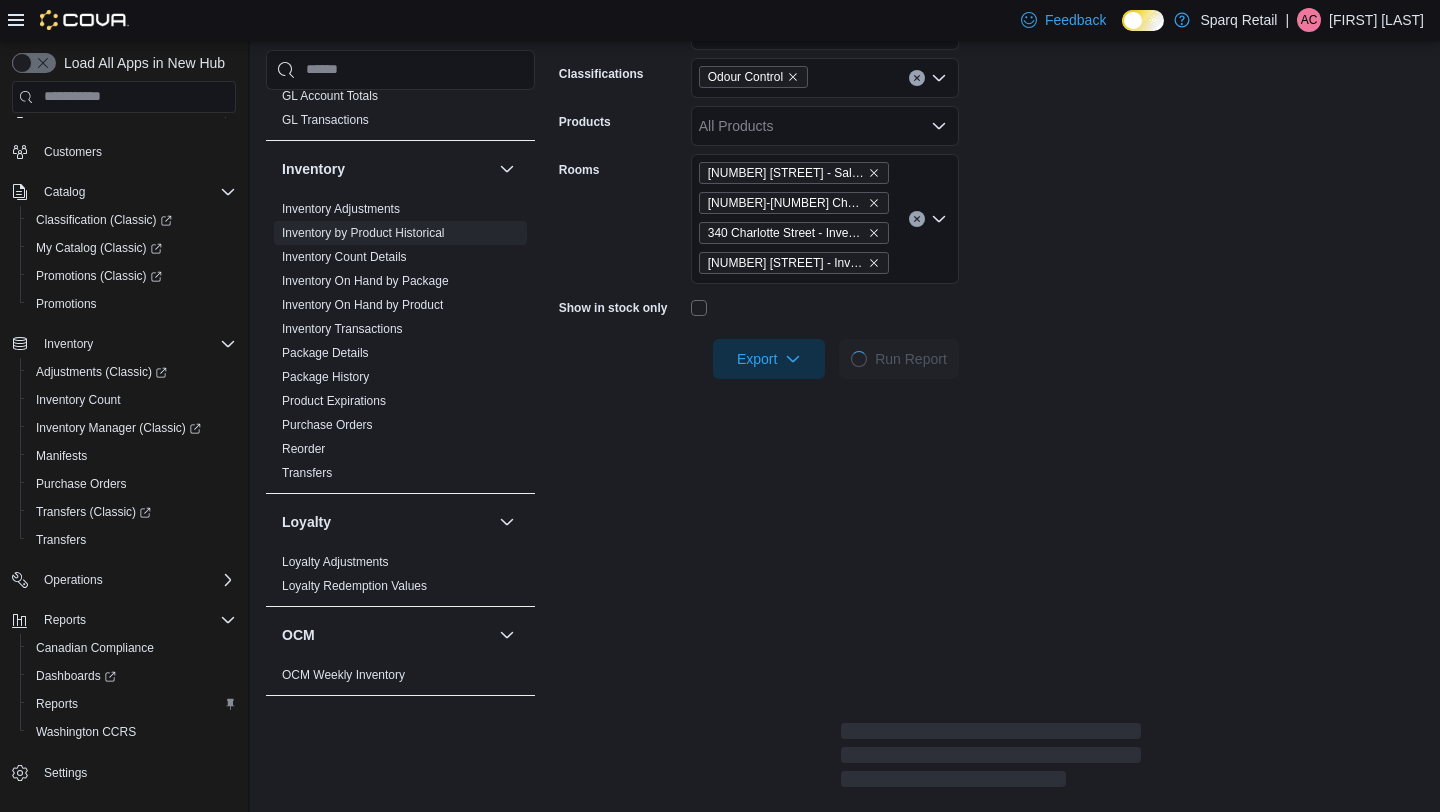 scroll, scrollTop: 411, scrollLeft: 0, axis: vertical 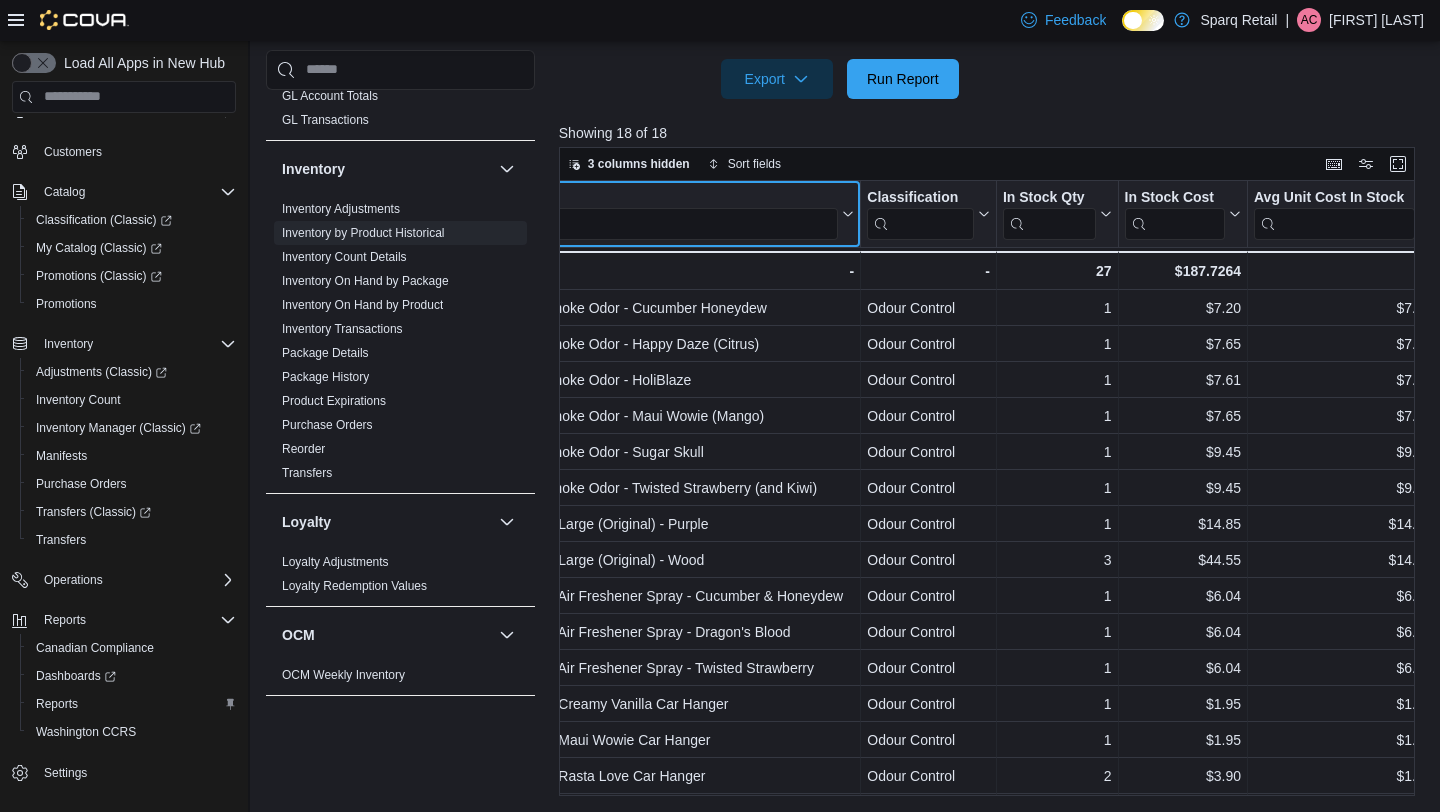 click at bounding box center (652, 223) 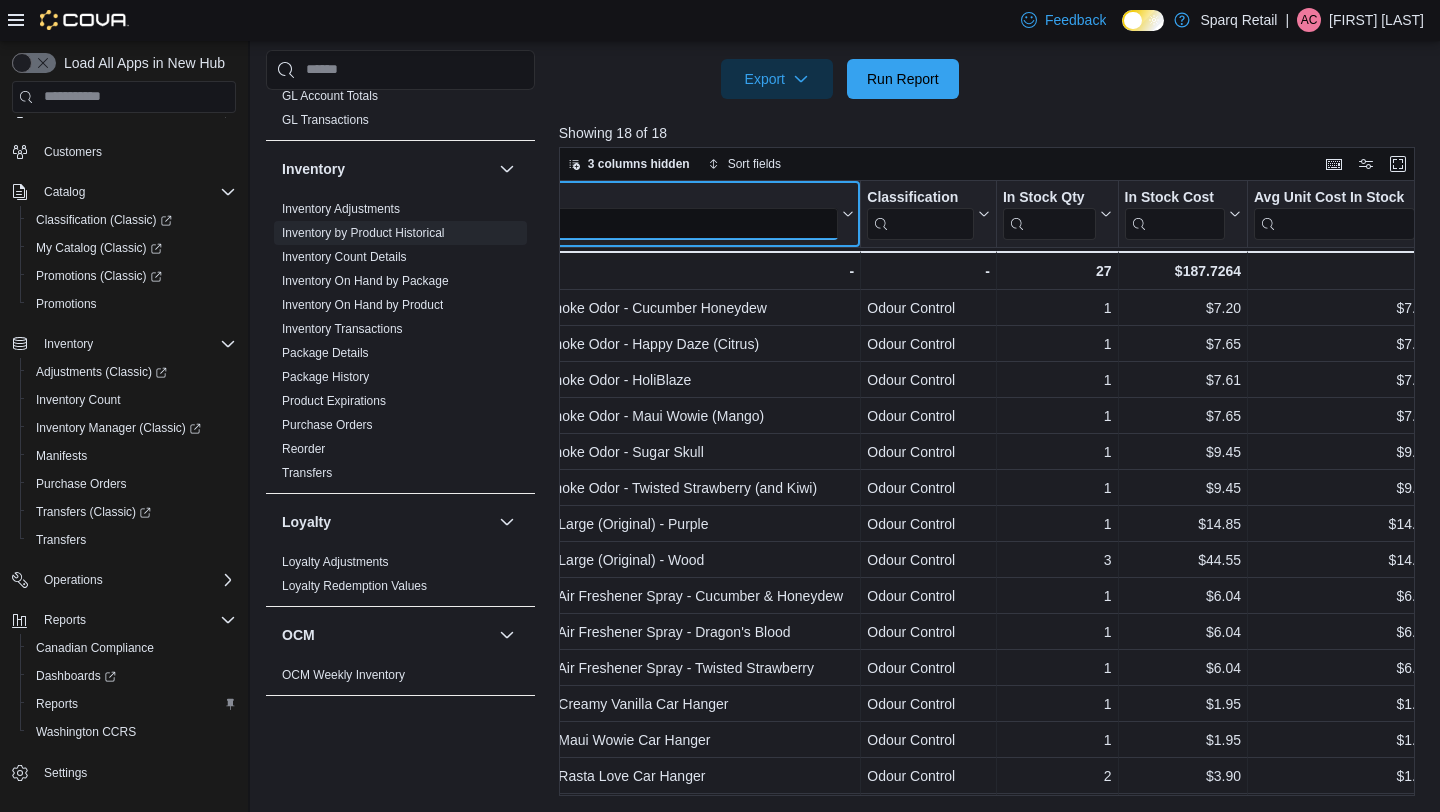 scroll, scrollTop: 0, scrollLeft: 172, axis: horizontal 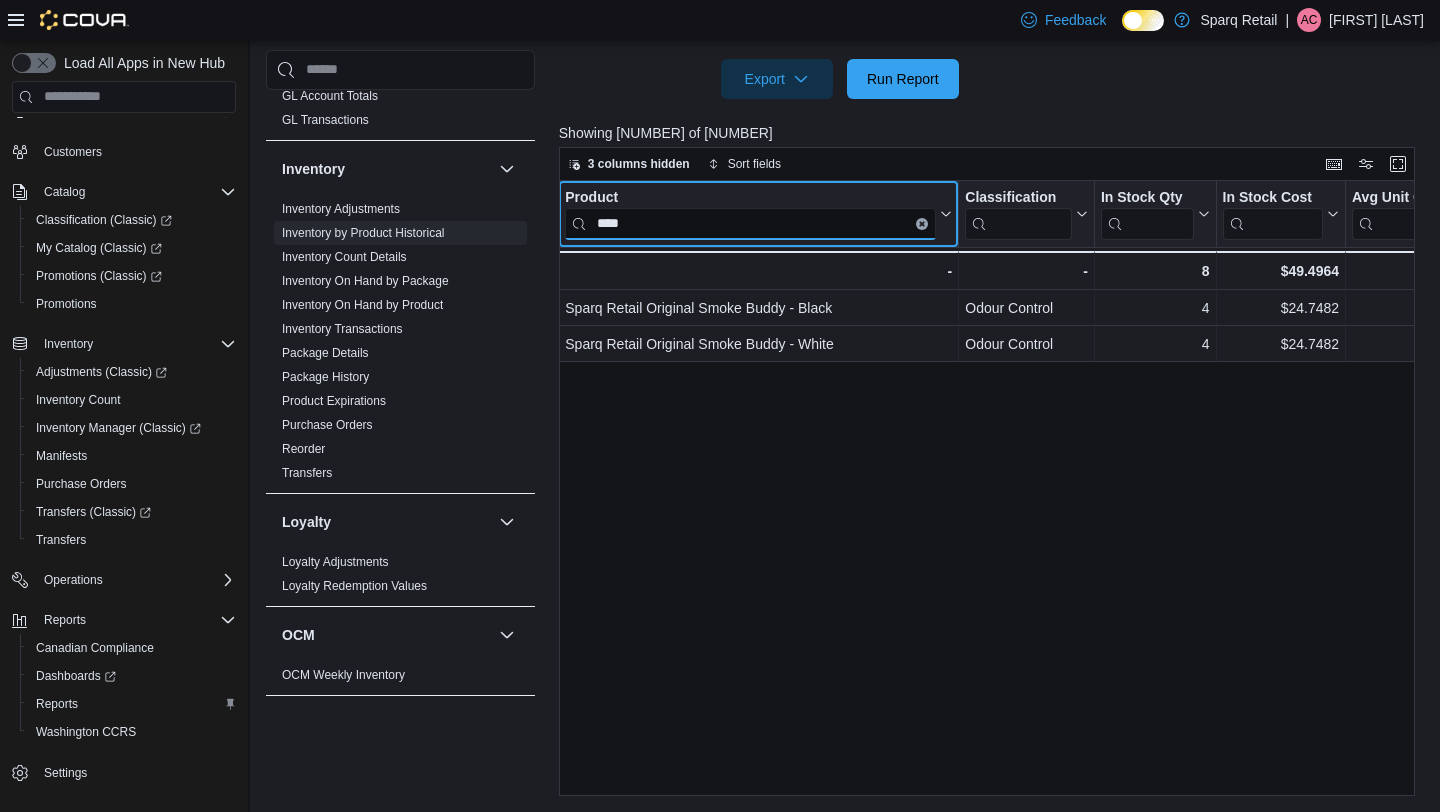 type on "****" 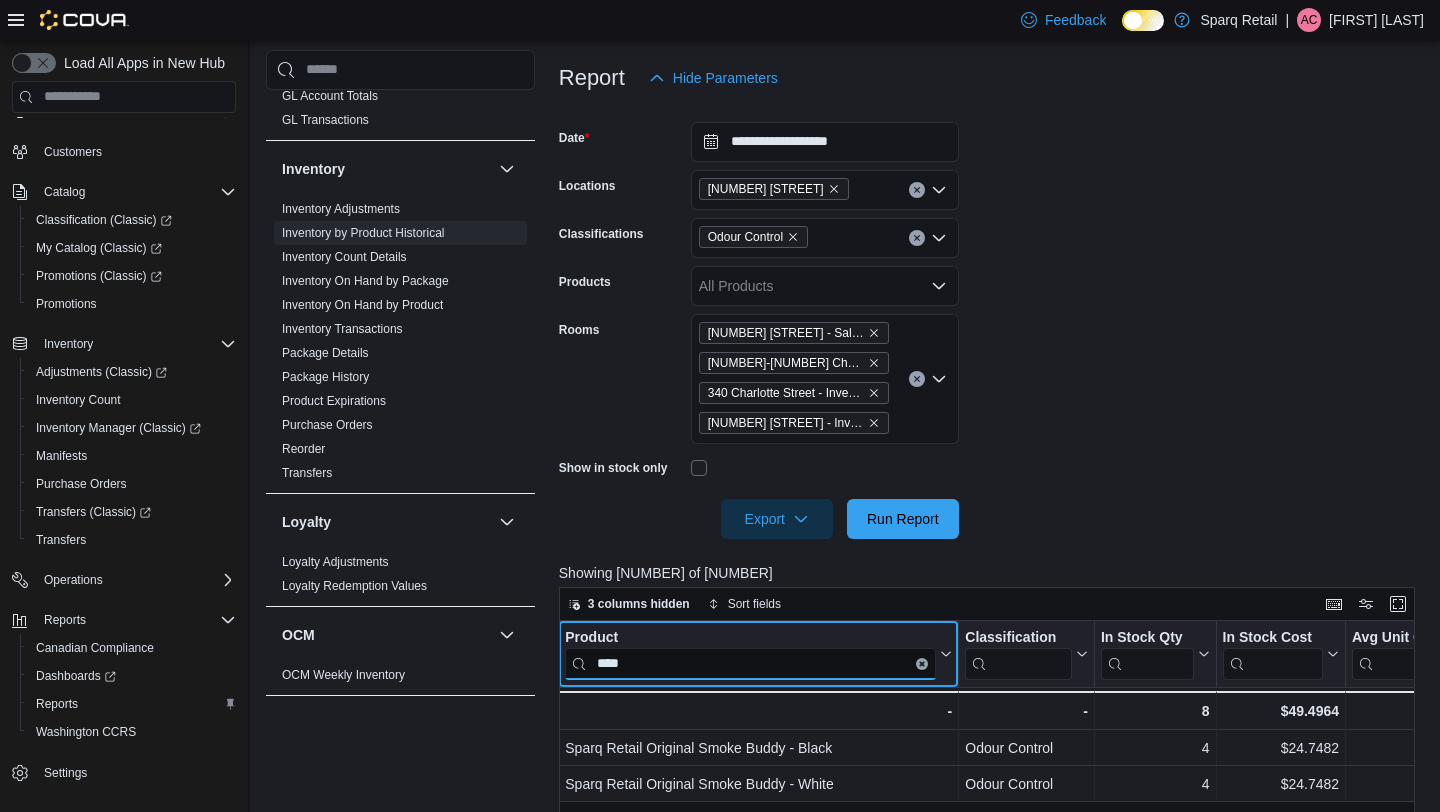 scroll, scrollTop: 164, scrollLeft: 0, axis: vertical 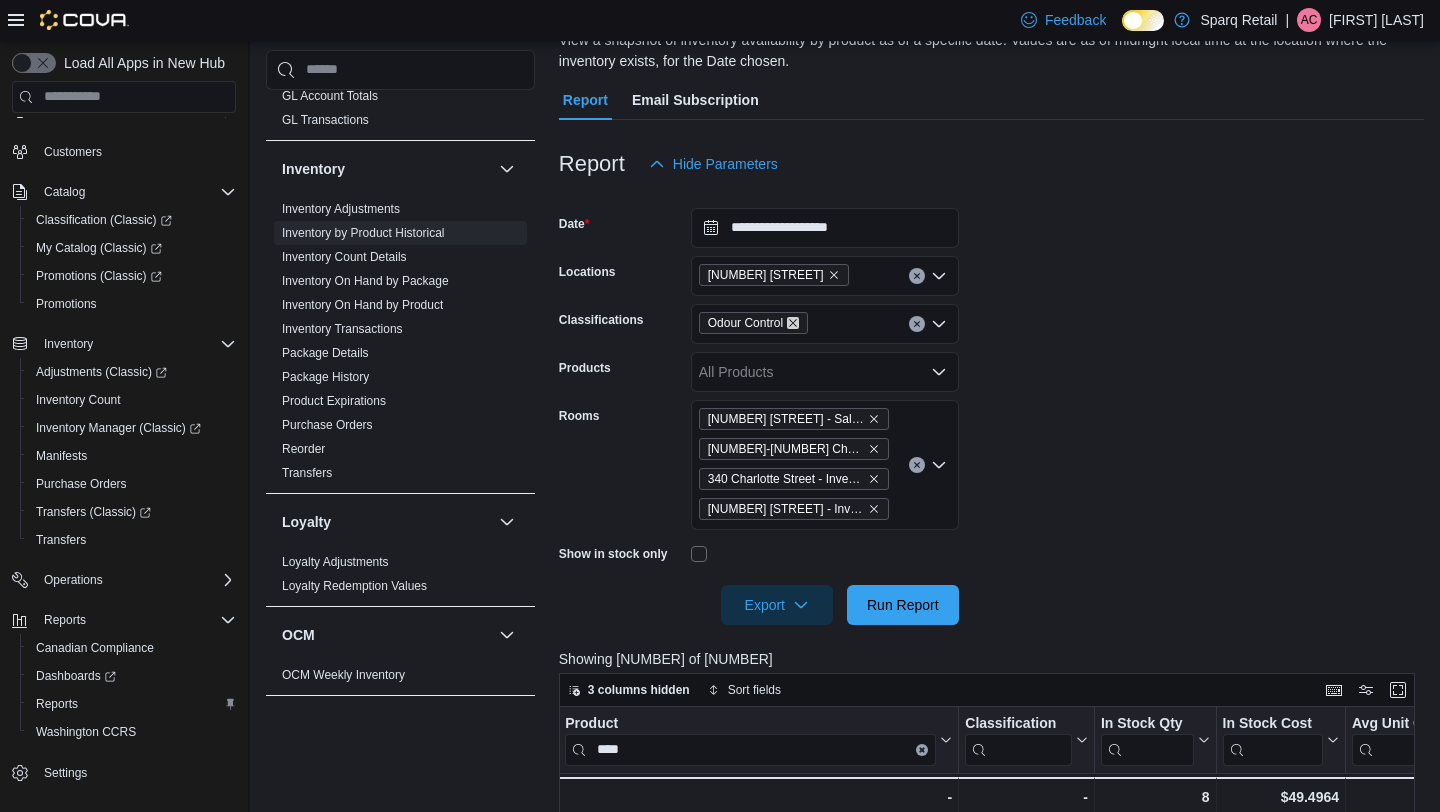 click 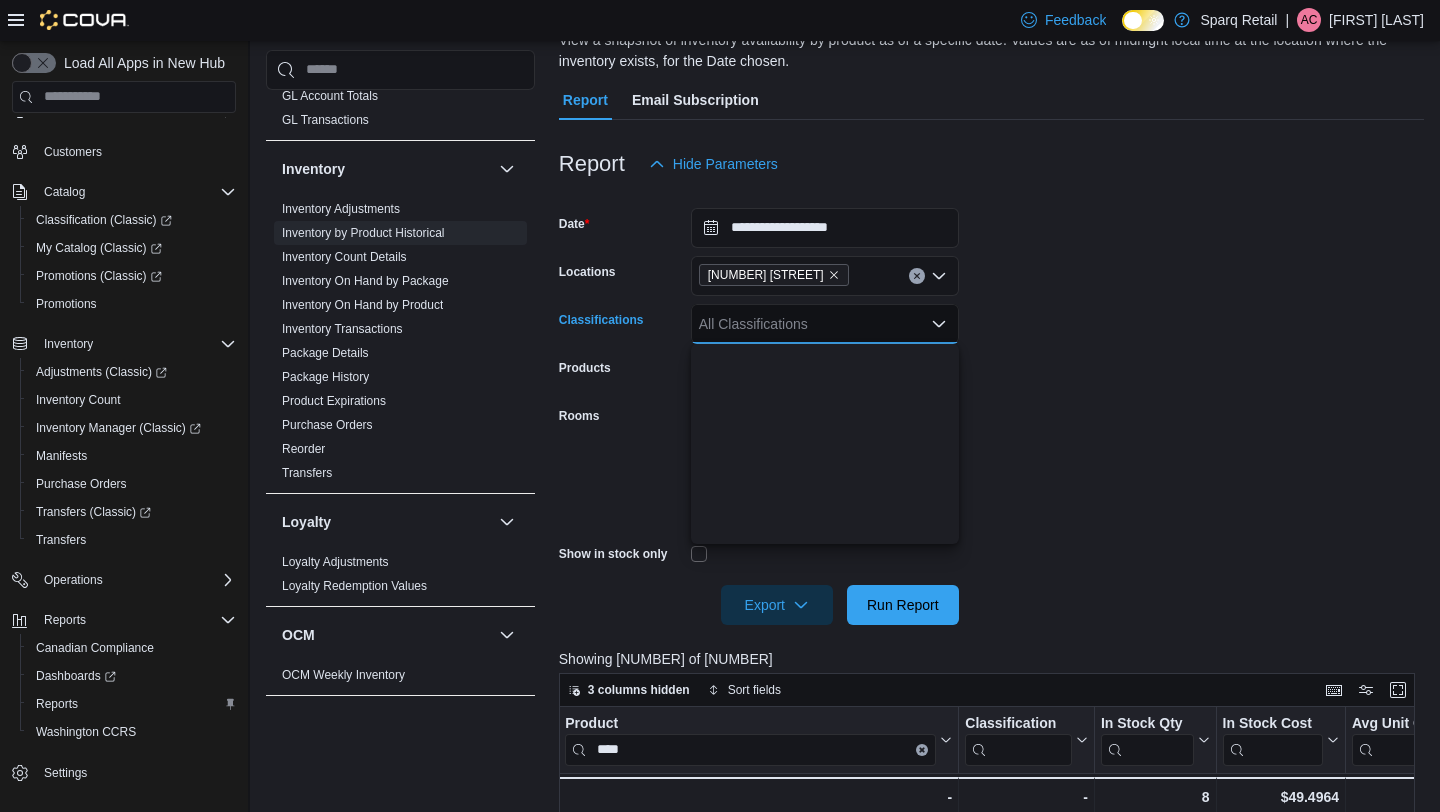 scroll, scrollTop: 844, scrollLeft: 0, axis: vertical 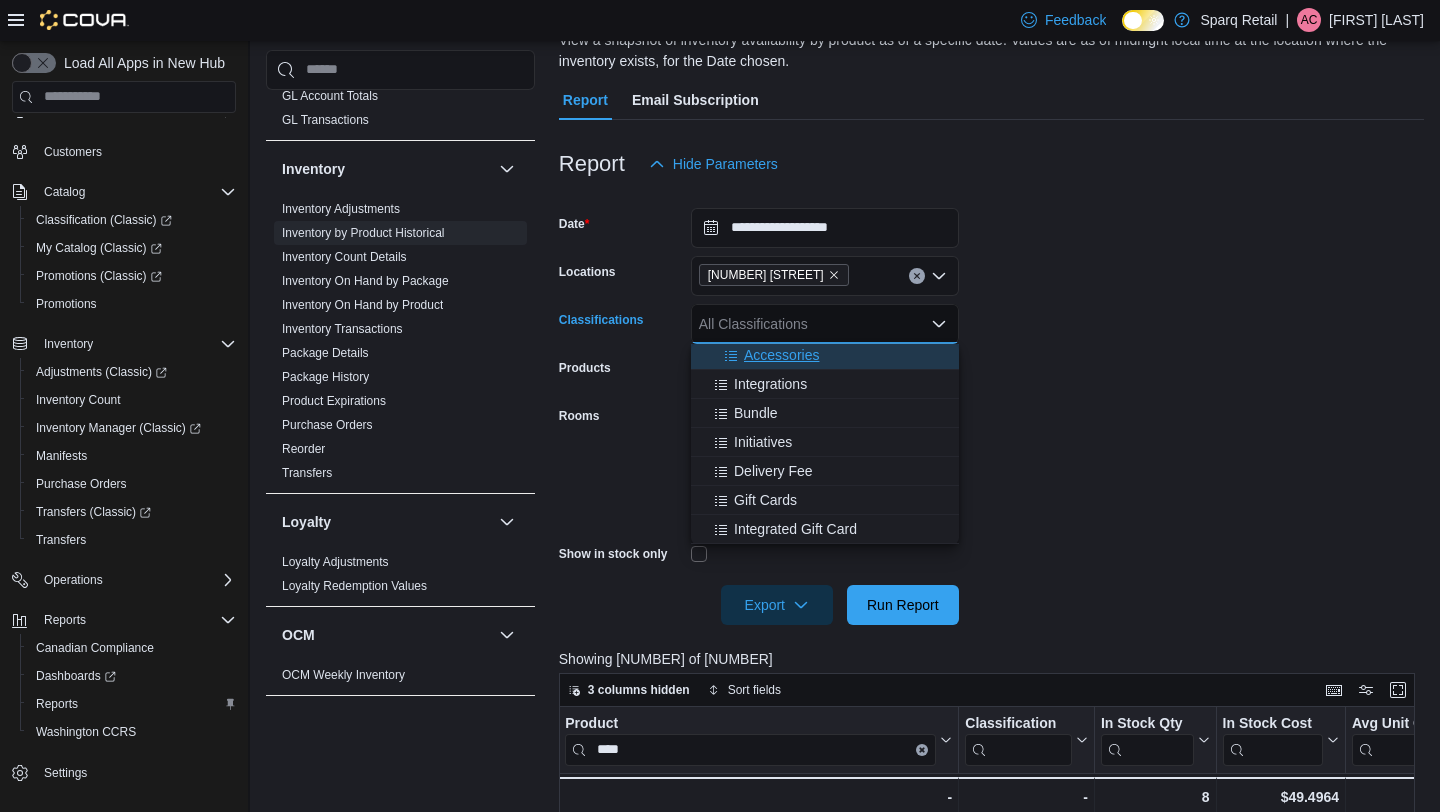 click on "Accessories" at bounding box center [781, 355] 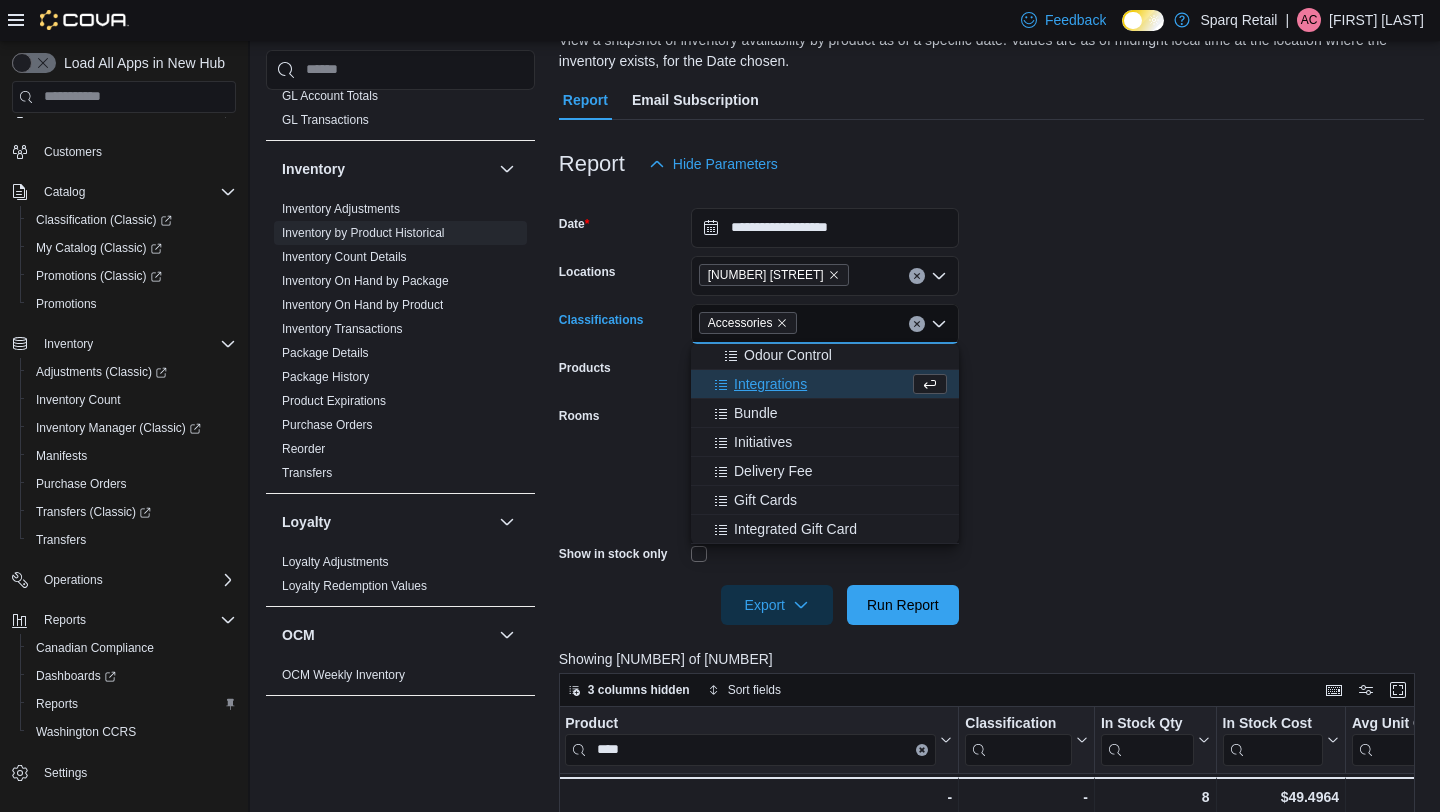 scroll, scrollTop: 815, scrollLeft: 0, axis: vertical 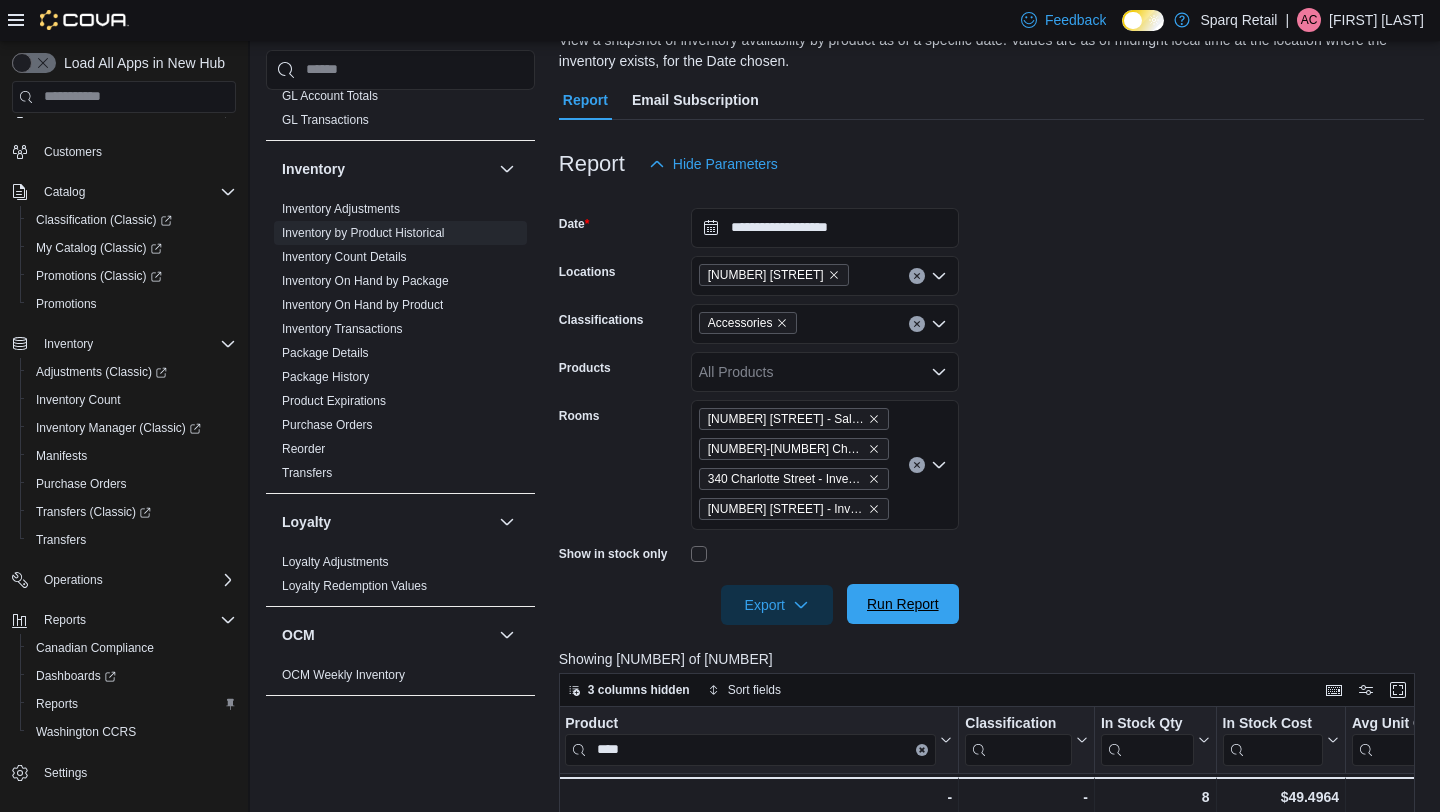 click on "Run Report" at bounding box center [903, 604] 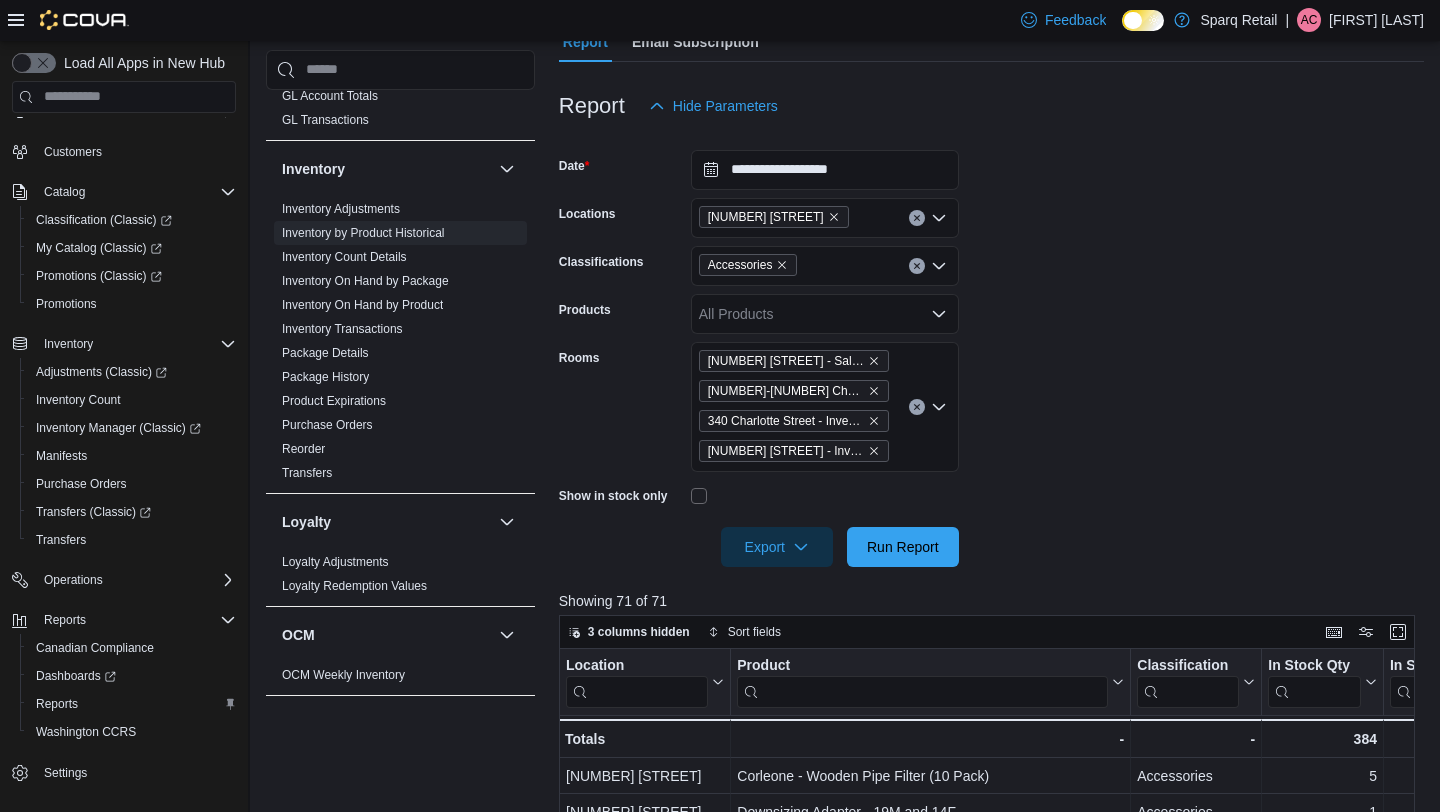 scroll, scrollTop: 282, scrollLeft: 0, axis: vertical 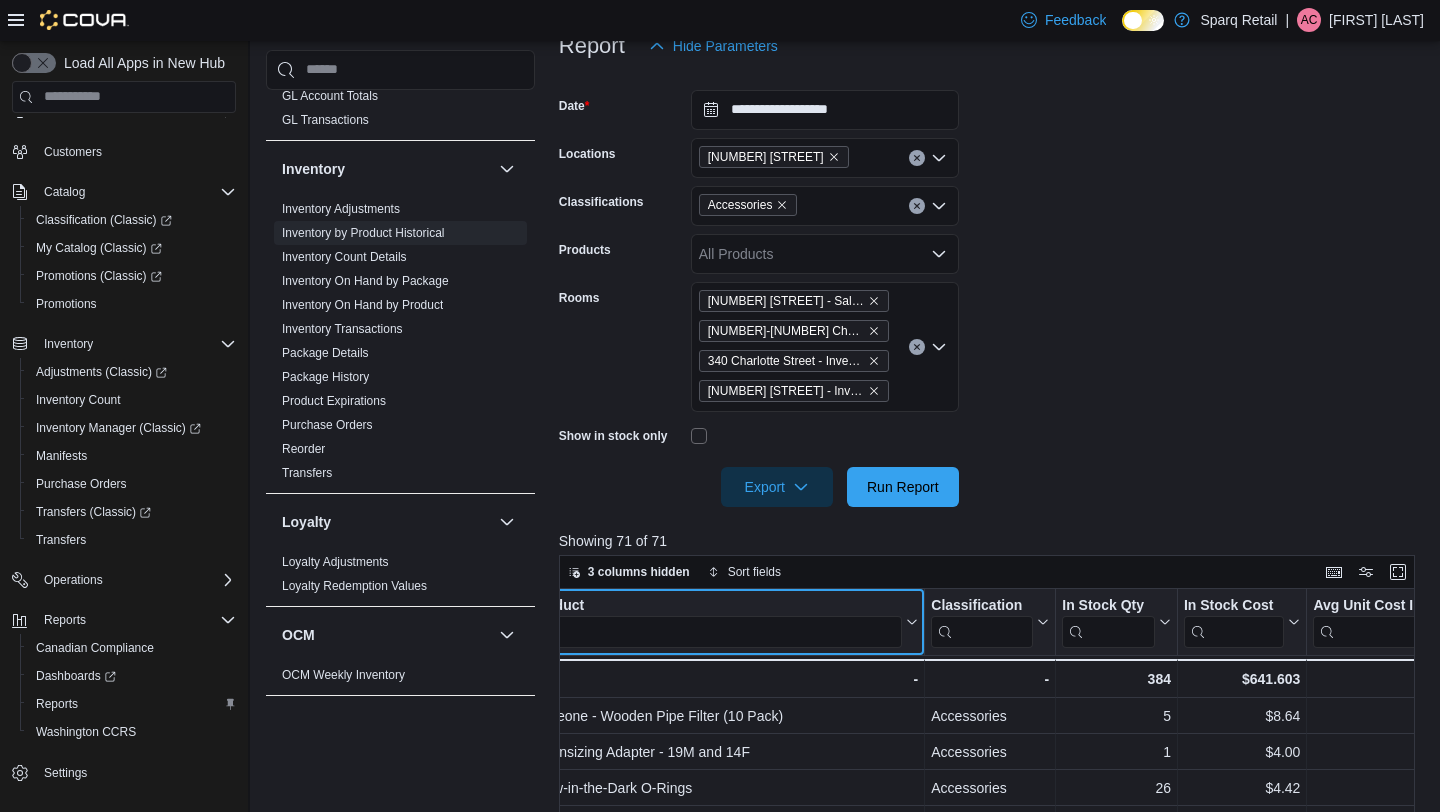 click at bounding box center [716, 631] 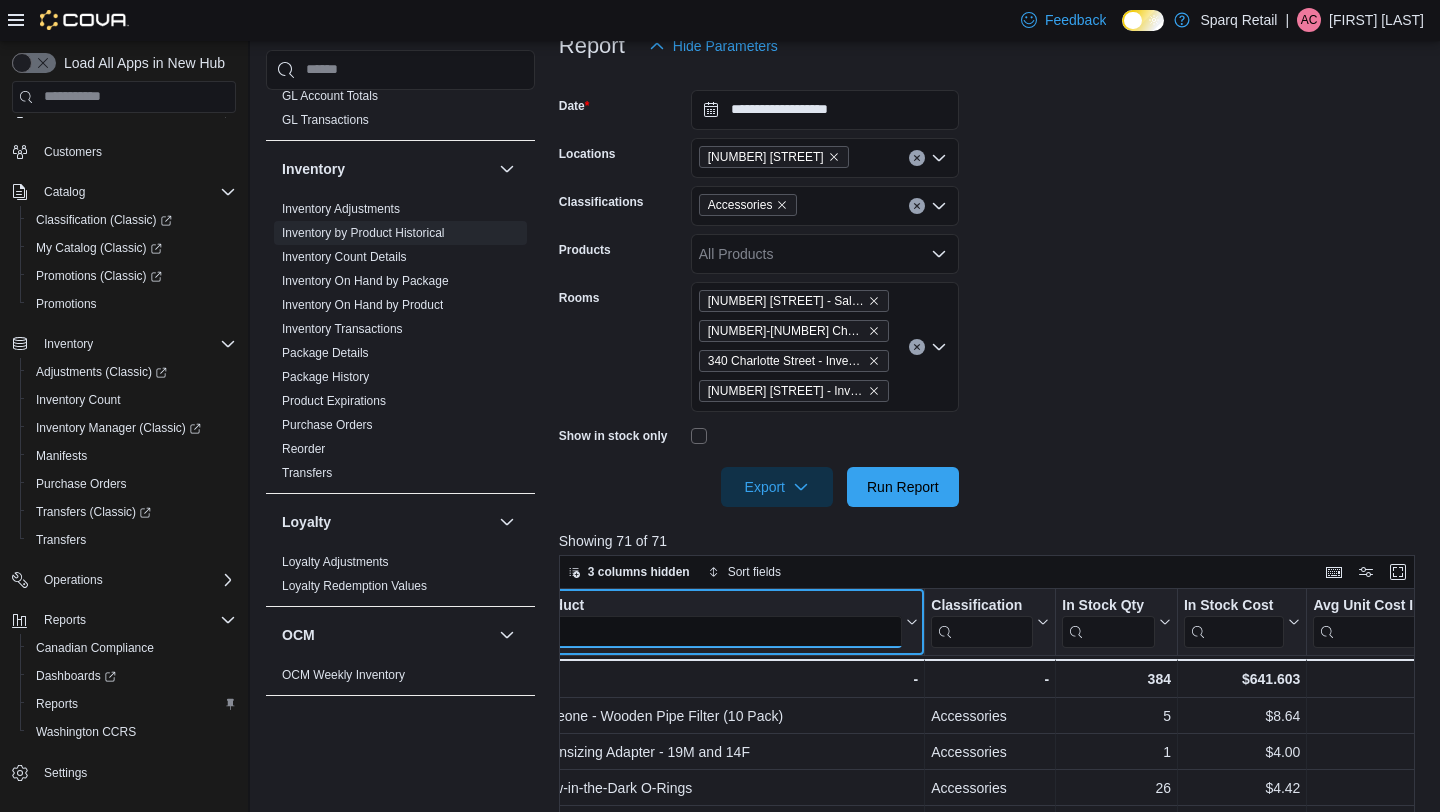scroll, scrollTop: 0, scrollLeft: 172, axis: horizontal 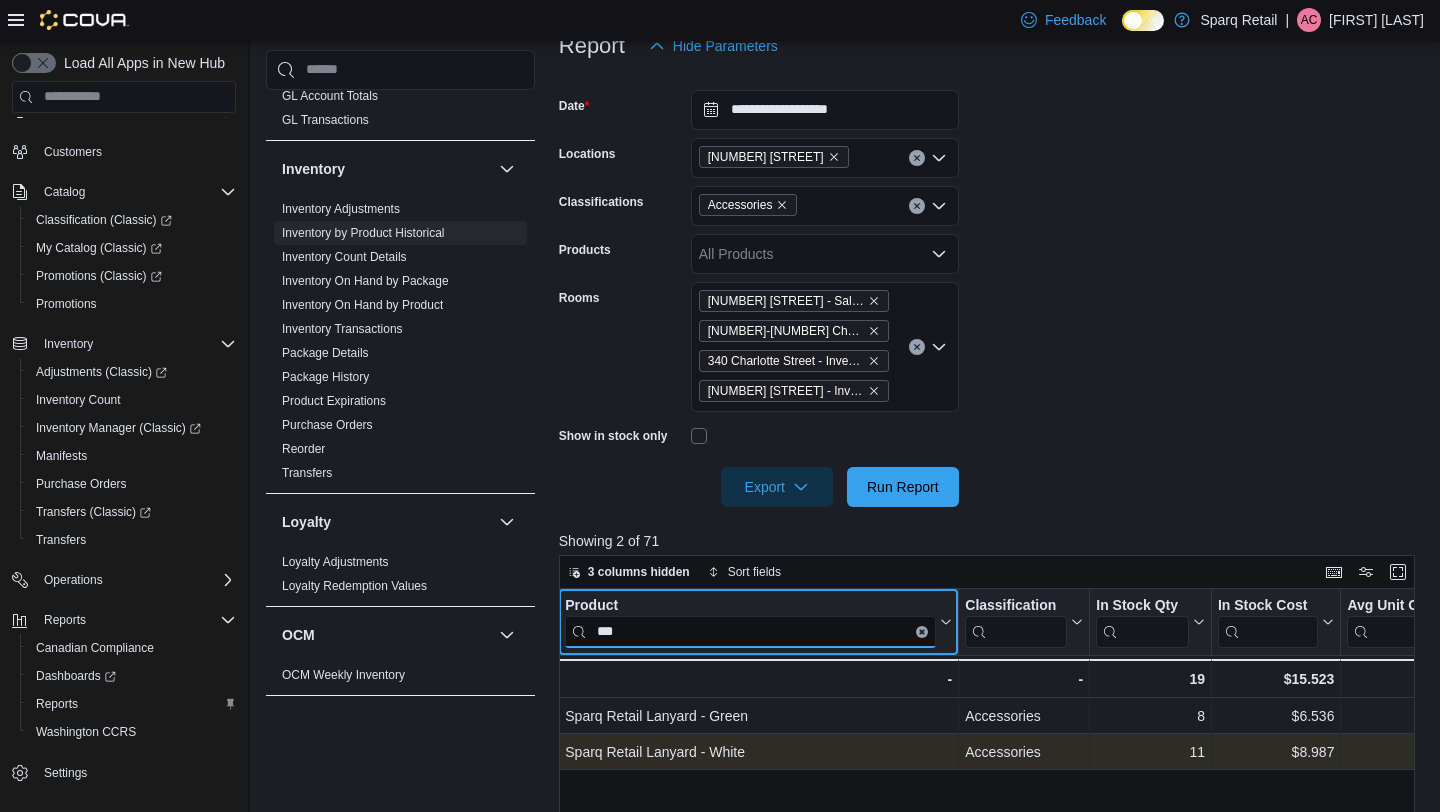 type on "***" 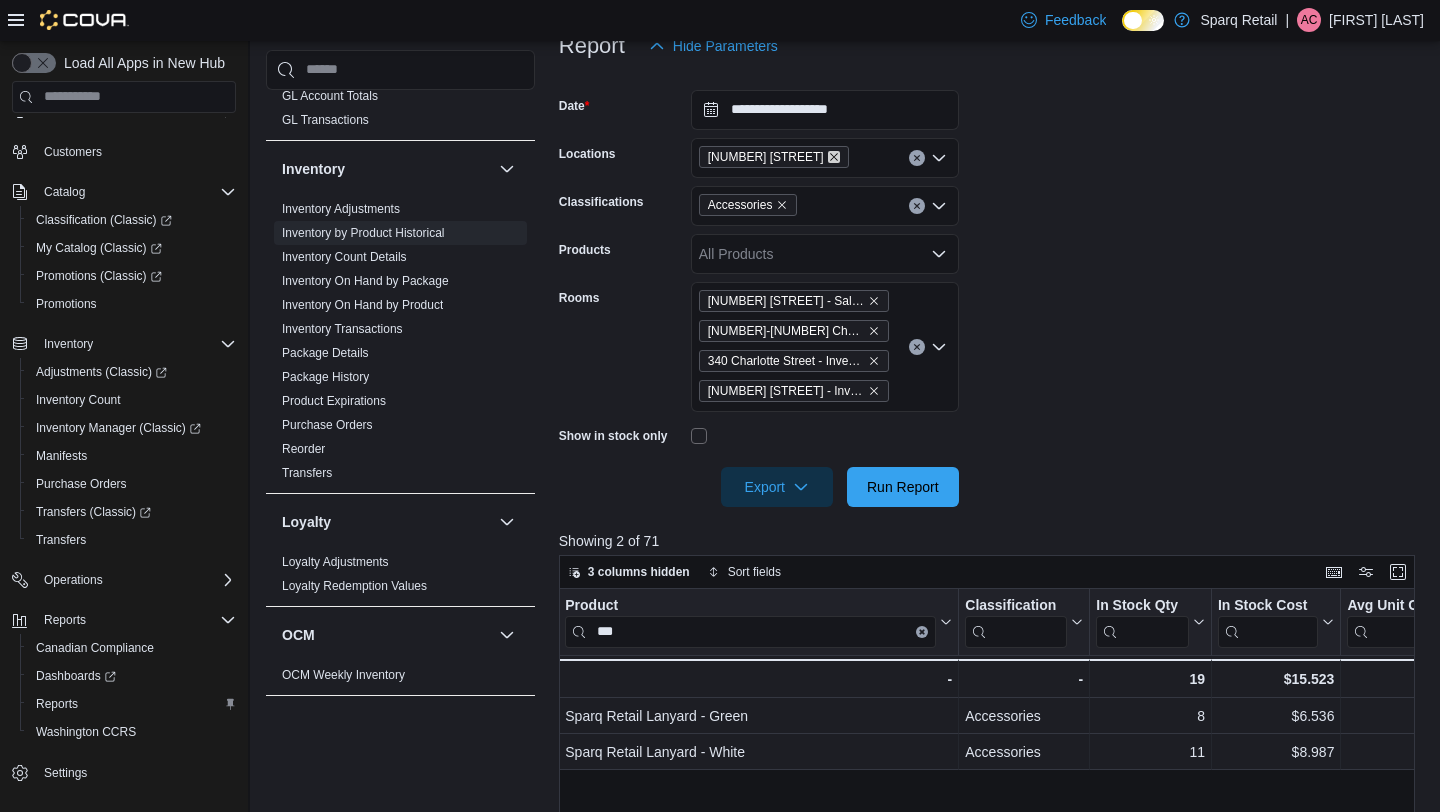 click 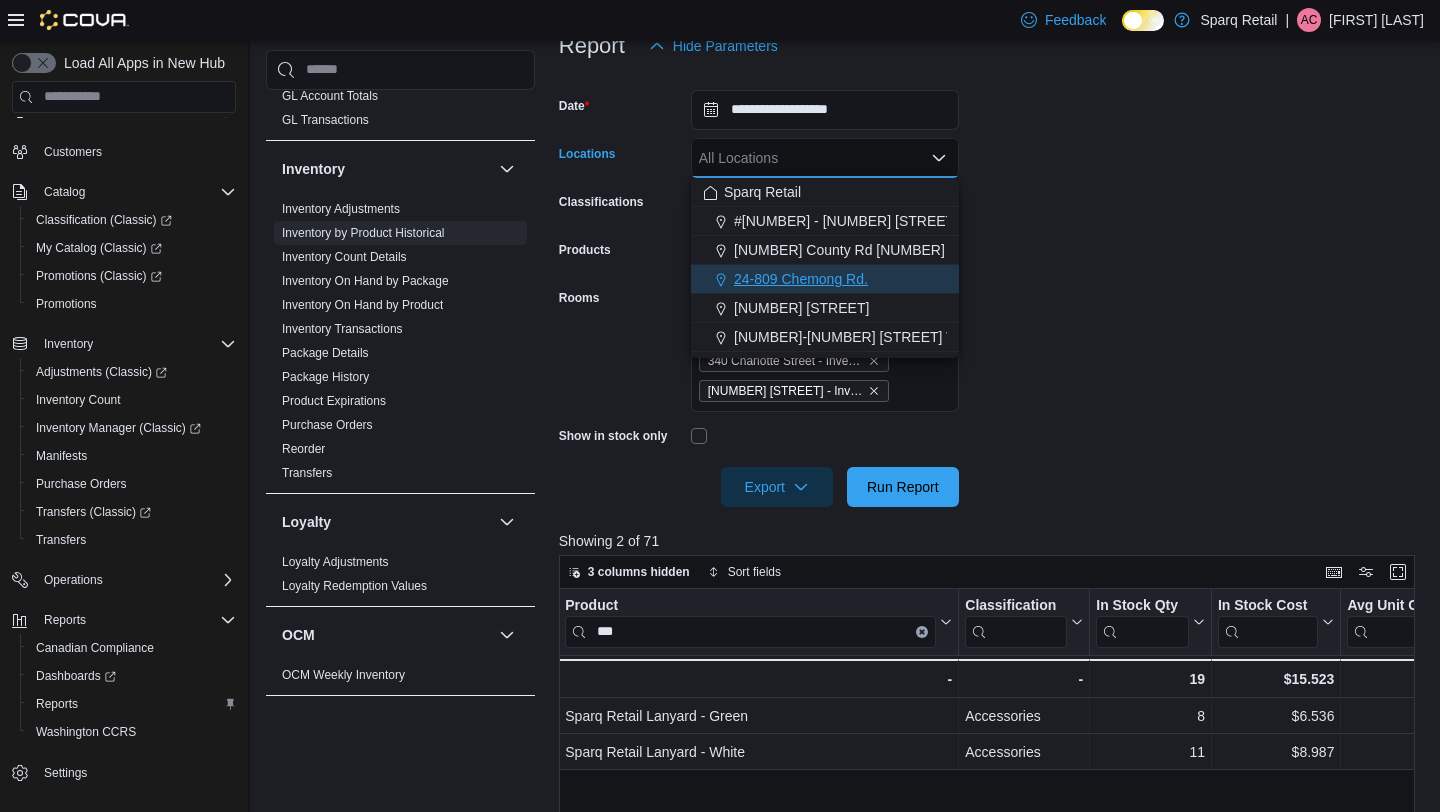 click on "24-809 Chemong Rd." at bounding box center [801, 279] 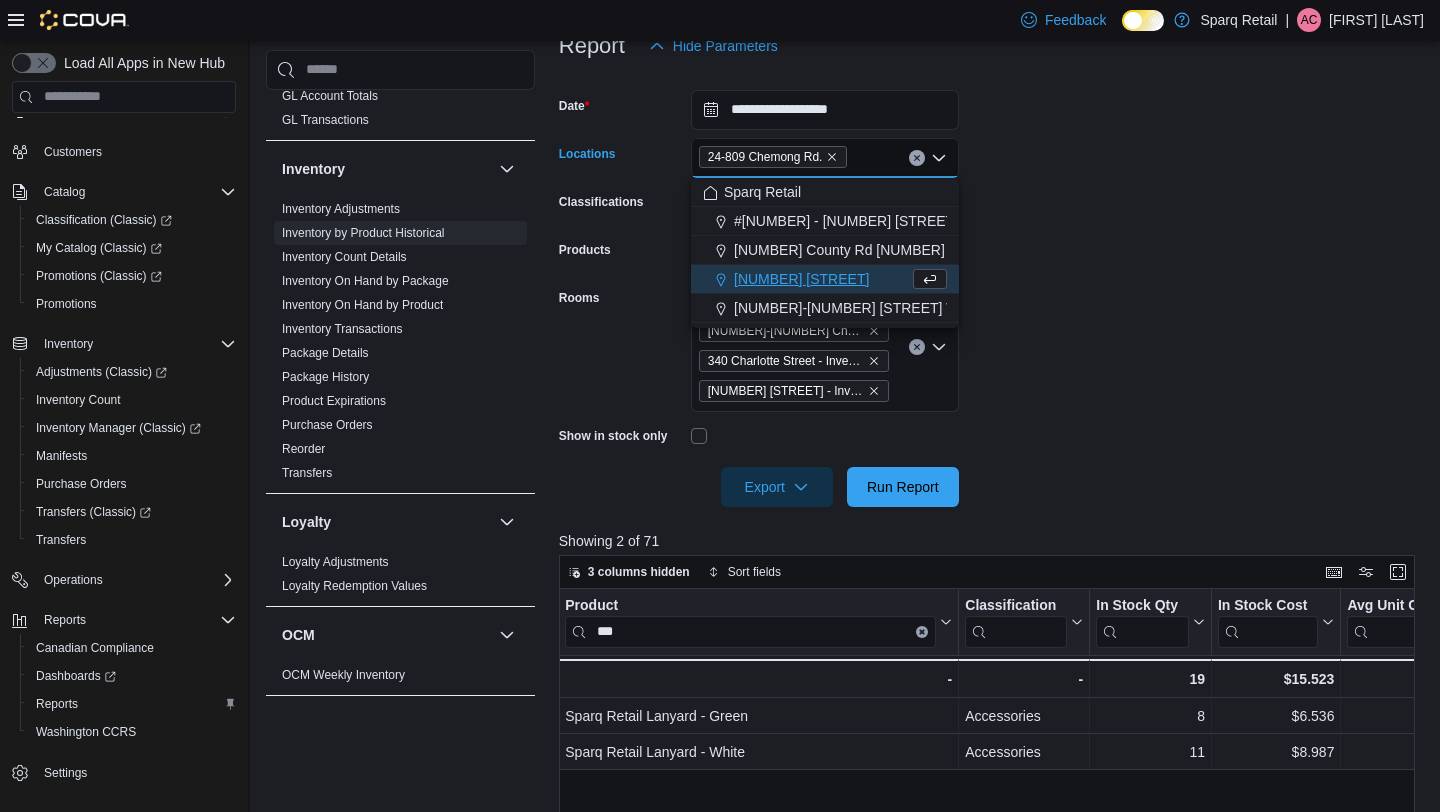 click on "**********" at bounding box center [991, 286] 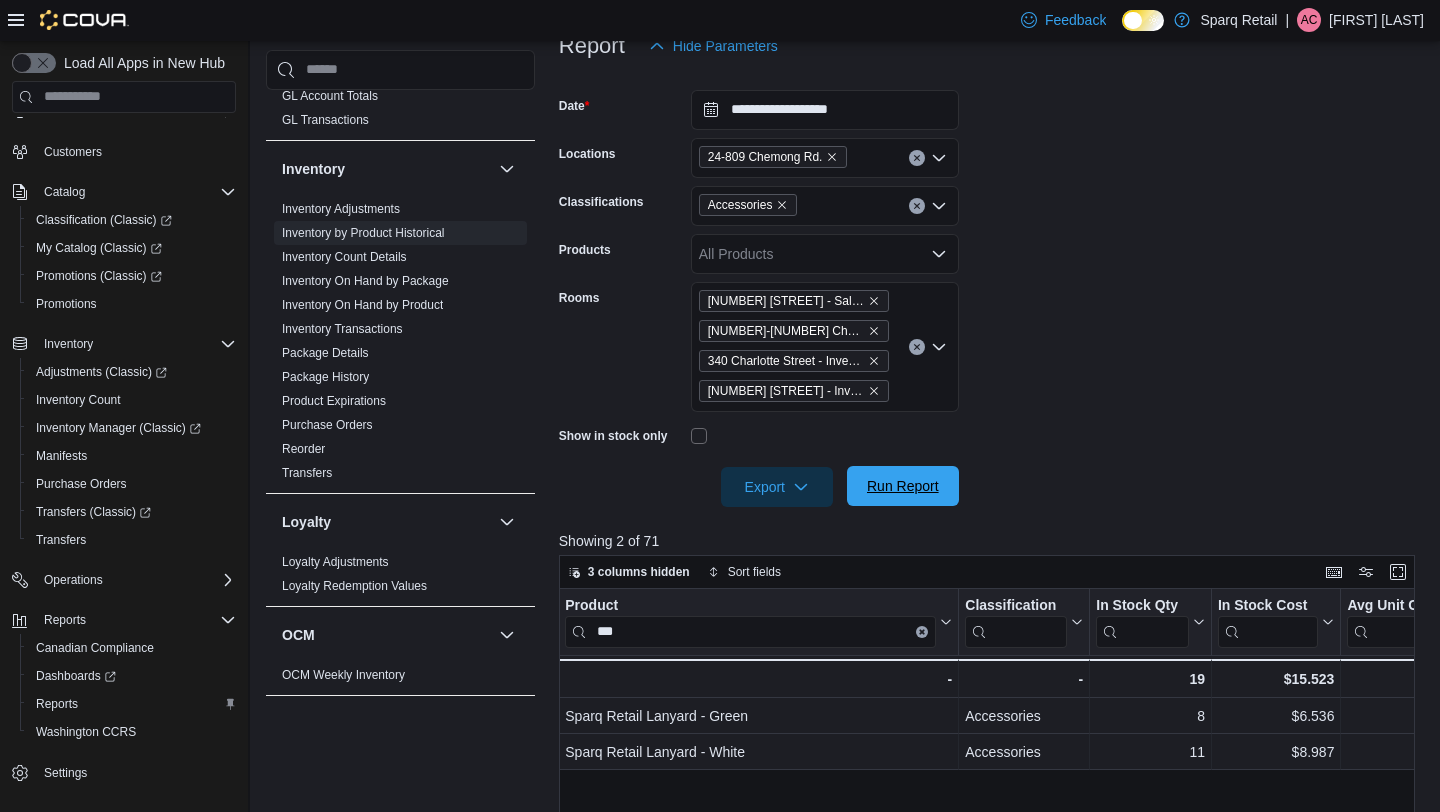 click on "Run Report" at bounding box center [903, 486] 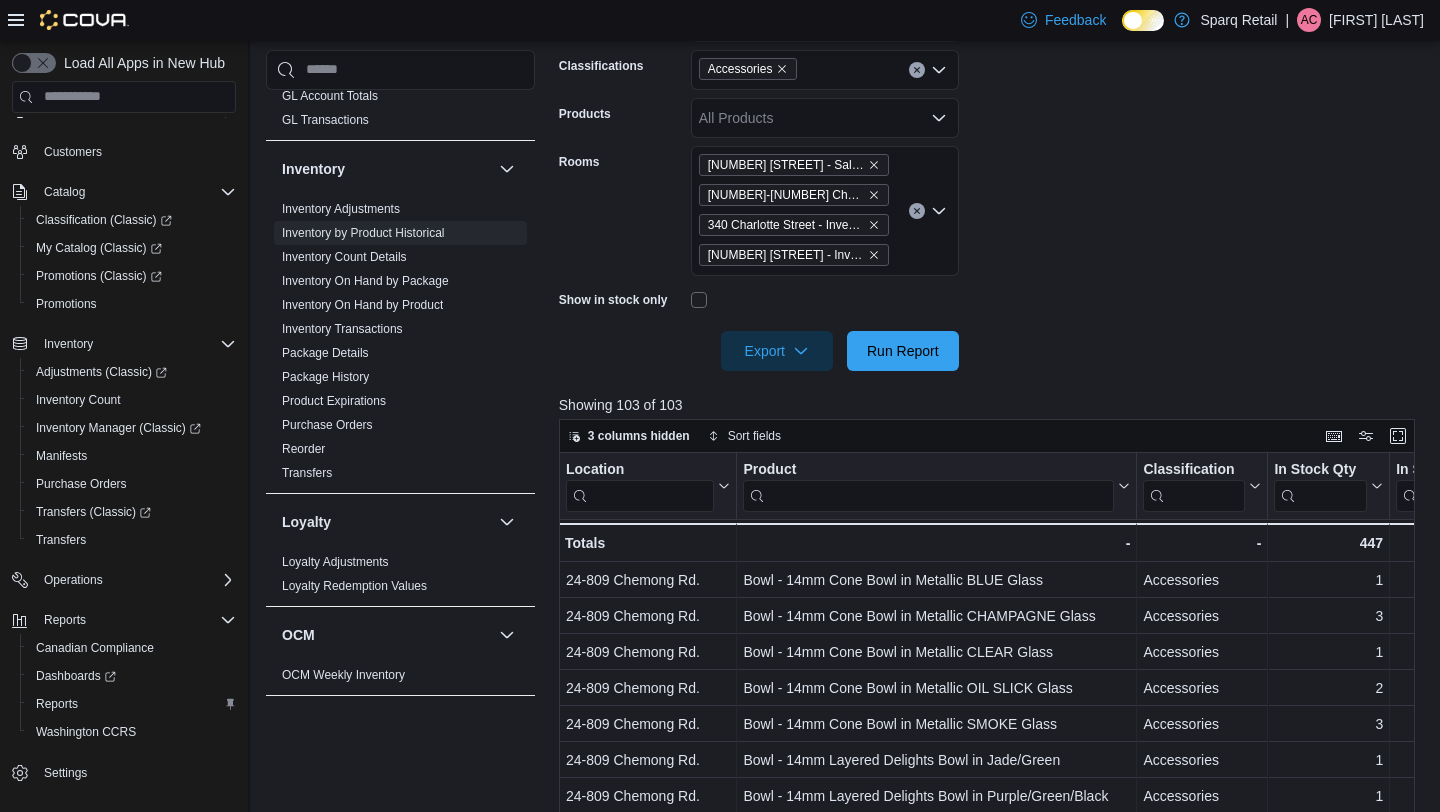 scroll, scrollTop: 415, scrollLeft: 0, axis: vertical 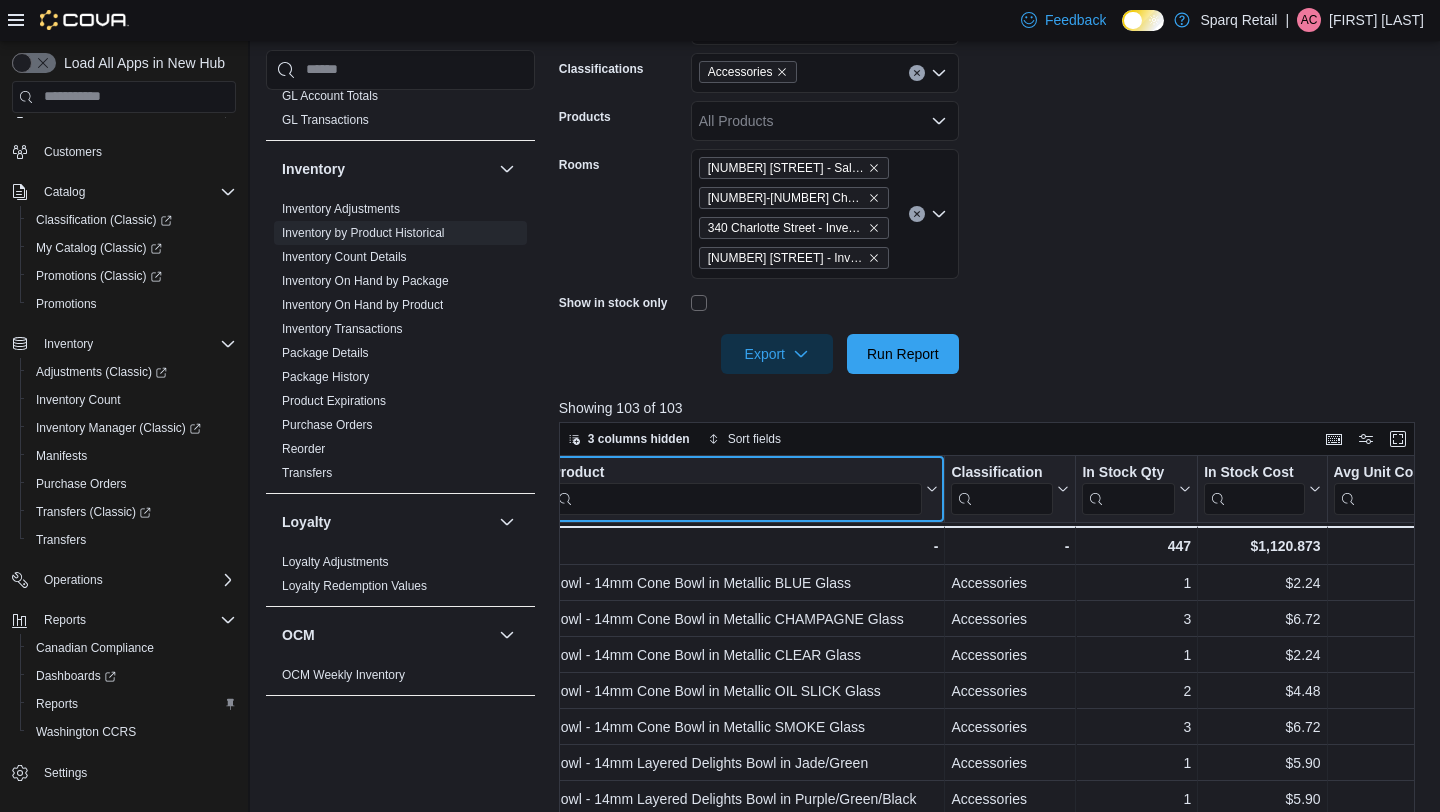 click at bounding box center (736, 498) 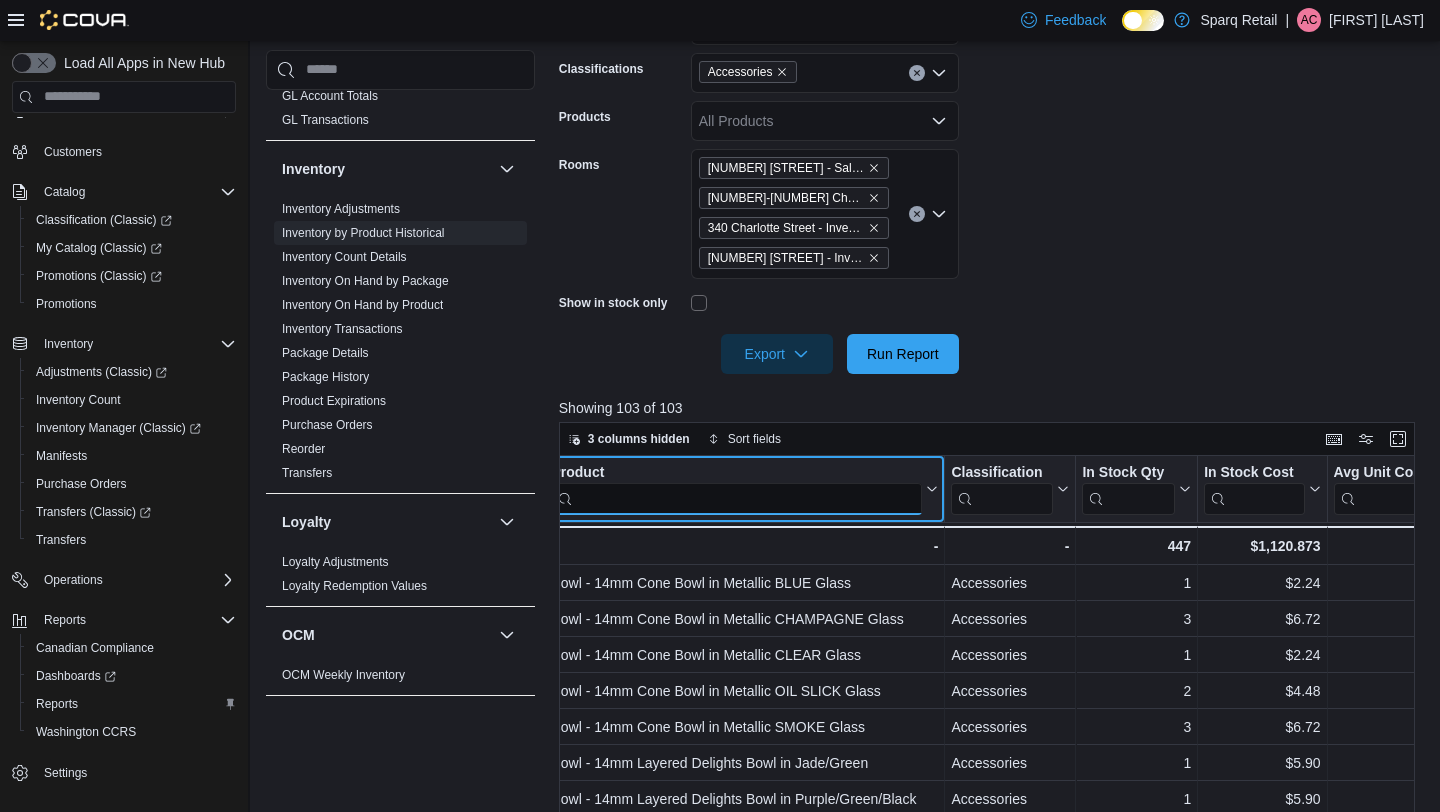 scroll, scrollTop: 0, scrollLeft: 178, axis: horizontal 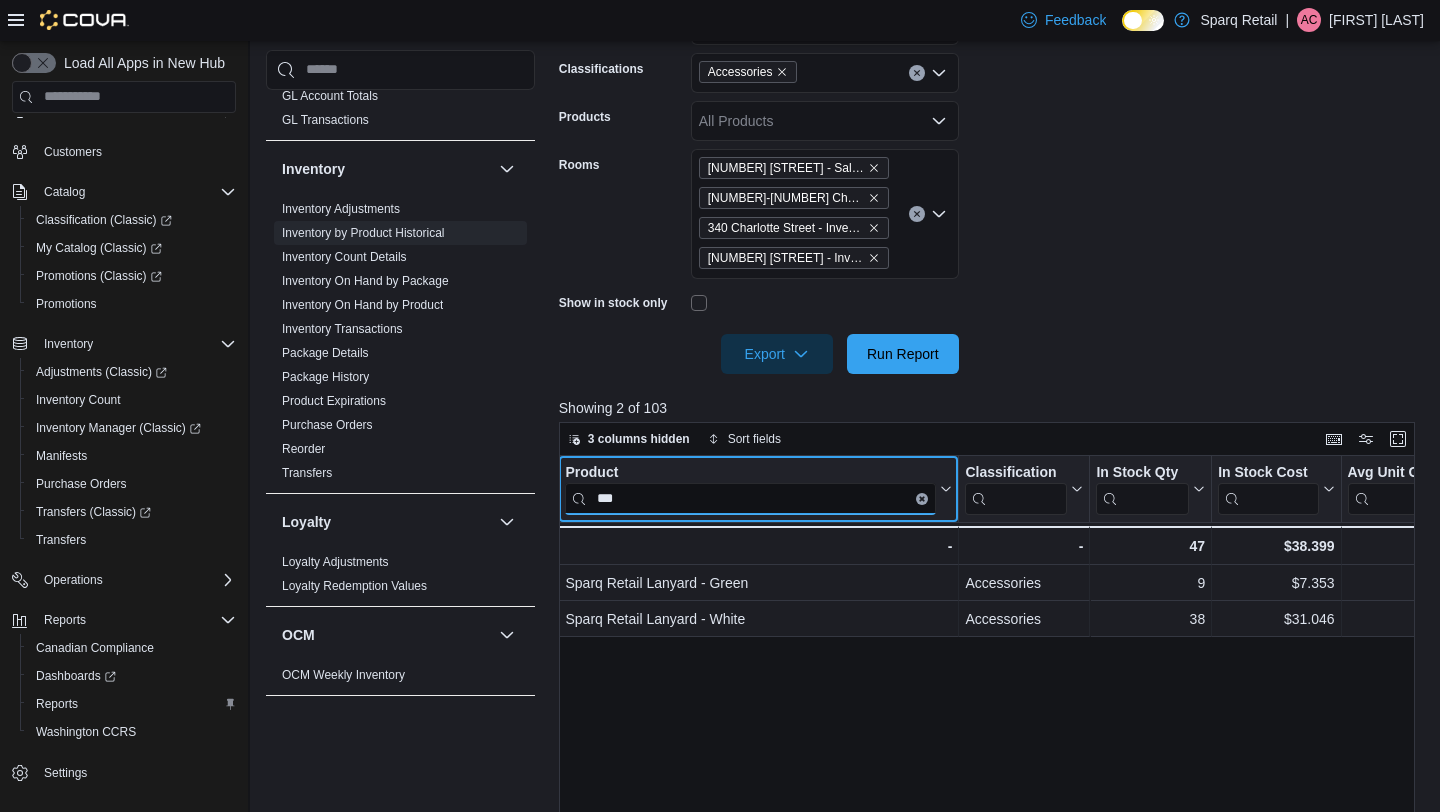 type on "***" 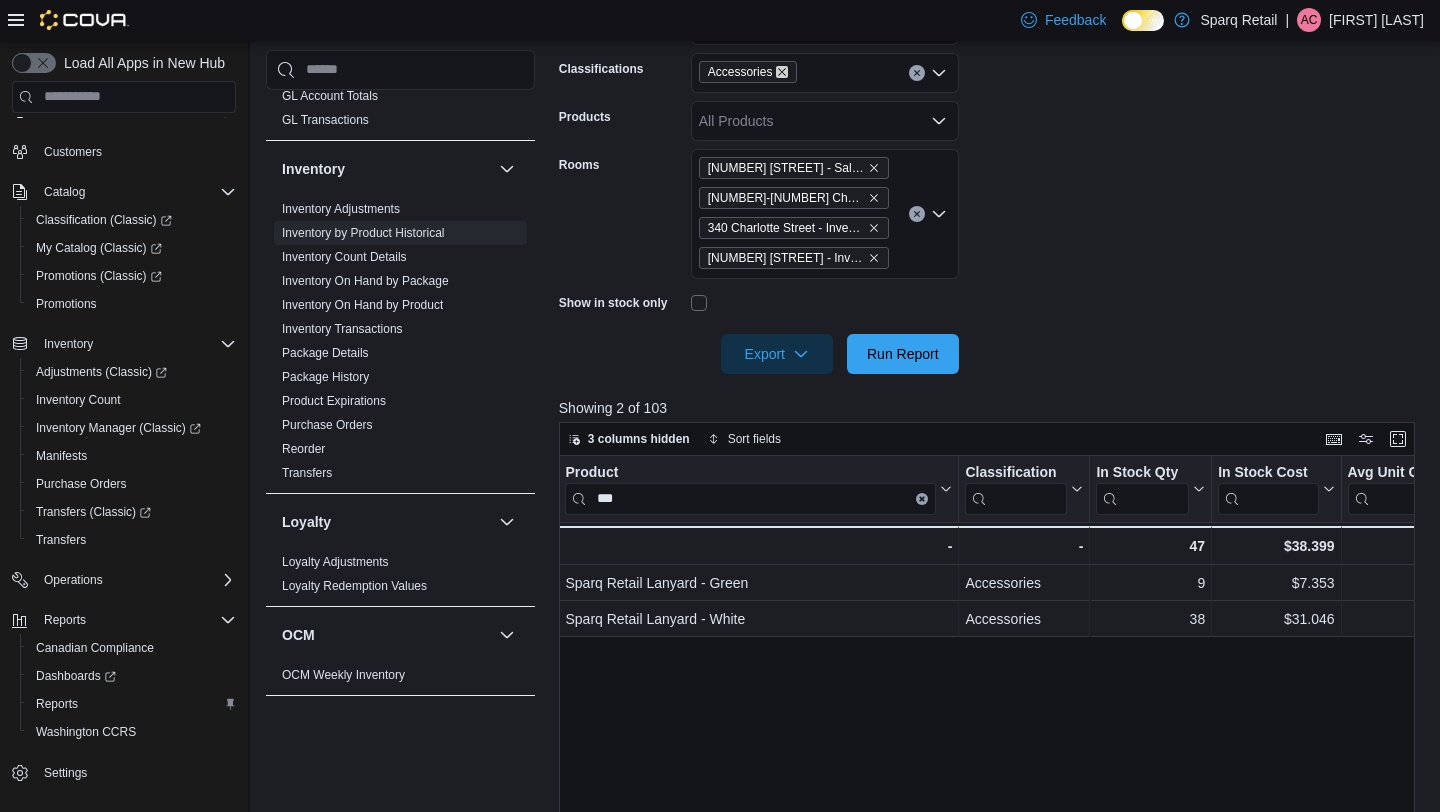 click 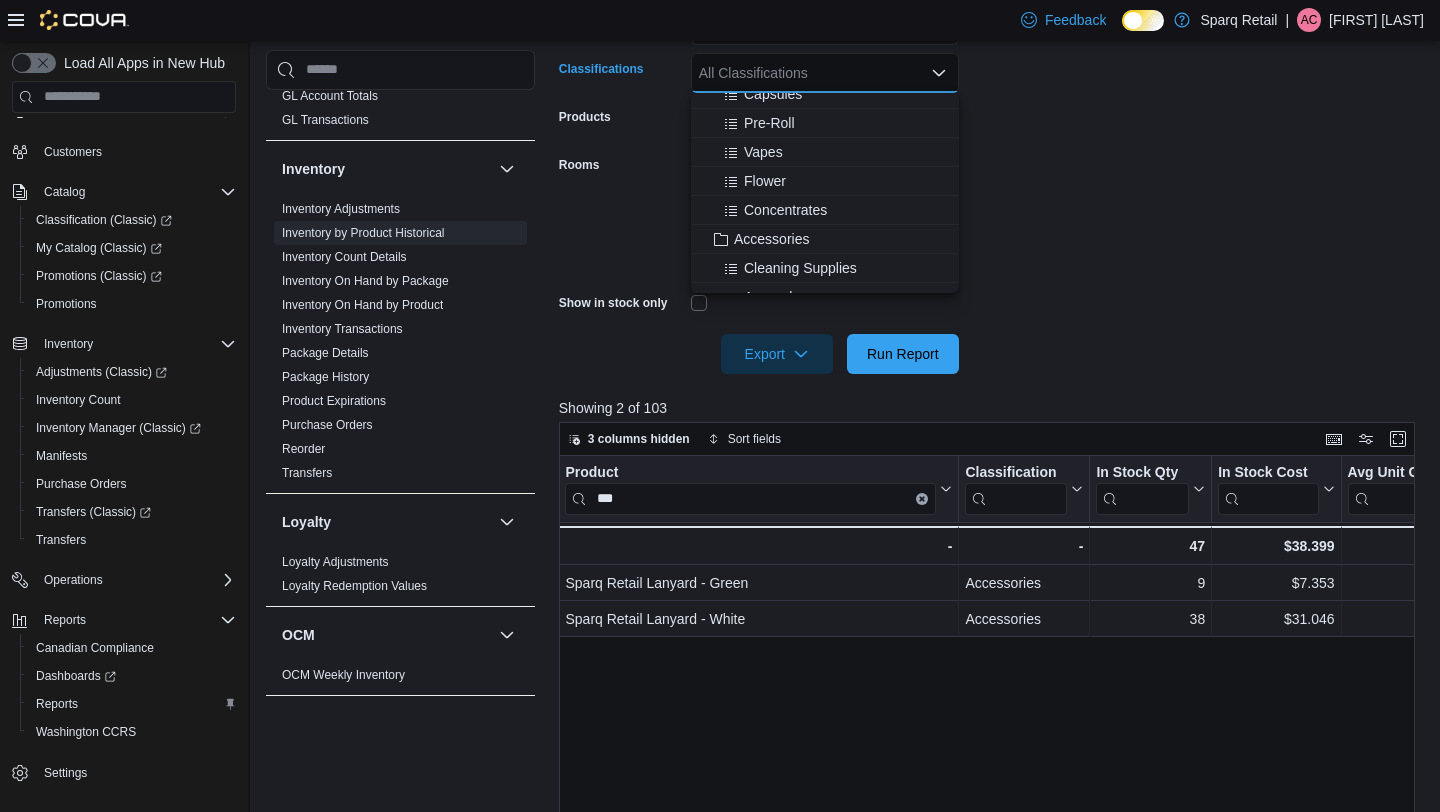 scroll, scrollTop: 247, scrollLeft: 0, axis: vertical 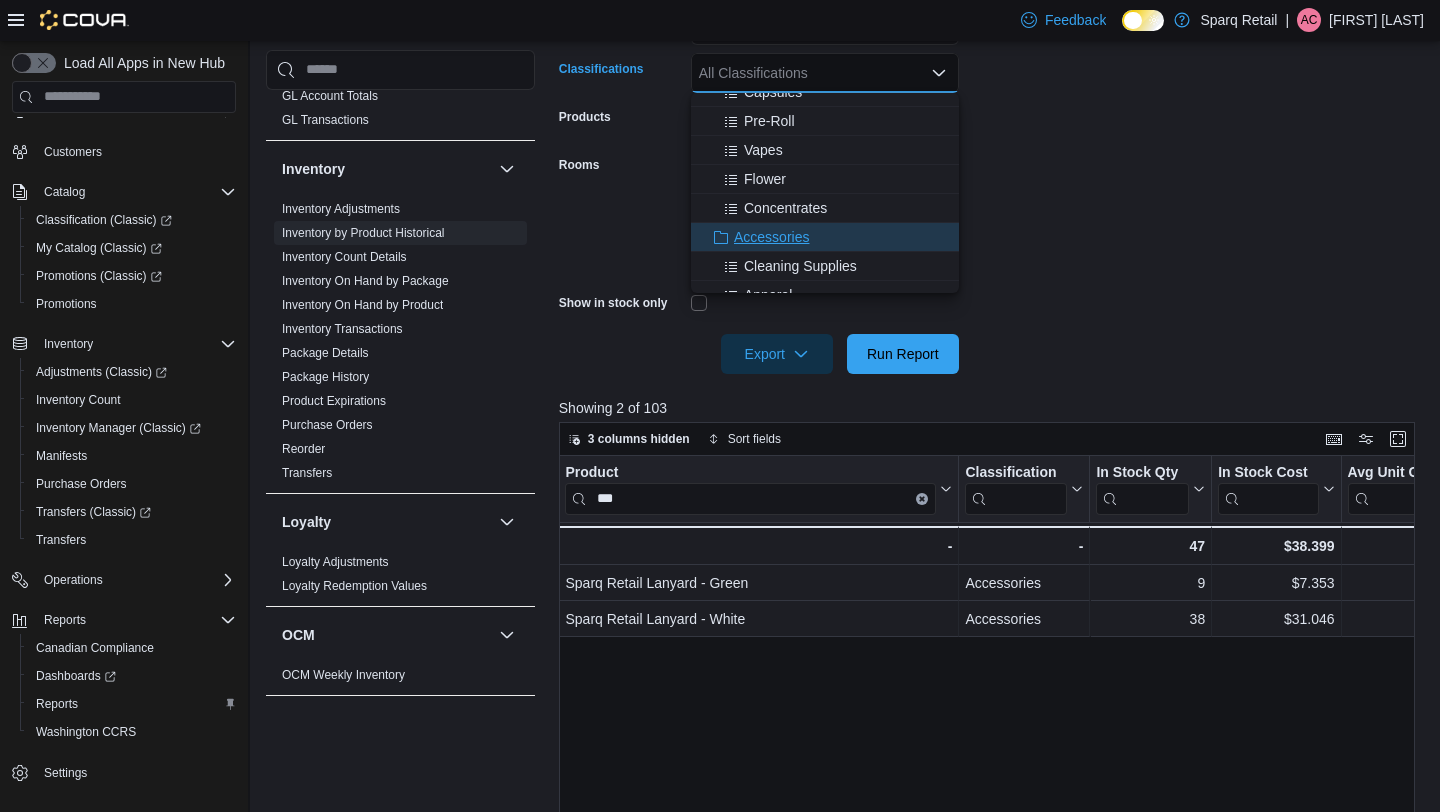 click on "Accessories" at bounding box center [825, 237] 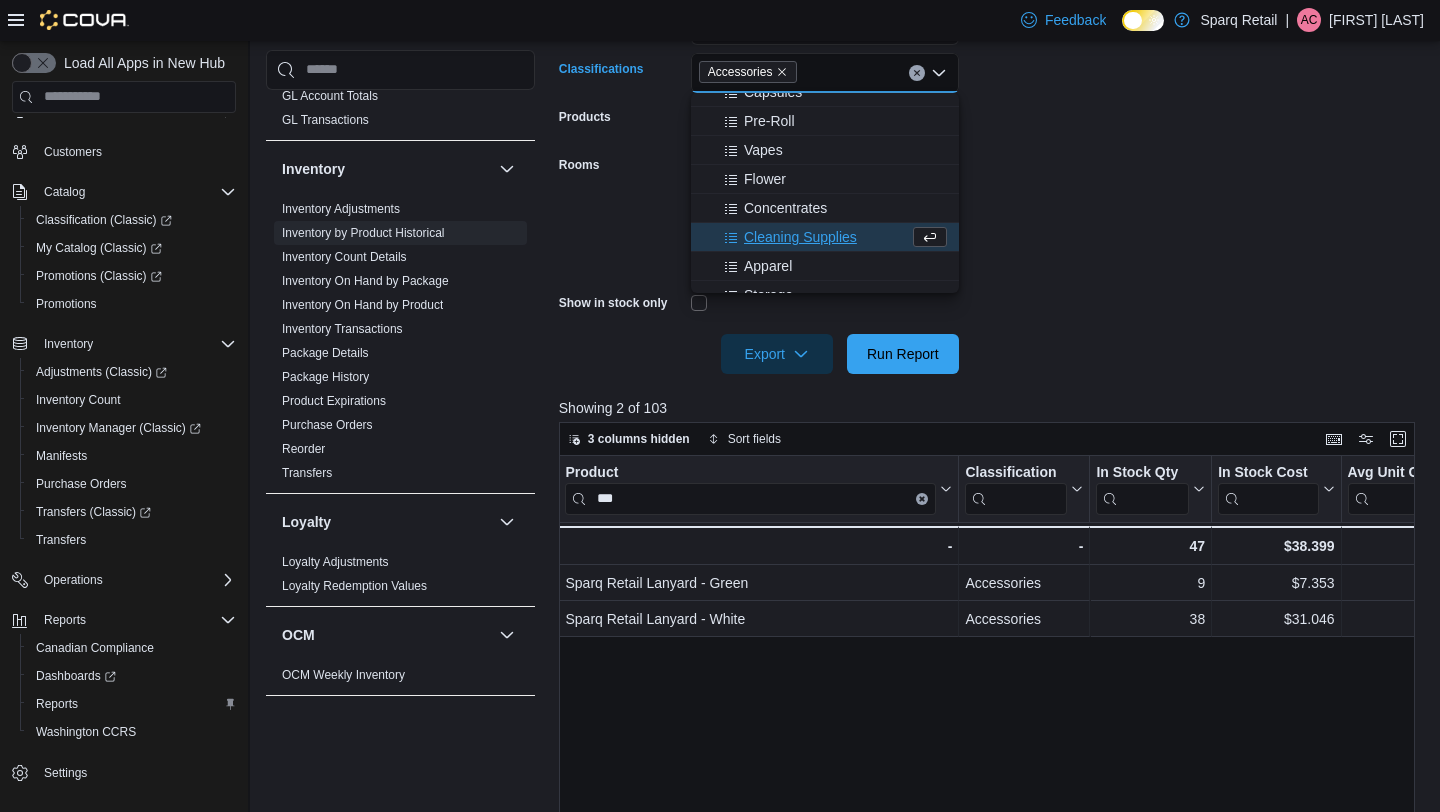 click on "Cleaning Supplies" at bounding box center [800, 237] 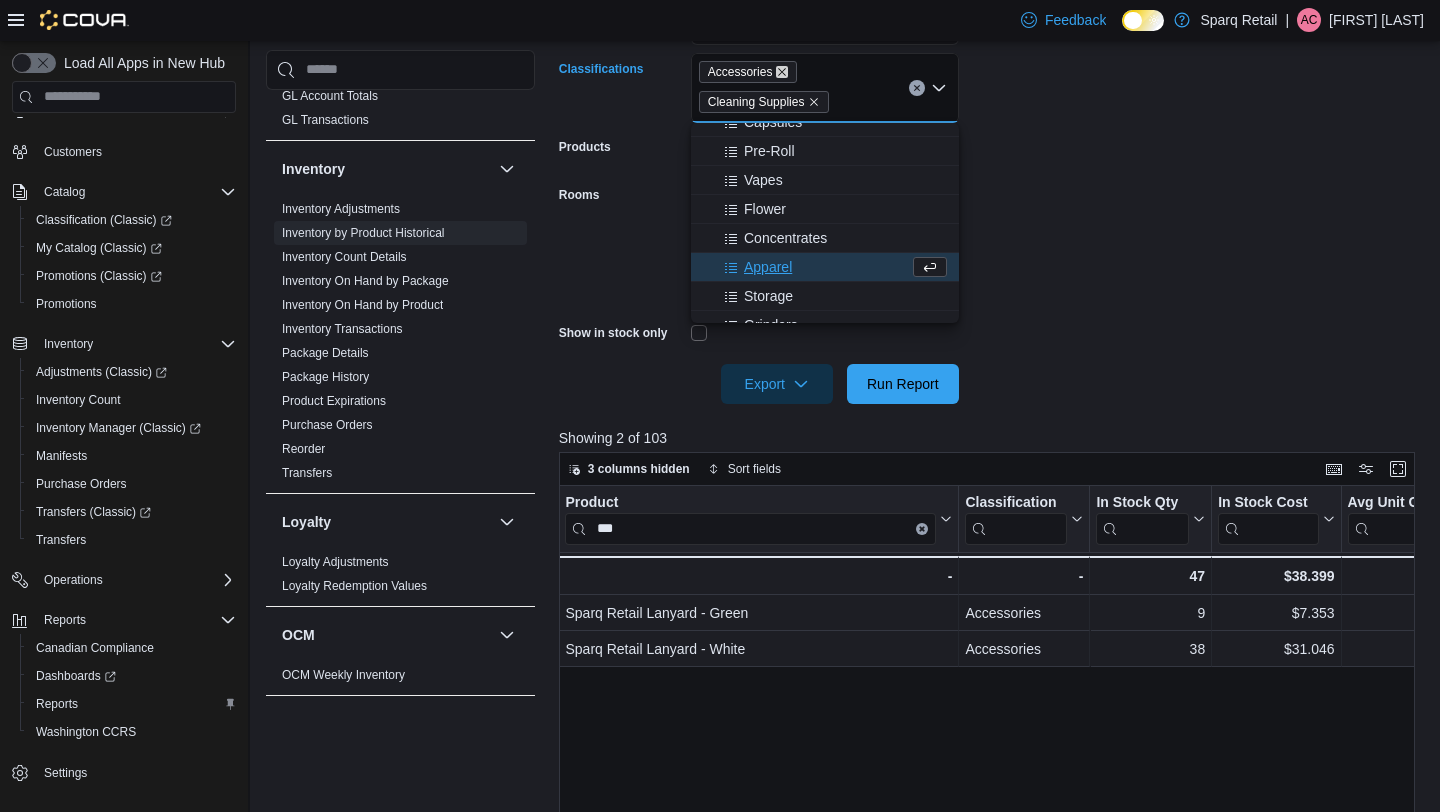 click 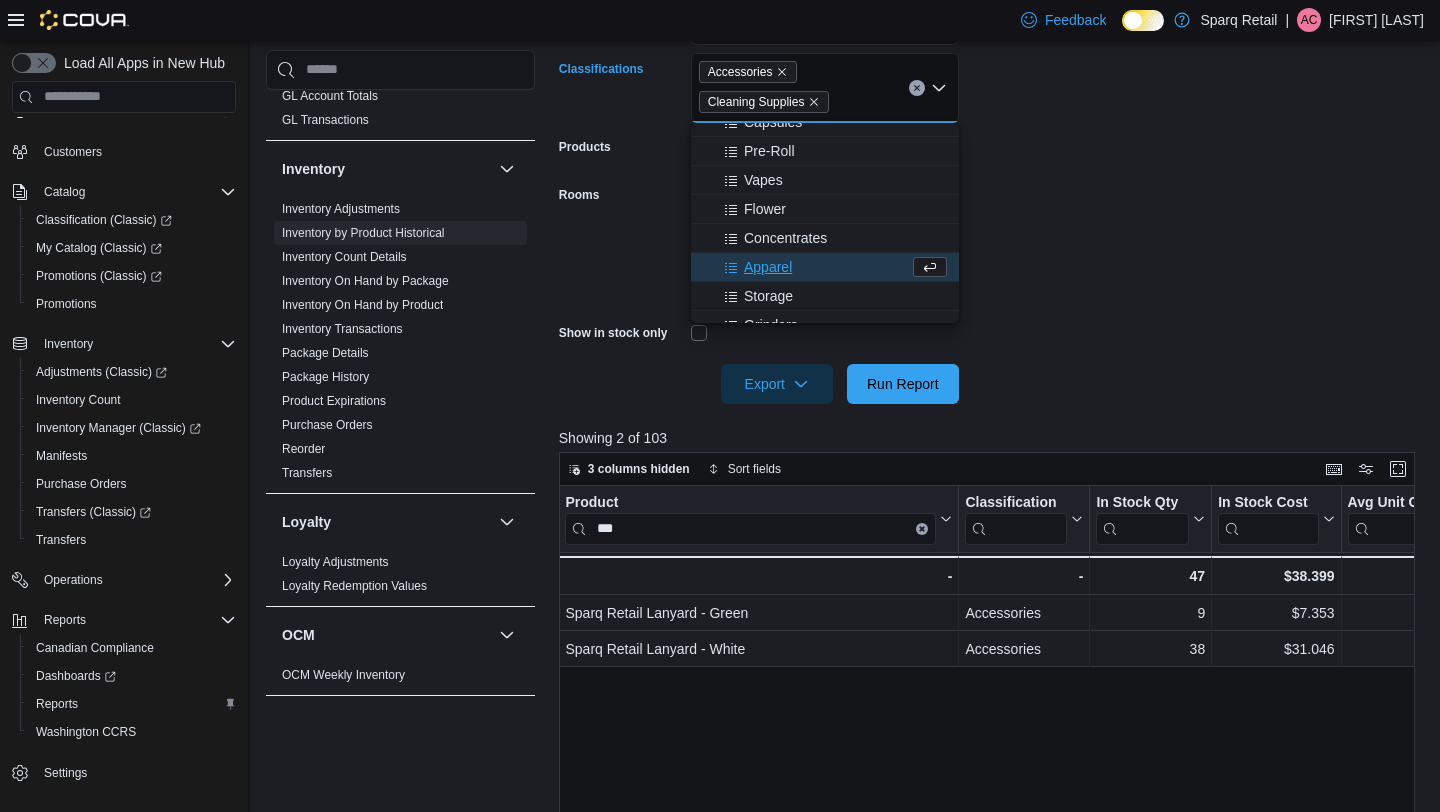 scroll, scrollTop: 0, scrollLeft: 0, axis: both 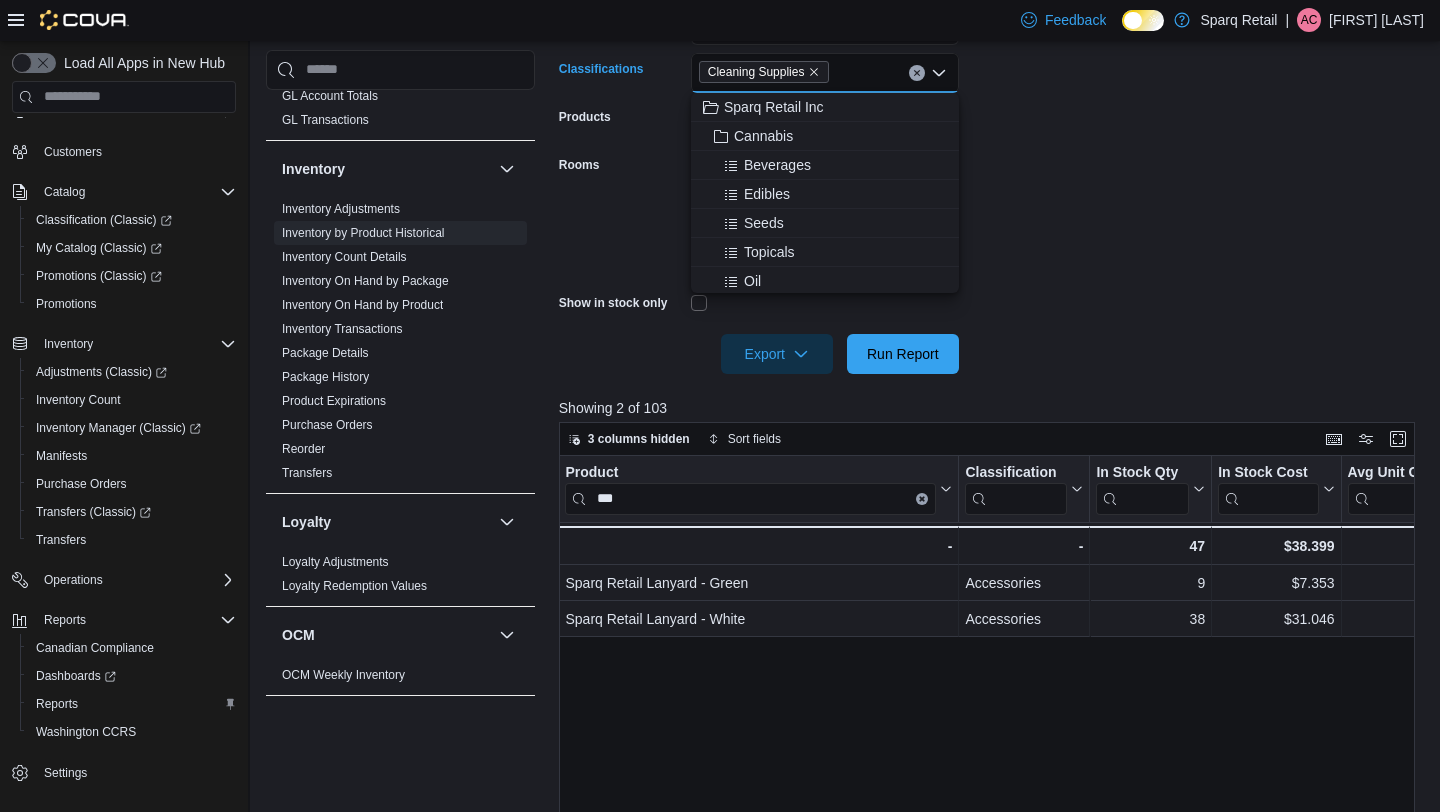click on "**********" at bounding box center (991, 153) 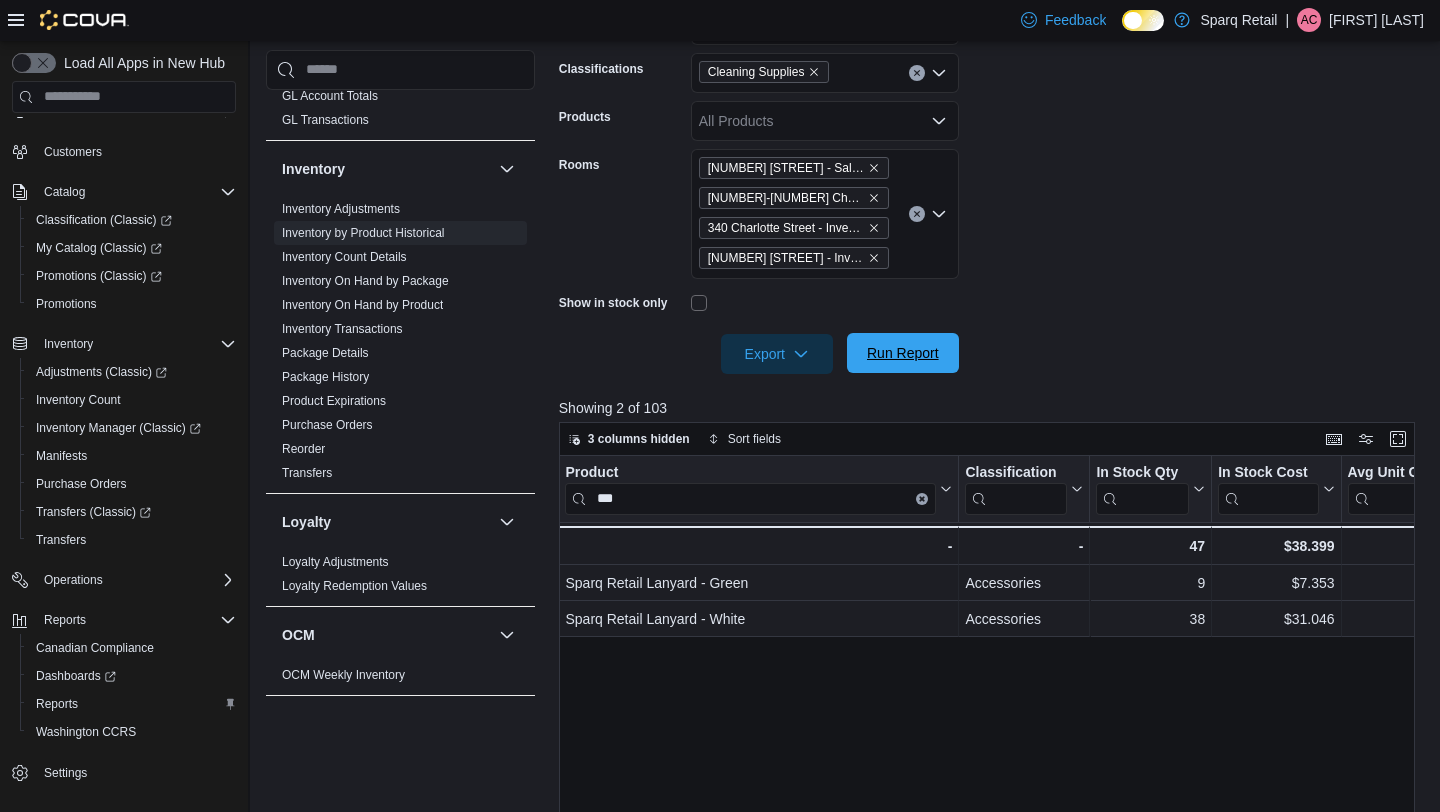 click on "Run Report" at bounding box center (903, 353) 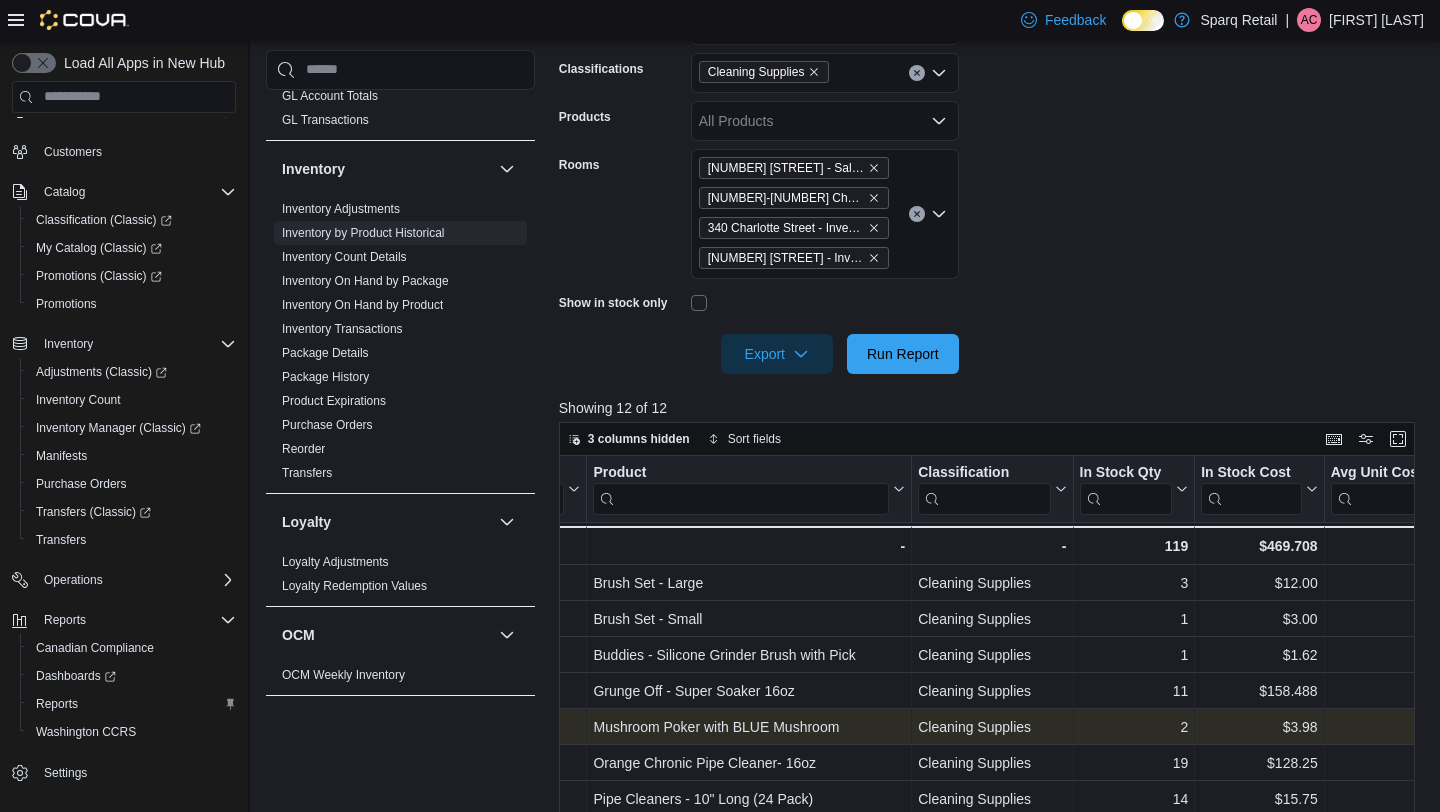 scroll, scrollTop: 0, scrollLeft: 152, axis: horizontal 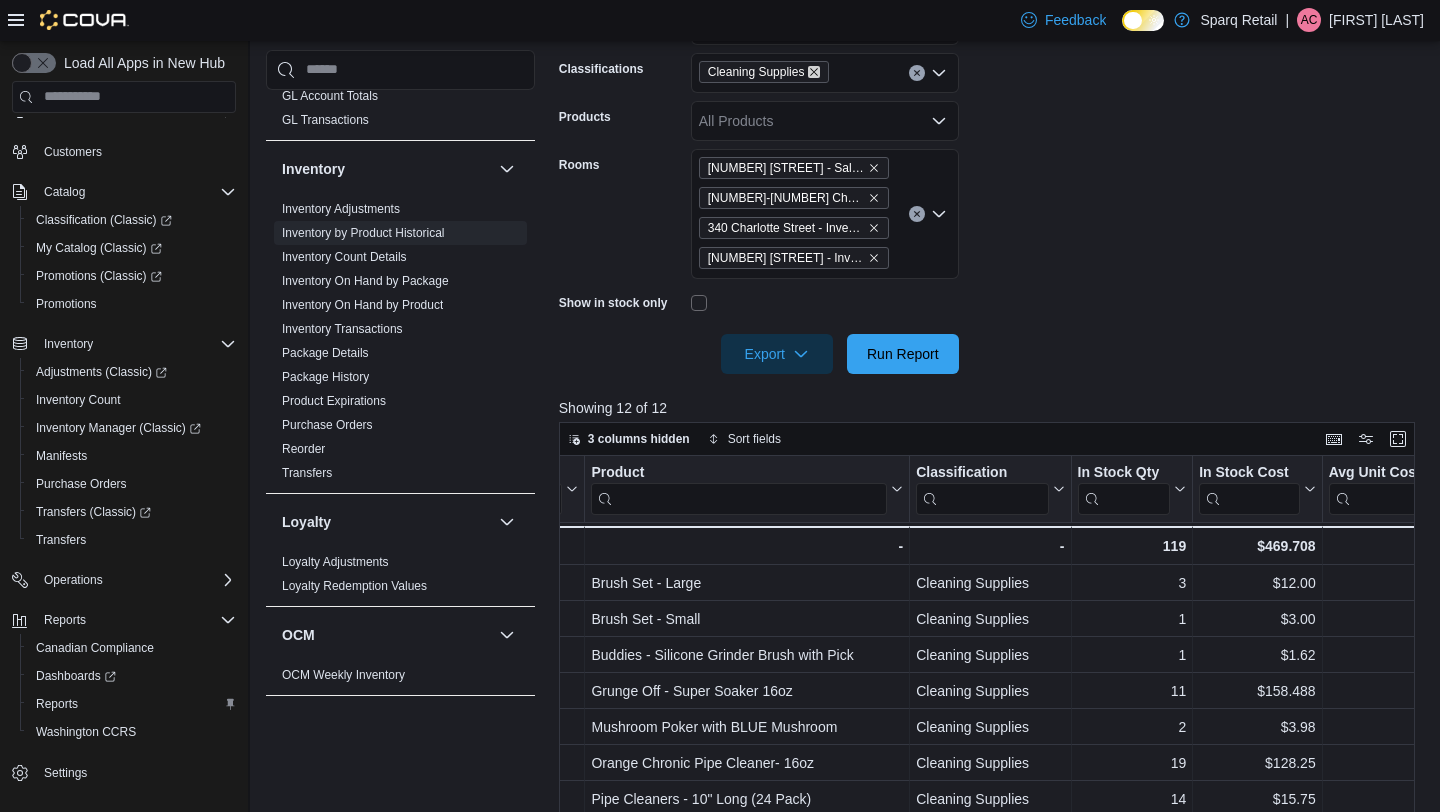 click 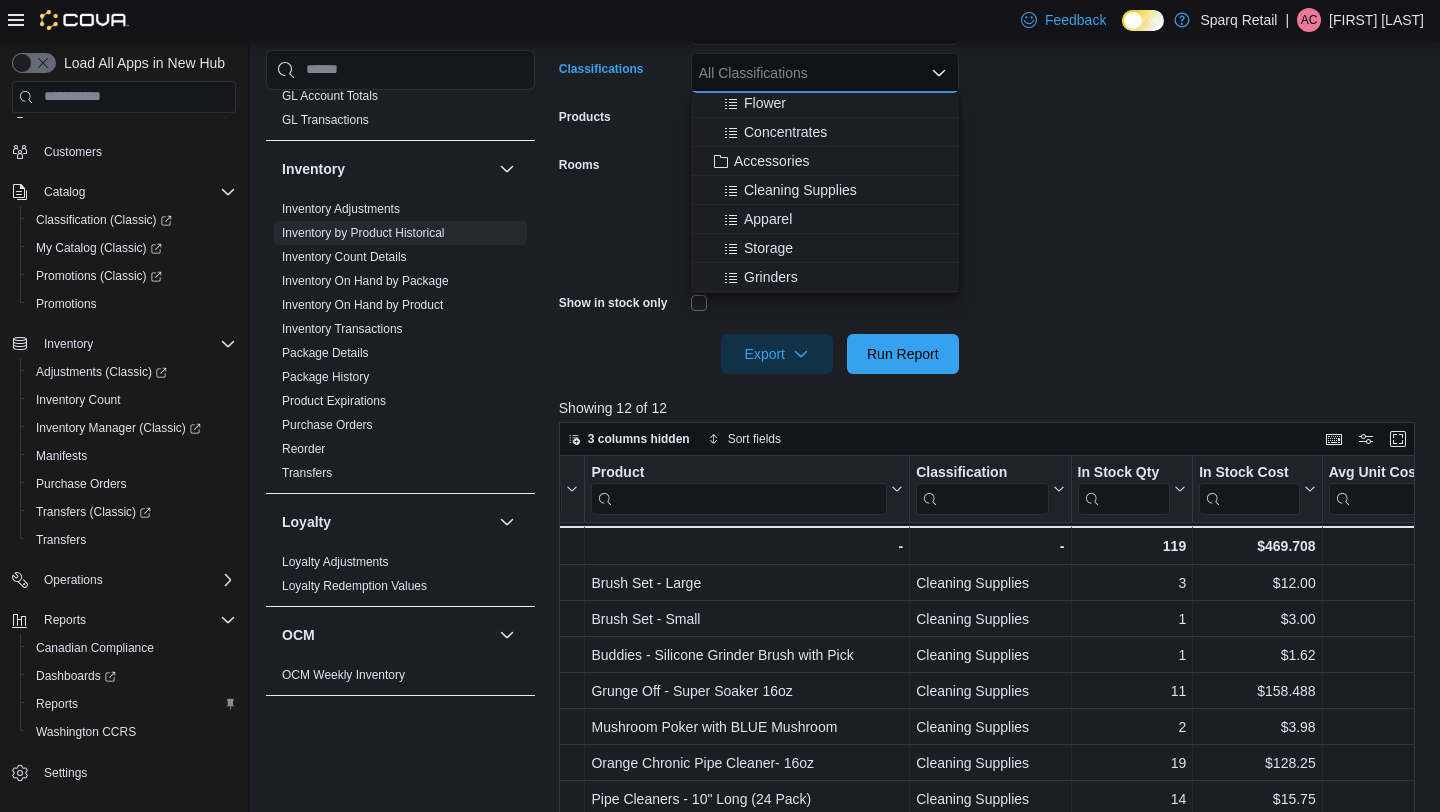 scroll, scrollTop: 336, scrollLeft: 0, axis: vertical 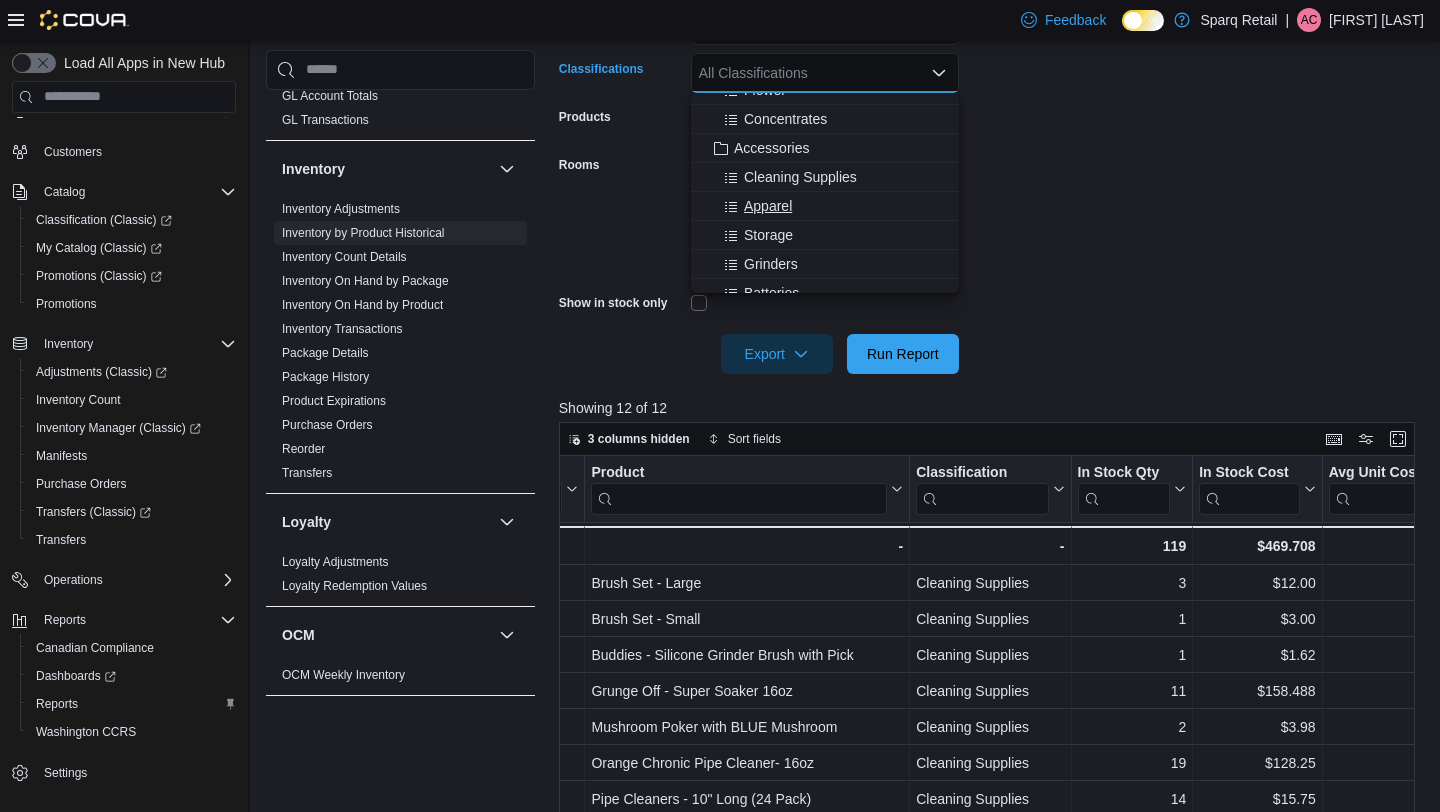 click on "Apparel" at bounding box center (768, 206) 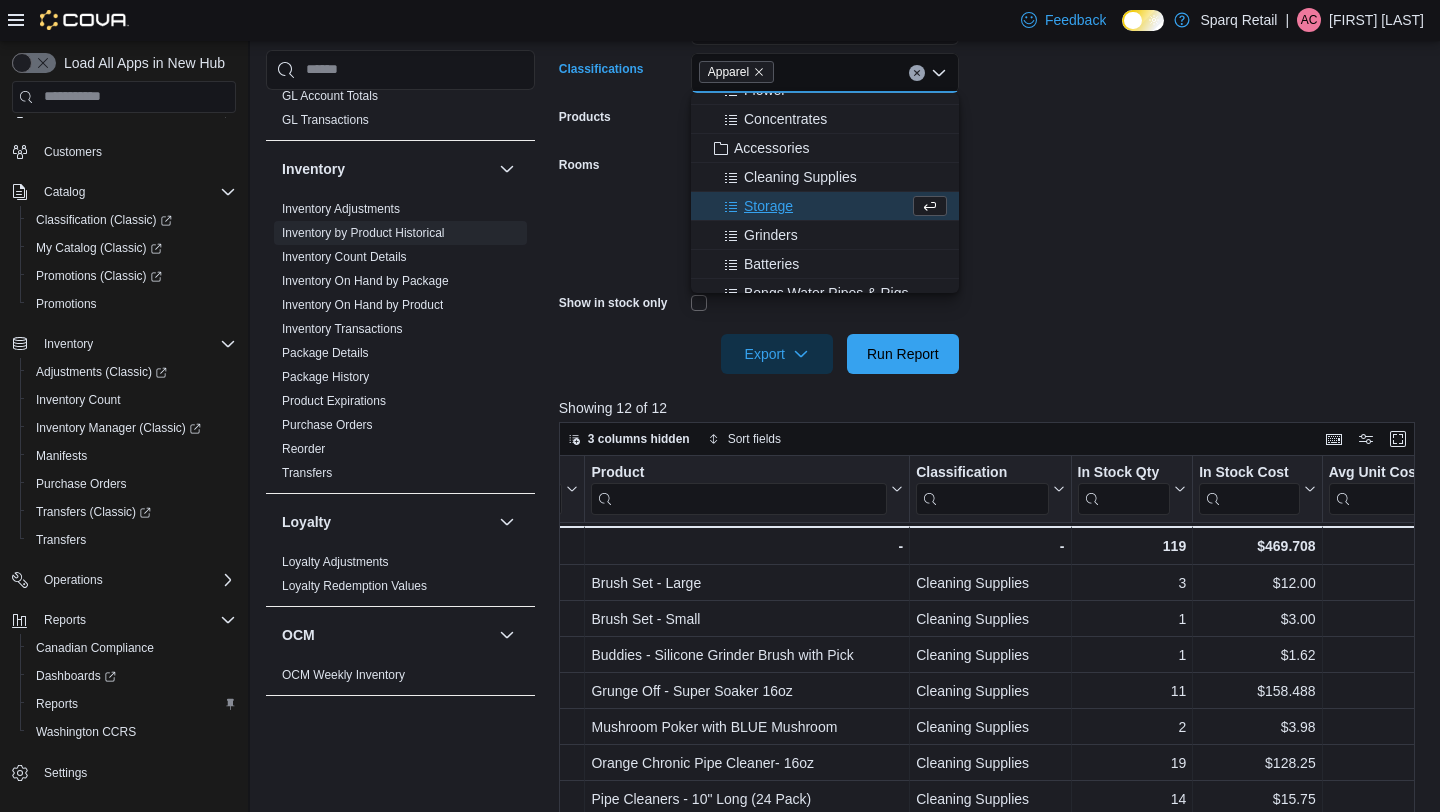 click on "**********" at bounding box center [991, 153] 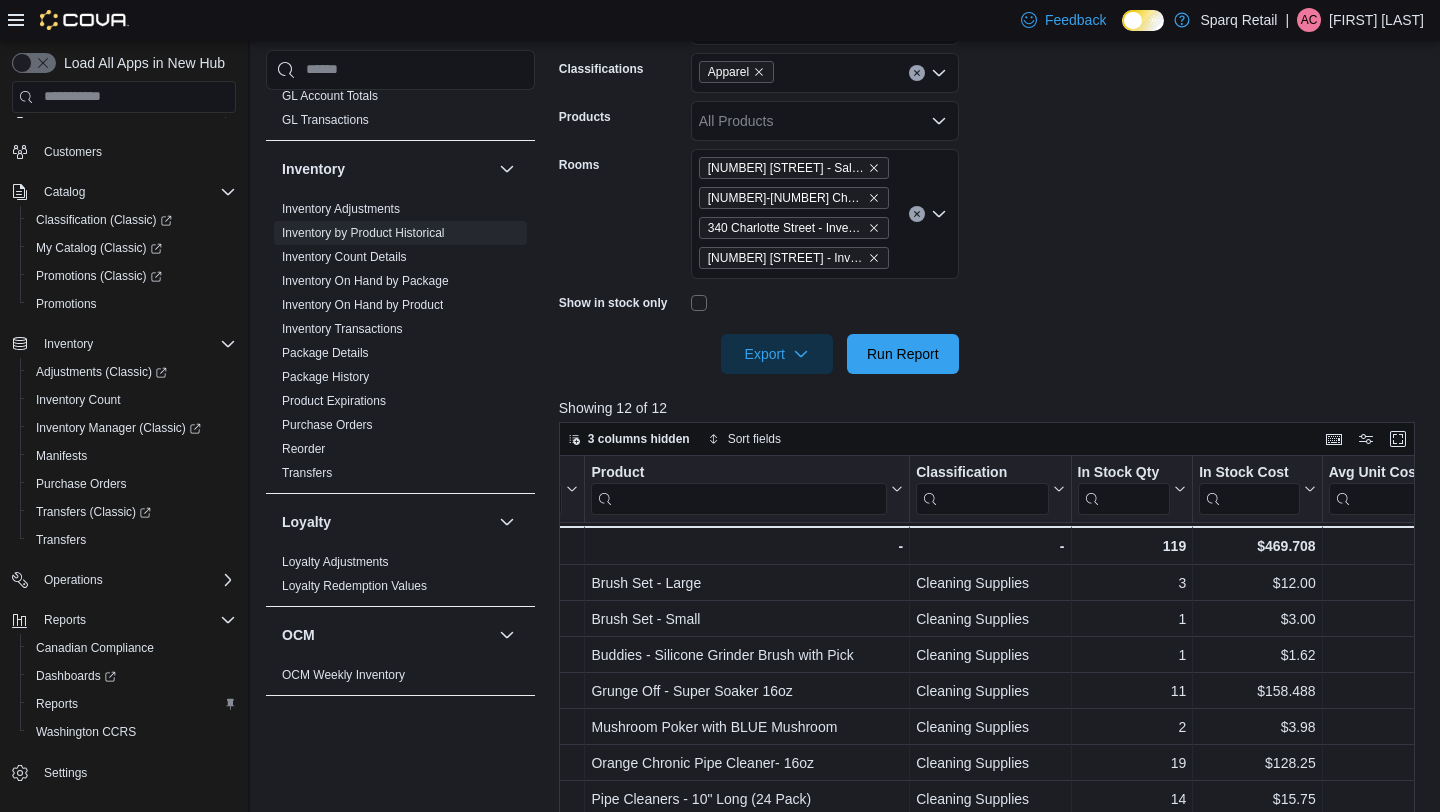 click at bounding box center [991, 326] 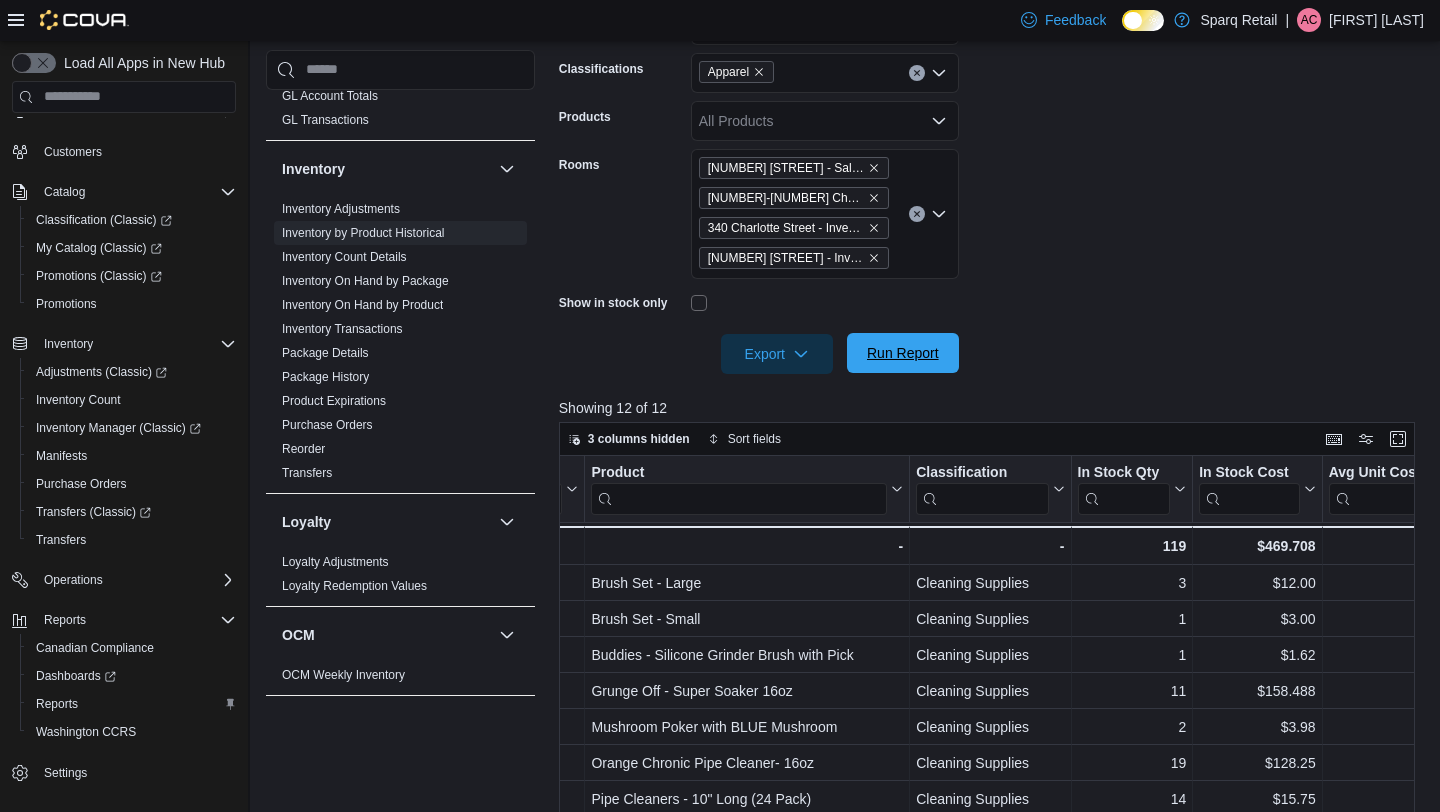 click on "Run Report" at bounding box center (903, 353) 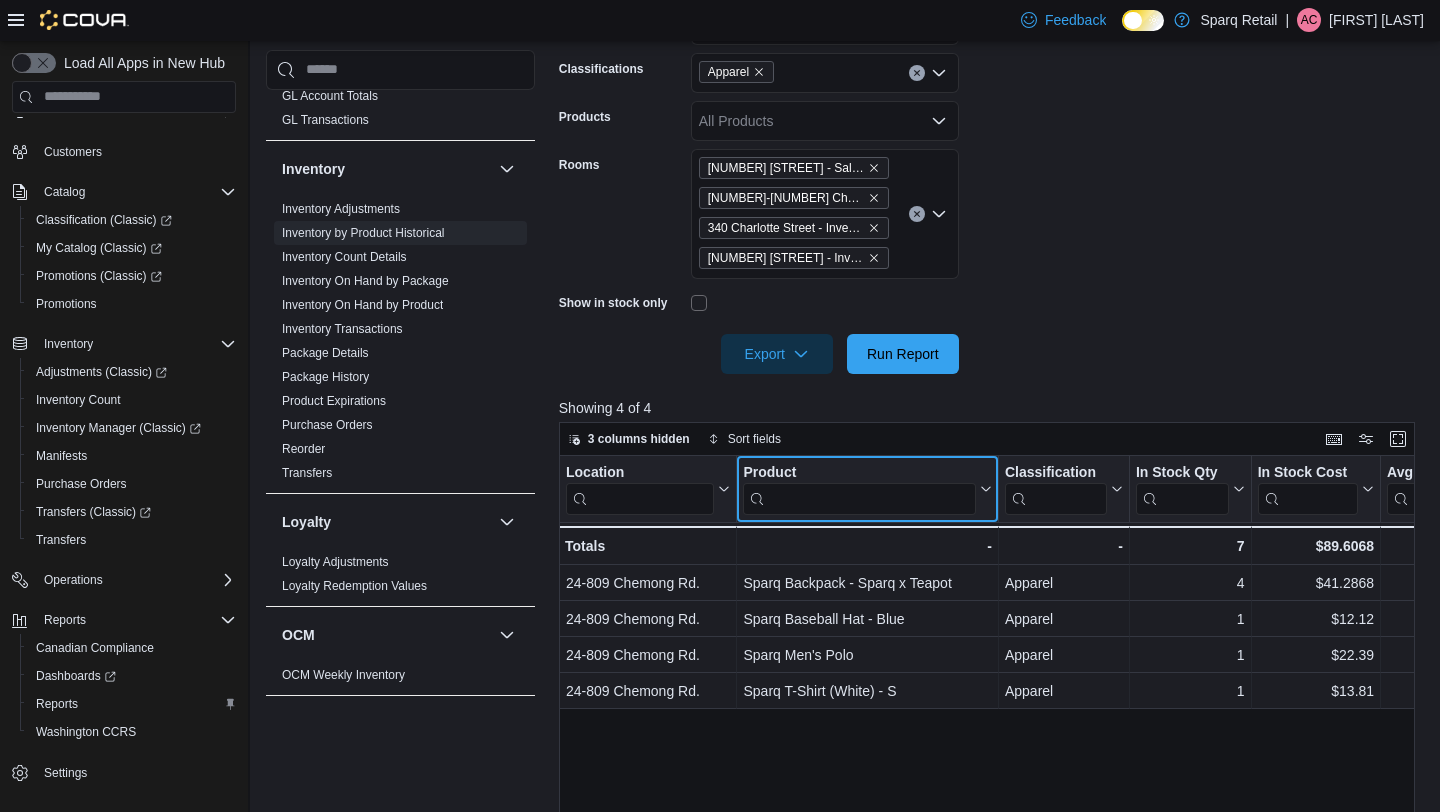 click at bounding box center [859, 498] 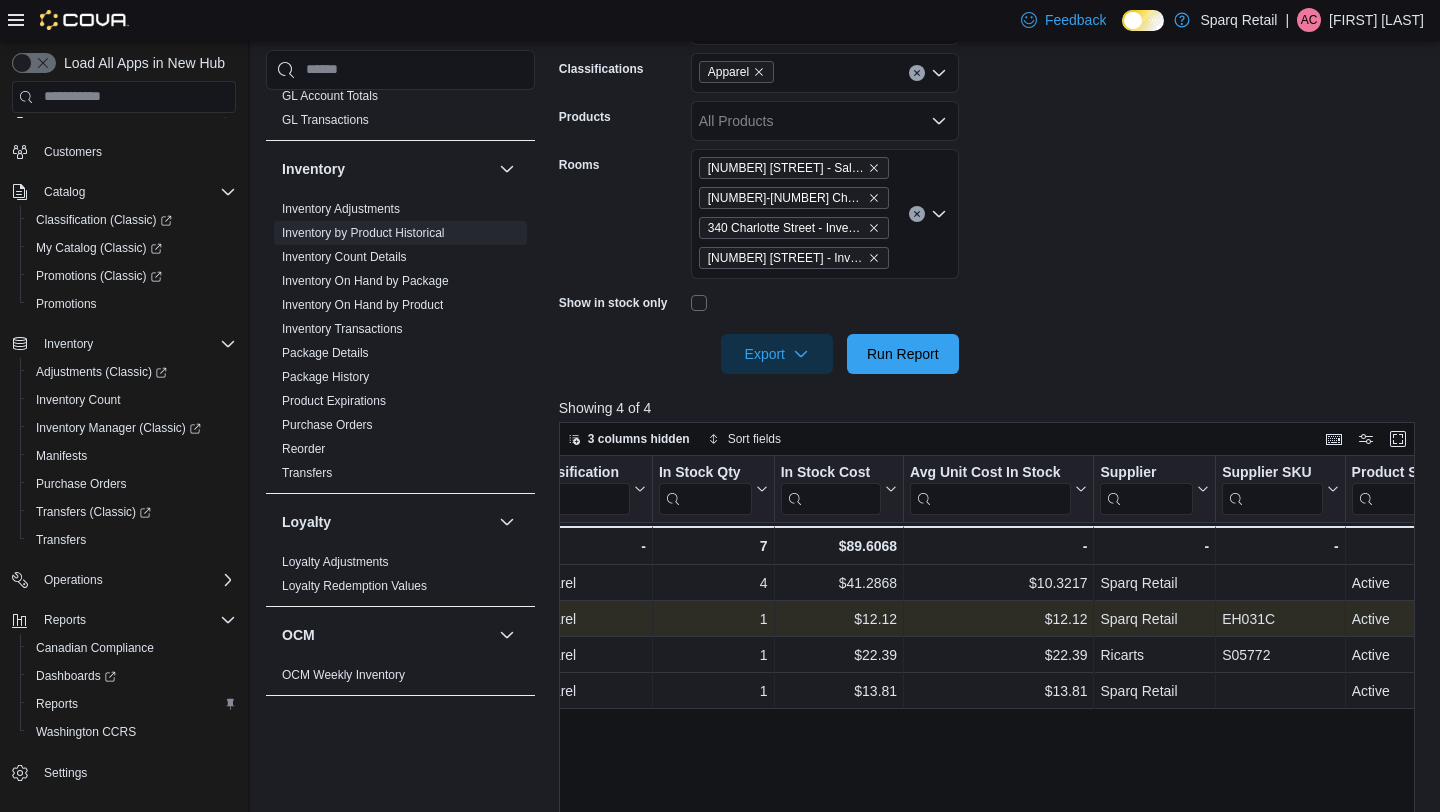 scroll, scrollTop: 0, scrollLeft: 0, axis: both 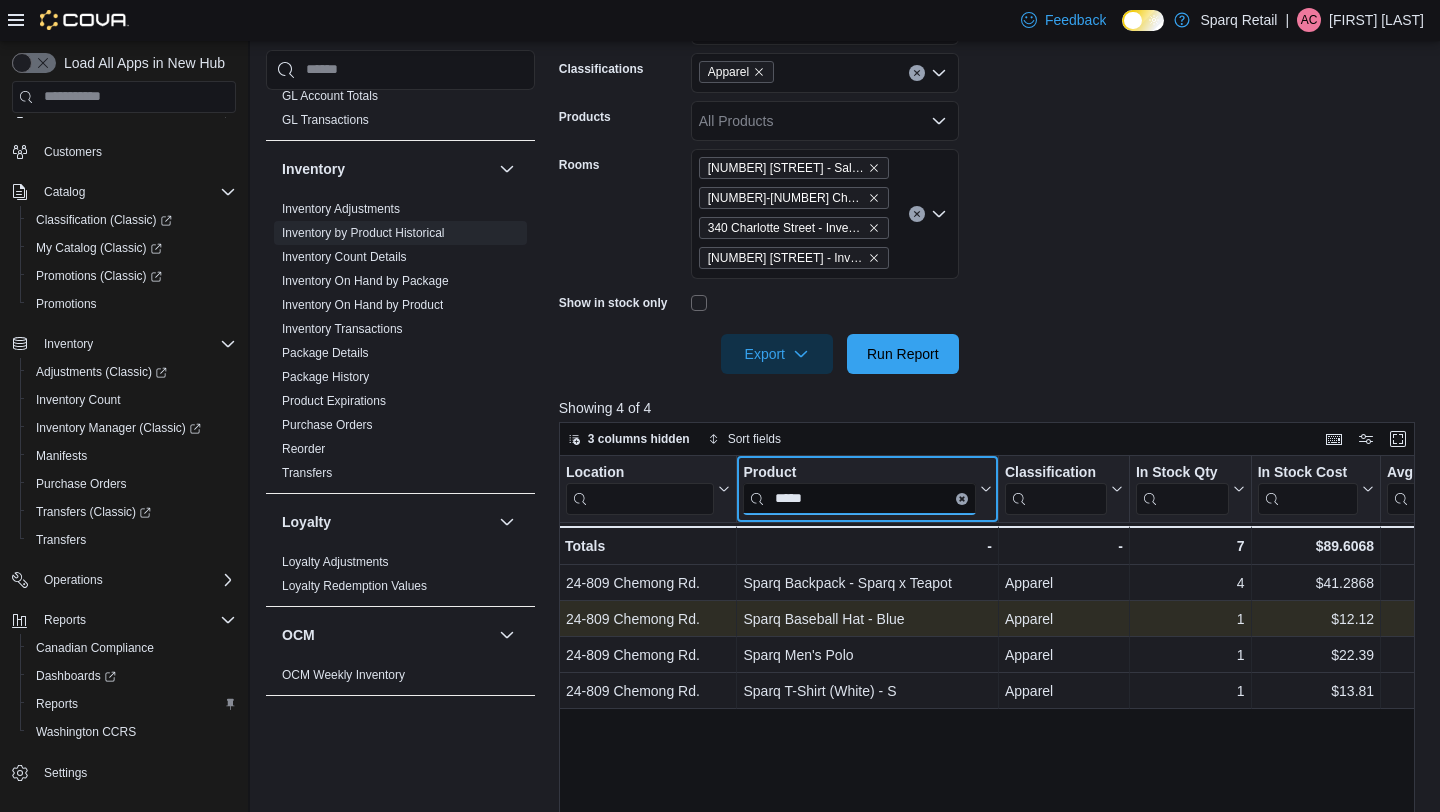 type on "*****" 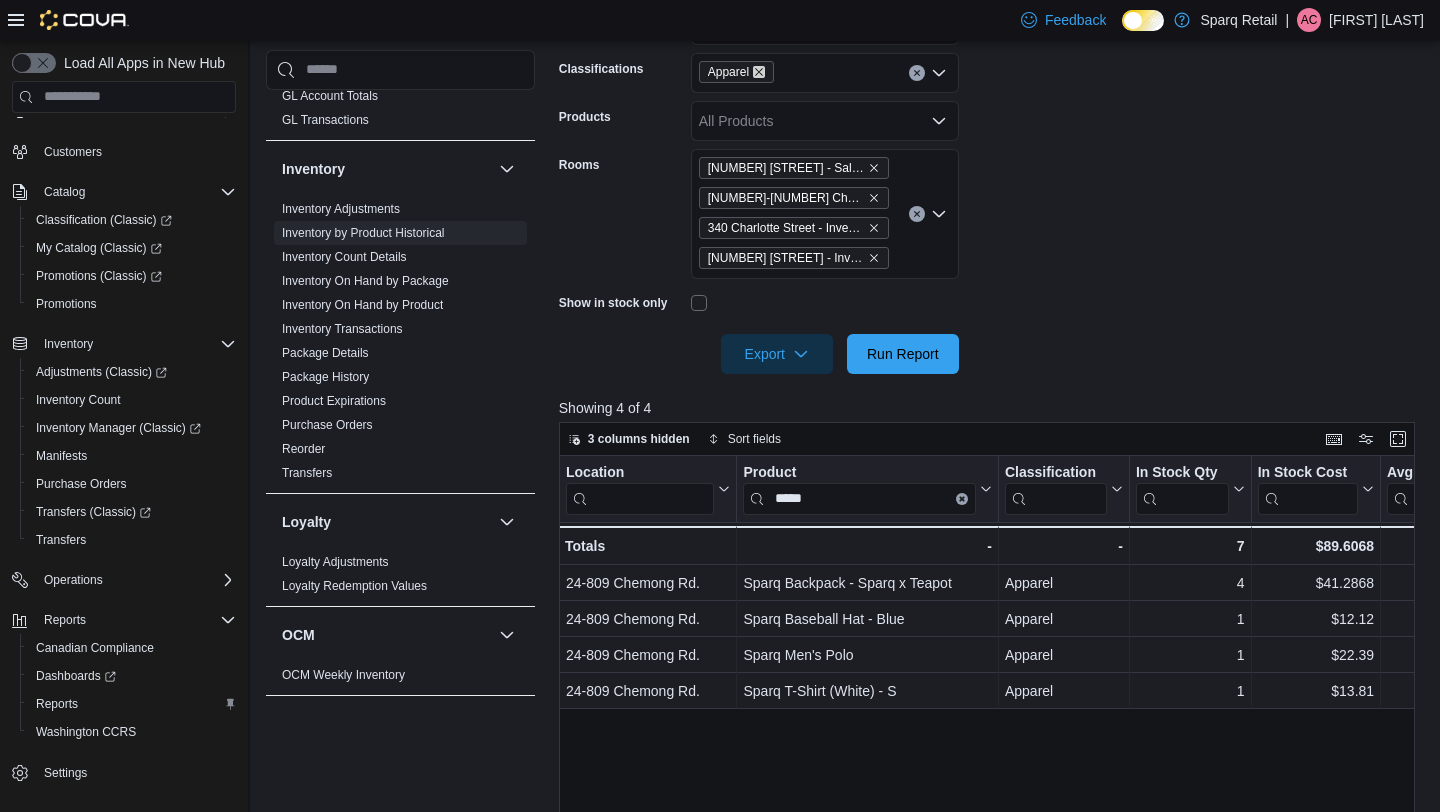 click 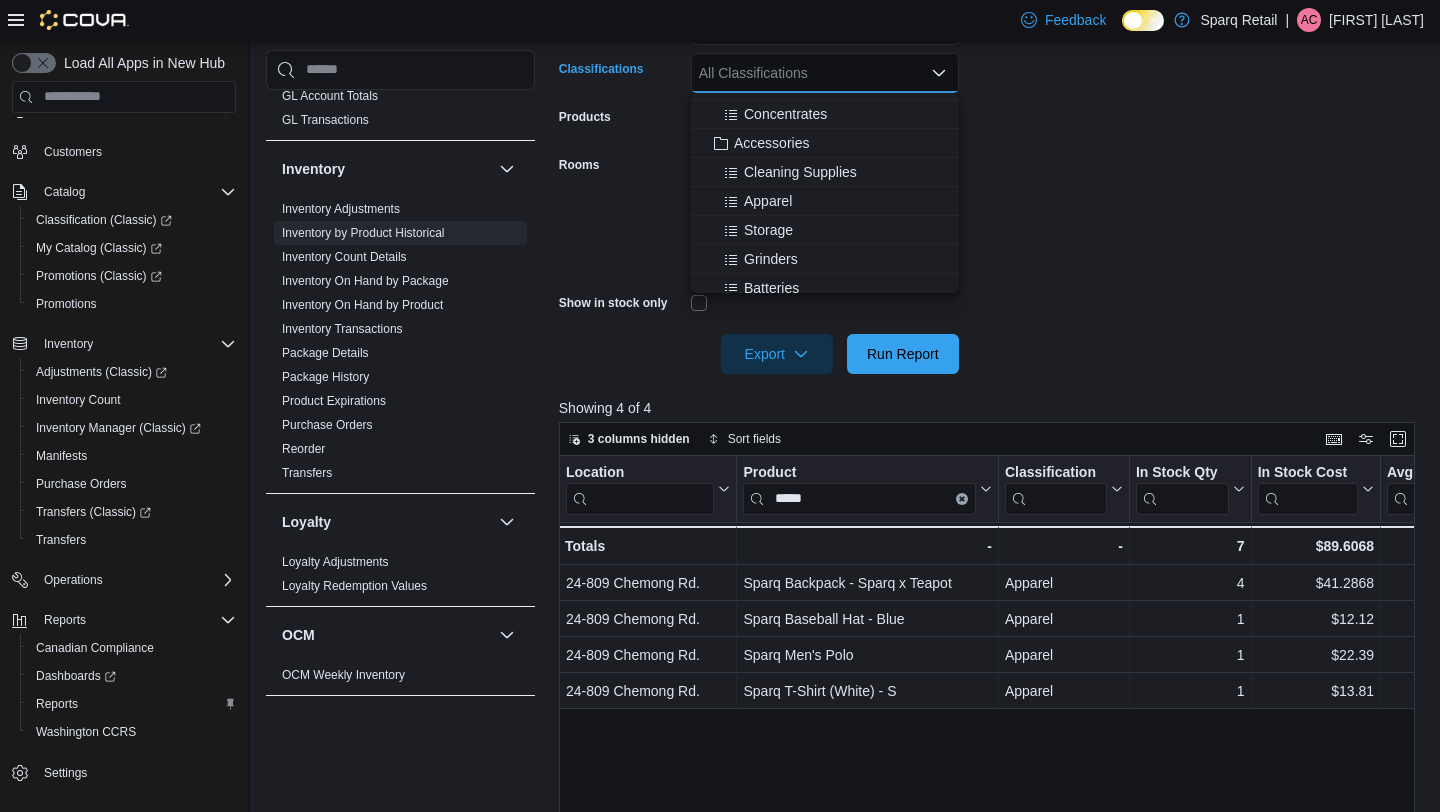 scroll, scrollTop: 344, scrollLeft: 0, axis: vertical 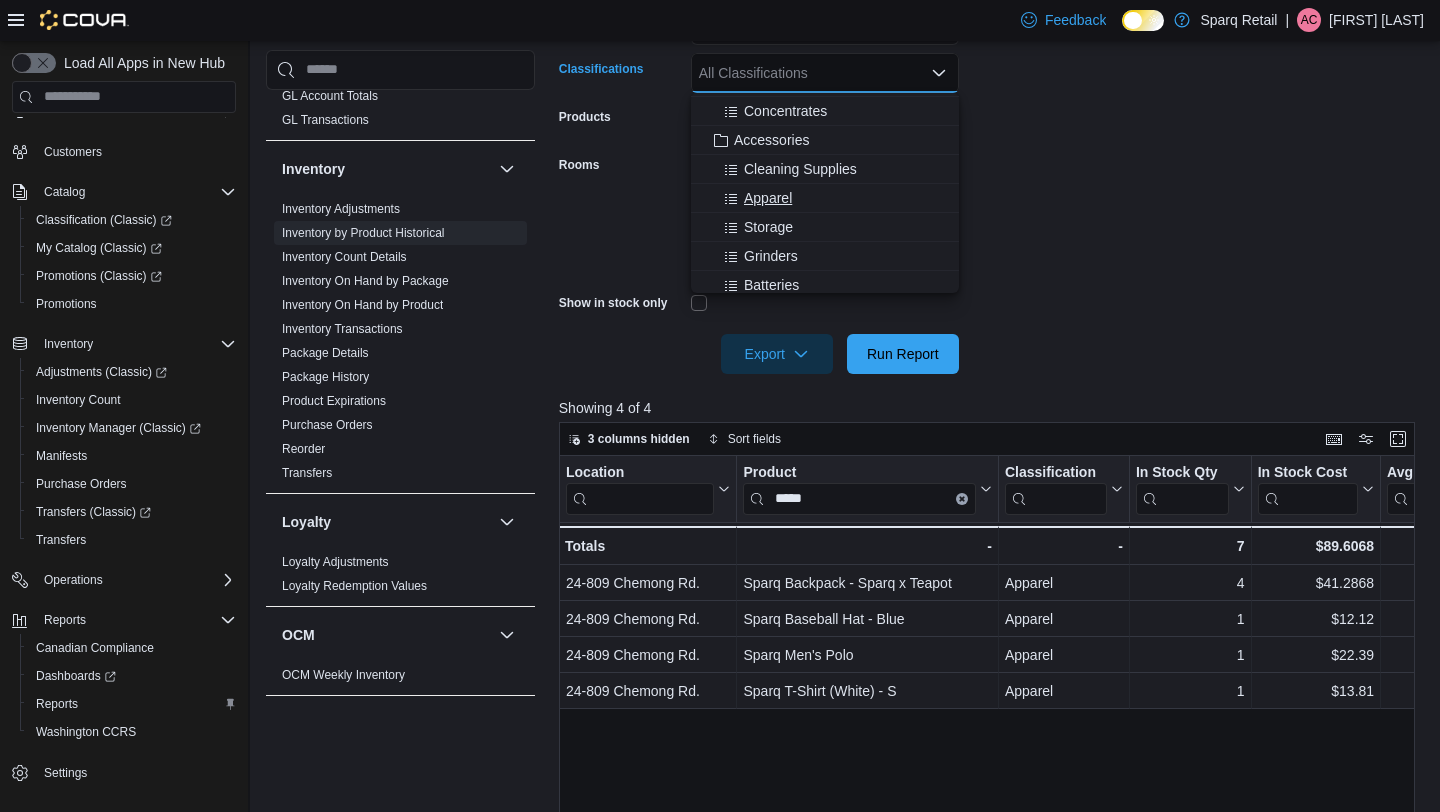 click on "Apparel" at bounding box center [825, 198] 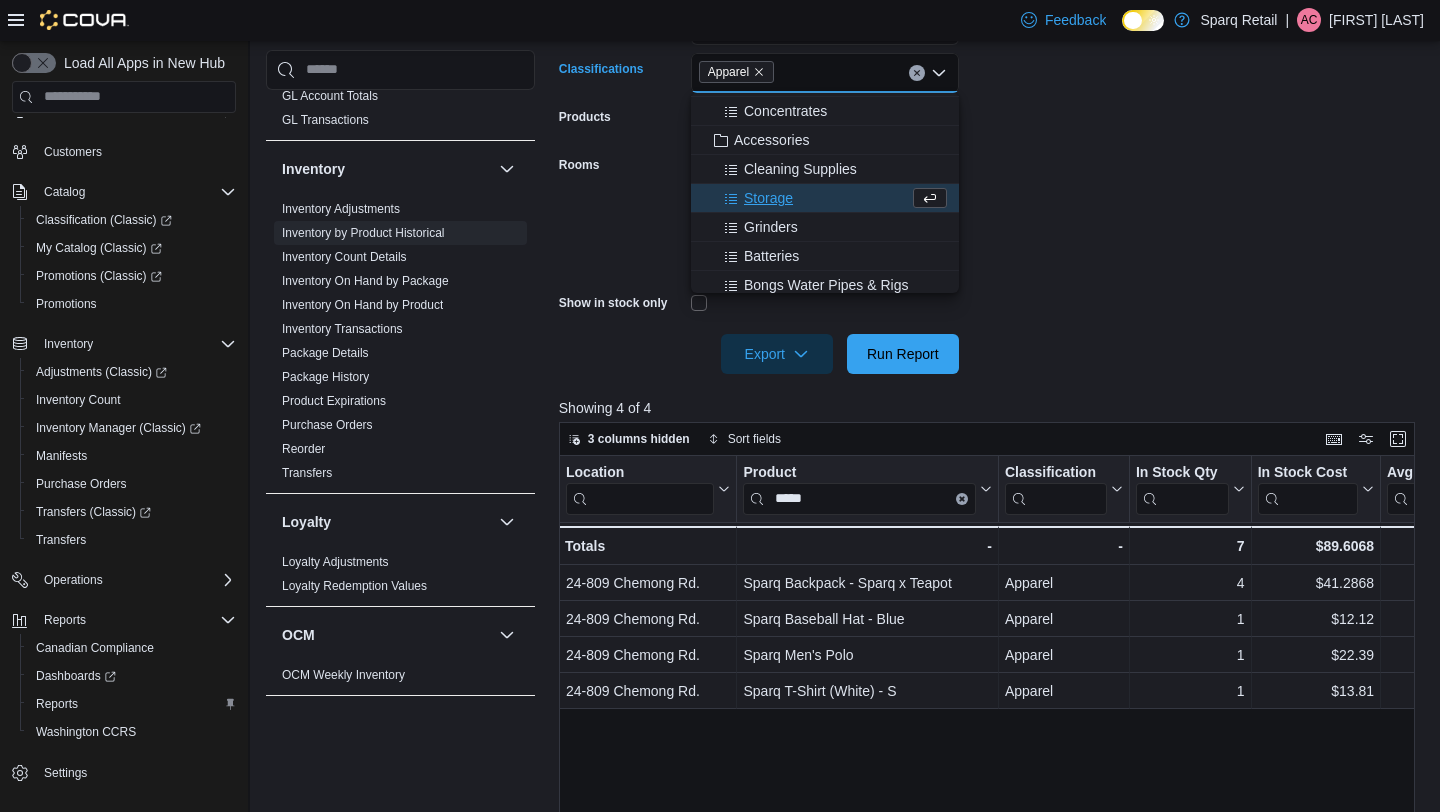 click on "Storage" at bounding box center [768, 198] 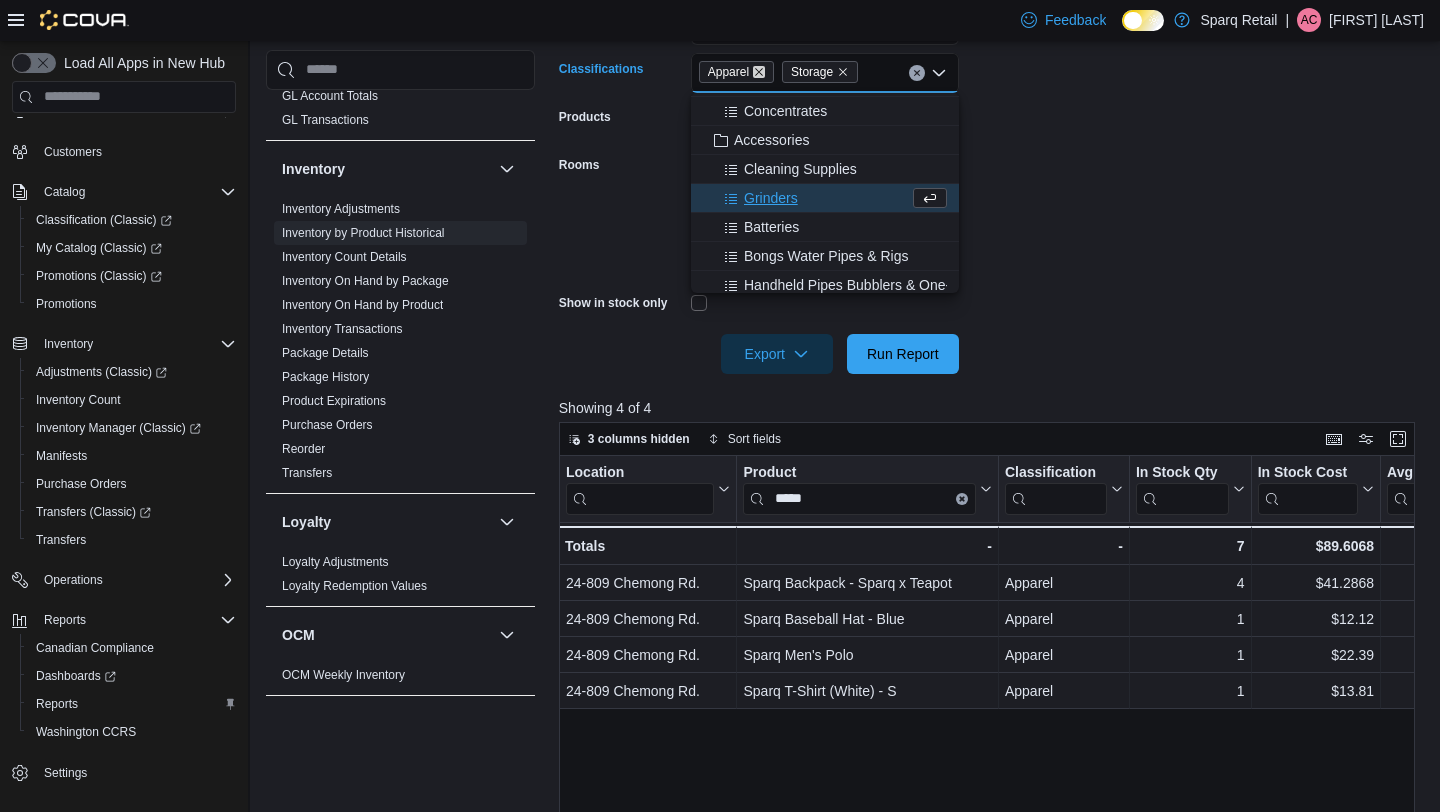 click 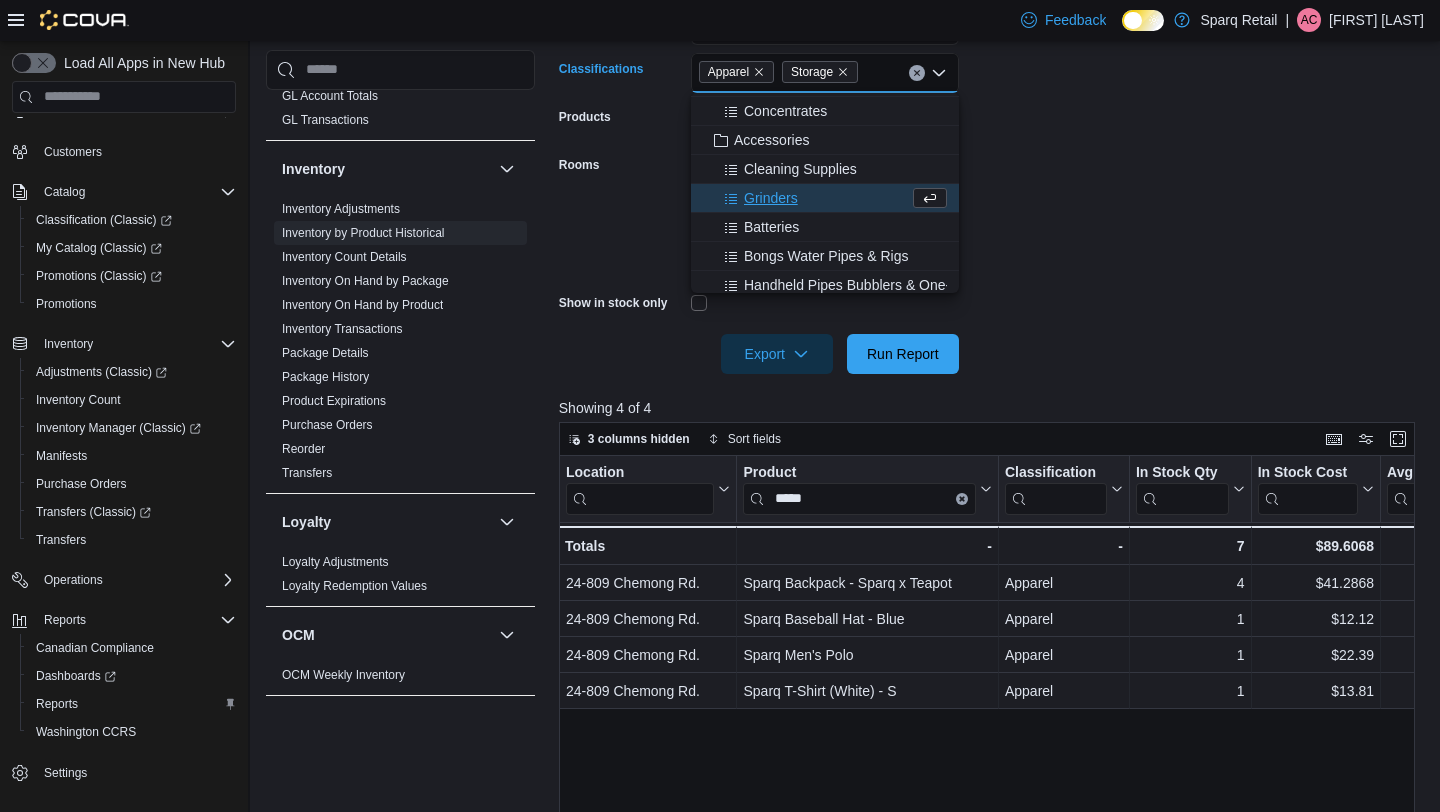 scroll, scrollTop: 0, scrollLeft: 0, axis: both 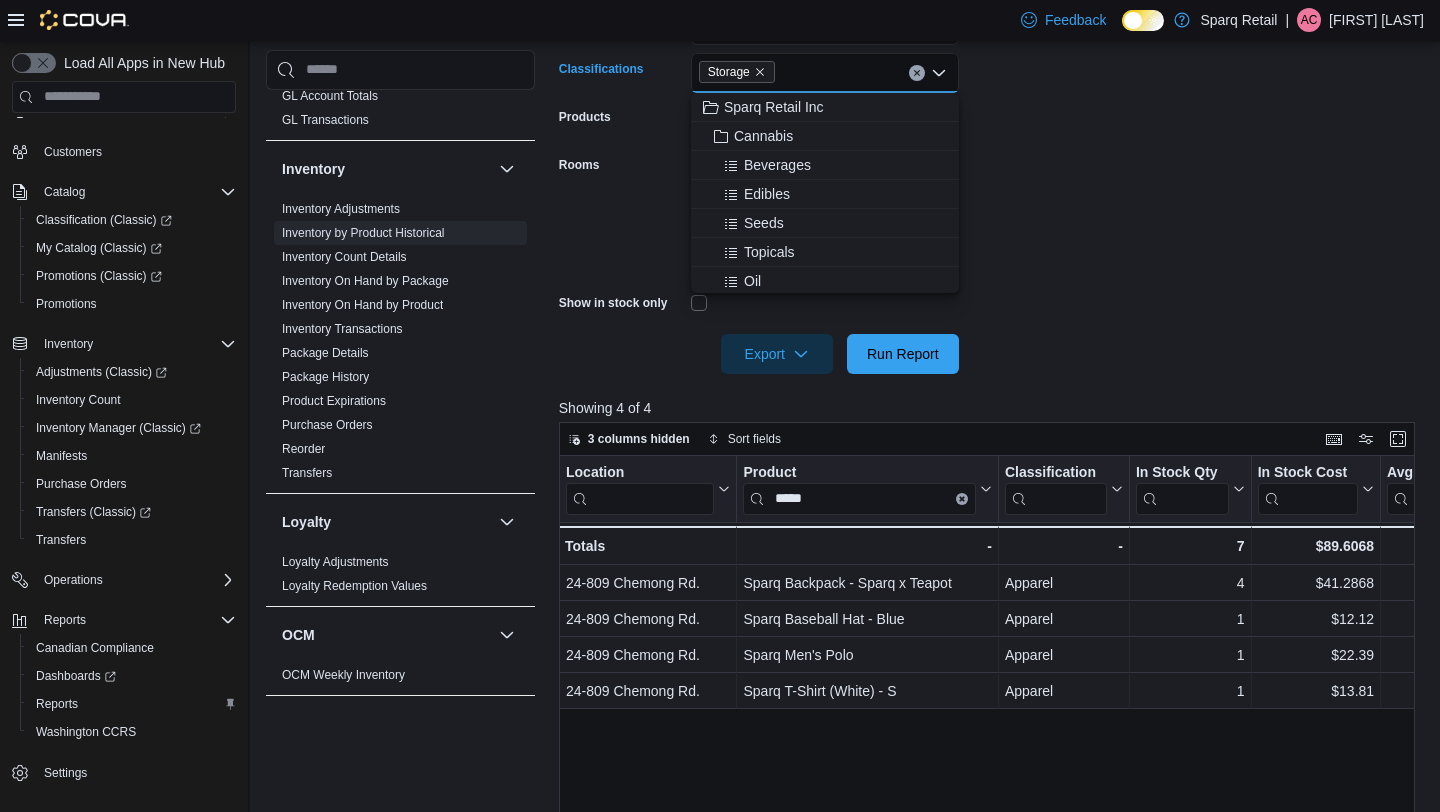 click on "**********" at bounding box center (991, 153) 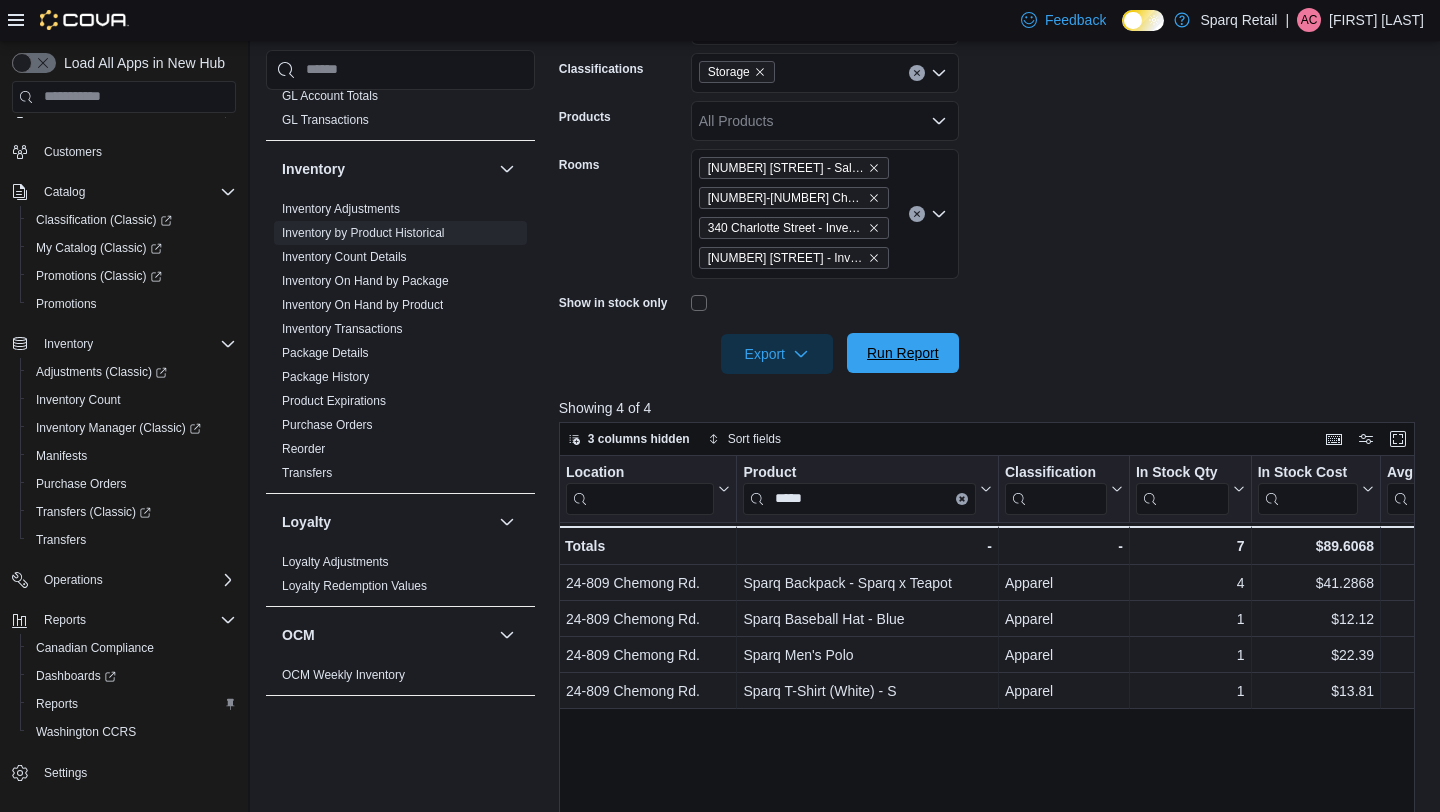 click on "Run Report" at bounding box center [903, 353] 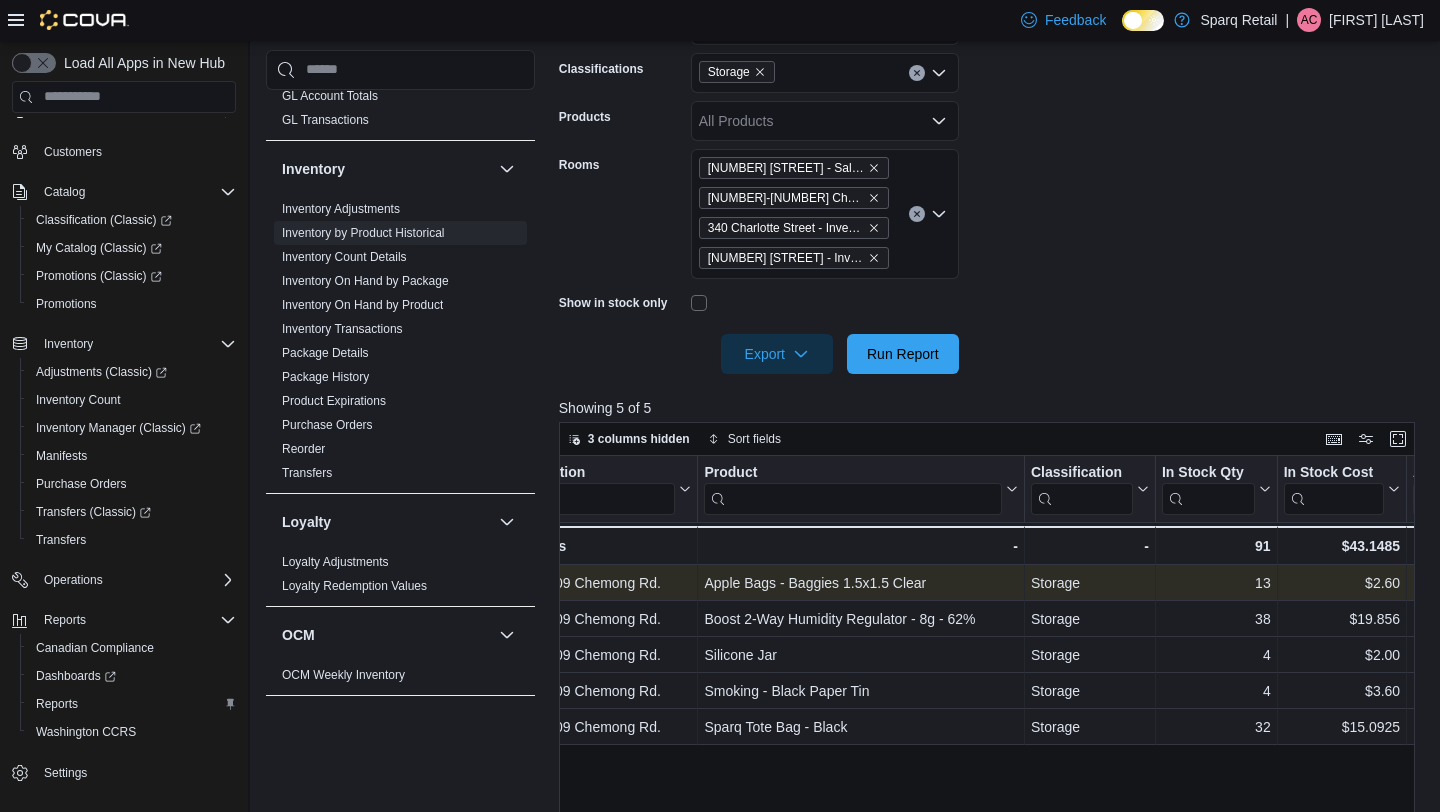 scroll, scrollTop: 0, scrollLeft: 46, axis: horizontal 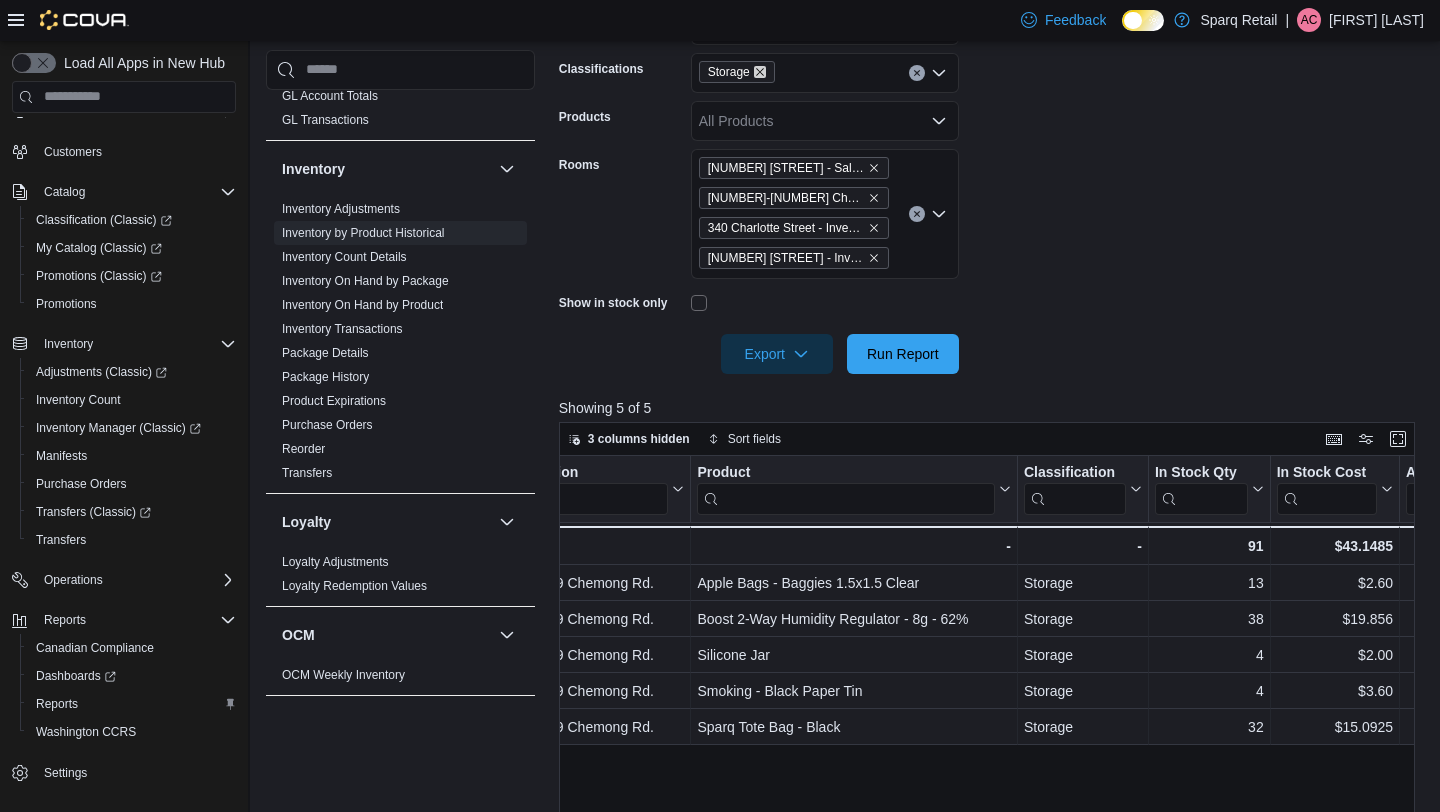 click 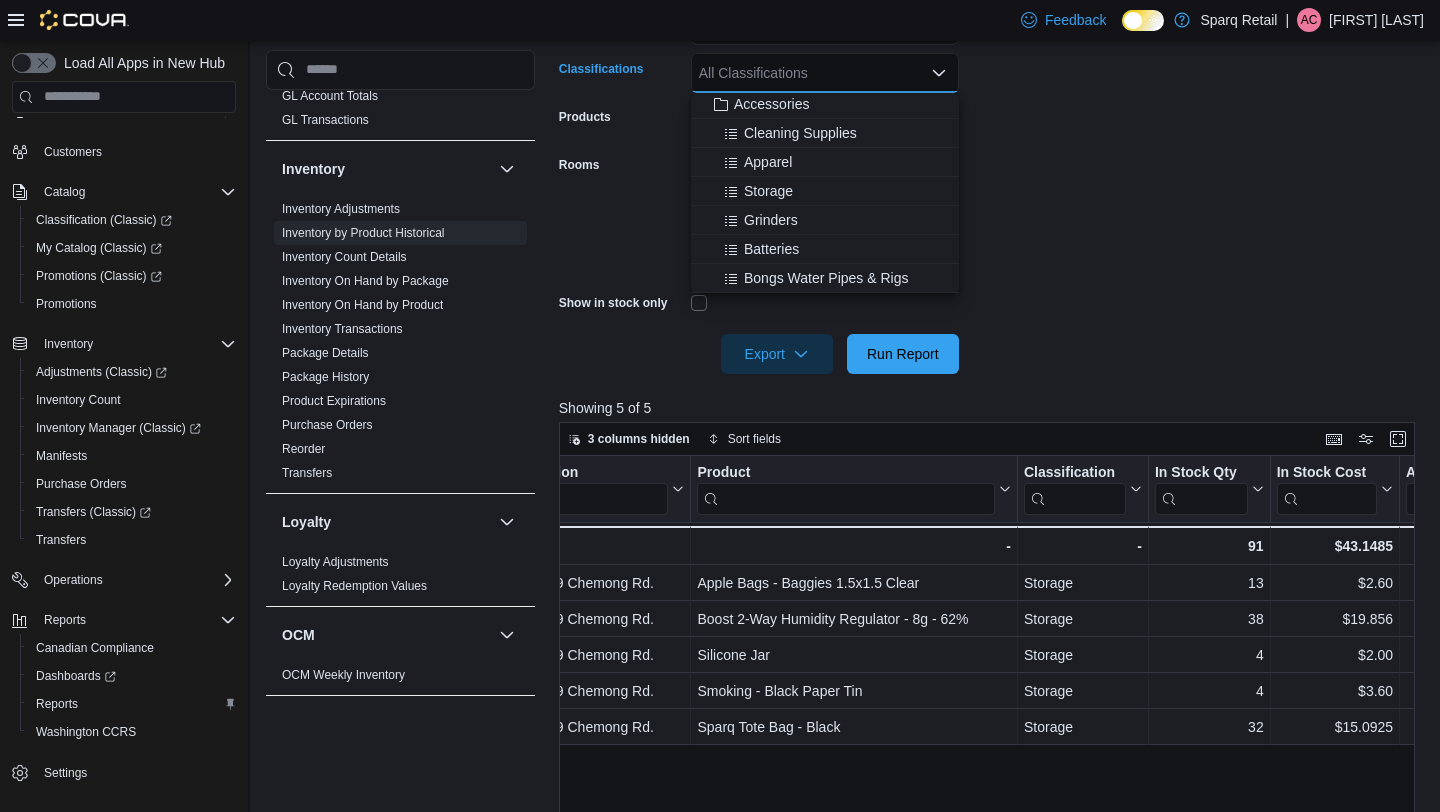 scroll, scrollTop: 381, scrollLeft: 0, axis: vertical 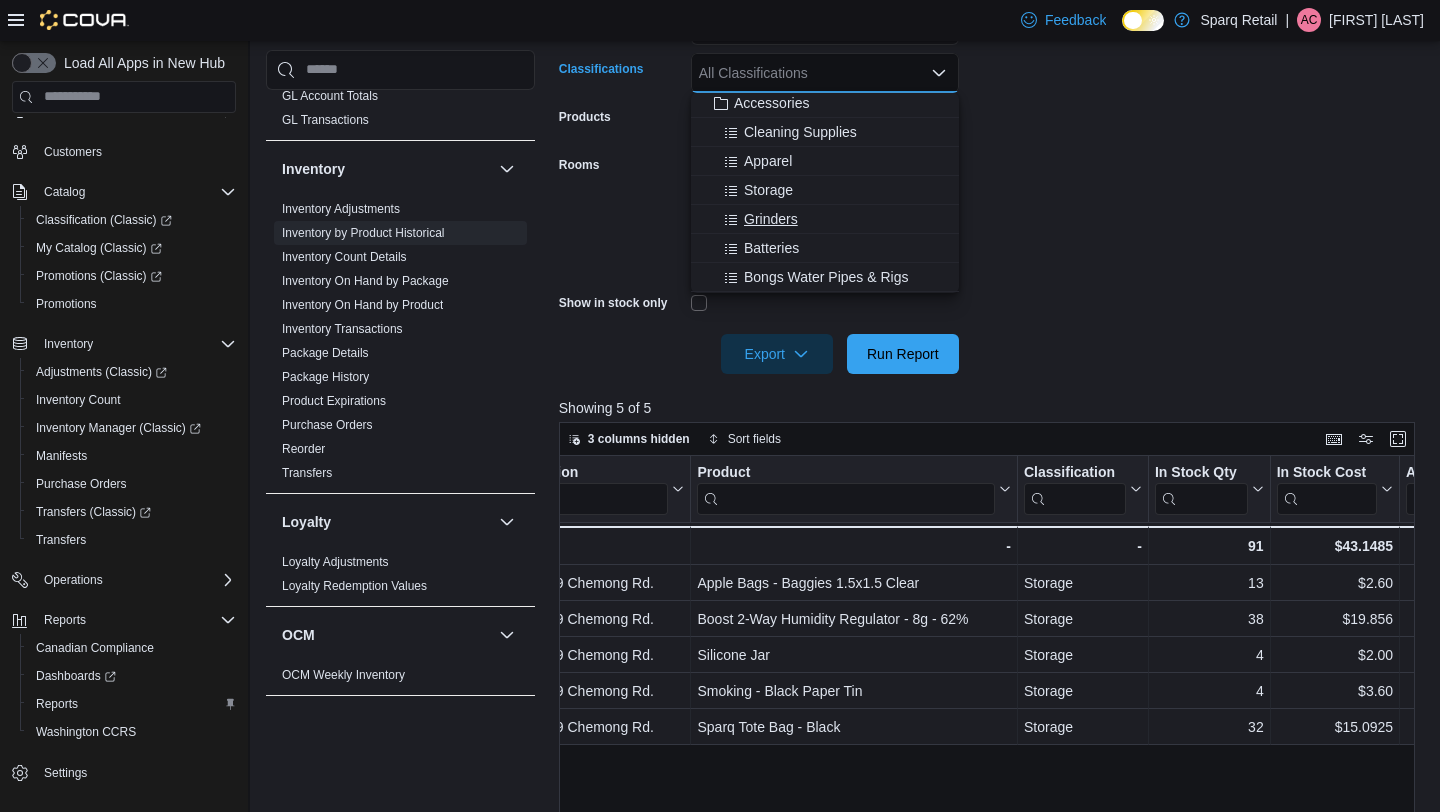 click on "Grinders" at bounding box center (771, 219) 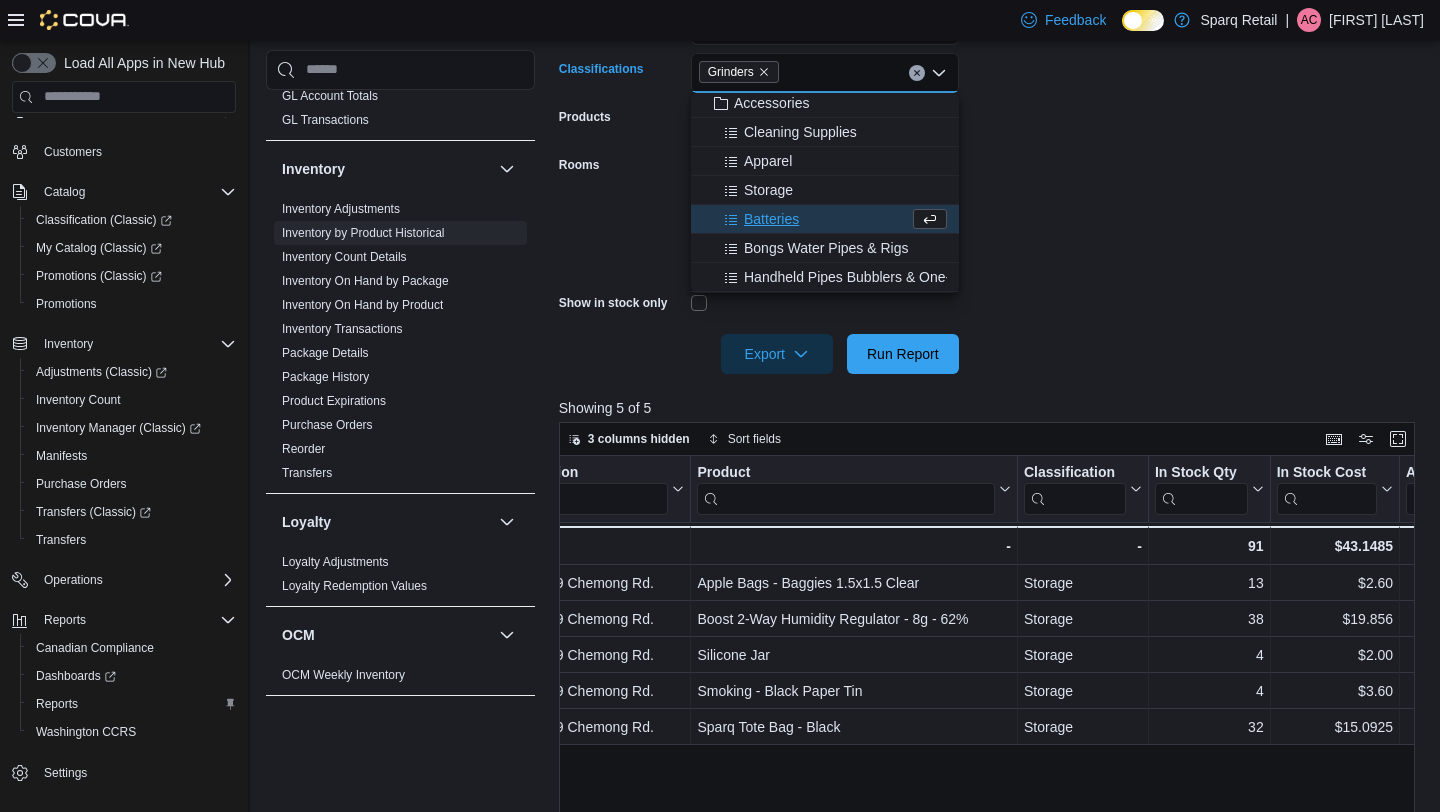 click on "**********" at bounding box center [991, 153] 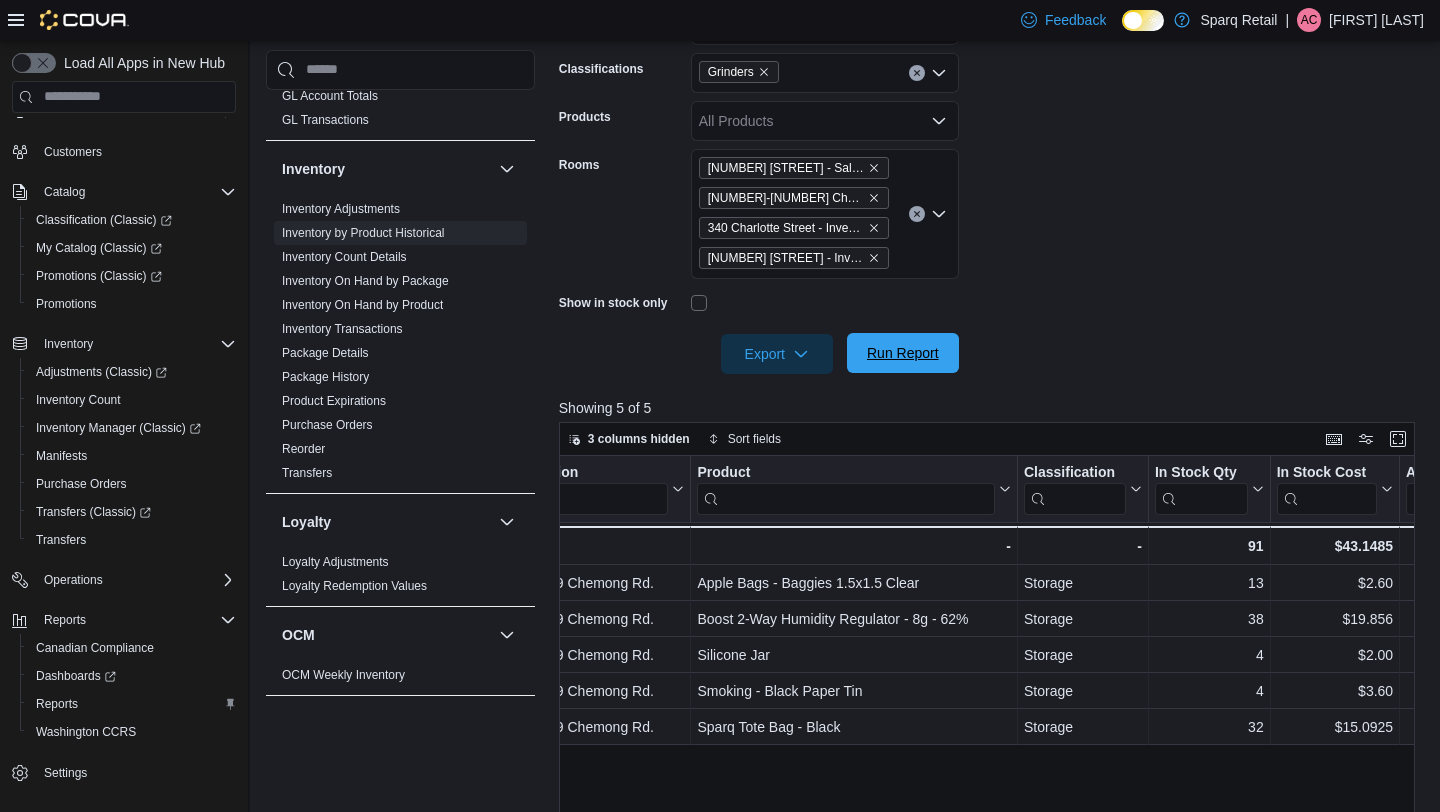 click on "Run Report" at bounding box center [903, 353] 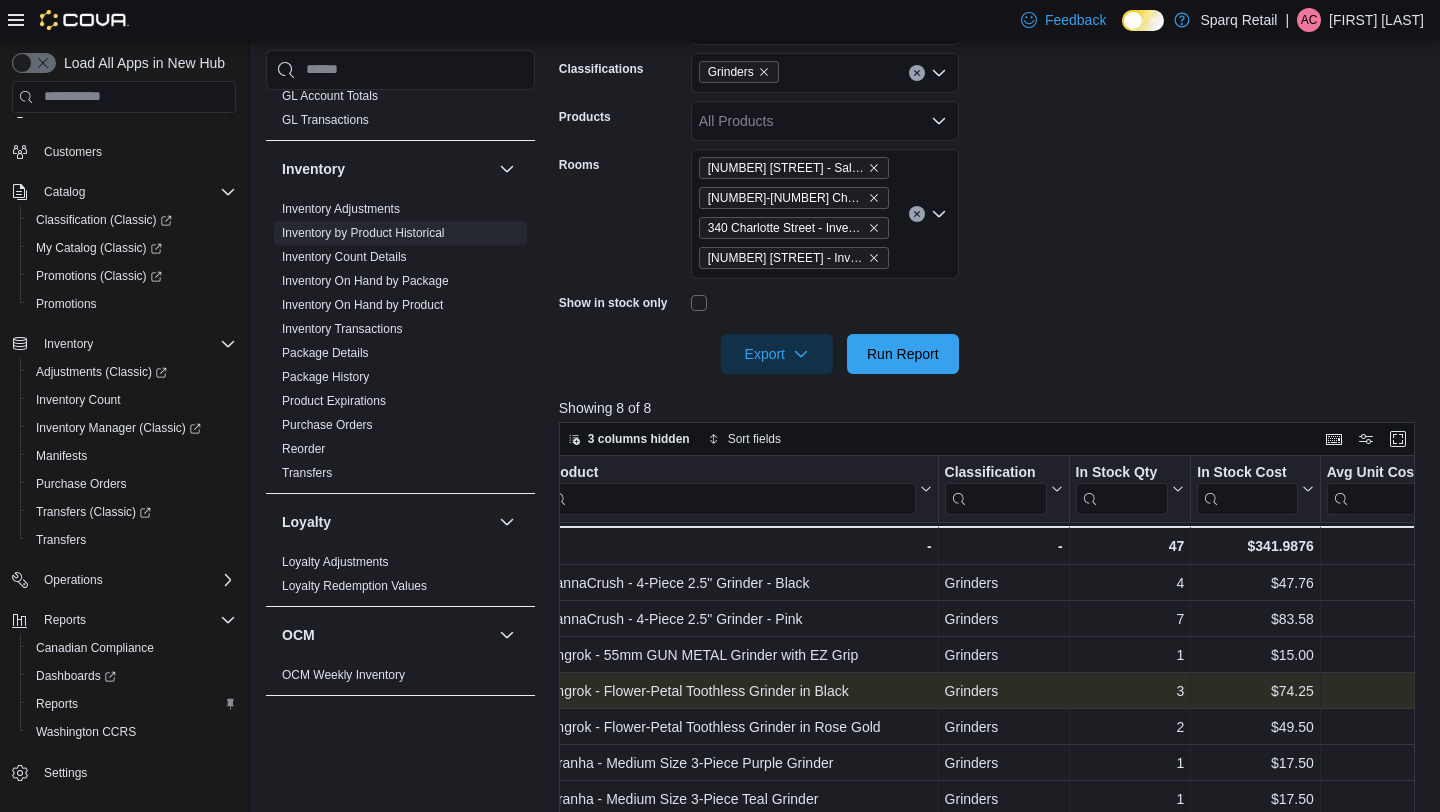 scroll, scrollTop: 0, scrollLeft: 212, axis: horizontal 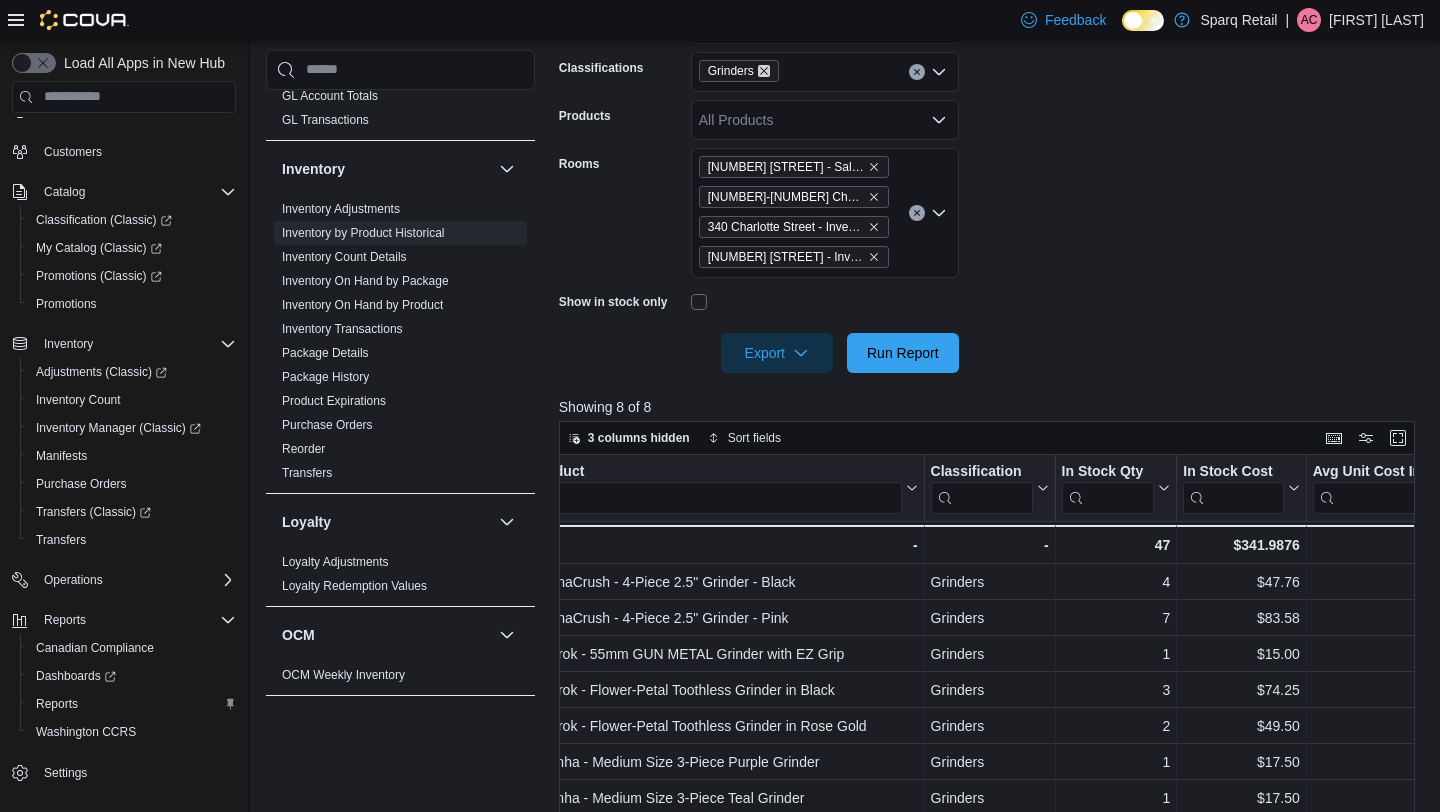 click 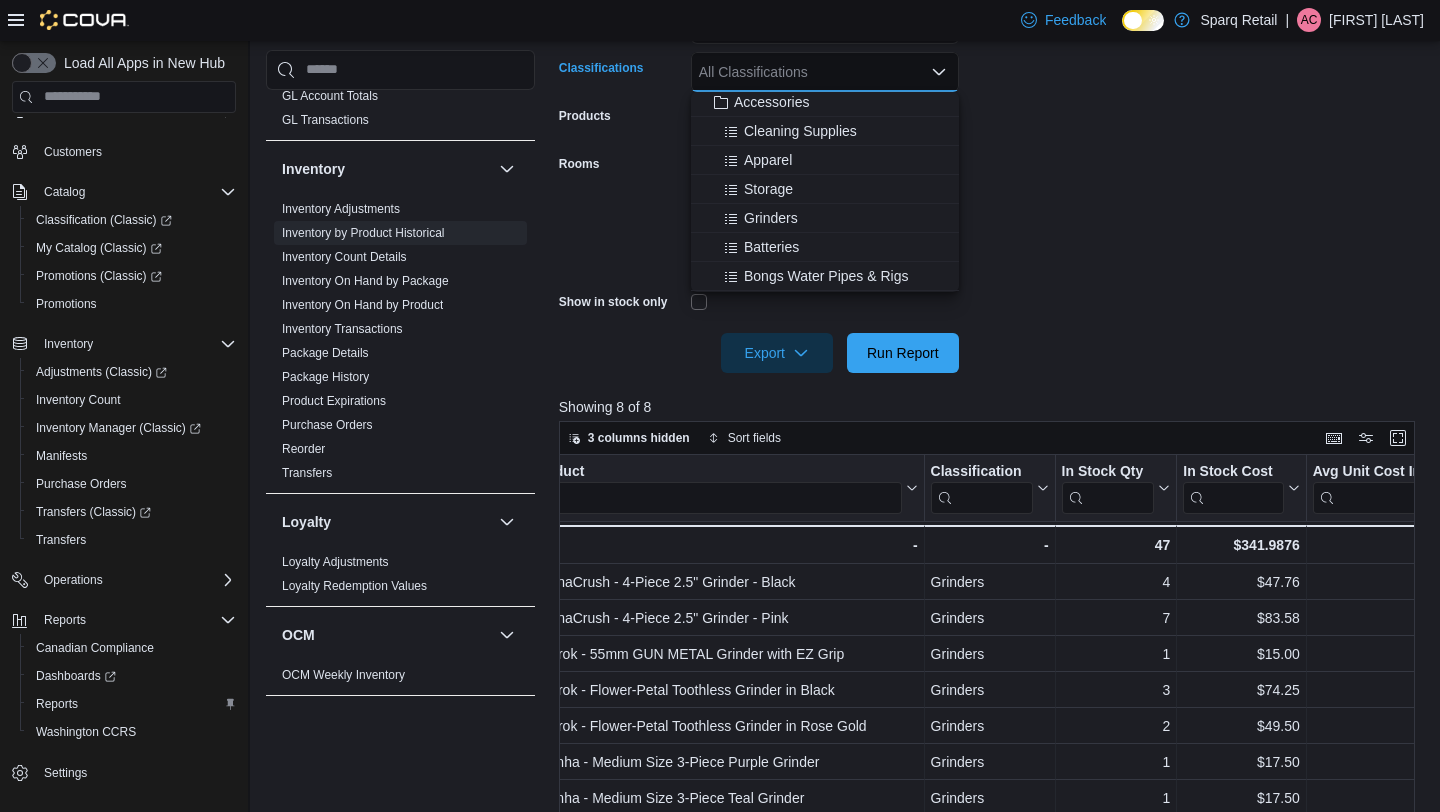 scroll, scrollTop: 386, scrollLeft: 0, axis: vertical 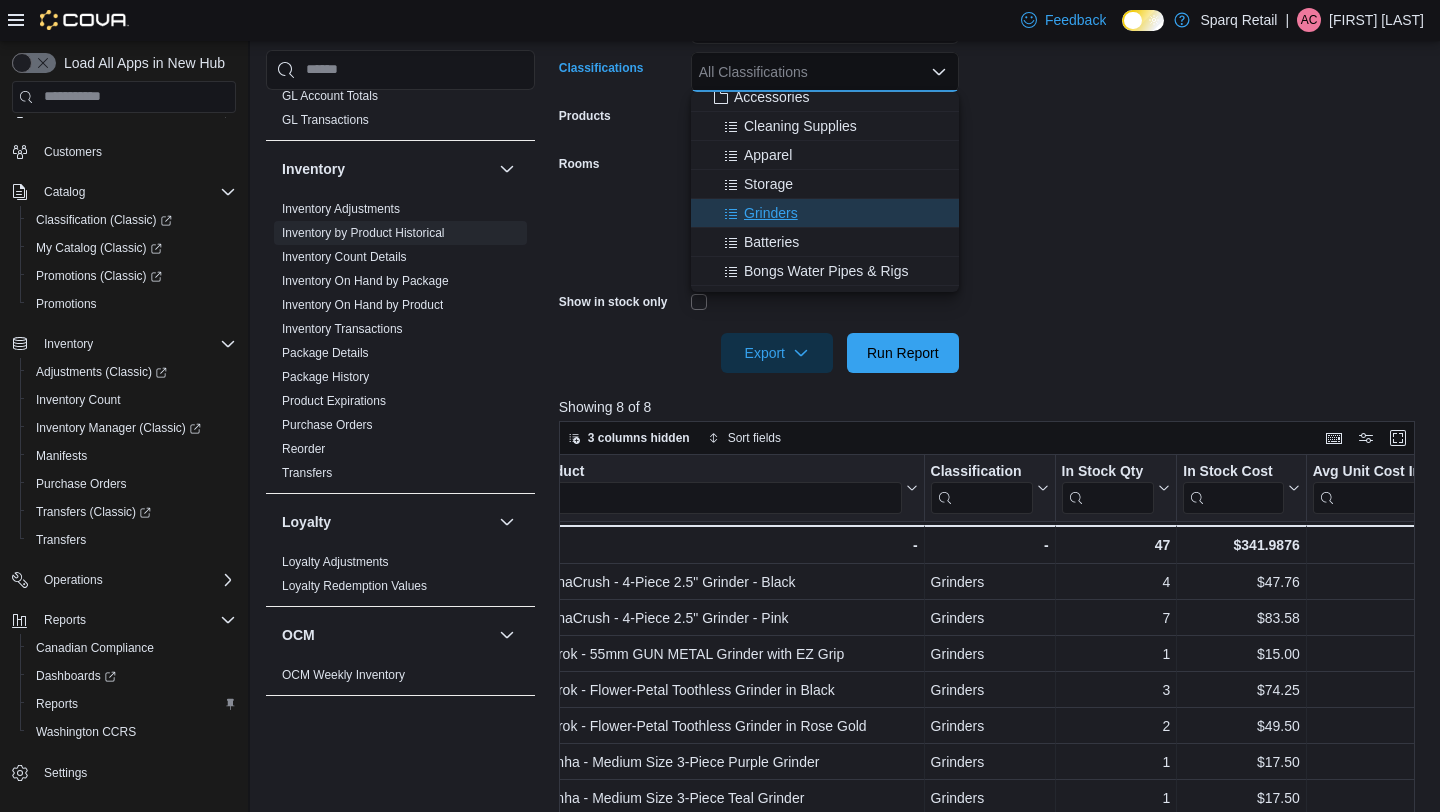 click on "Grinders" at bounding box center (825, 213) 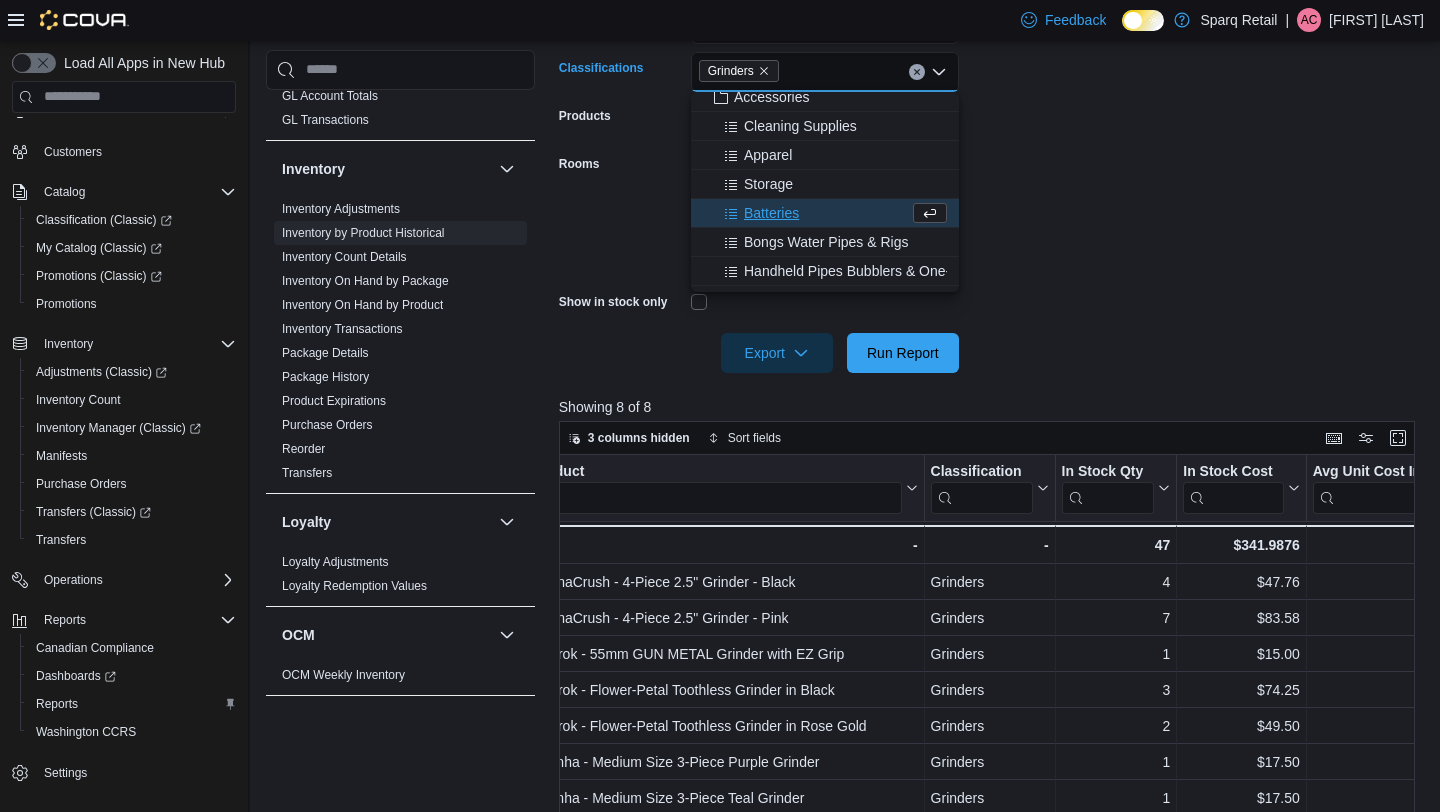 click on "Batteries" at bounding box center (771, 213) 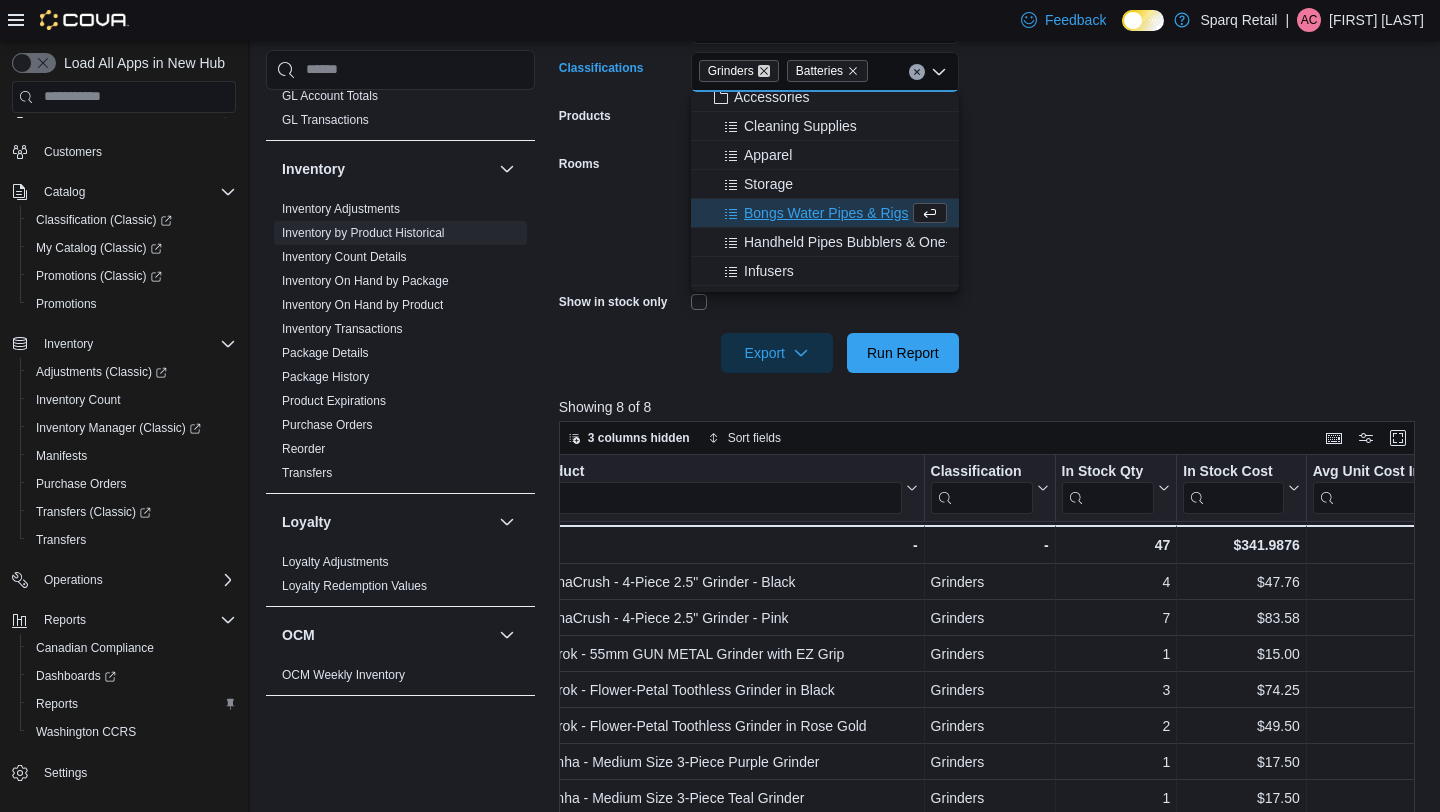 click 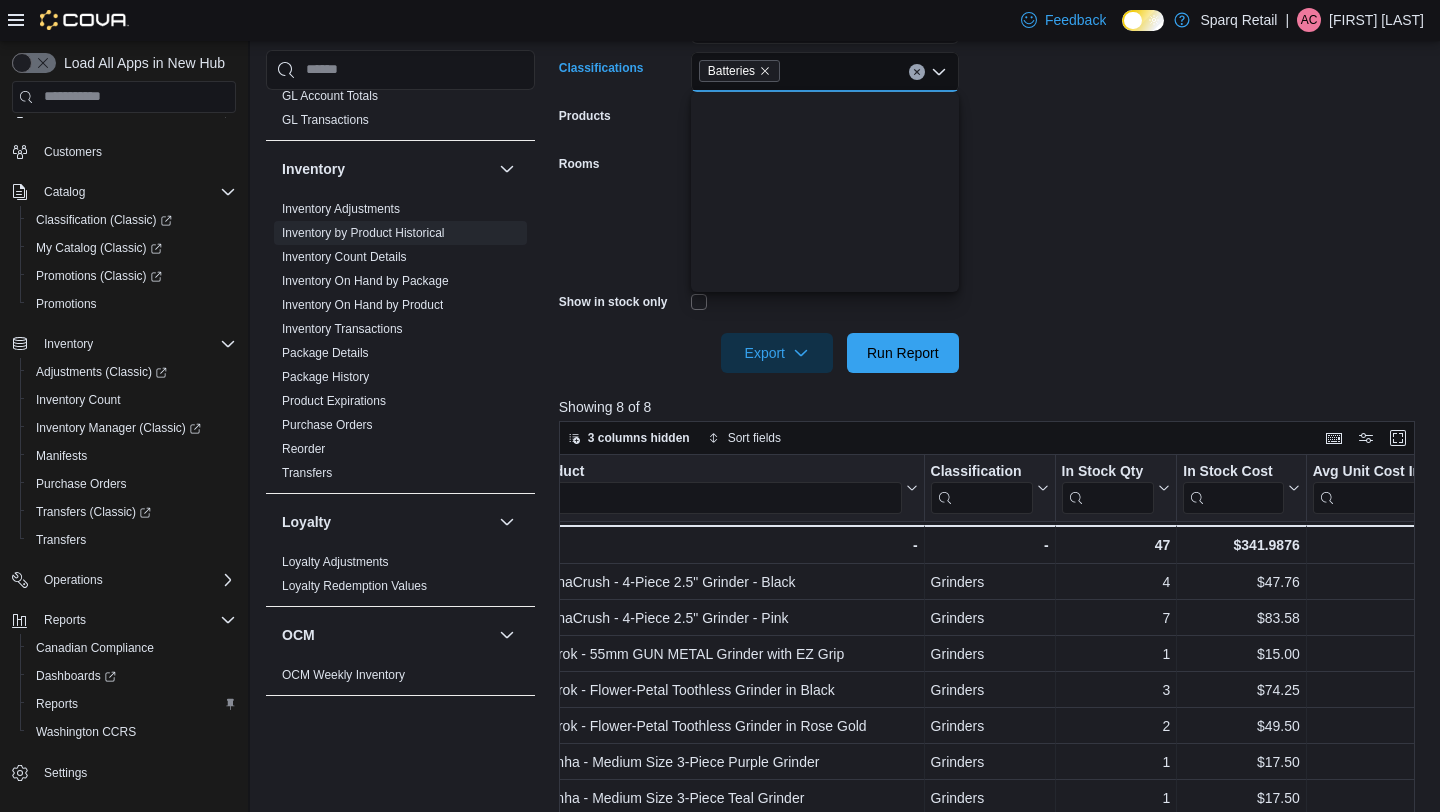 scroll, scrollTop: 0, scrollLeft: 0, axis: both 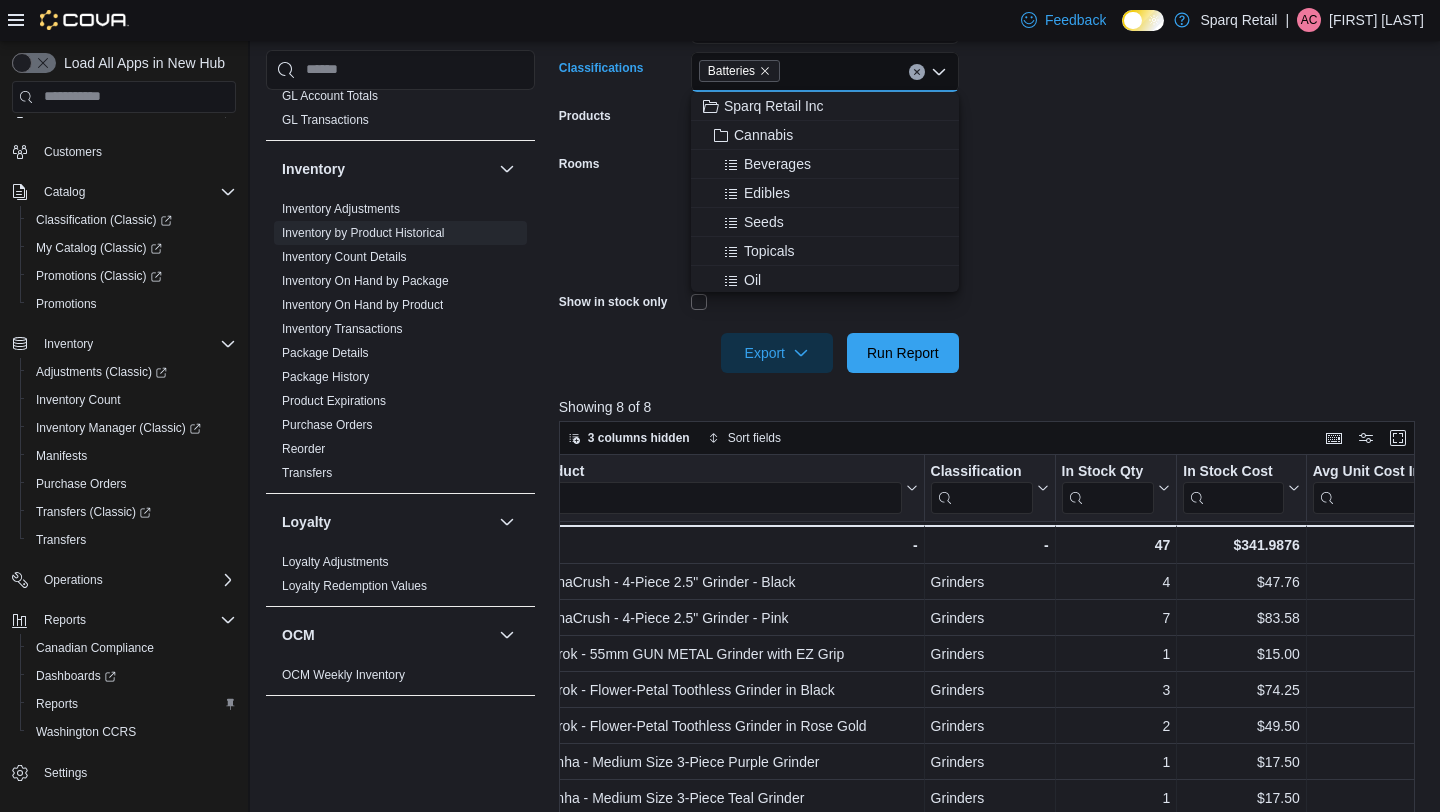 click on "**********" at bounding box center [991, 152] 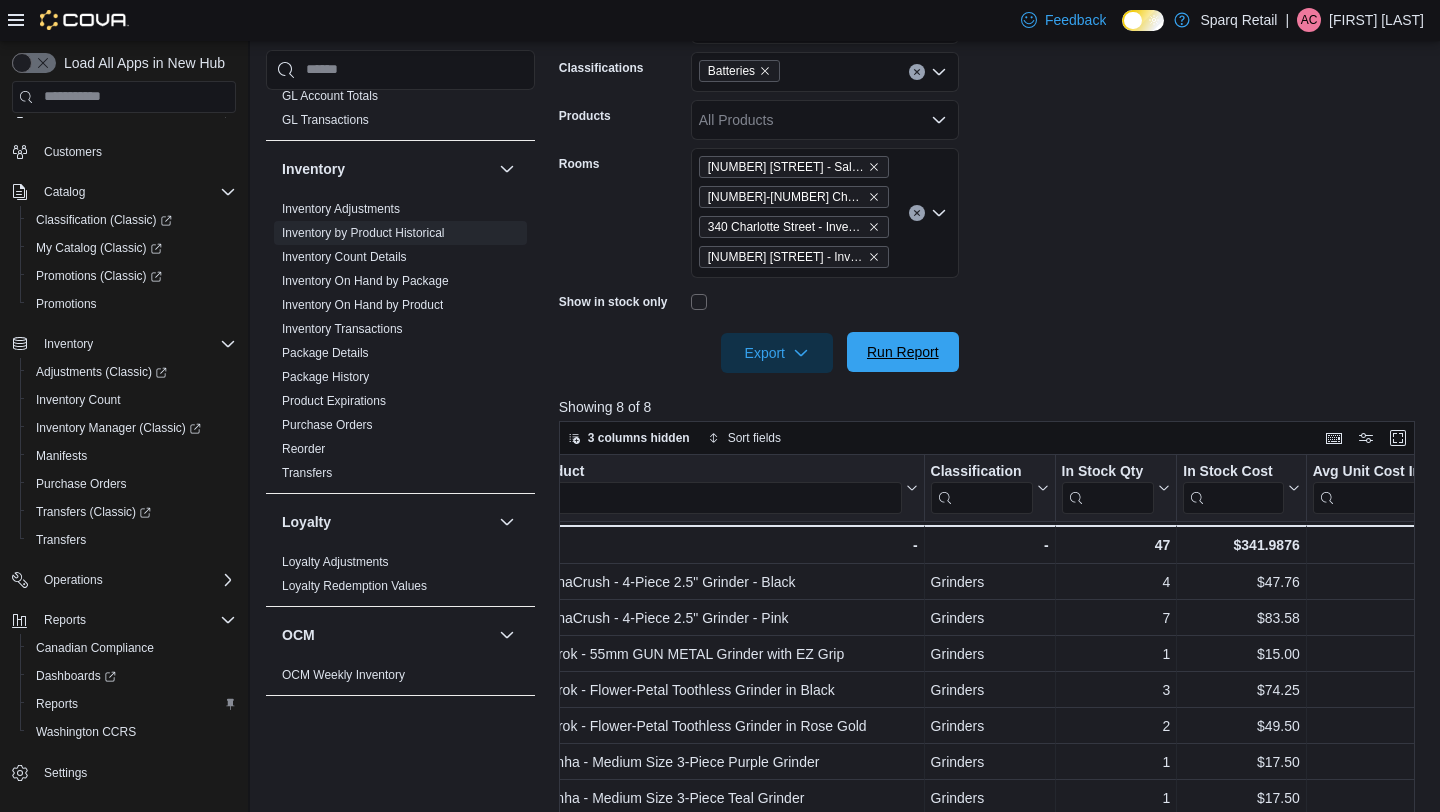 click on "Run Report" at bounding box center (903, 352) 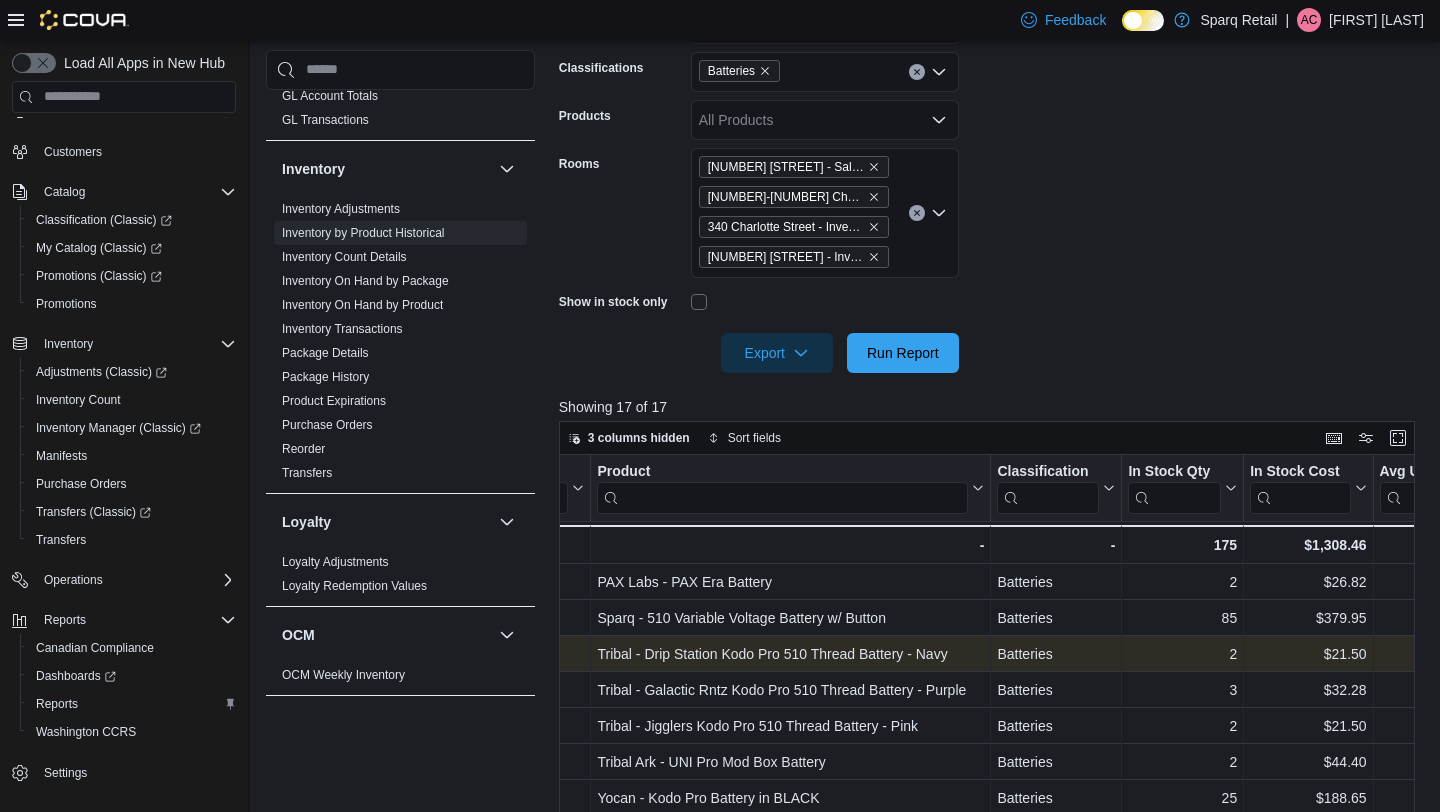scroll, scrollTop: 0, scrollLeft: 149, axis: horizontal 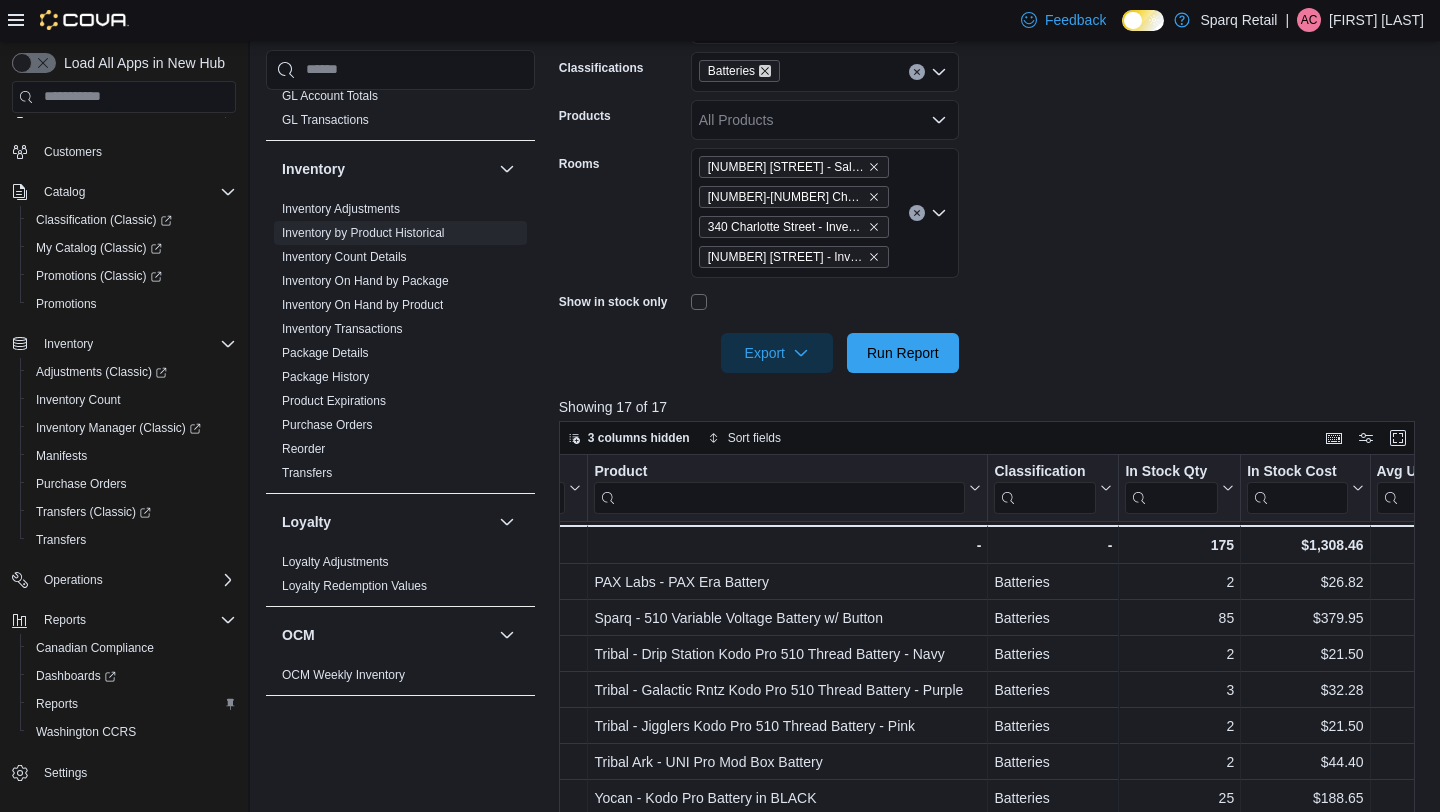 click 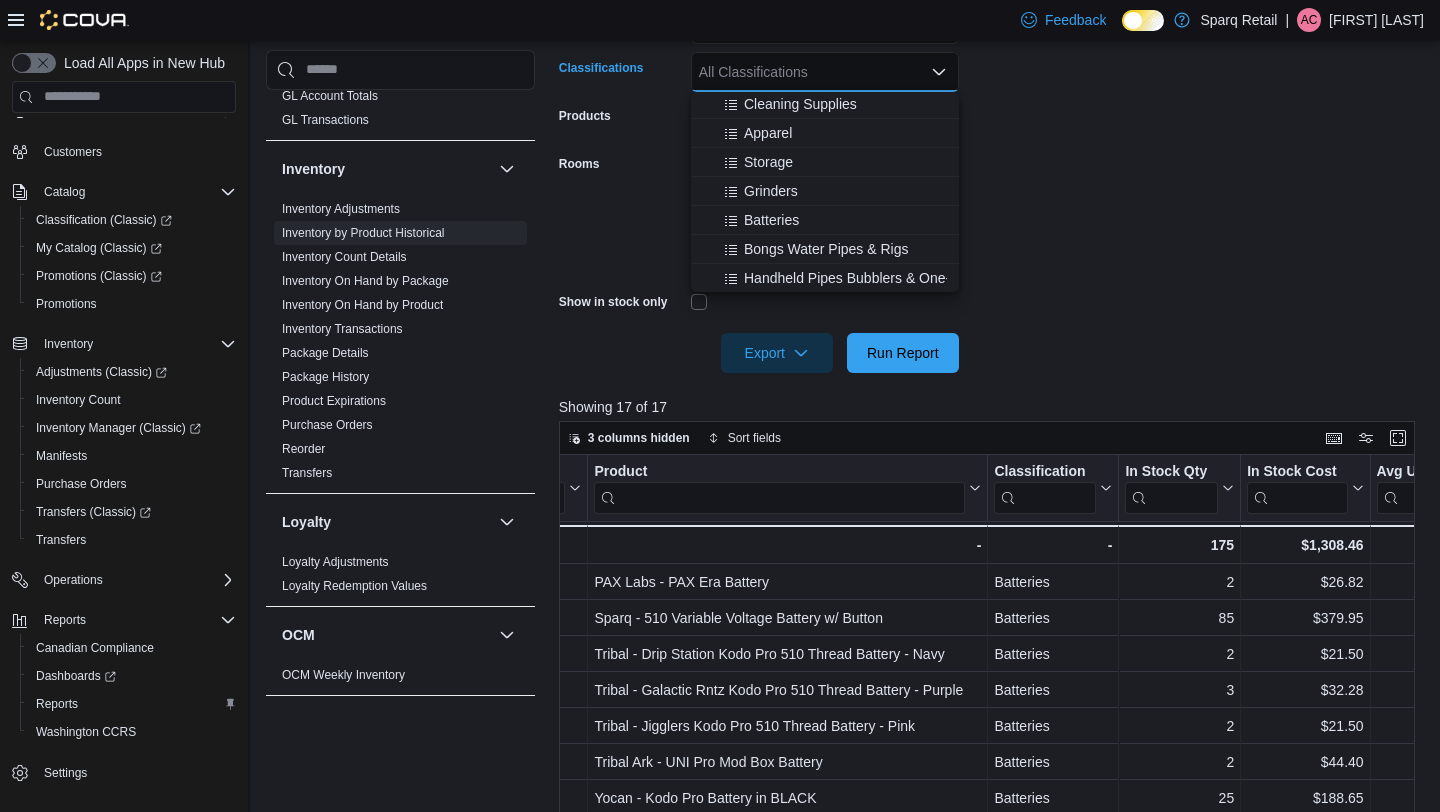 scroll, scrollTop: 410, scrollLeft: 0, axis: vertical 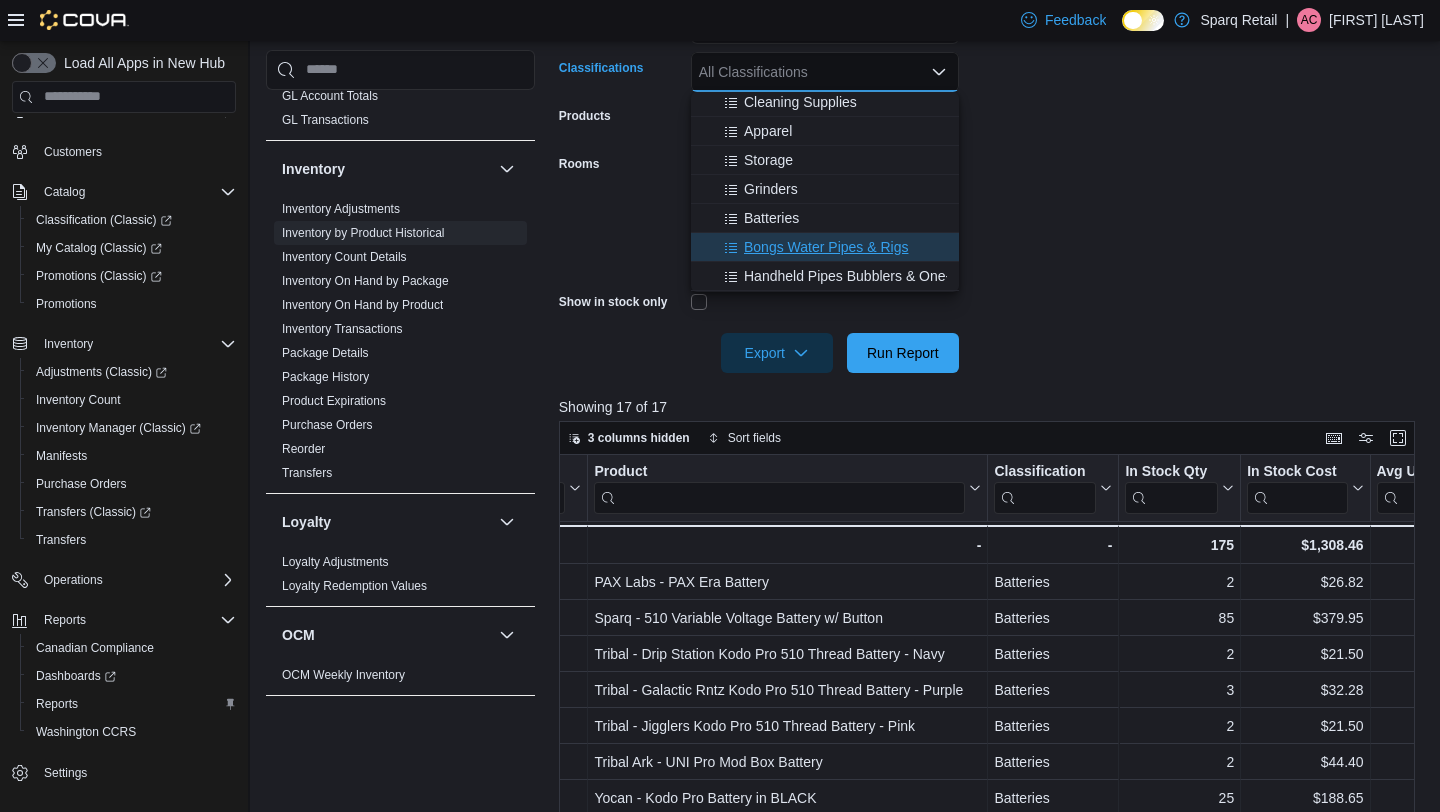 click on "Bongs Water Pipes & Rigs" at bounding box center (826, 247) 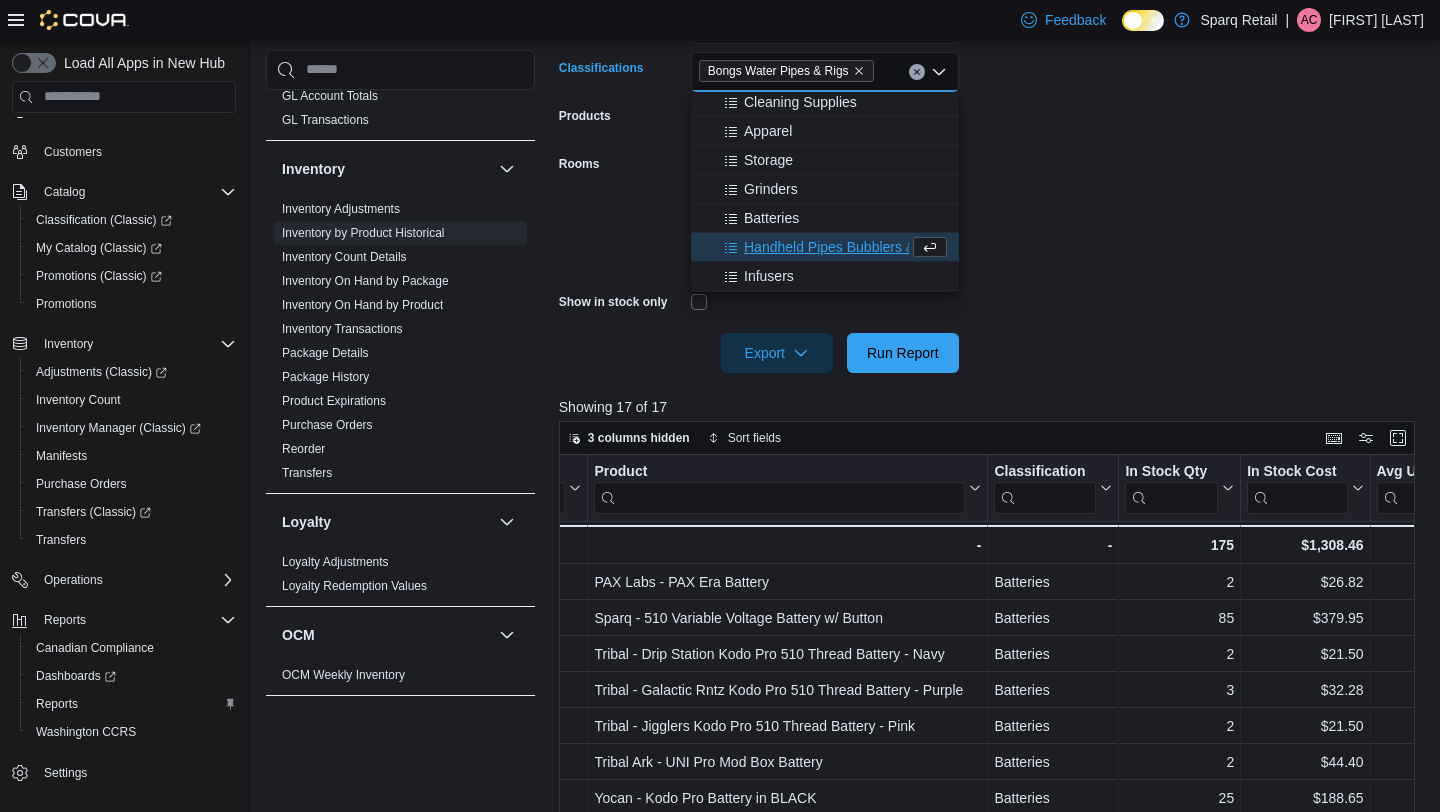 click on "**********" at bounding box center (991, 152) 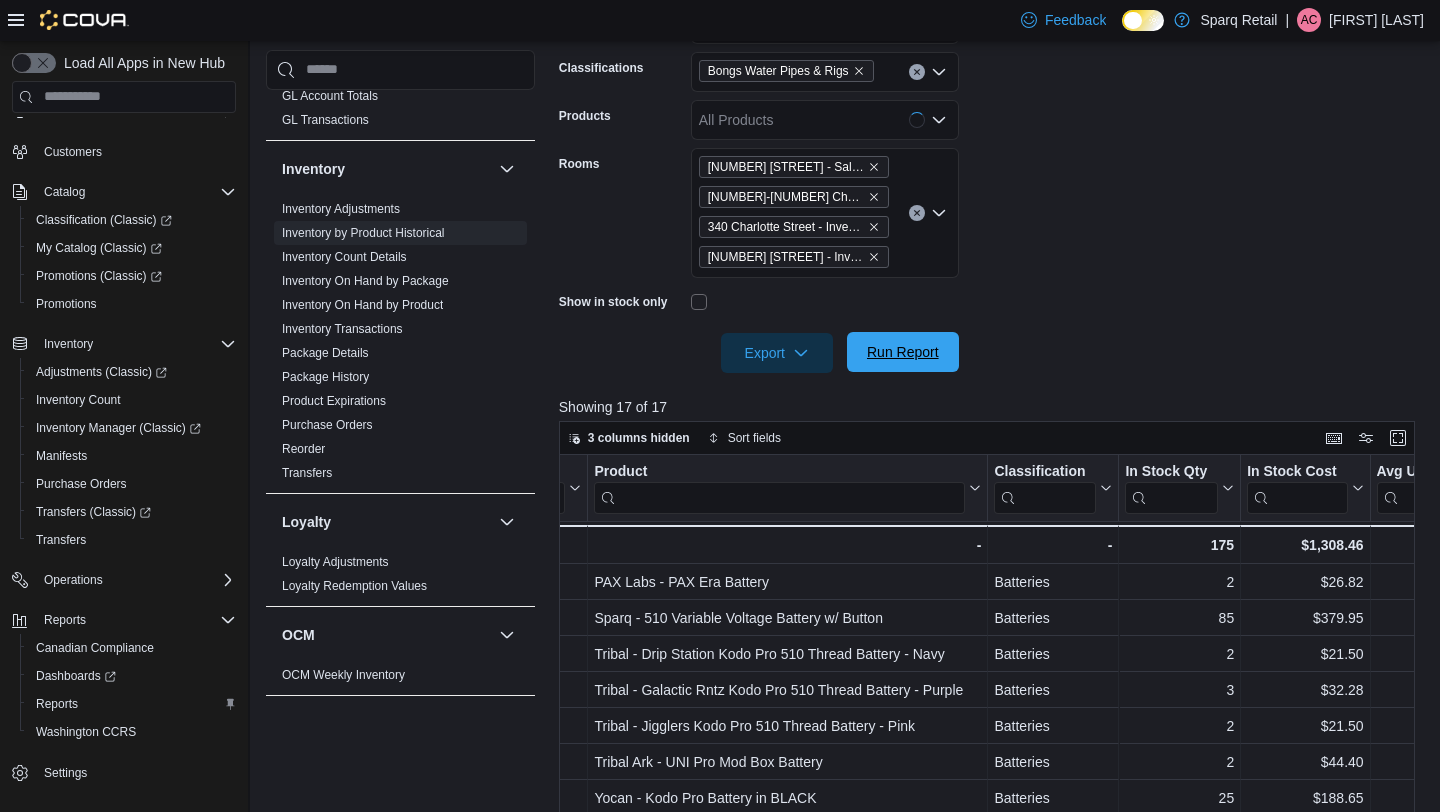 click on "Run Report" at bounding box center (903, 352) 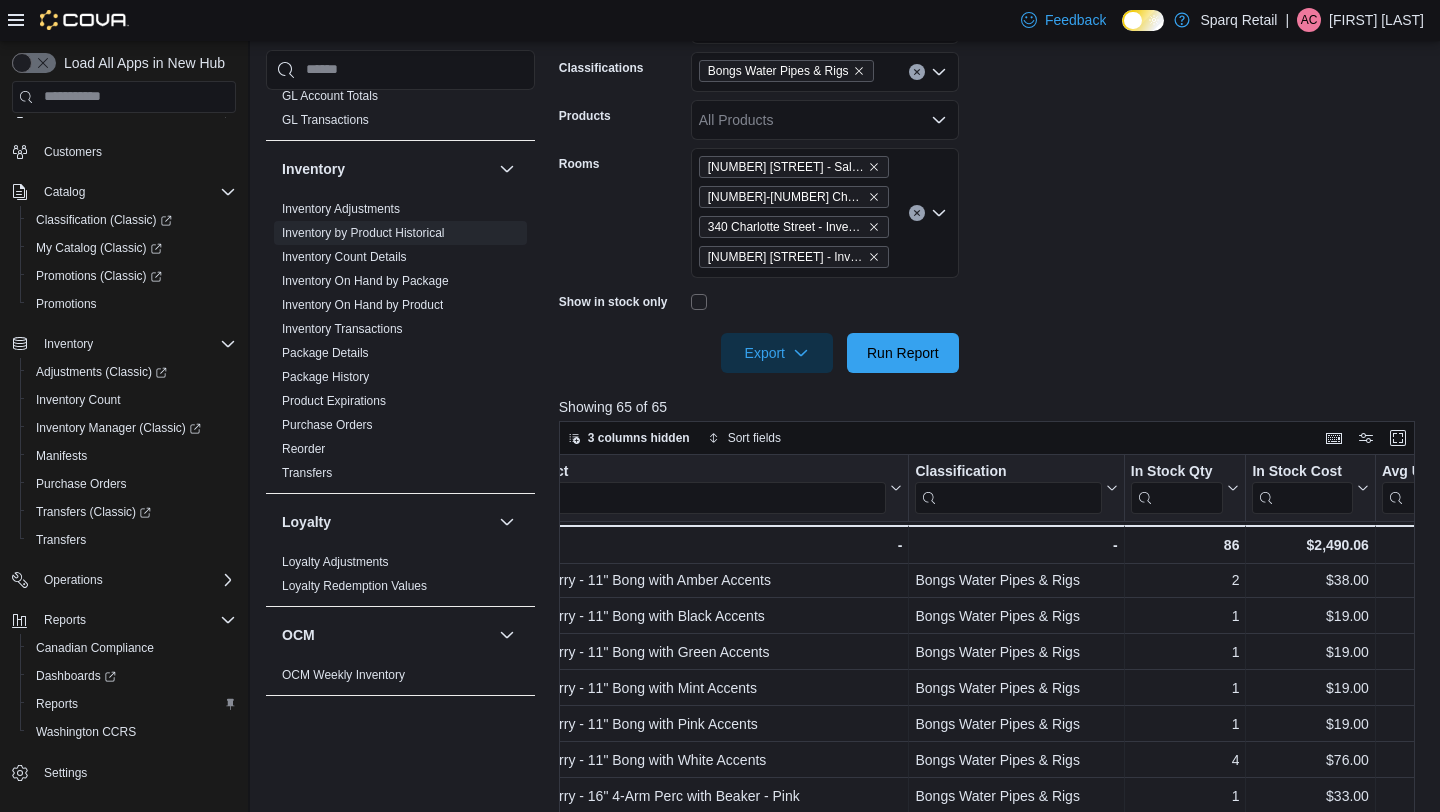 scroll, scrollTop: 2, scrollLeft: 233, axis: both 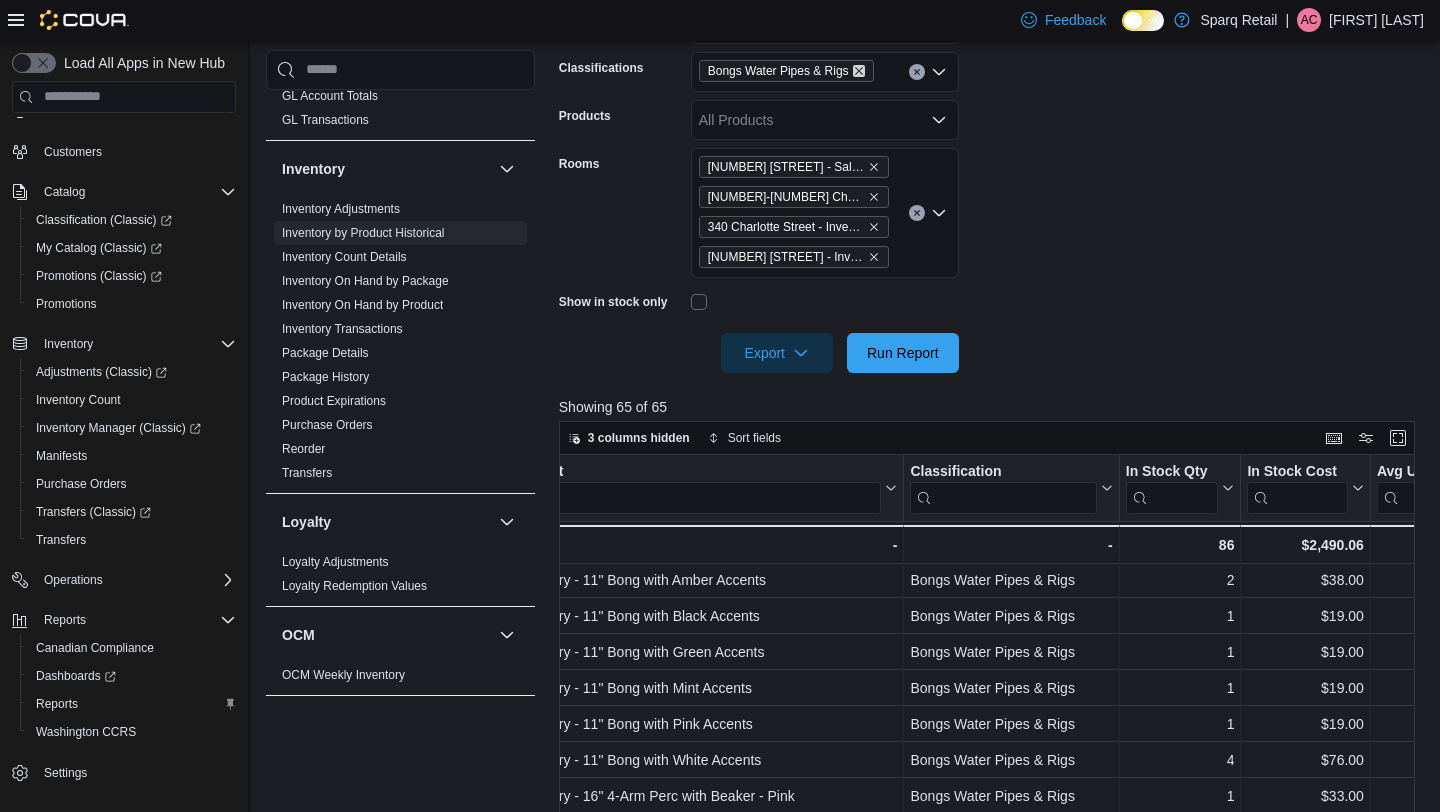 click 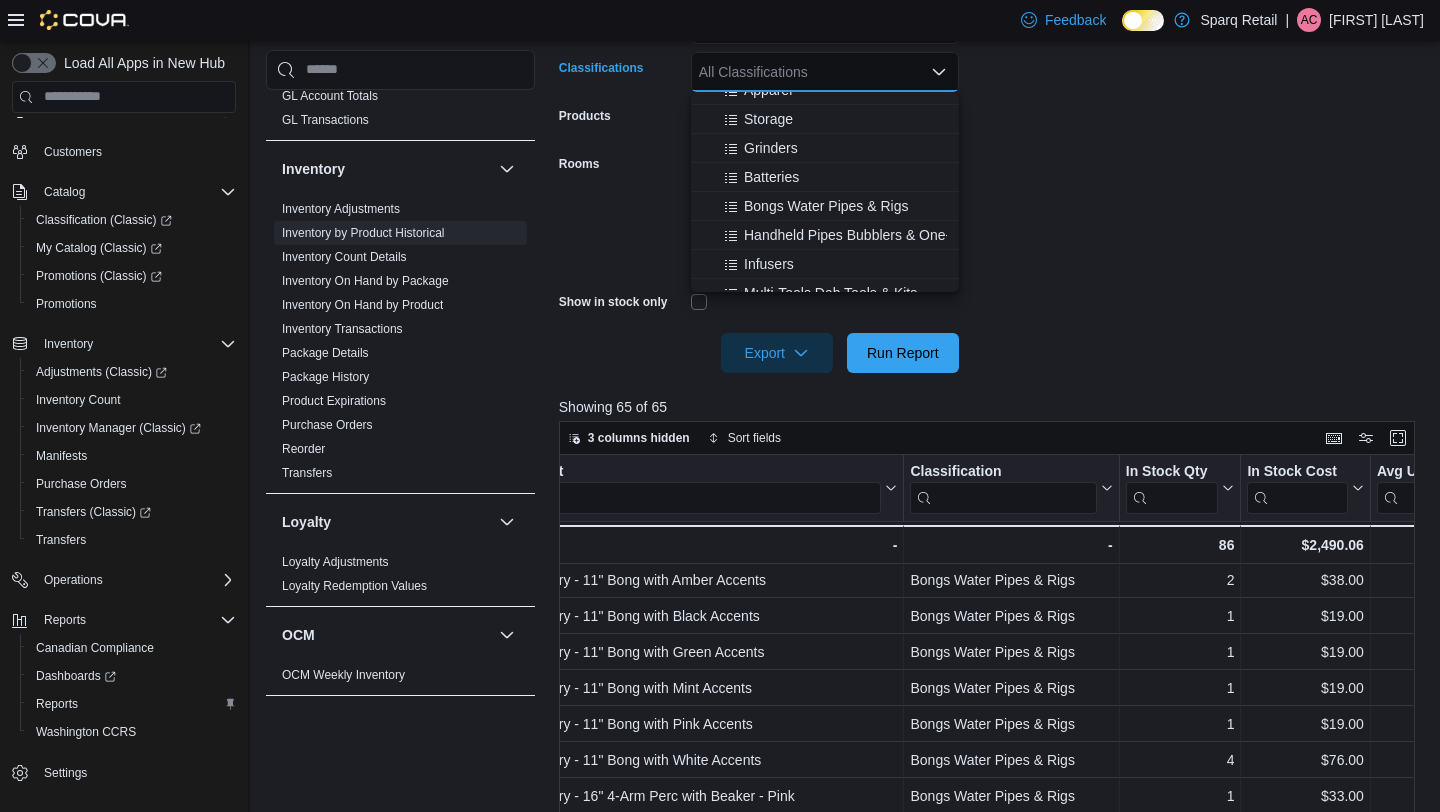 scroll, scrollTop: 476, scrollLeft: 0, axis: vertical 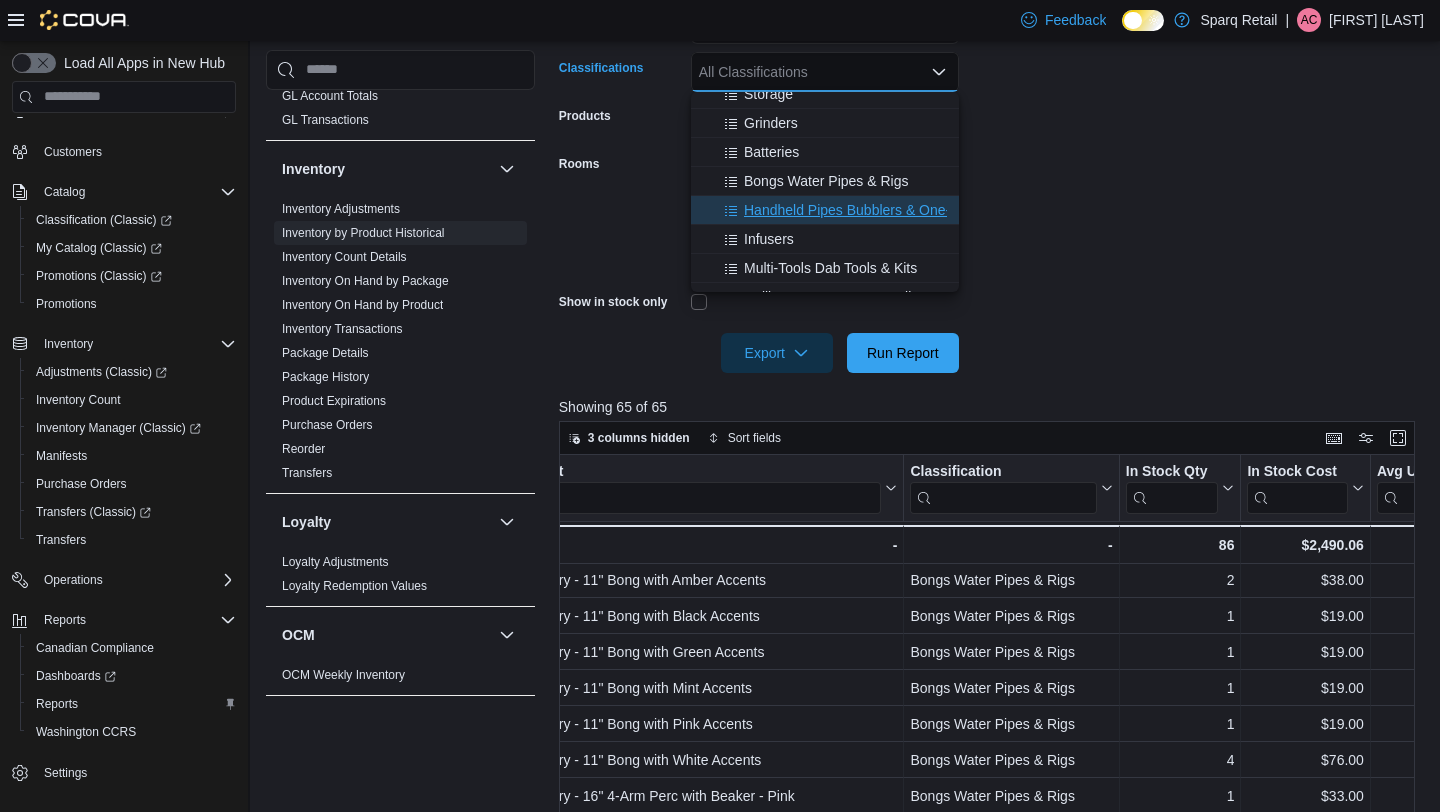 click on "Handheld Pipes Bubblers & One-Hitters" at bounding box center [867, 210] 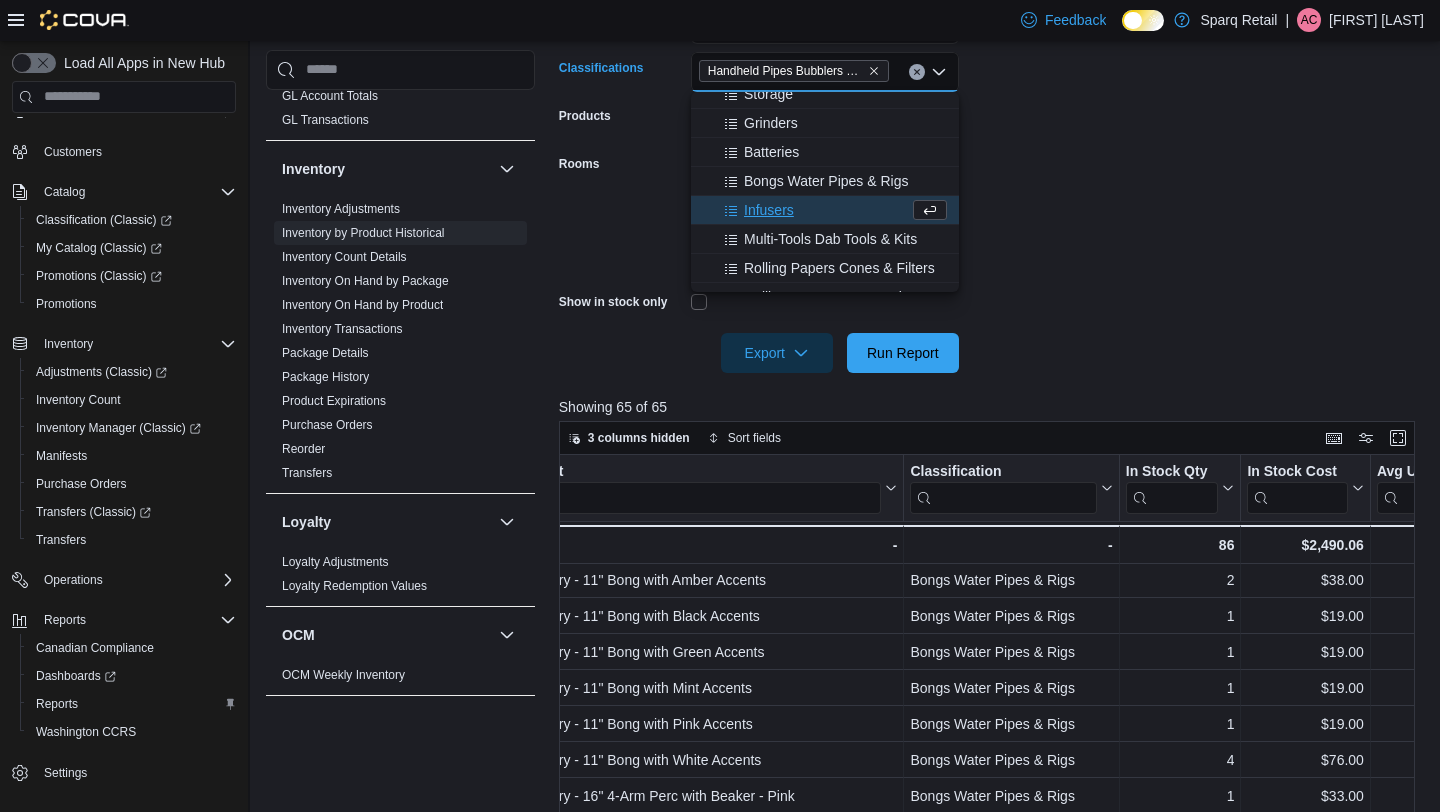 click on "**********" at bounding box center [991, 152] 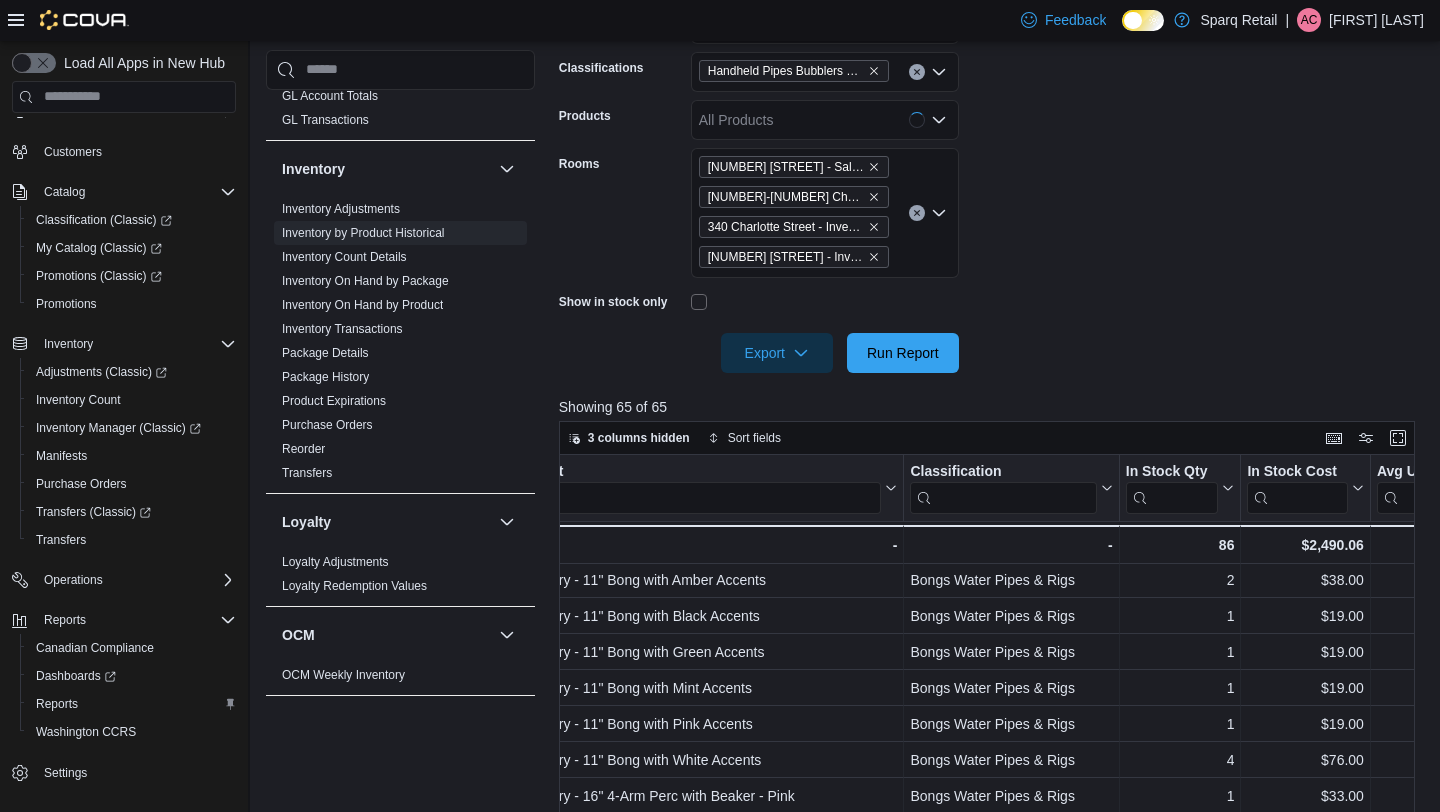 click at bounding box center (991, 325) 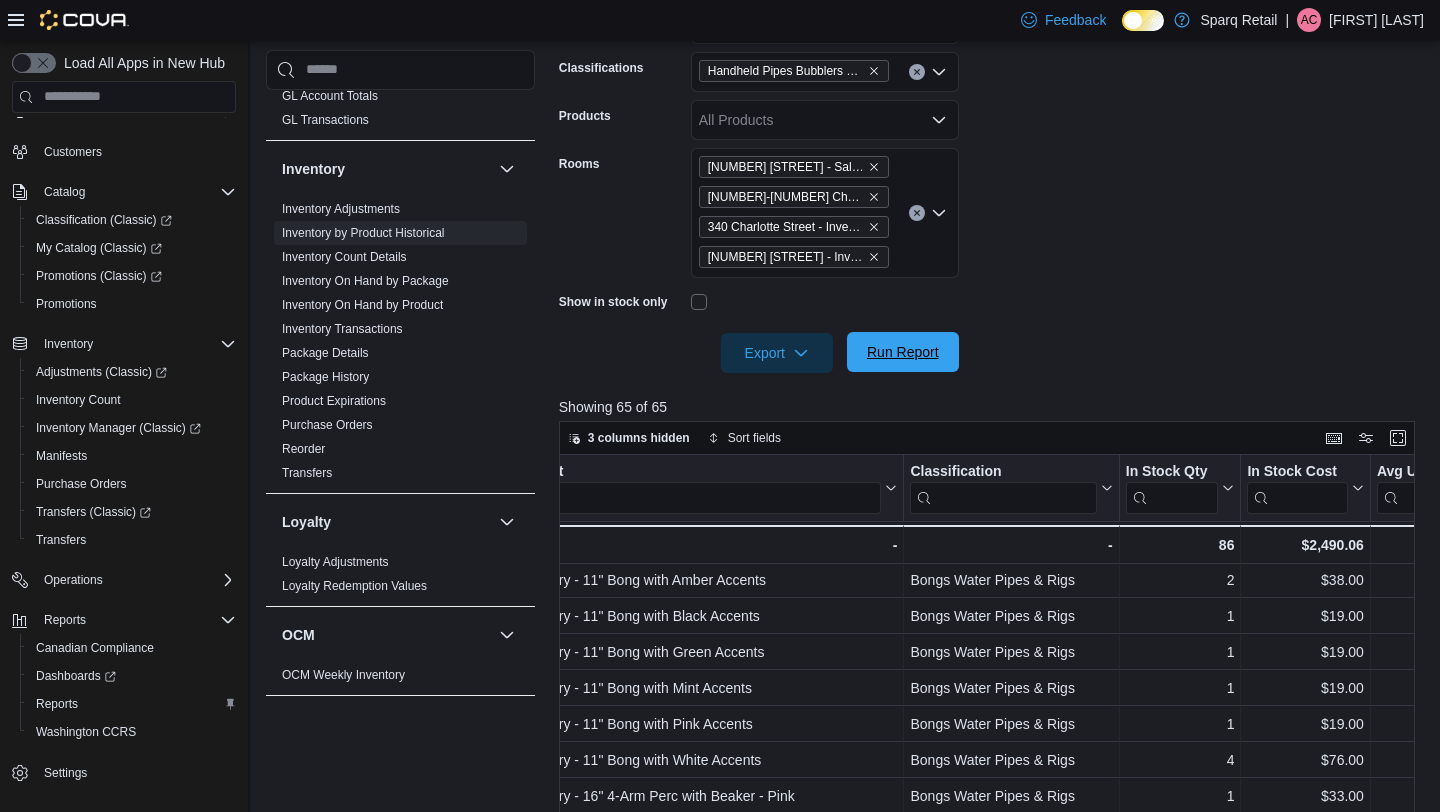 click on "Run Report" at bounding box center [903, 352] 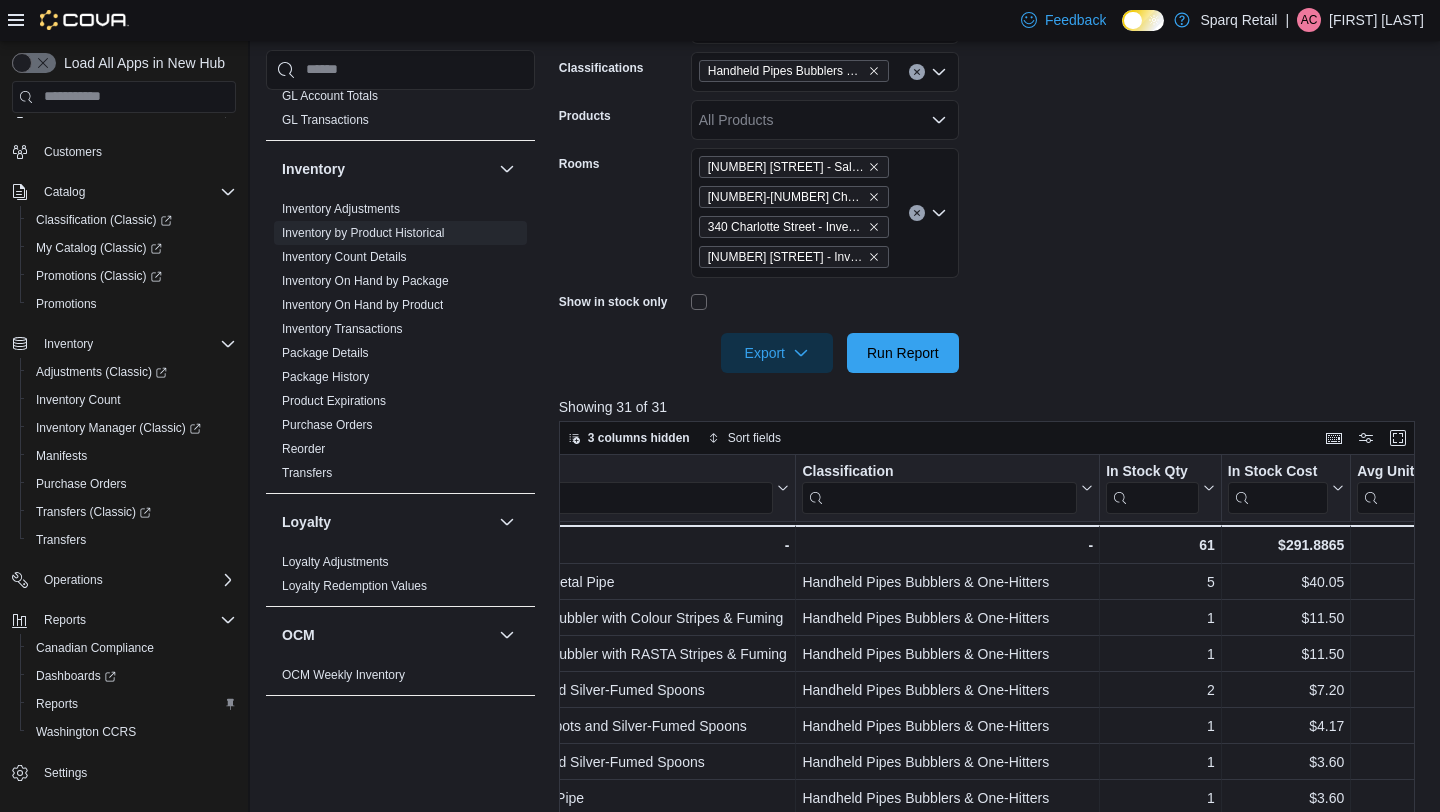scroll, scrollTop: 0, scrollLeft: 343, axis: horizontal 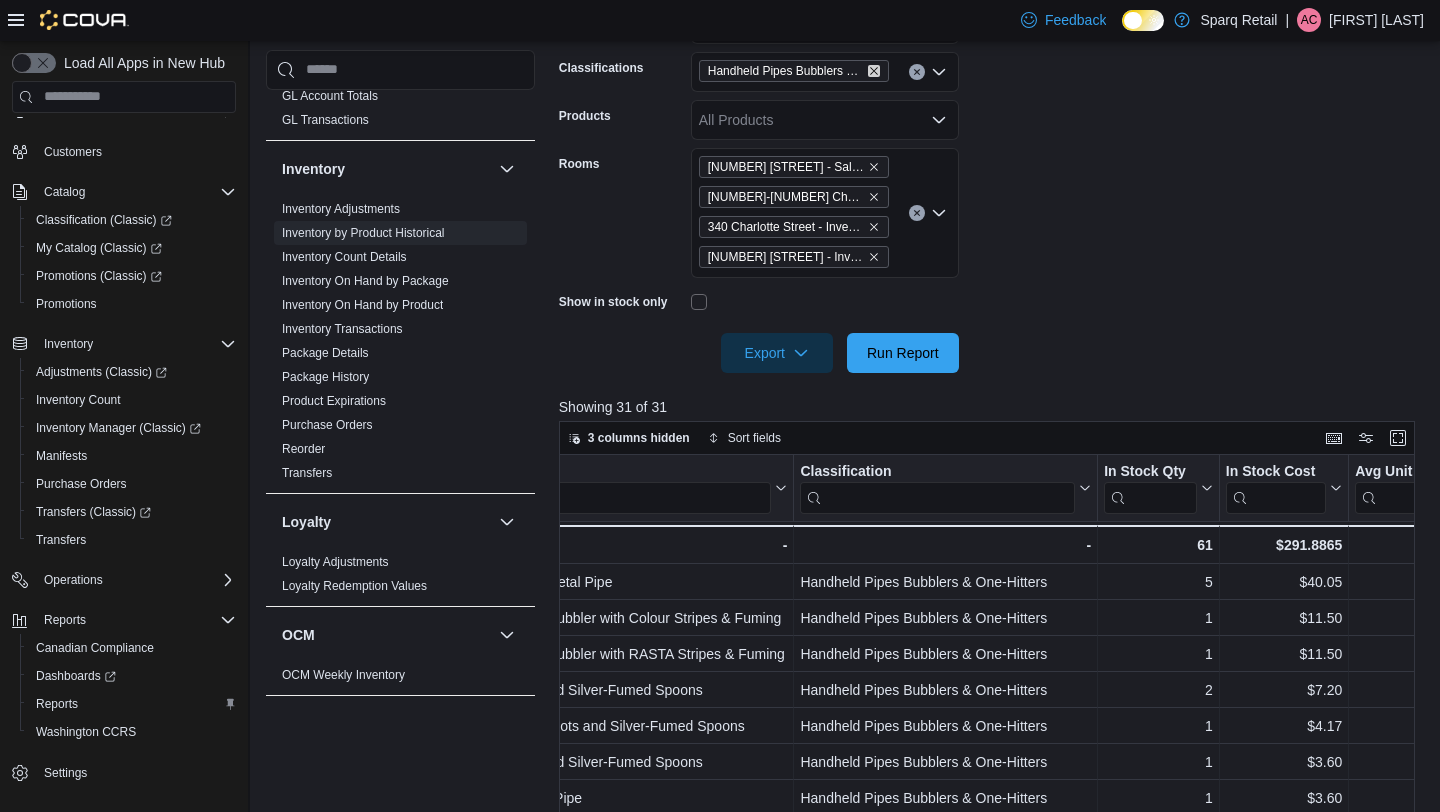 click 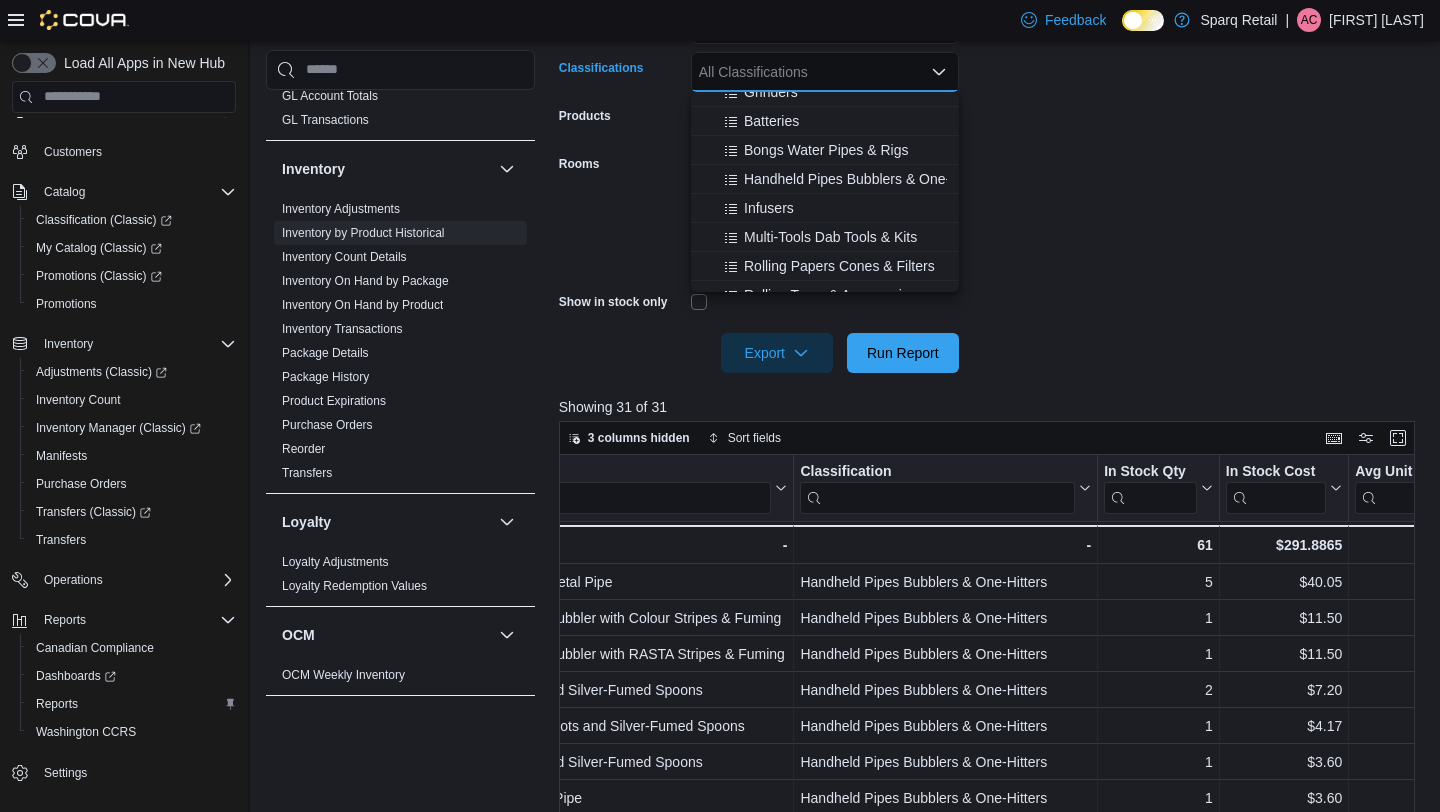 scroll, scrollTop: 515, scrollLeft: 0, axis: vertical 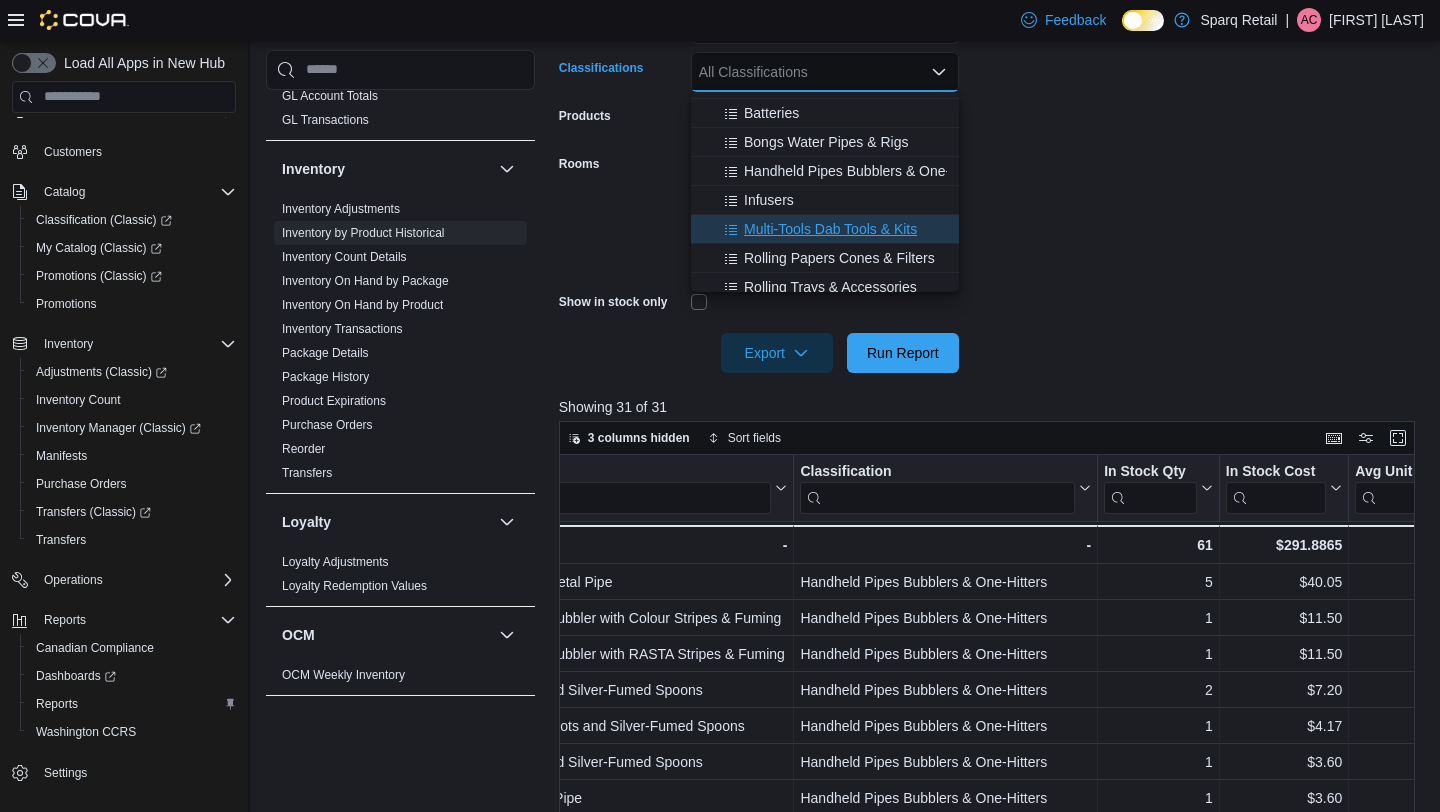click on "Multi-Tools Dab Tools & Kits" at bounding box center [825, 229] 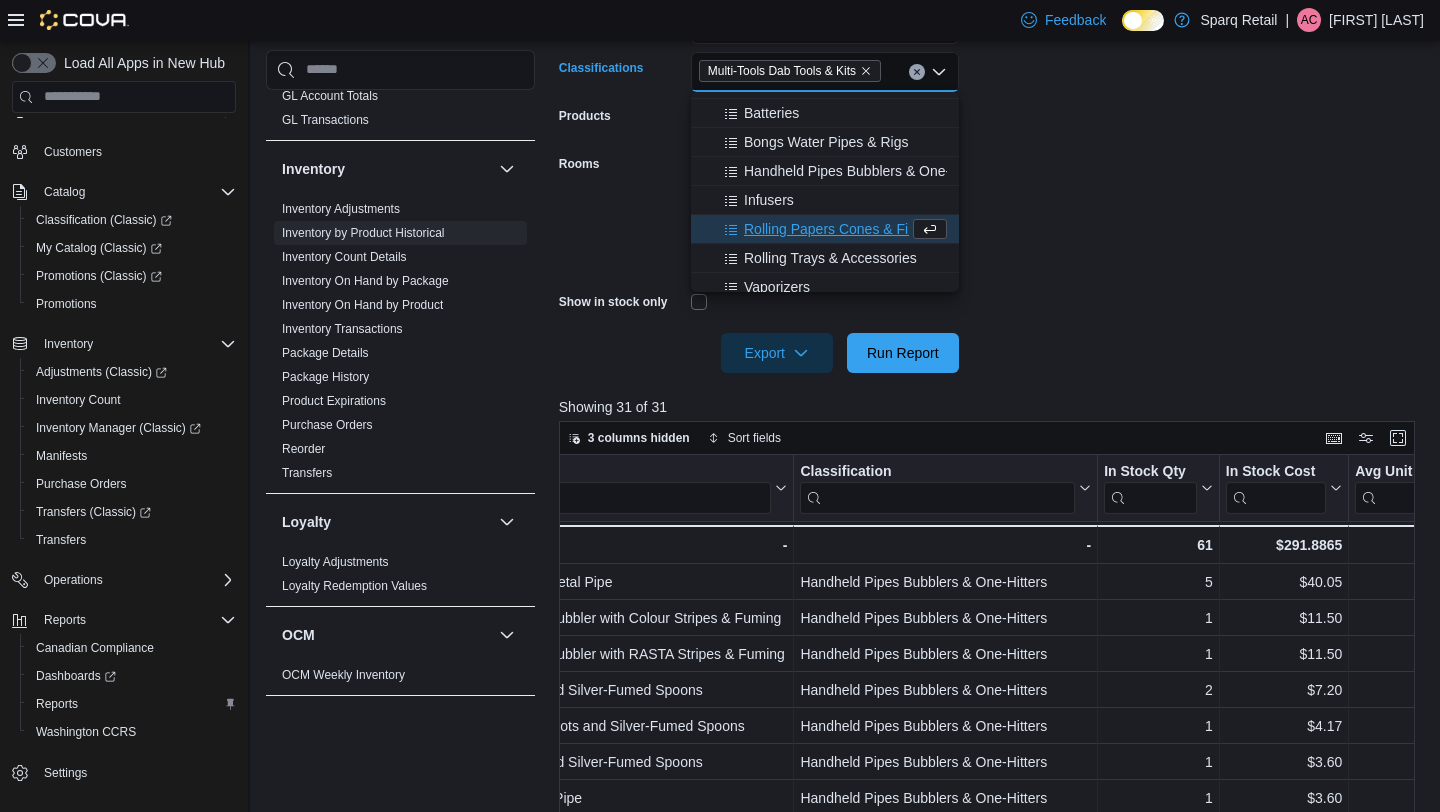 click on "**********" at bounding box center [991, 152] 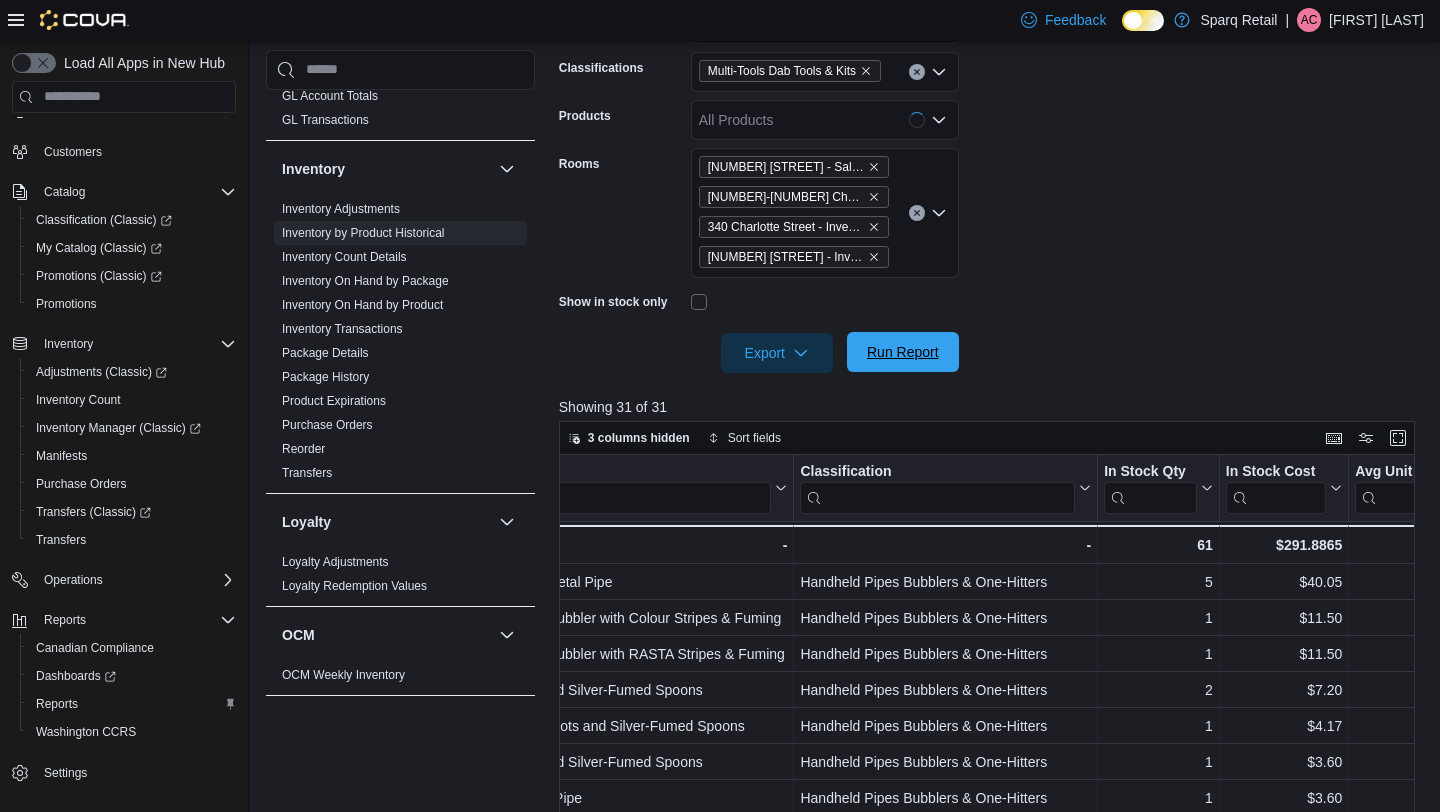 click on "Run Report" at bounding box center (903, 352) 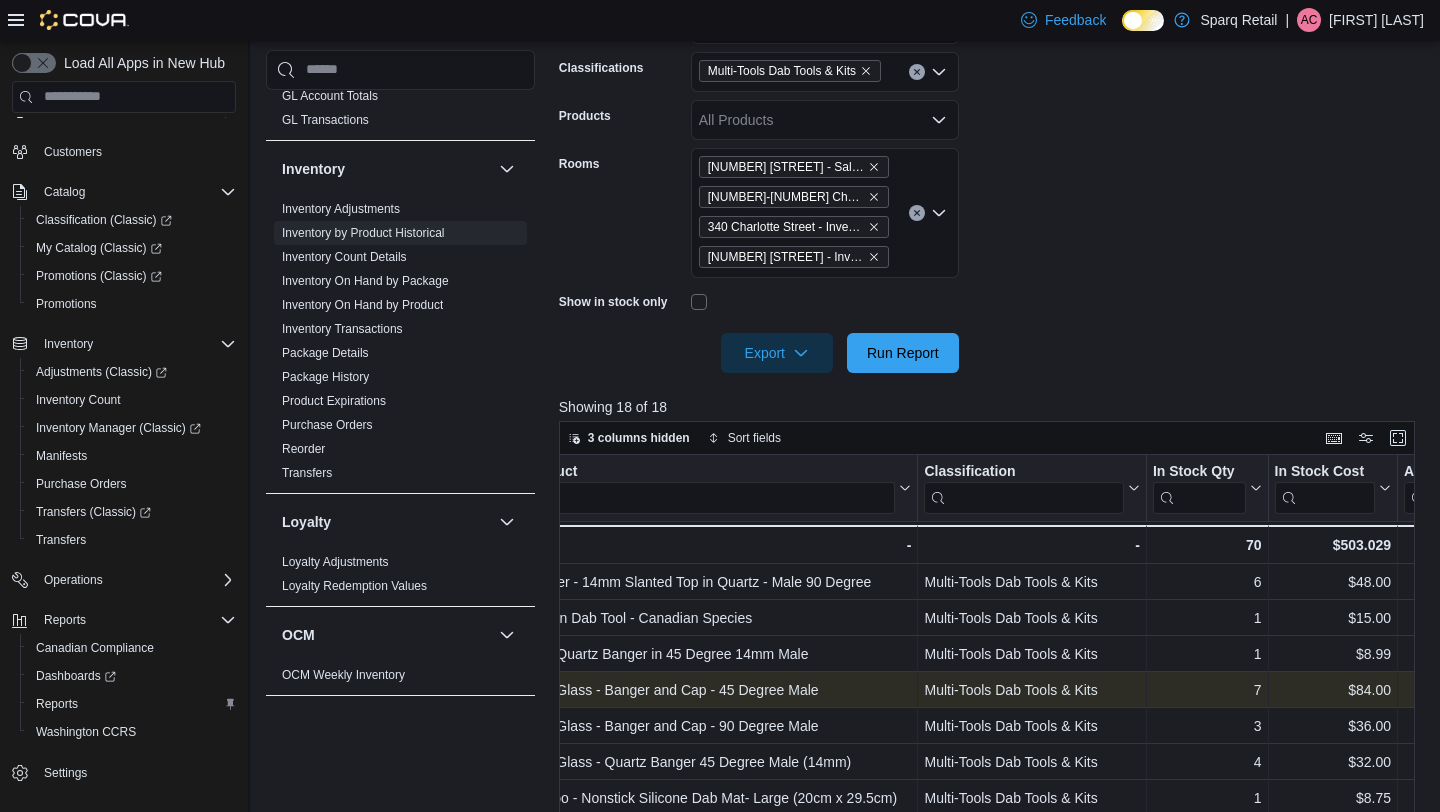 scroll, scrollTop: 0, scrollLeft: 226, axis: horizontal 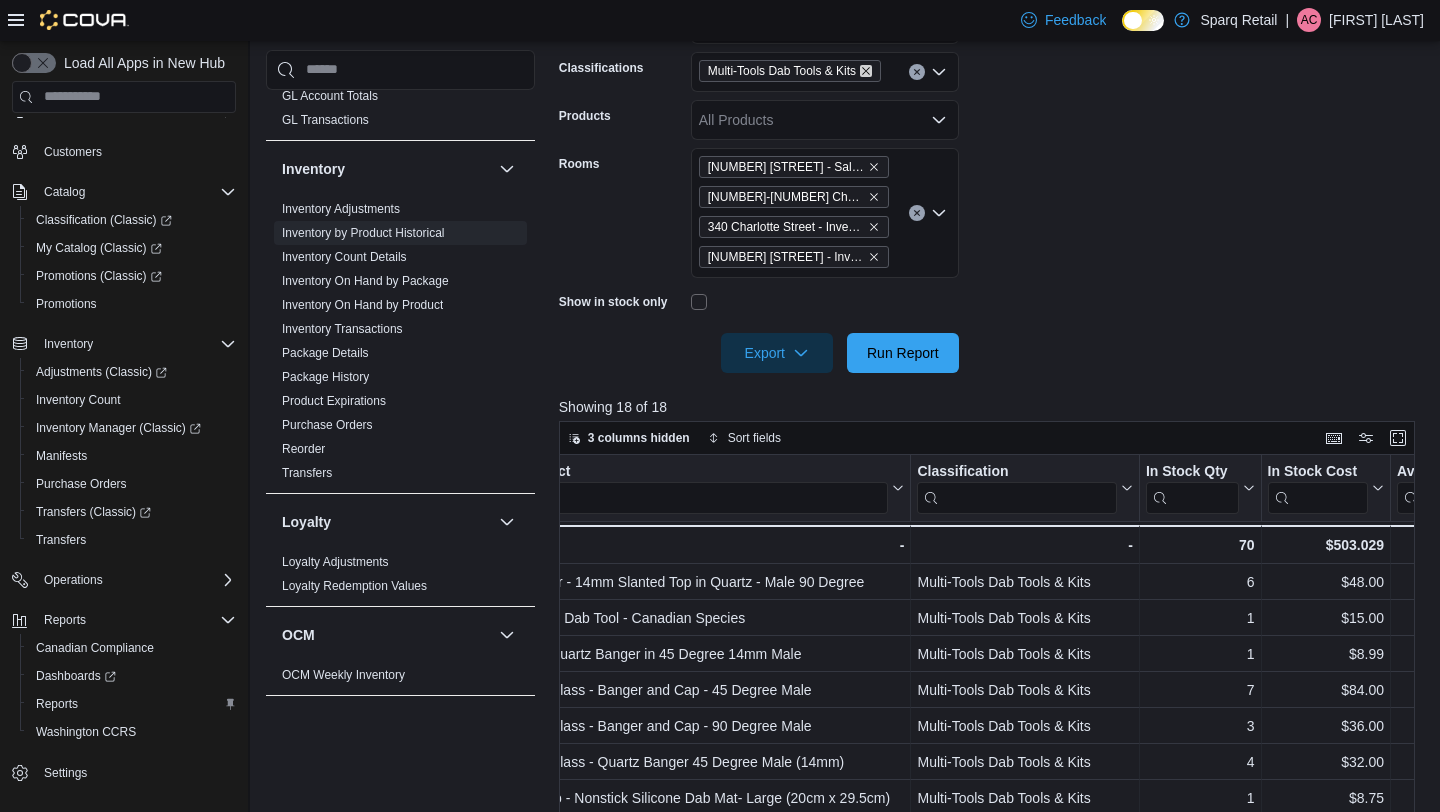 click 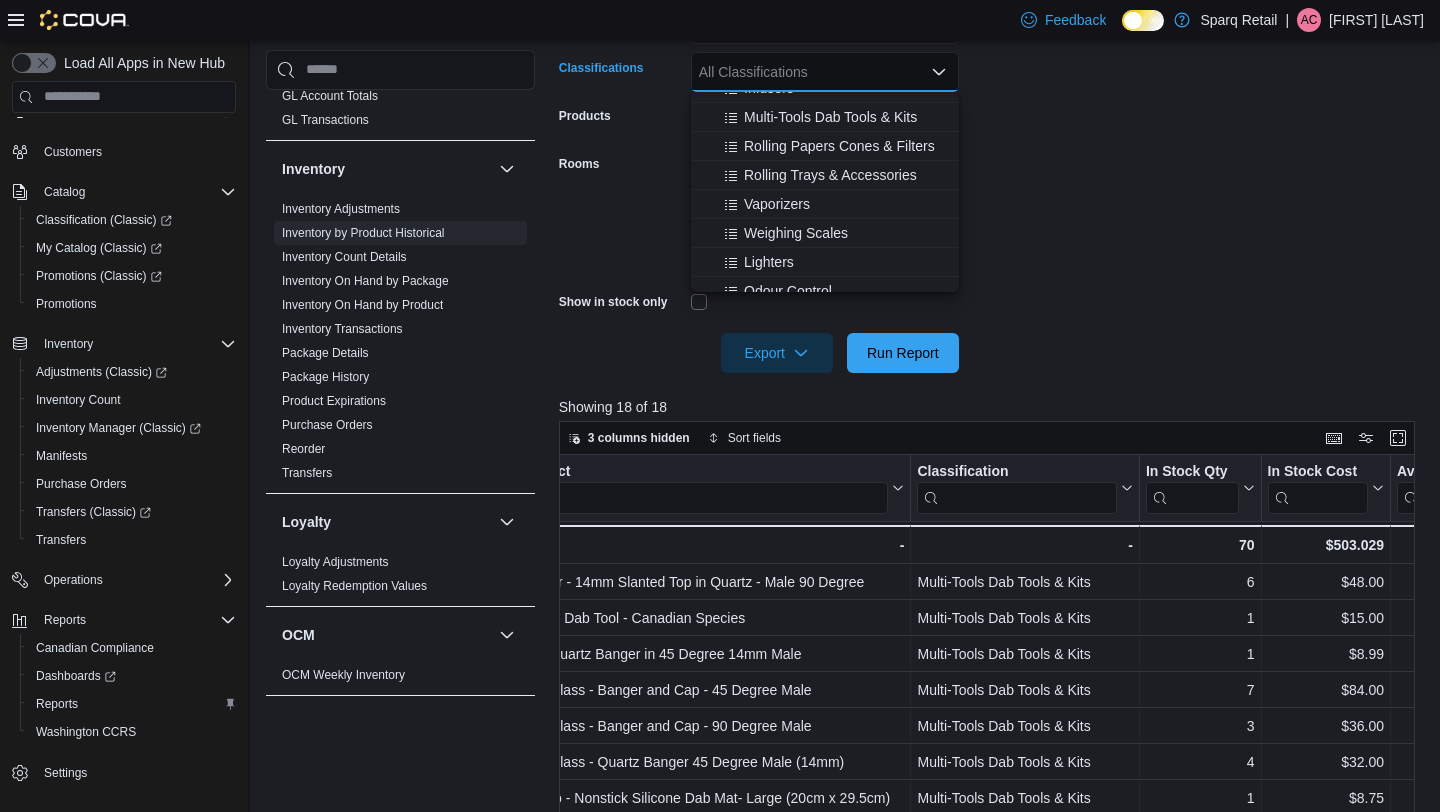 scroll, scrollTop: 608, scrollLeft: 0, axis: vertical 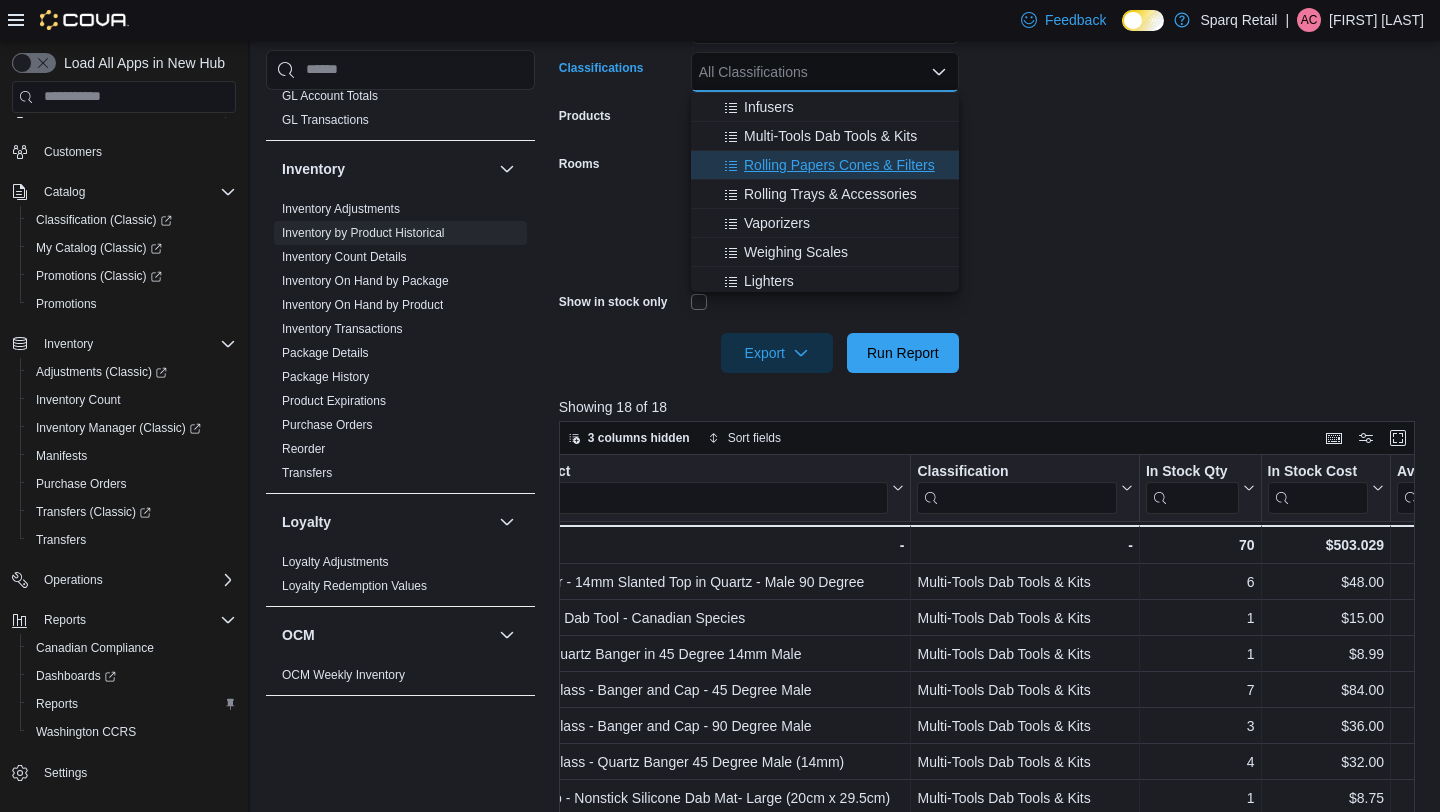 click on "Rolling Papers Cones &  Filters" at bounding box center (839, 165) 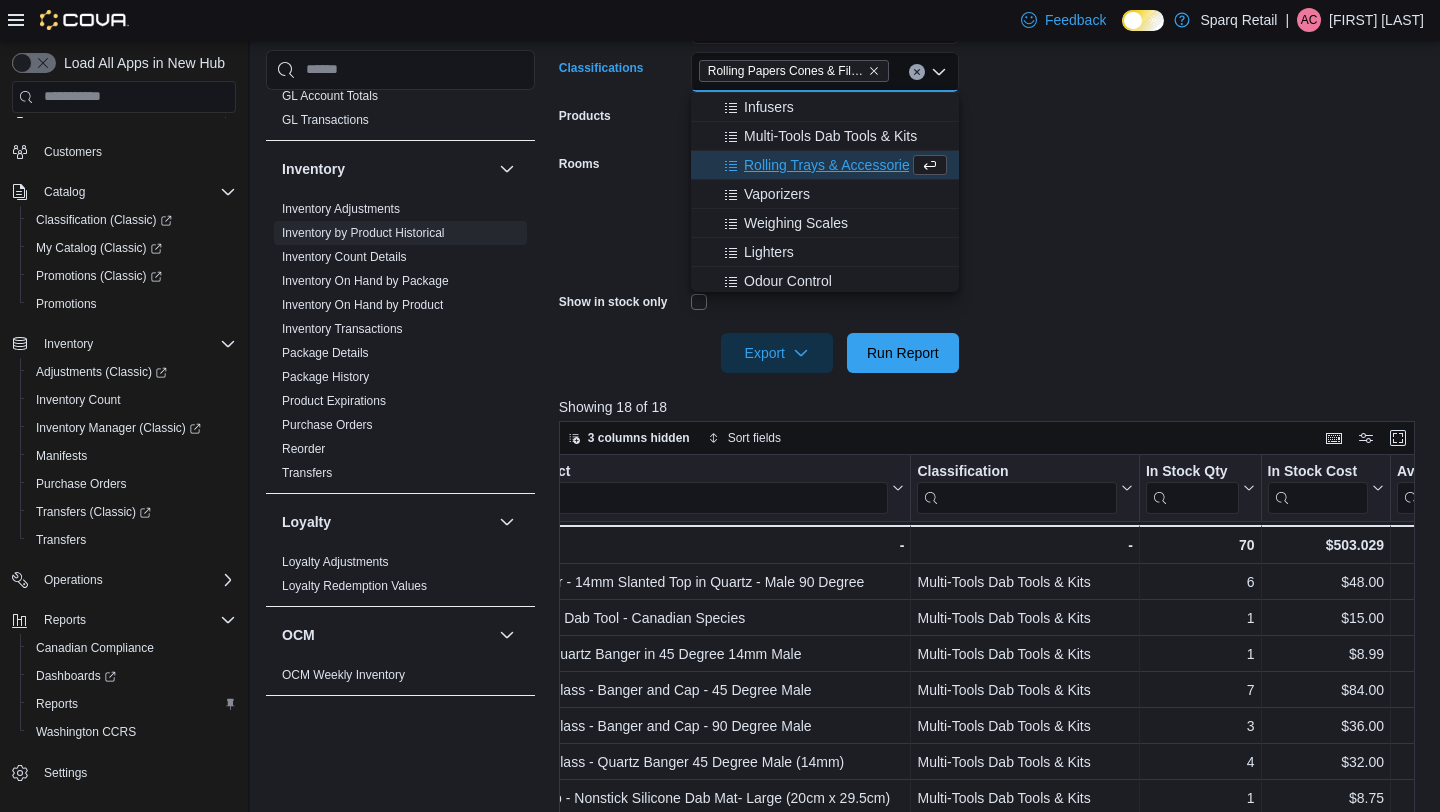 click on "**********" at bounding box center (991, 152) 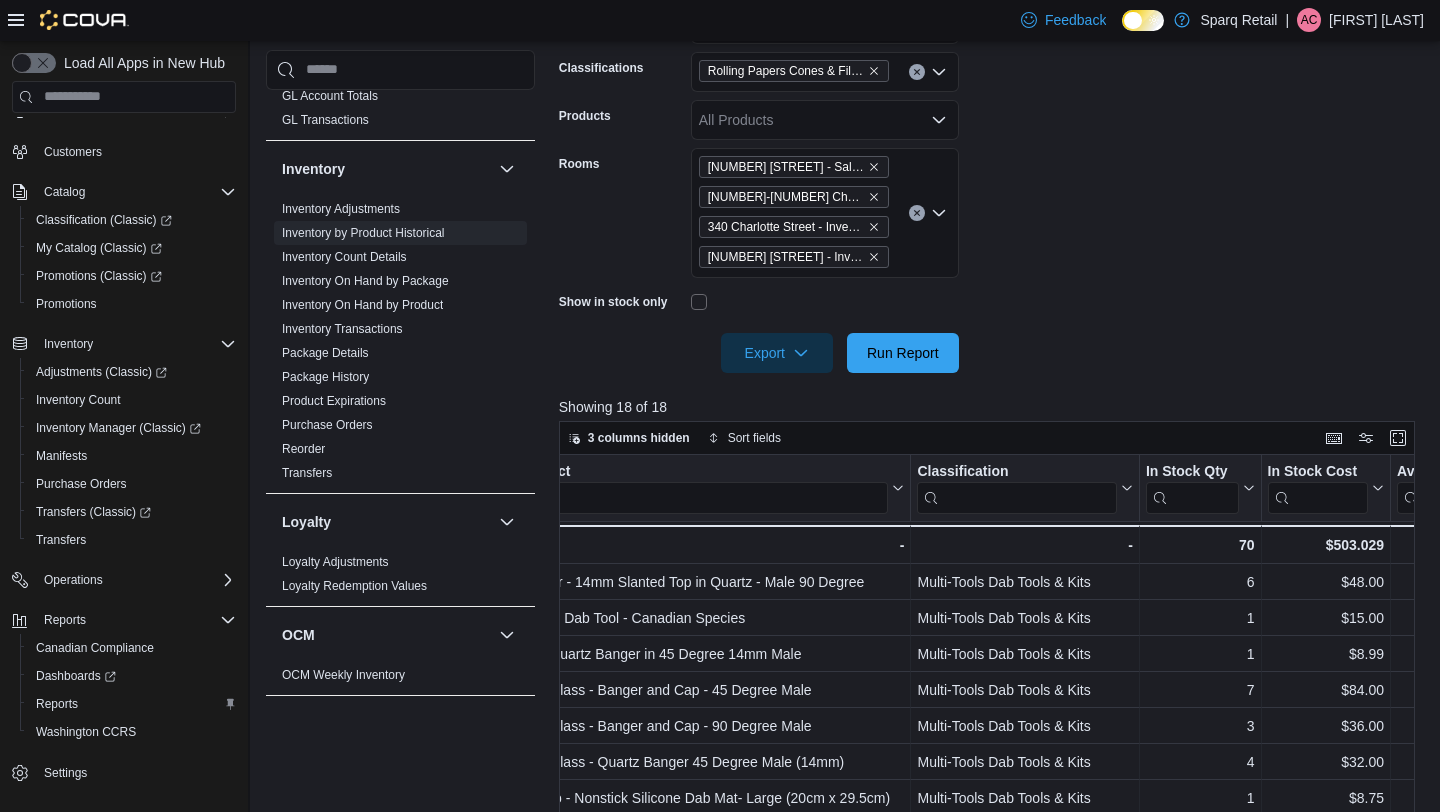 click at bounding box center (991, 325) 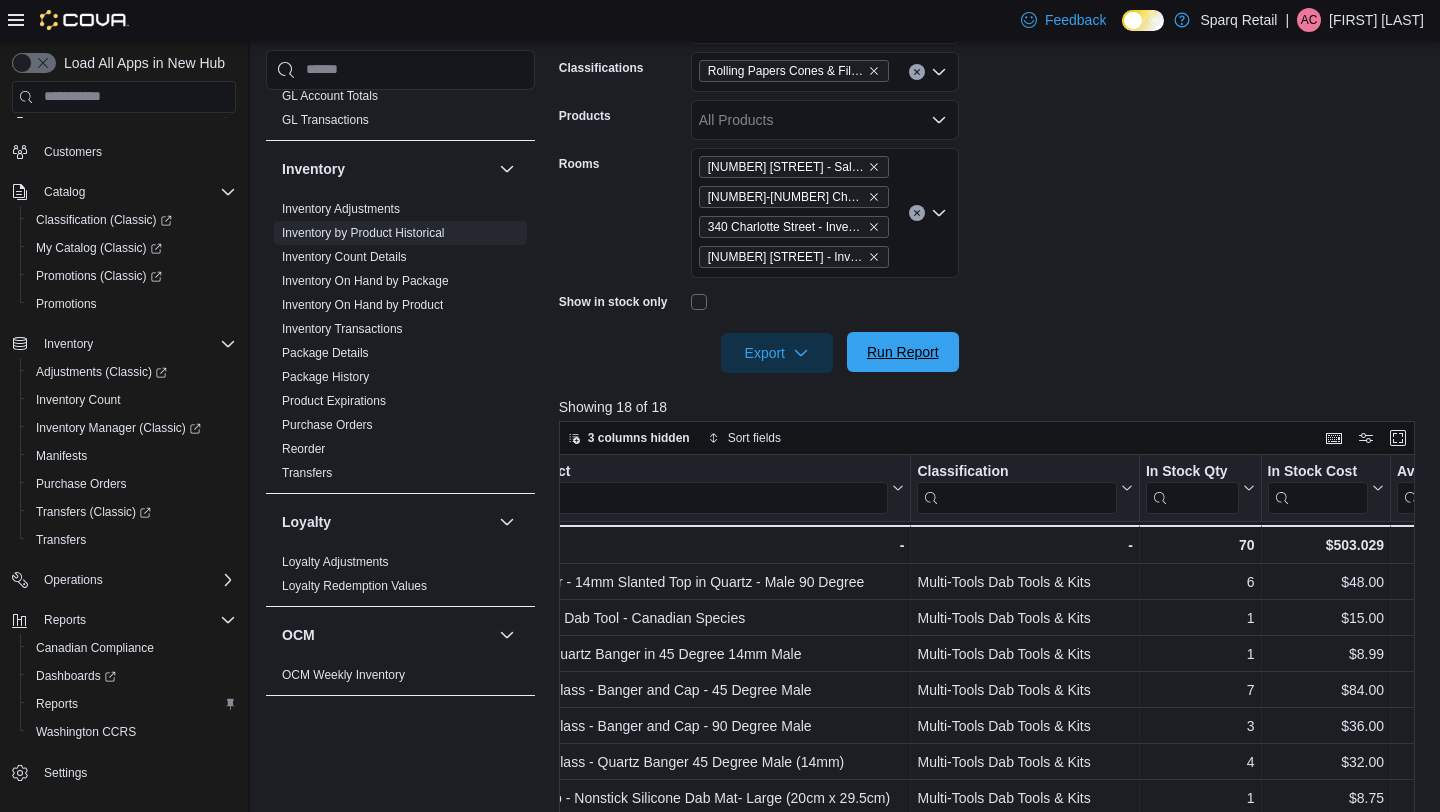 click on "Run Report" at bounding box center (903, 352) 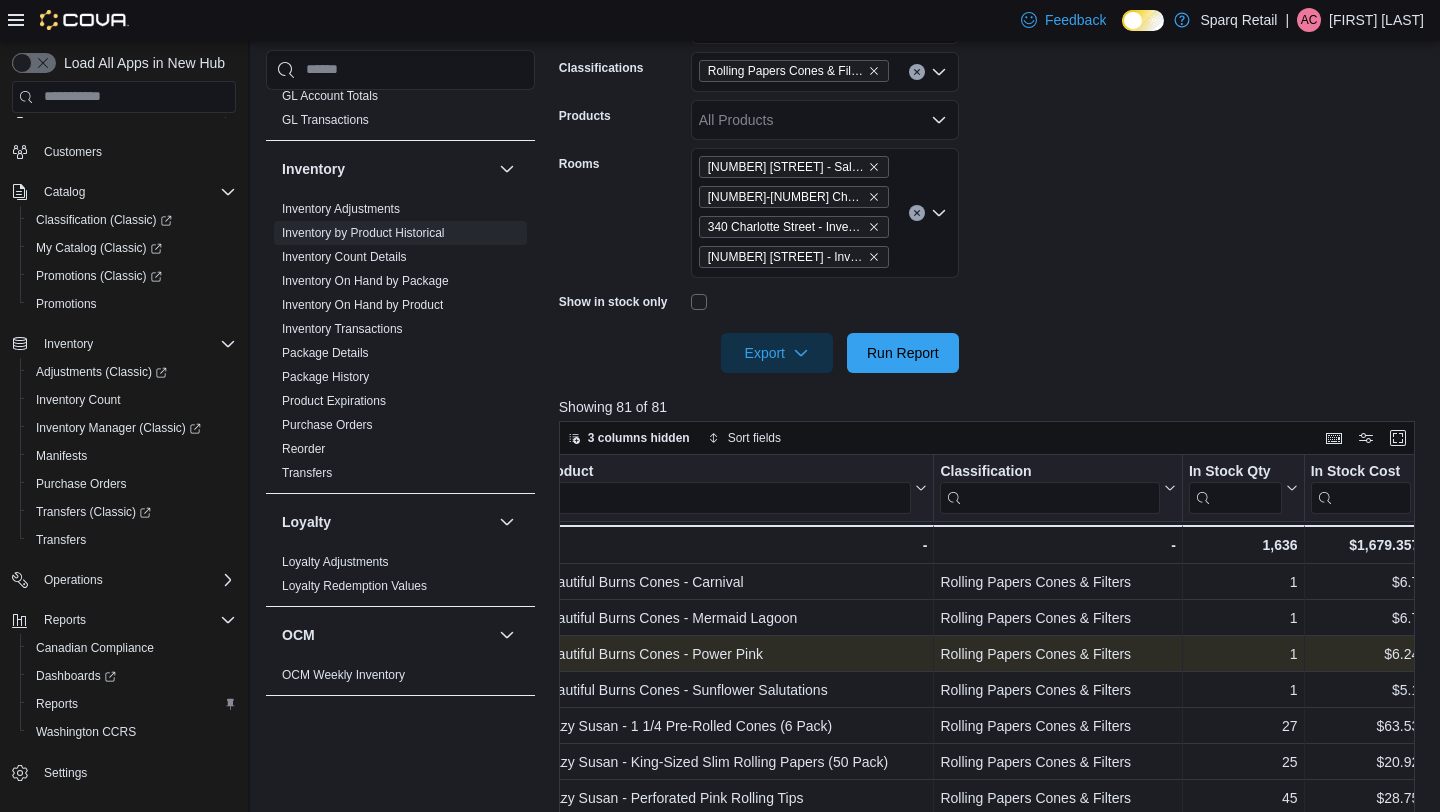 scroll, scrollTop: 0, scrollLeft: 245, axis: horizontal 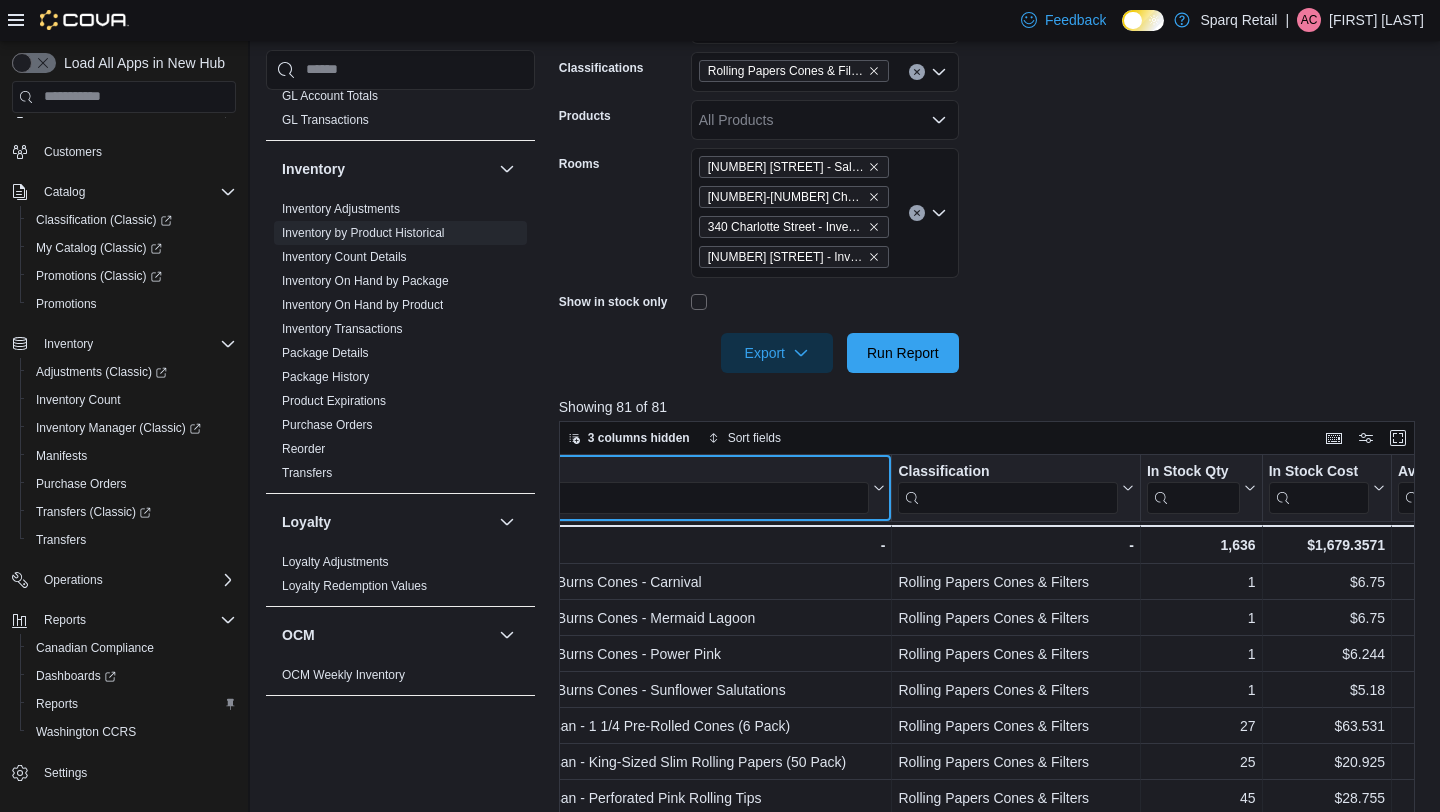 click at bounding box center [683, 497] 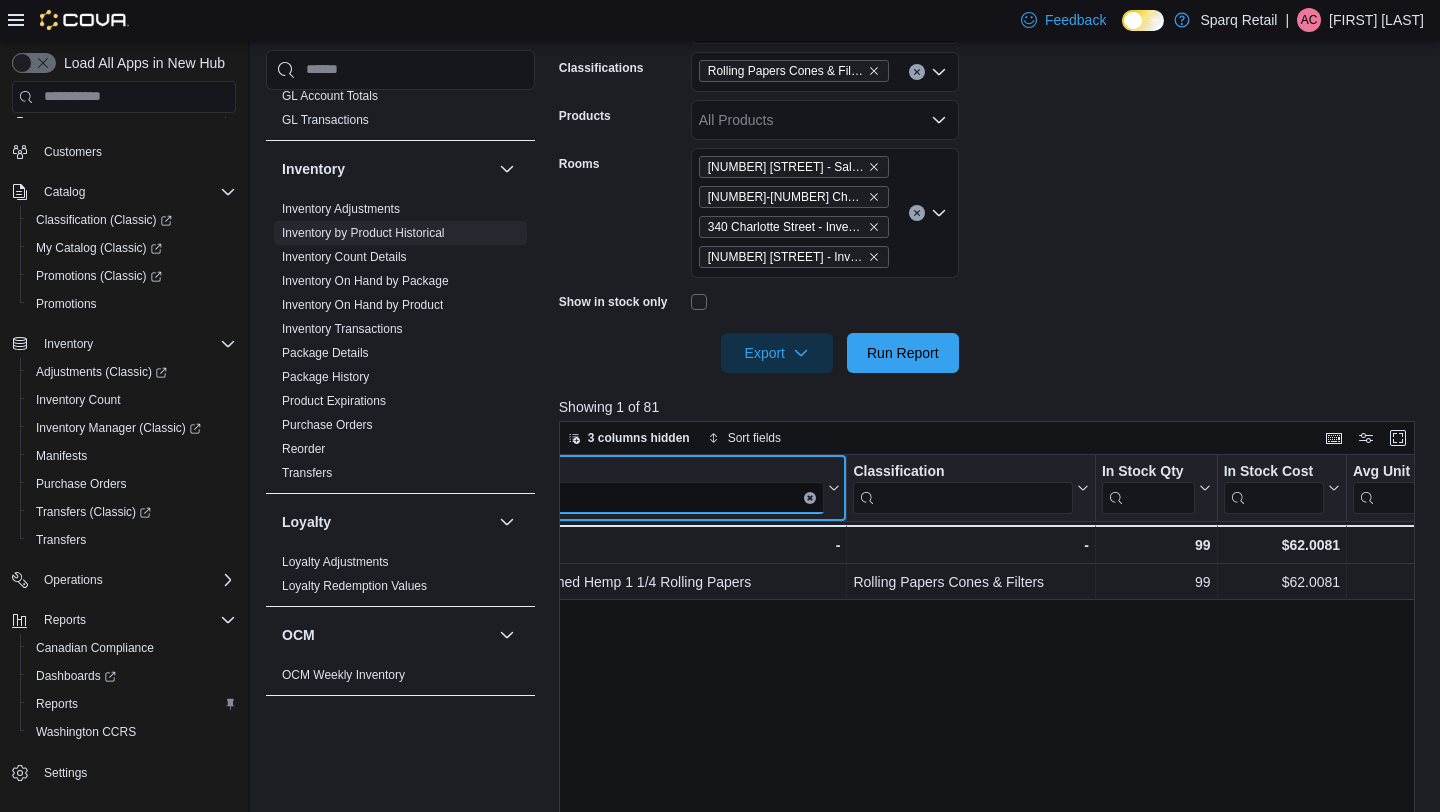 scroll, scrollTop: 0, scrollLeft: 291, axis: horizontal 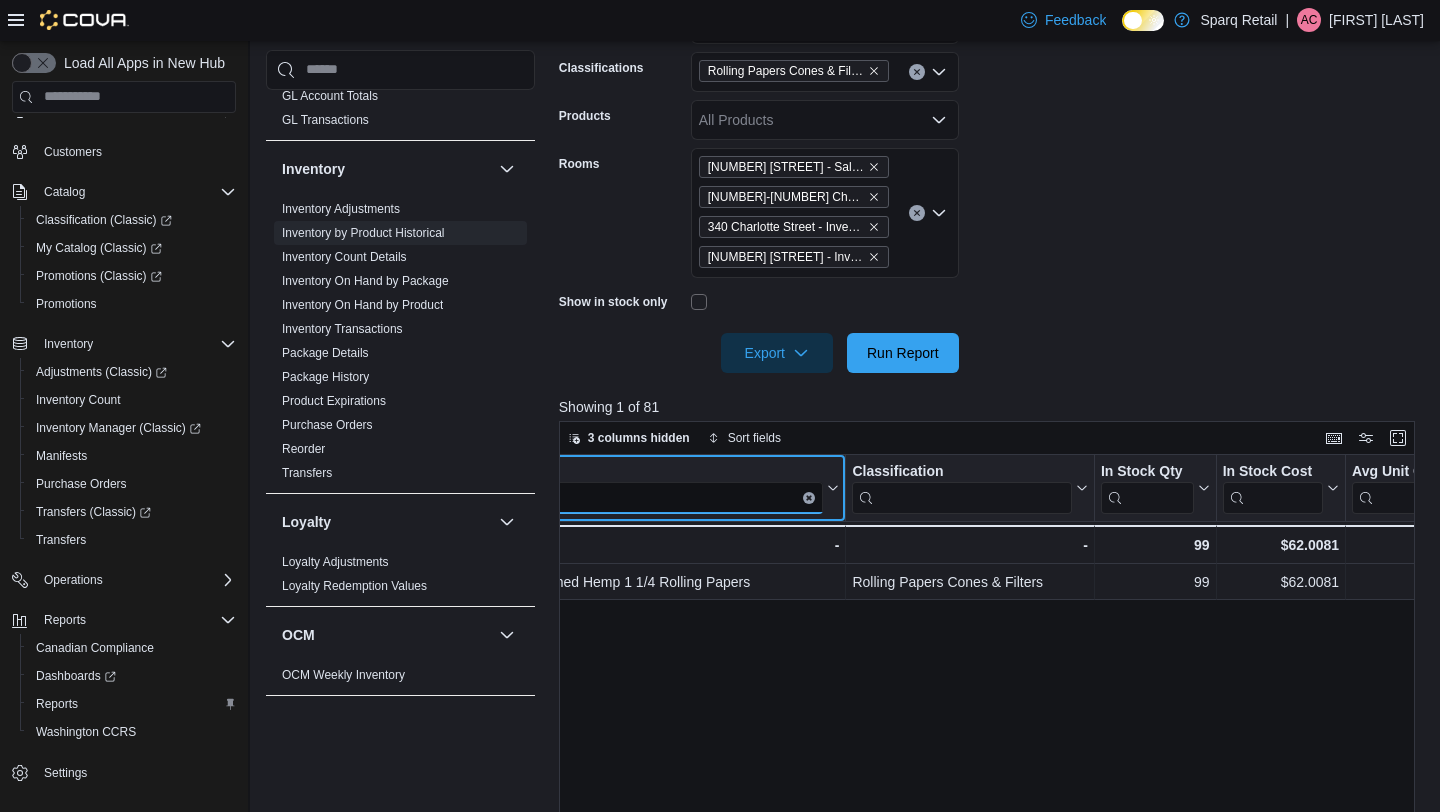 type on "****" 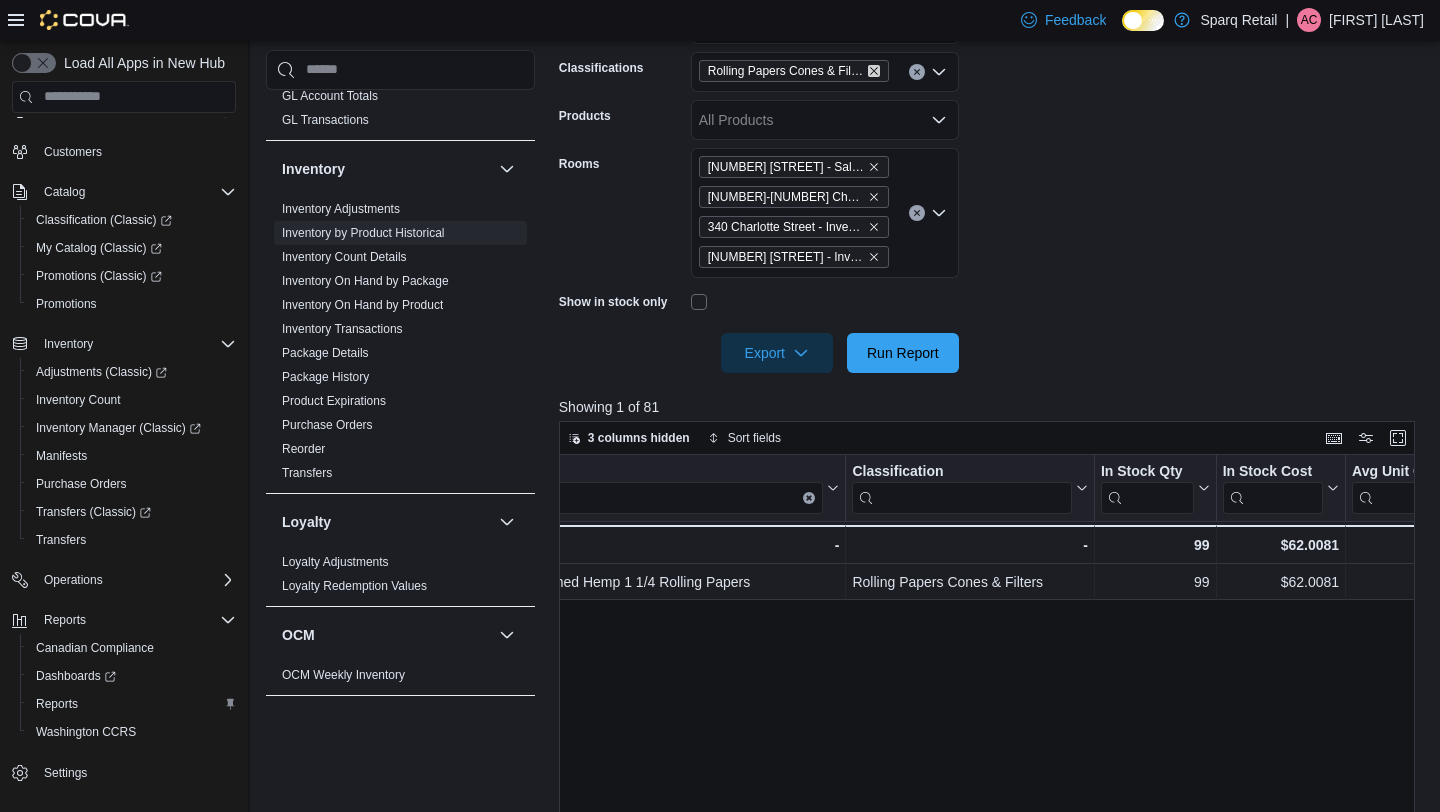 click 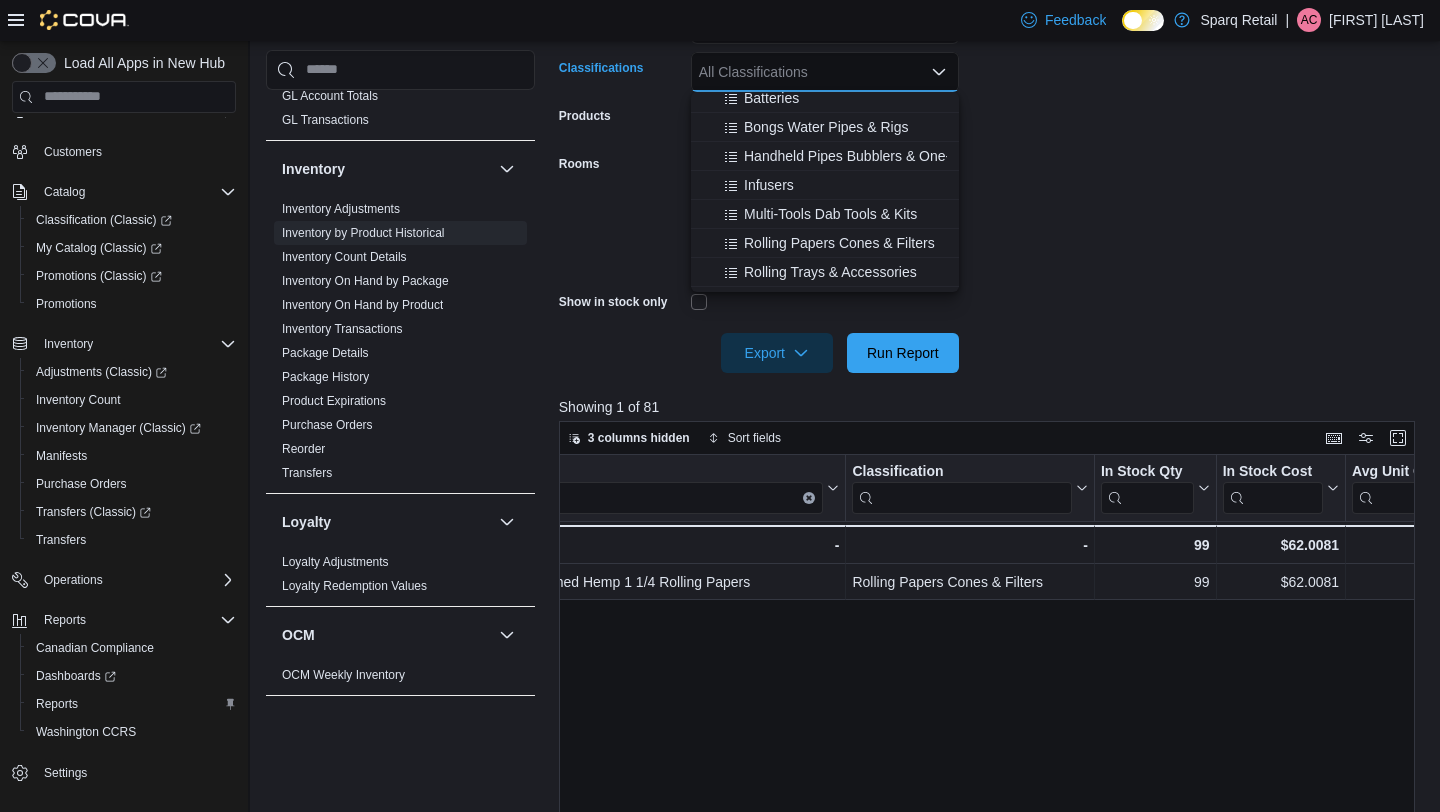 scroll, scrollTop: 560, scrollLeft: 0, axis: vertical 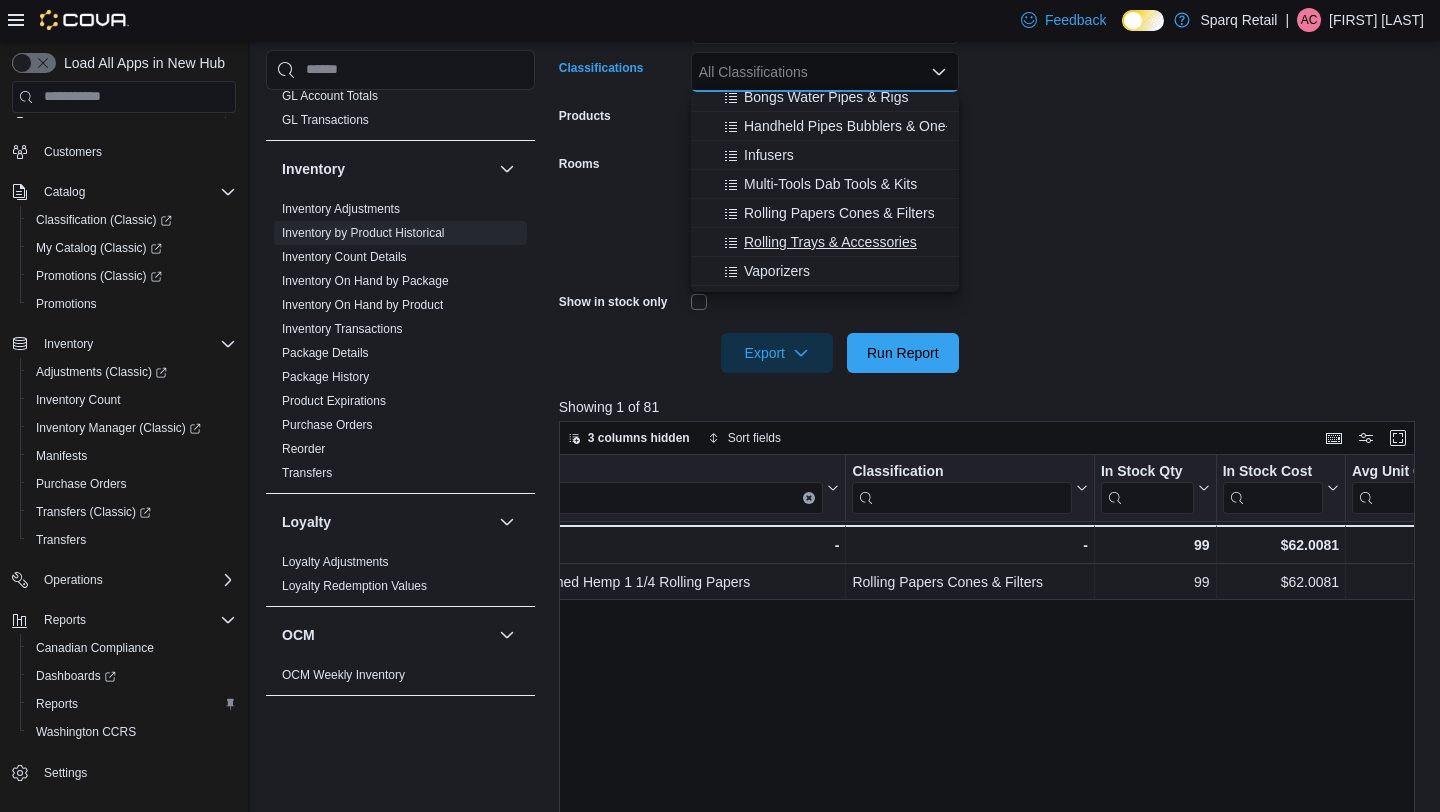 click on "Rolling Trays & Accessories" at bounding box center [830, 242] 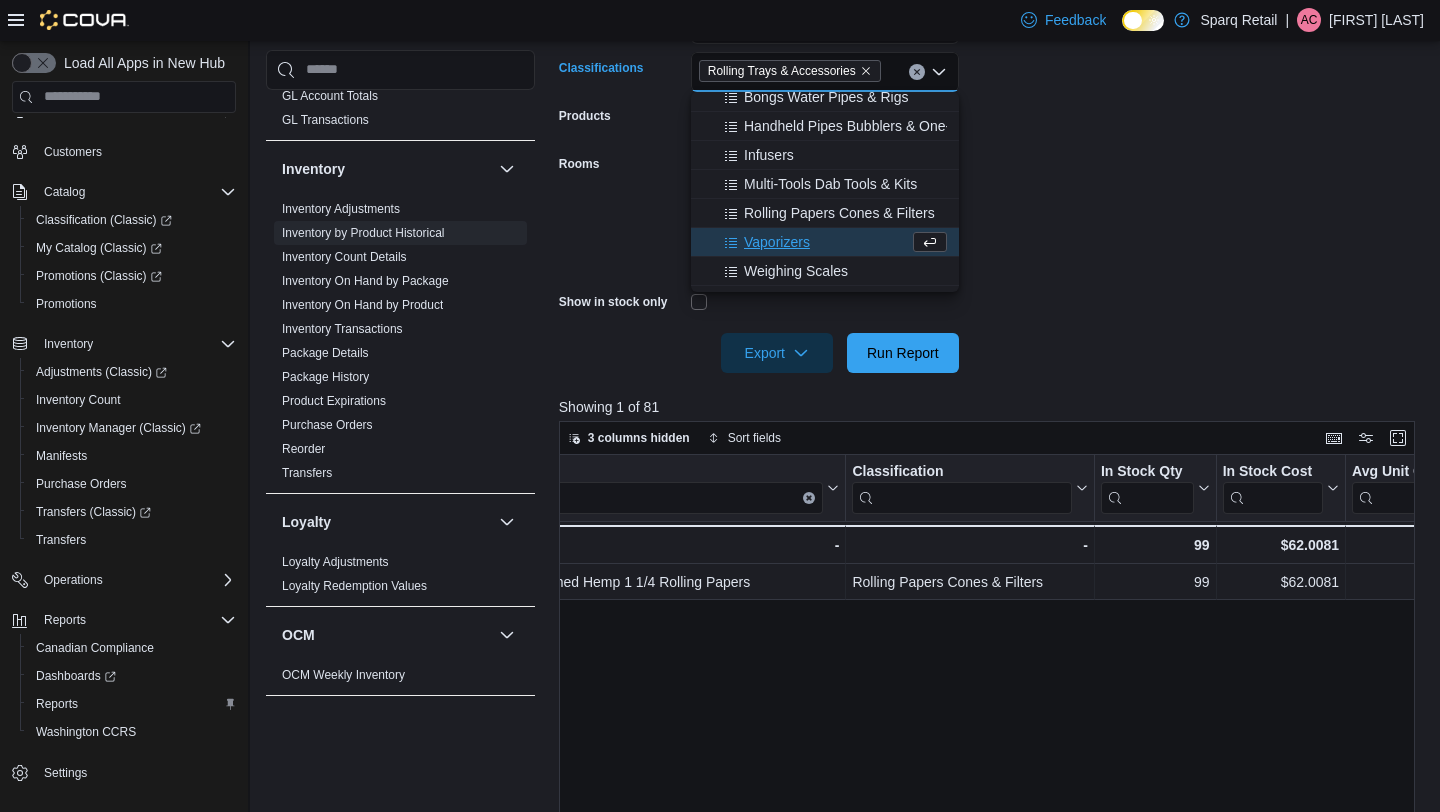 click on "**********" at bounding box center [991, 152] 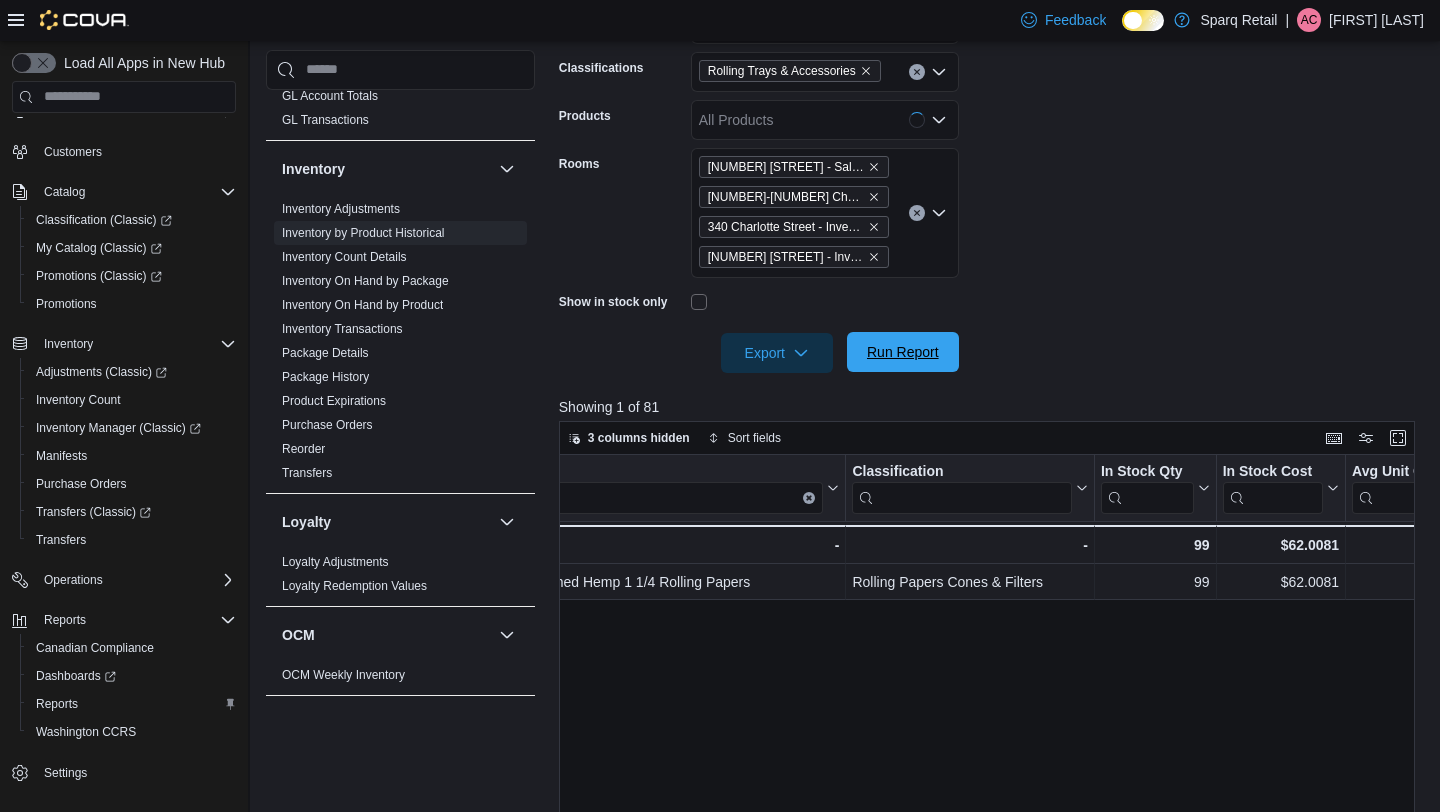 click on "Run Report" at bounding box center (903, 352) 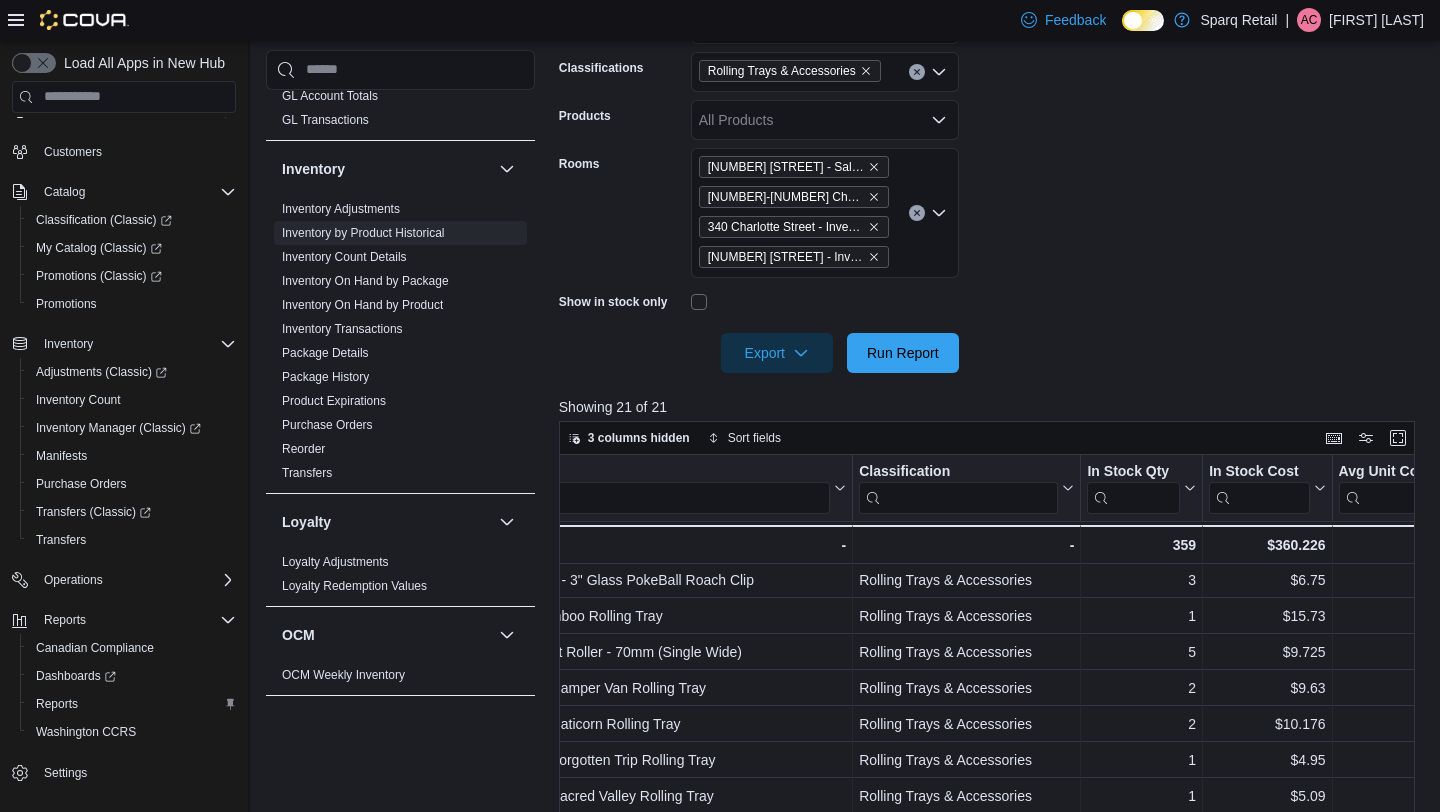 scroll, scrollTop: 249, scrollLeft: 245, axis: both 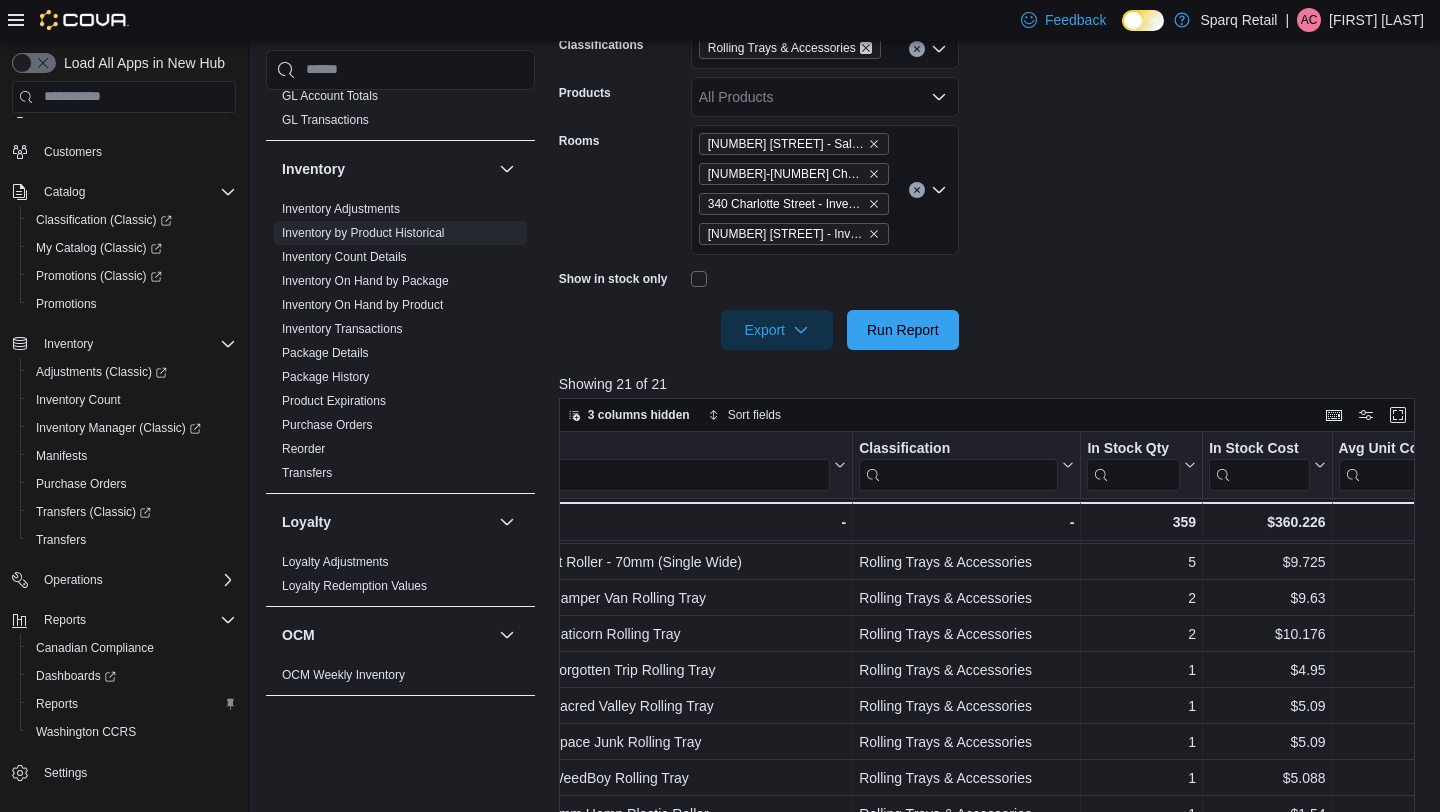 click 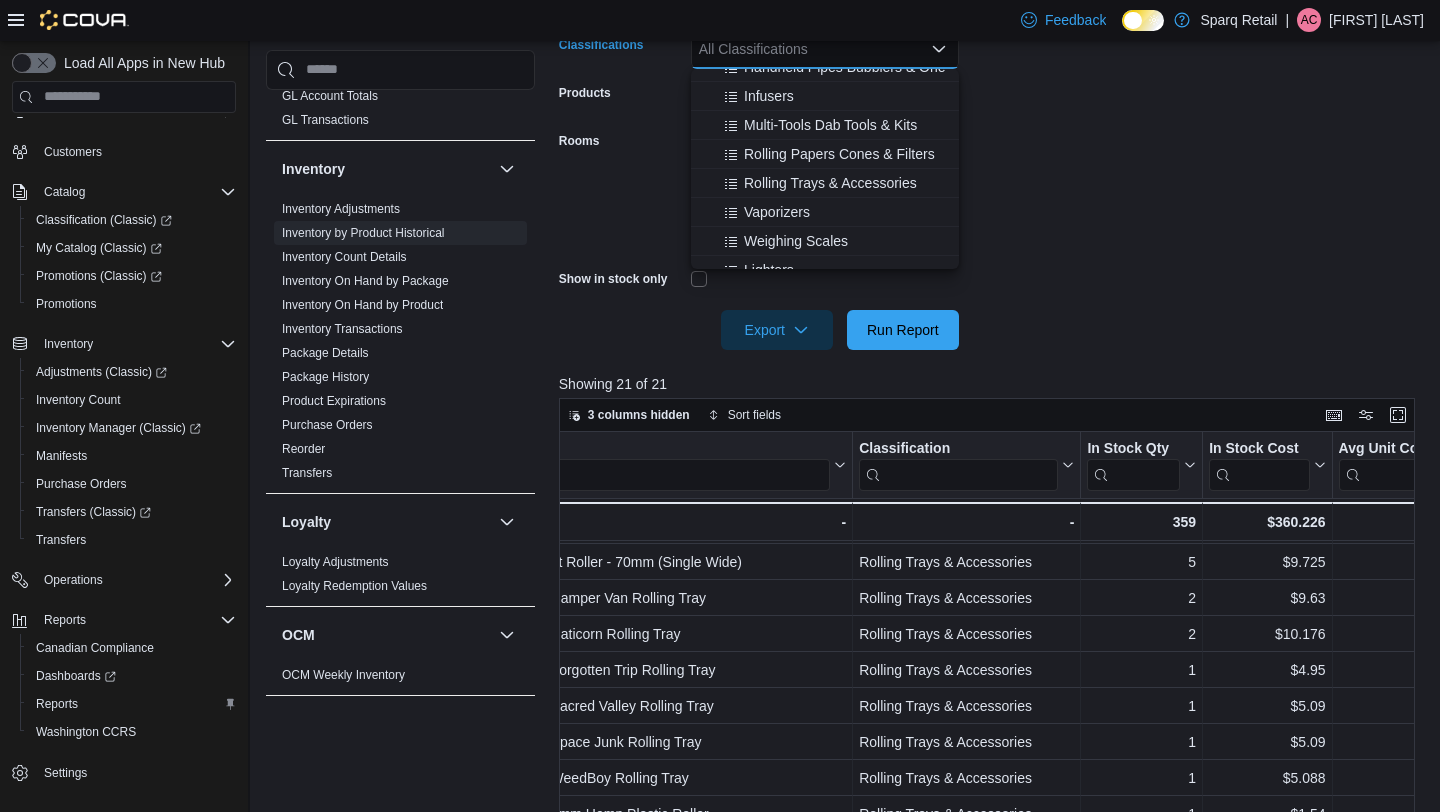 scroll, scrollTop: 600, scrollLeft: 0, axis: vertical 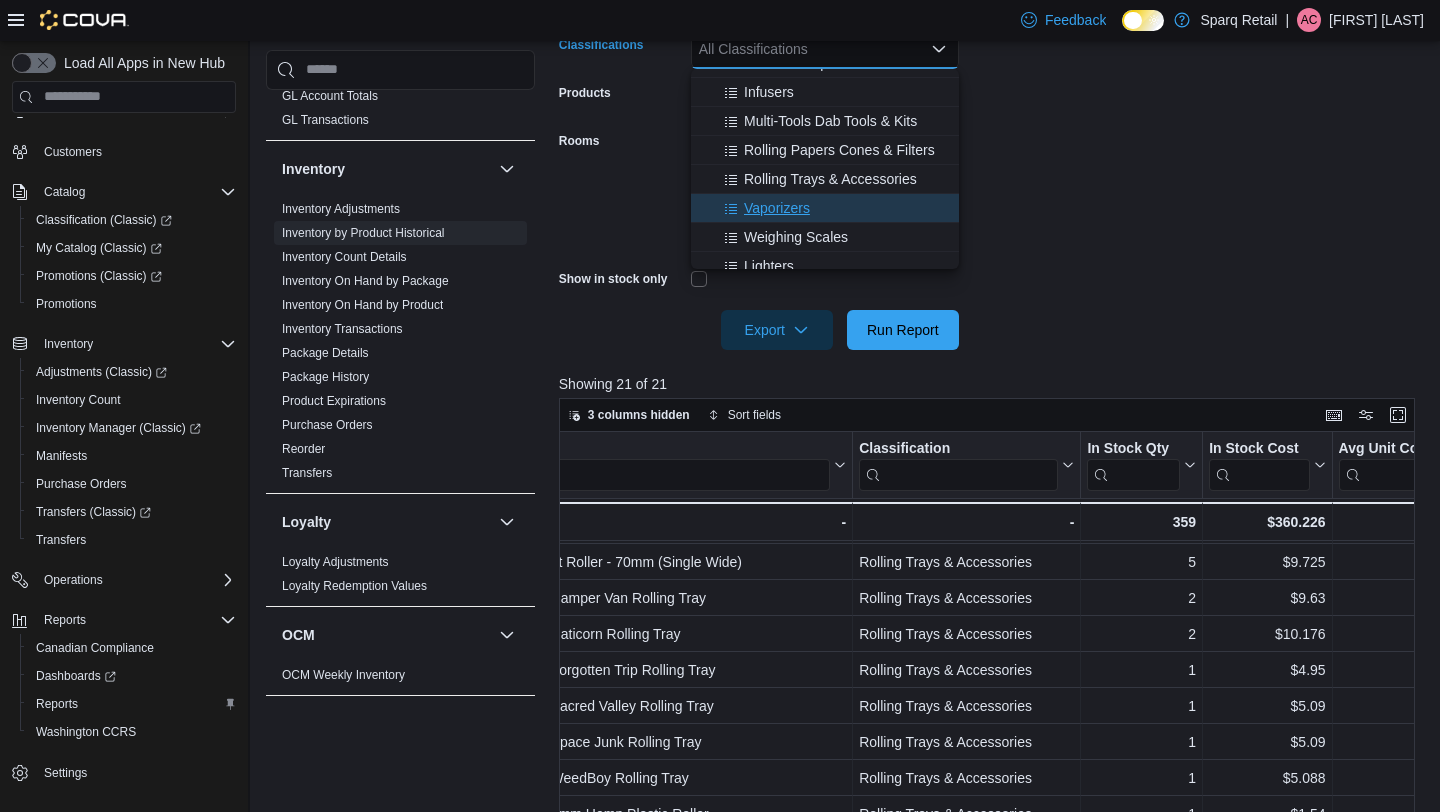 click on "Vaporizers" at bounding box center [825, 208] 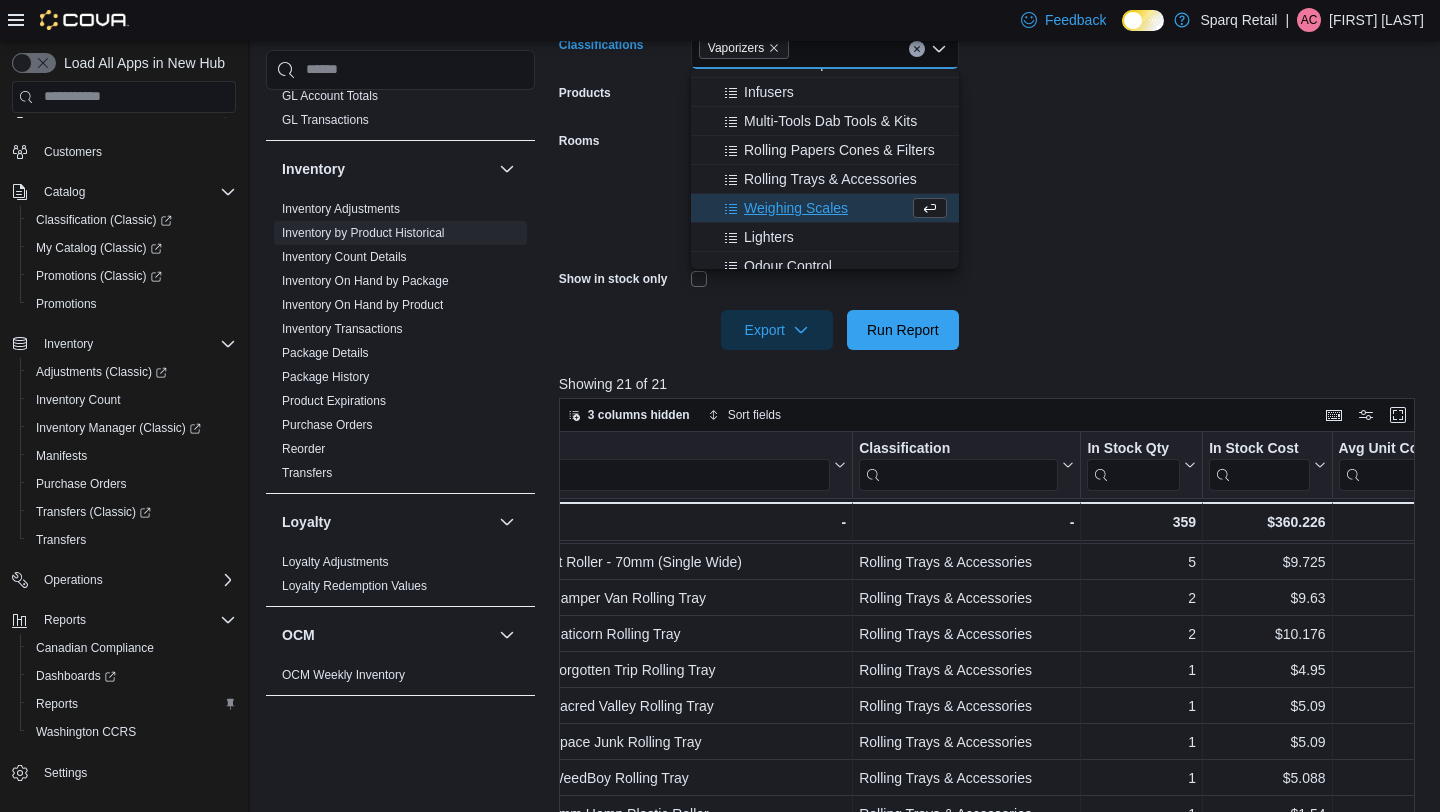 click on "**********" at bounding box center [991, 129] 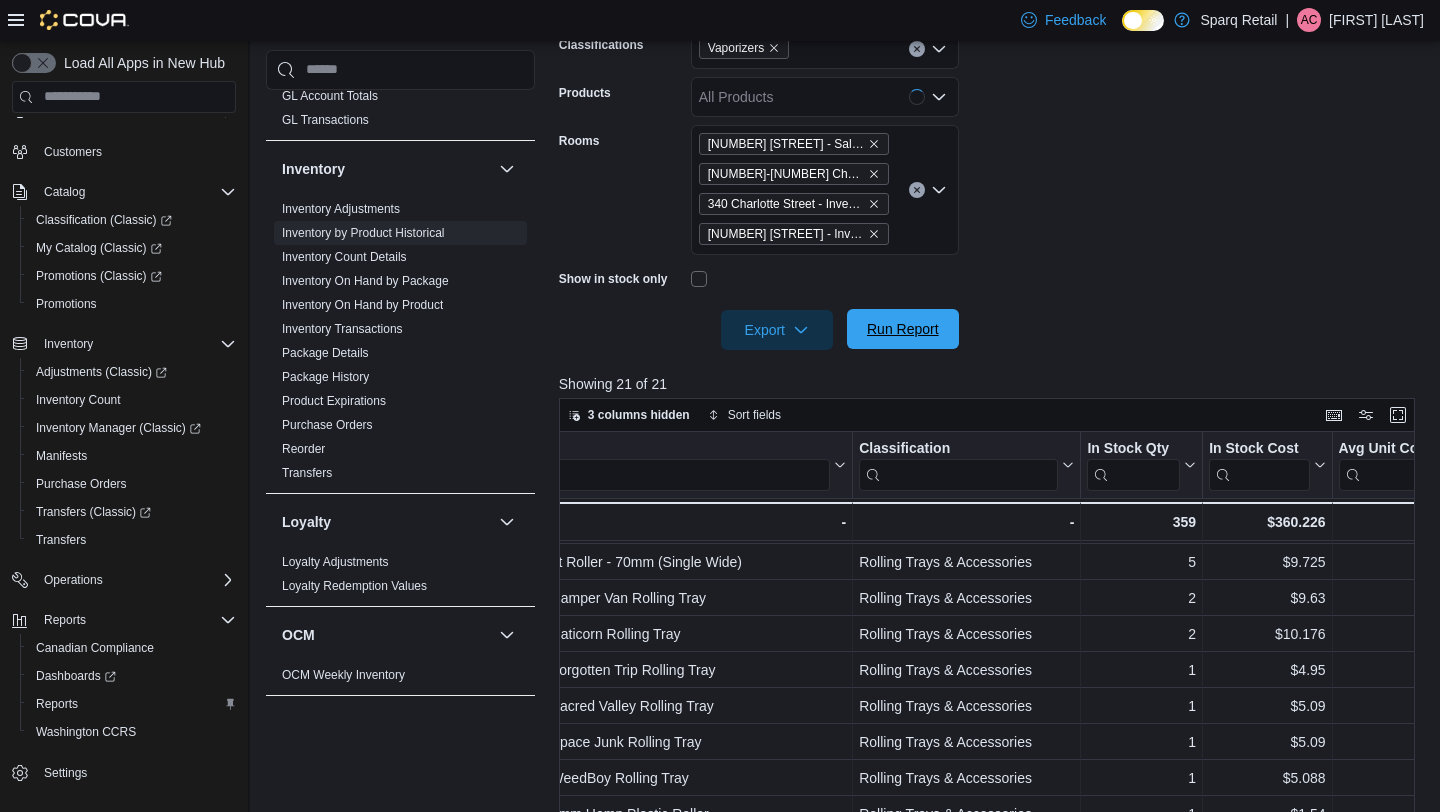 click on "Run Report" at bounding box center [903, 329] 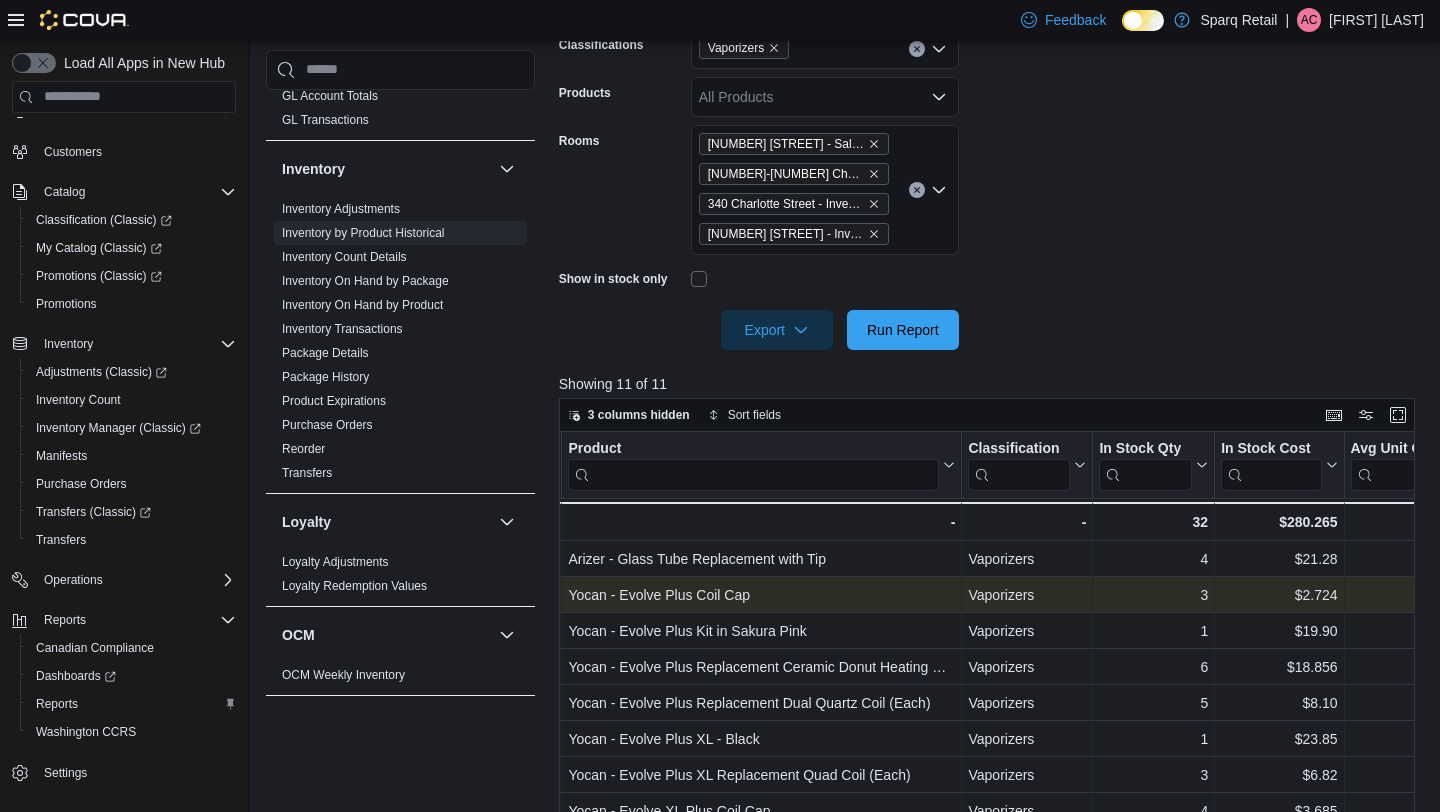 scroll, scrollTop: 0, scrollLeft: 218, axis: horizontal 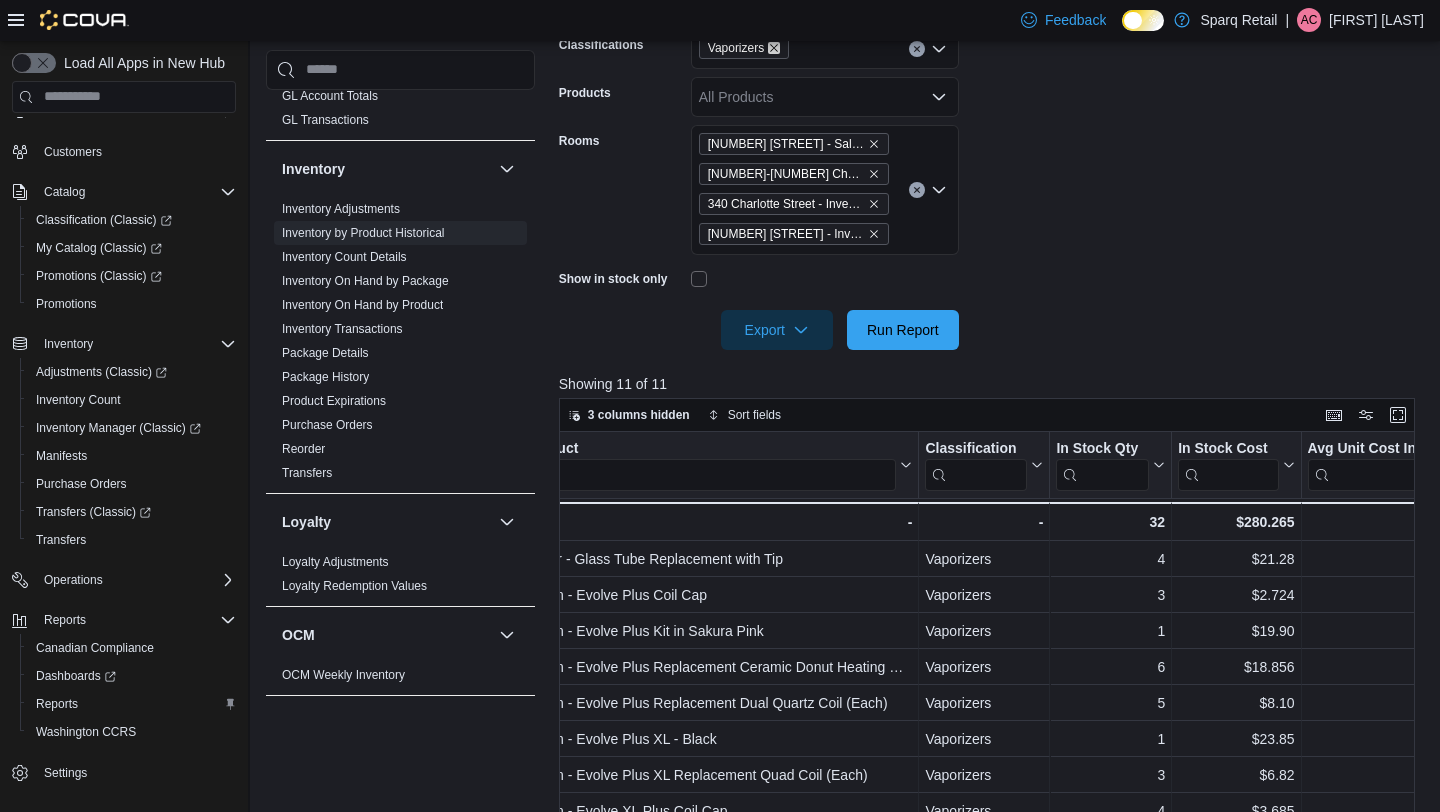 click 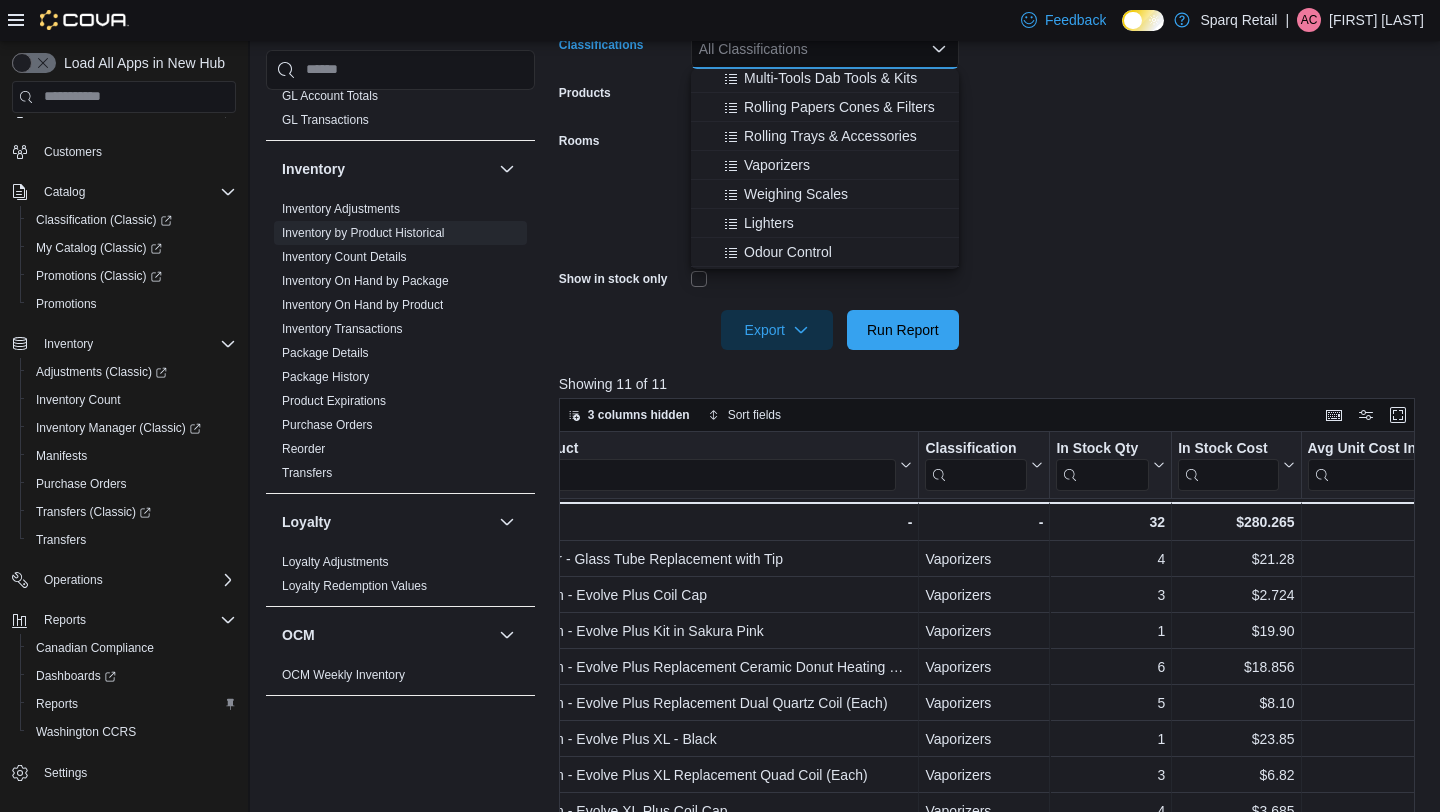 scroll, scrollTop: 648, scrollLeft: 0, axis: vertical 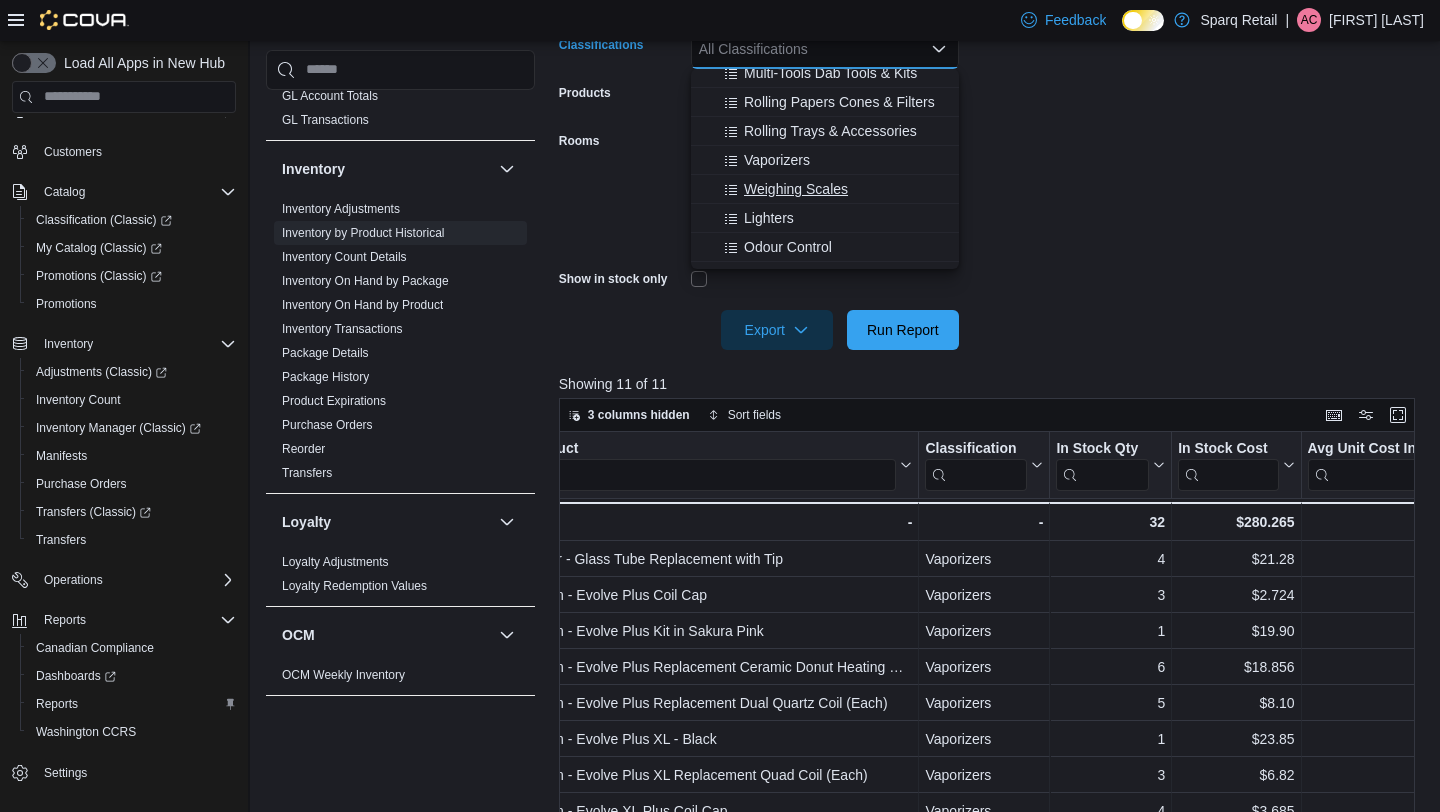 click on "Weighing Scales" at bounding box center [796, 189] 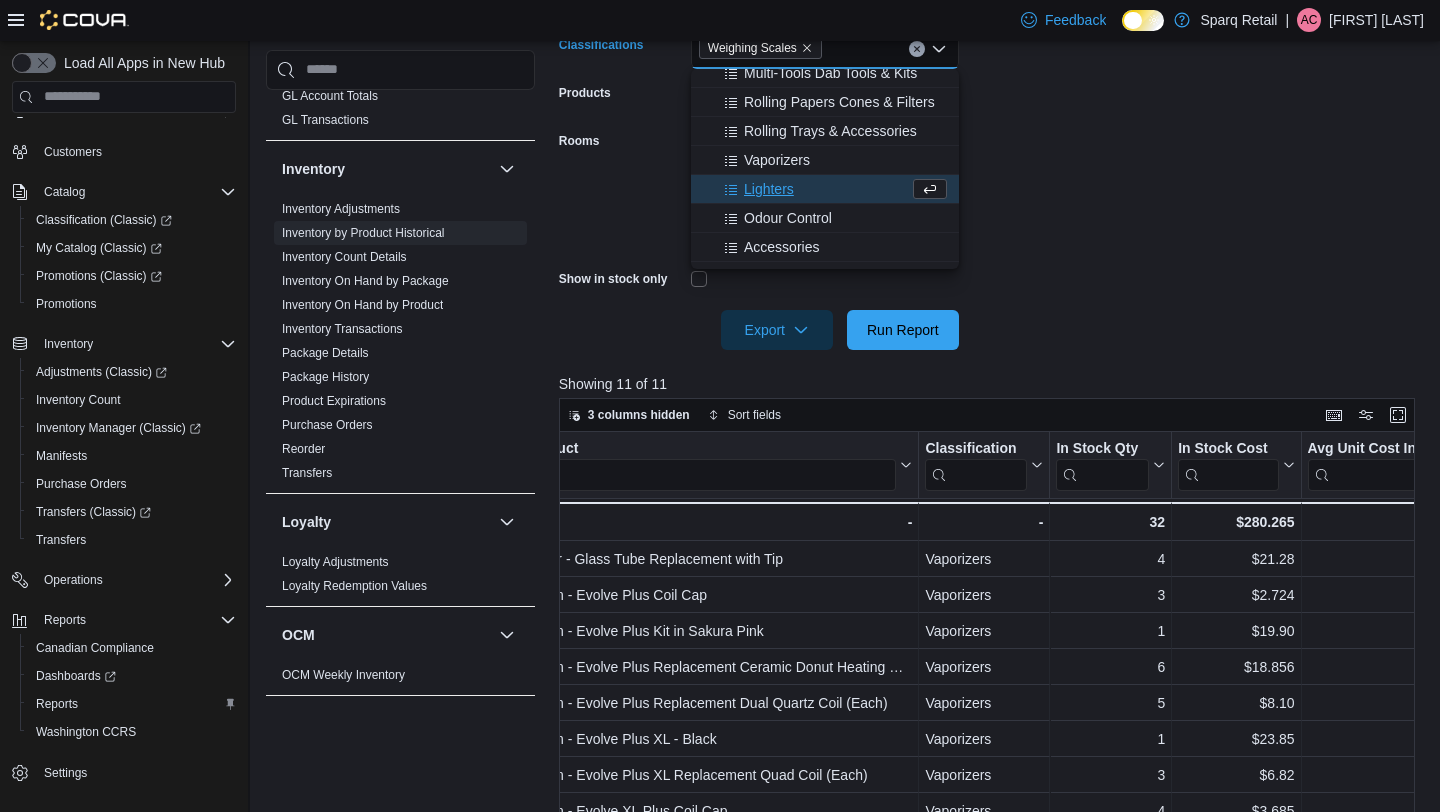 click on "**********" at bounding box center (991, 129) 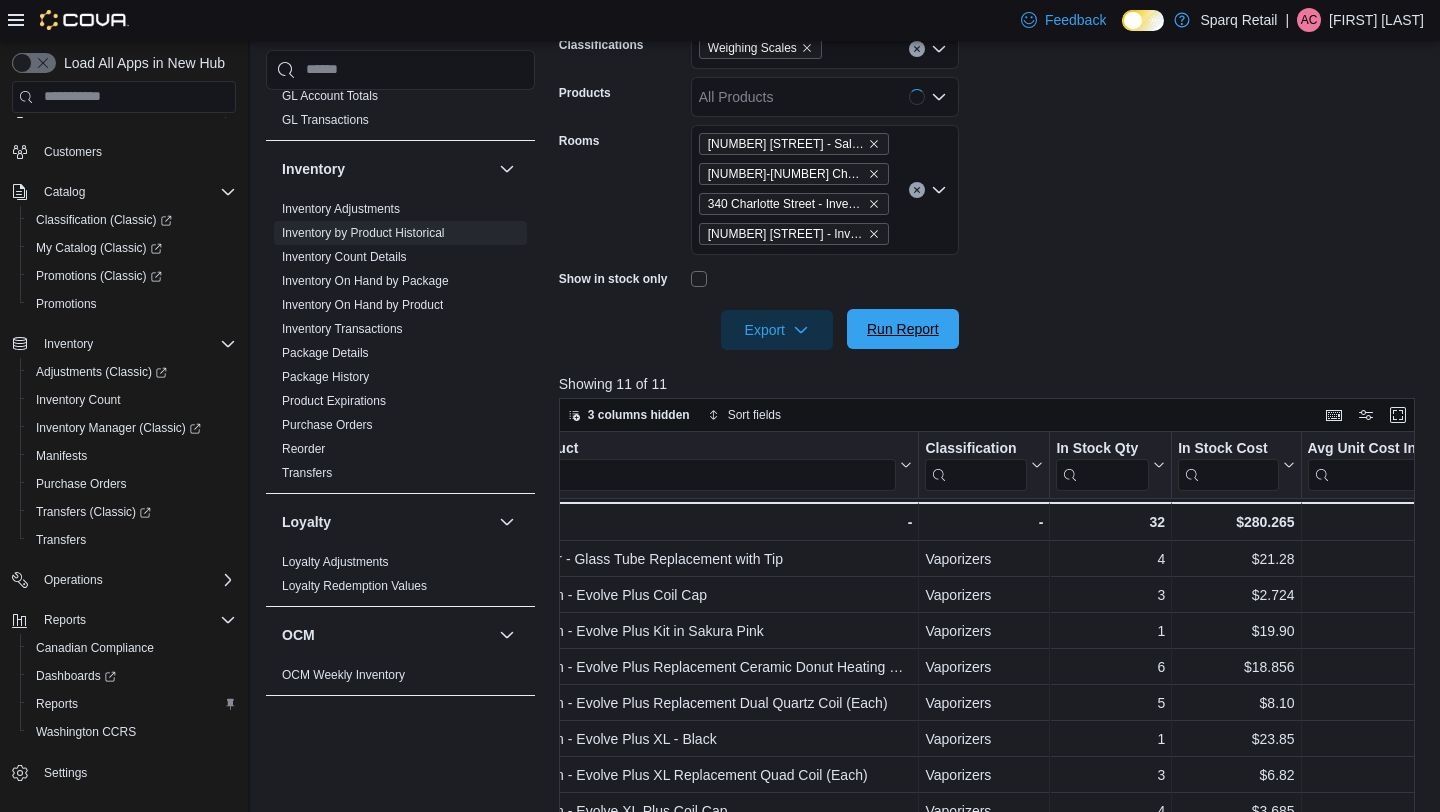 click on "Run Report" at bounding box center [903, 329] 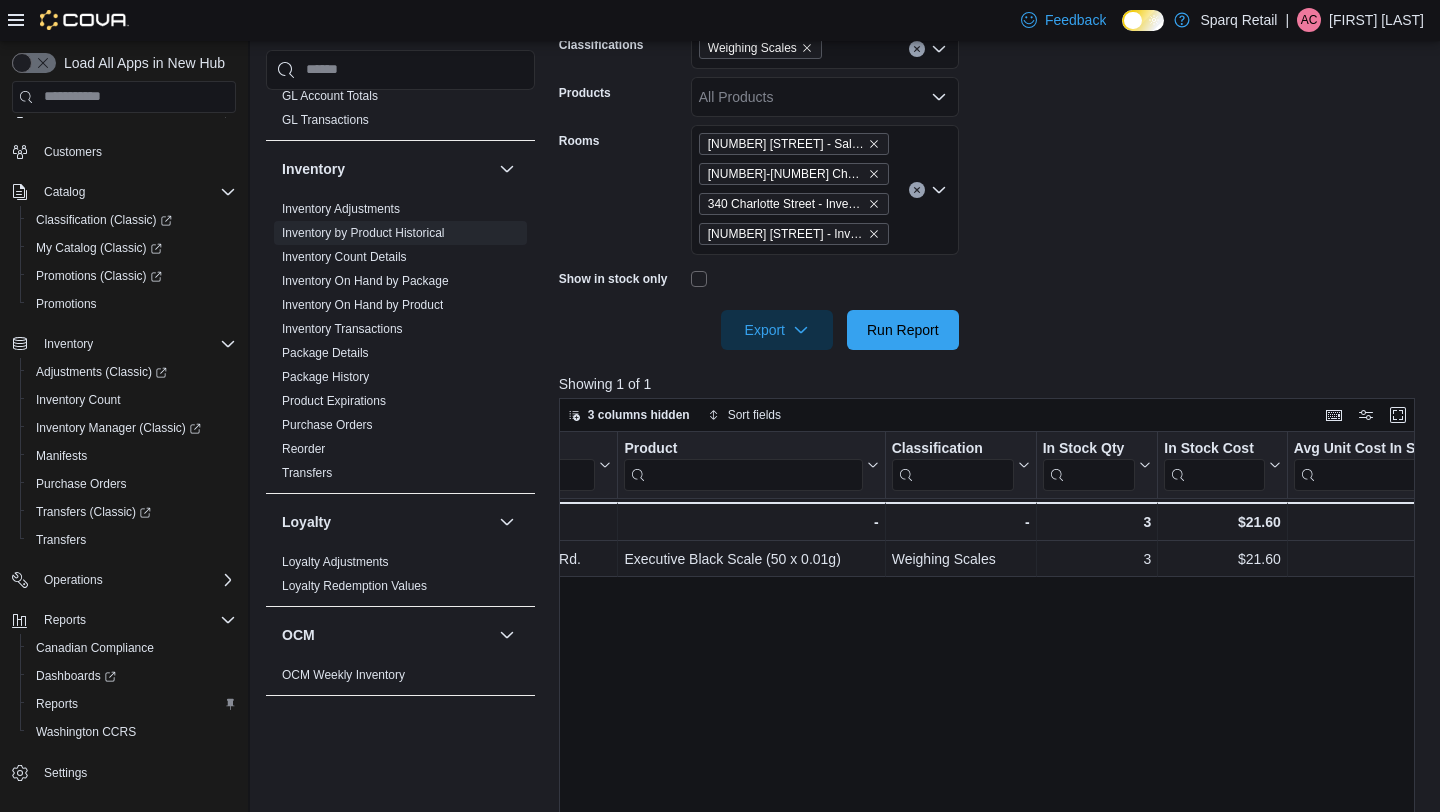 scroll, scrollTop: 0, scrollLeft: 120, axis: horizontal 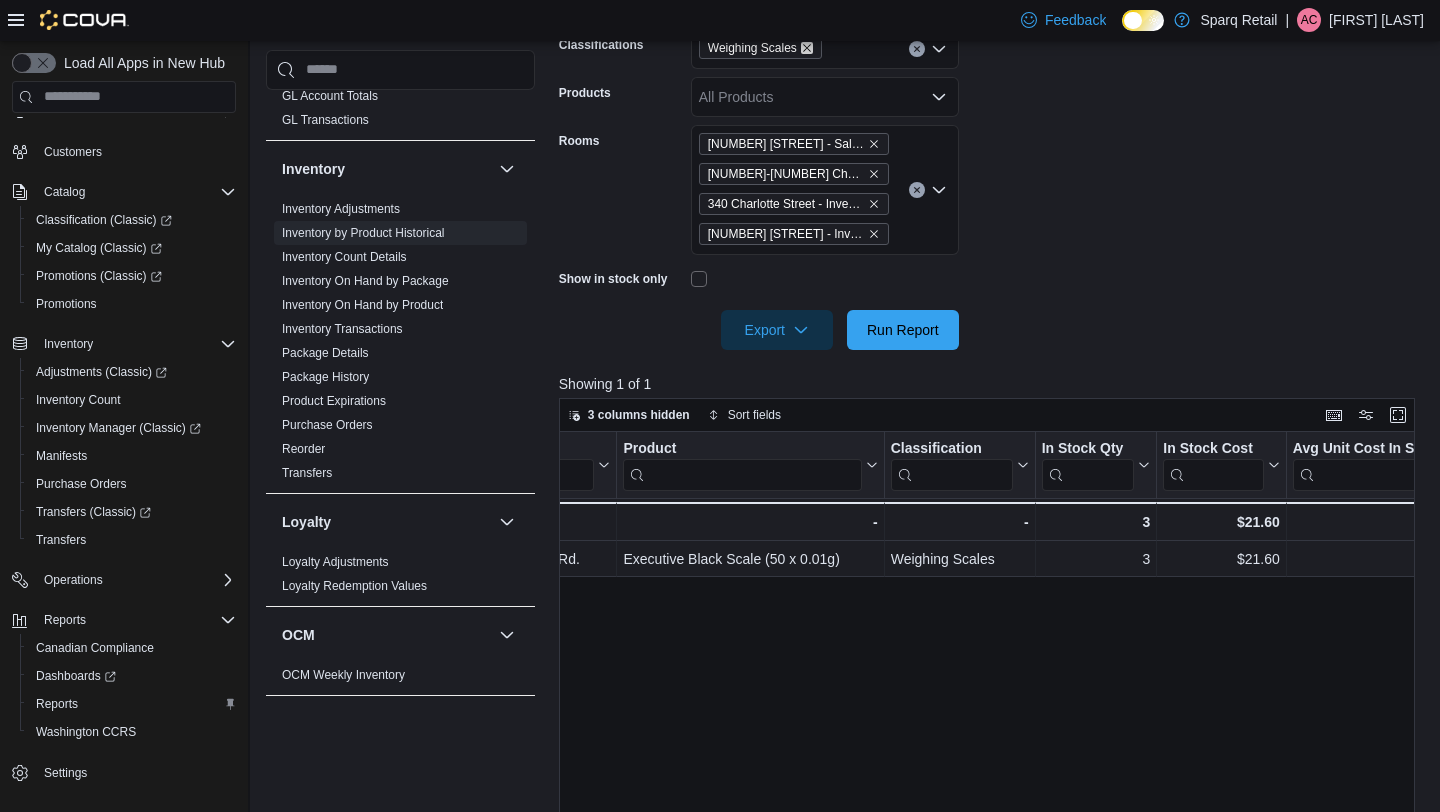 click 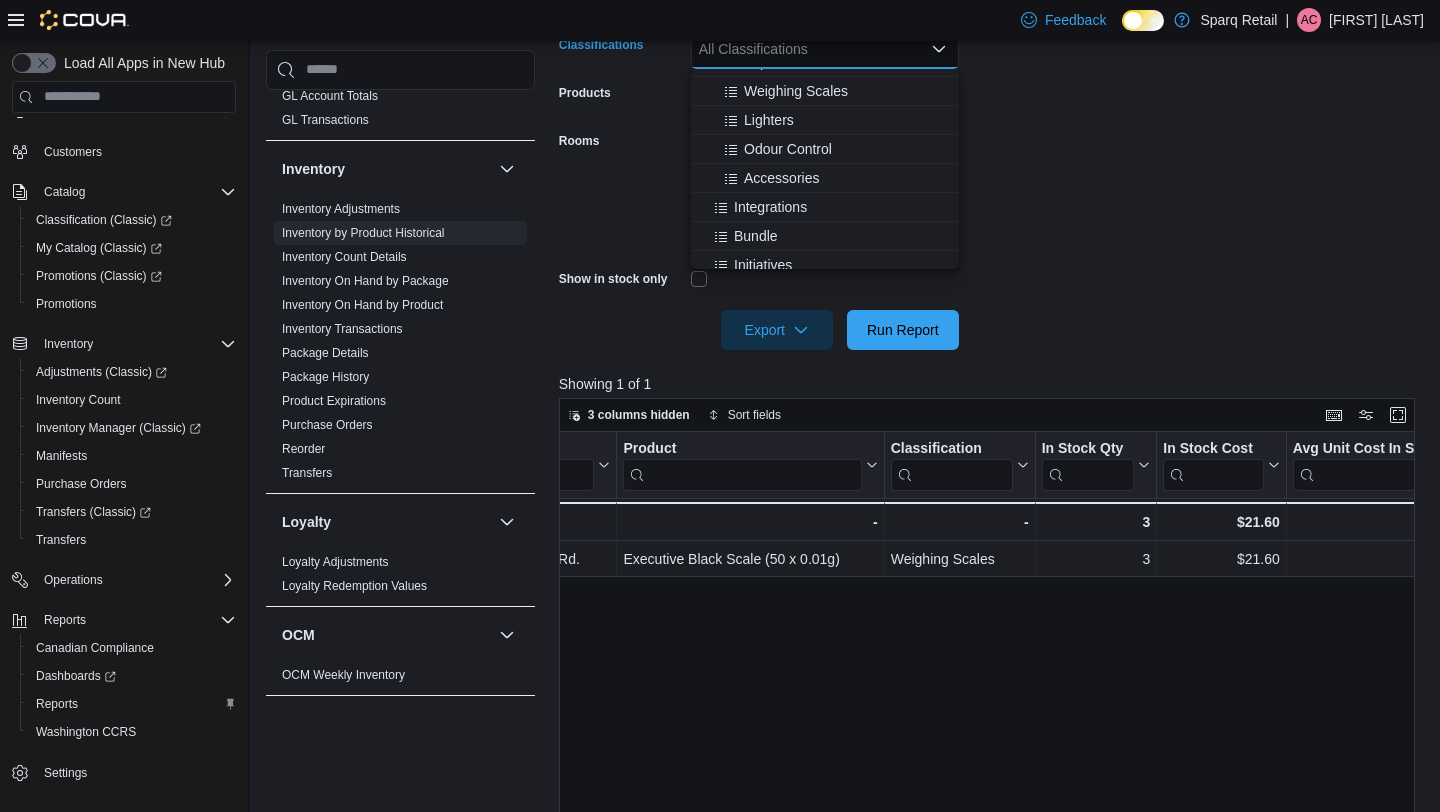 scroll, scrollTop: 739, scrollLeft: 0, axis: vertical 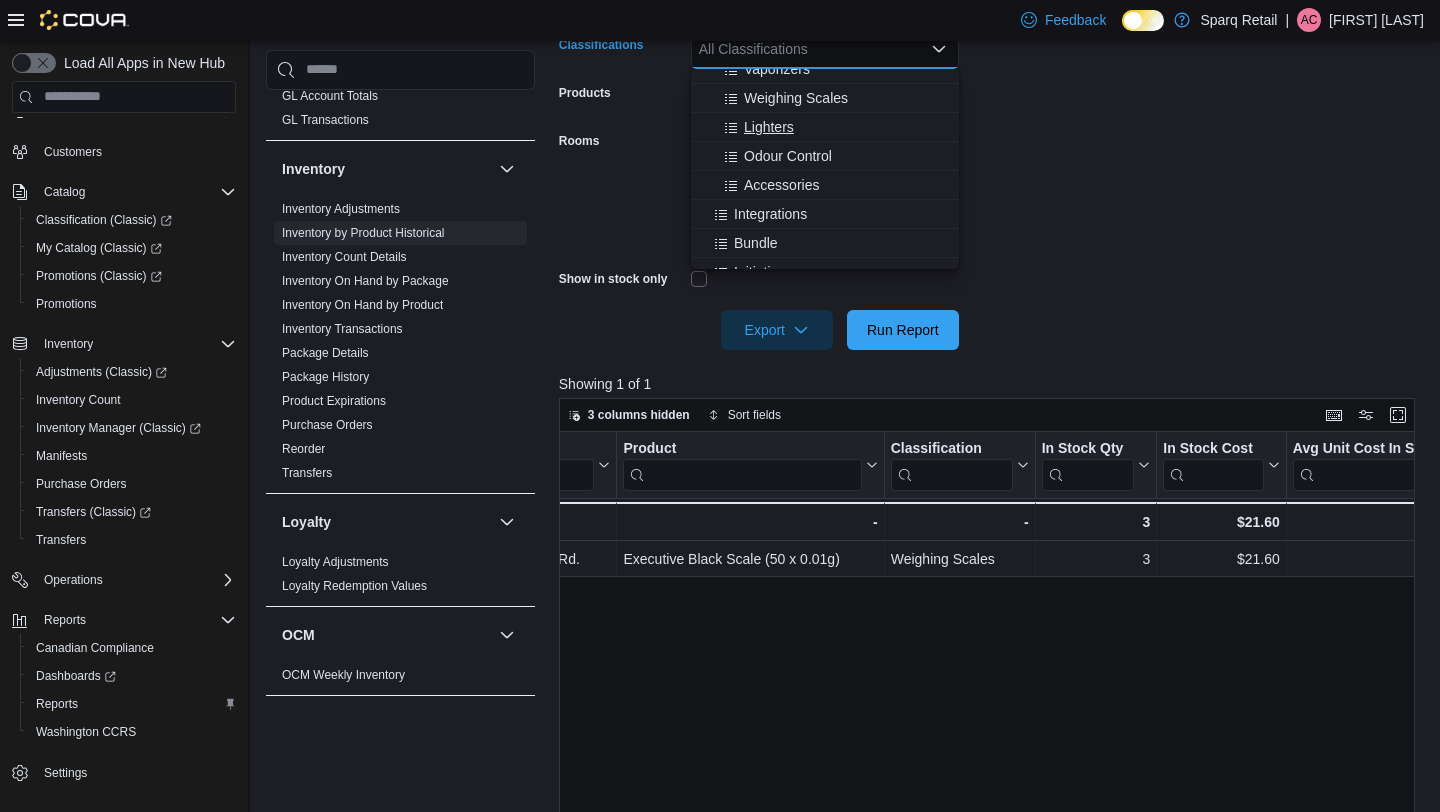 click on "Lighters" at bounding box center [769, 127] 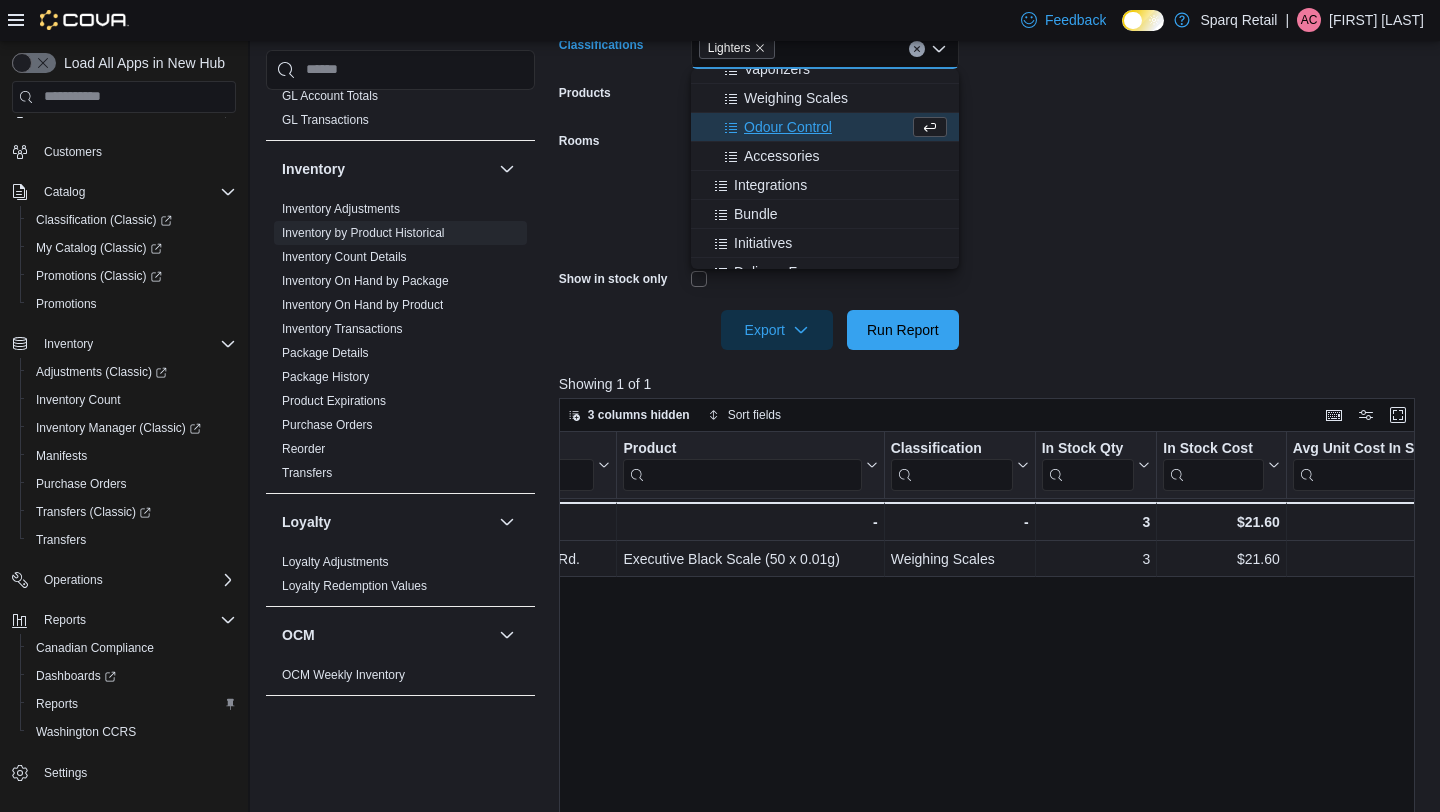 click on "**********" at bounding box center (991, 129) 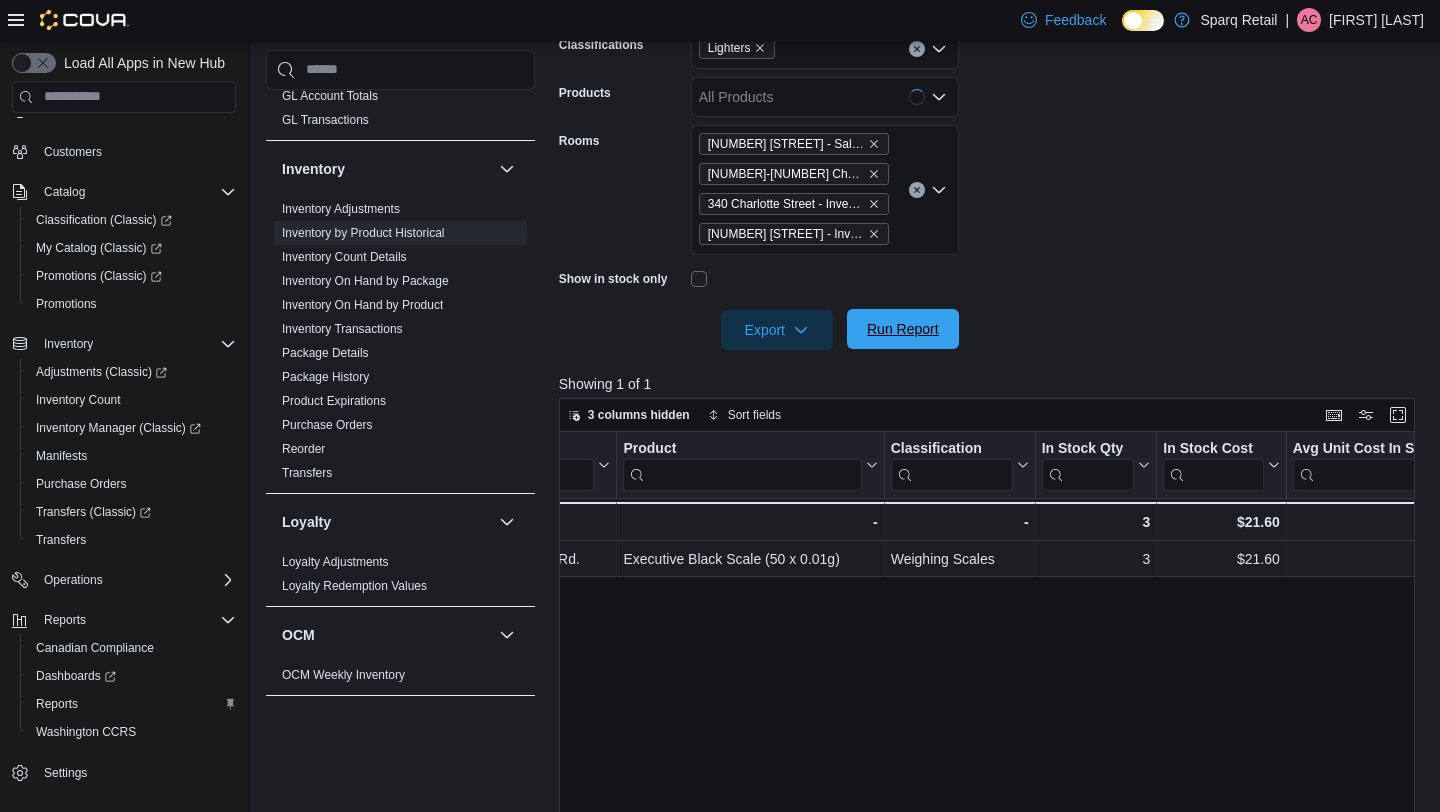 click on "Run Report" at bounding box center (903, 329) 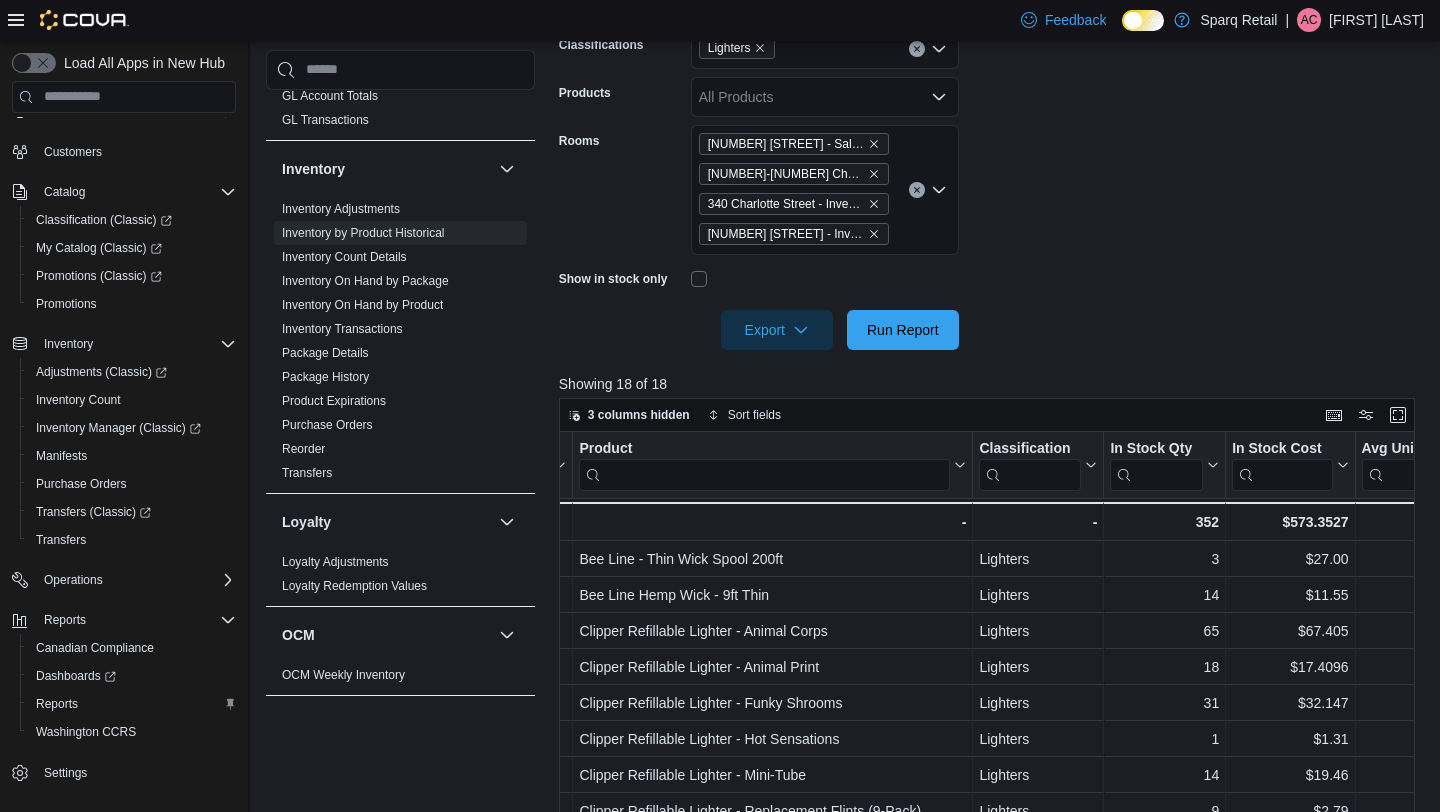 scroll, scrollTop: 0, scrollLeft: 168, axis: horizontal 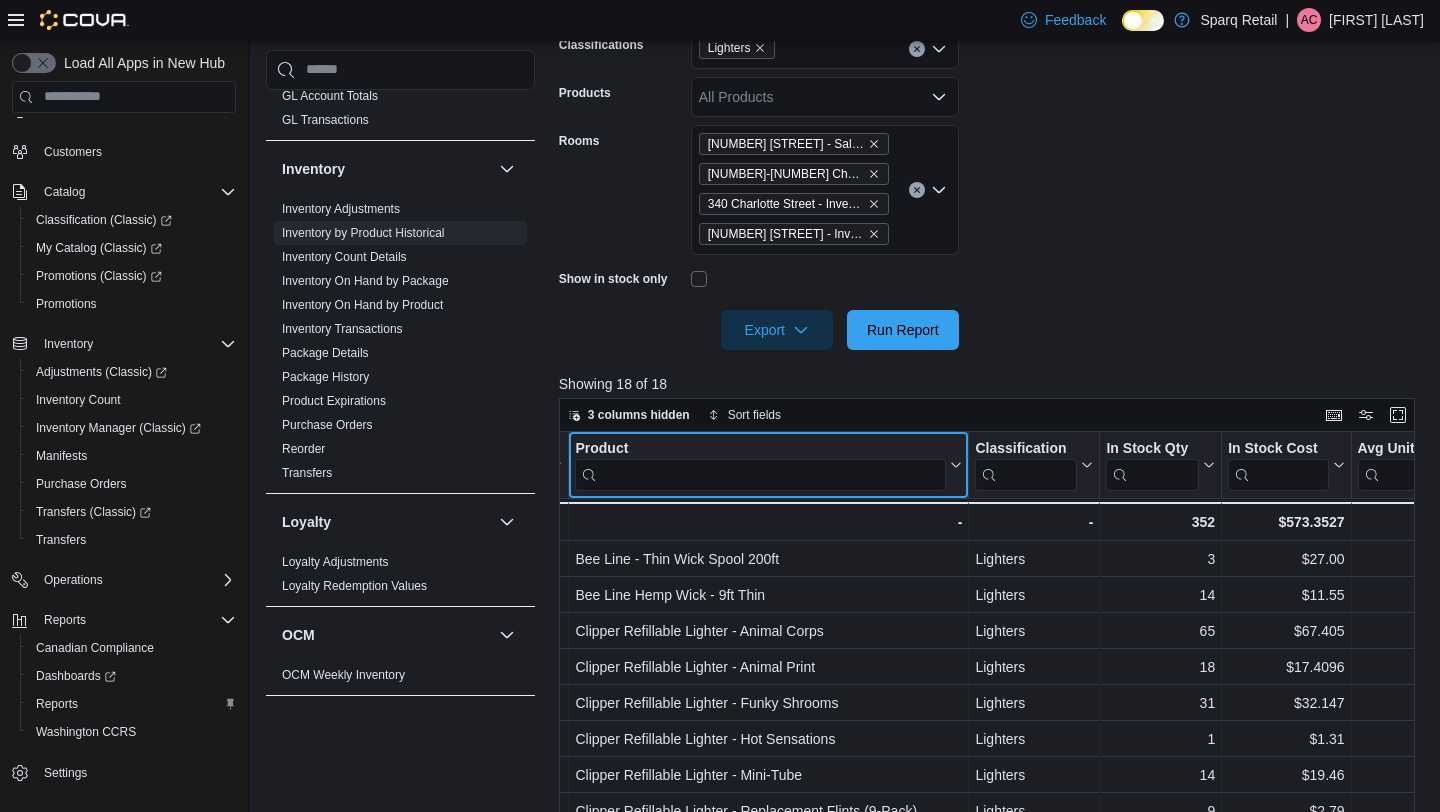 click at bounding box center (760, 474) 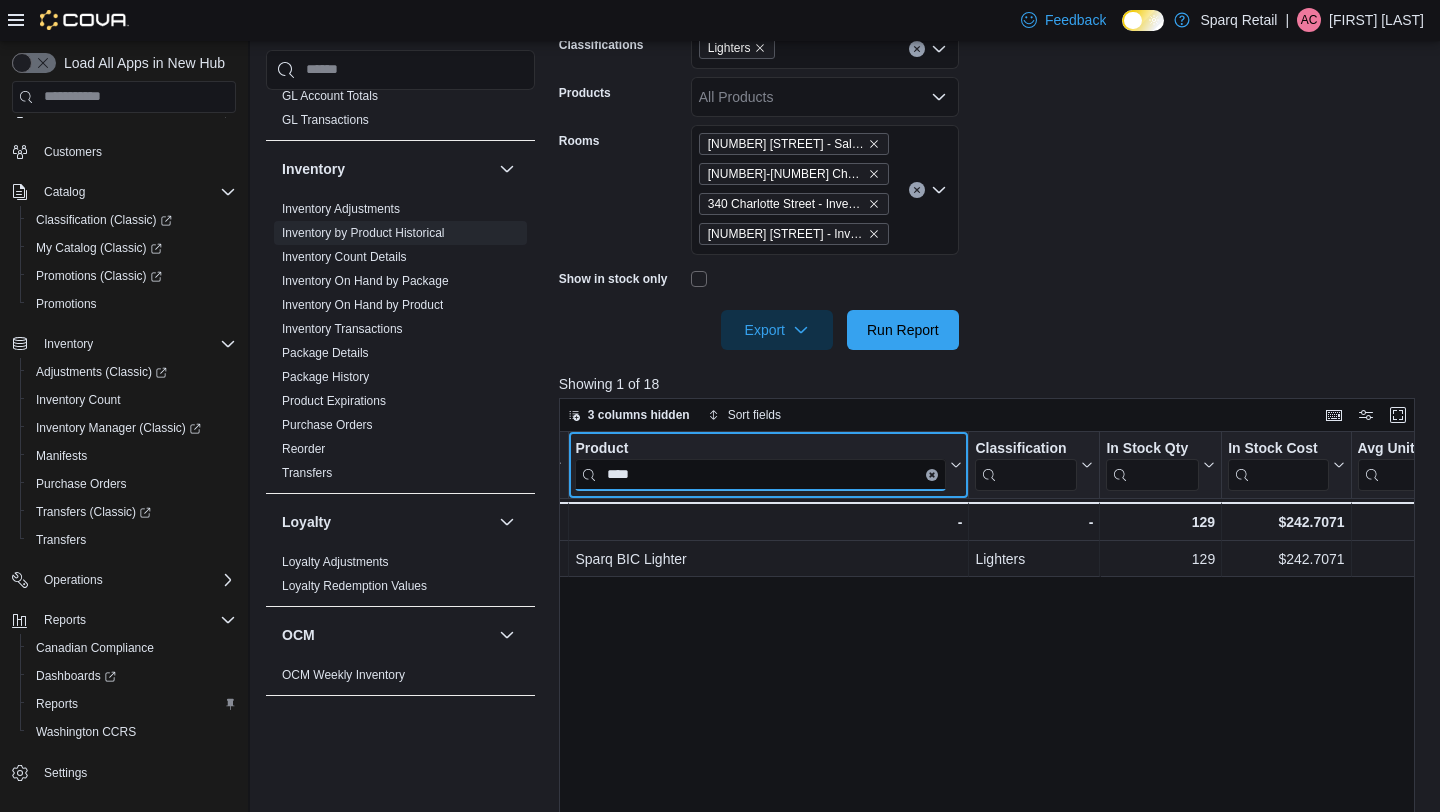 type on "****" 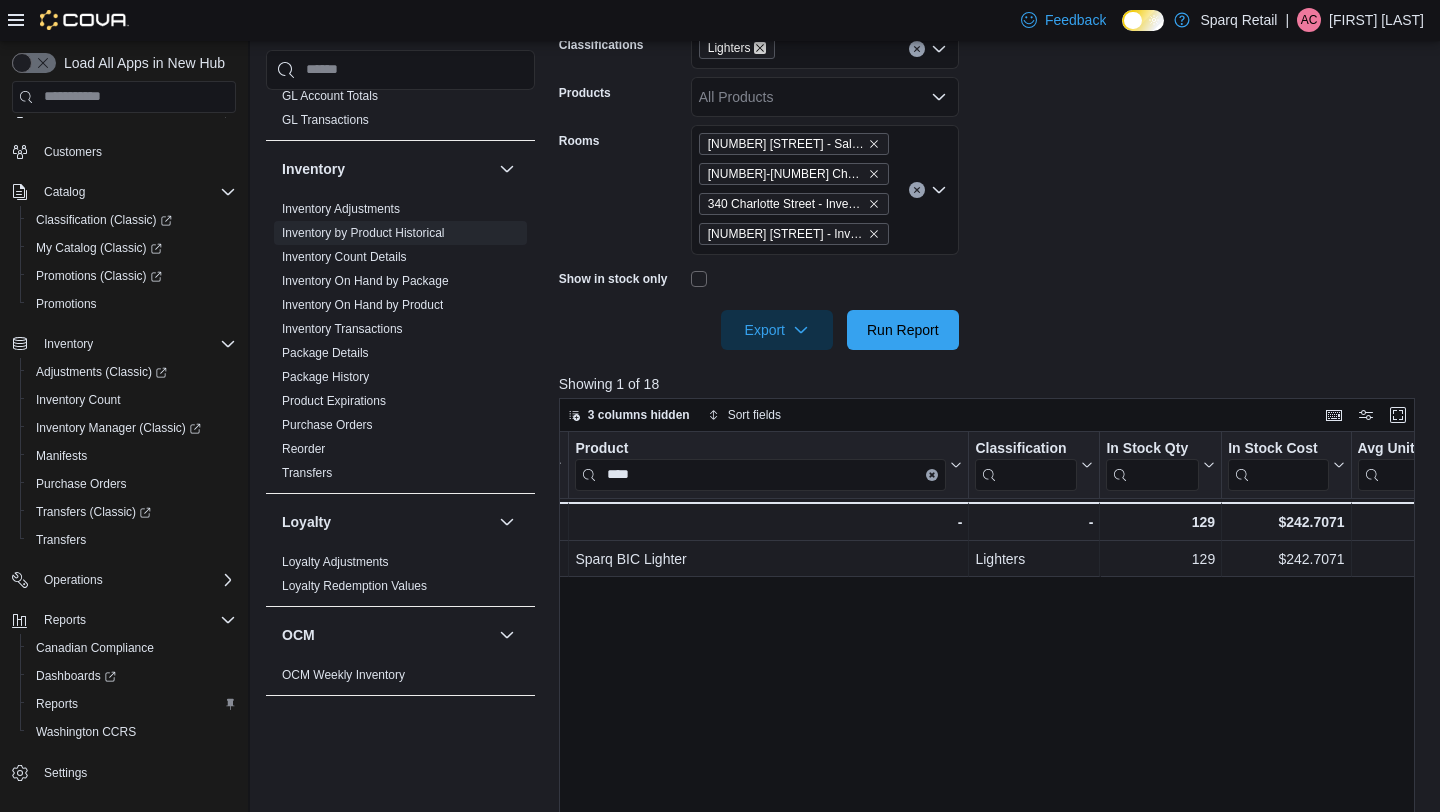 click 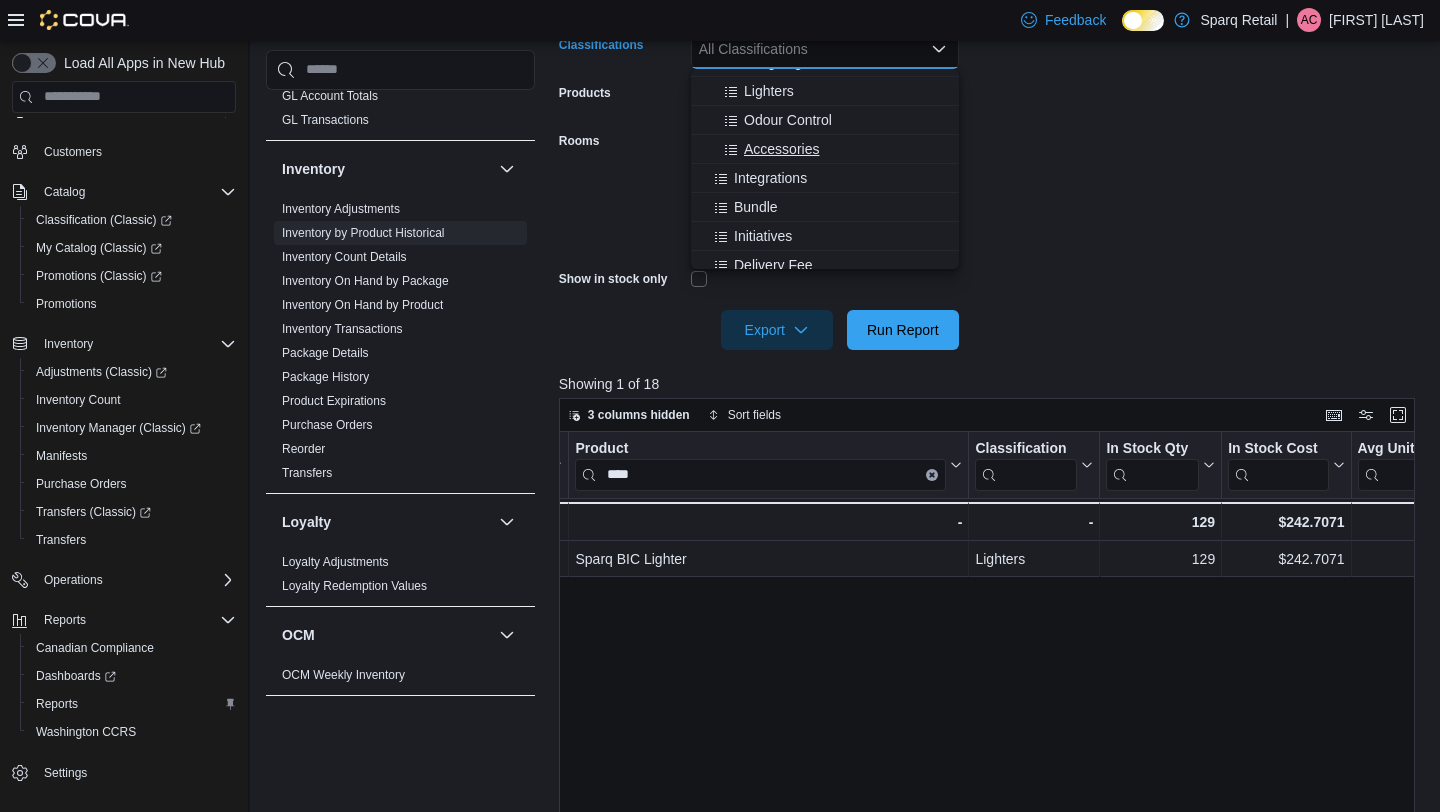 scroll, scrollTop: 772, scrollLeft: 0, axis: vertical 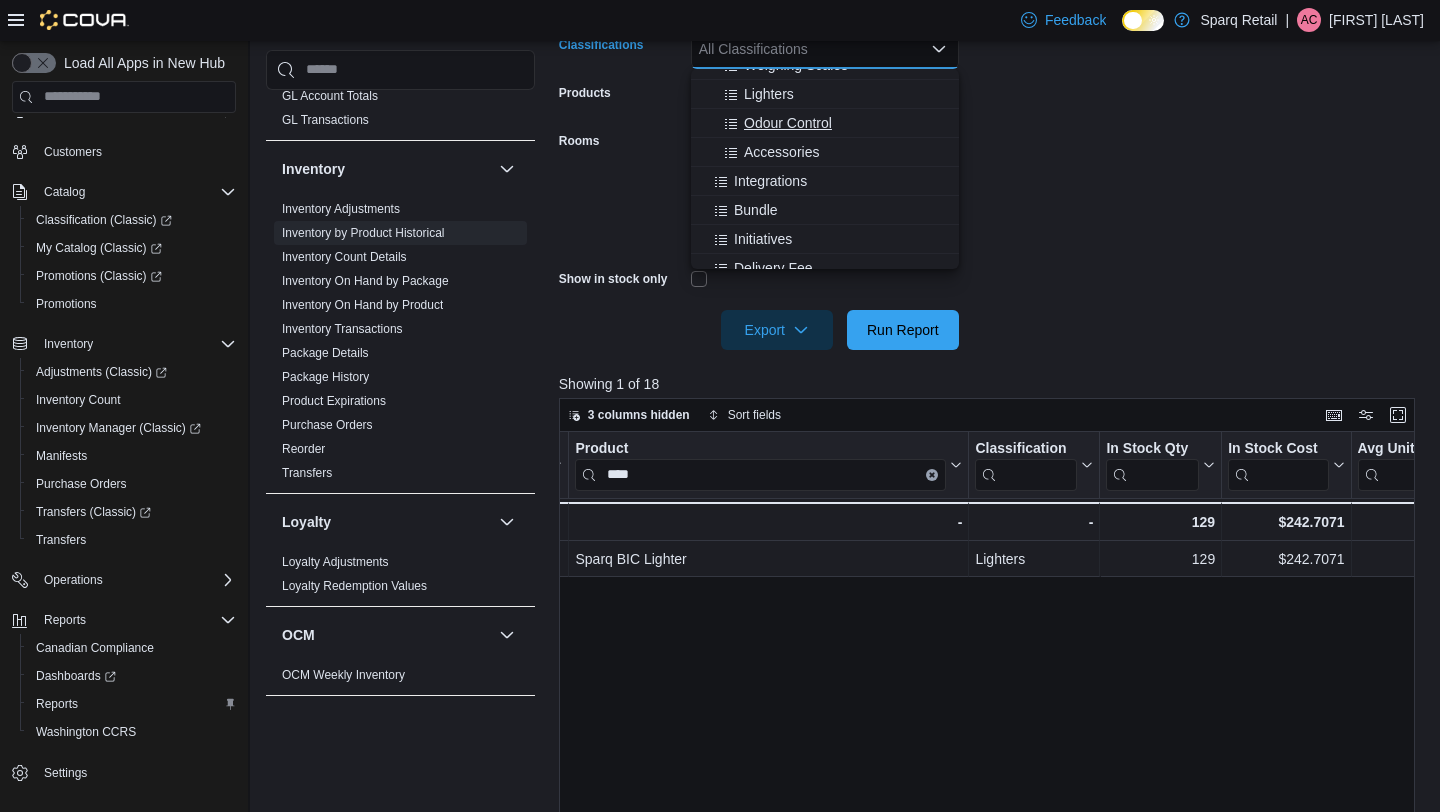 click on "Odour Control" at bounding box center [788, 123] 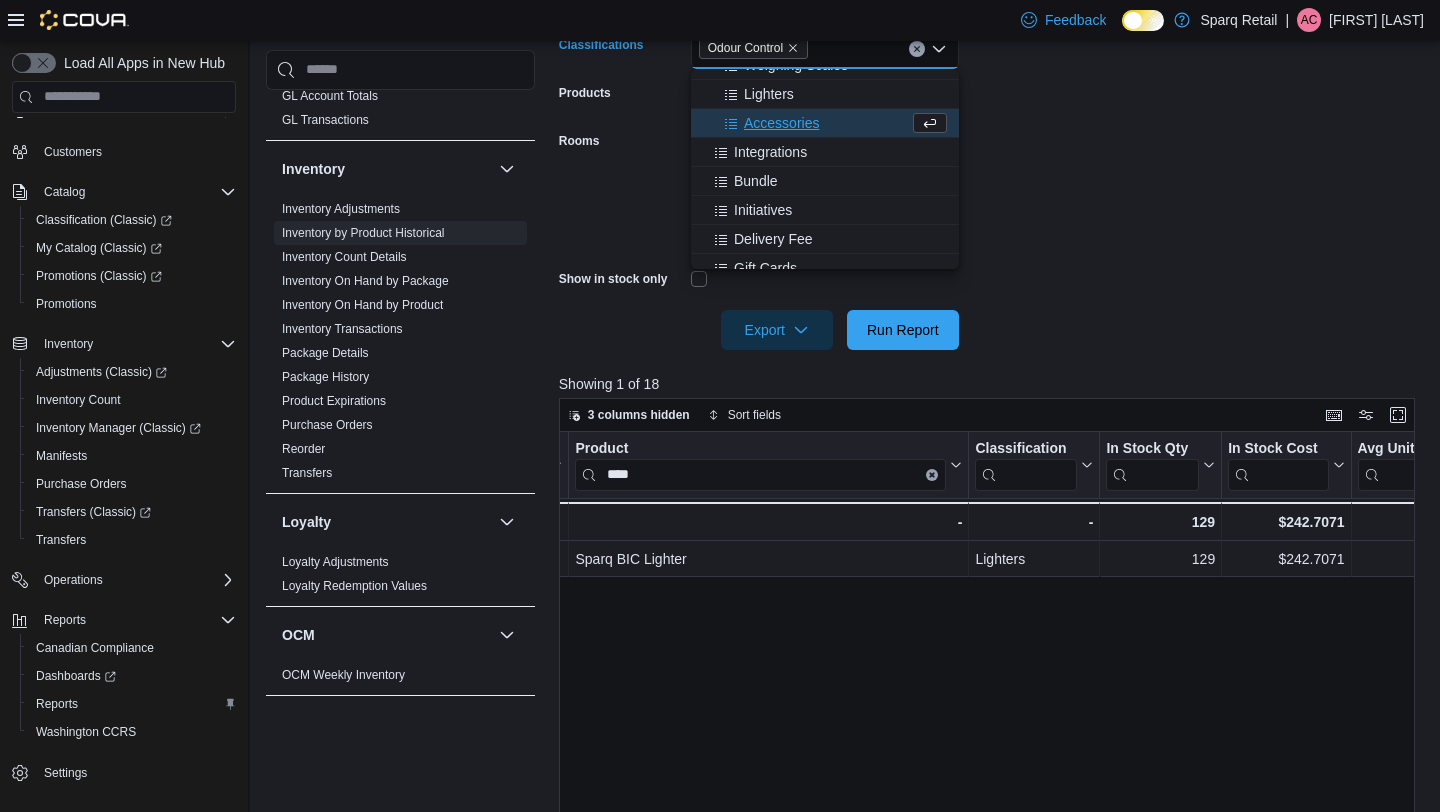 click on "**********" at bounding box center [991, 129] 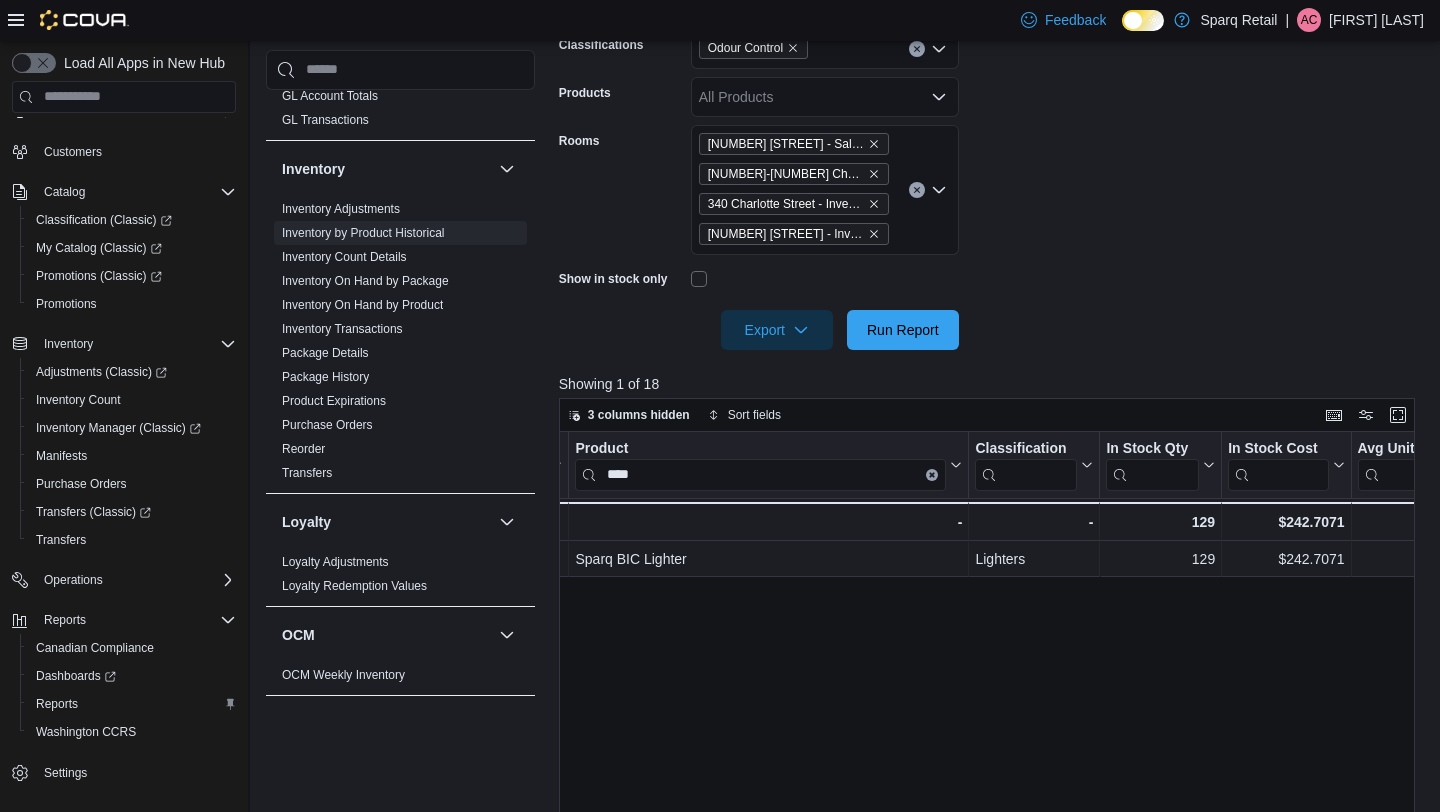 click at bounding box center [991, 302] 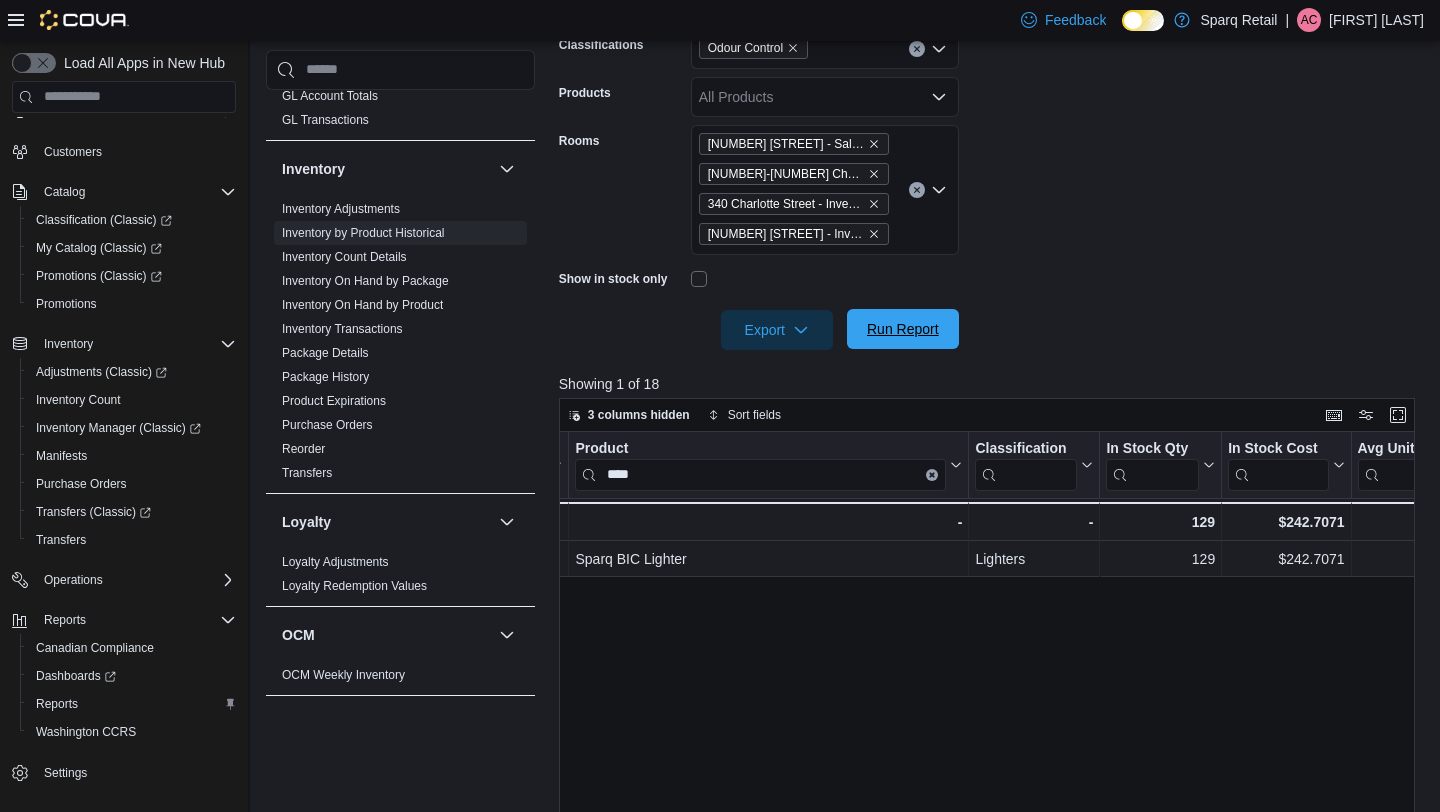 click on "Run Report" at bounding box center [903, 329] 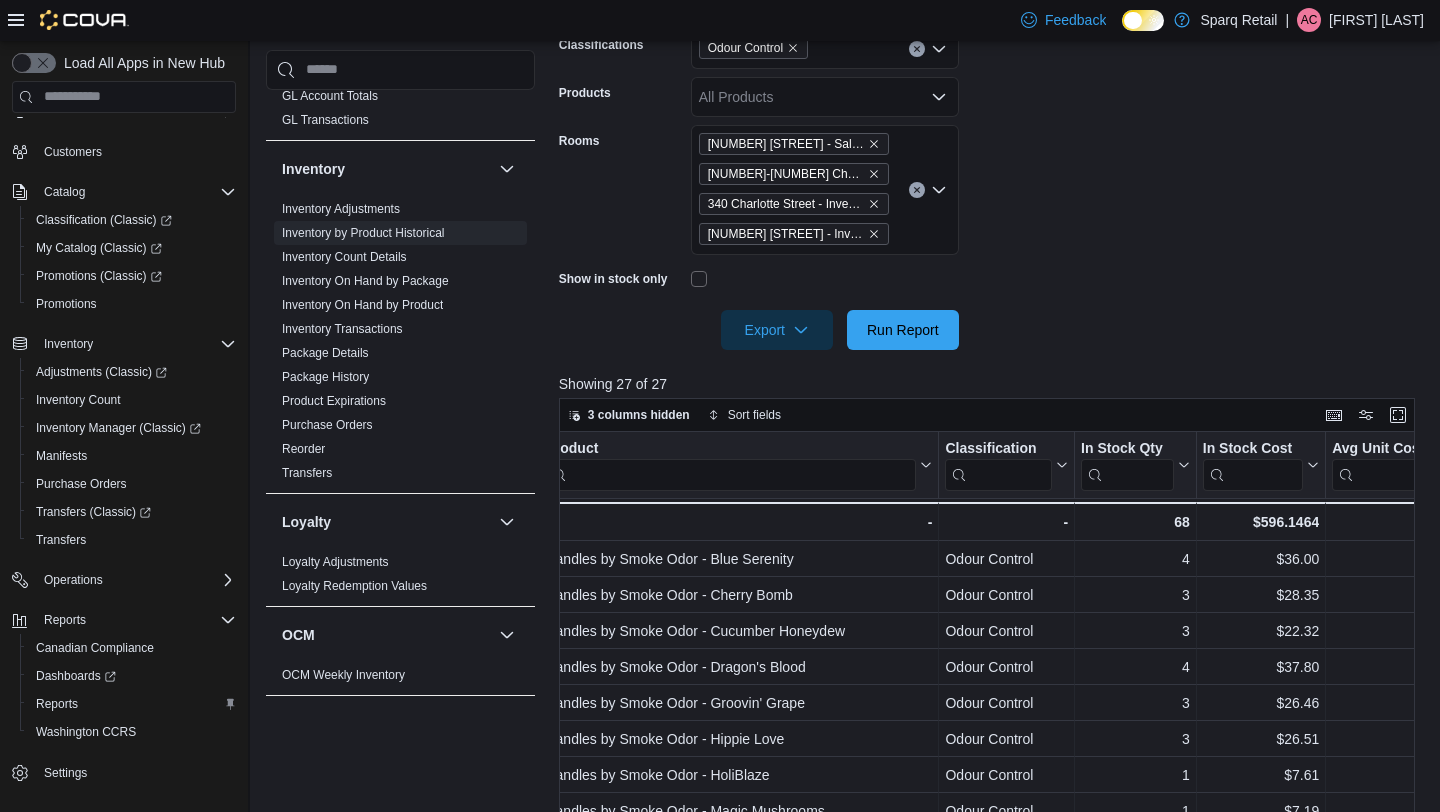 scroll, scrollTop: 0, scrollLeft: 199, axis: horizontal 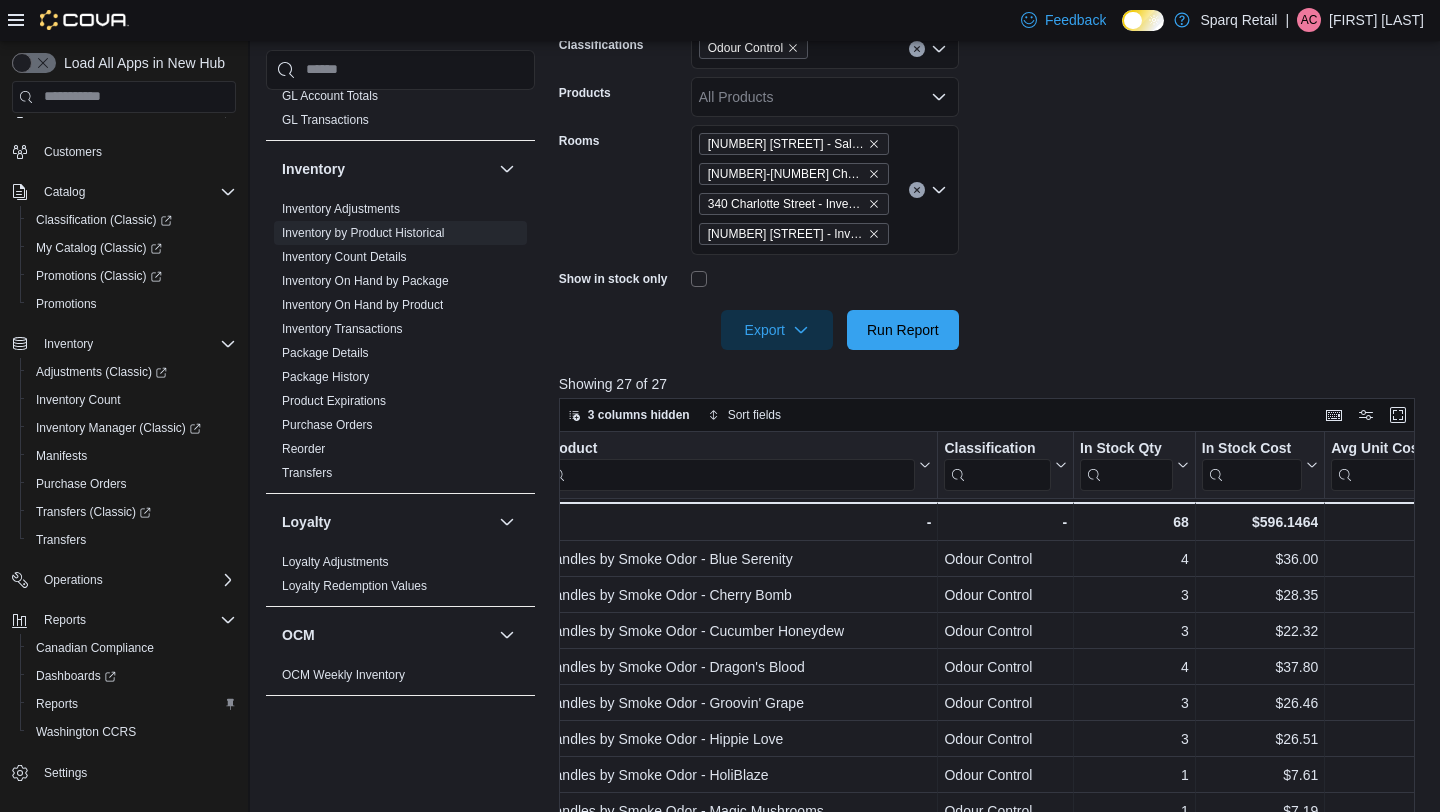 click at bounding box center (729, 474) 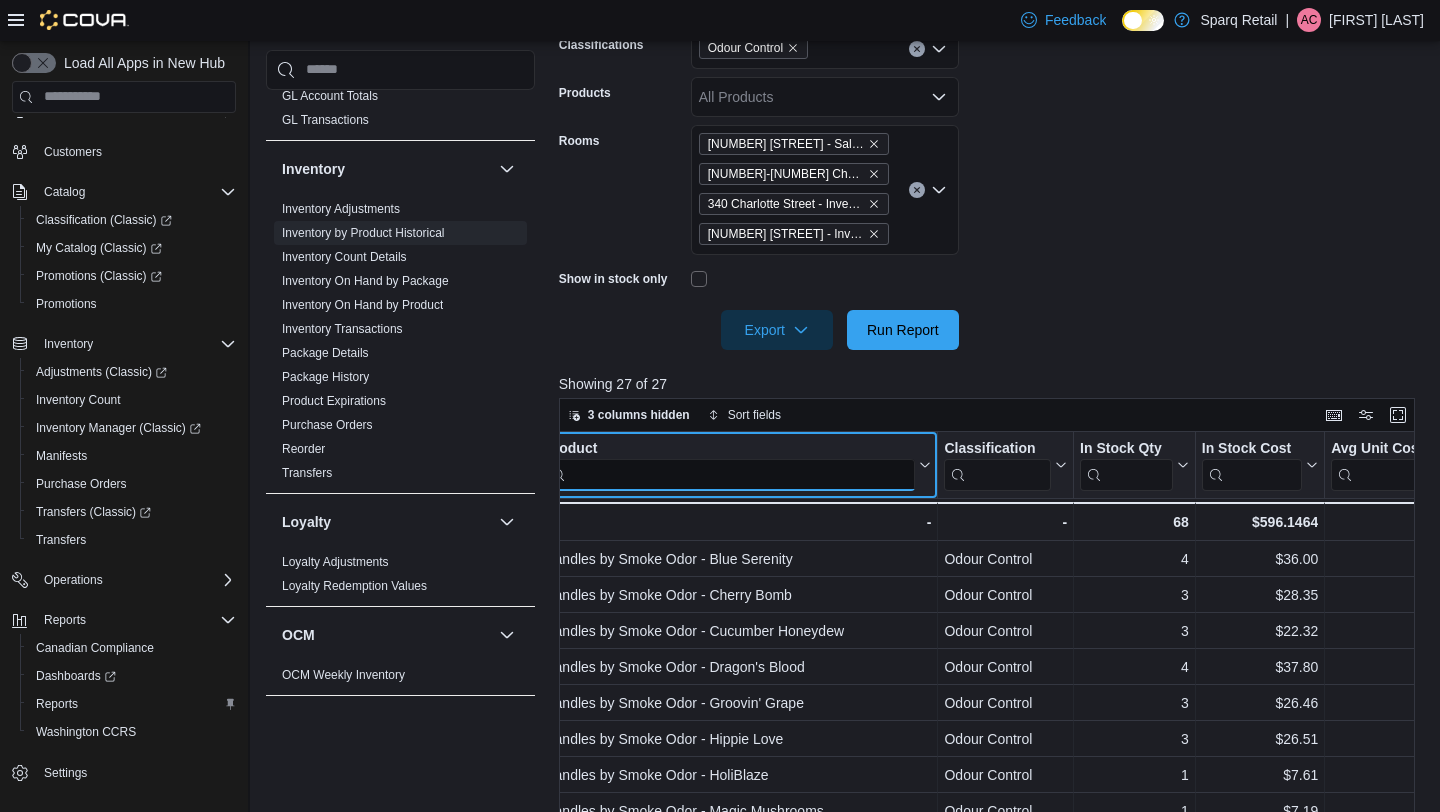 scroll, scrollTop: 0, scrollLeft: 178, axis: horizontal 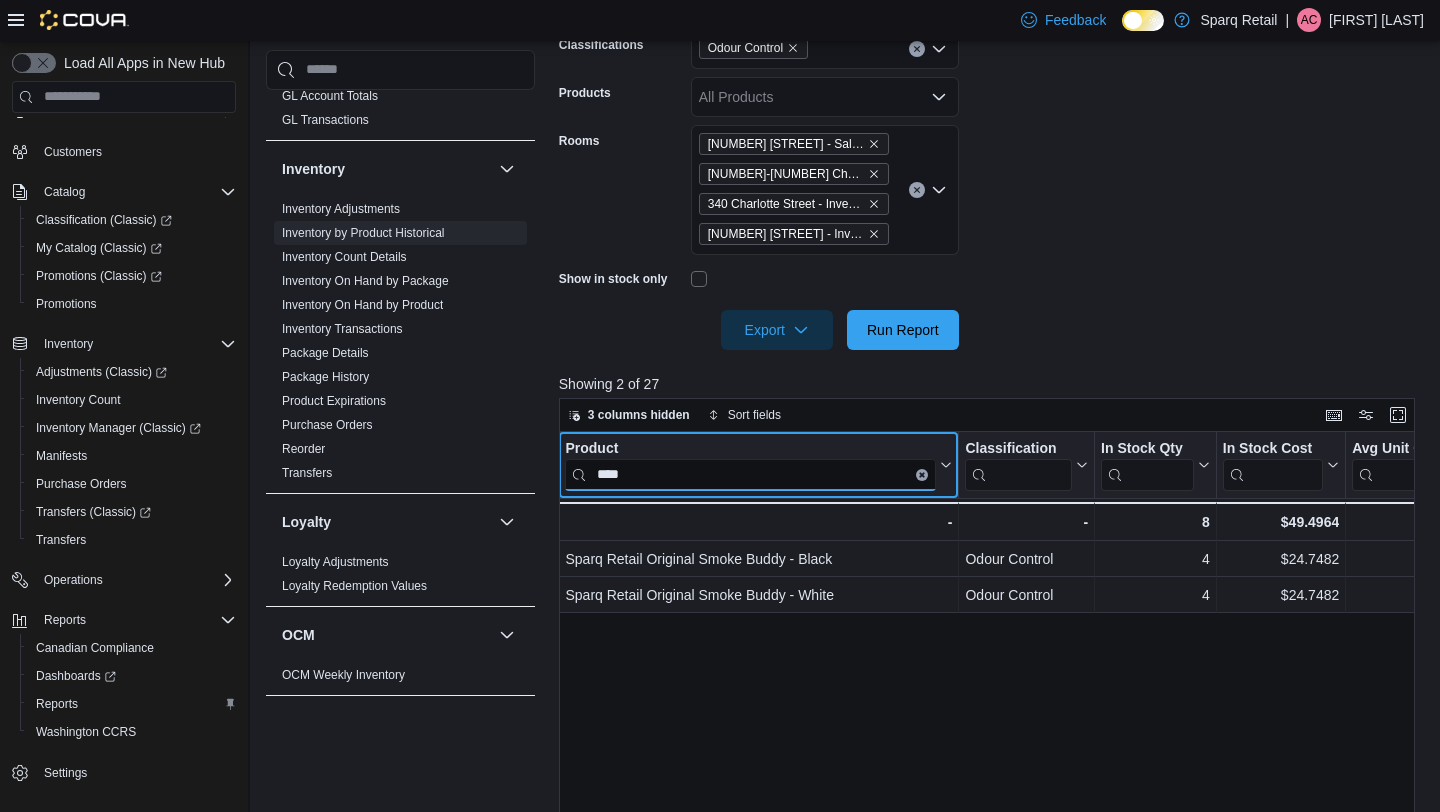 type on "****" 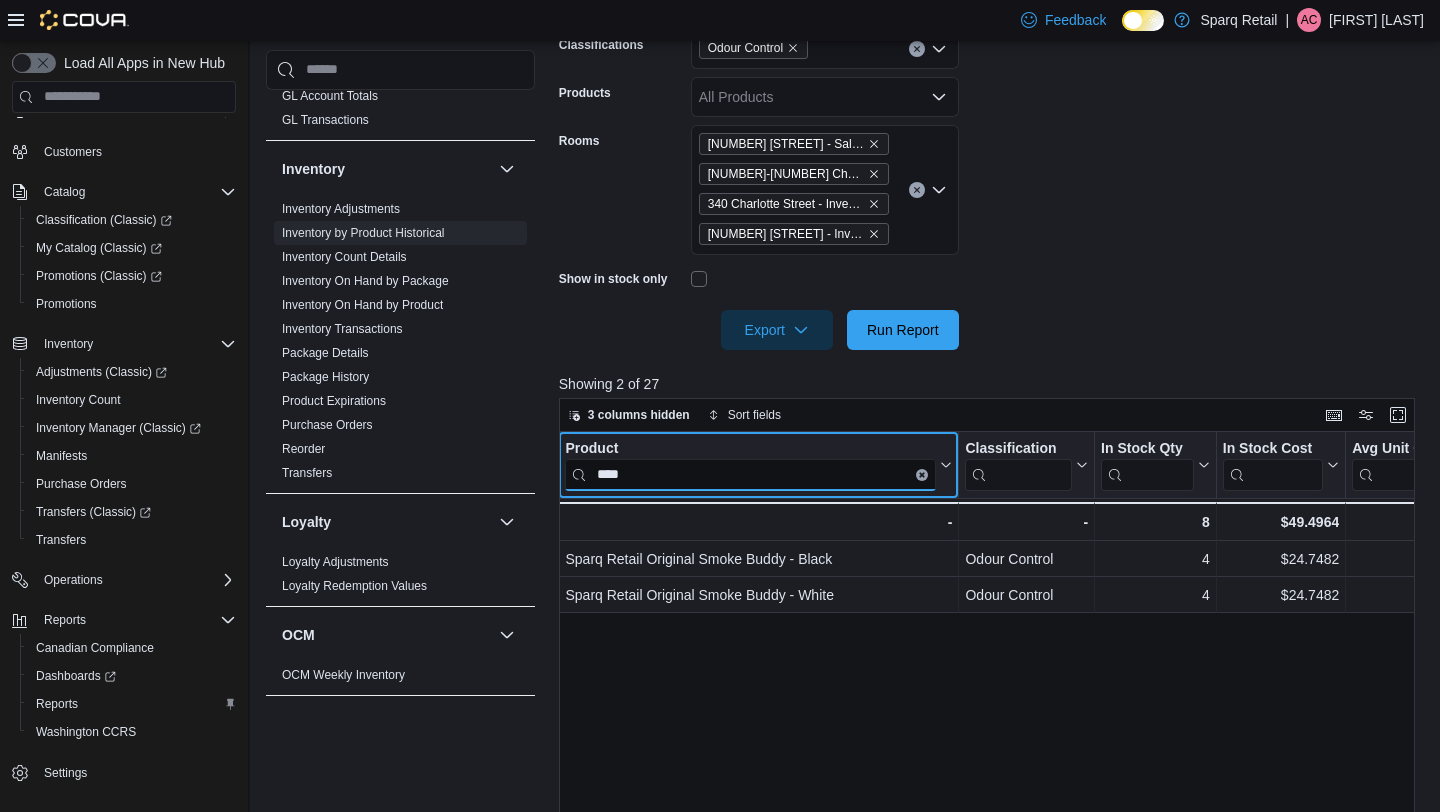 scroll, scrollTop: 396, scrollLeft: 0, axis: vertical 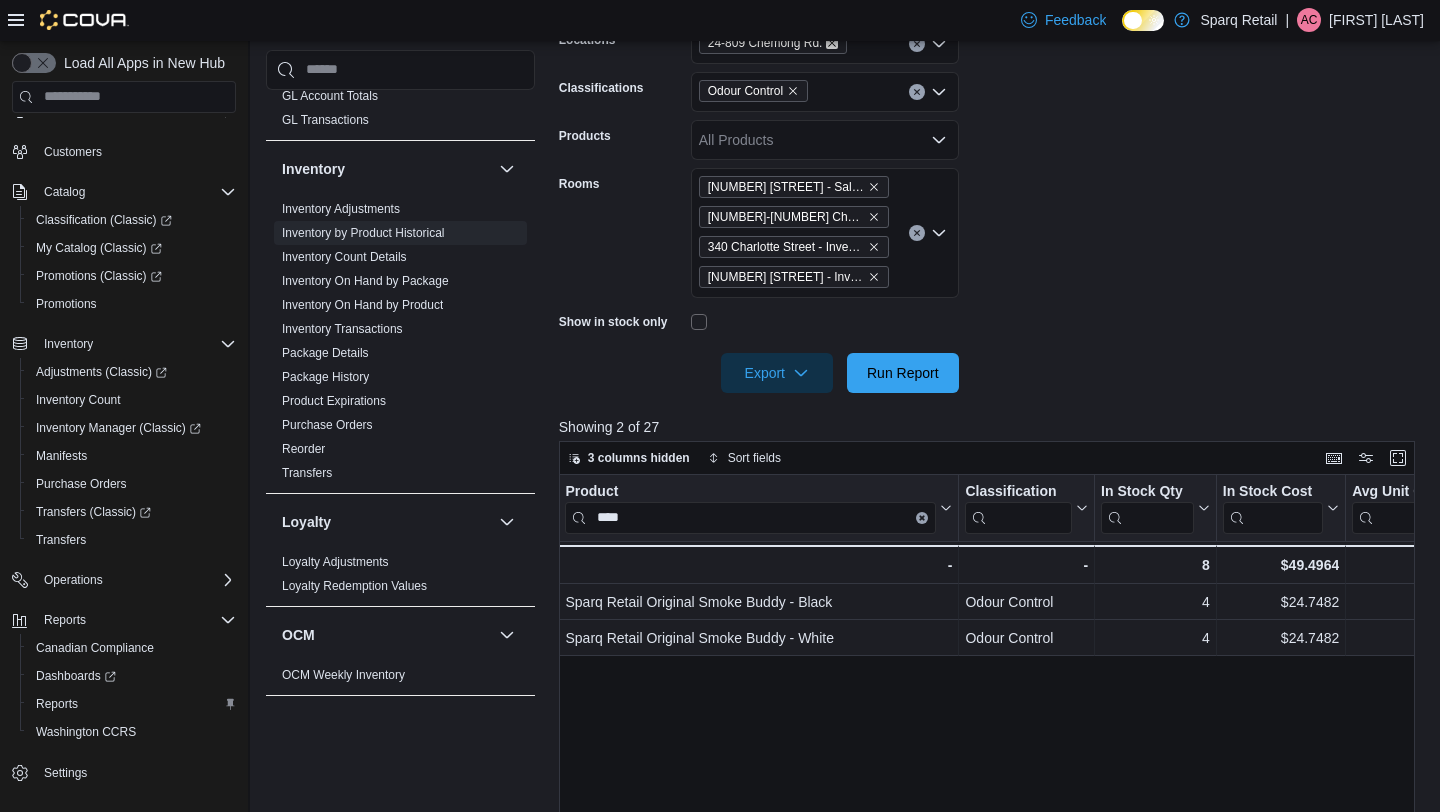 click 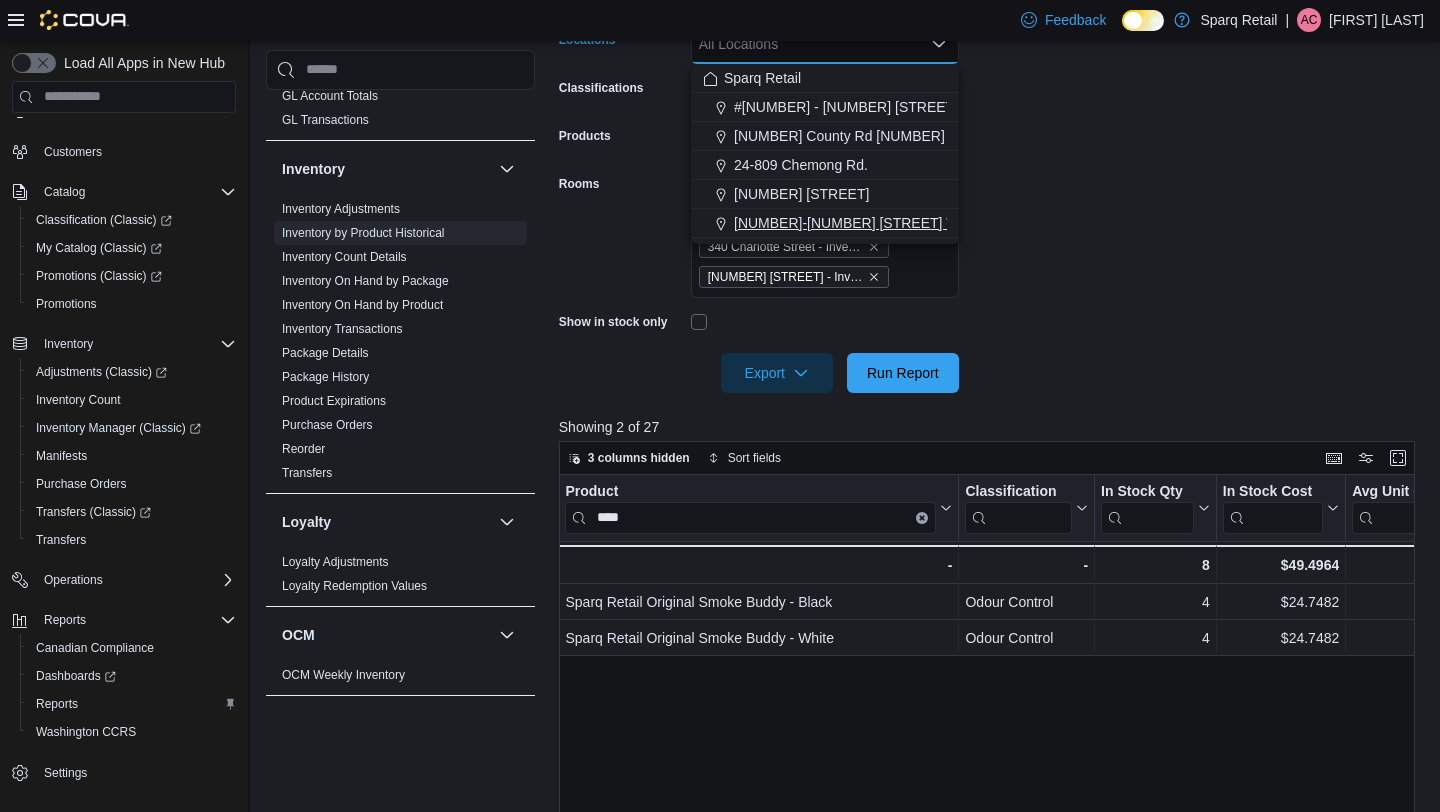 click on "[NUMBER]-[NUMBER] [STREET] W." at bounding box center [825, 223] 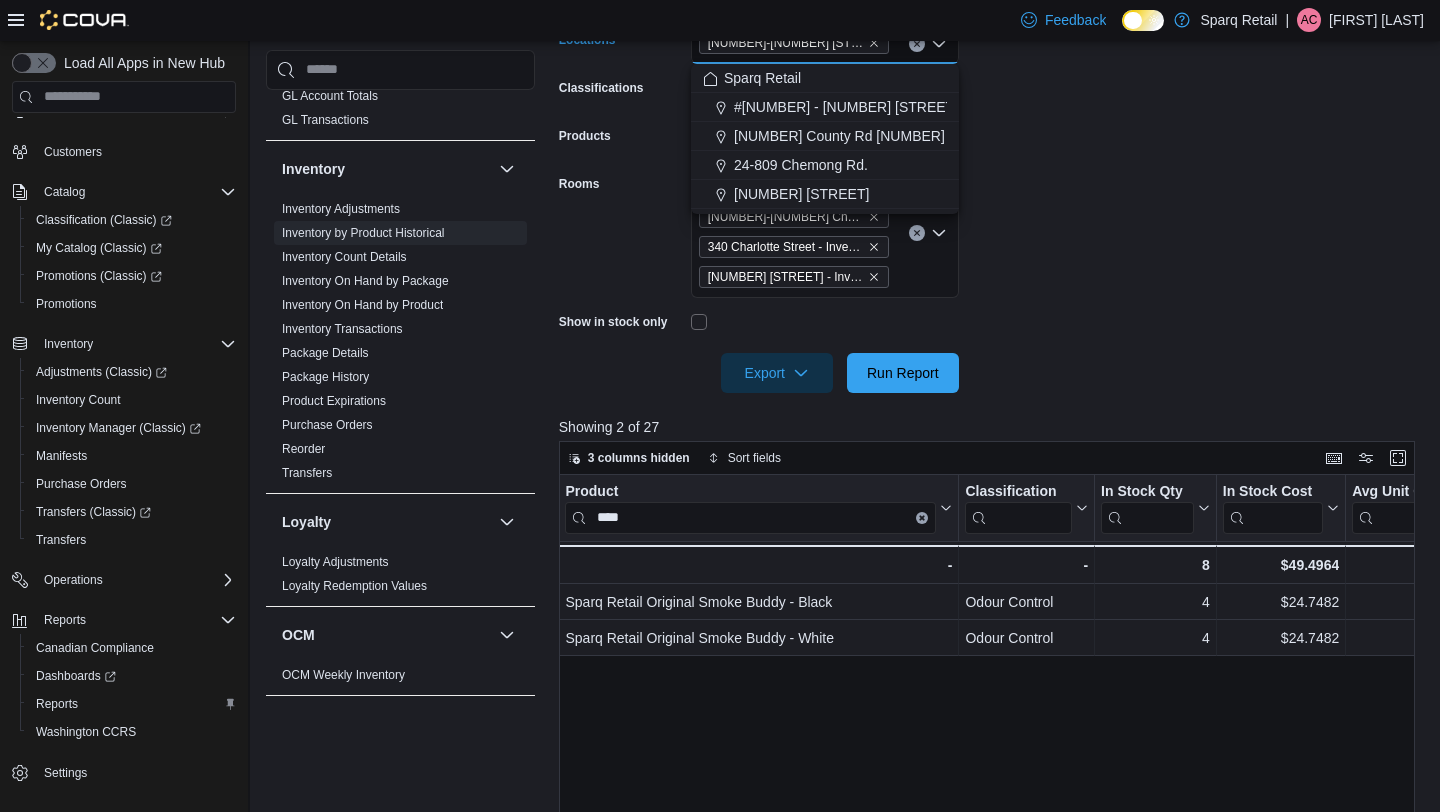 click on "**********" at bounding box center [991, 172] 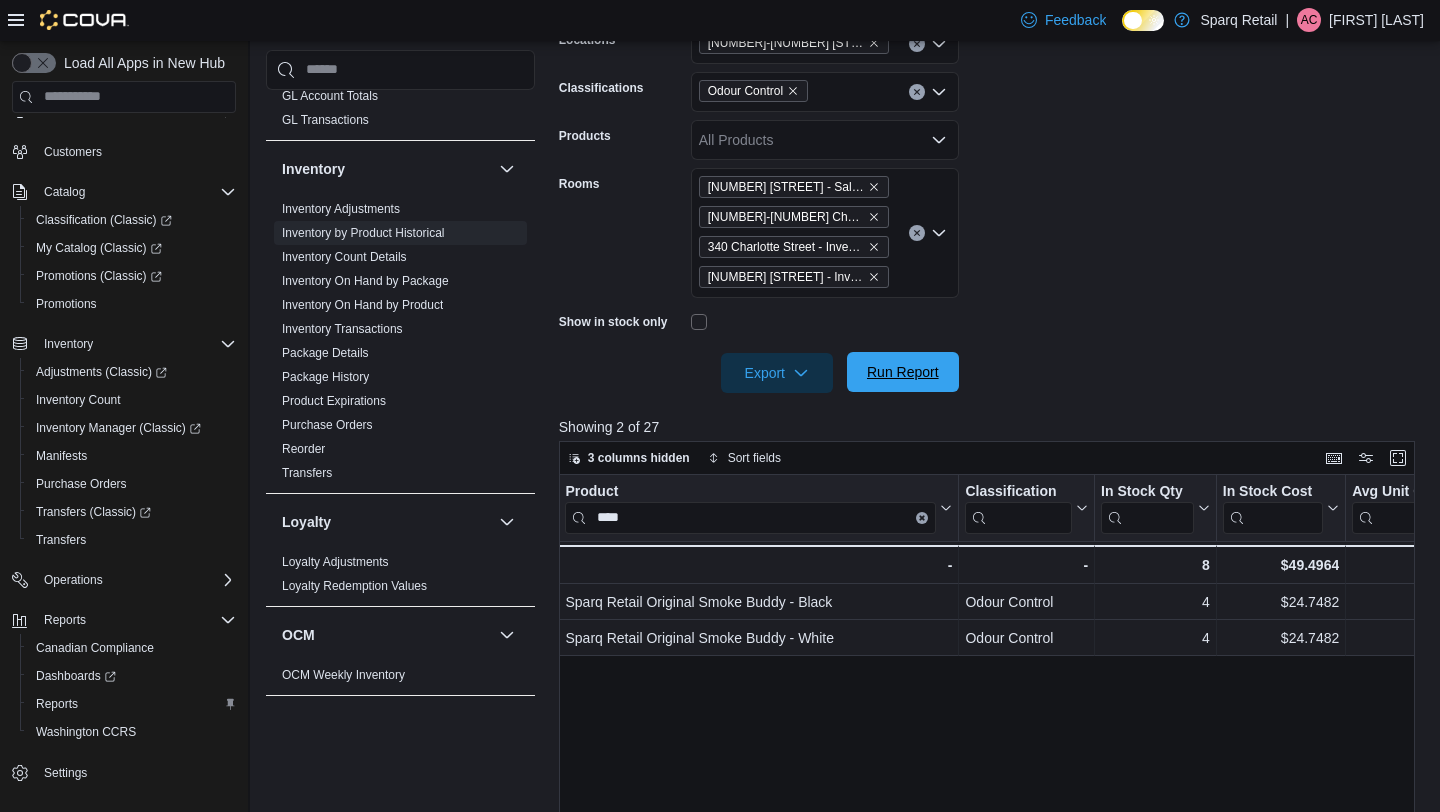 click on "Run Report" at bounding box center (903, 372) 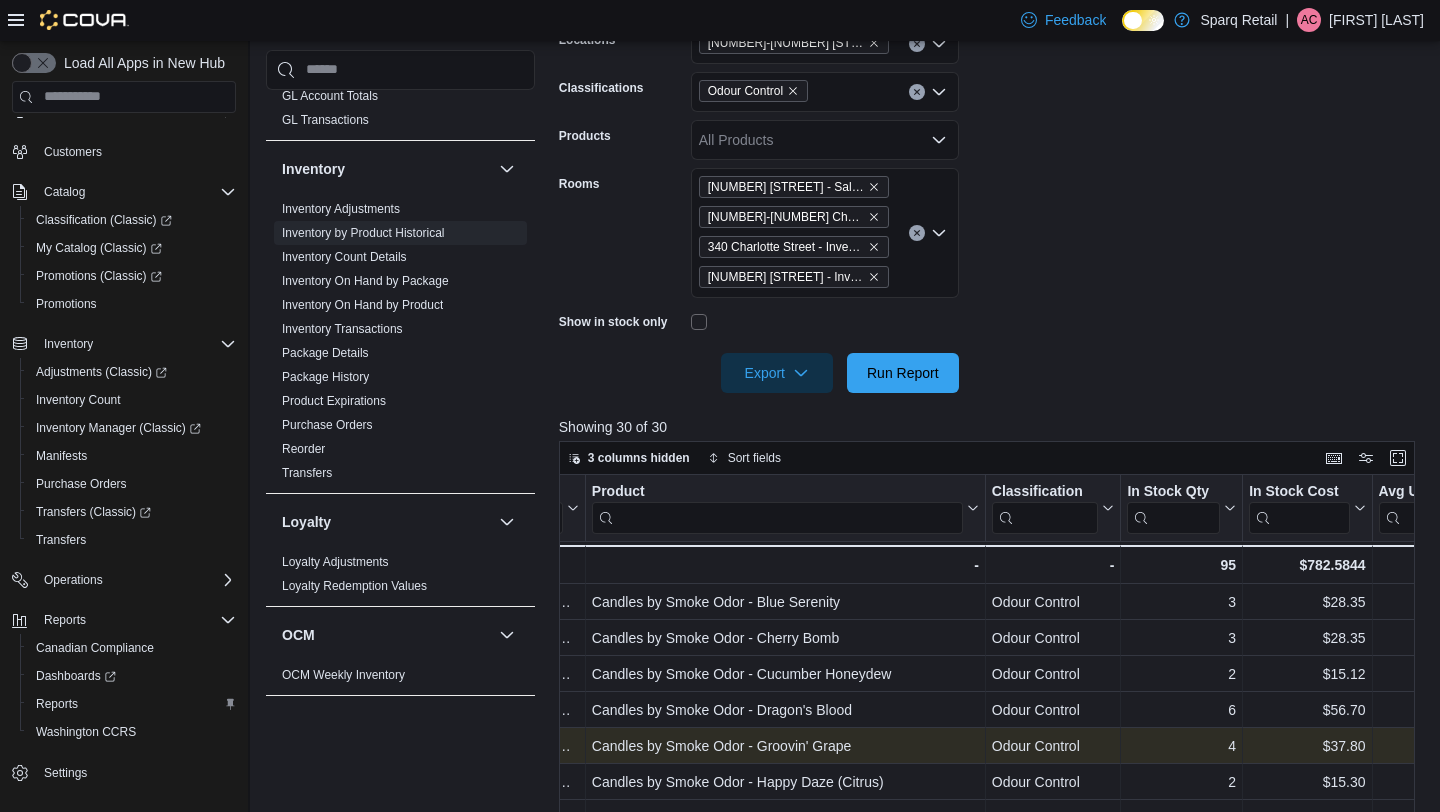 scroll, scrollTop: 0, scrollLeft: 200, axis: horizontal 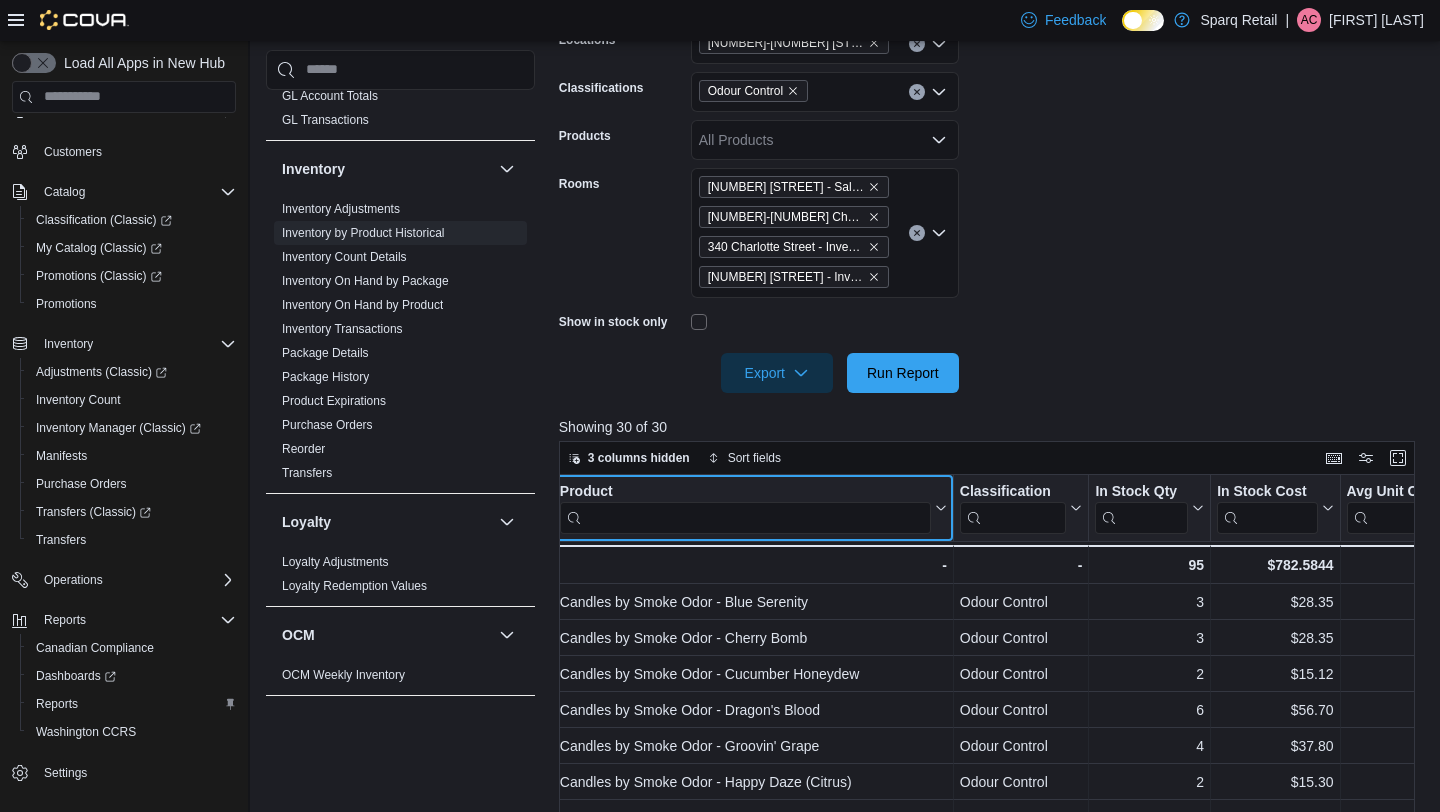 click at bounding box center [745, 517] 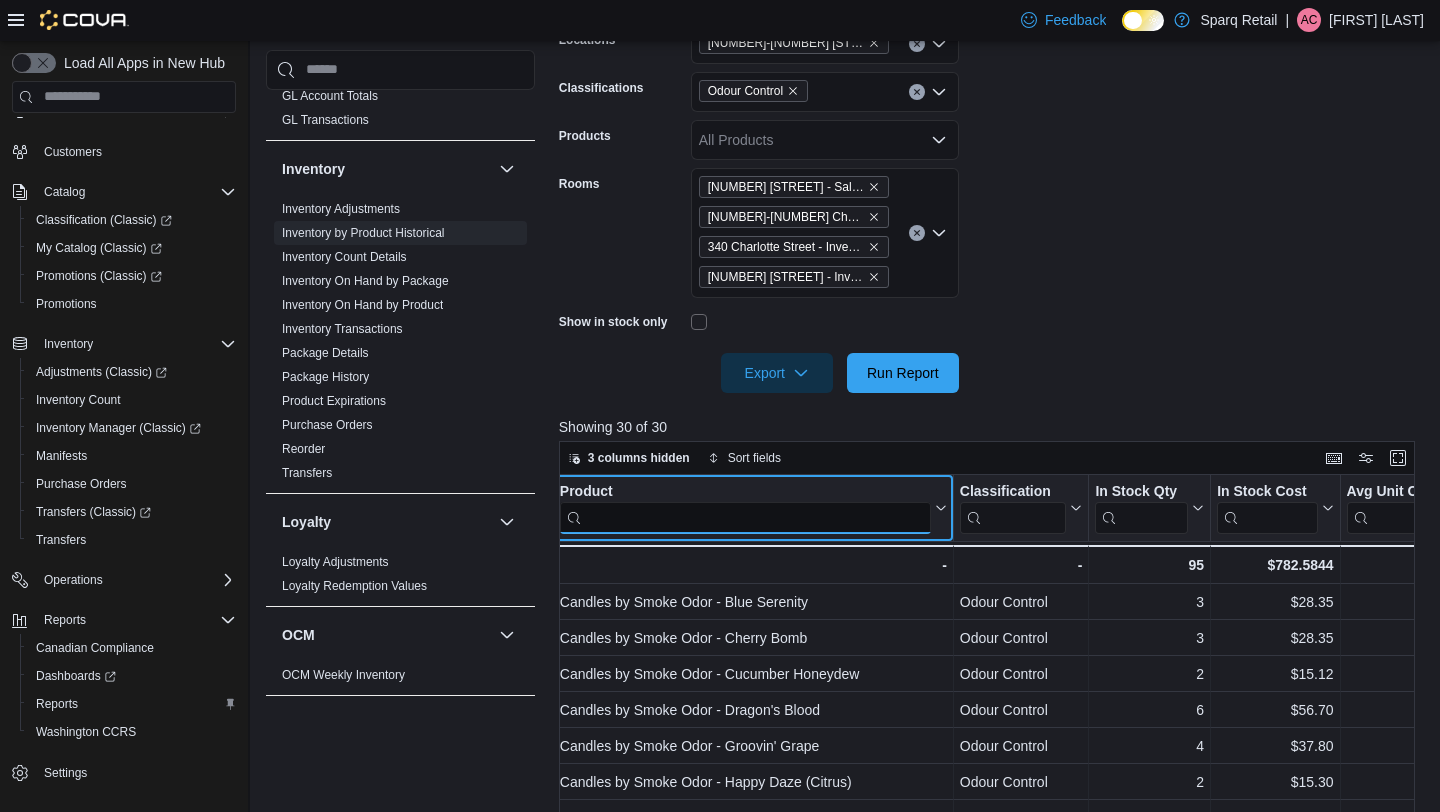 scroll, scrollTop: 0, scrollLeft: 195, axis: horizontal 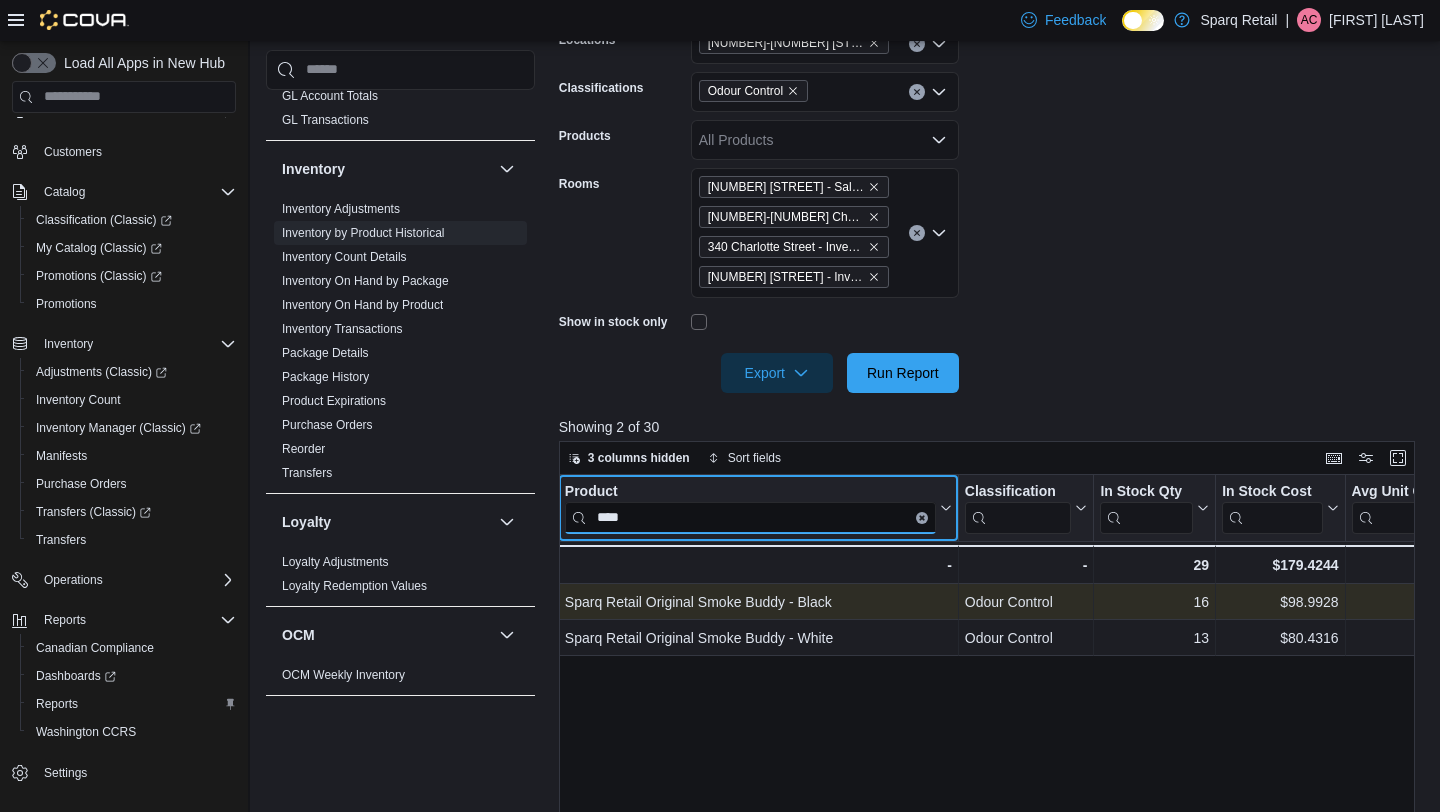 type on "****" 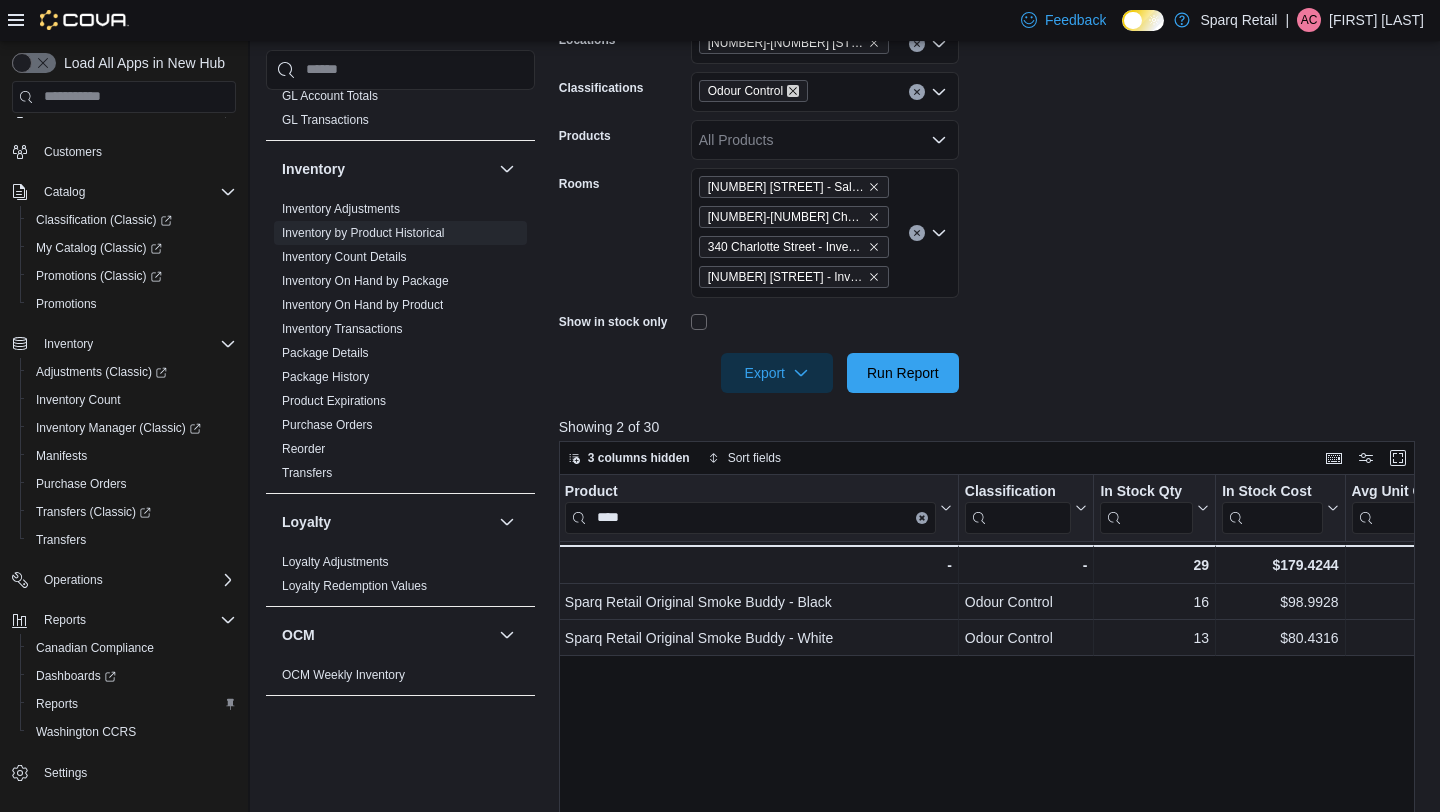click 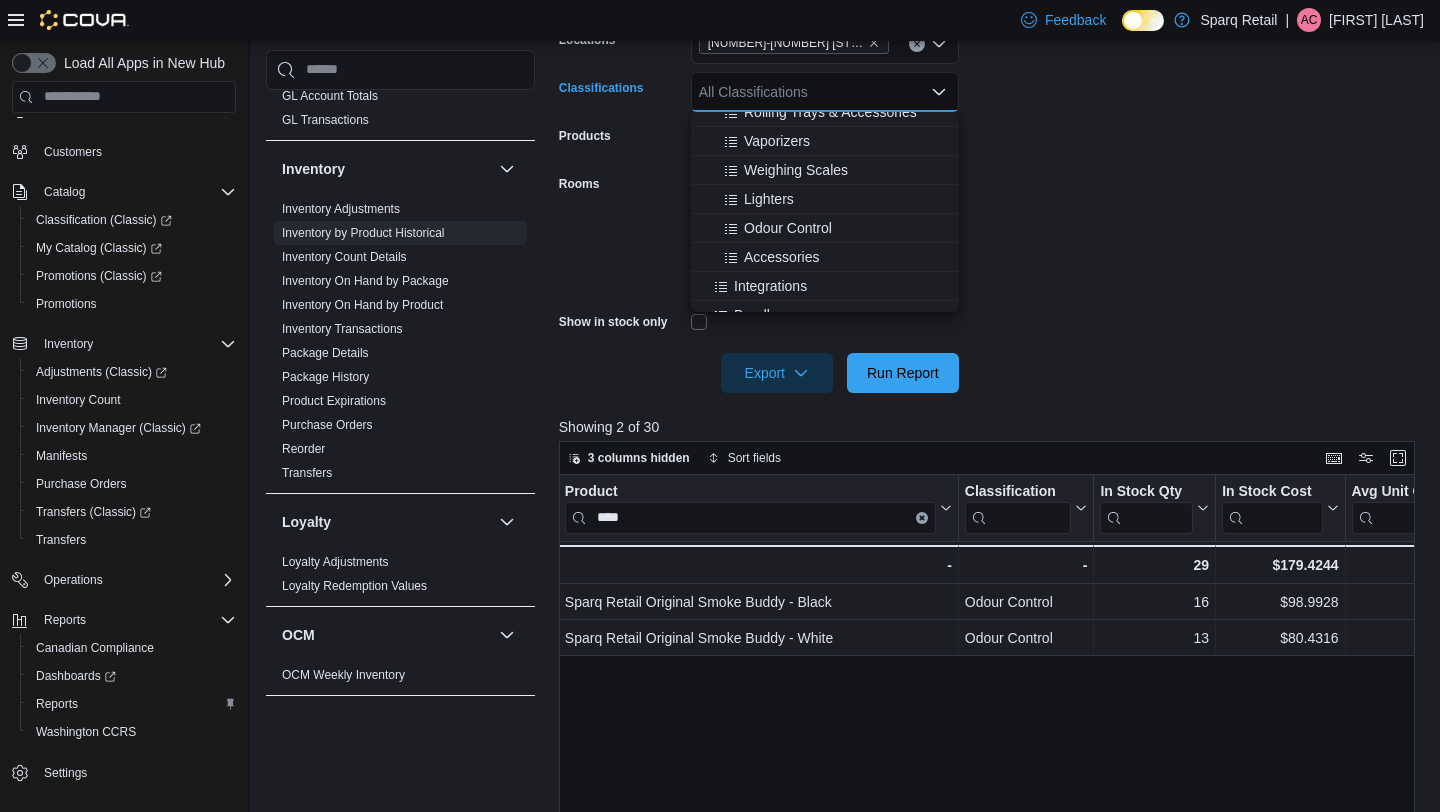 scroll, scrollTop: 711, scrollLeft: 0, axis: vertical 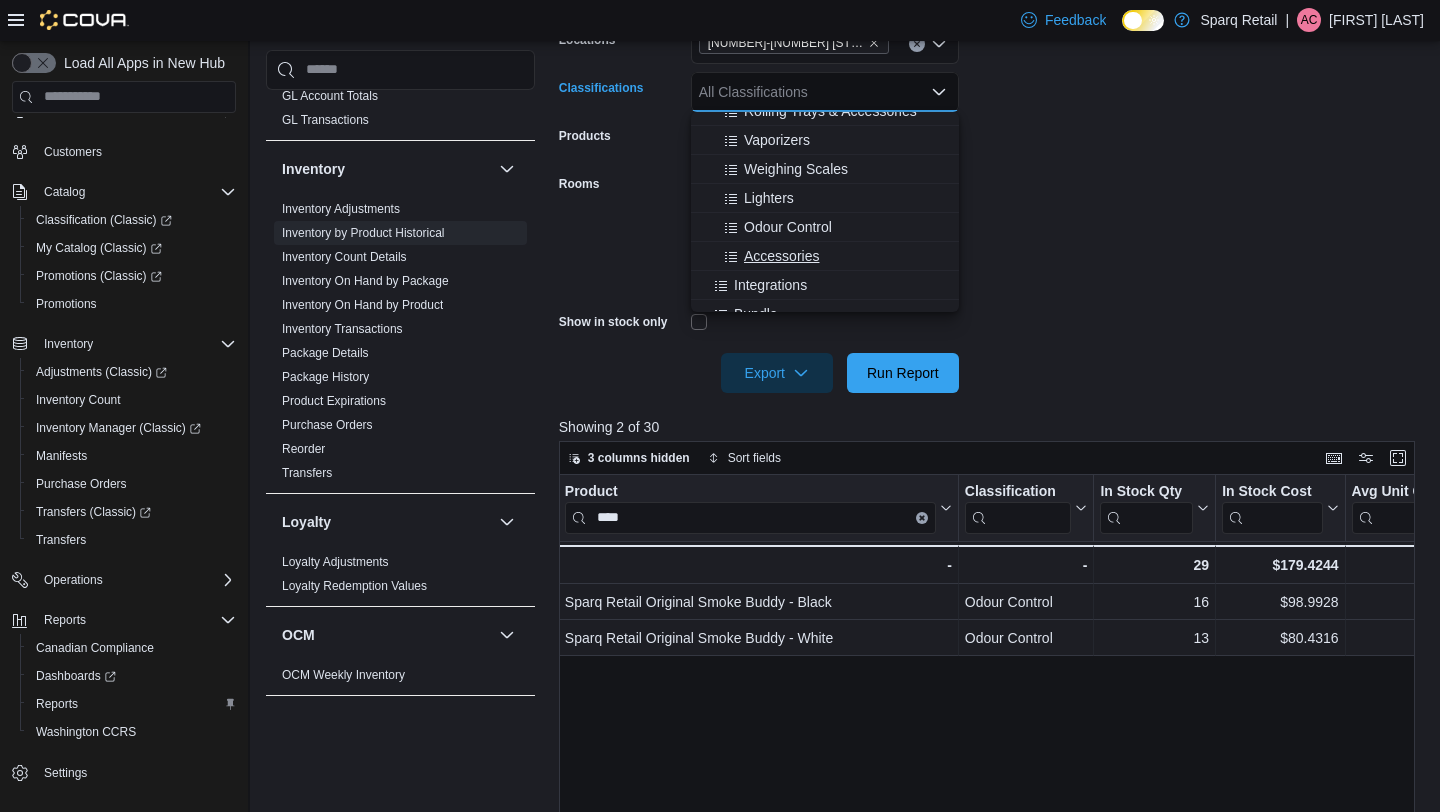 click on "Accessories" at bounding box center [781, 256] 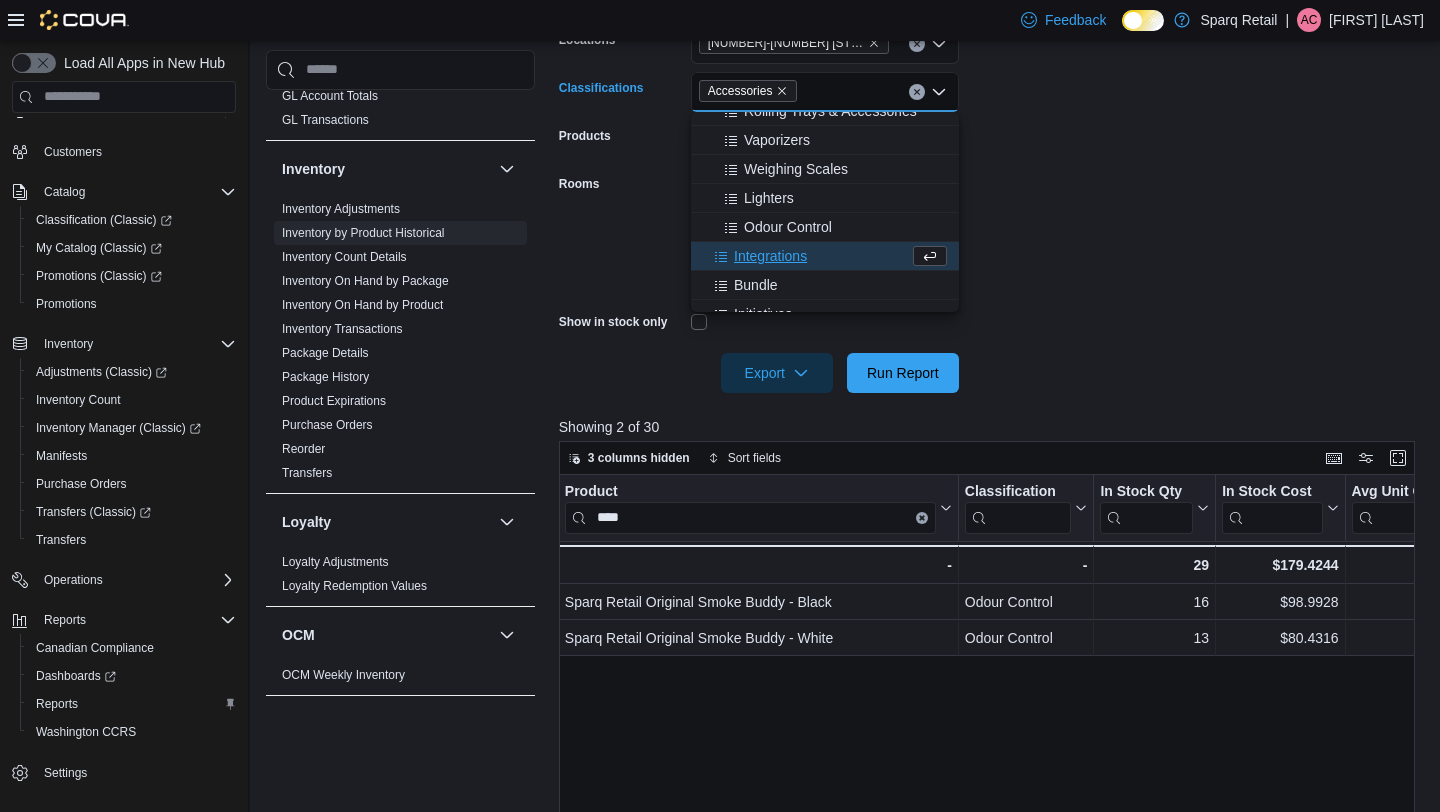 click on "**********" at bounding box center (991, 172) 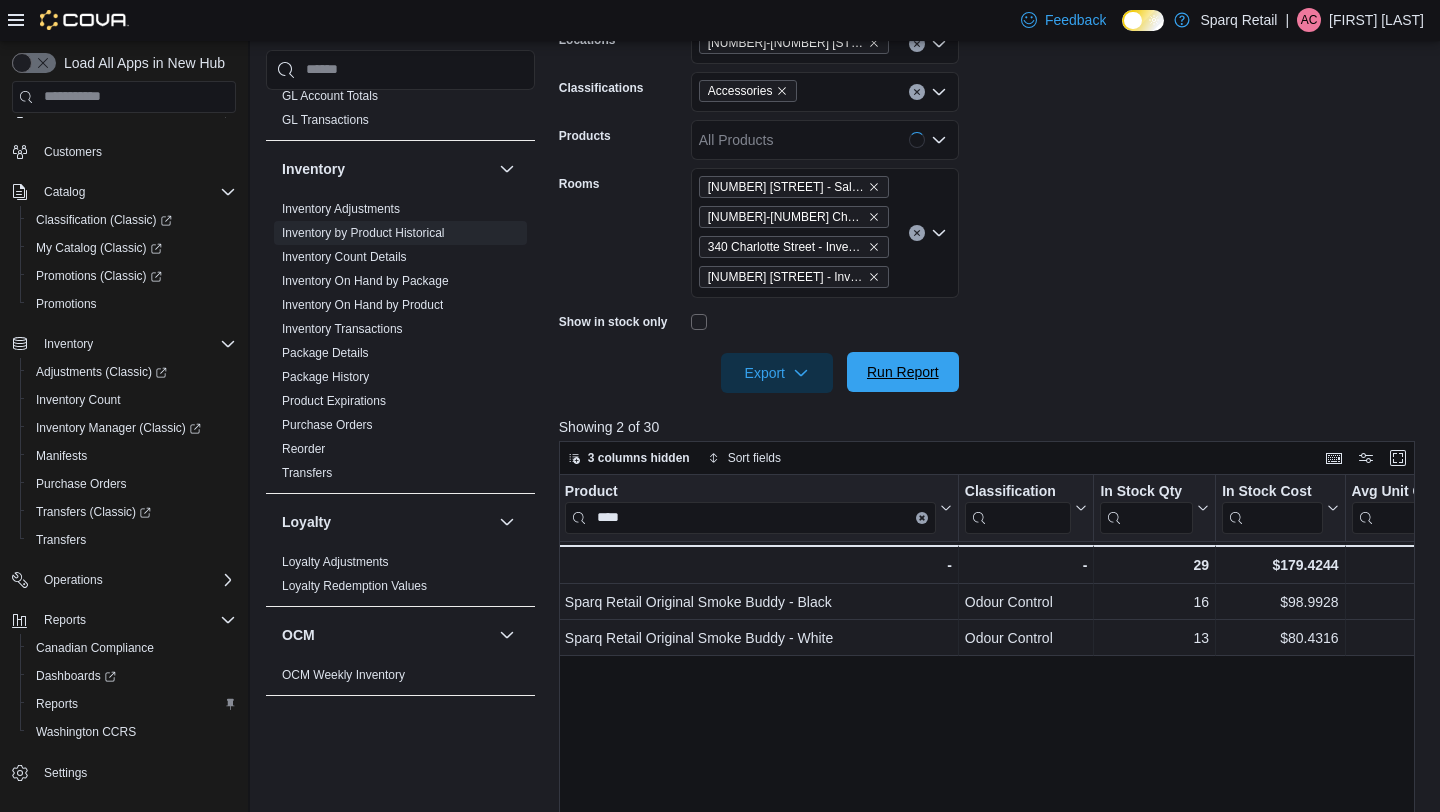 click on "Run Report" at bounding box center [903, 372] 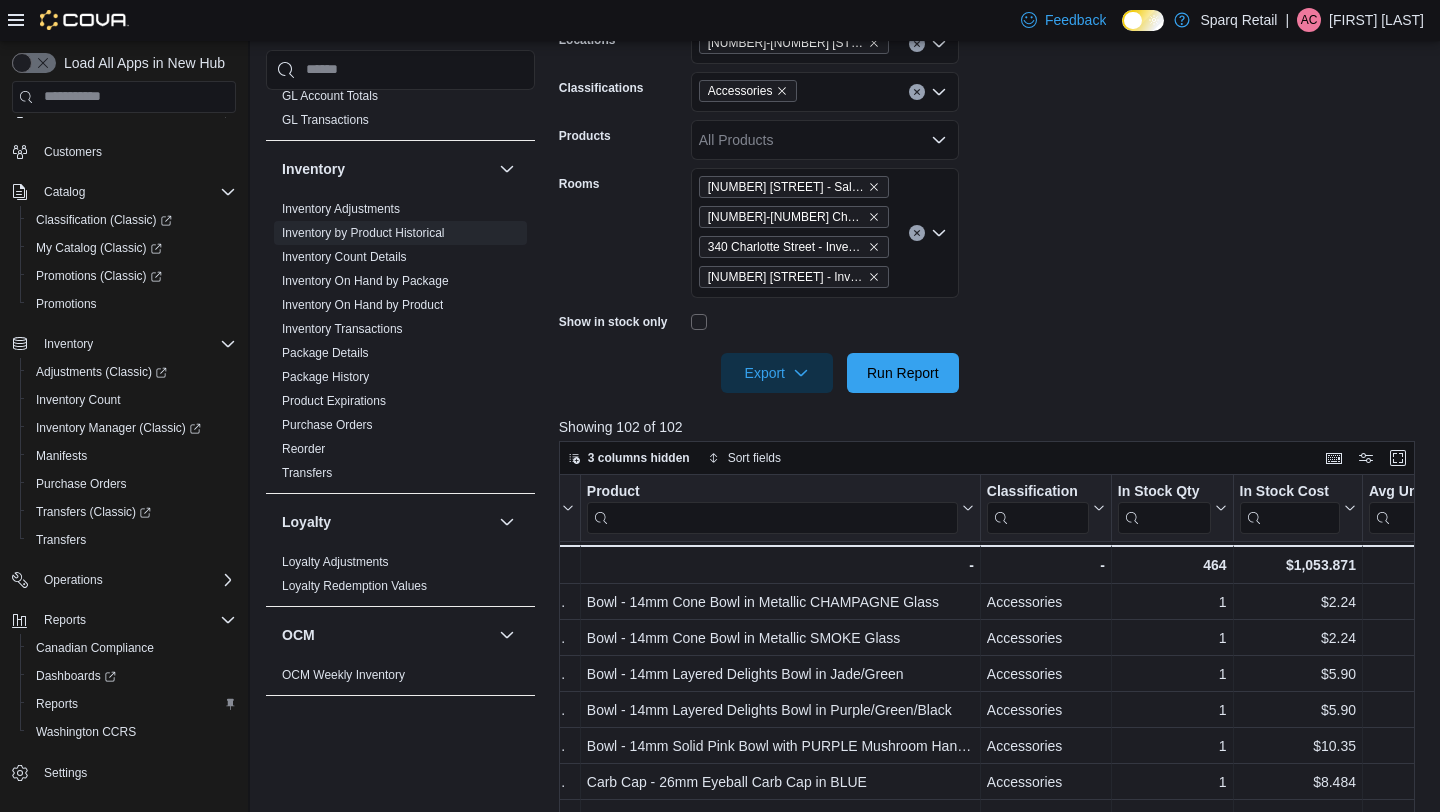 scroll, scrollTop: 0, scrollLeft: 179, axis: horizontal 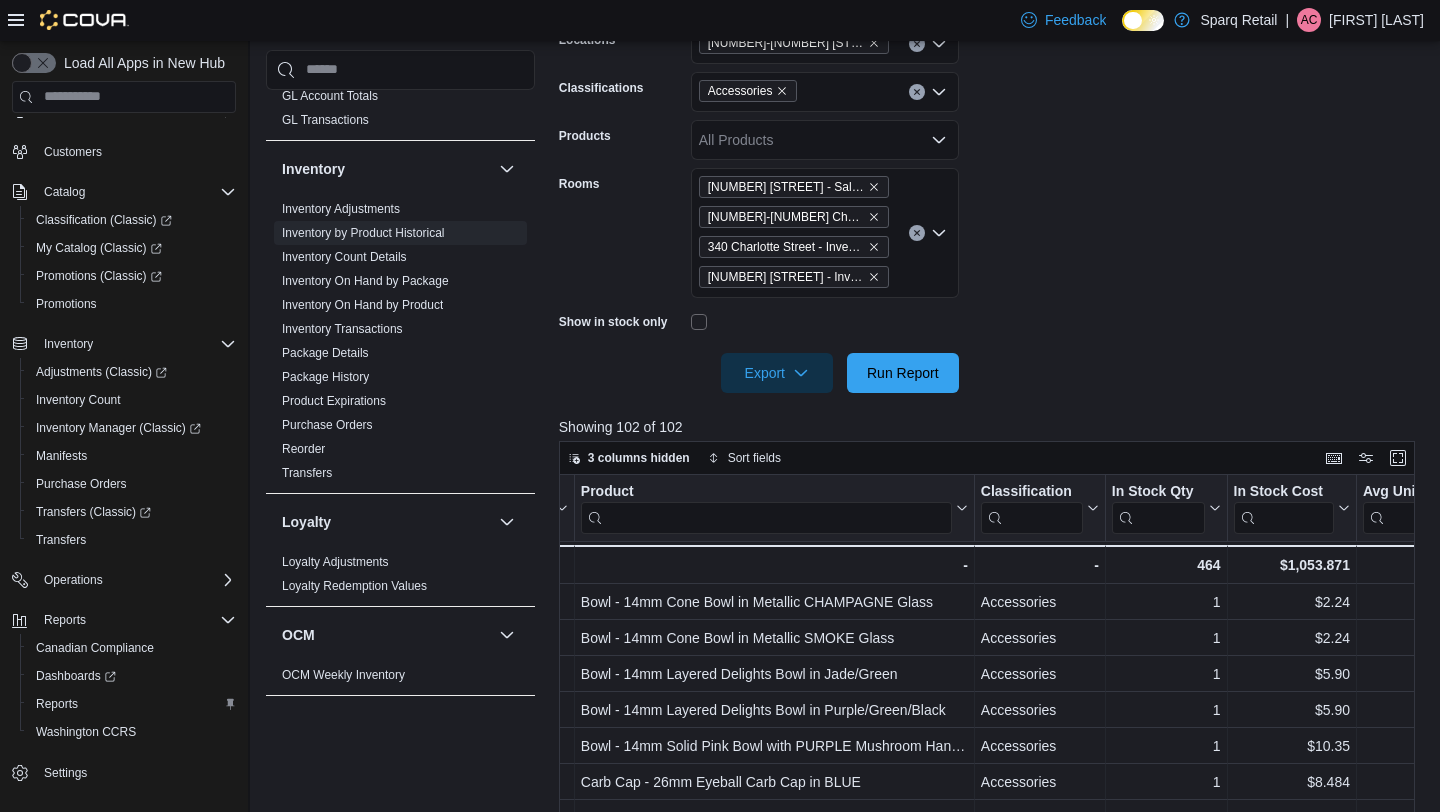 click at bounding box center (766, 517) 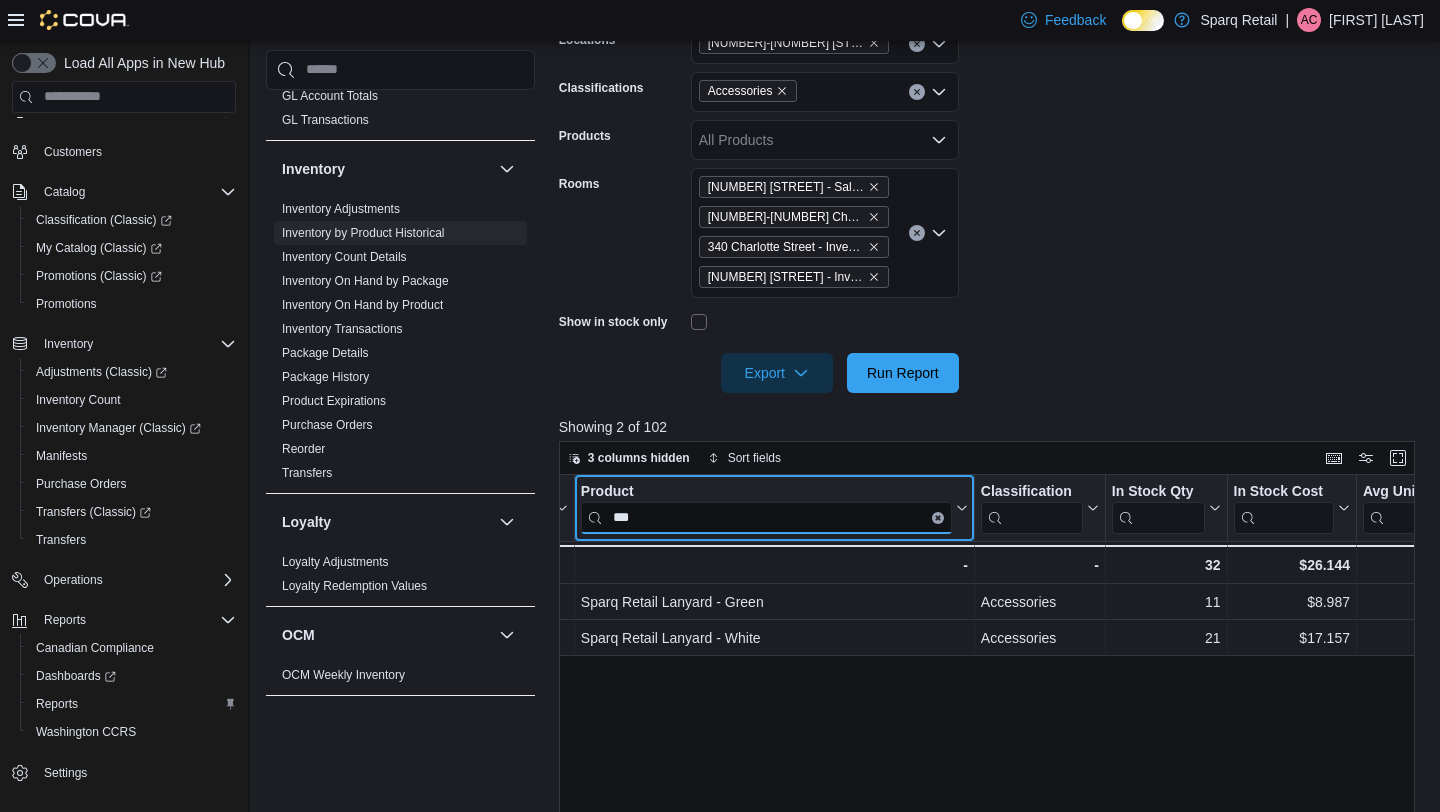 type on "***" 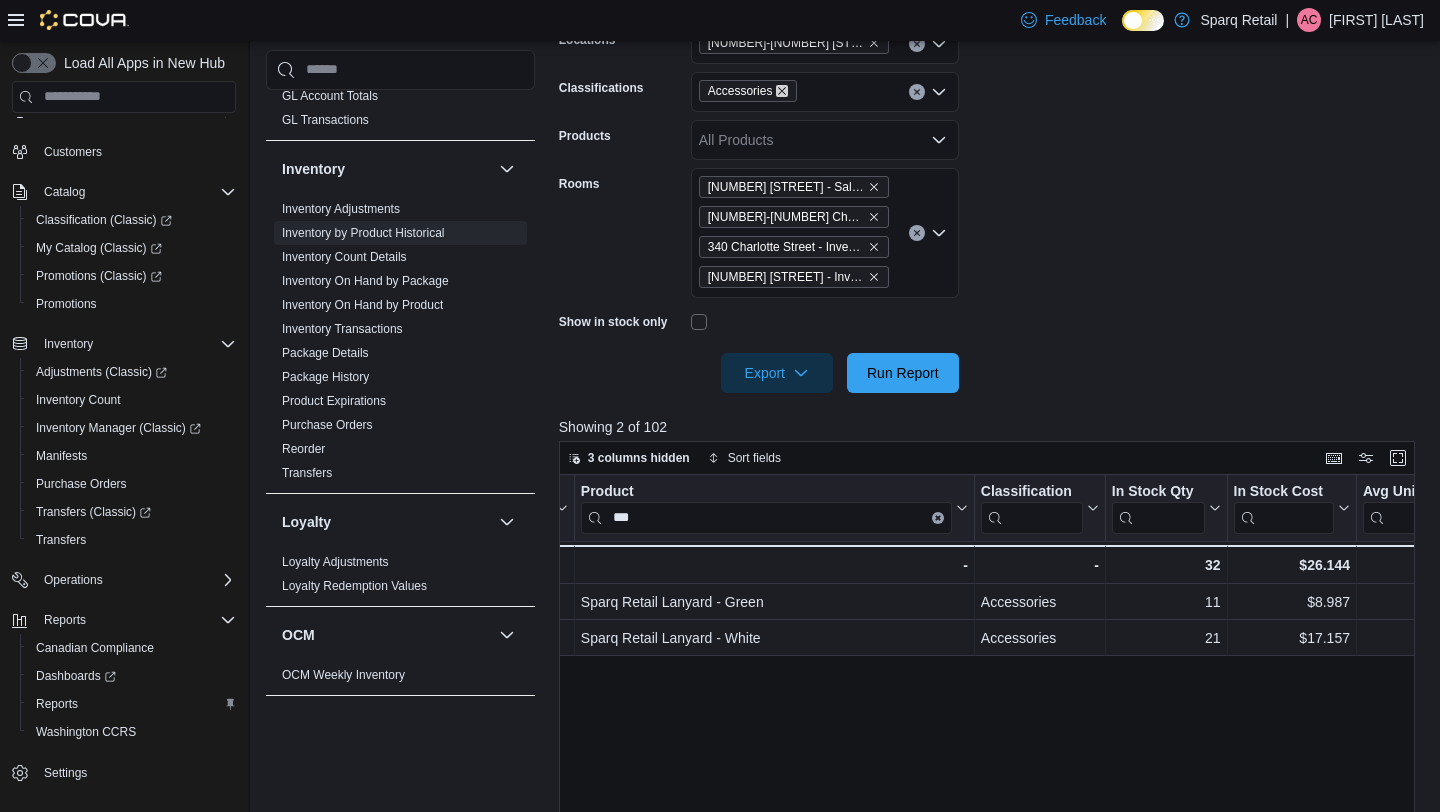 click 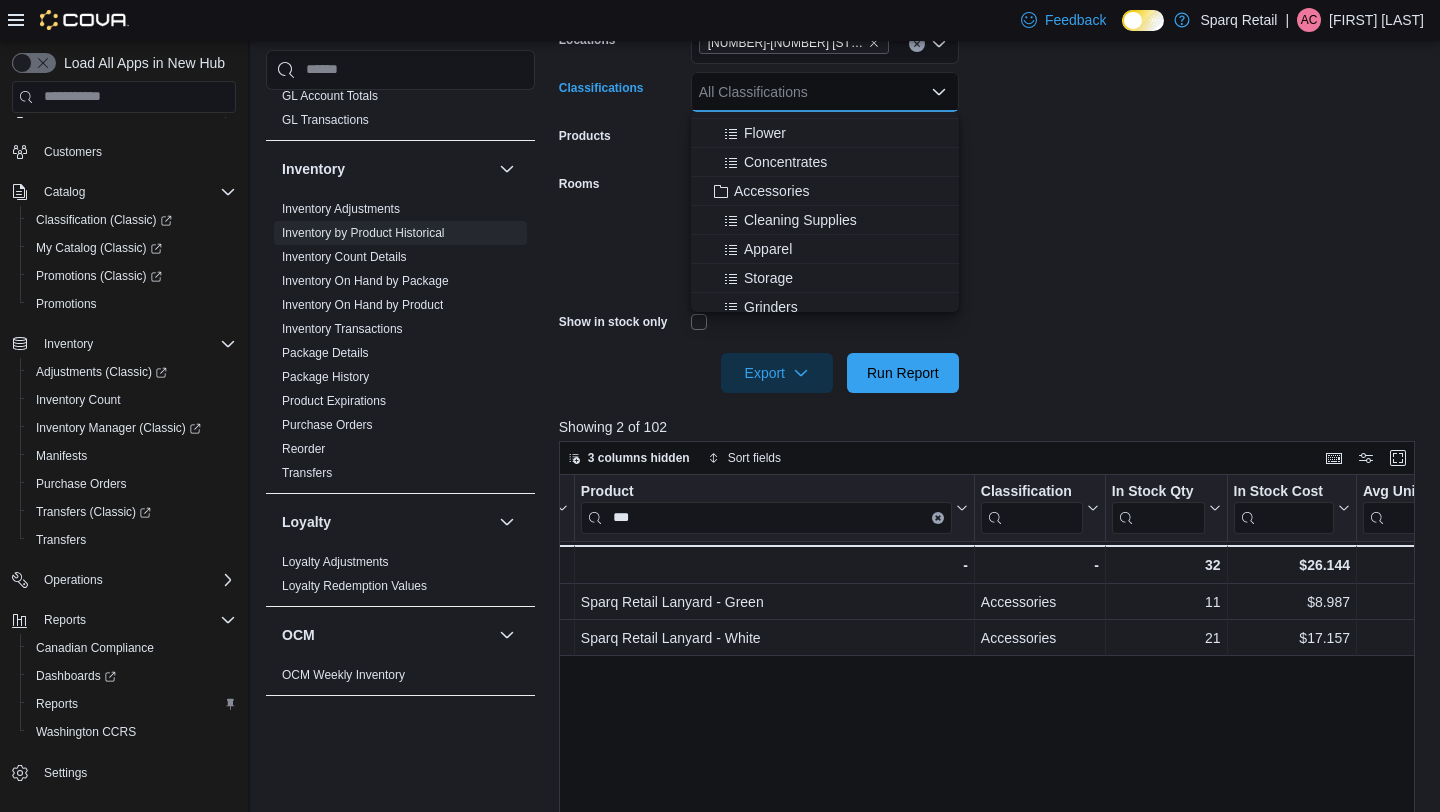 scroll, scrollTop: 325, scrollLeft: 0, axis: vertical 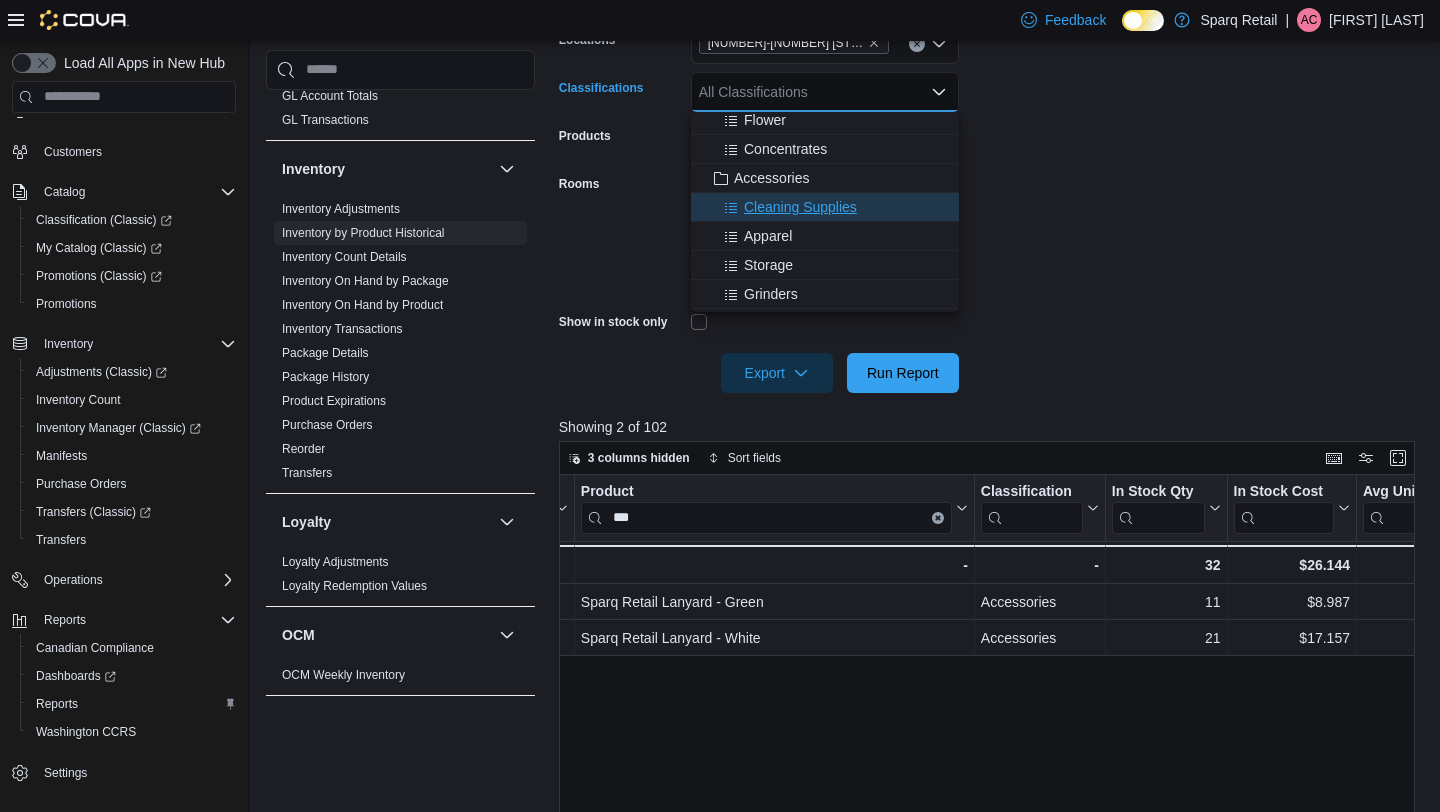 click on "Cleaning Supplies" at bounding box center [800, 207] 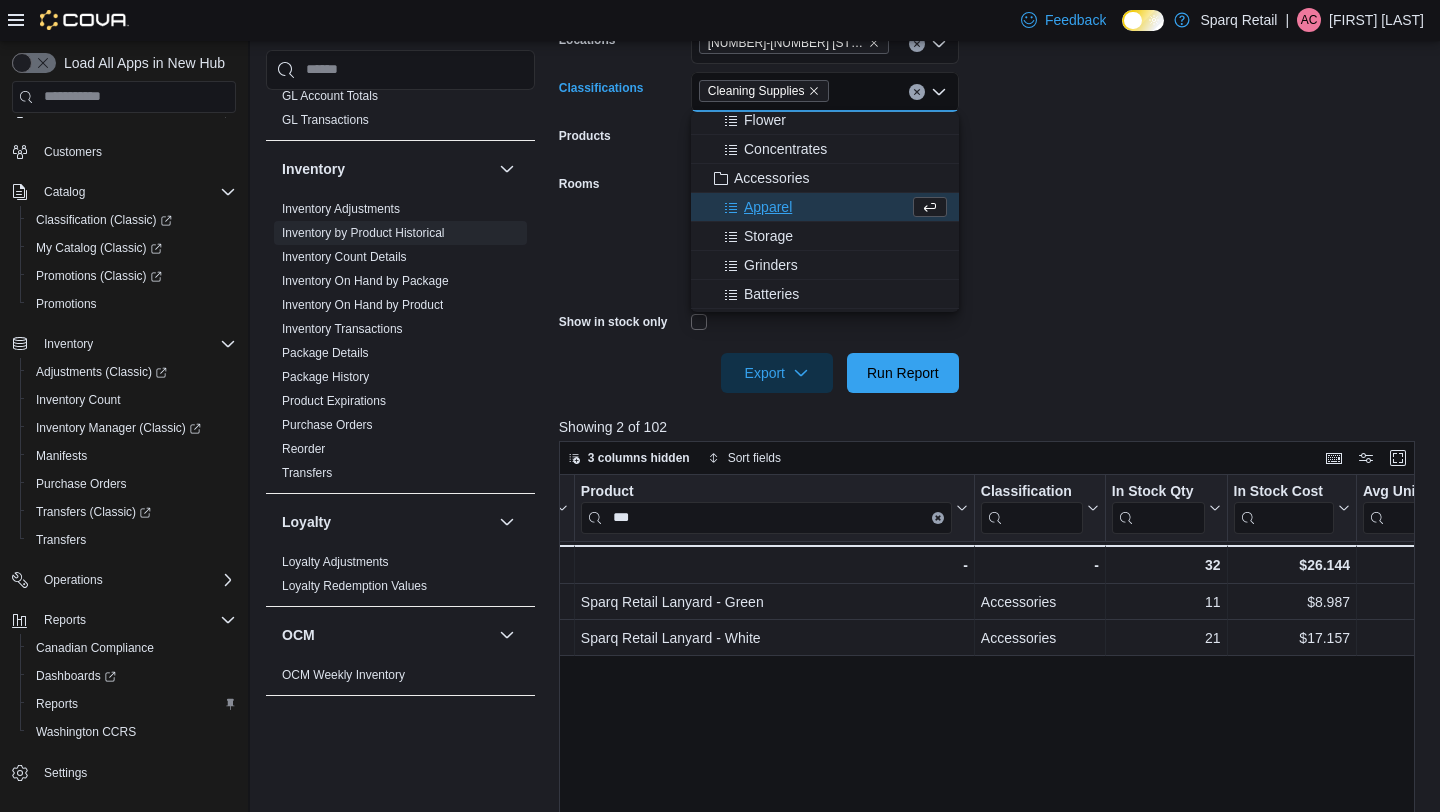 click on "**********" at bounding box center [991, 172] 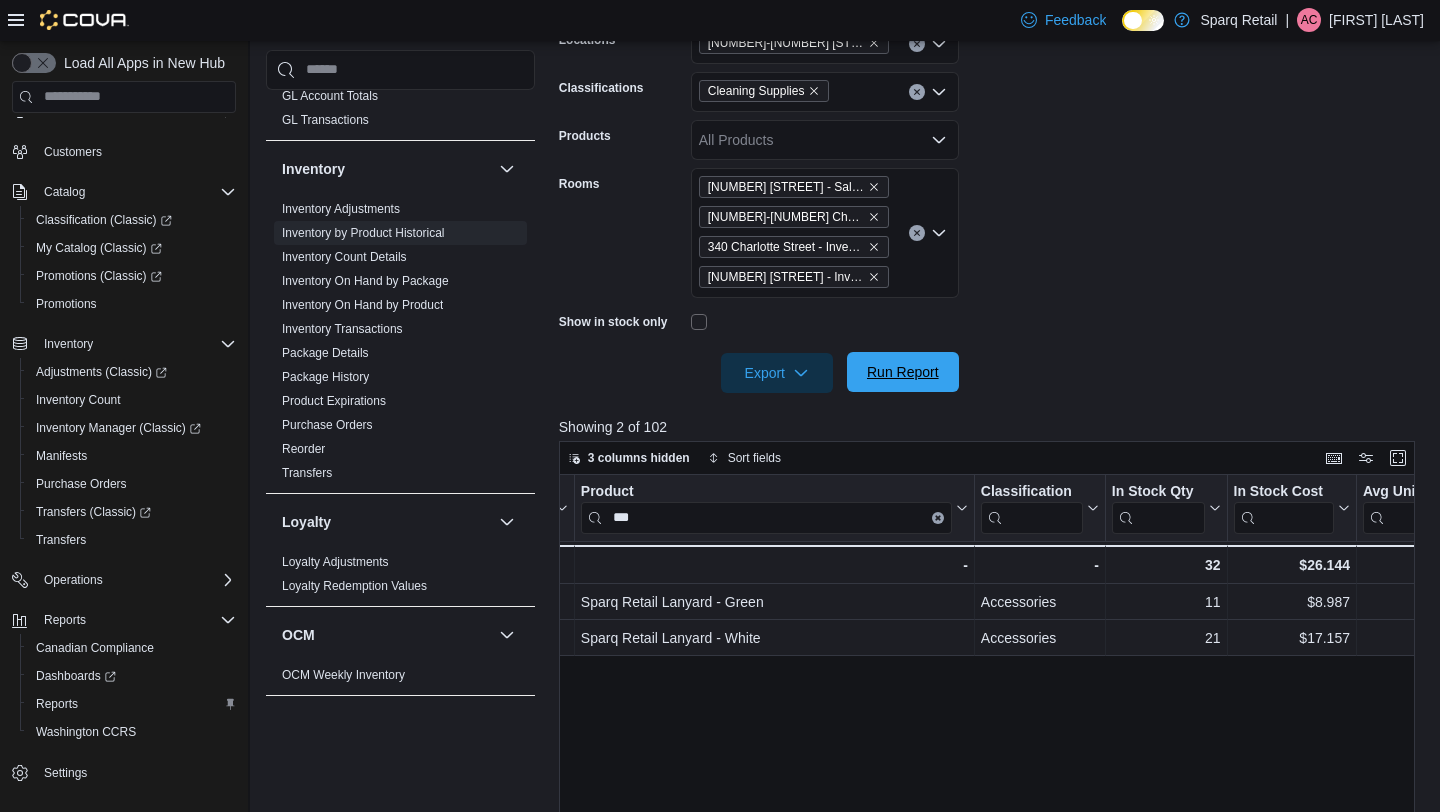 click on "Run Report" at bounding box center (903, 372) 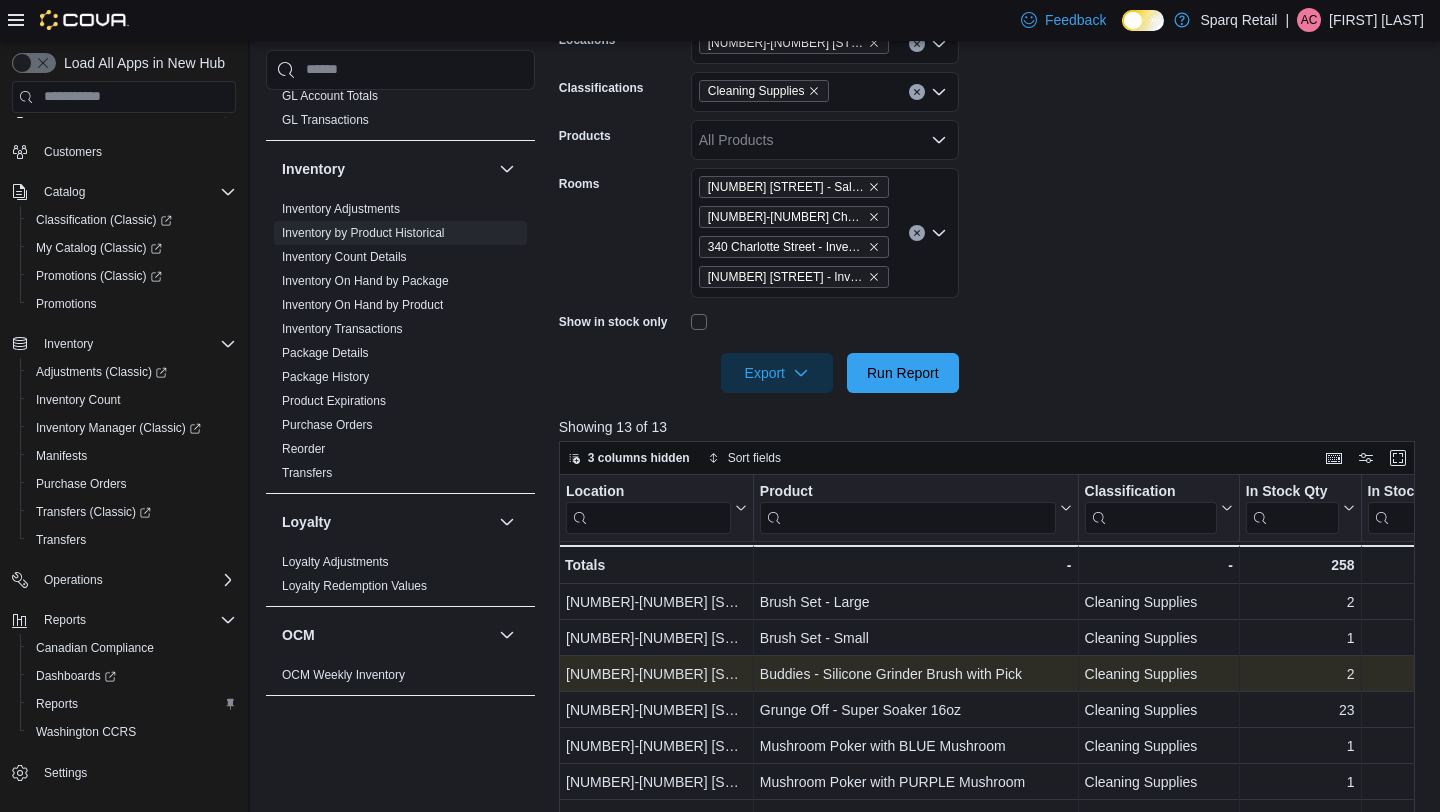 scroll, scrollTop: 0, scrollLeft: 109, axis: horizontal 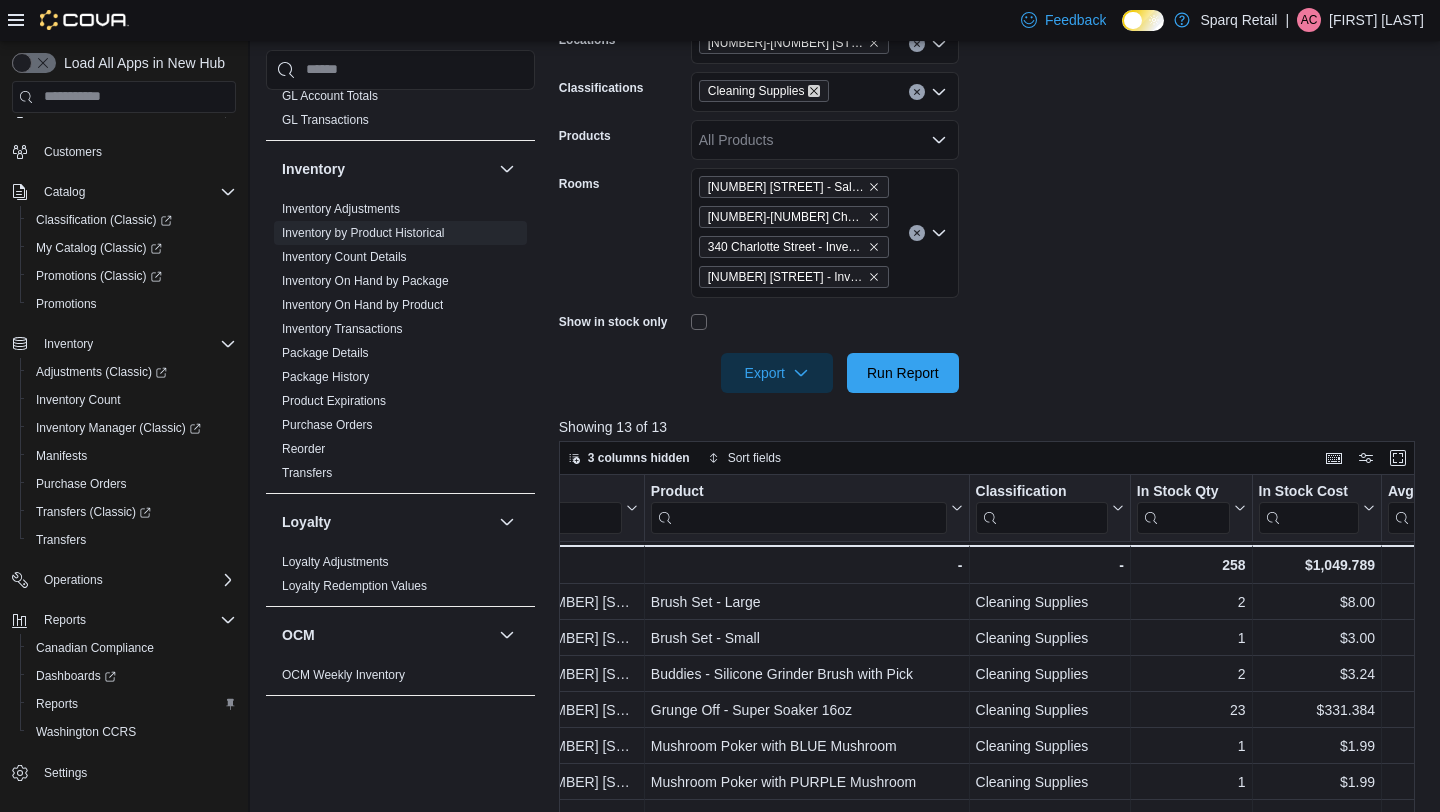 click 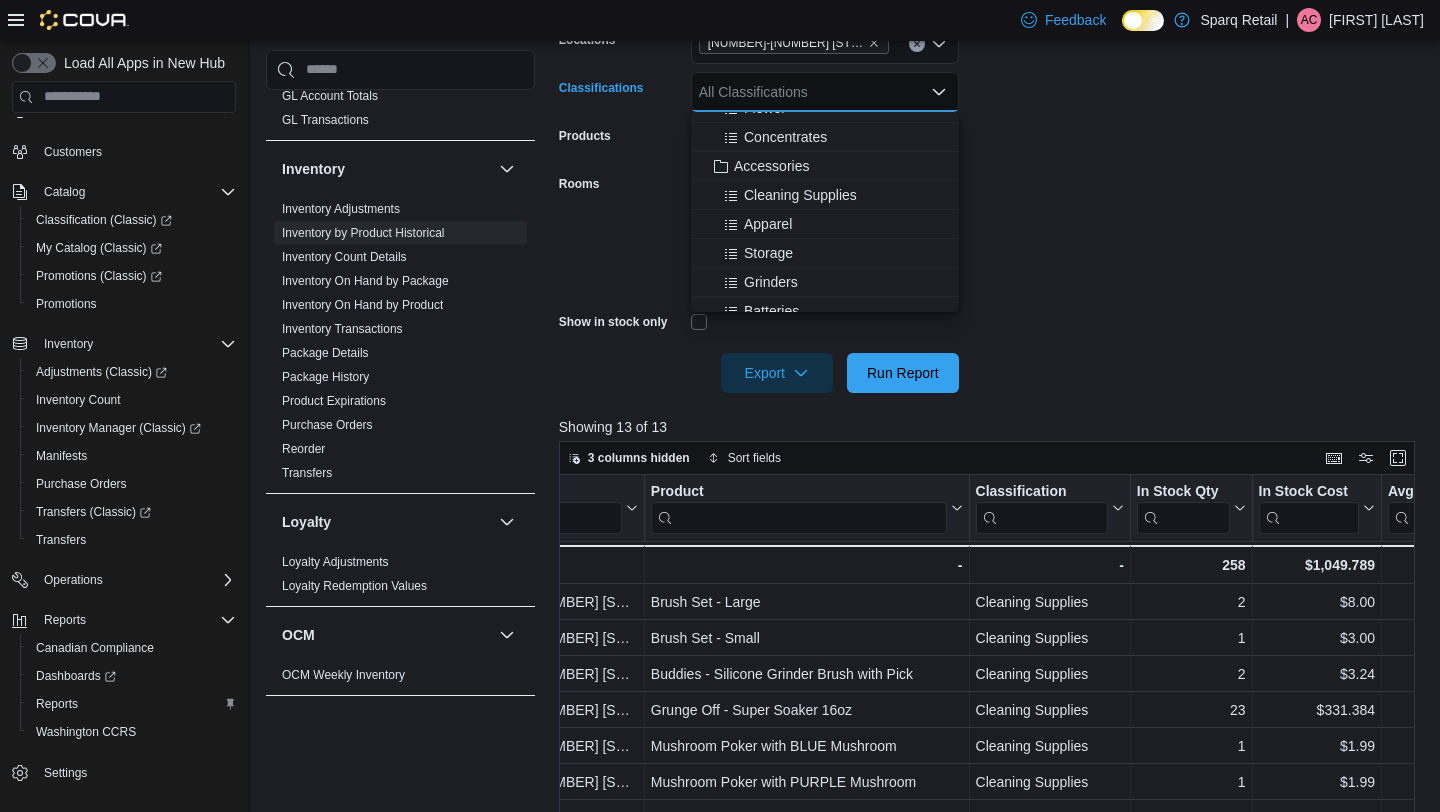 scroll, scrollTop: 343, scrollLeft: 0, axis: vertical 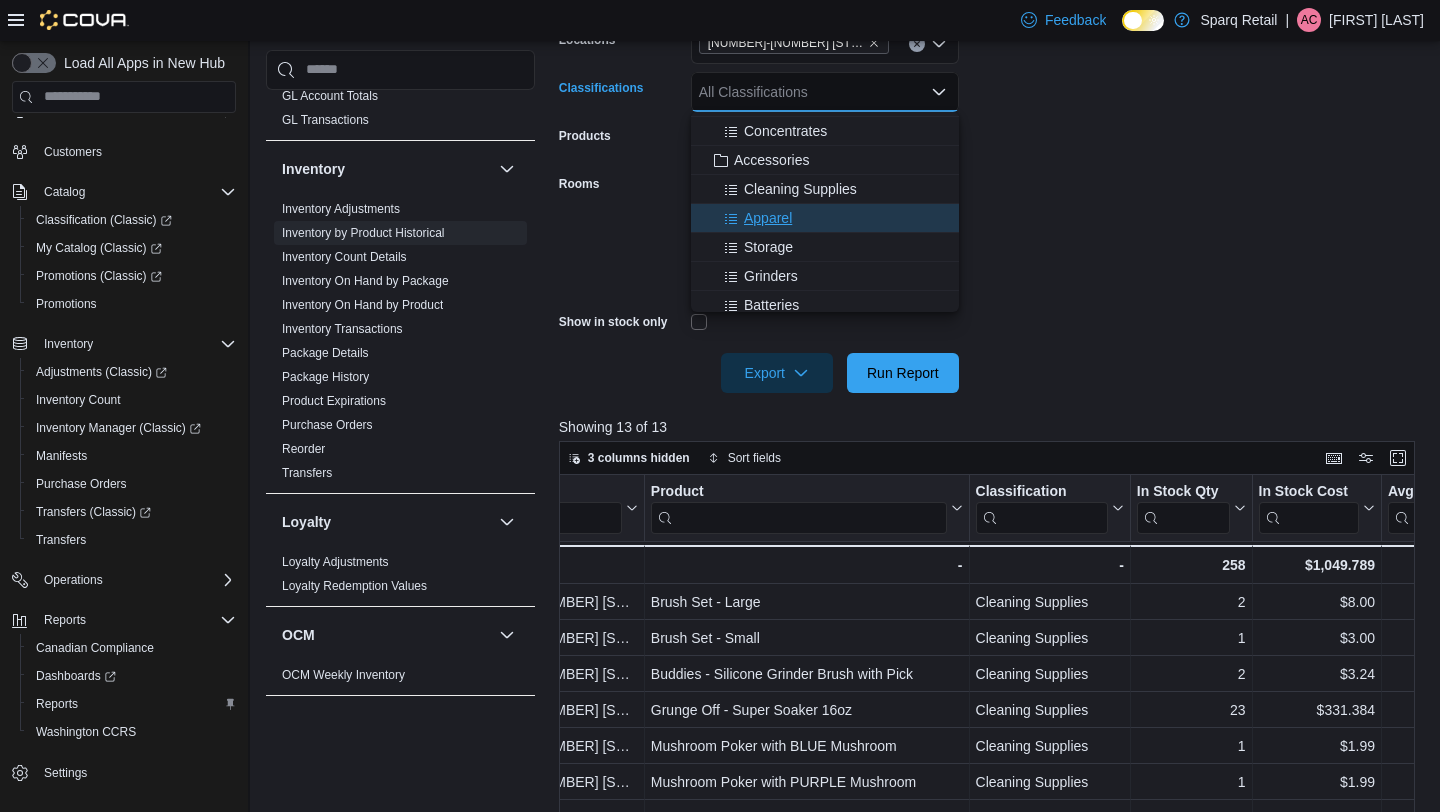 click on "Apparel" at bounding box center (825, 218) 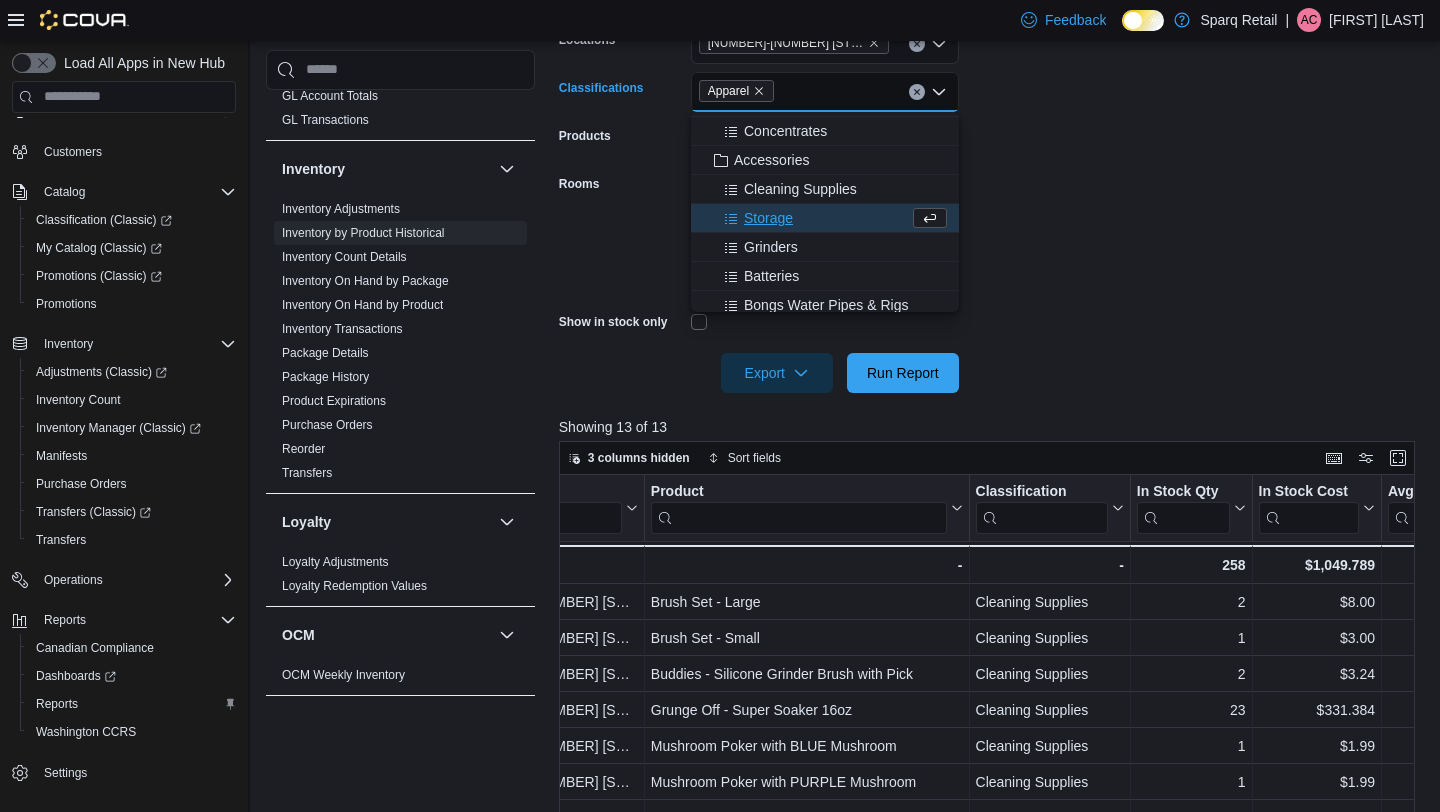 click on "**********" at bounding box center (991, 172) 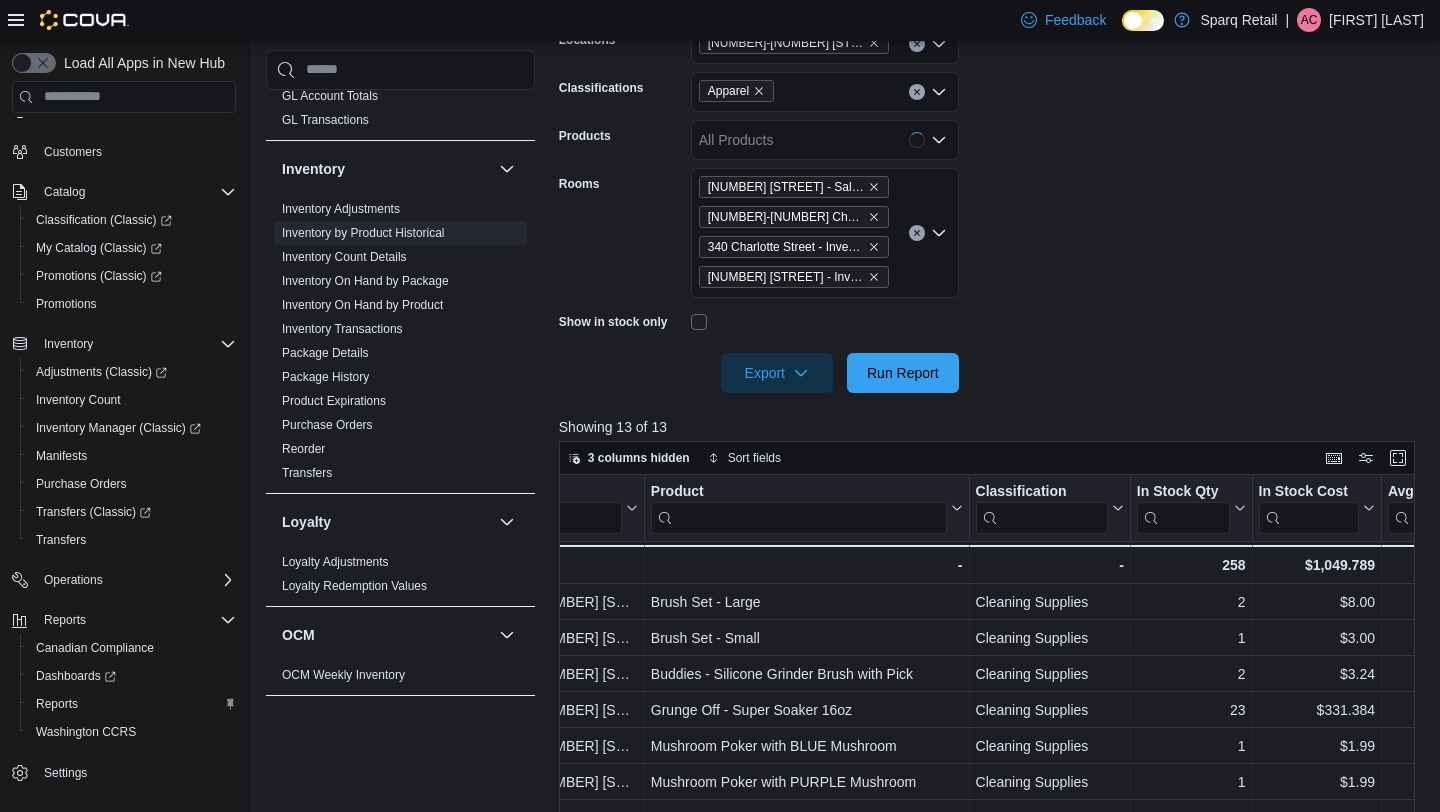 click at bounding box center (991, 345) 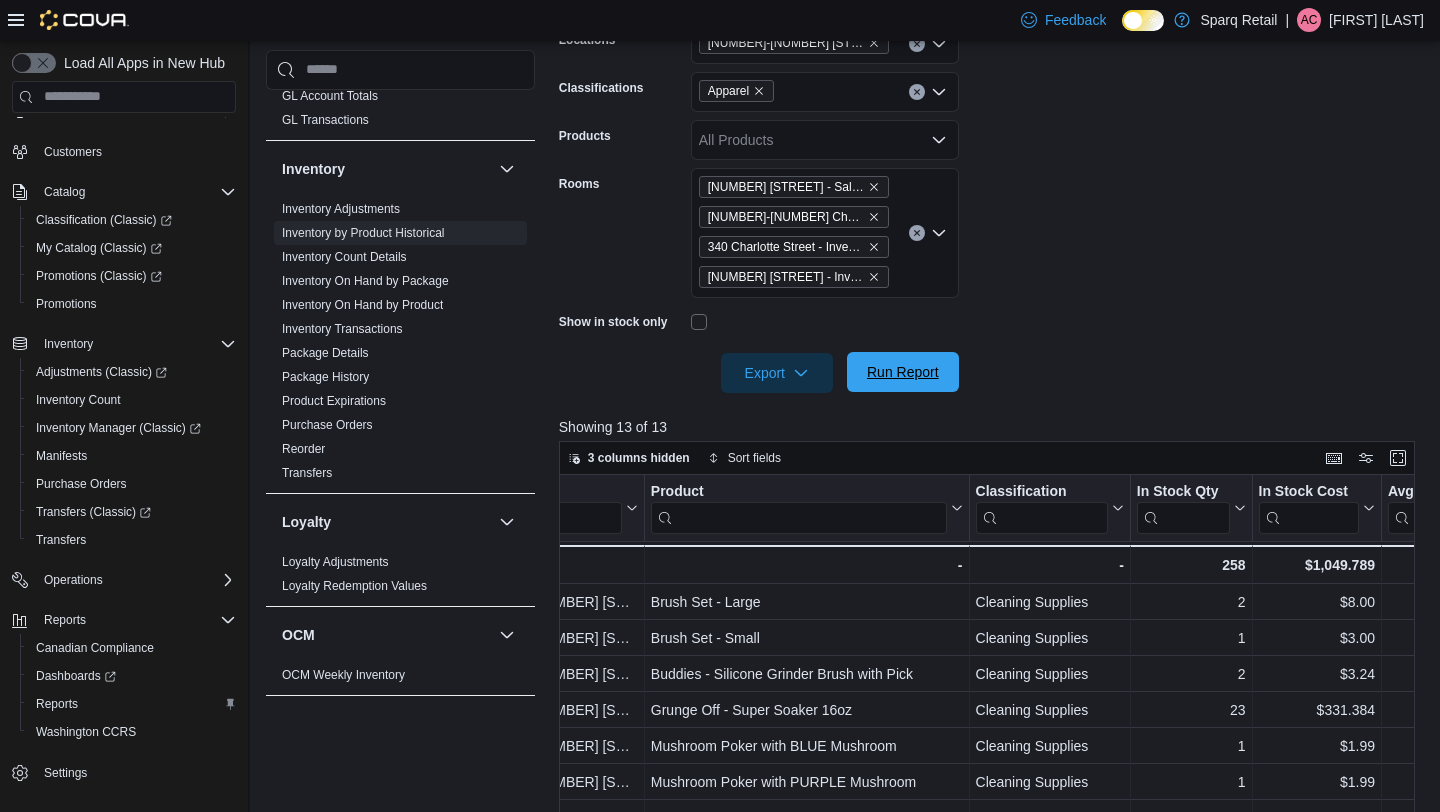 click on "Run Report" at bounding box center [903, 372] 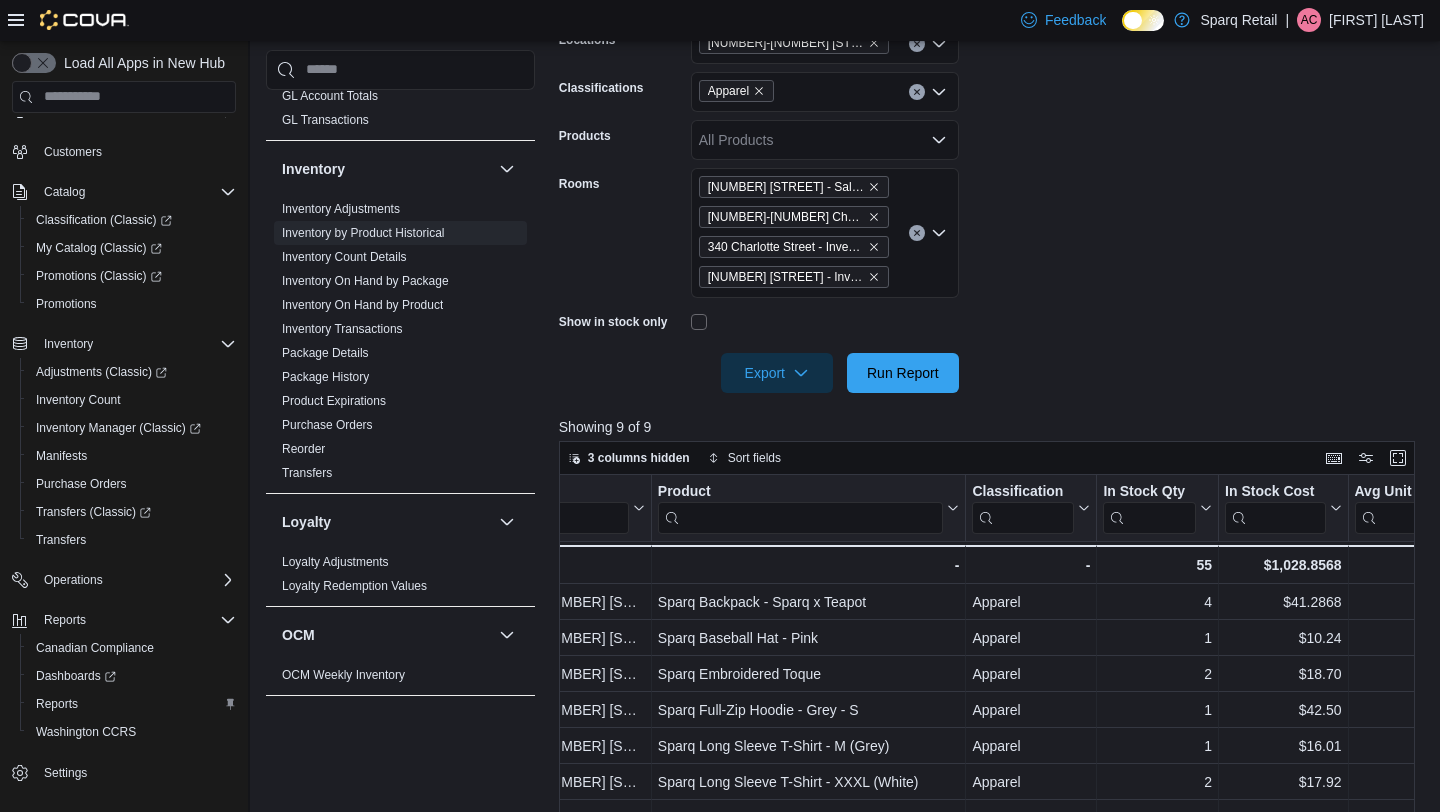 scroll, scrollTop: 0, scrollLeft: 112, axis: horizontal 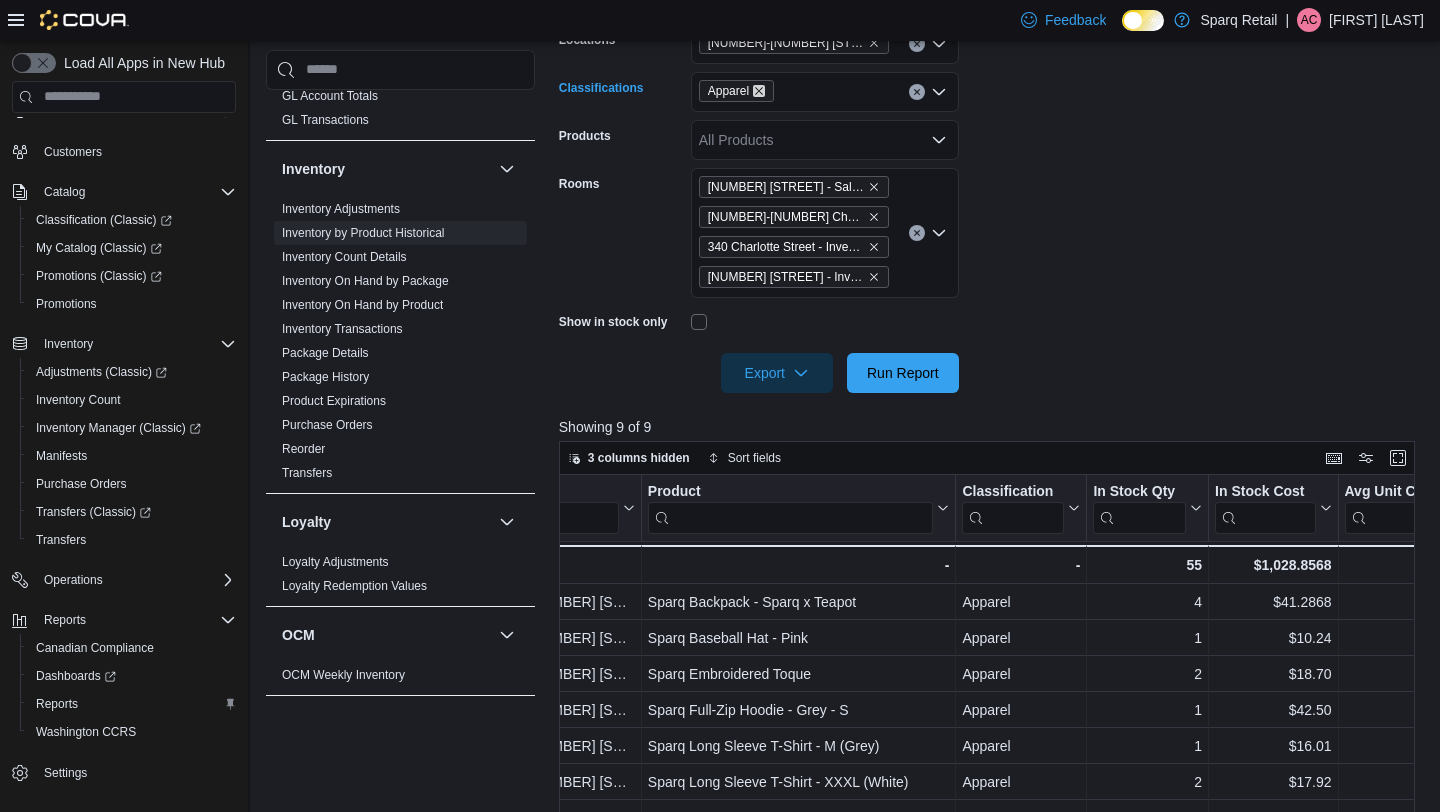 click 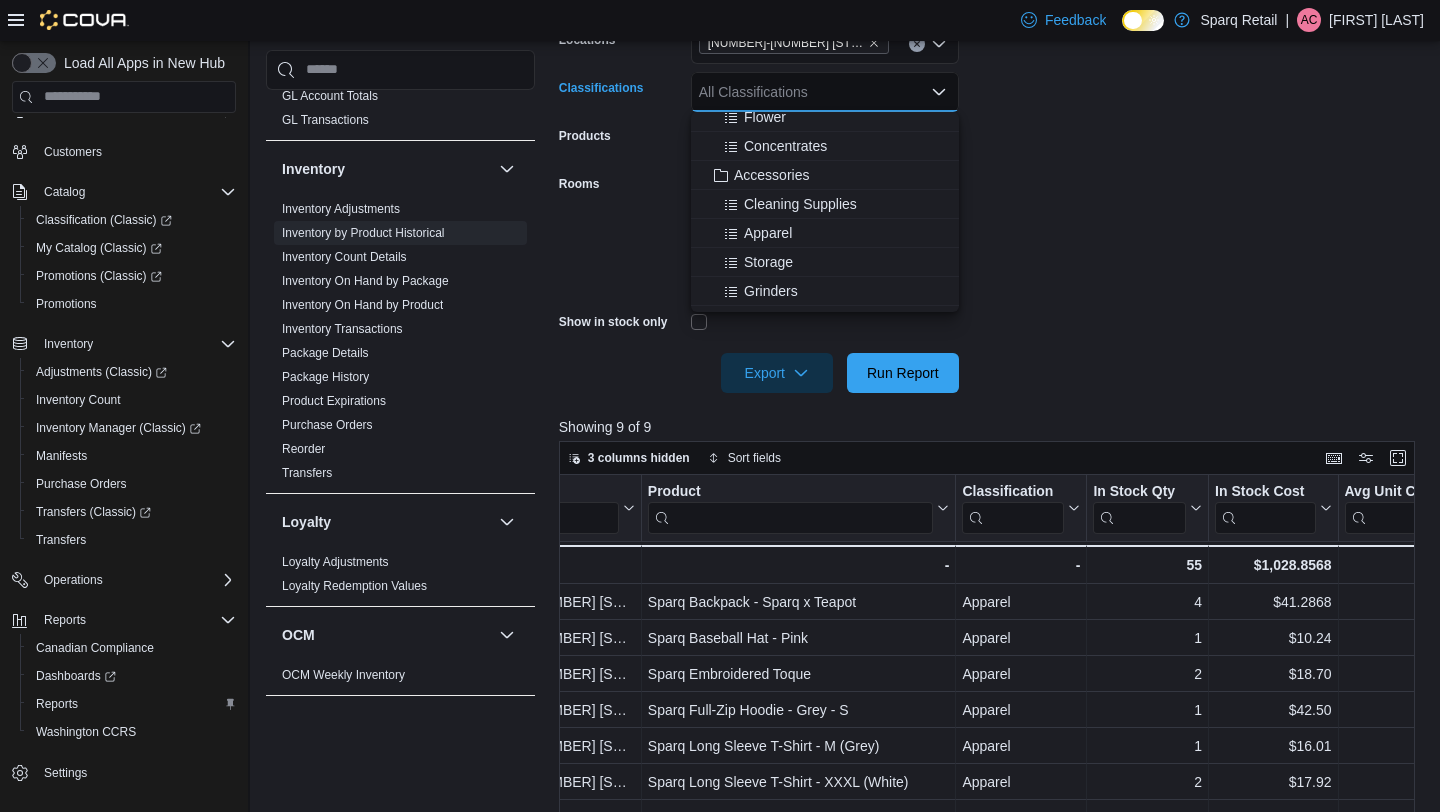 scroll, scrollTop: 332, scrollLeft: 0, axis: vertical 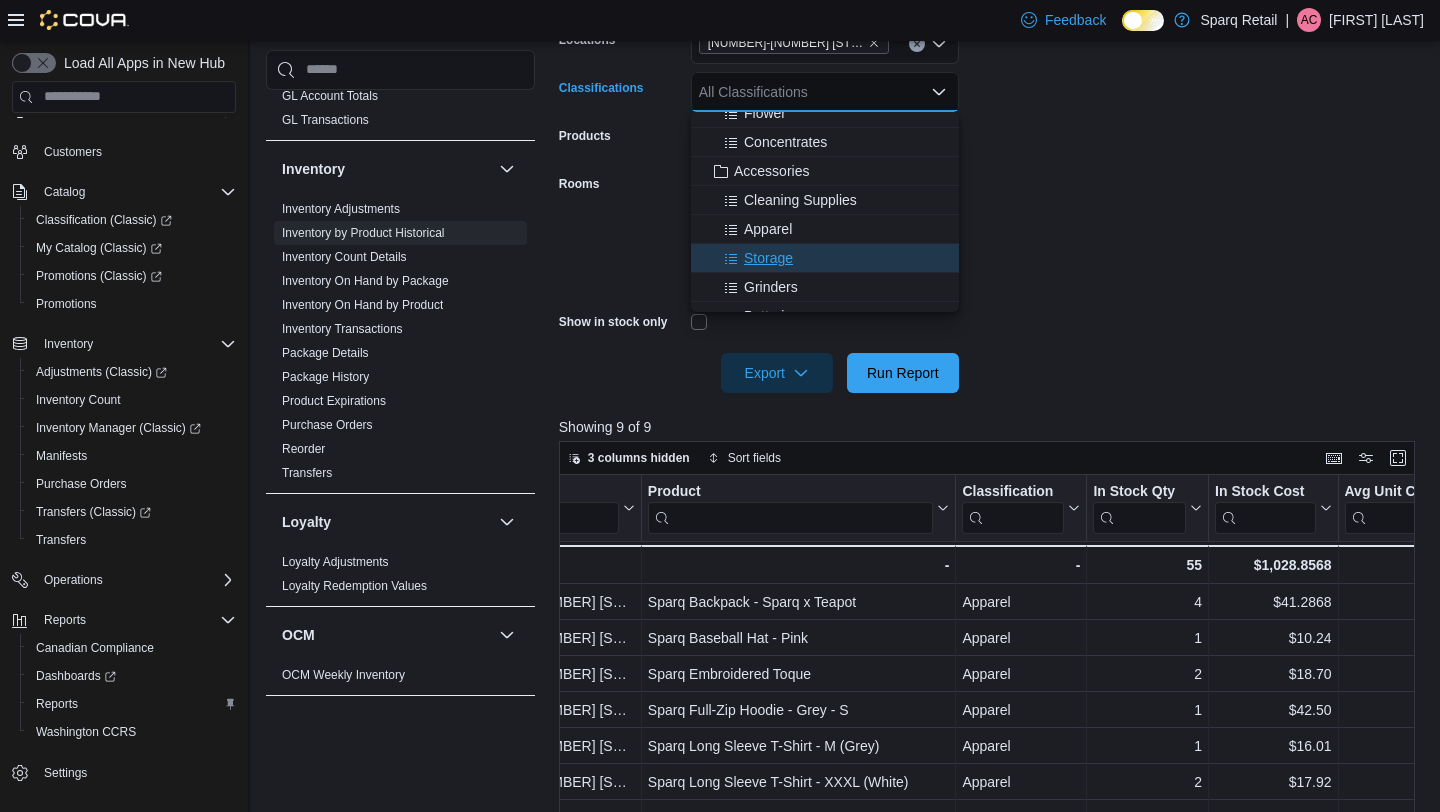 click on "Storage" at bounding box center [768, 258] 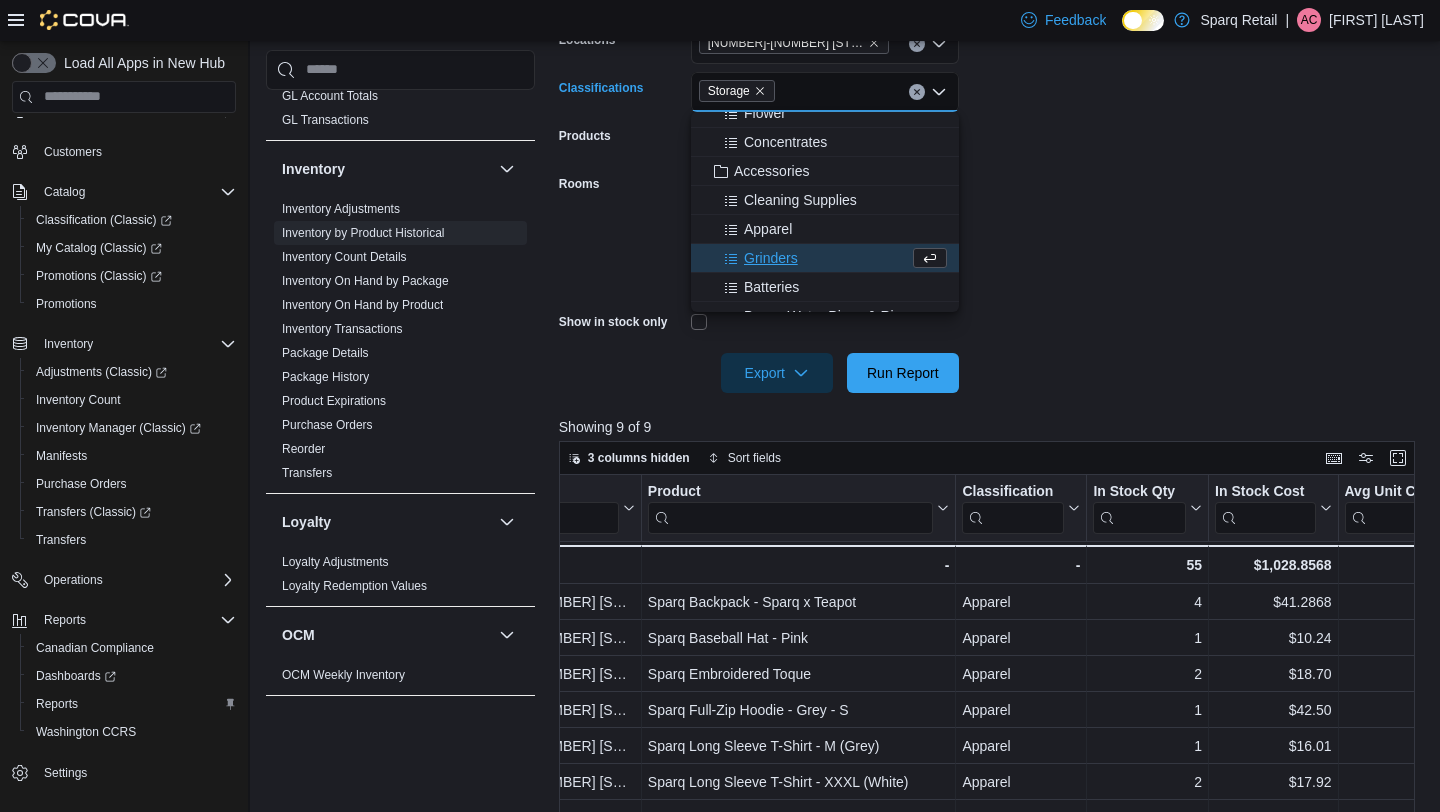 click on "**********" at bounding box center [991, 172] 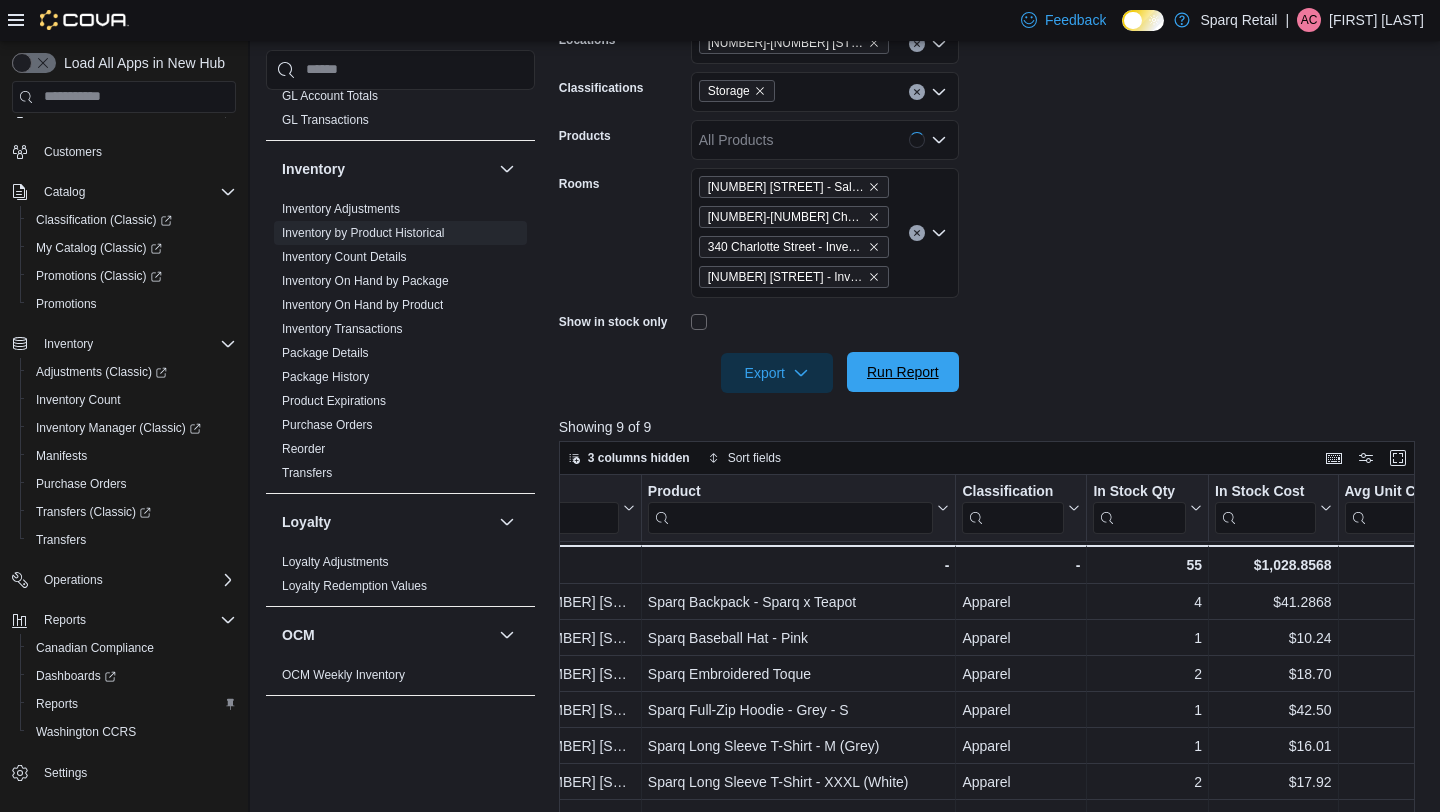 click on "Run Report" at bounding box center (903, 372) 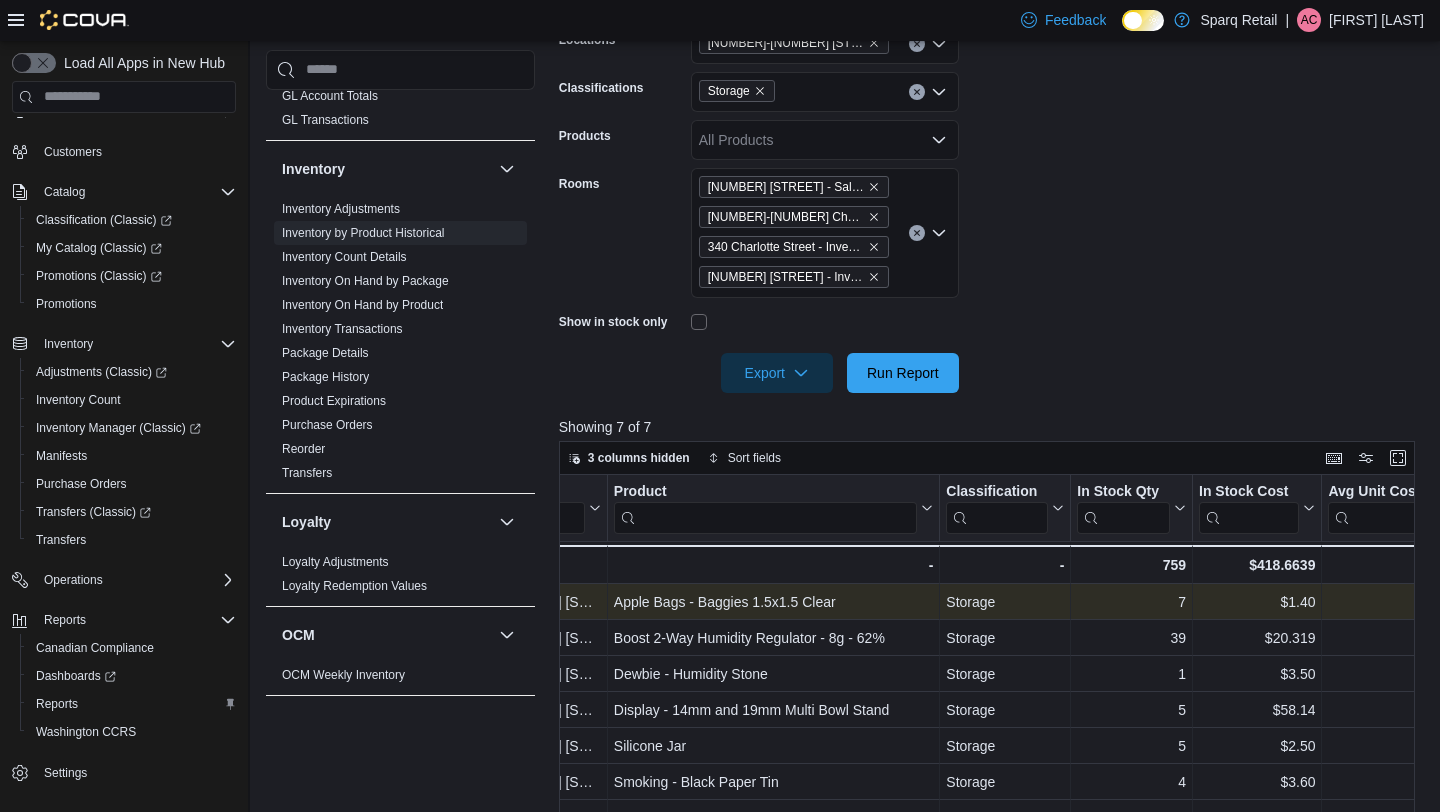 scroll, scrollTop: 0, scrollLeft: 152, axis: horizontal 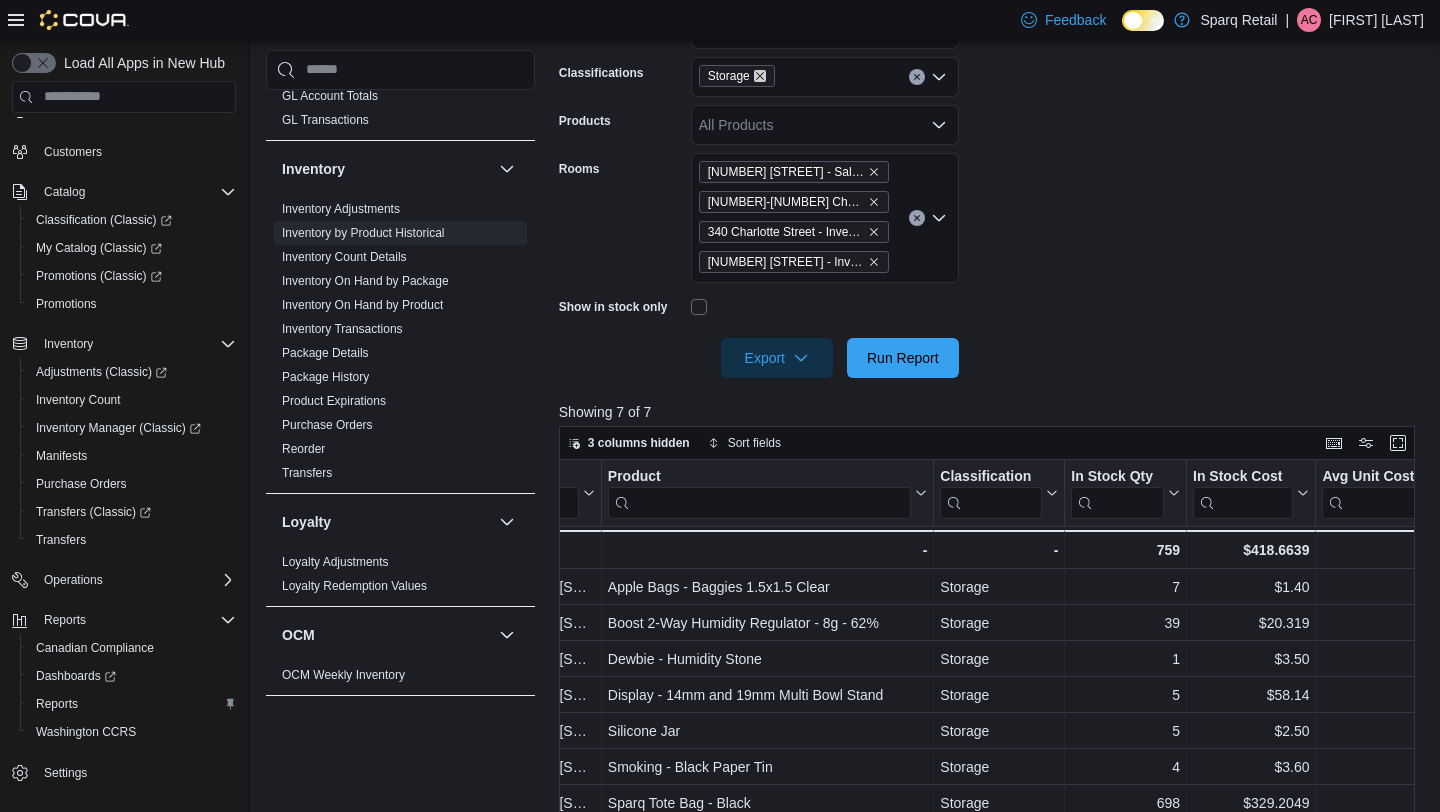 click 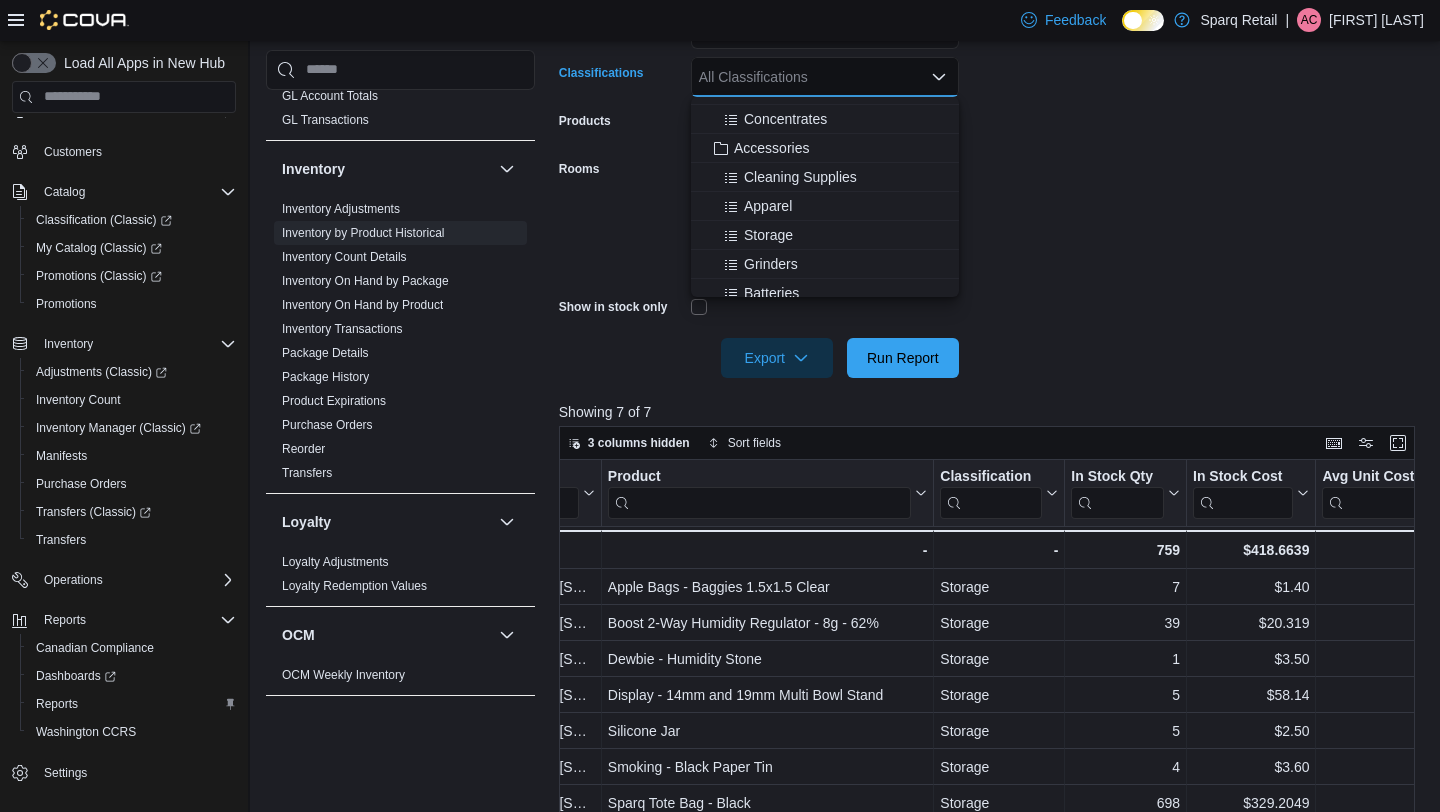 scroll, scrollTop: 341, scrollLeft: 0, axis: vertical 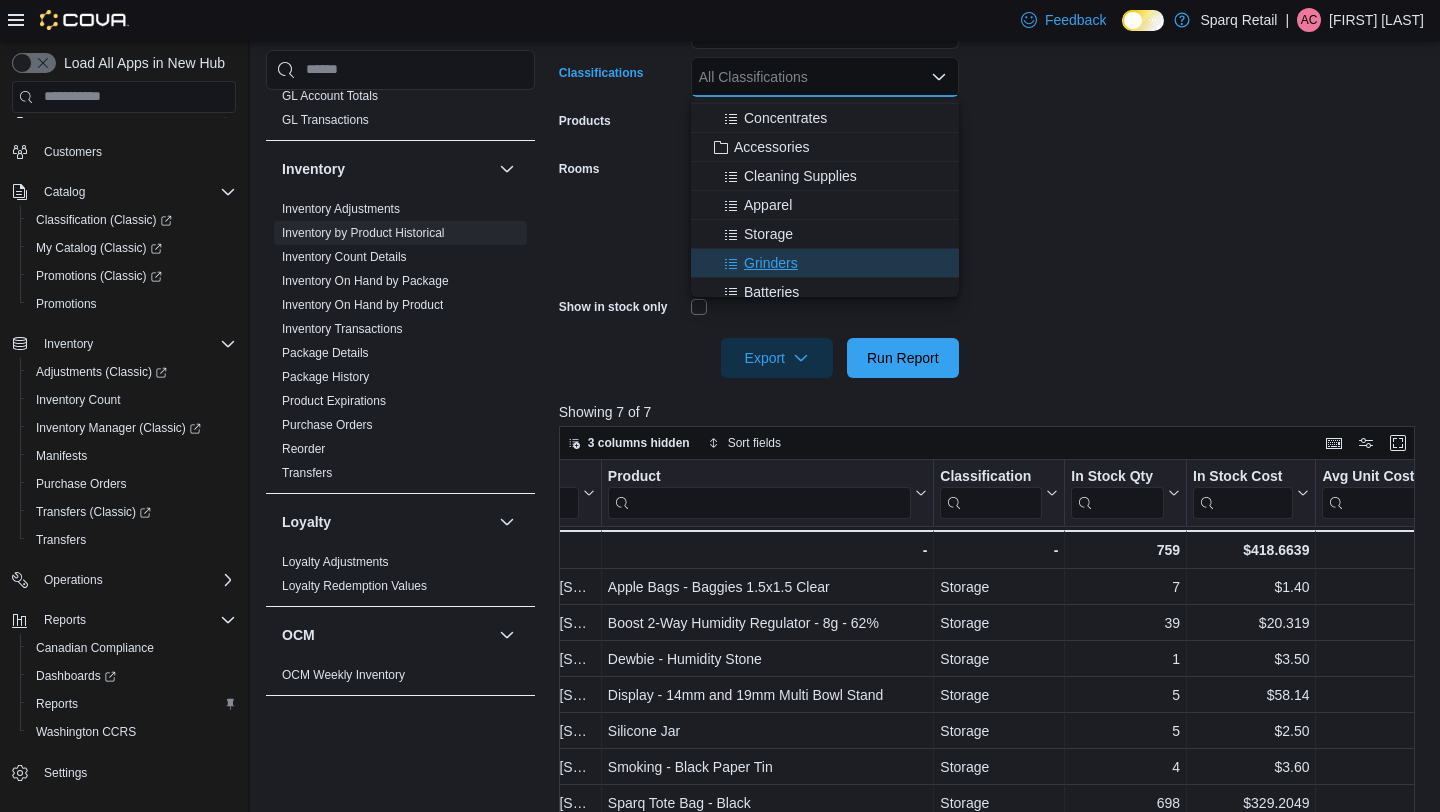 click on "Grinders" at bounding box center [771, 263] 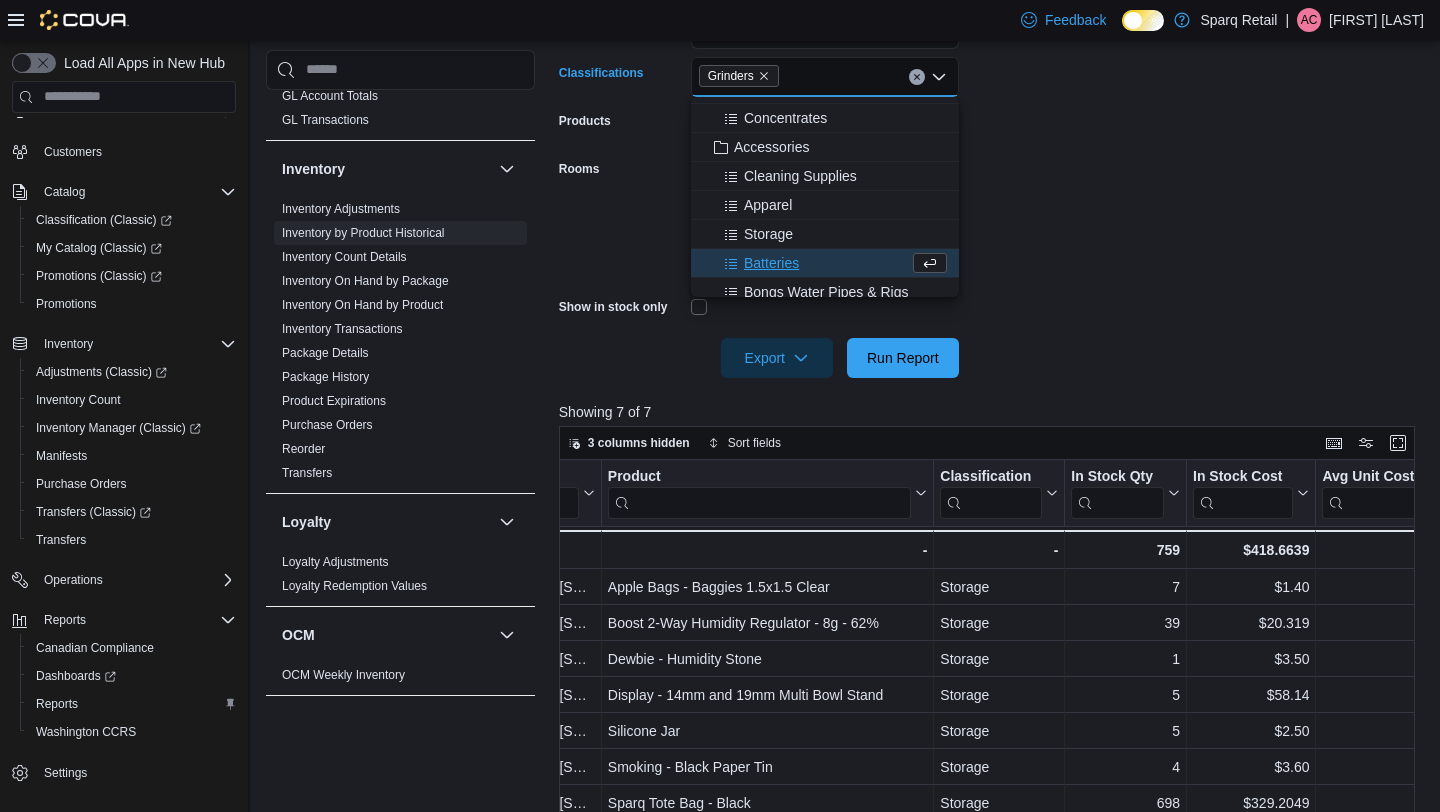 click on "**********" at bounding box center (991, 157) 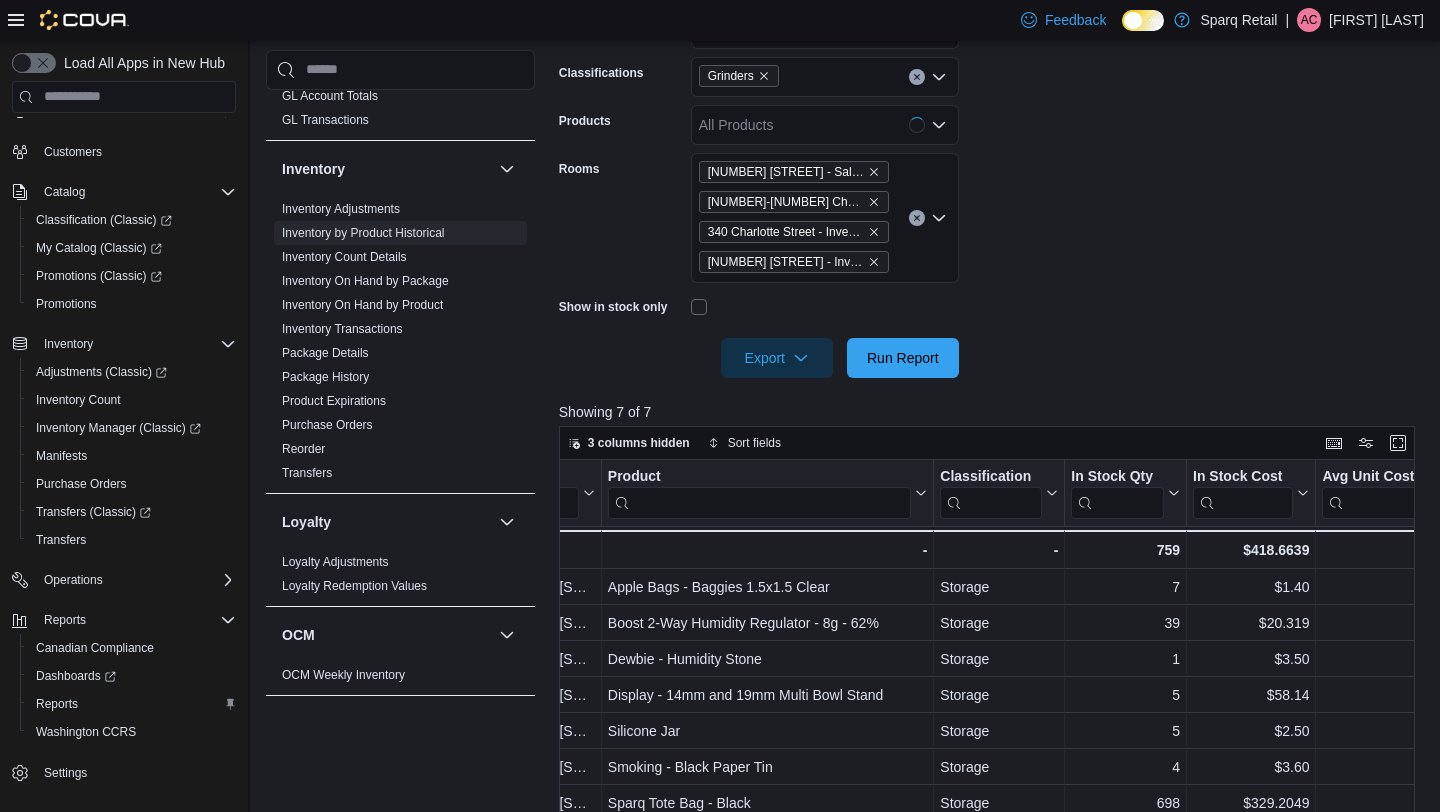click at bounding box center (991, 330) 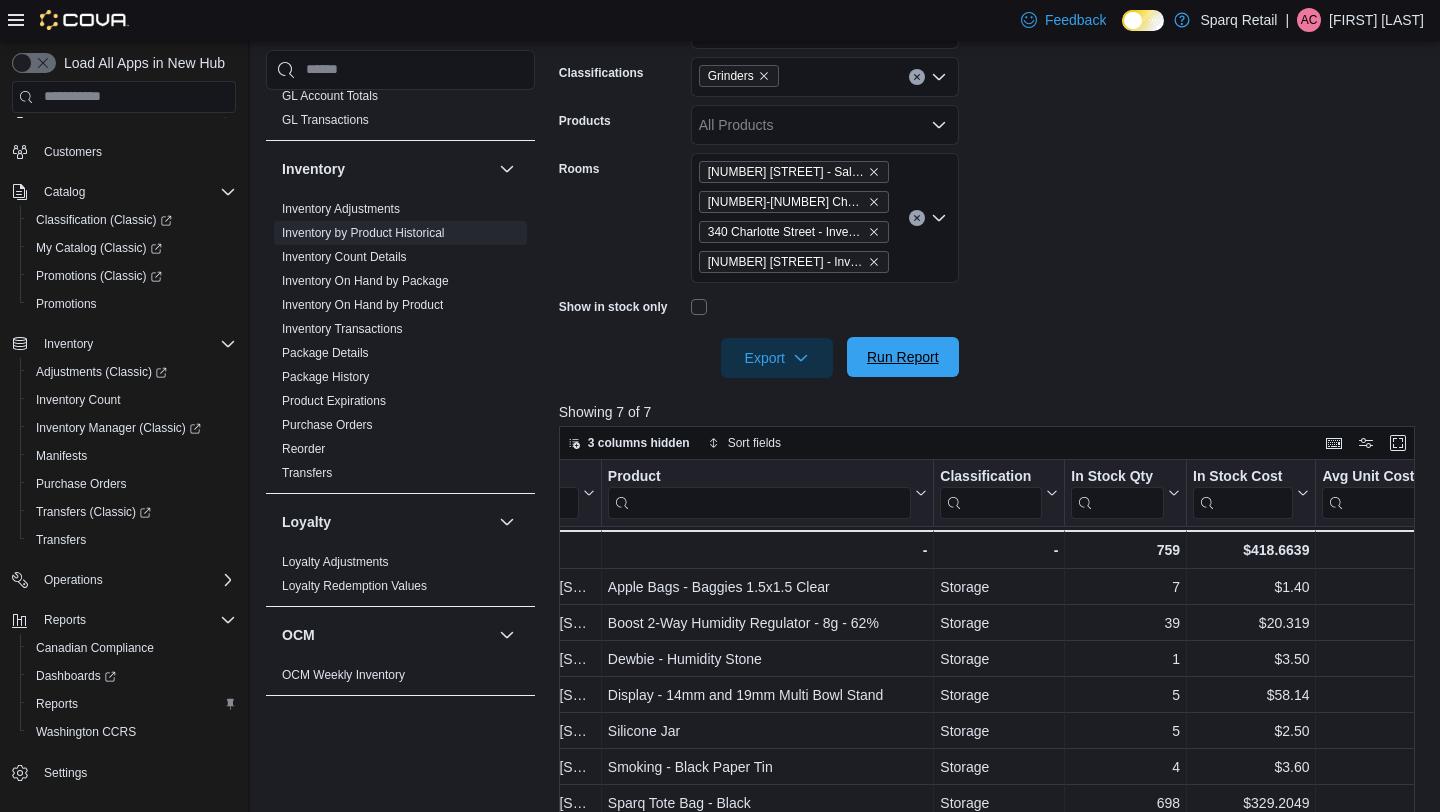 click on "Run Report" at bounding box center (903, 357) 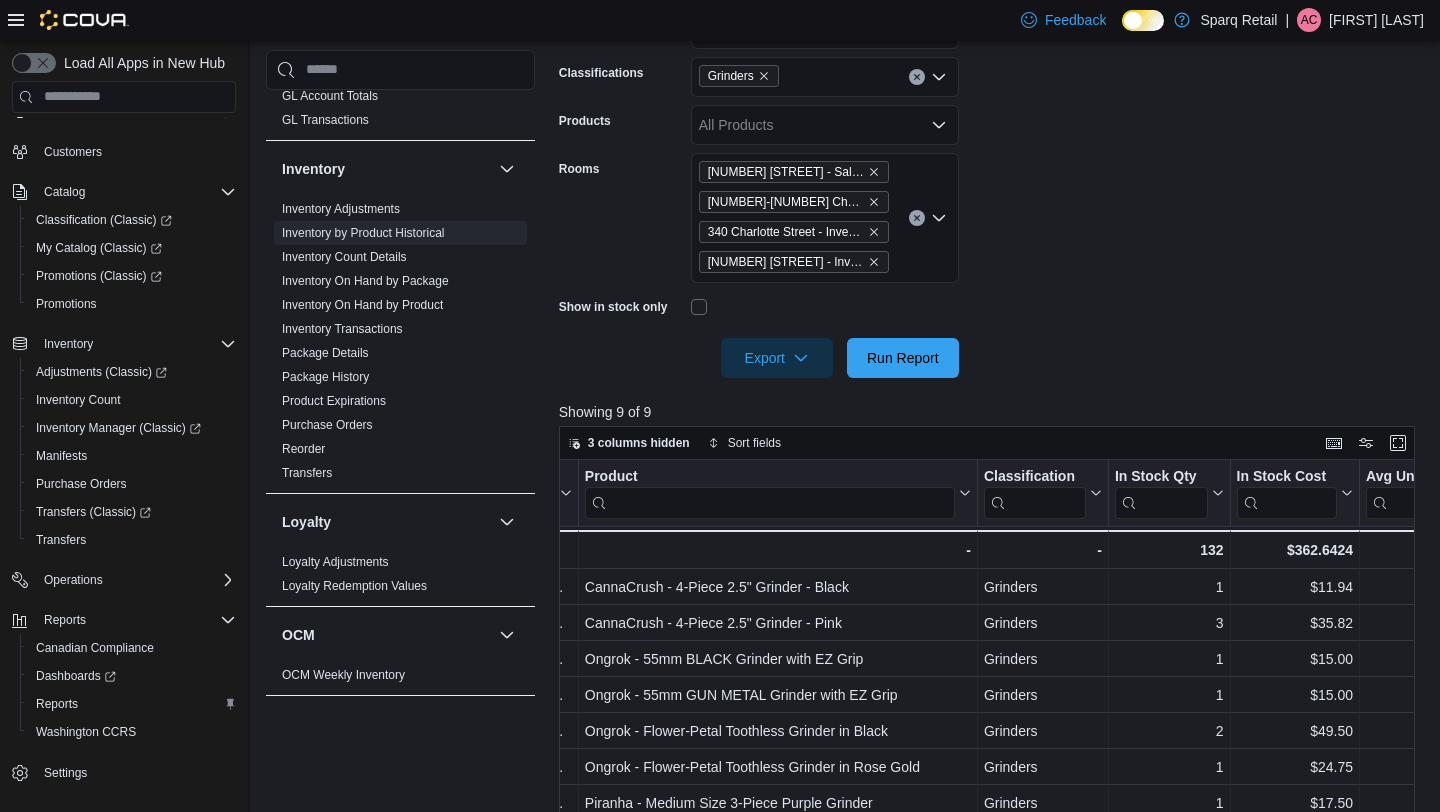 scroll, scrollTop: 0, scrollLeft: 180, axis: horizontal 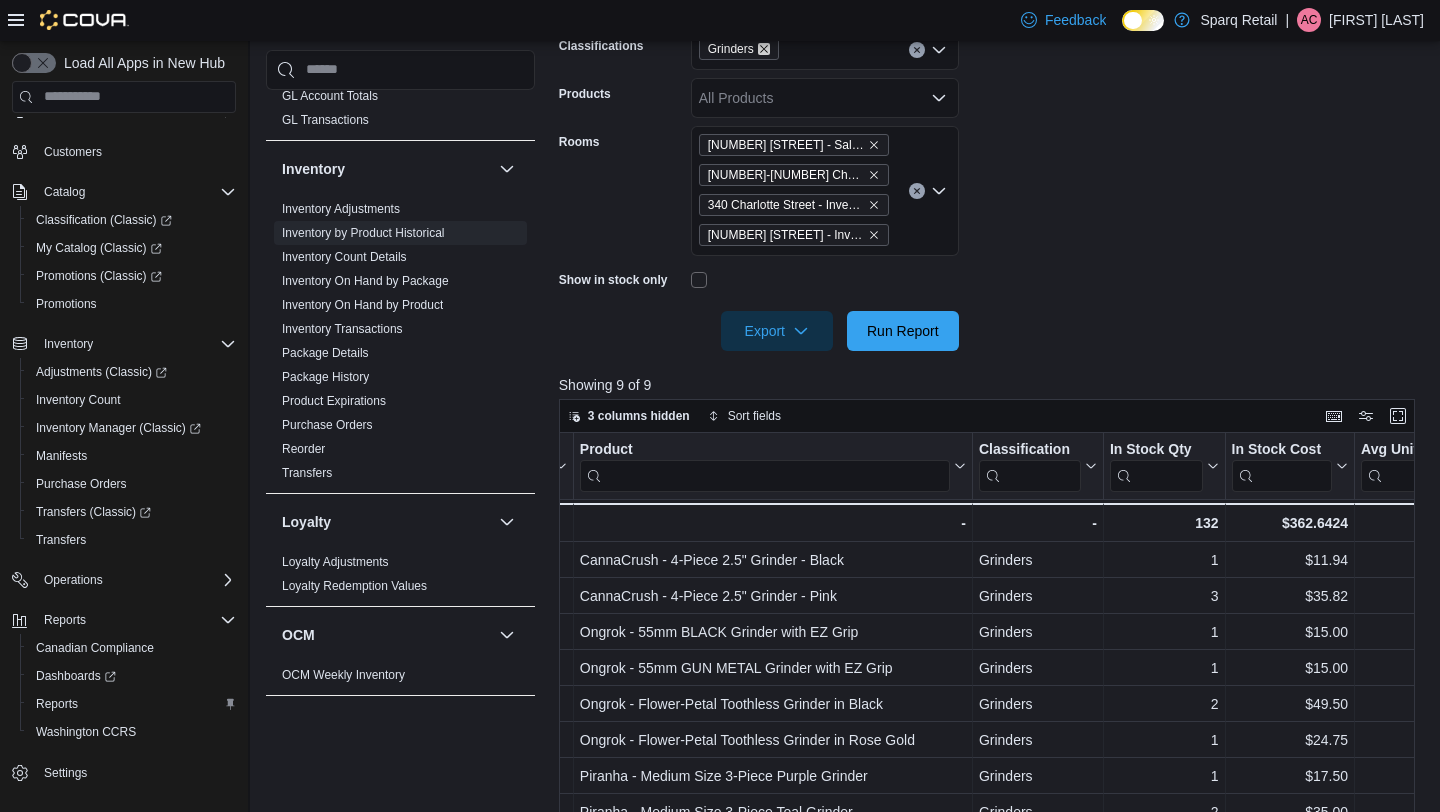 click 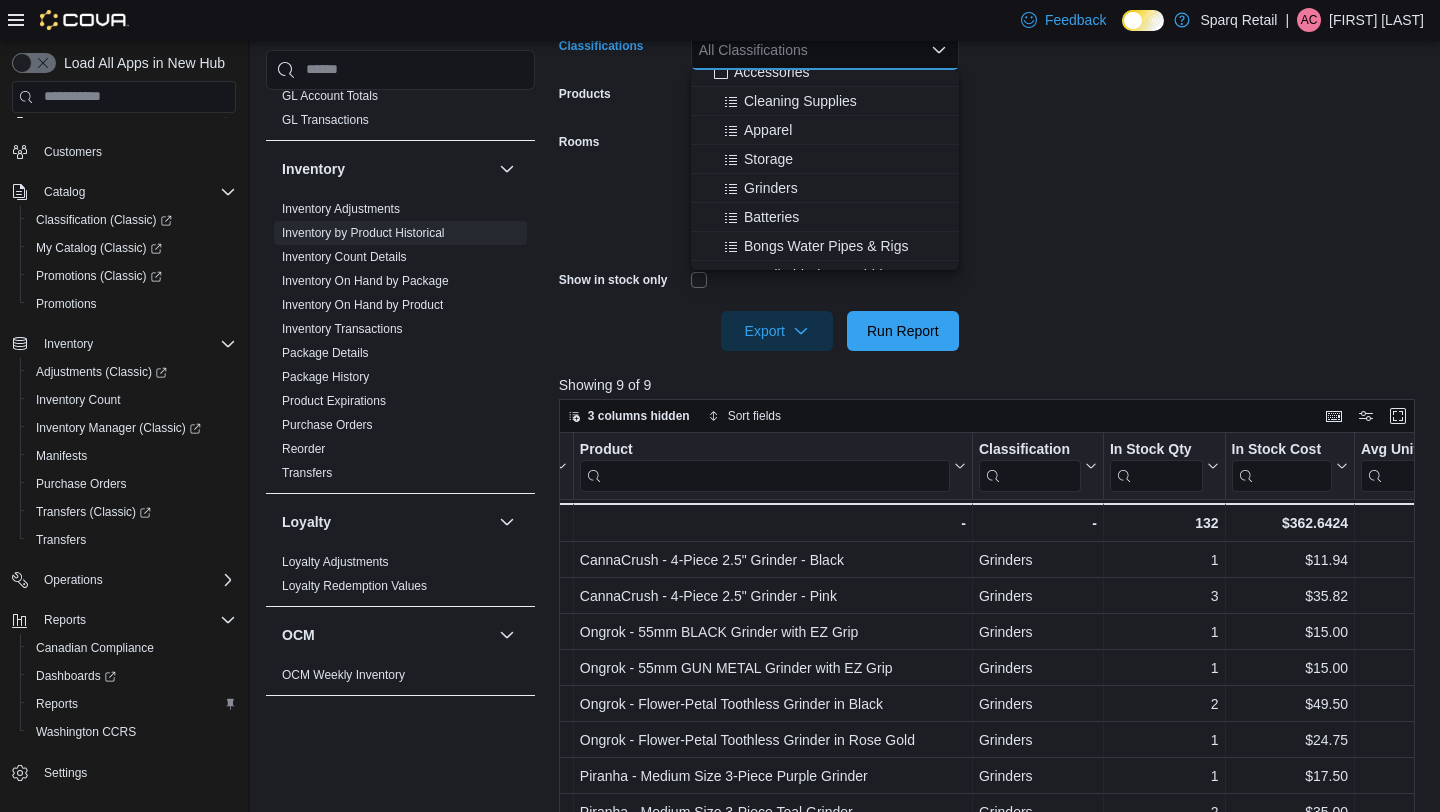 scroll, scrollTop: 400, scrollLeft: 0, axis: vertical 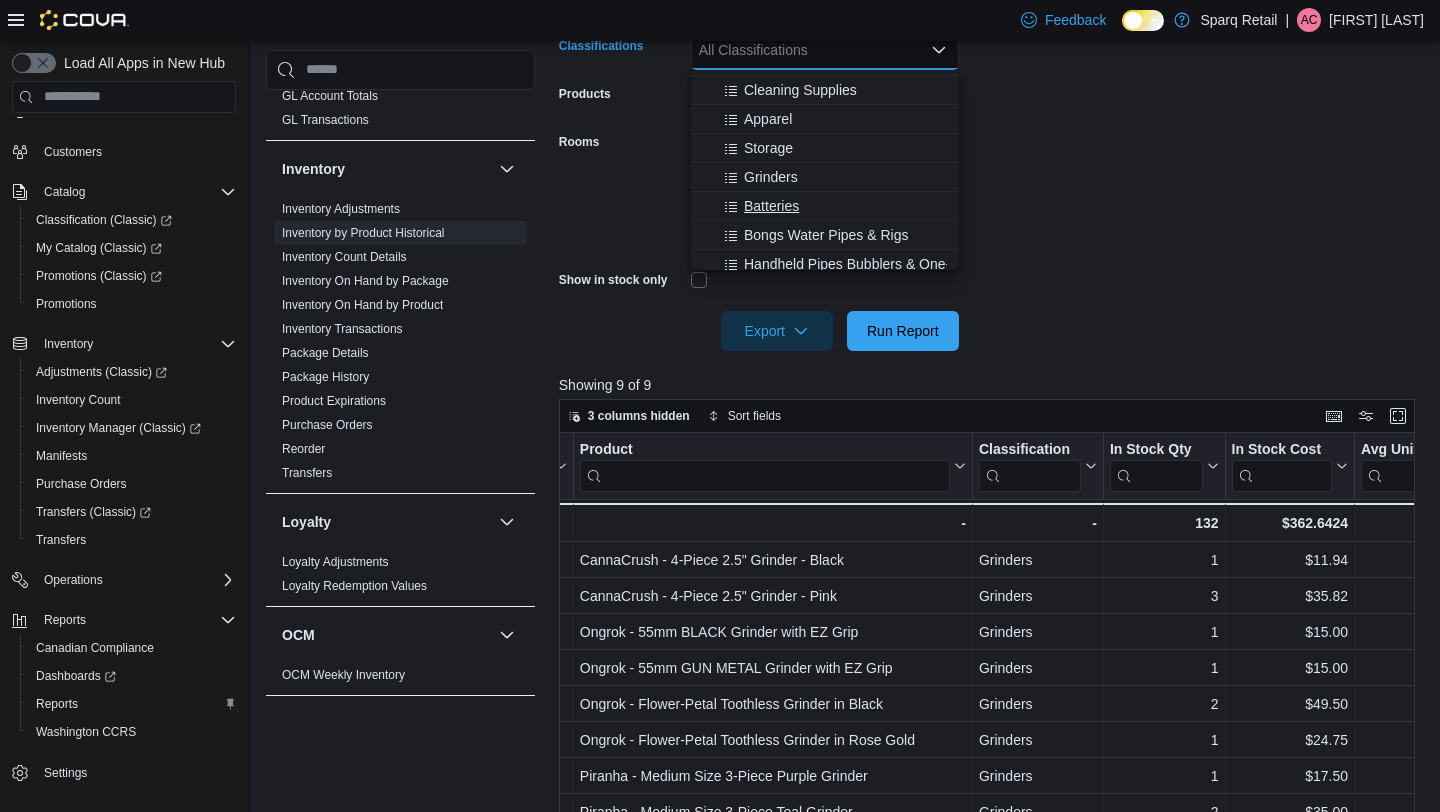 click on "Batteries" at bounding box center (771, 206) 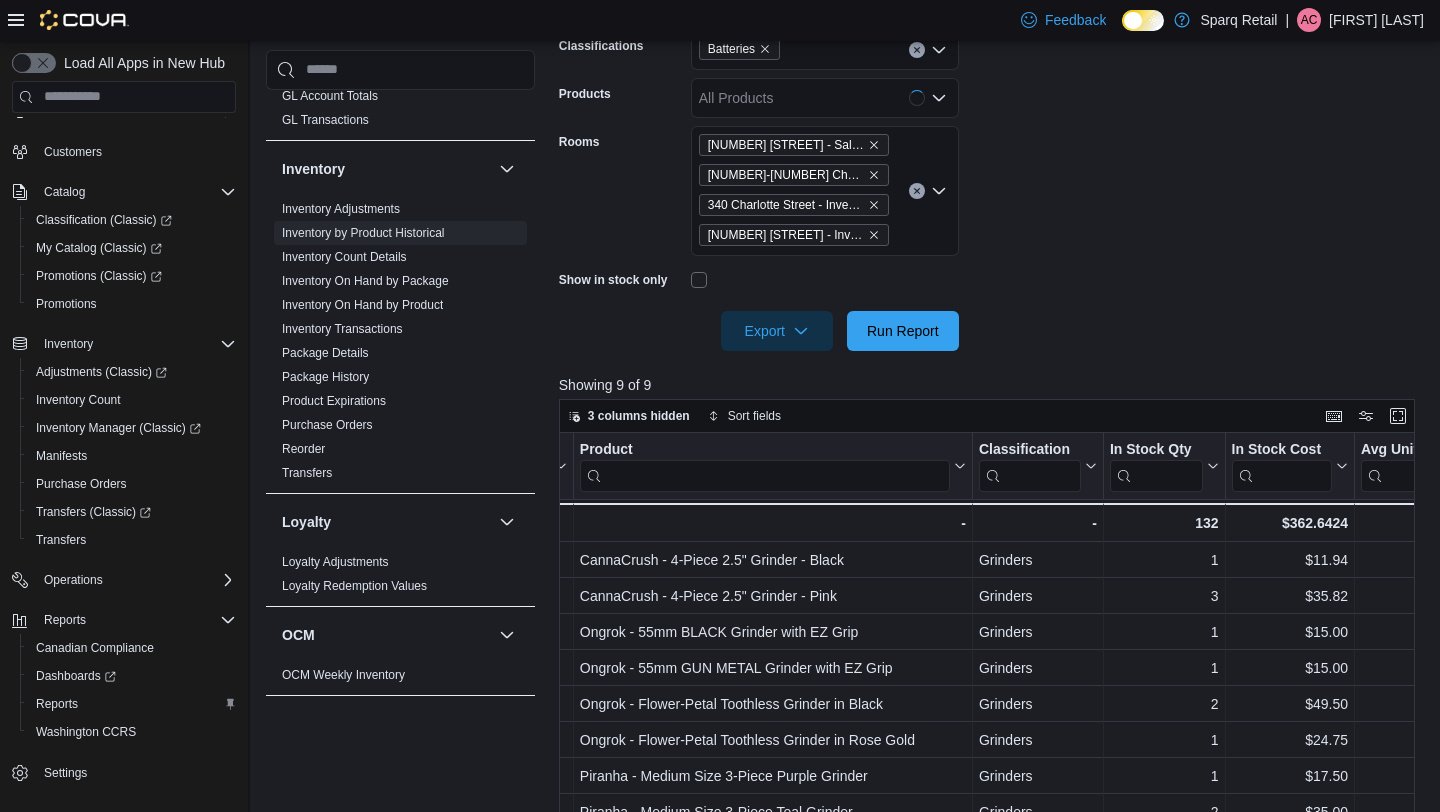 click on "**********" at bounding box center [991, 130] 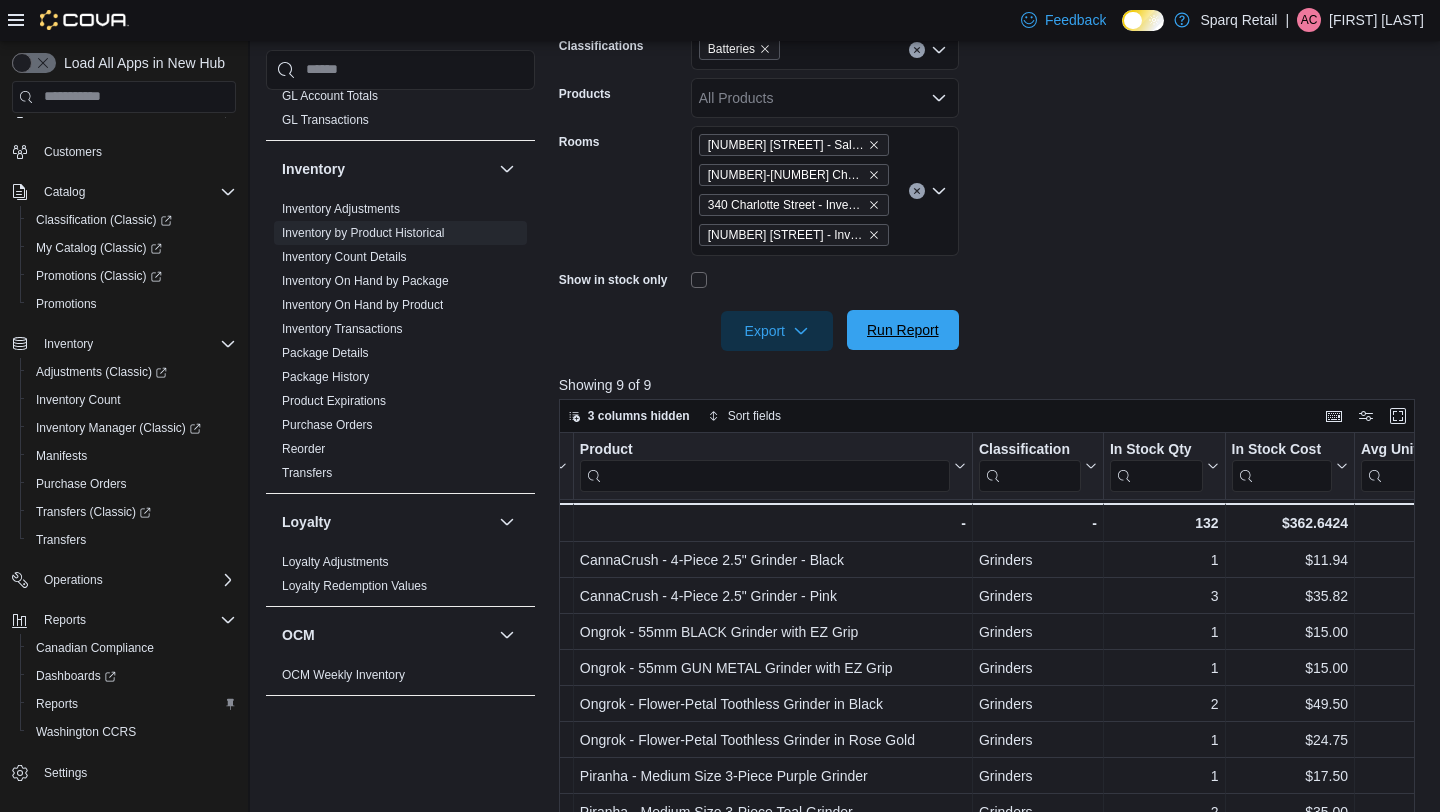 click on "Run Report" at bounding box center [903, 330] 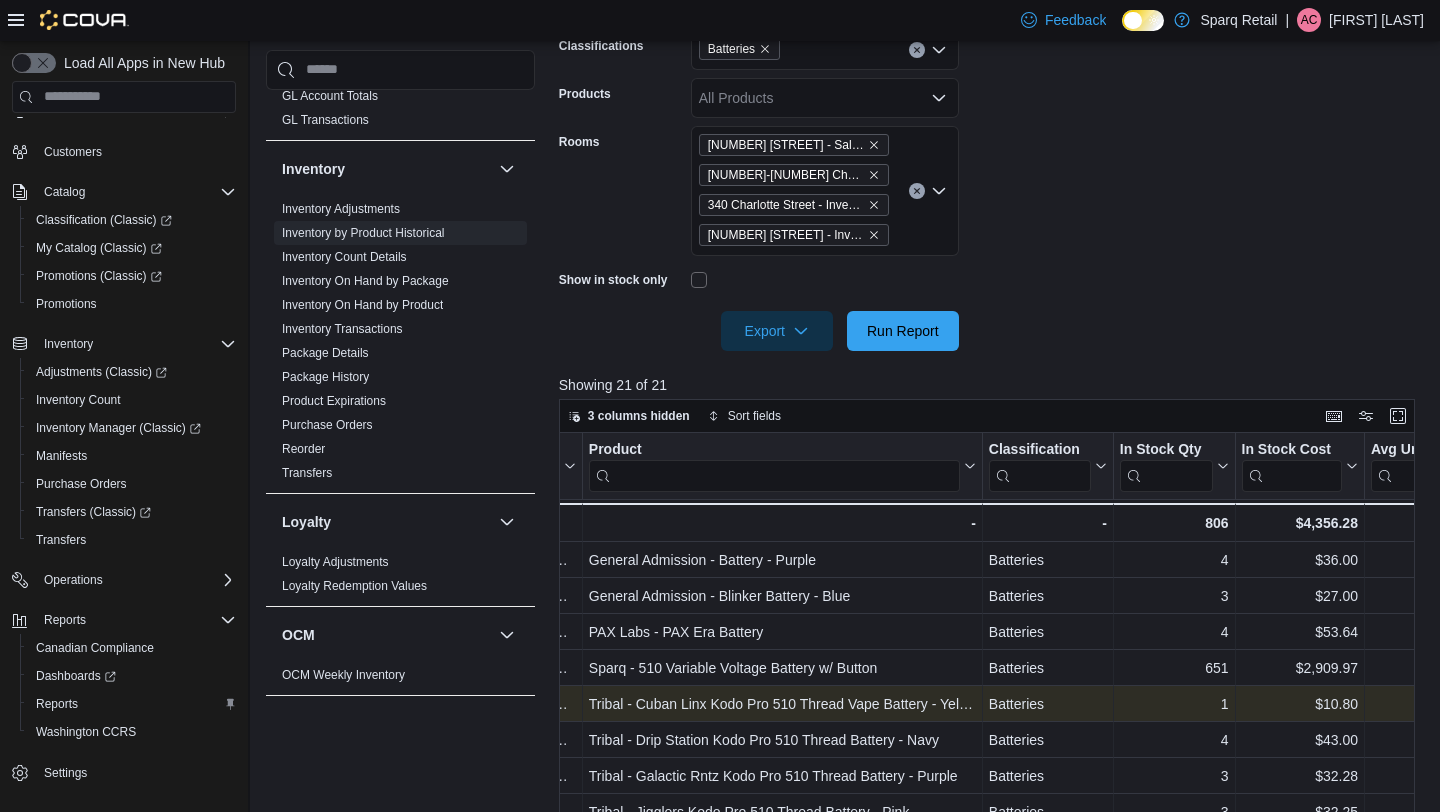 scroll, scrollTop: 0, scrollLeft: 183, axis: horizontal 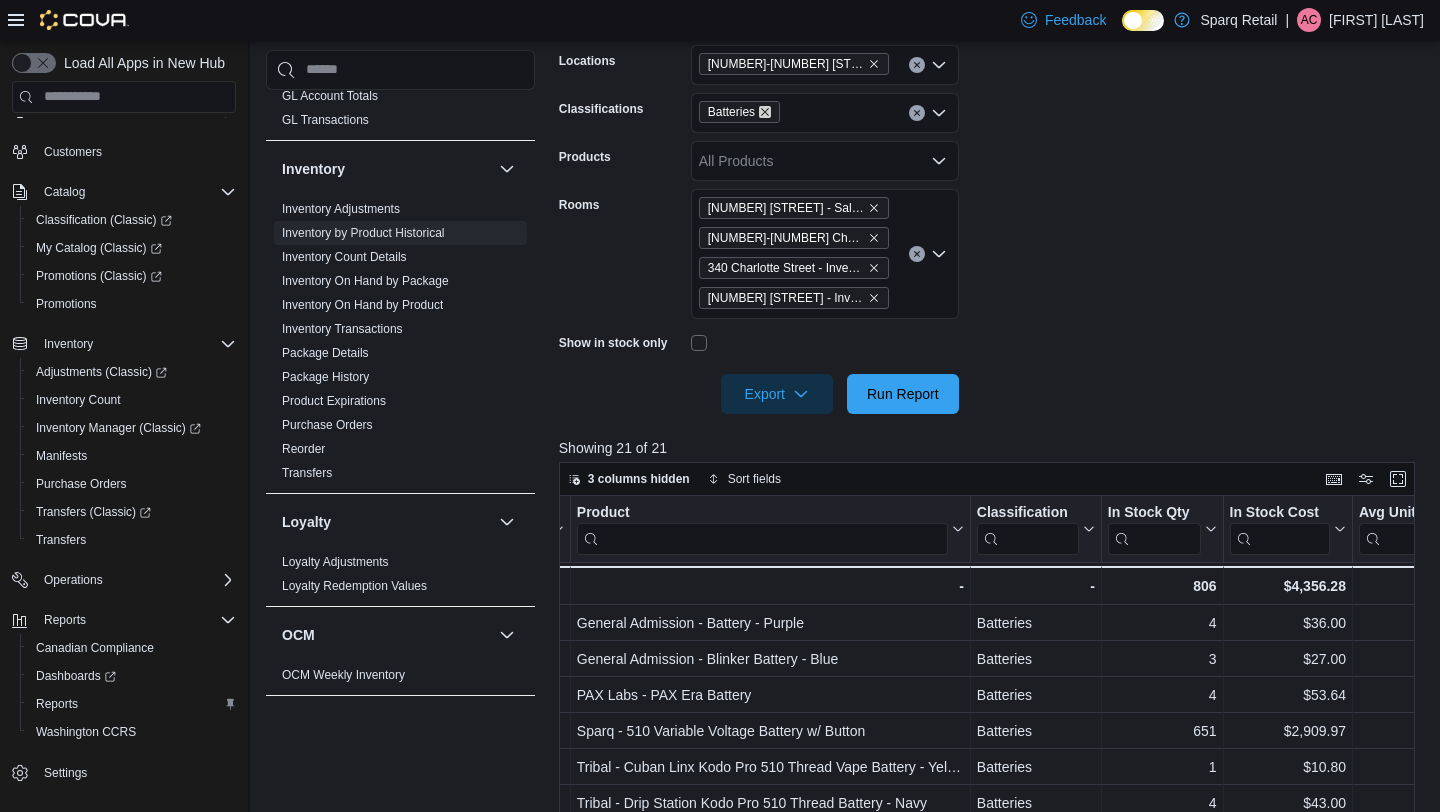 click 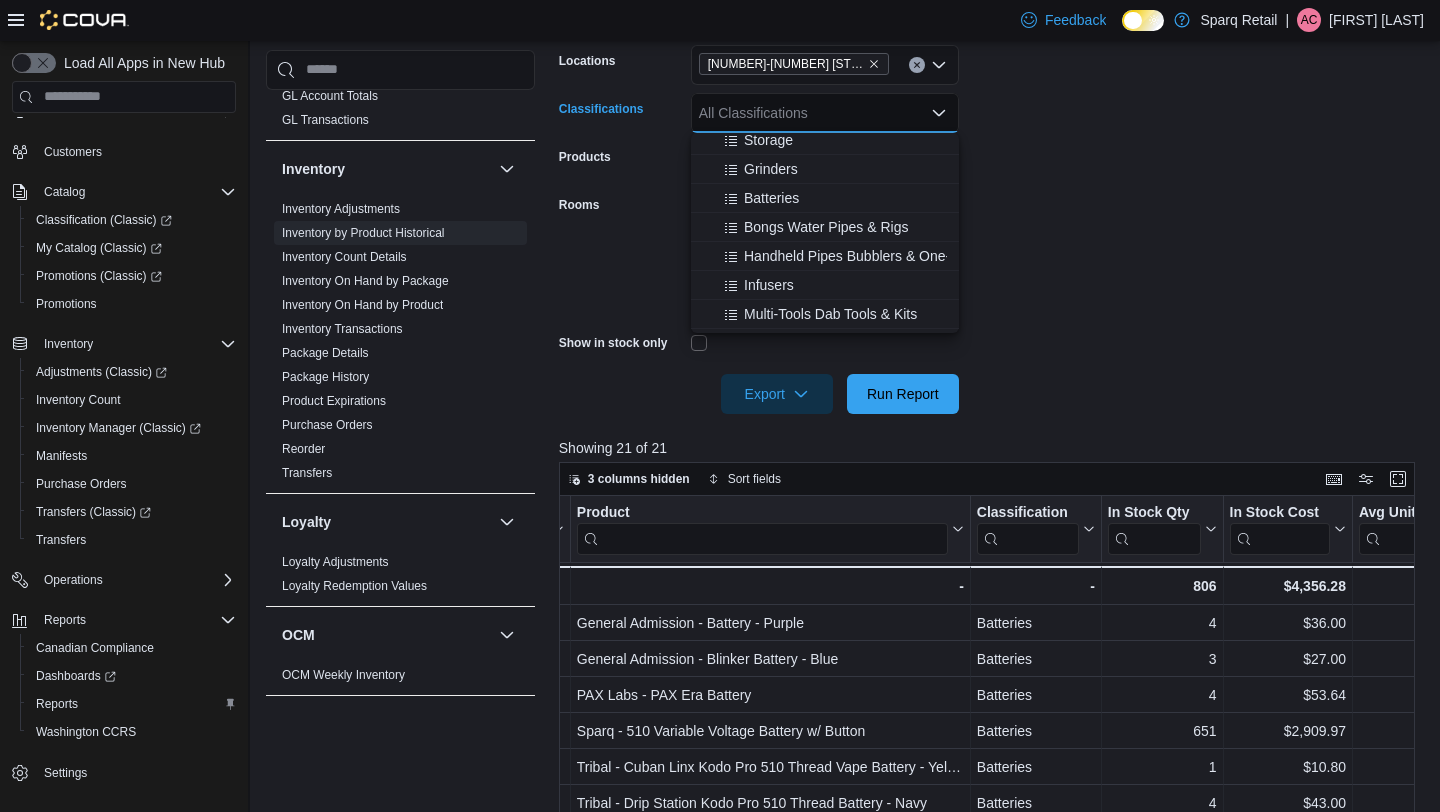 scroll, scrollTop: 450, scrollLeft: 0, axis: vertical 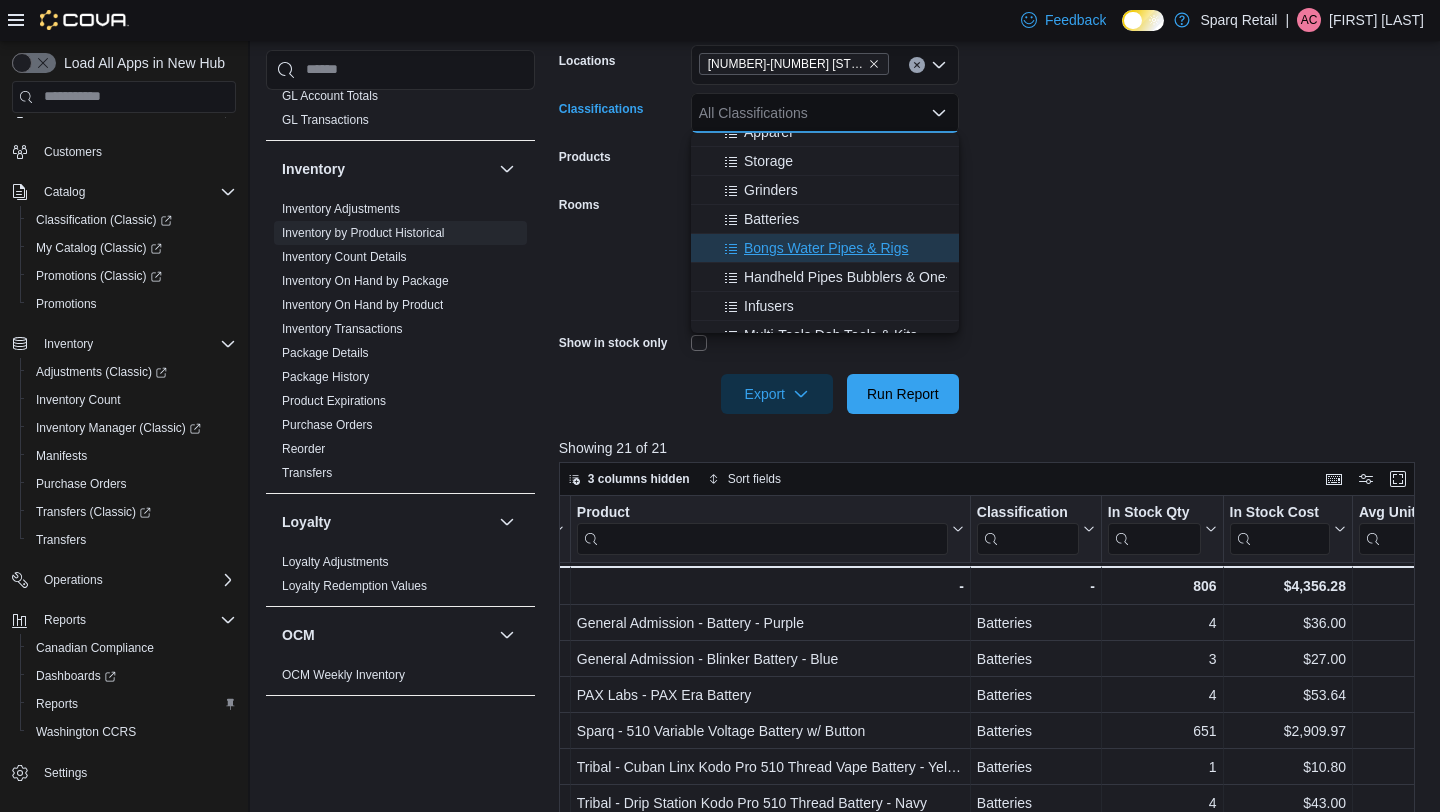 click on "Bongs Water Pipes & Rigs" at bounding box center [826, 248] 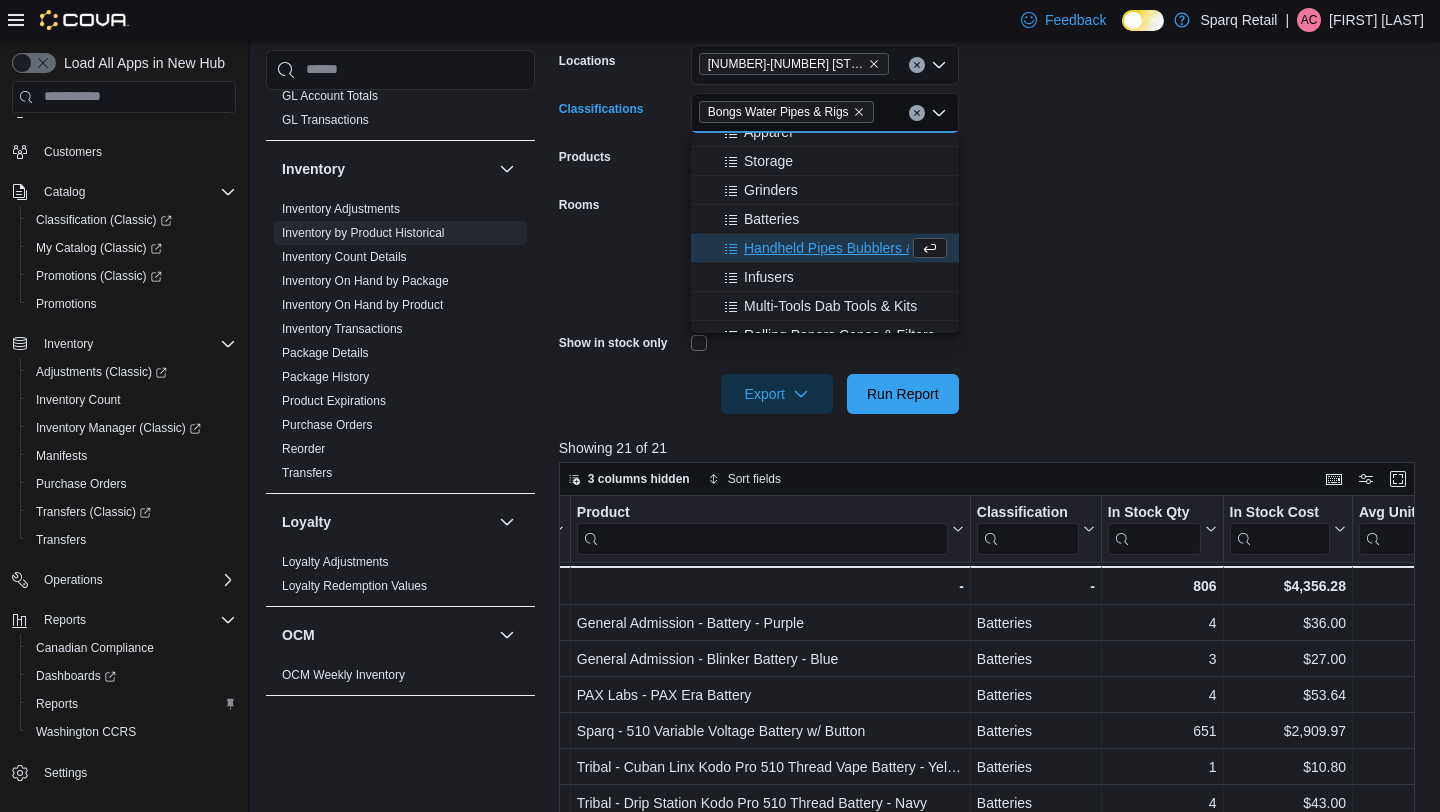 click on "**********" at bounding box center (991, 193) 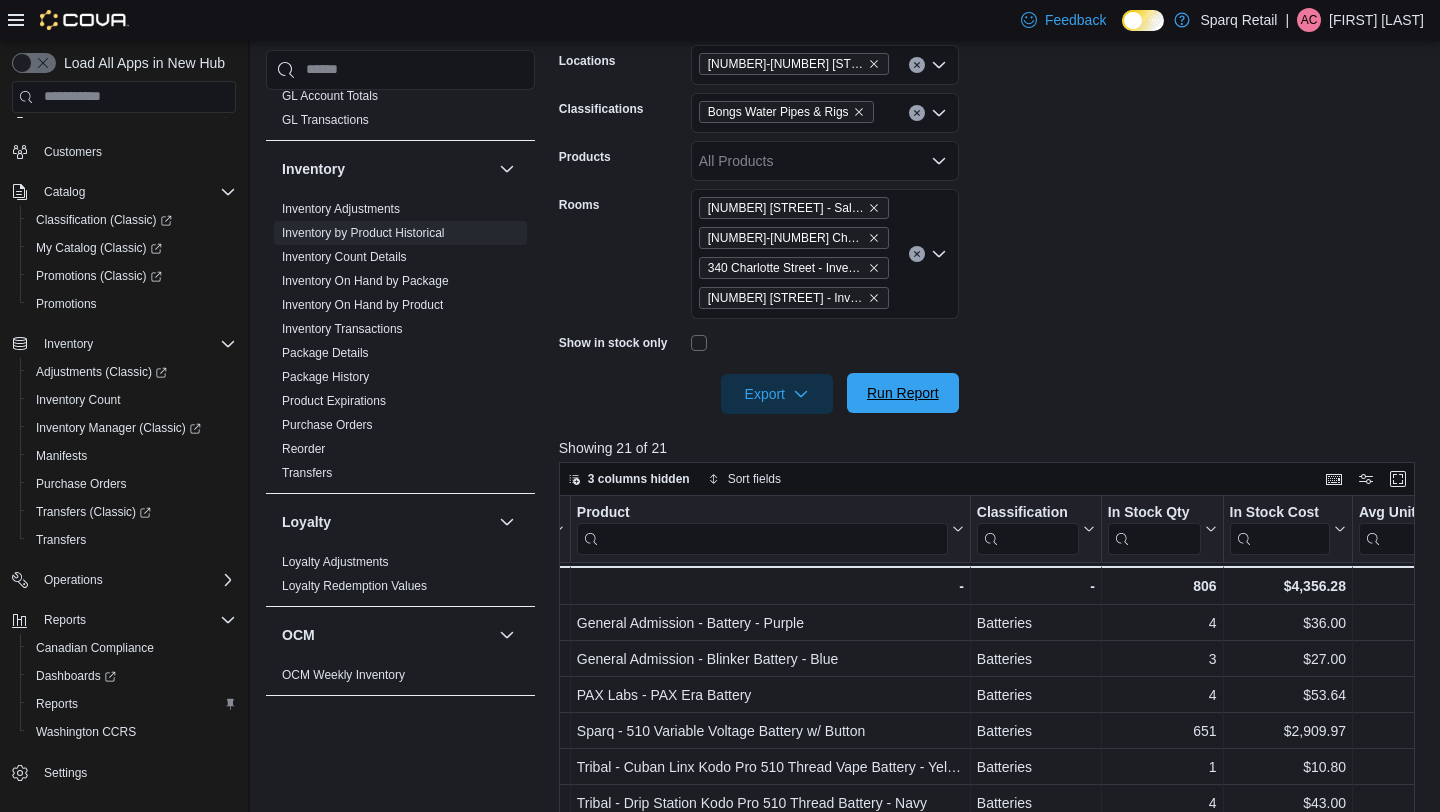 click on "Run Report" at bounding box center (903, 393) 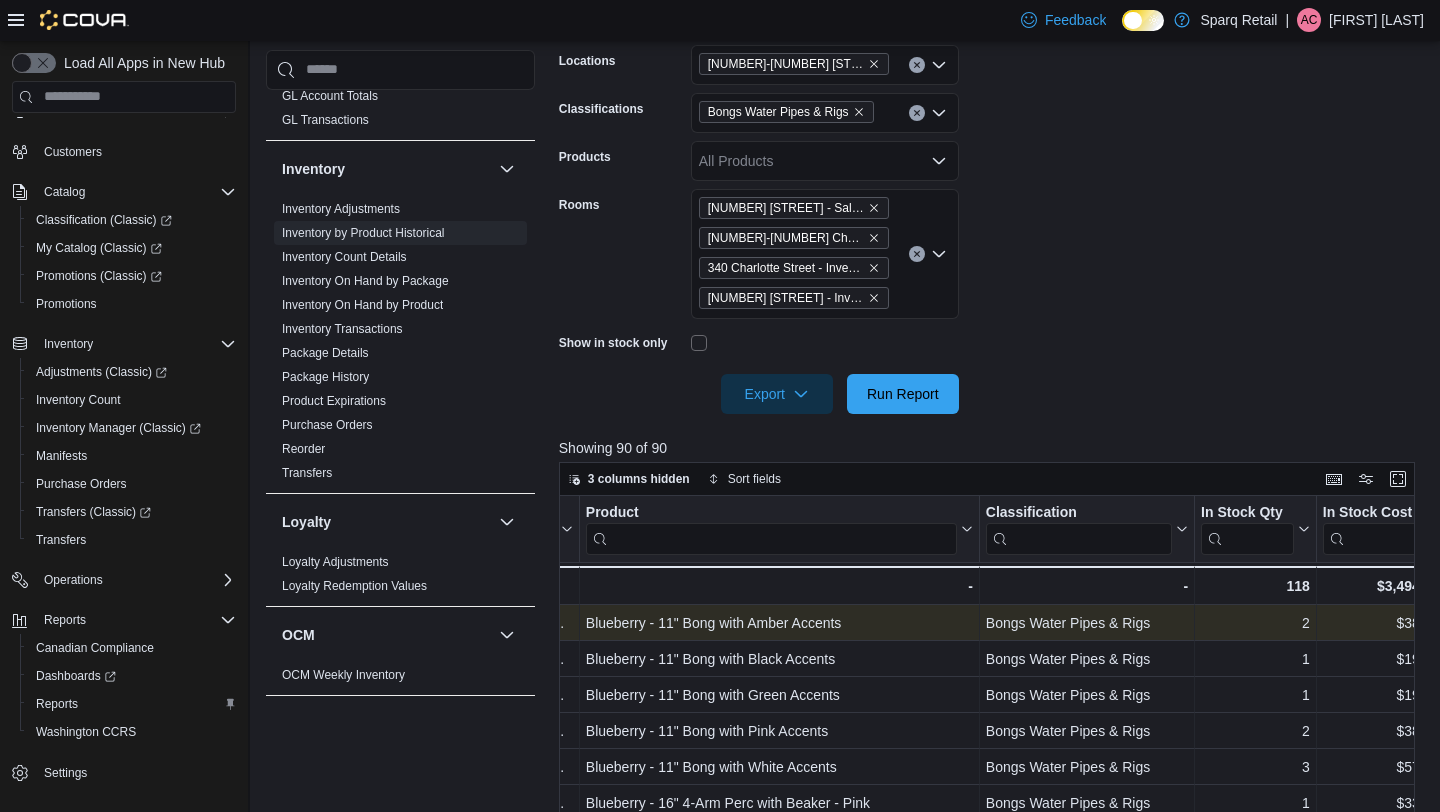 scroll, scrollTop: 0, scrollLeft: 217, axis: horizontal 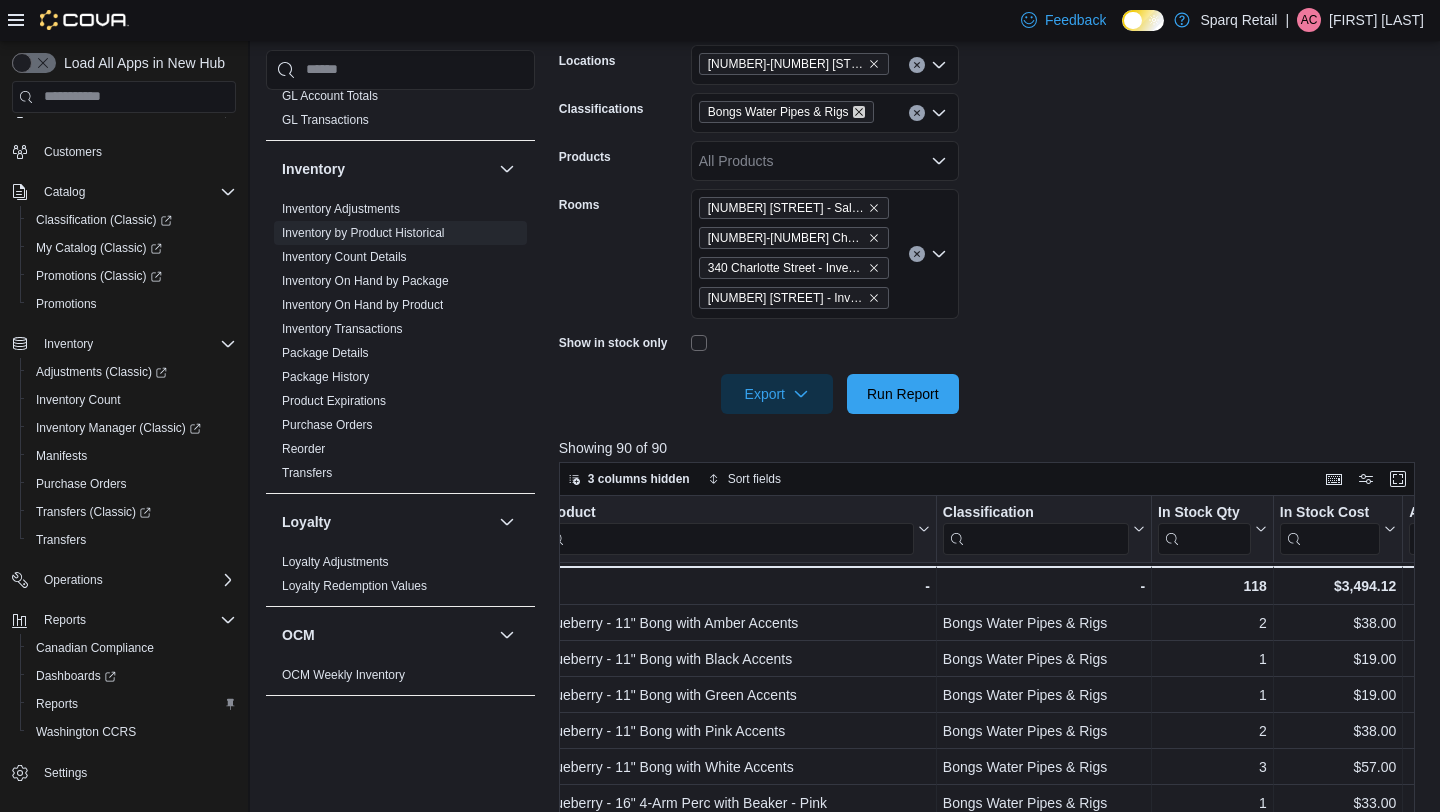 click 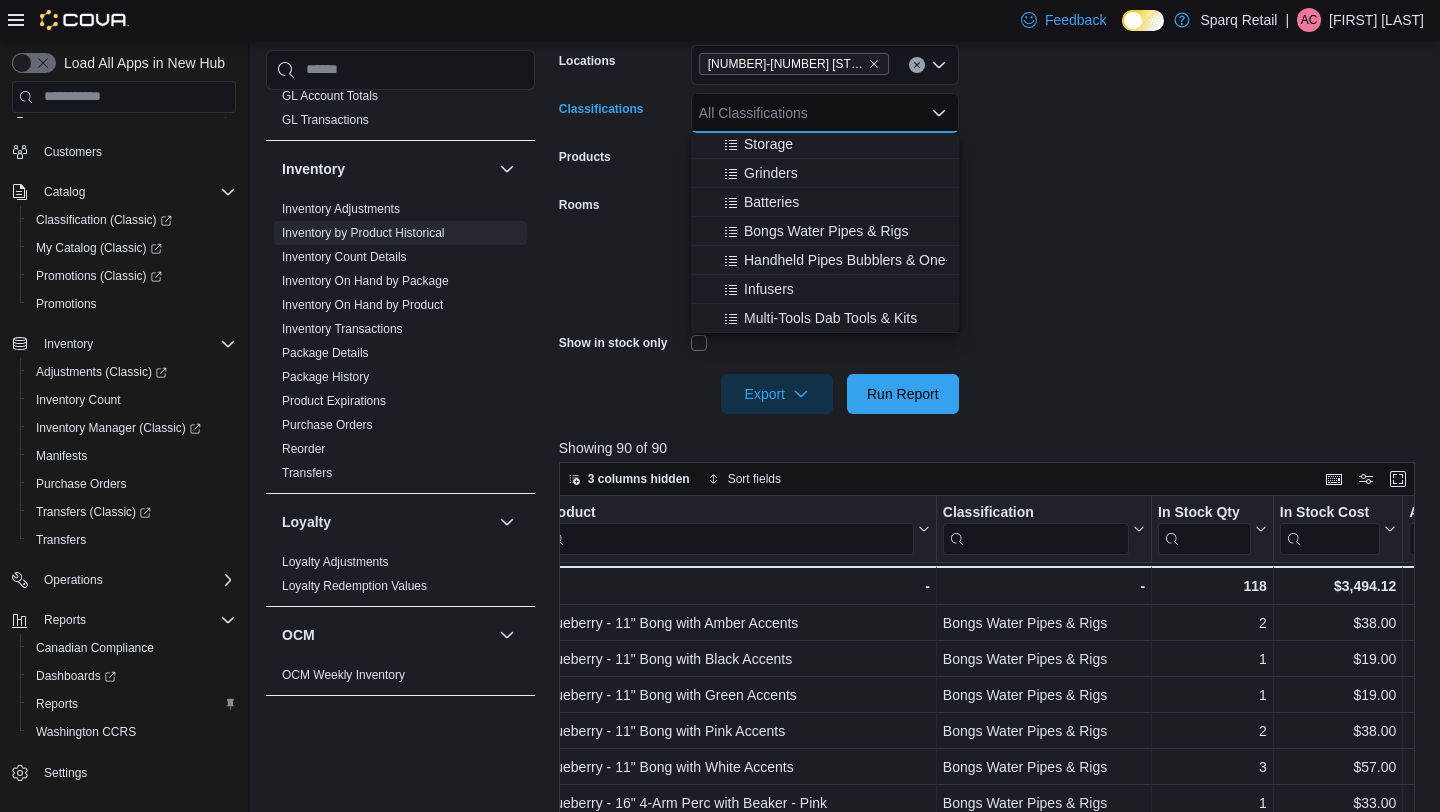 scroll, scrollTop: 470, scrollLeft: 0, axis: vertical 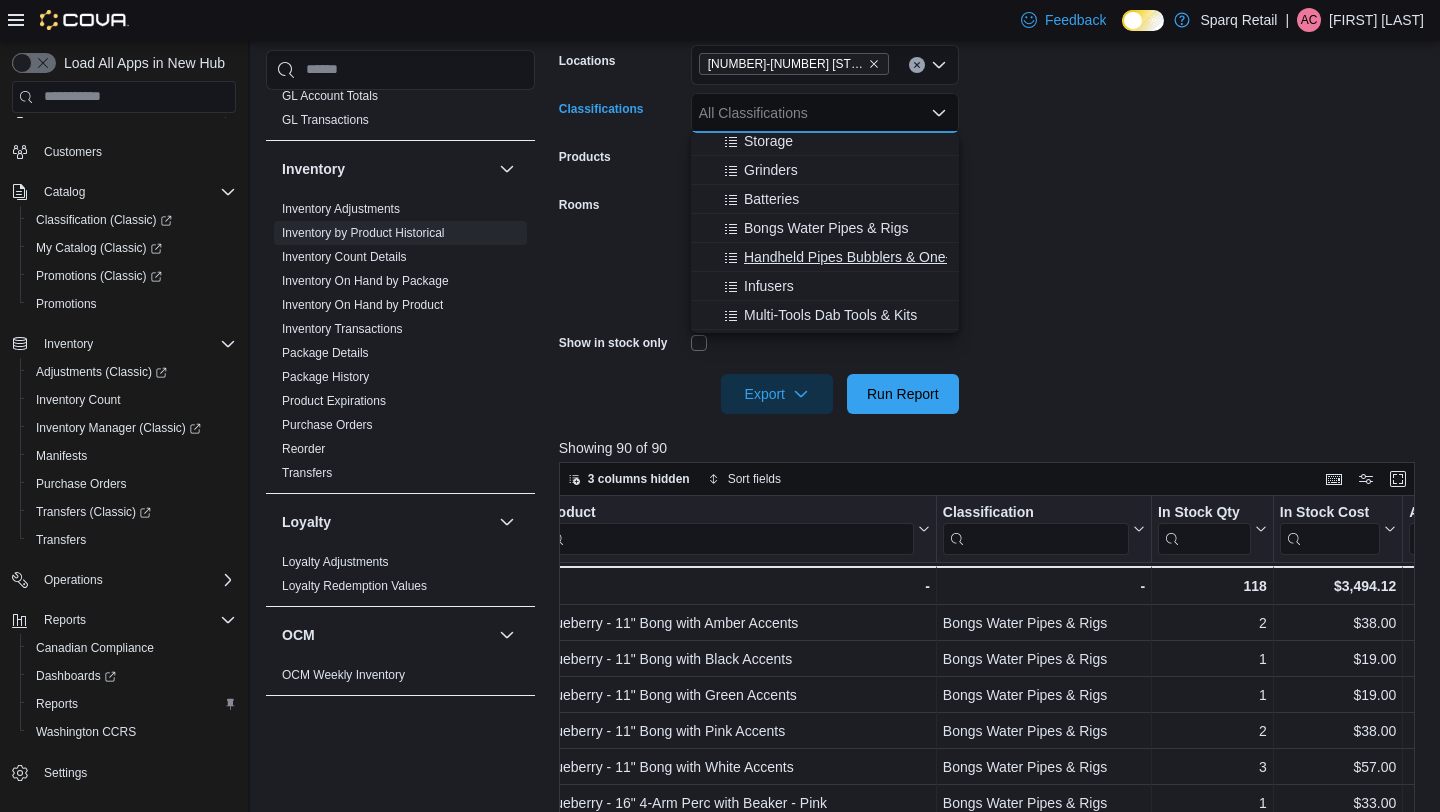 click on "Handheld Pipes Bubblers & One-Hitters" at bounding box center [867, 257] 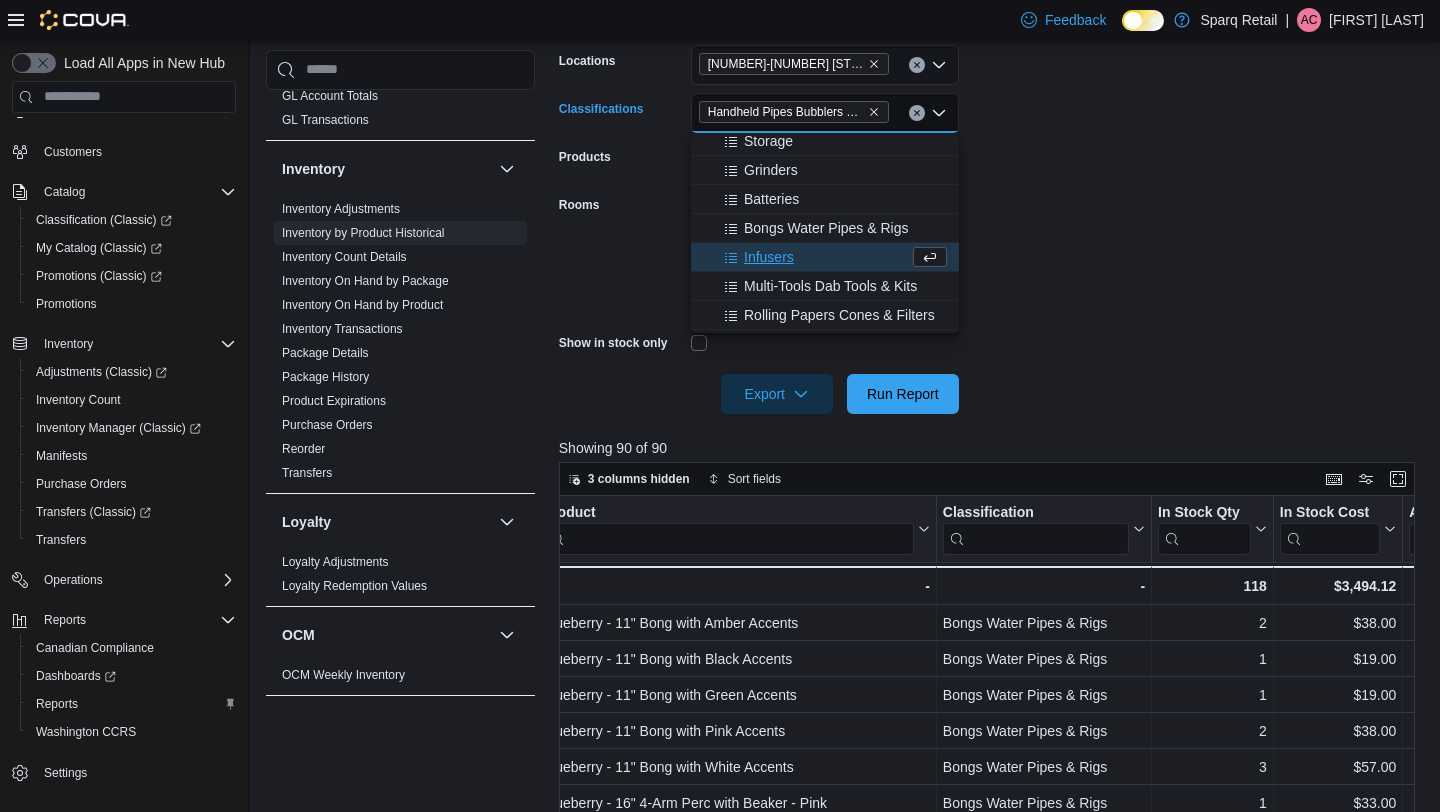 click on "**********" at bounding box center (991, 193) 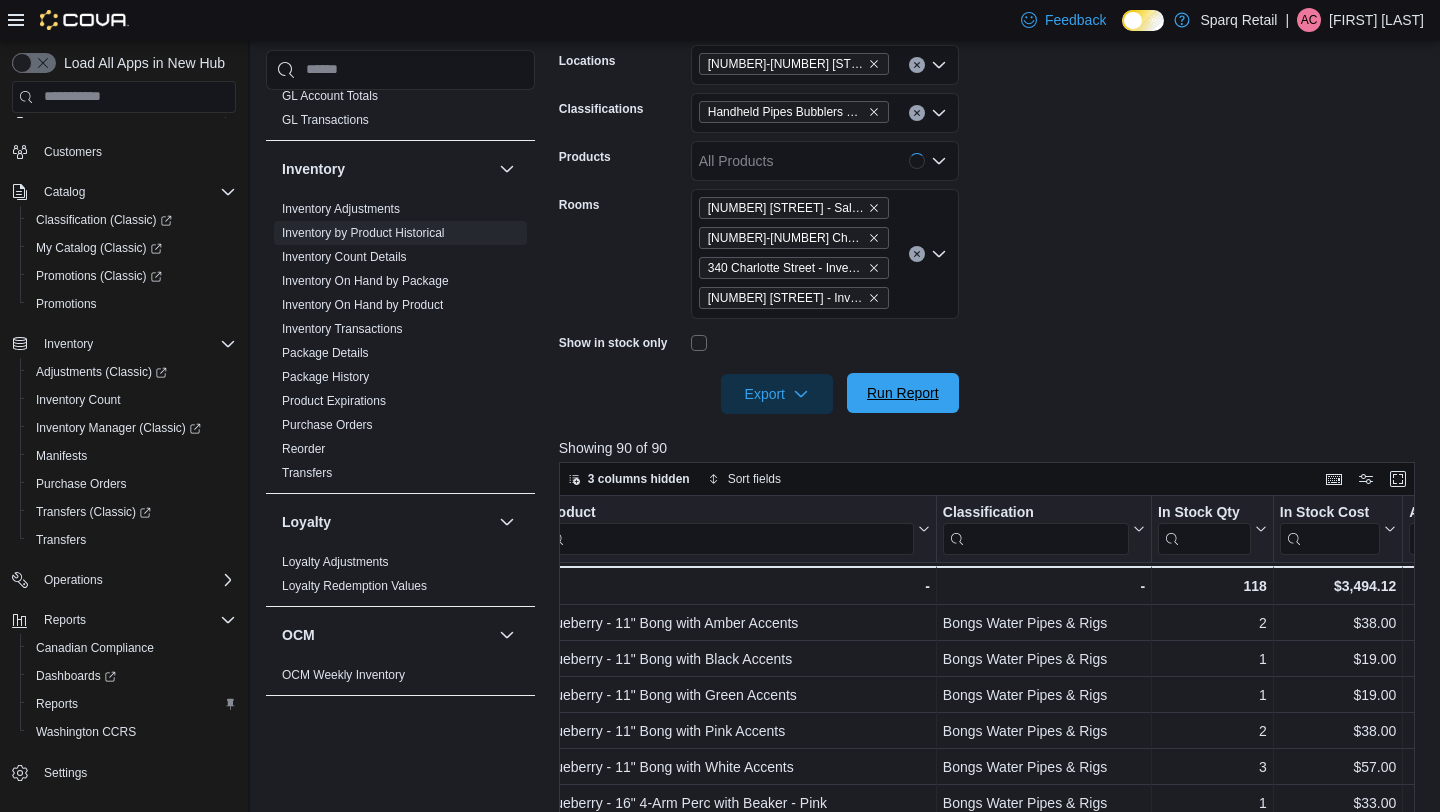 click on "Run Report" at bounding box center [903, 393] 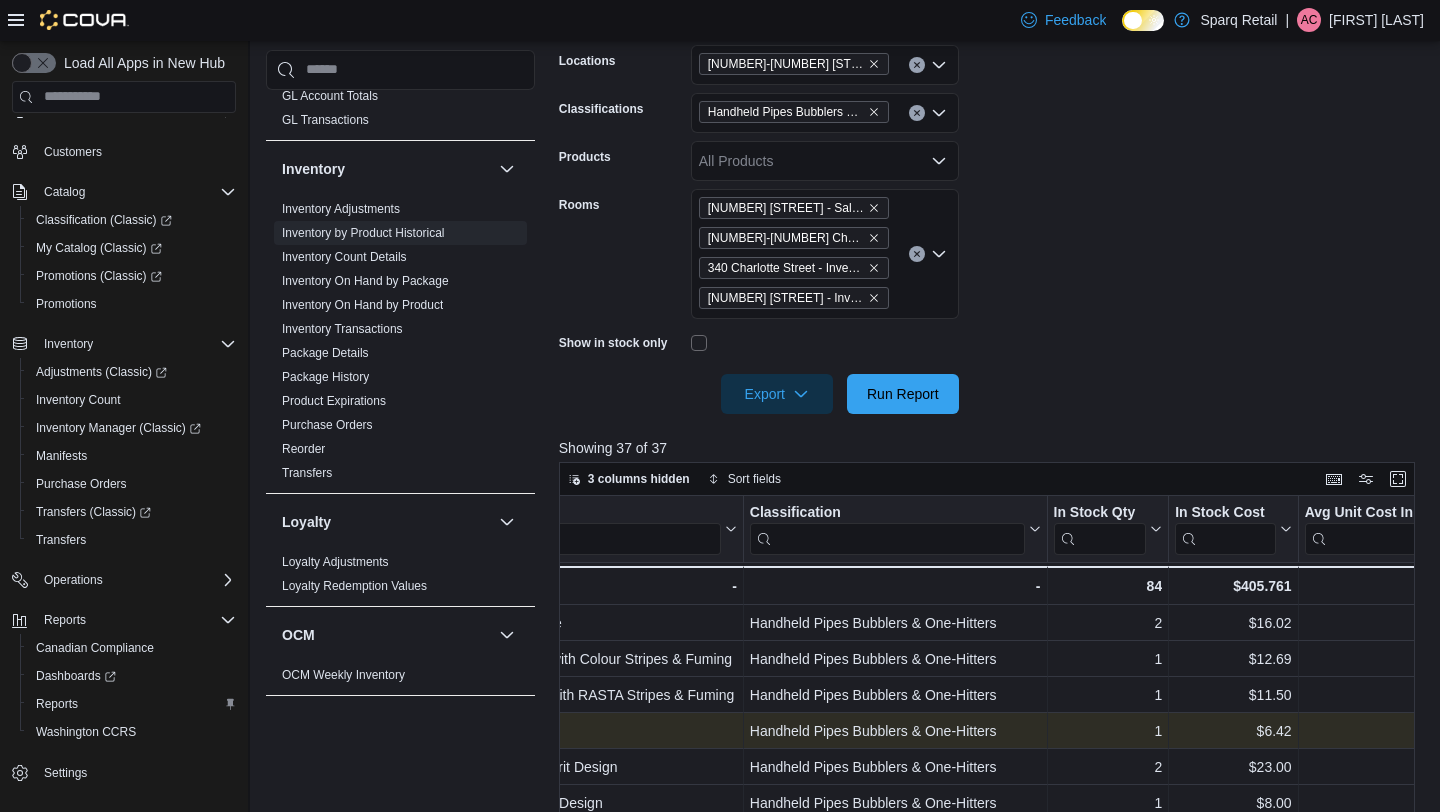 scroll, scrollTop: 0, scrollLeft: 419, axis: horizontal 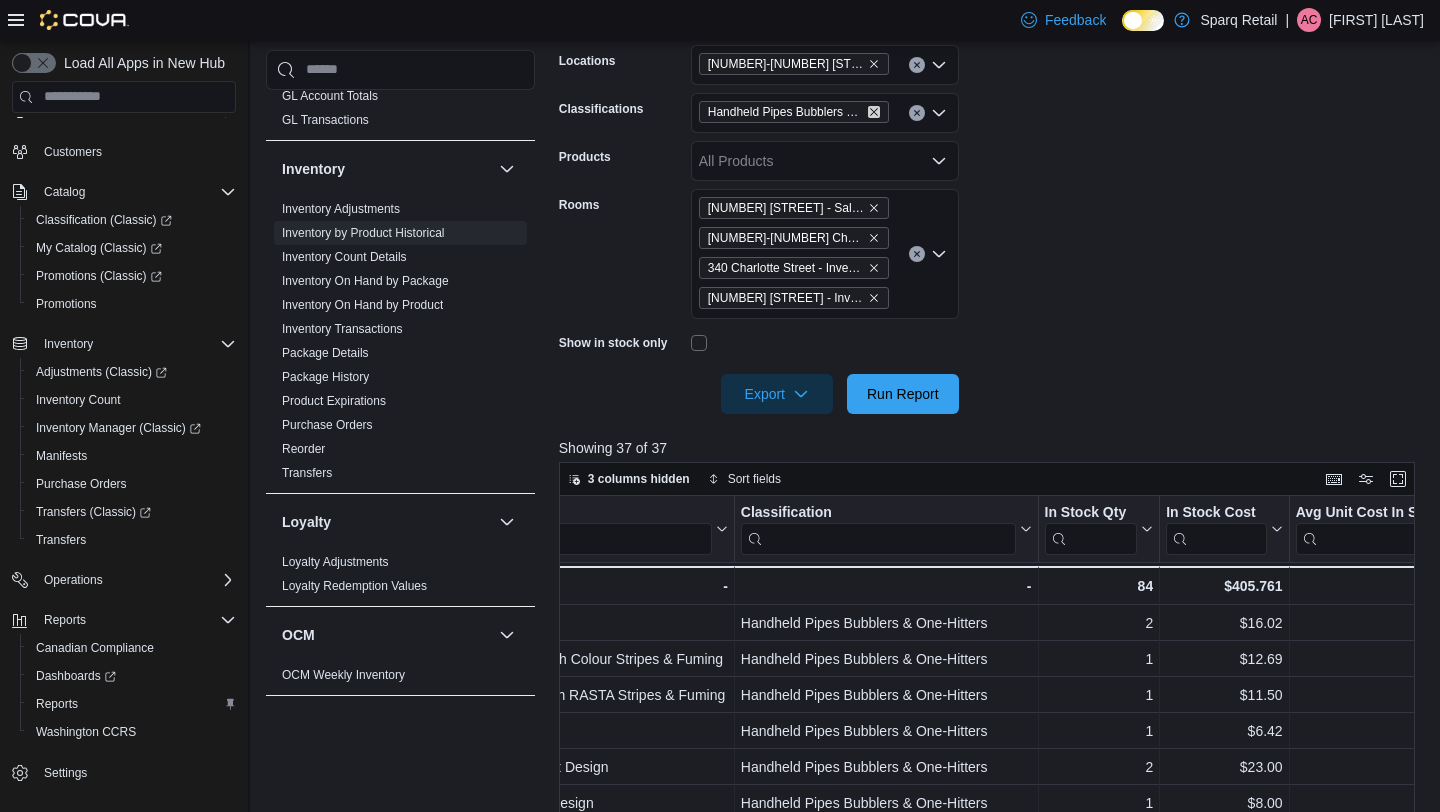click 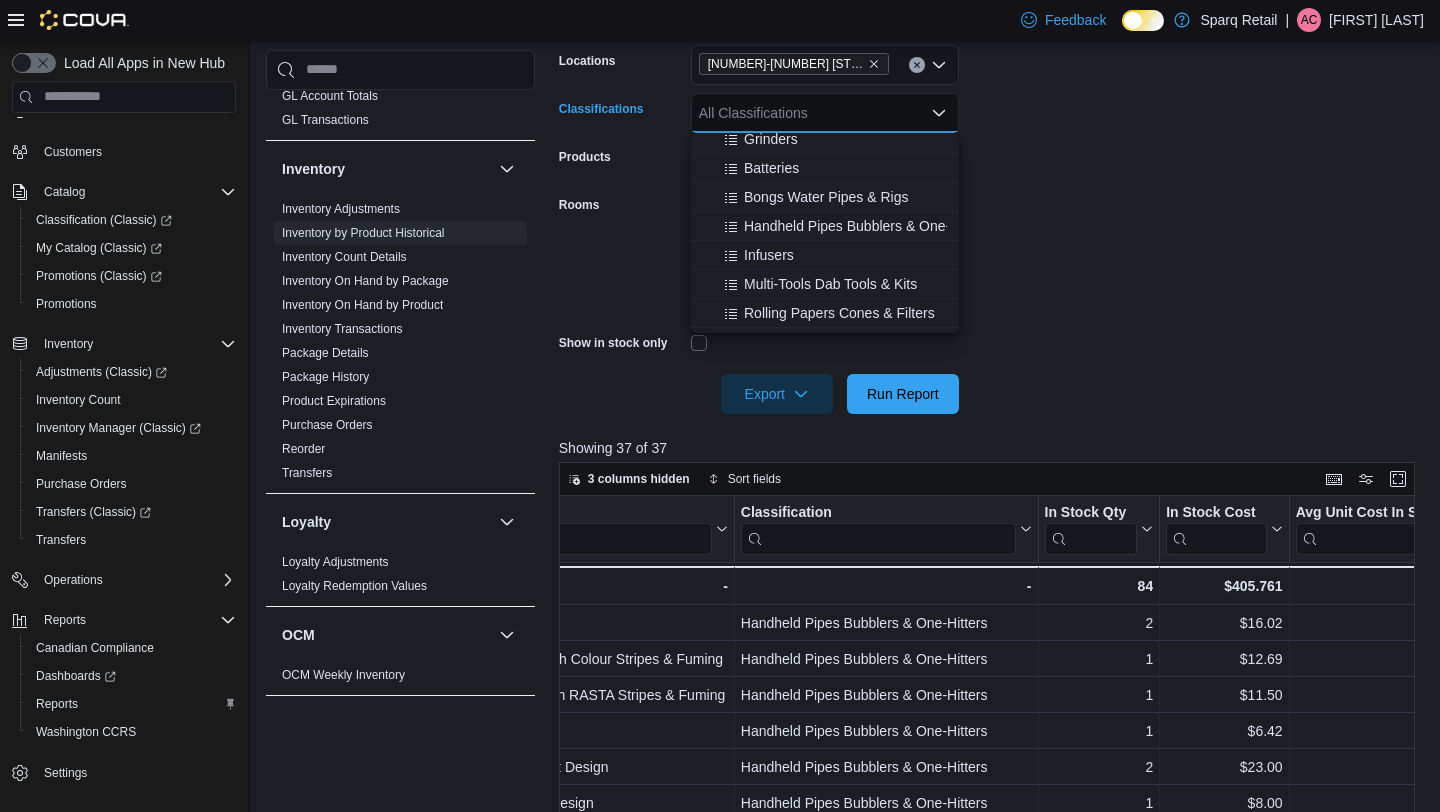 scroll, scrollTop: 510, scrollLeft: 0, axis: vertical 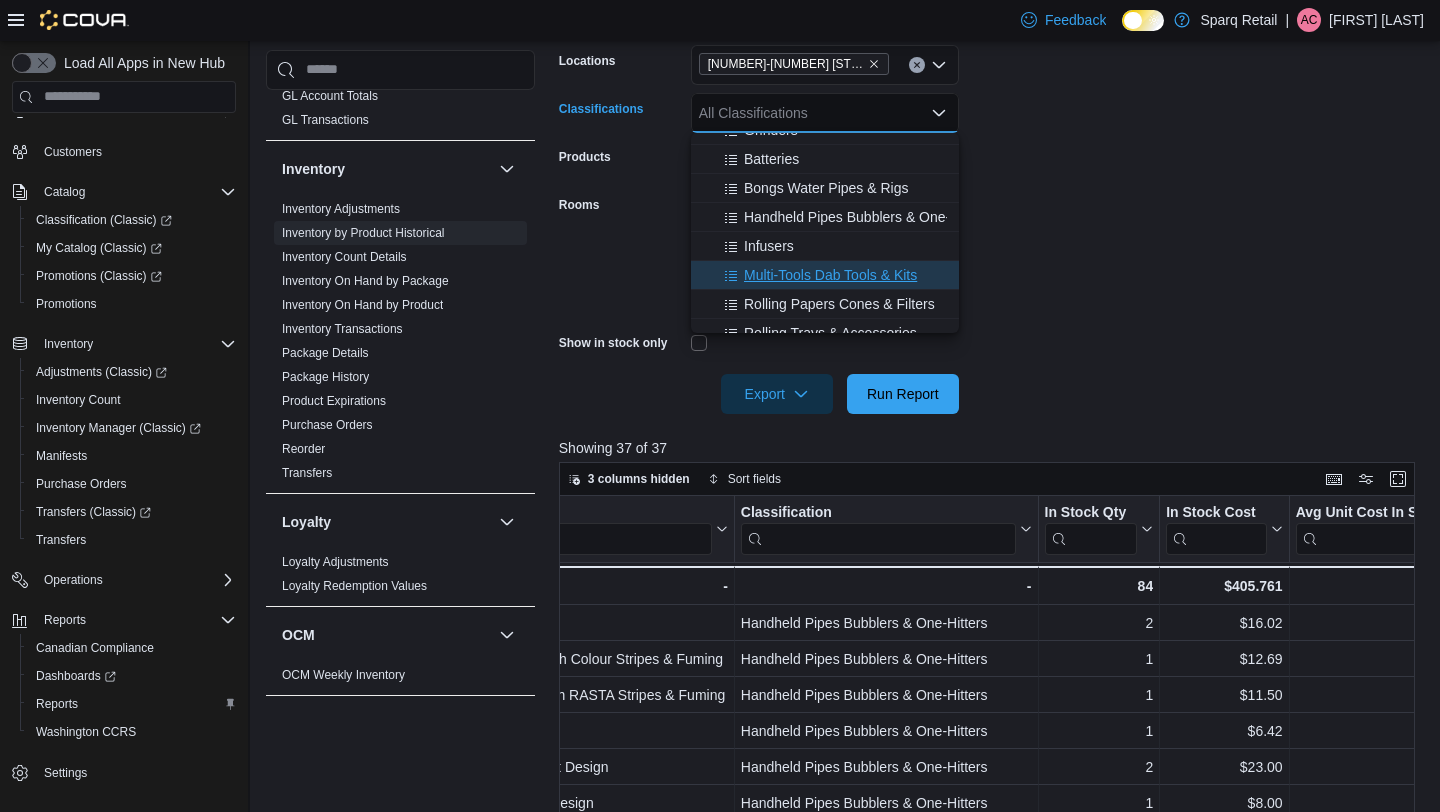 click on "Multi-Tools Dab Tools & Kits" at bounding box center (830, 275) 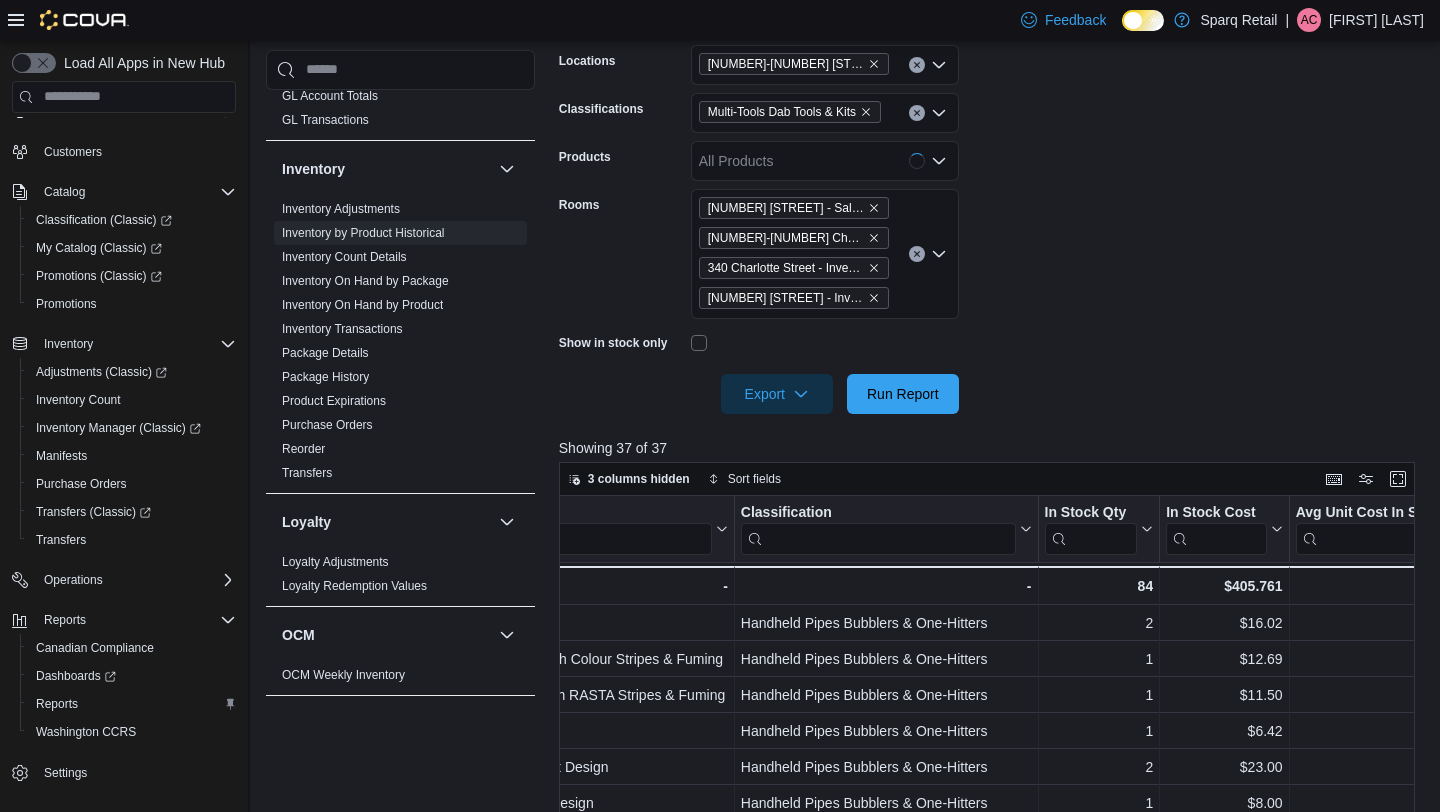click on "**********" at bounding box center [991, 193] 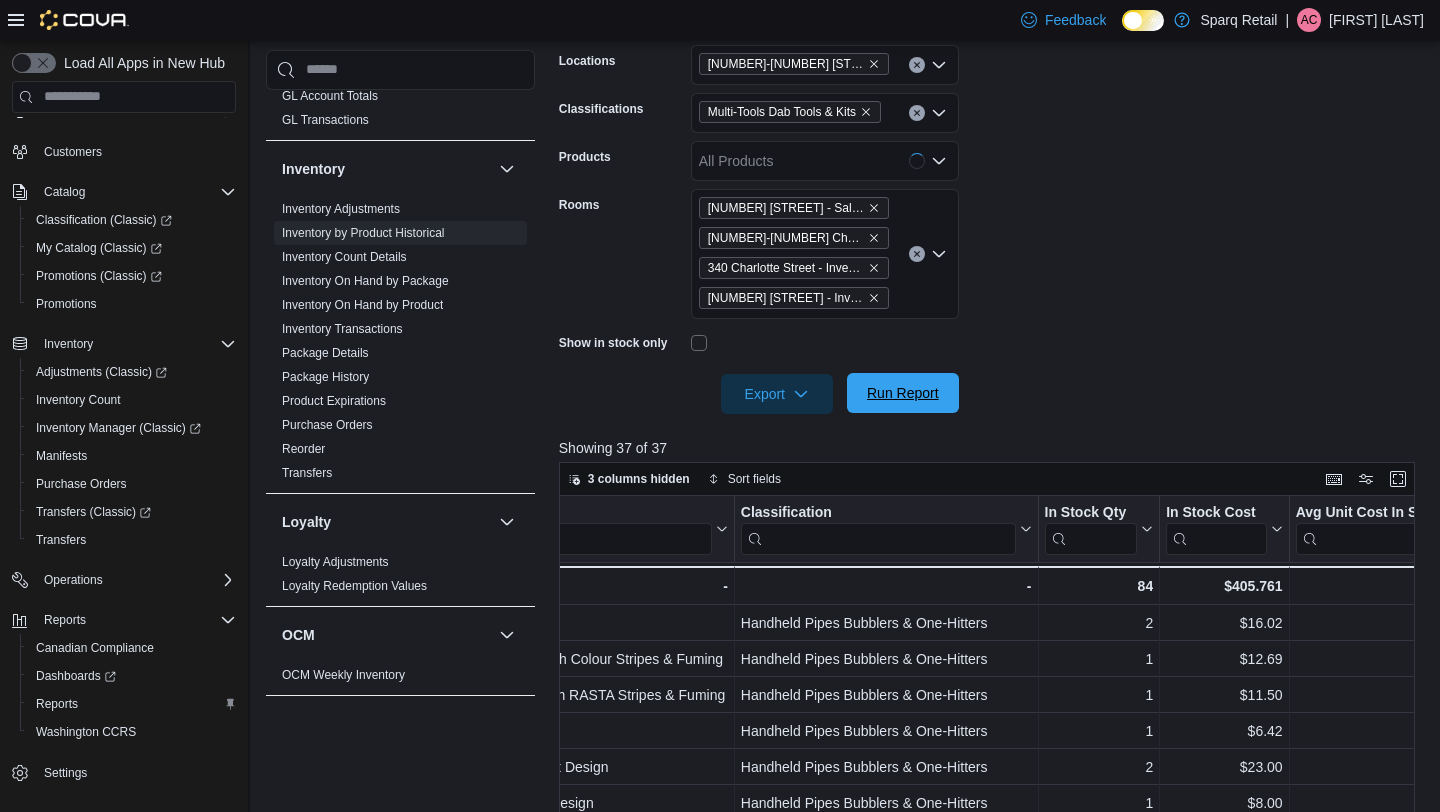 click on "Run Report" at bounding box center (903, 393) 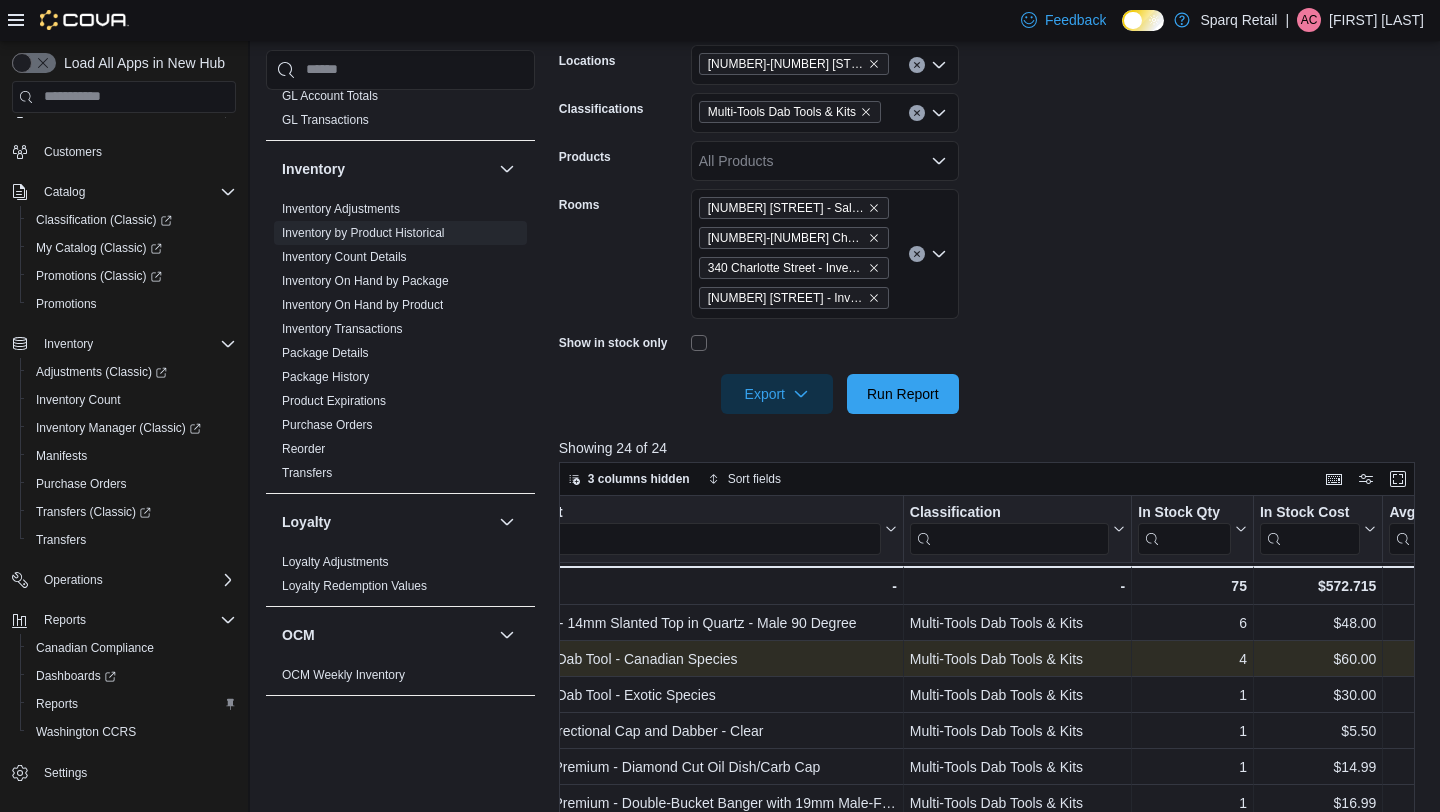 scroll, scrollTop: 0, scrollLeft: 258, axis: horizontal 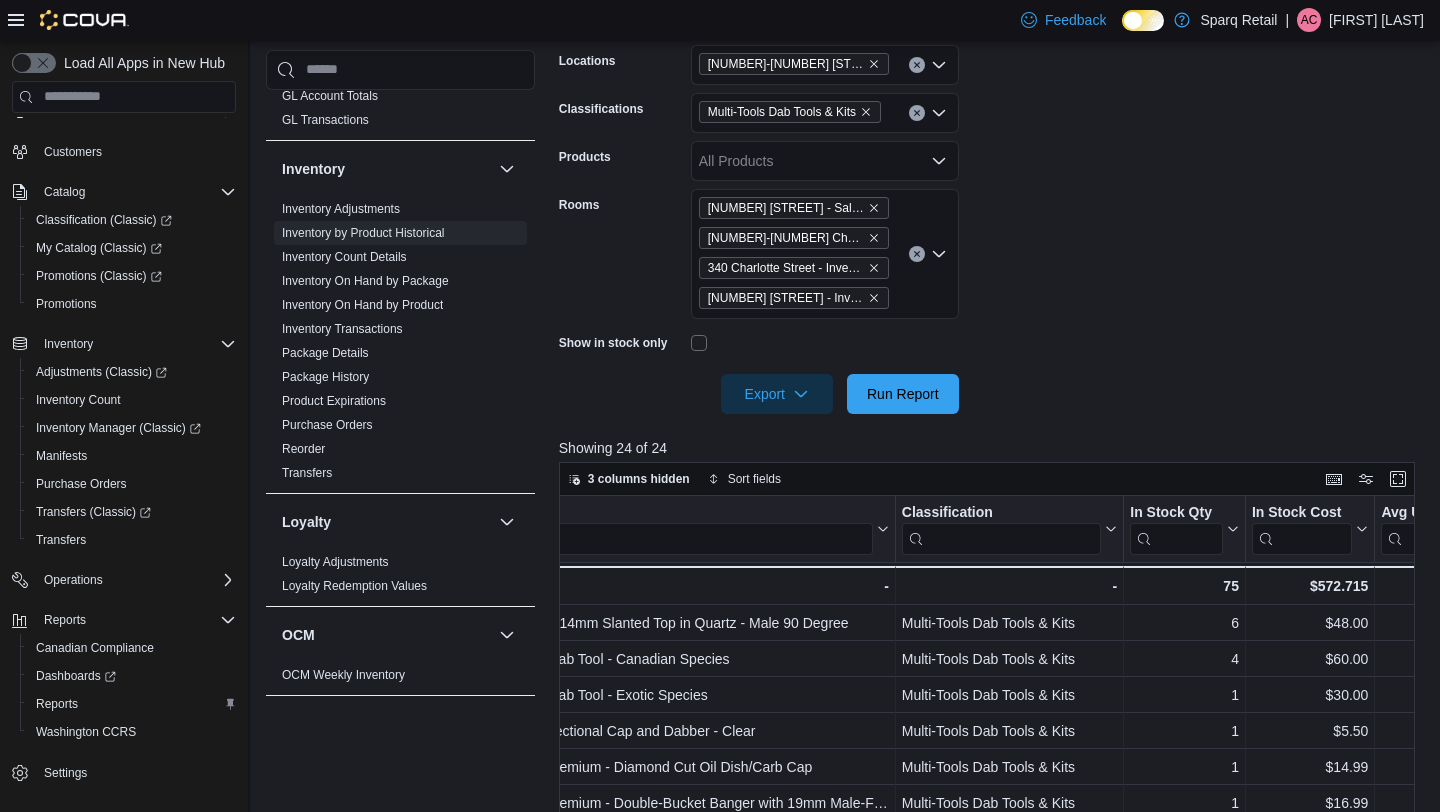 click on "Multi-Tools Dab Tools & Kits" at bounding box center (790, 112) 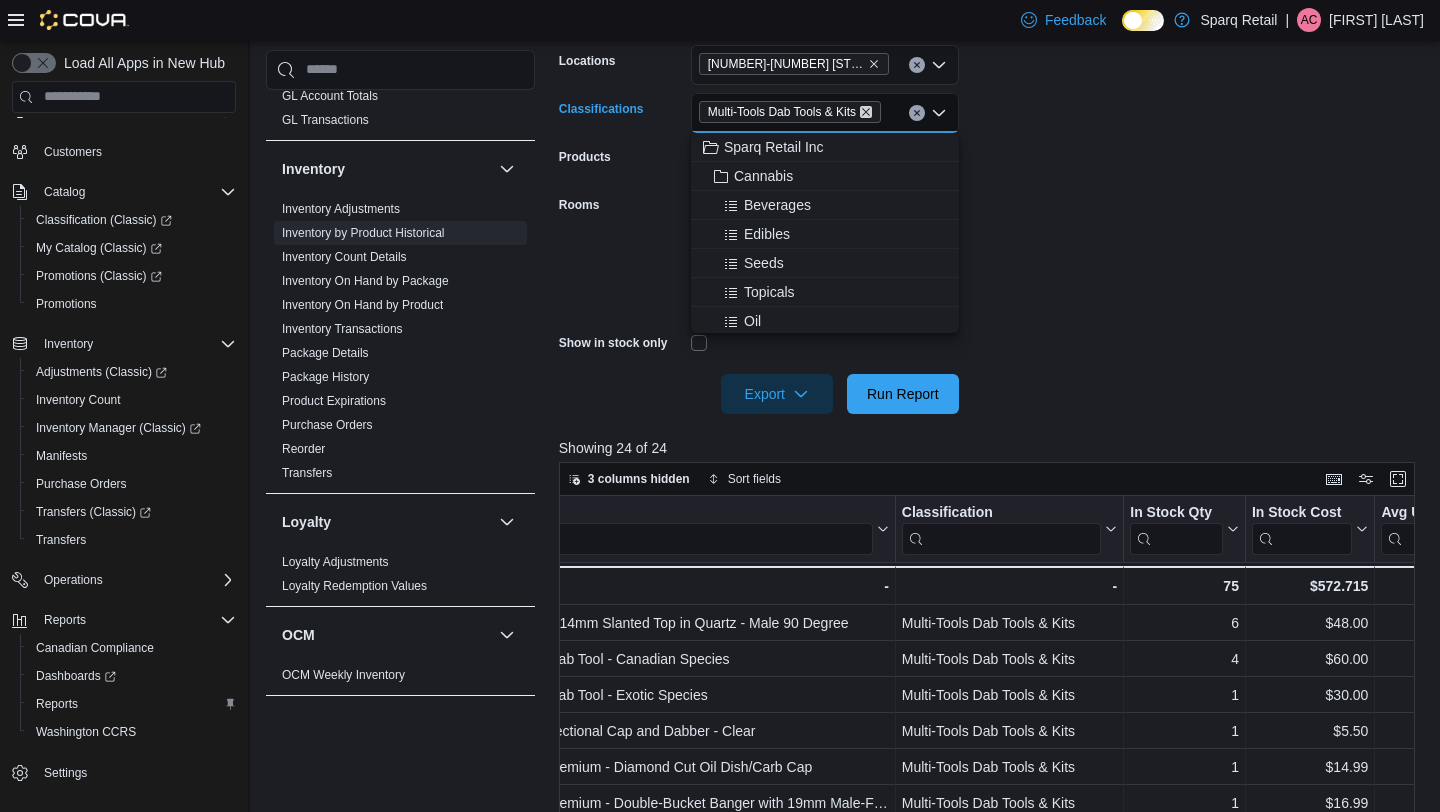 click 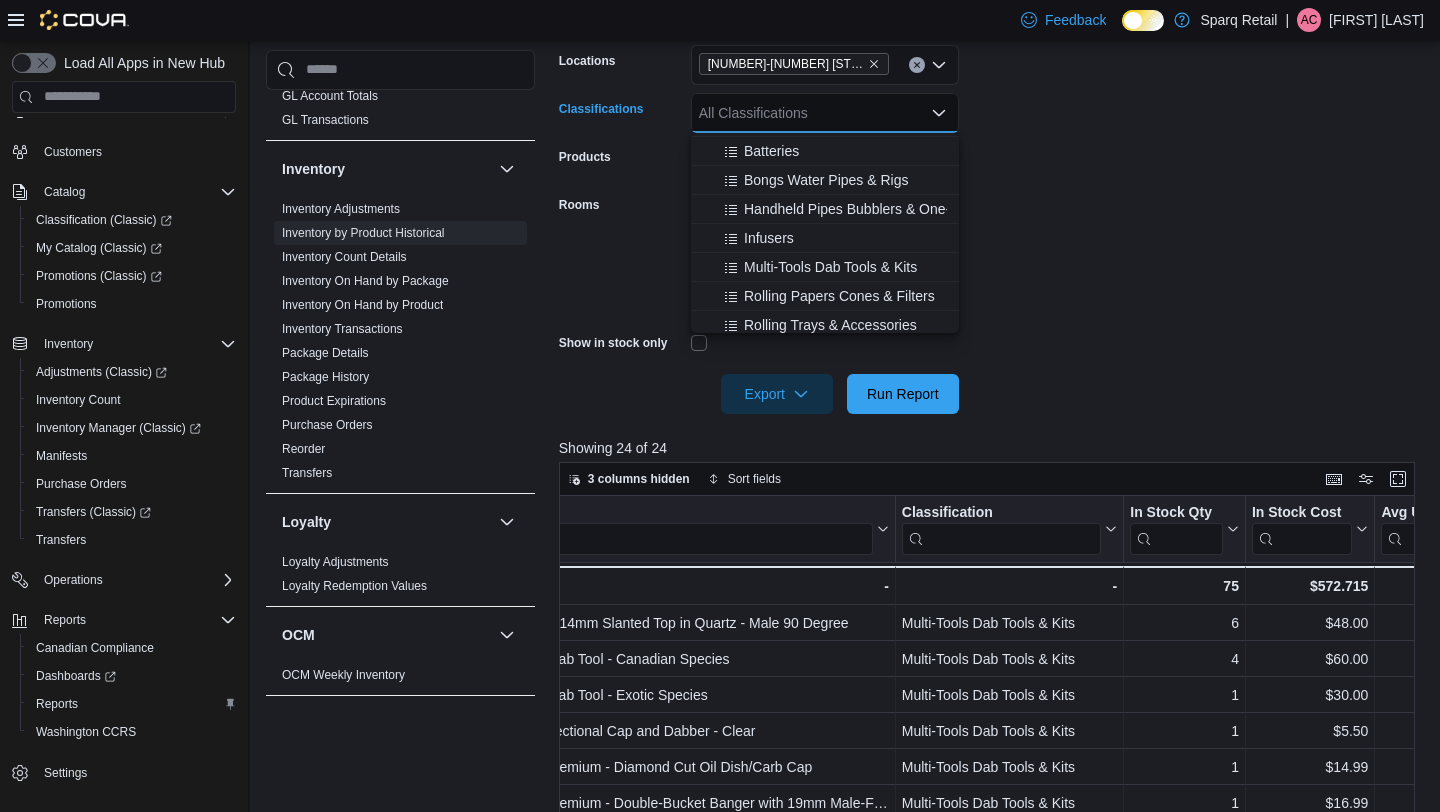 scroll, scrollTop: 527, scrollLeft: 0, axis: vertical 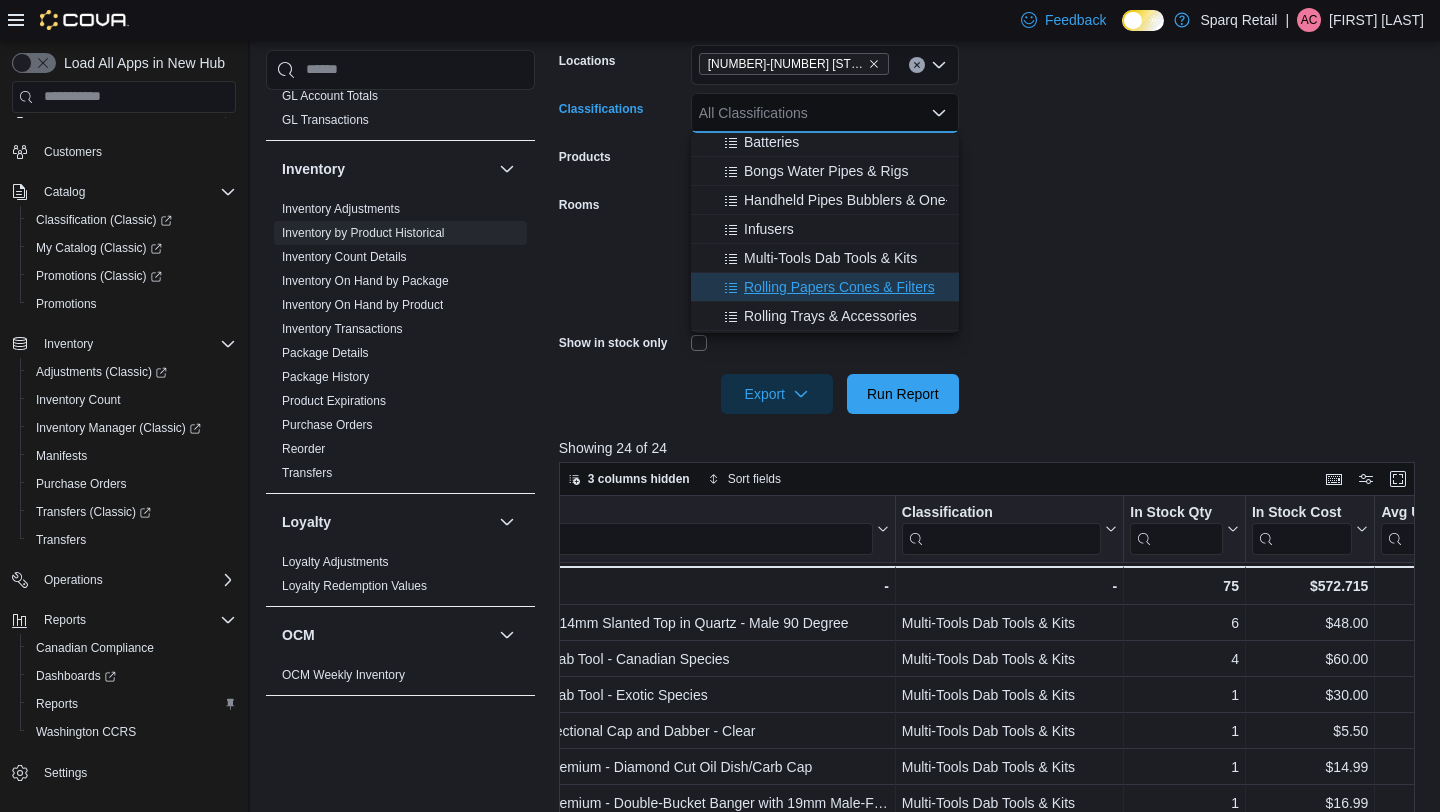 click on "Rolling Papers Cones &  Filters" at bounding box center (839, 287) 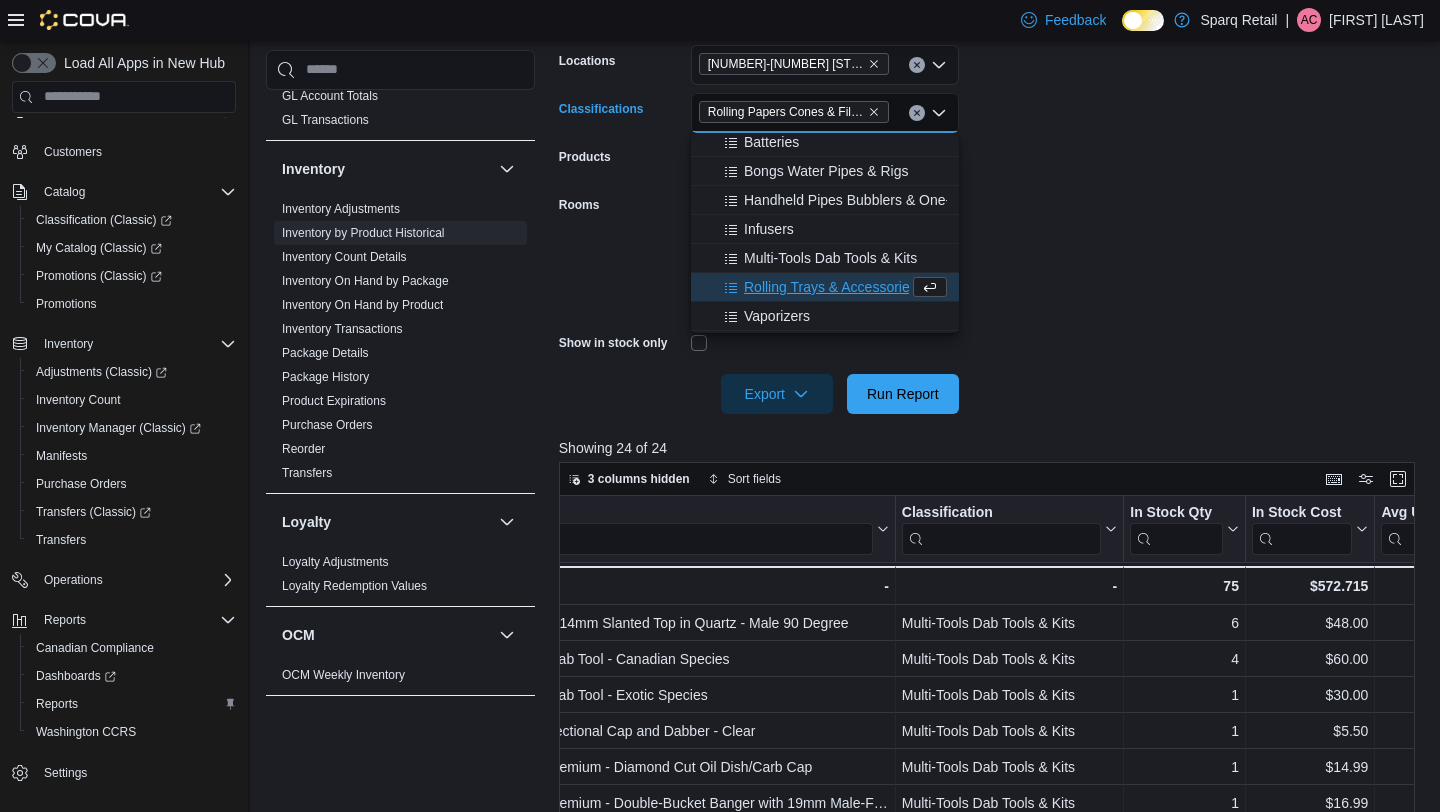 click on "**********" at bounding box center (991, 193) 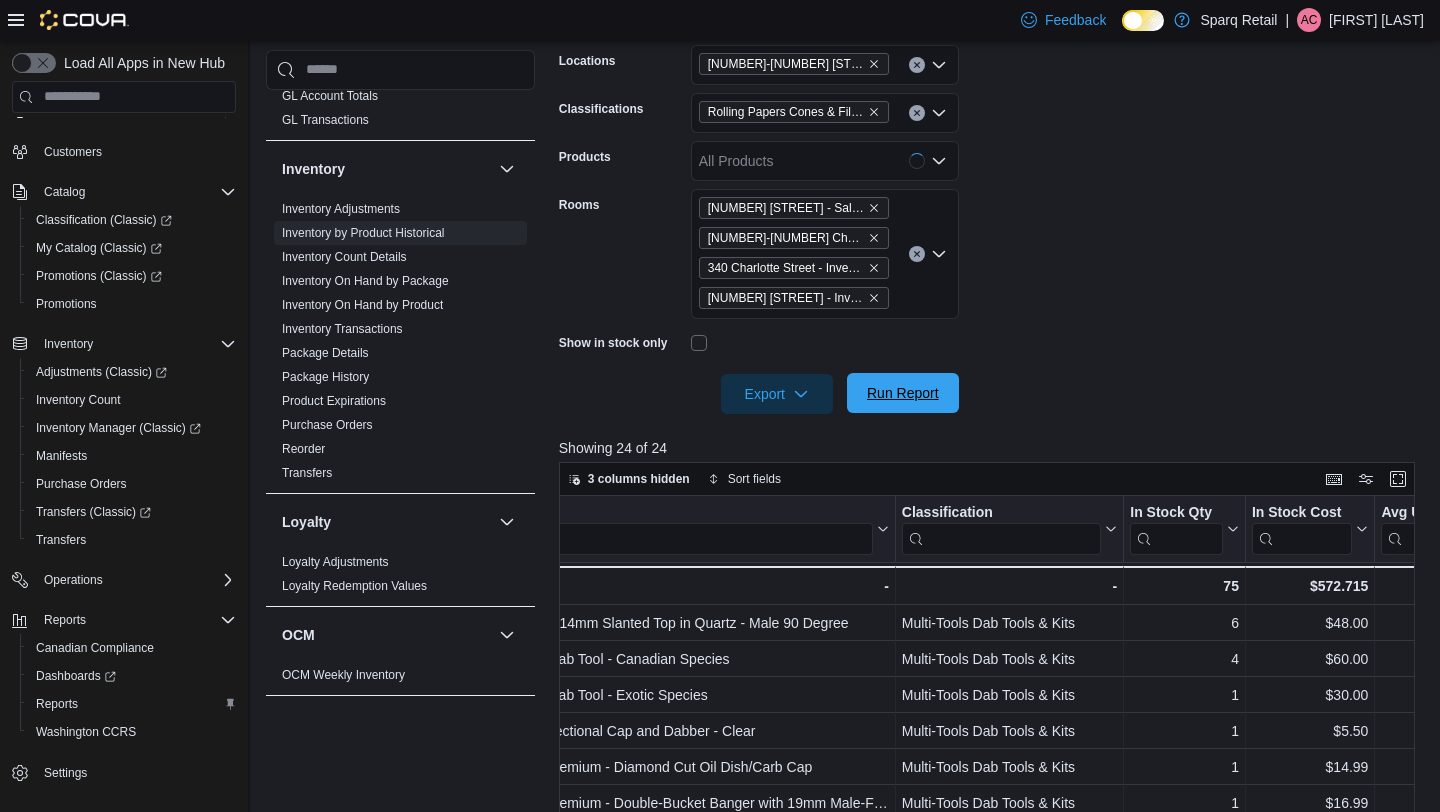click on "Run Report" at bounding box center (903, 393) 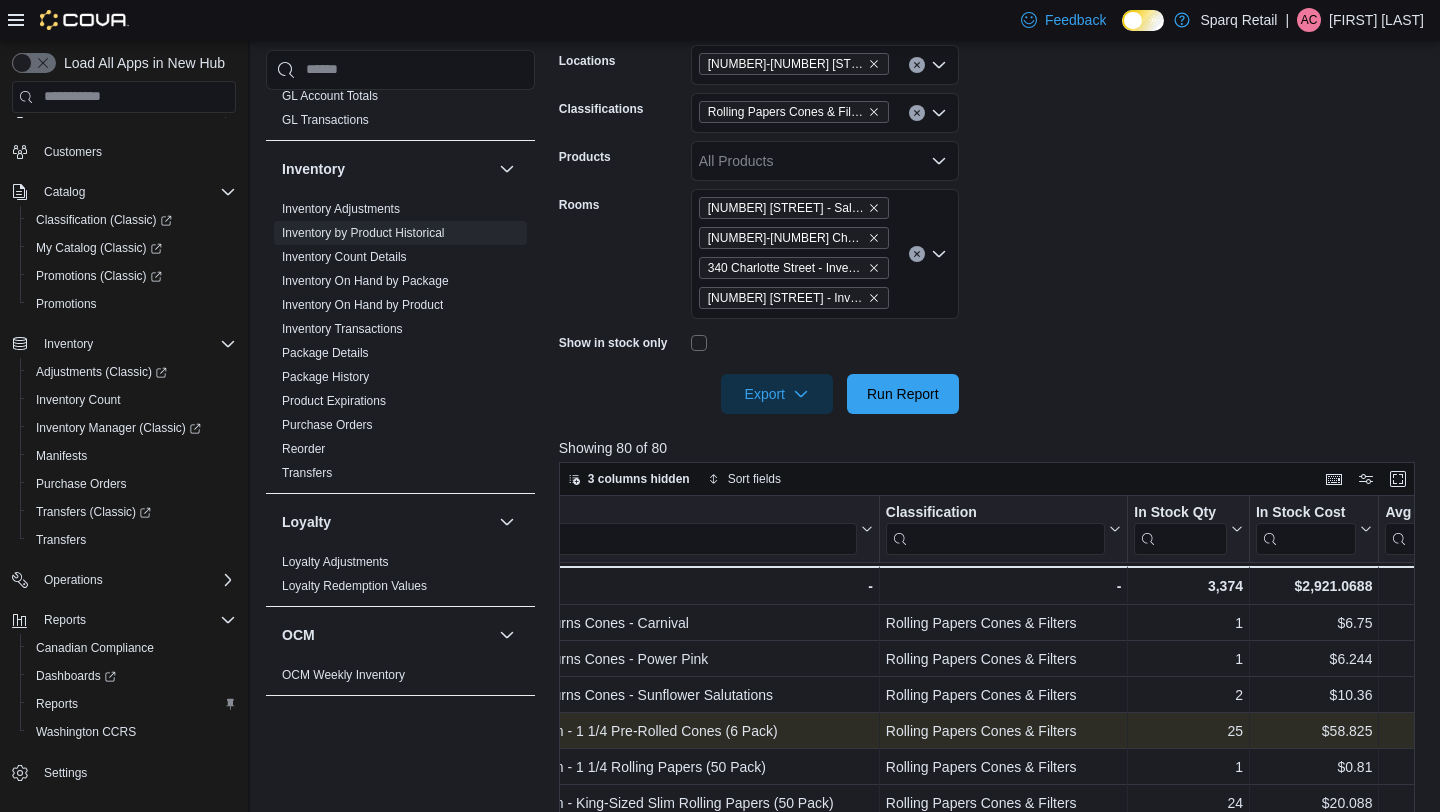 scroll, scrollTop: 0, scrollLeft: 275, axis: horizontal 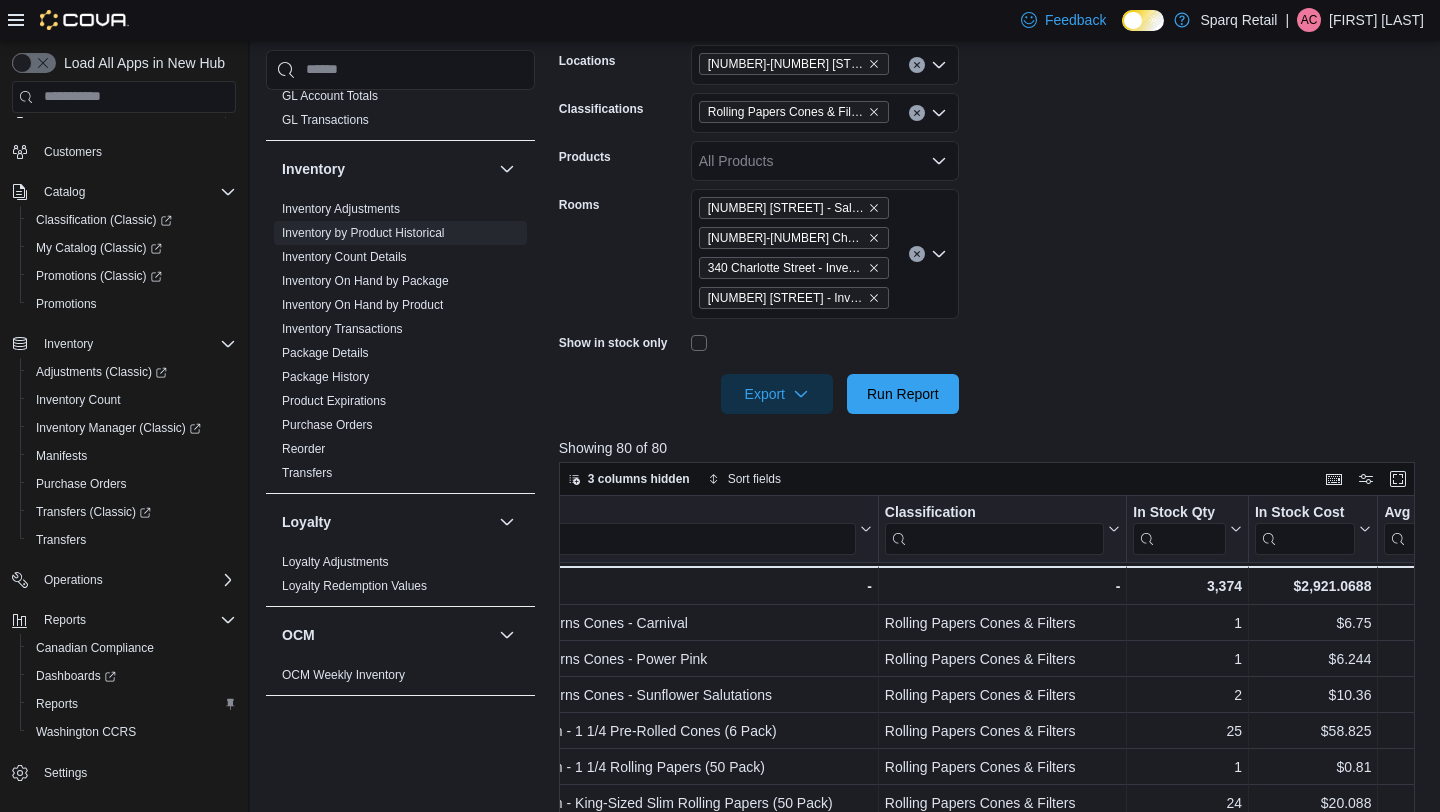 click at bounding box center [670, 538] 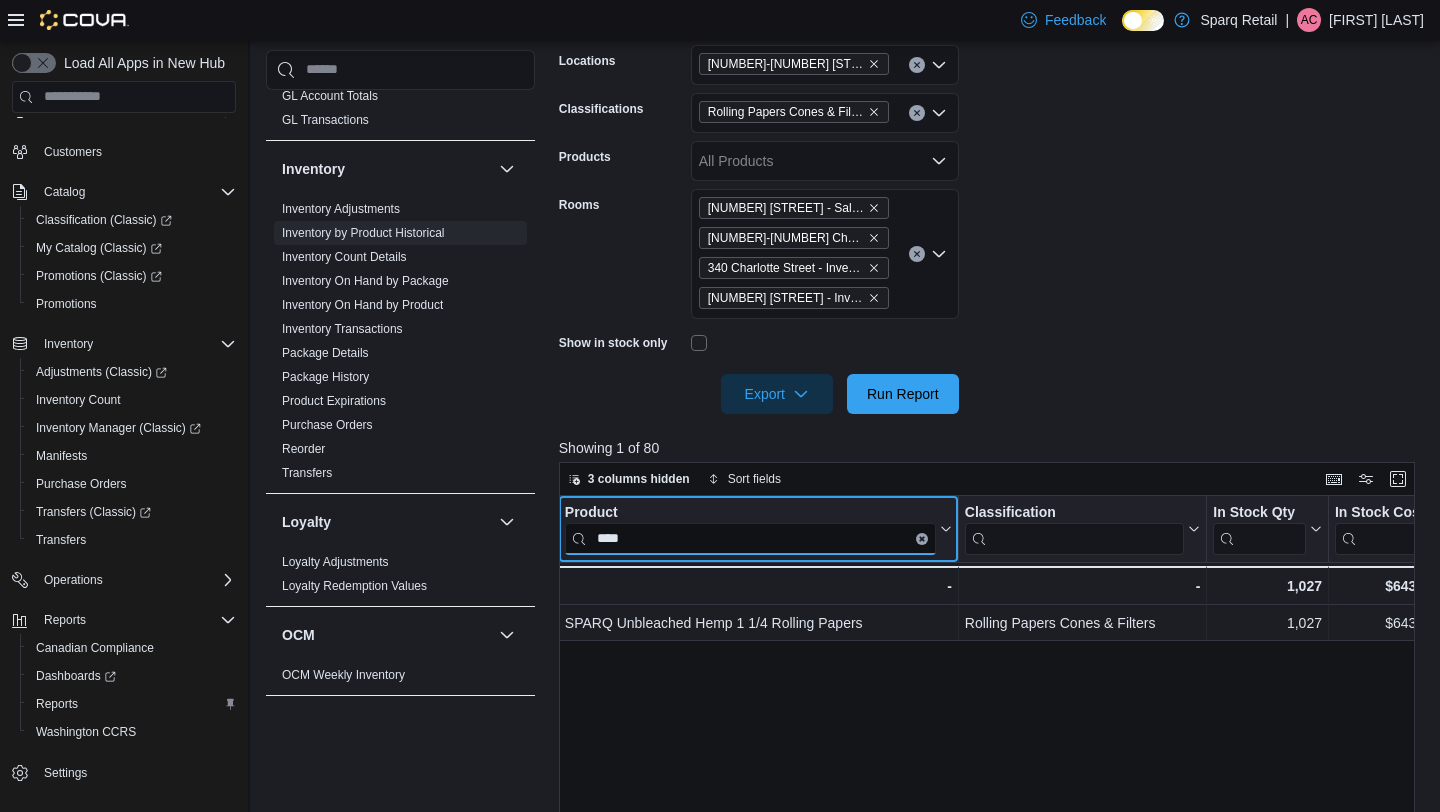 scroll, scrollTop: 0, scrollLeft: 271, axis: horizontal 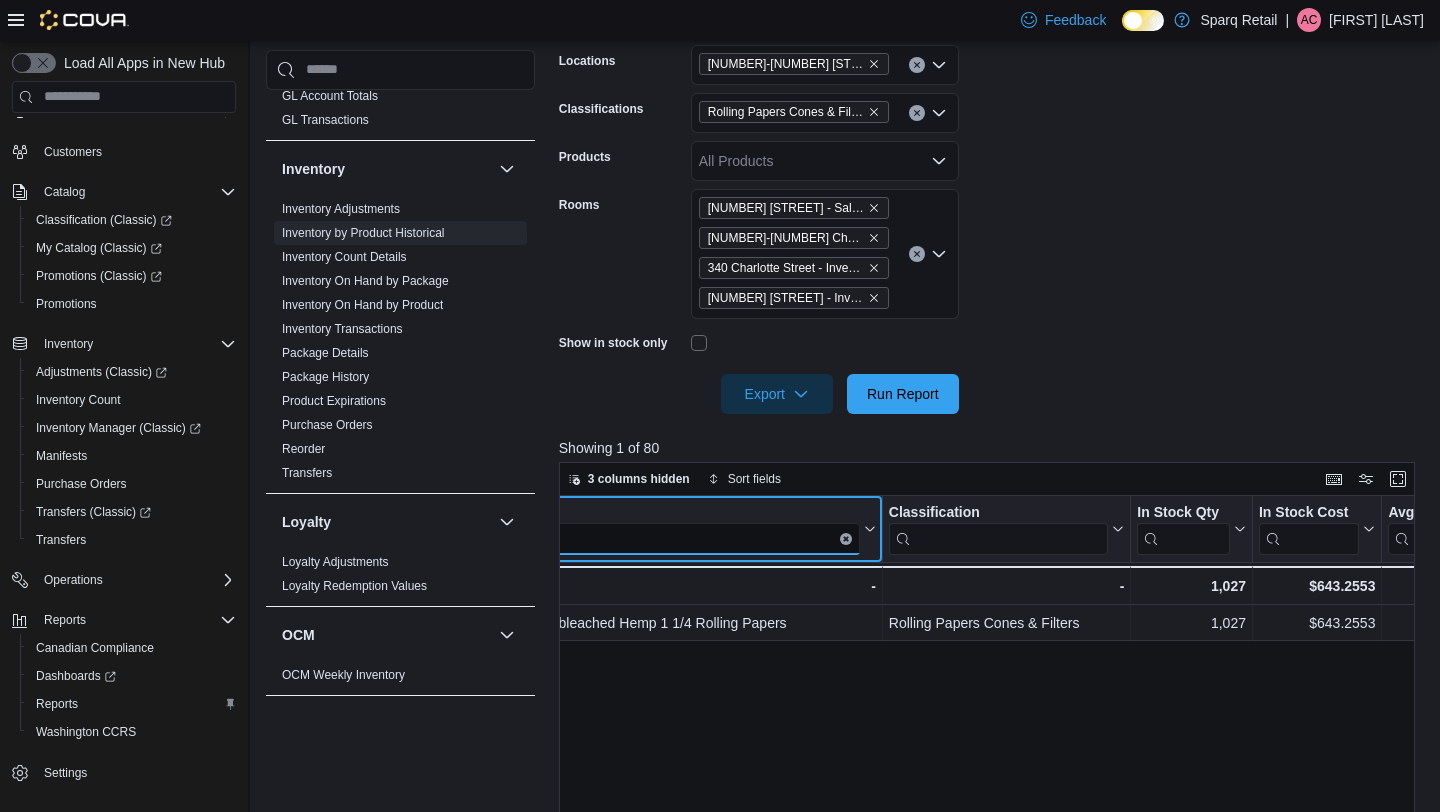 type on "****" 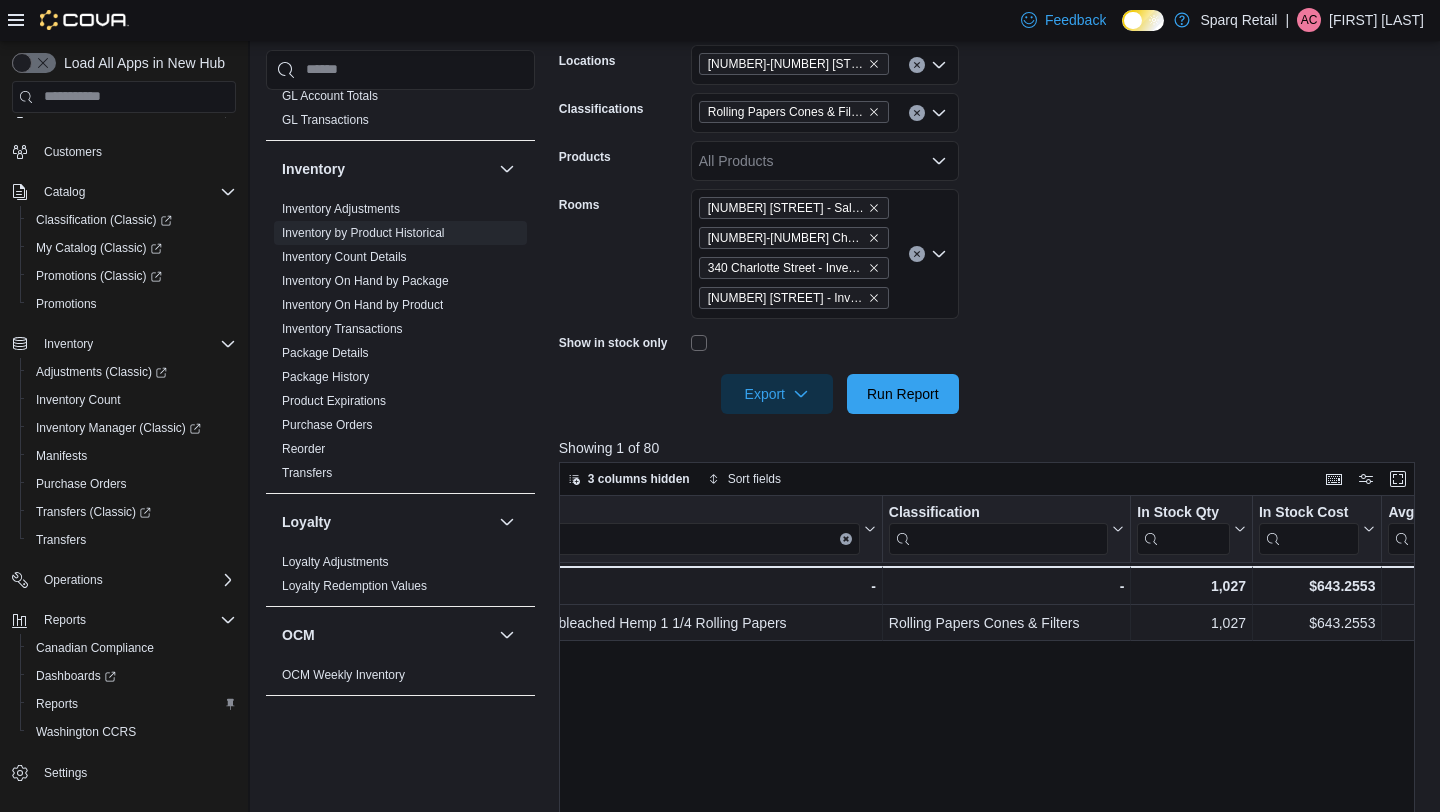 click on "Rolling Papers Cones &  Filters" at bounding box center [794, 112] 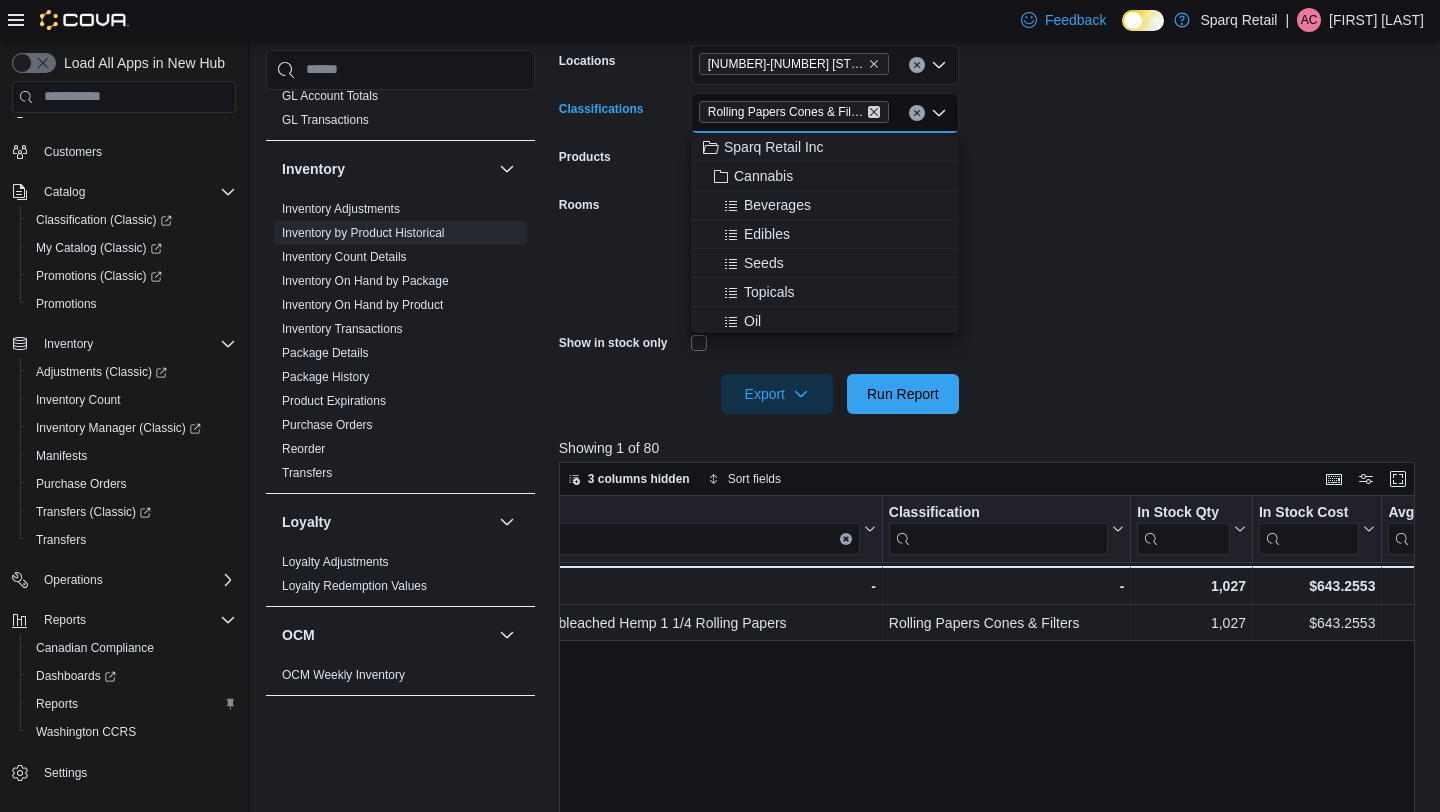 click 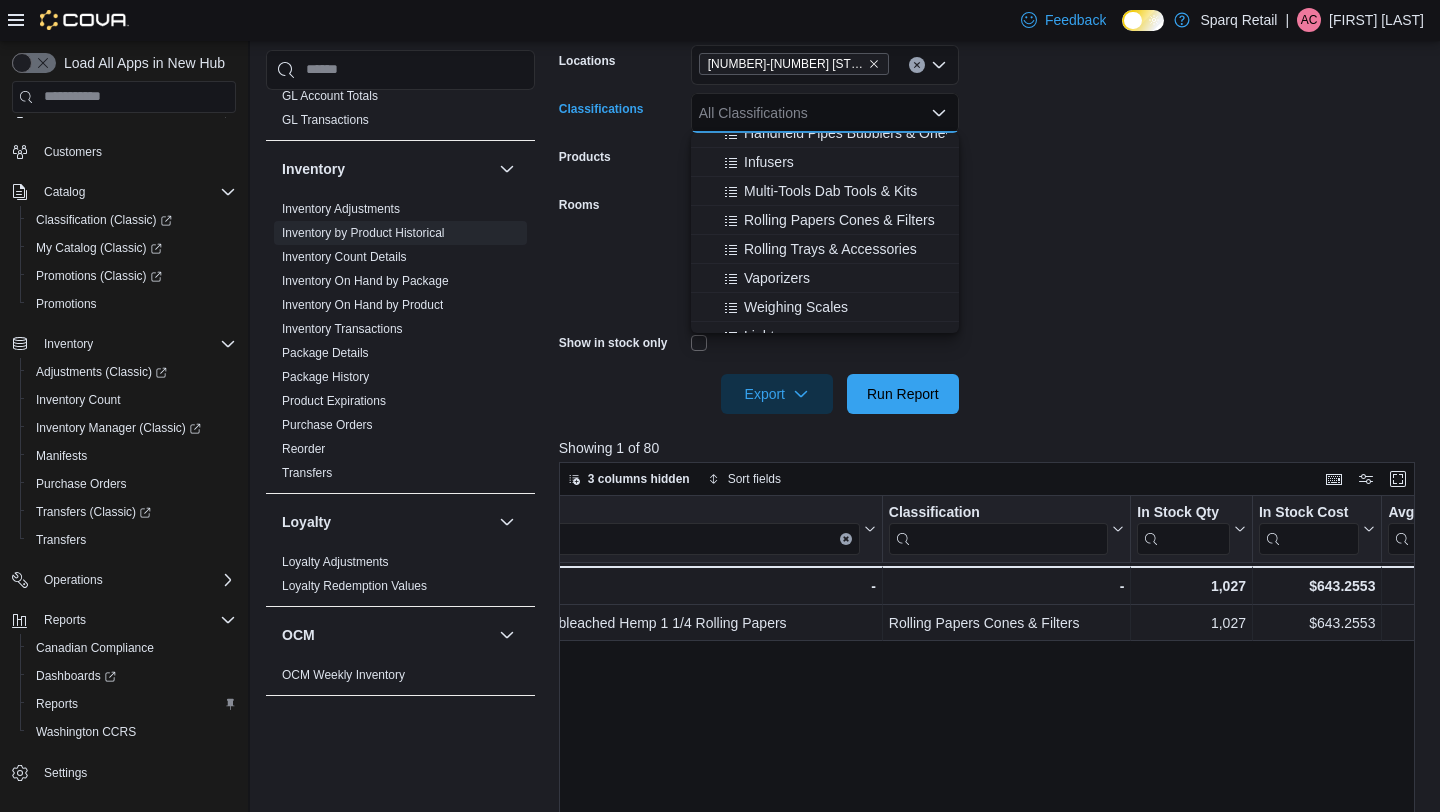 scroll, scrollTop: 595, scrollLeft: 0, axis: vertical 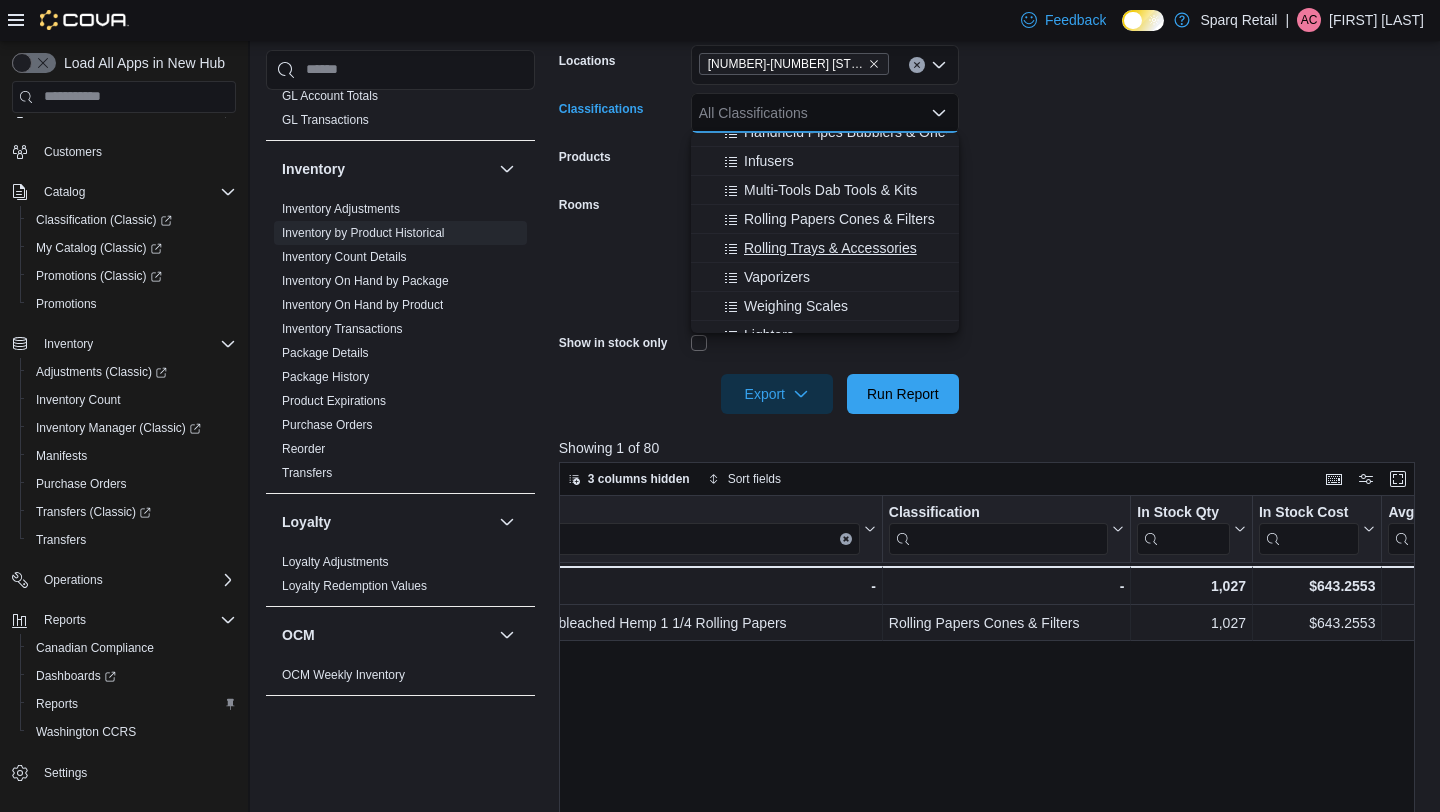 click on "Rolling Trays & Accessories" at bounding box center (830, 248) 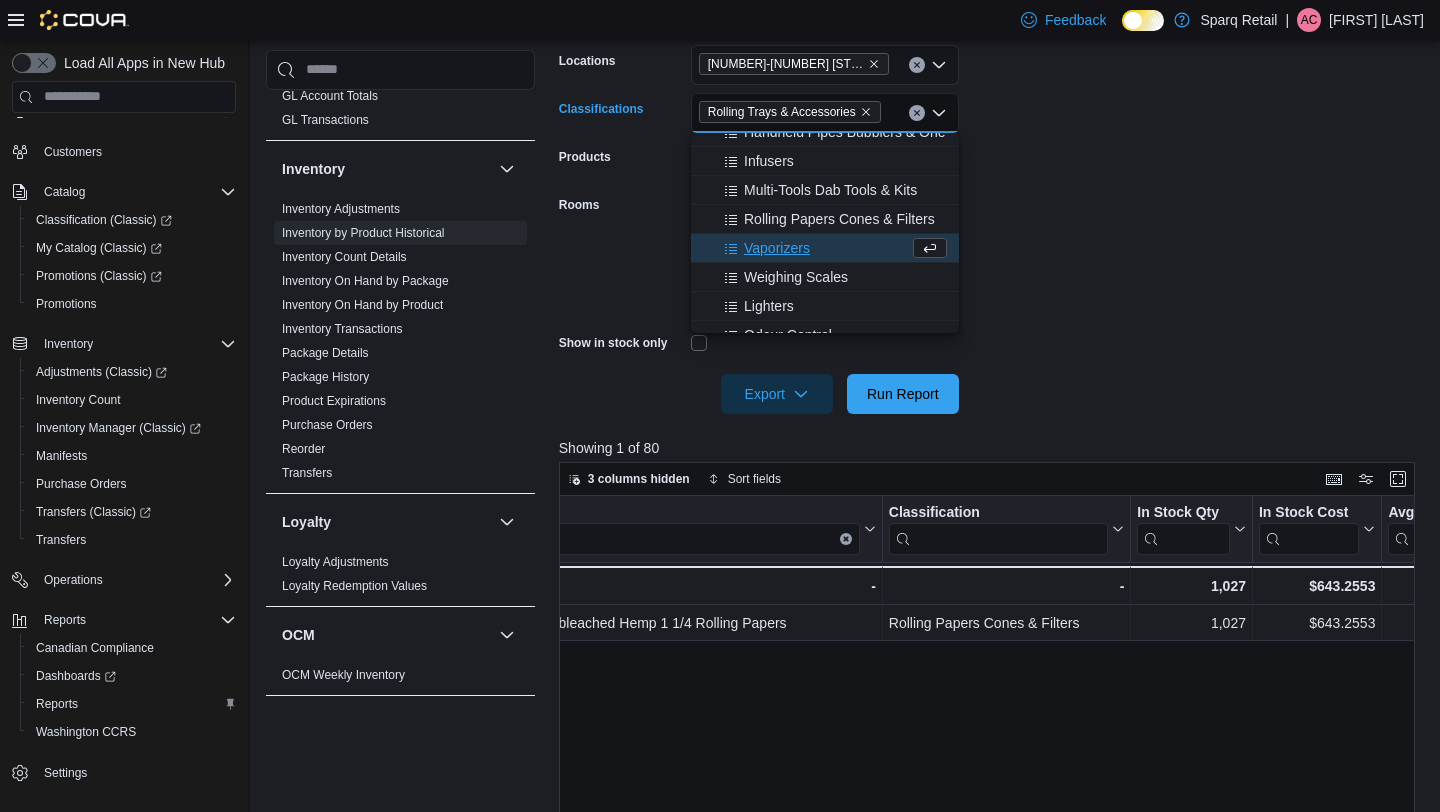 click on "**********" at bounding box center [991, 193] 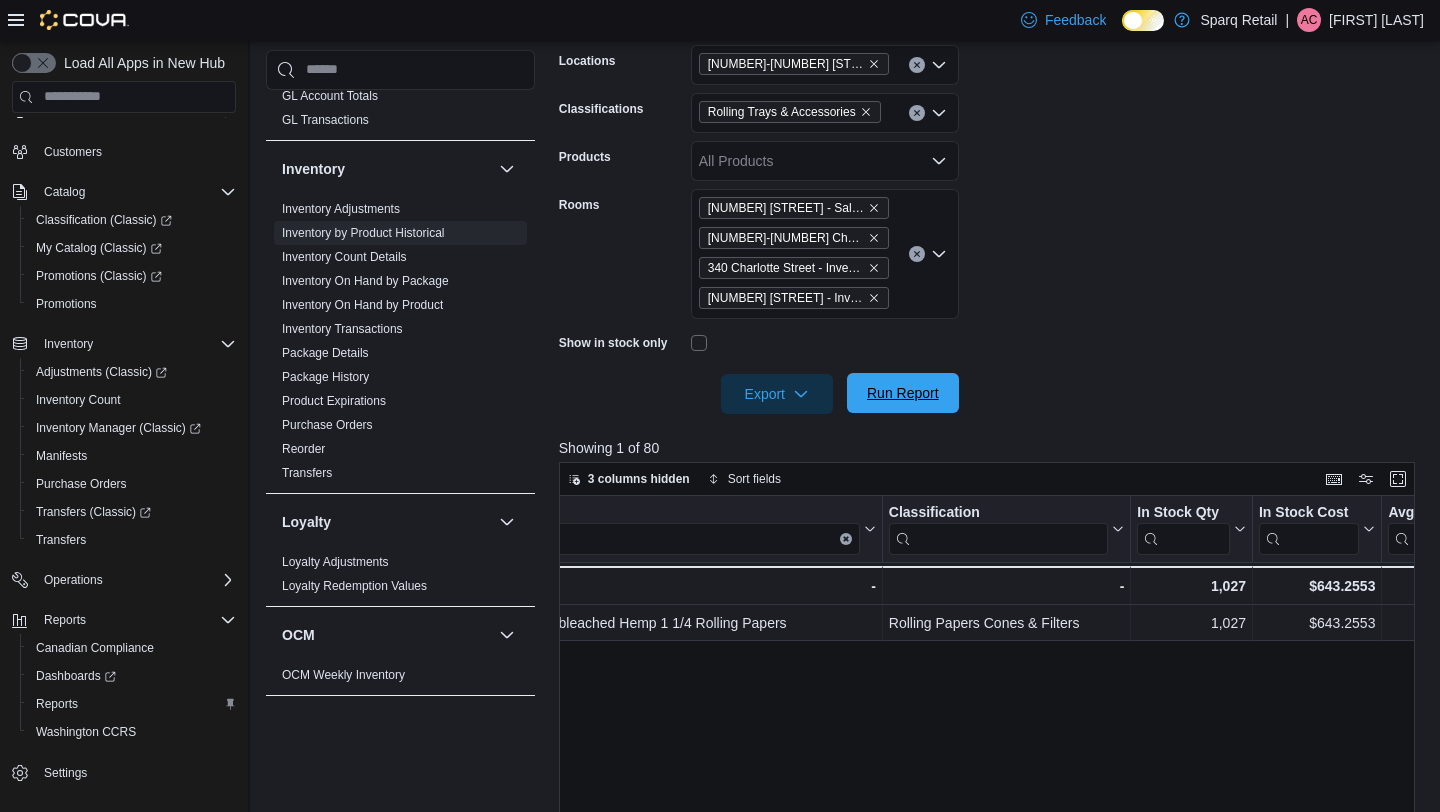 click on "Run Report" at bounding box center [903, 393] 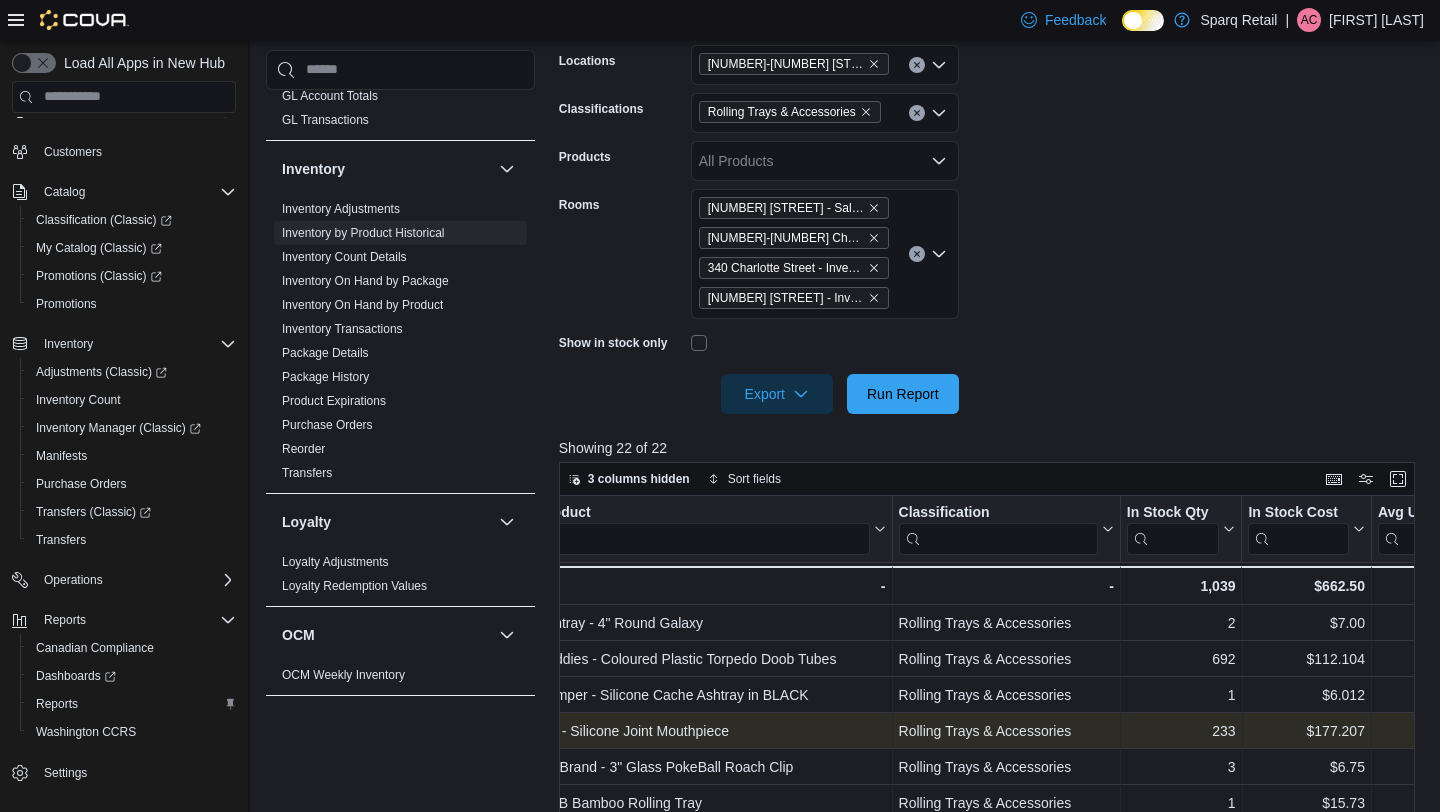 scroll, scrollTop: 0, scrollLeft: 221, axis: horizontal 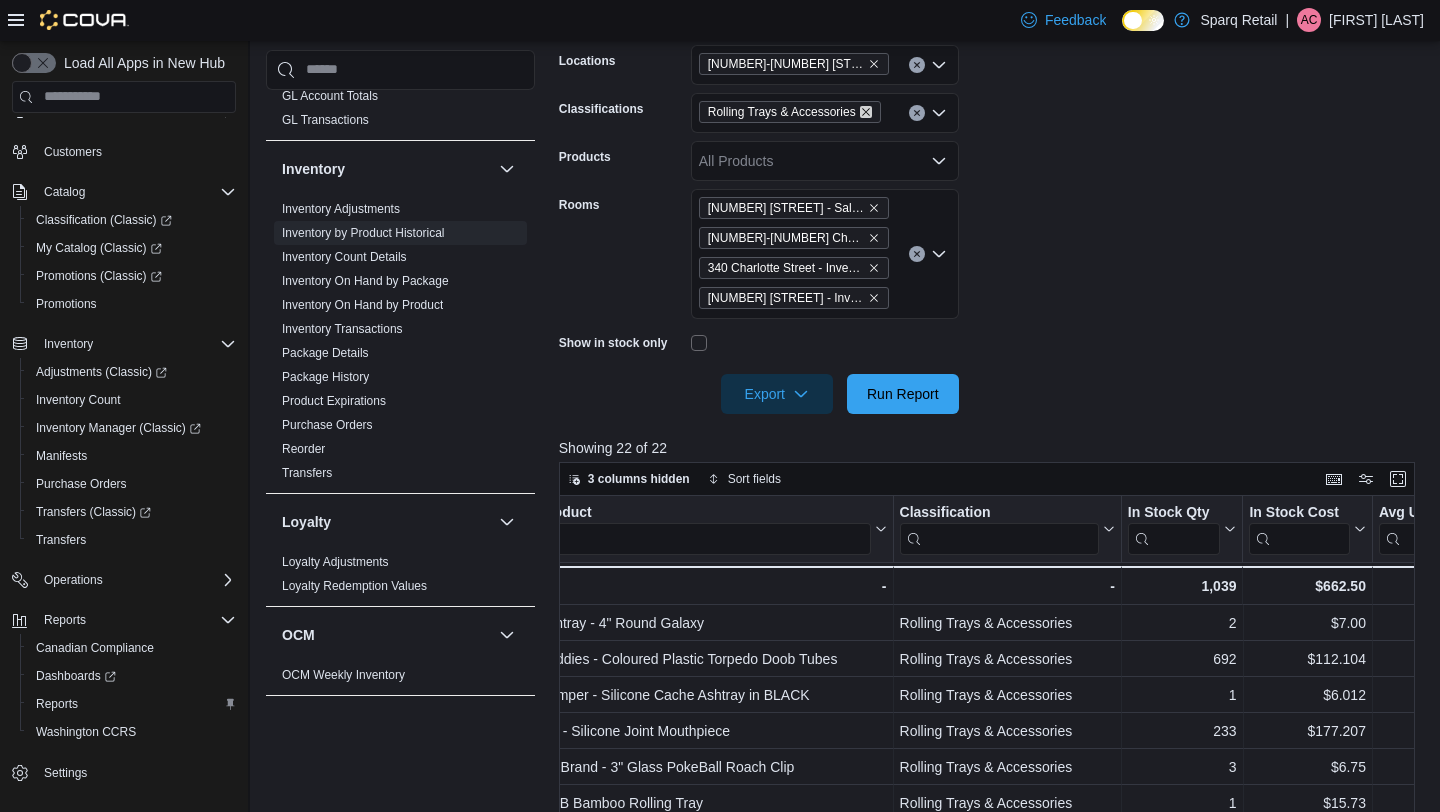 click 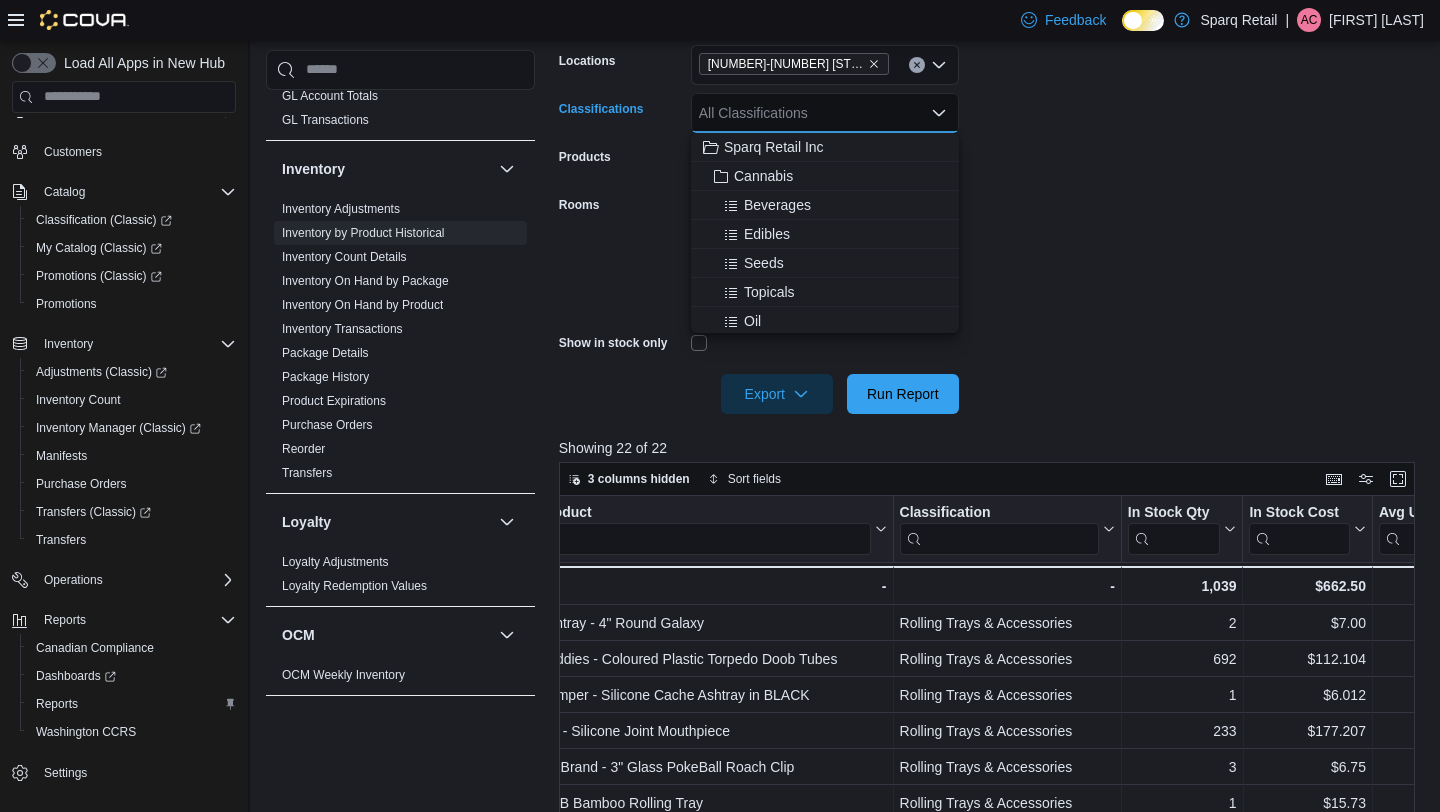 click on "**********" at bounding box center (991, 193) 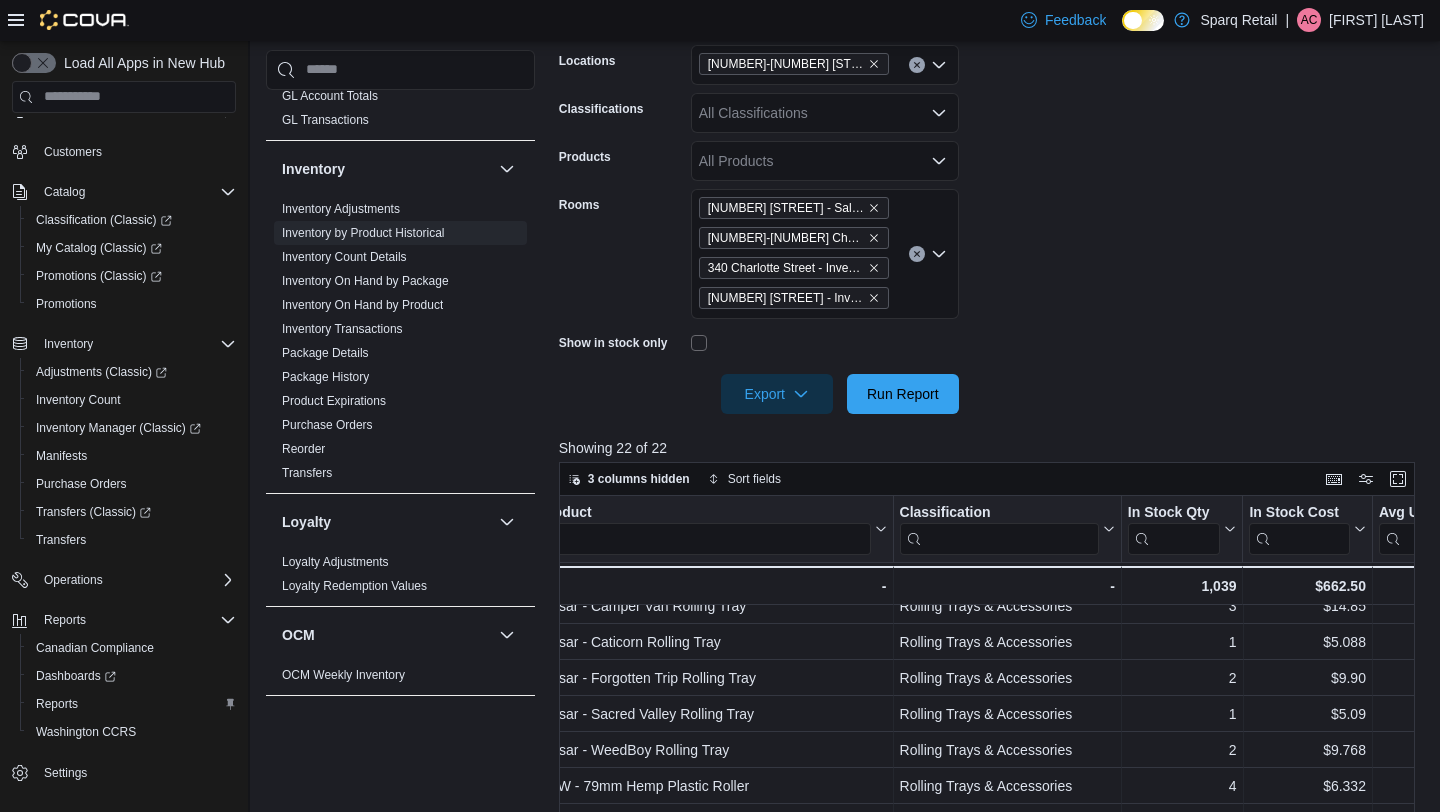 scroll, scrollTop: 285, scrollLeft: 221, axis: both 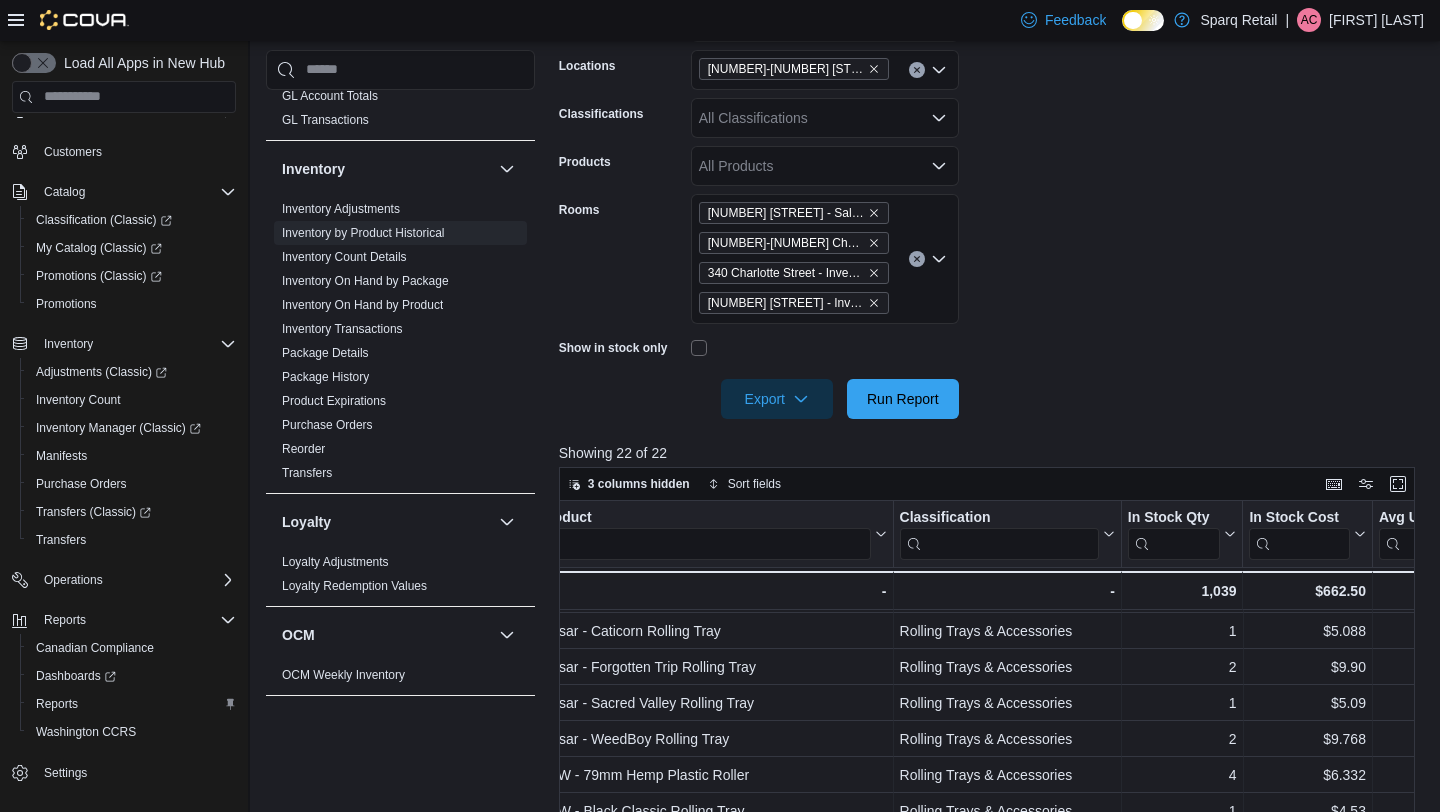 click on "All Classifications" at bounding box center [825, 118] 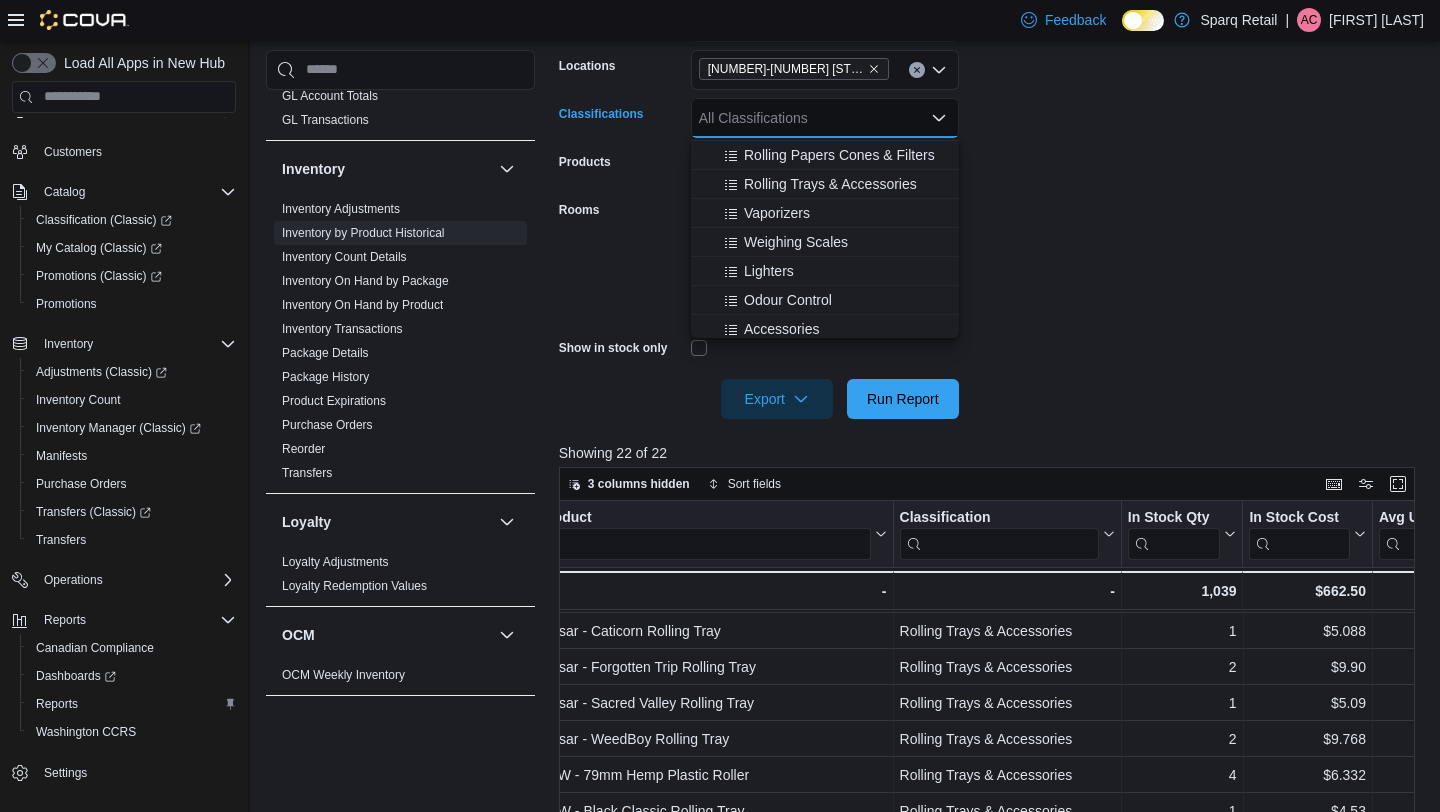 scroll, scrollTop: 666, scrollLeft: 0, axis: vertical 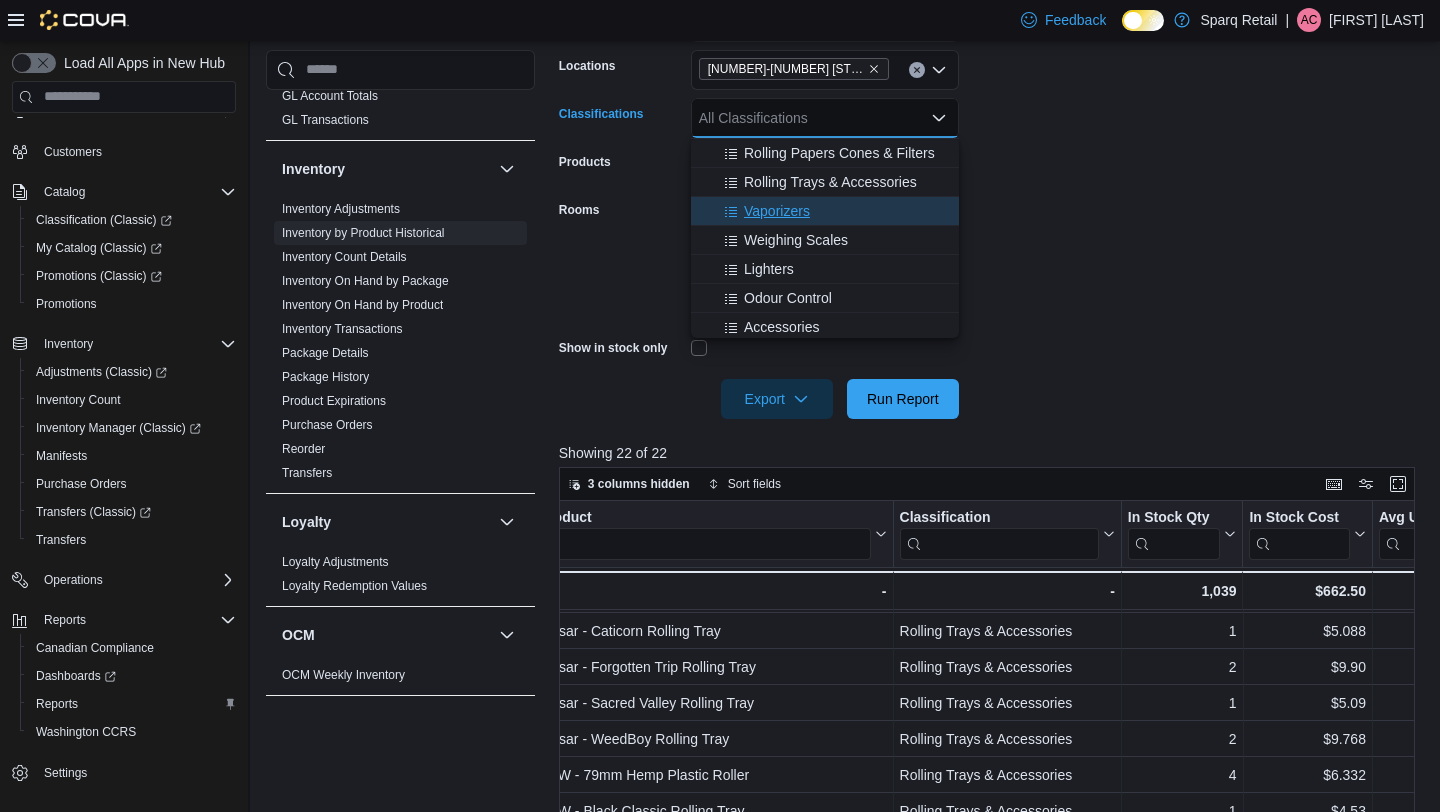click on "Vaporizers" at bounding box center (777, 211) 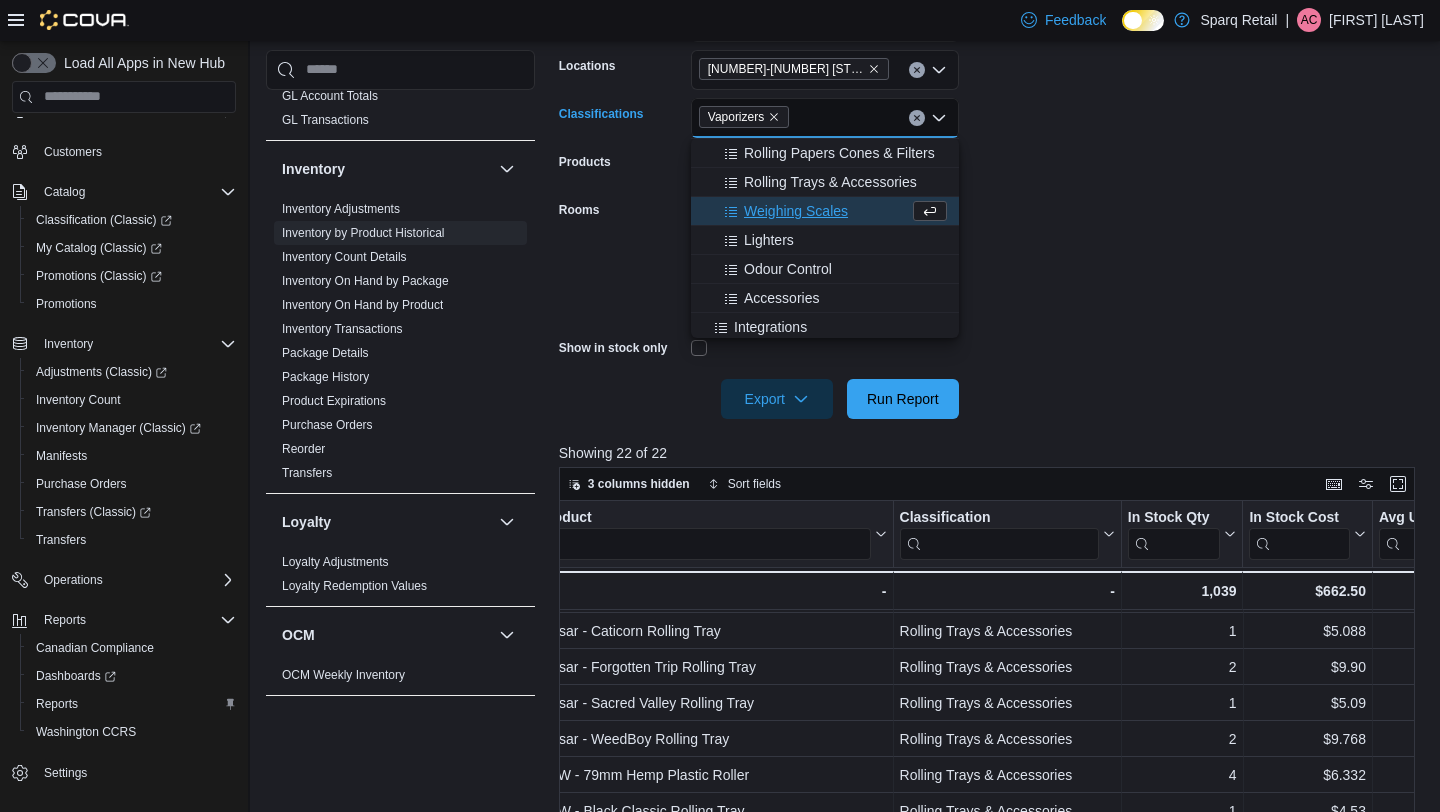 click on "**********" at bounding box center [991, 198] 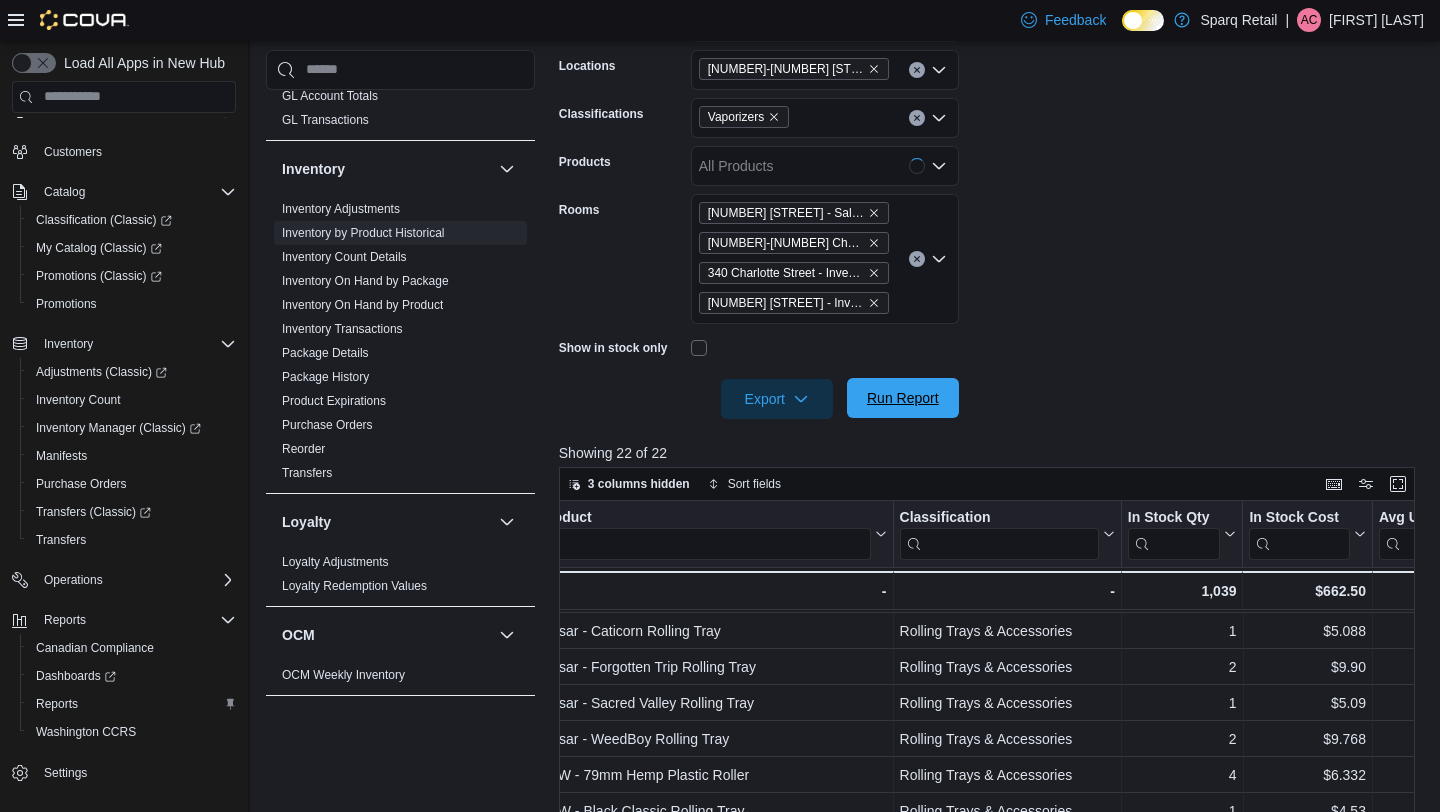 click on "Run Report" at bounding box center [903, 398] 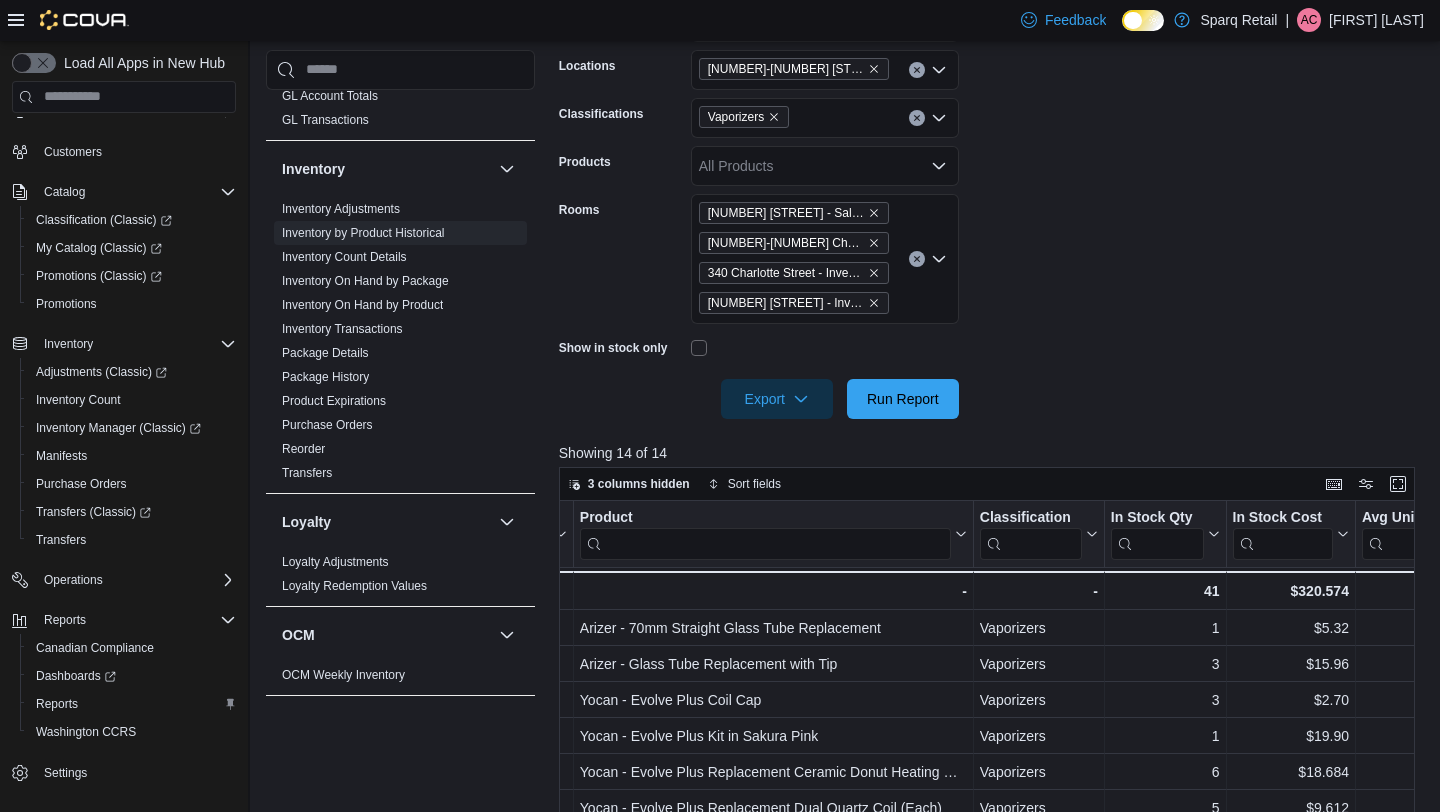 scroll, scrollTop: 0, scrollLeft: 187, axis: horizontal 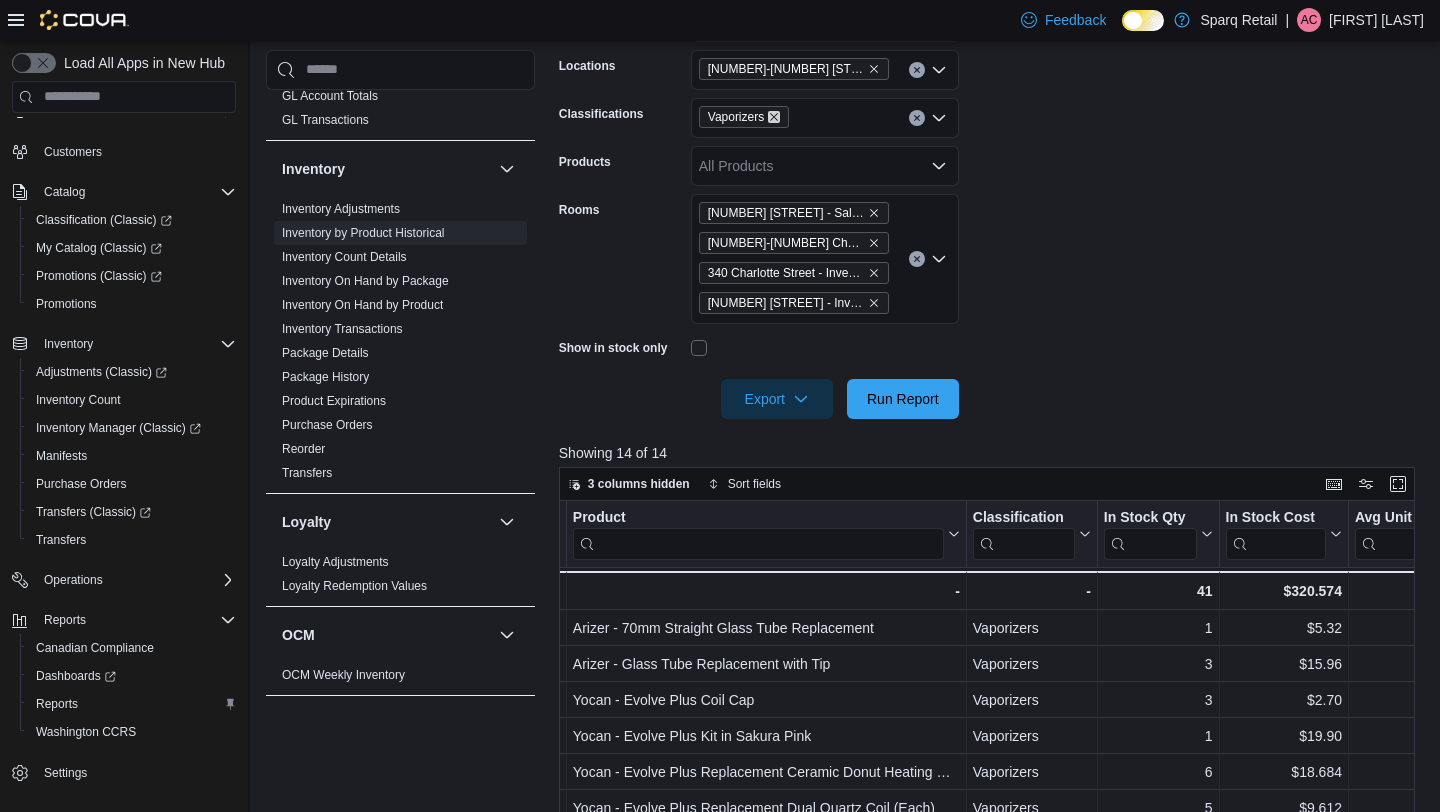 click 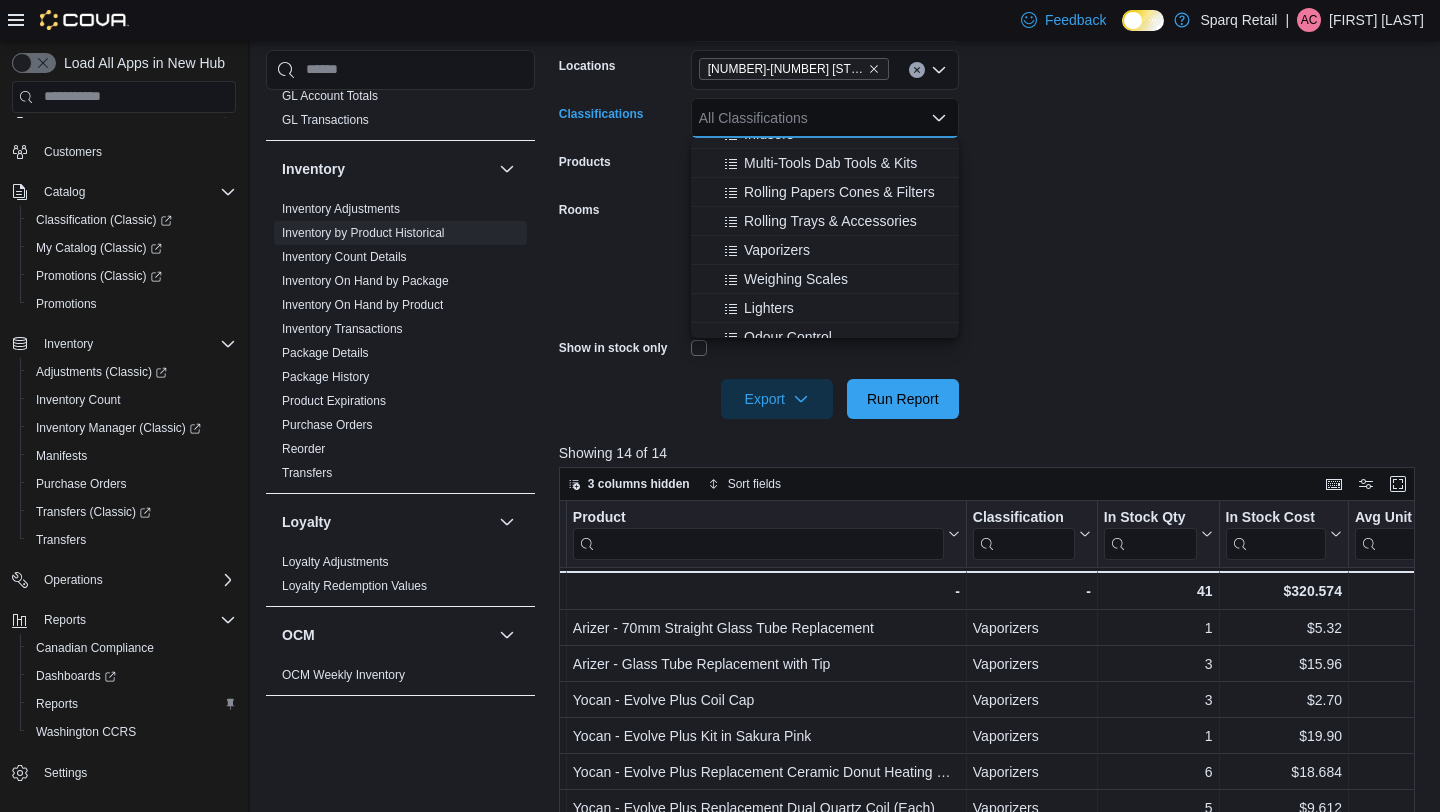 scroll, scrollTop: 645, scrollLeft: 0, axis: vertical 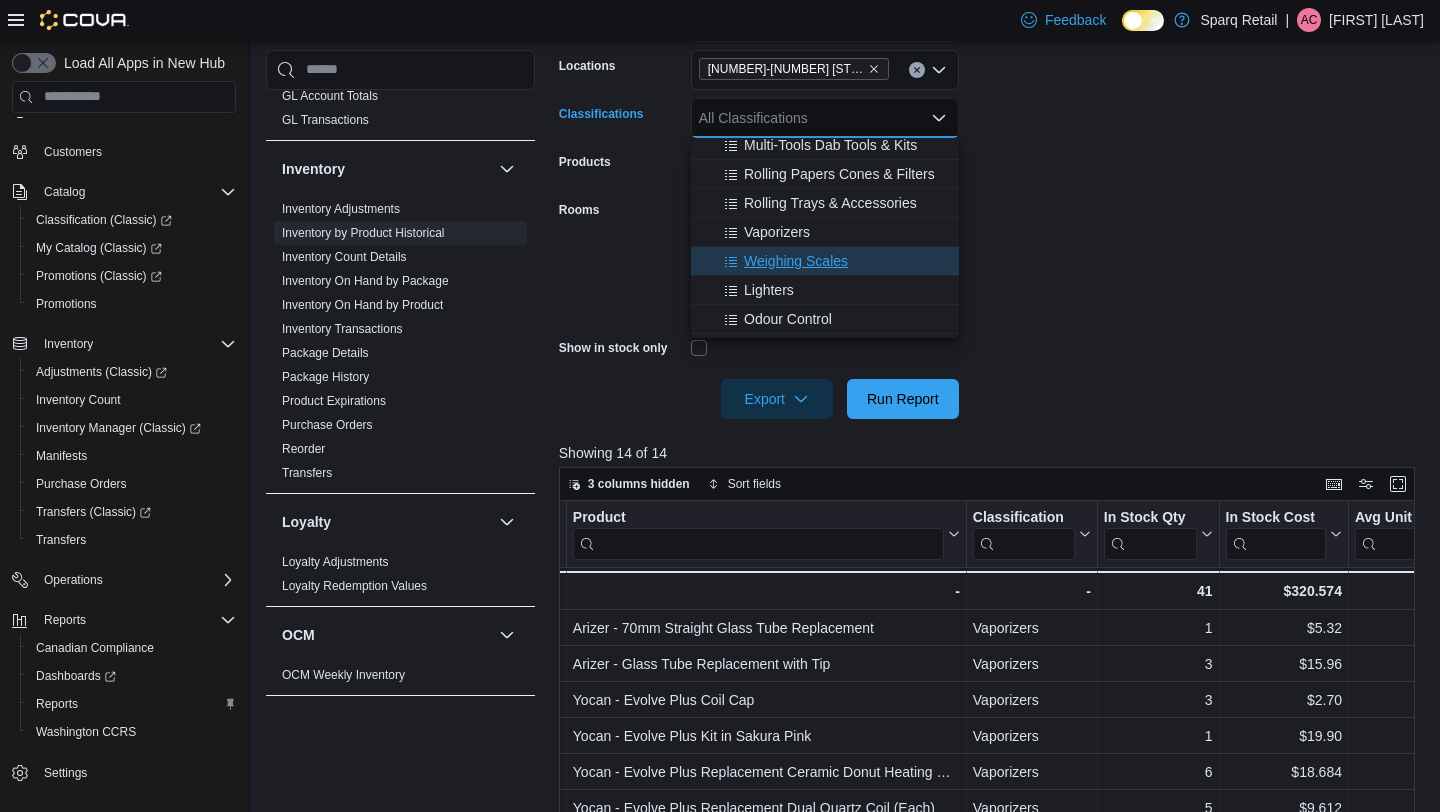 click on "Weighing Scales" at bounding box center [796, 261] 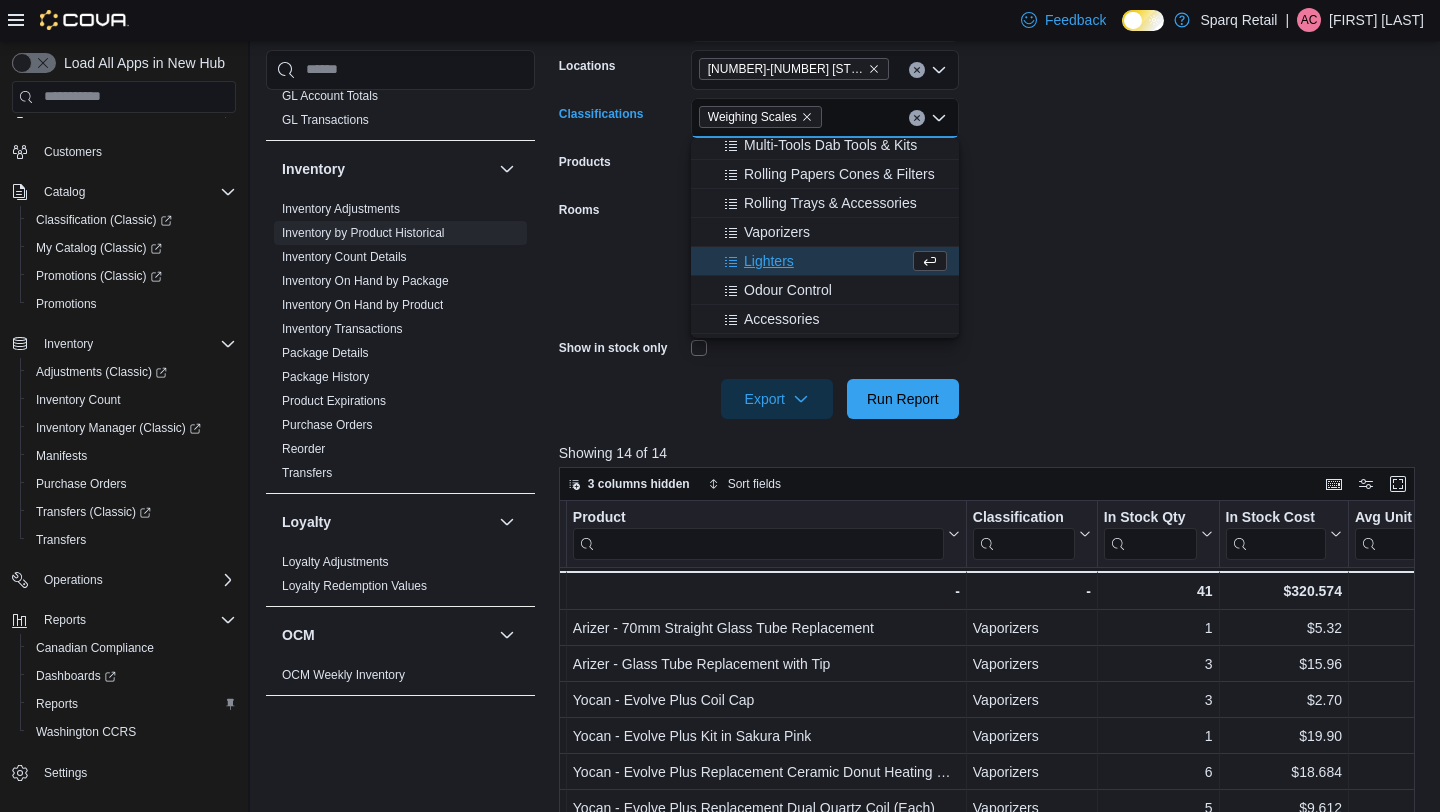click on "**********" at bounding box center (991, 198) 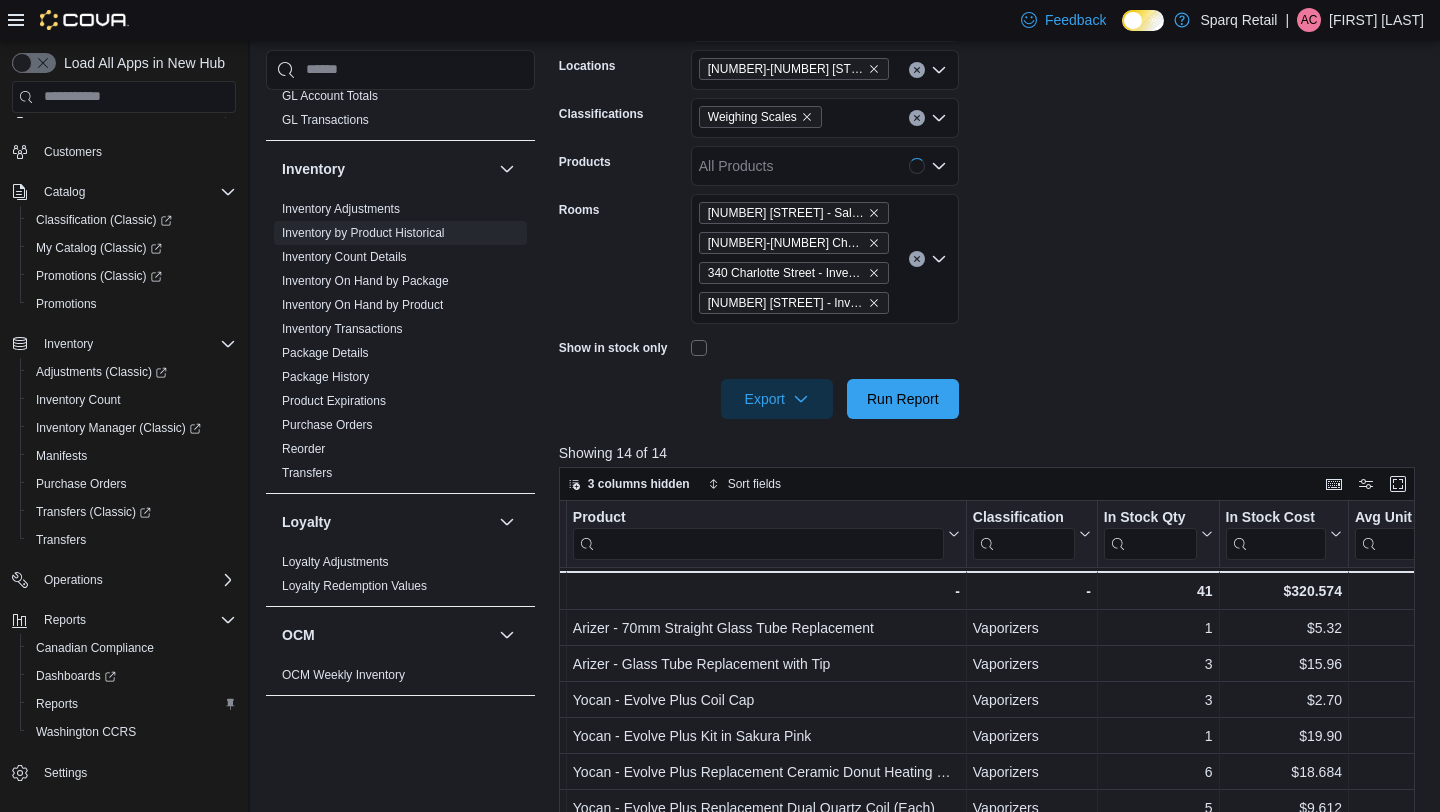 click at bounding box center [991, 371] 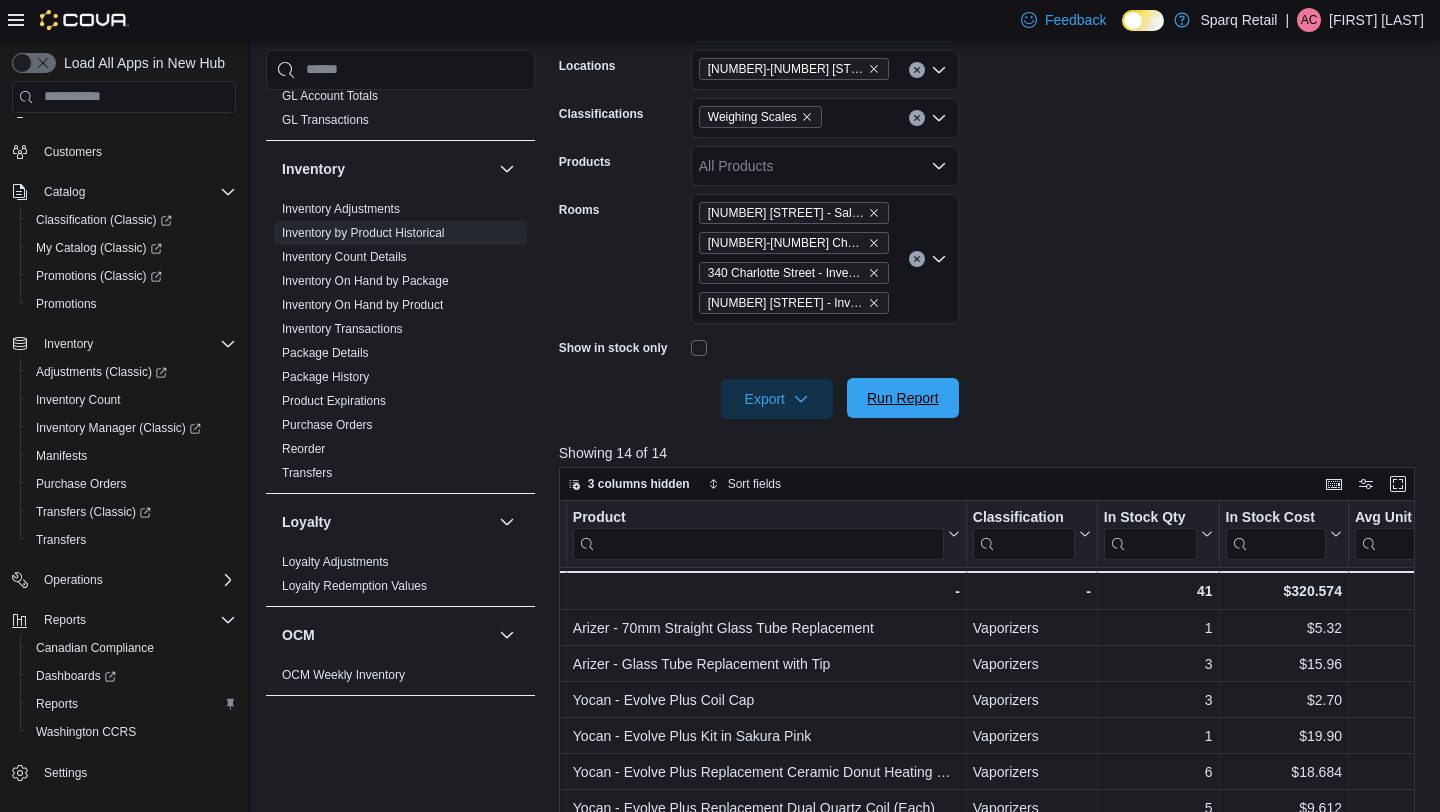 click on "Run Report" at bounding box center (903, 398) 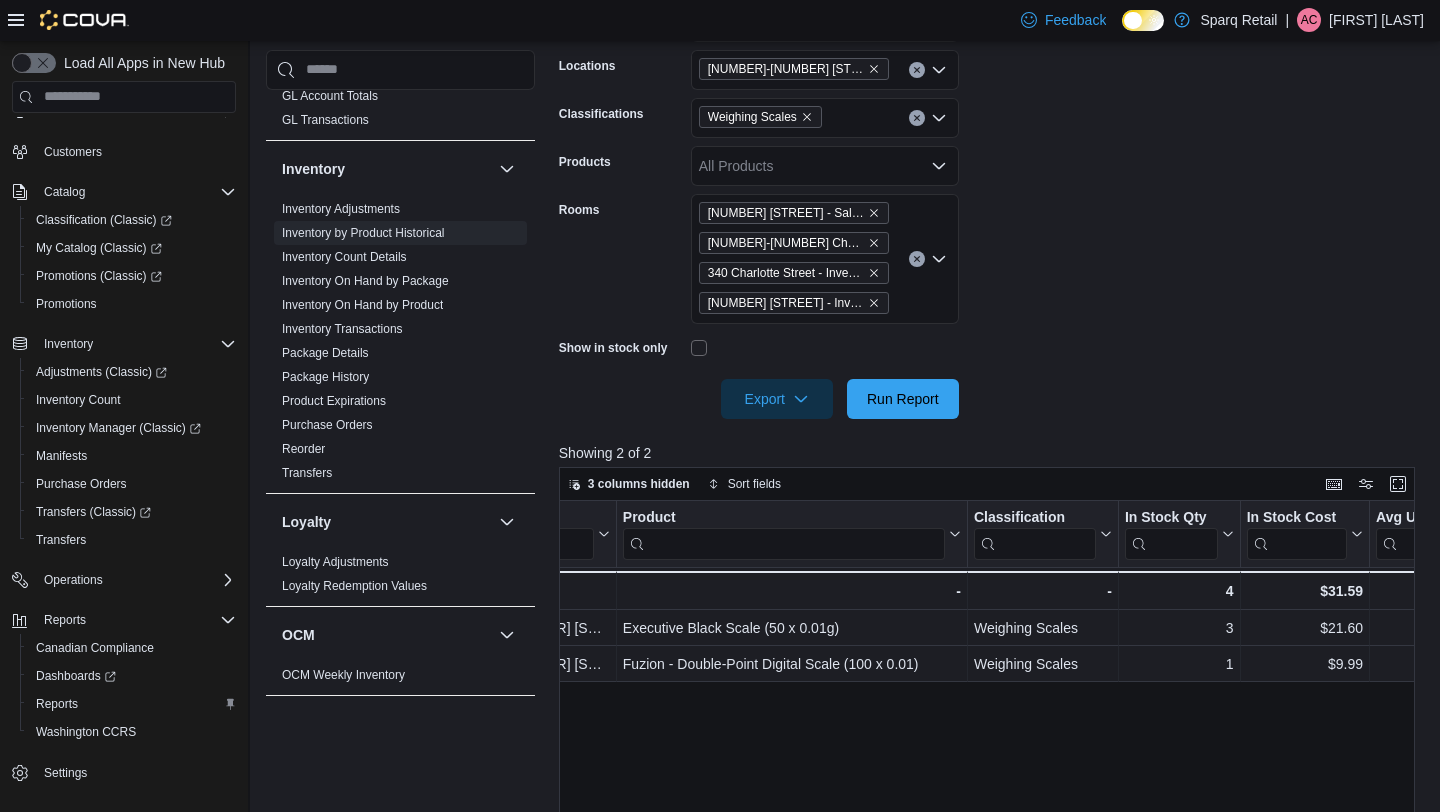 scroll, scrollTop: 0, scrollLeft: 142, axis: horizontal 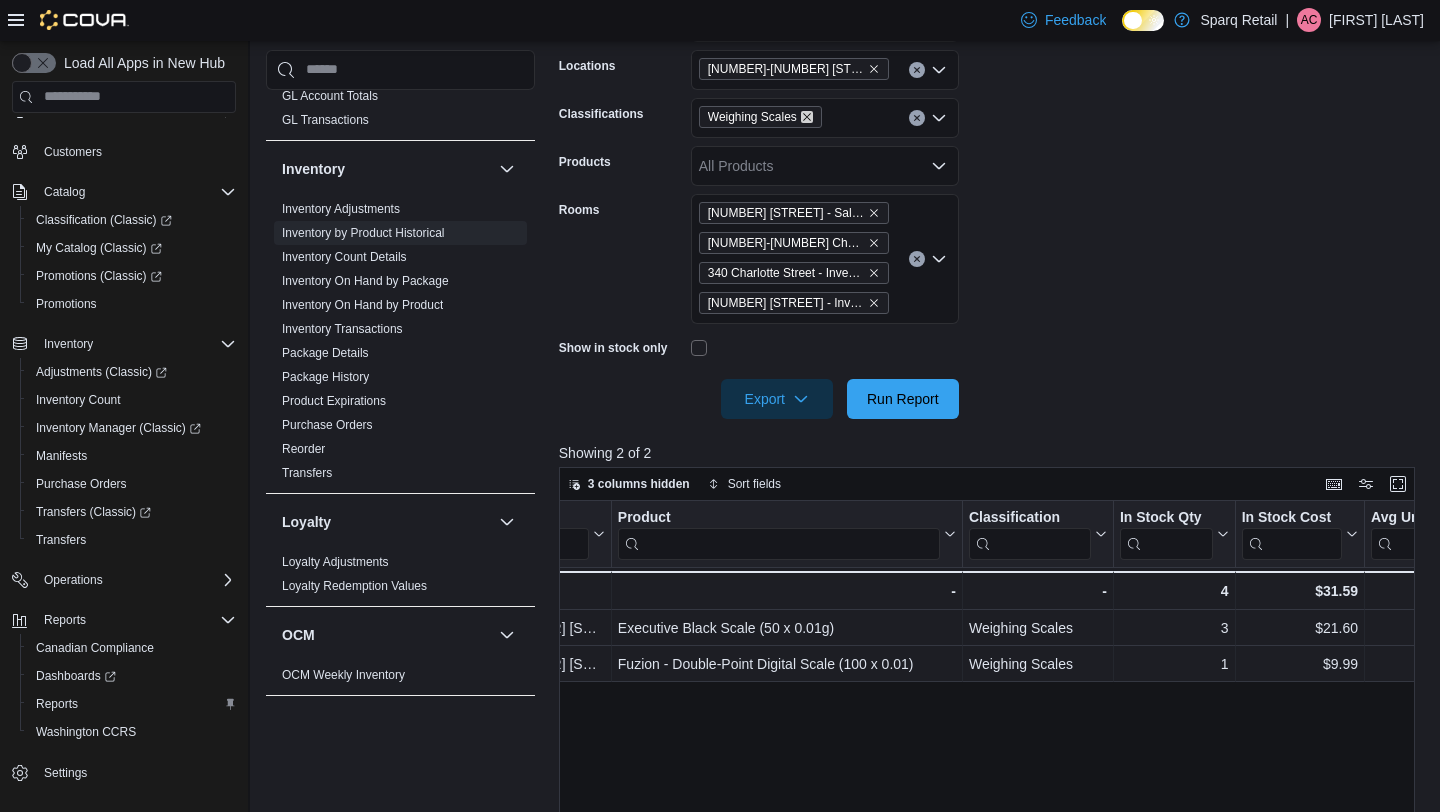 click 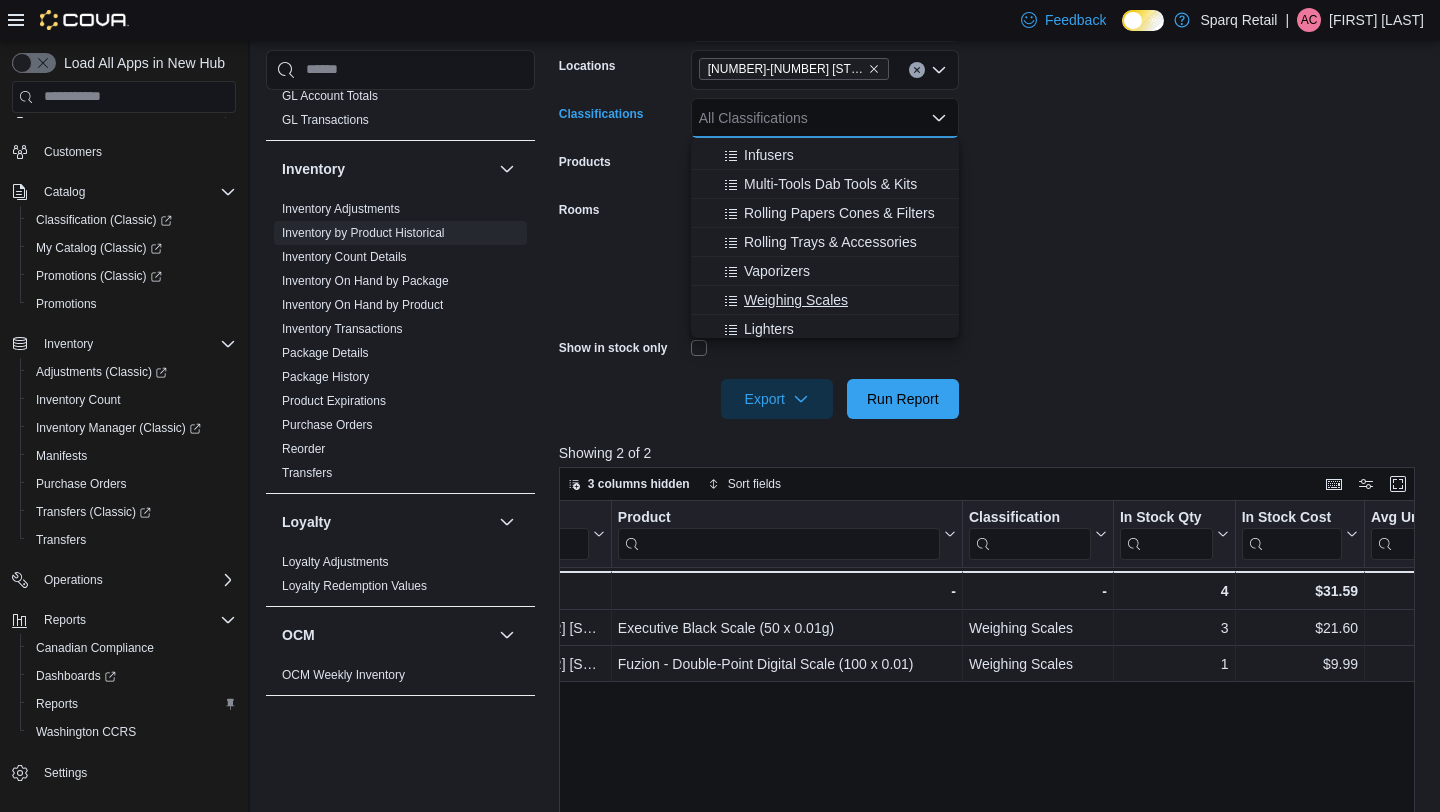 scroll, scrollTop: 657, scrollLeft: 0, axis: vertical 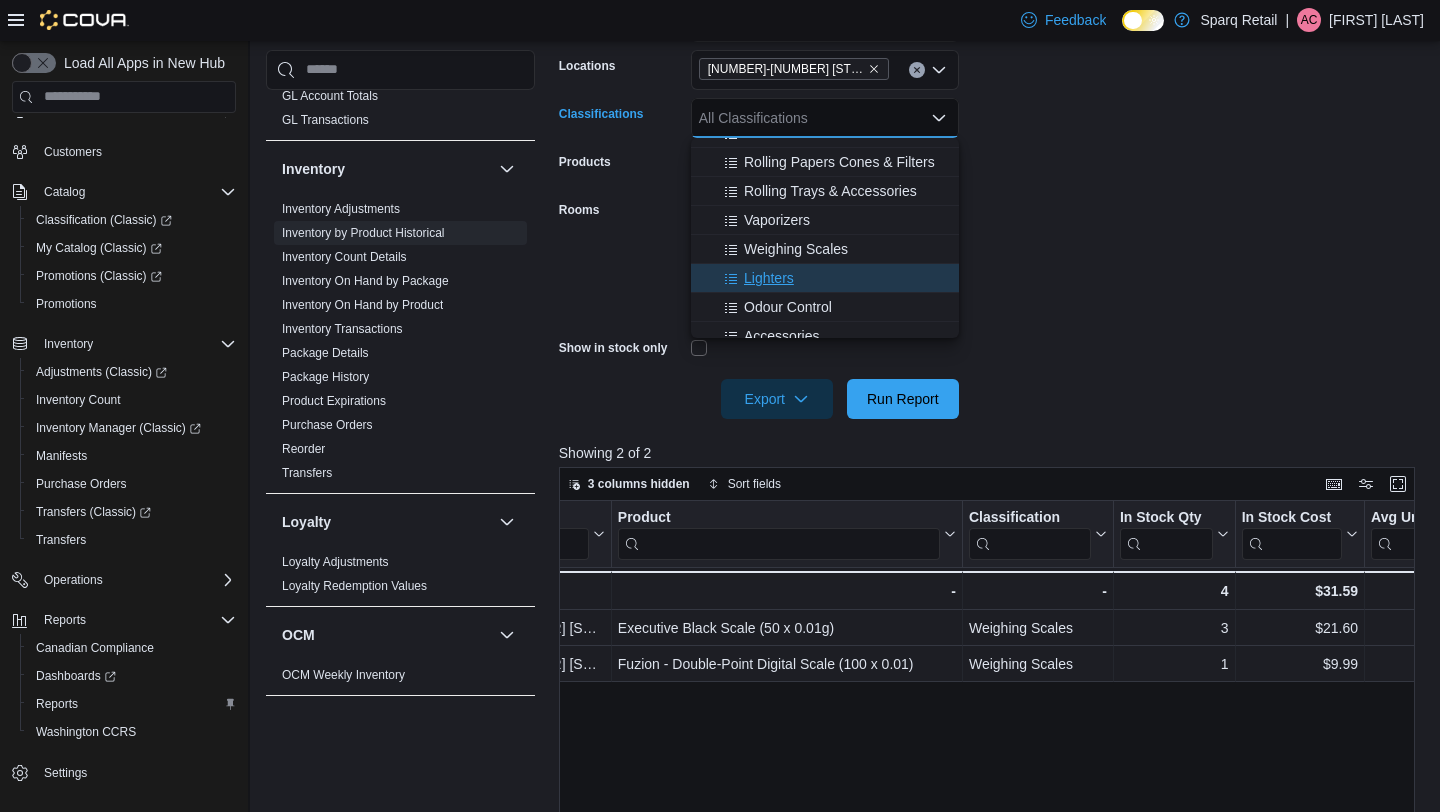 click on "Lighters" at bounding box center [769, 278] 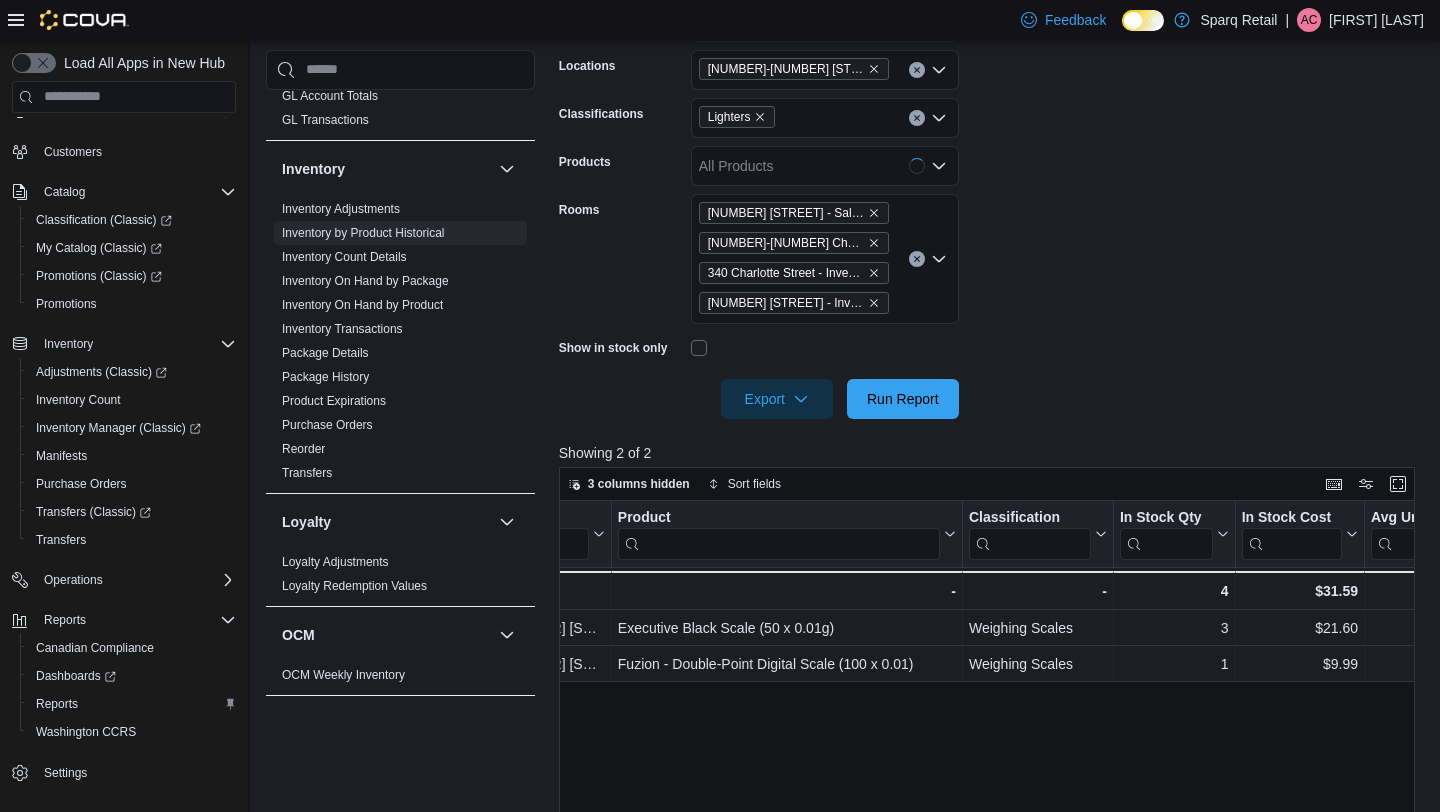 click on "**********" at bounding box center (991, 198) 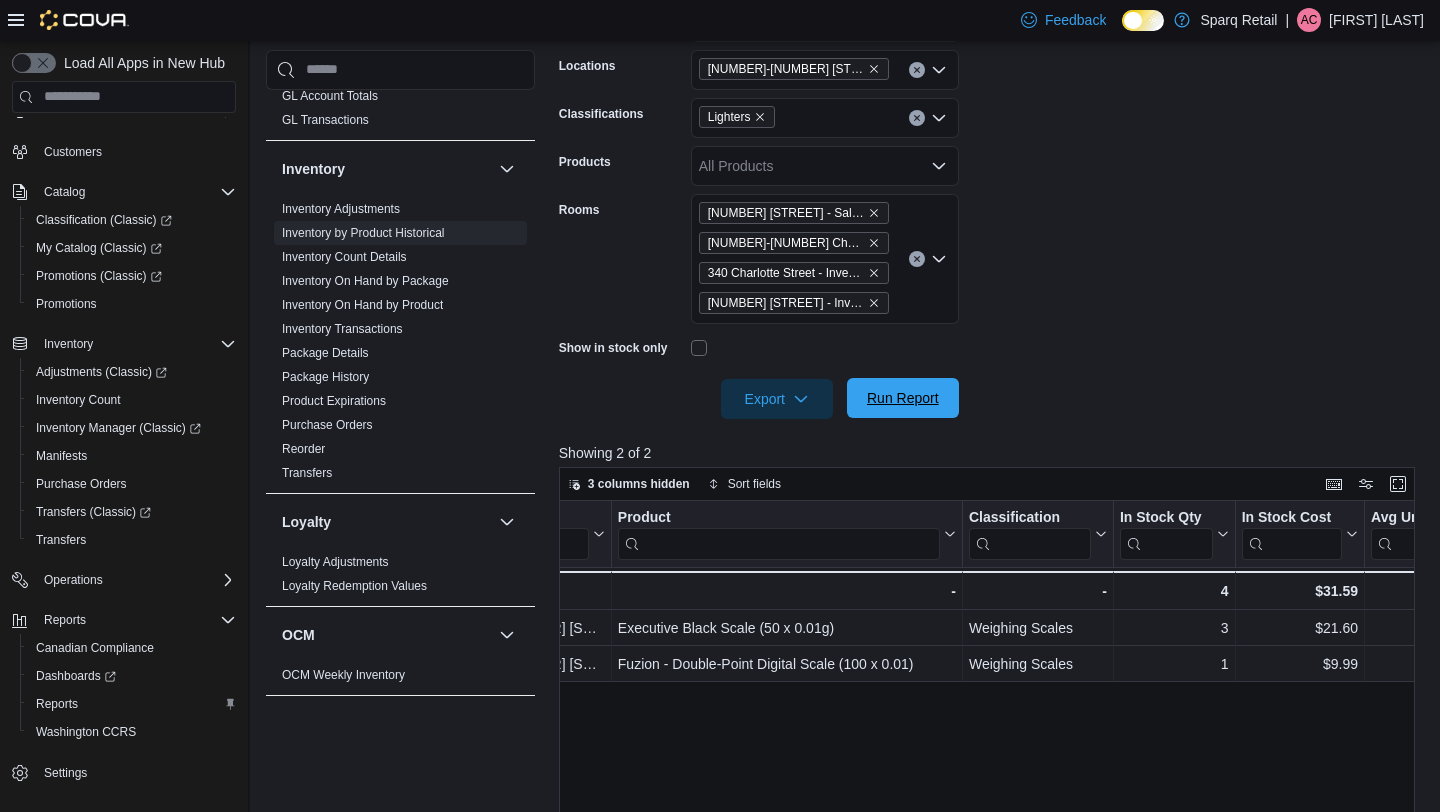 click on "Run Report" at bounding box center [903, 398] 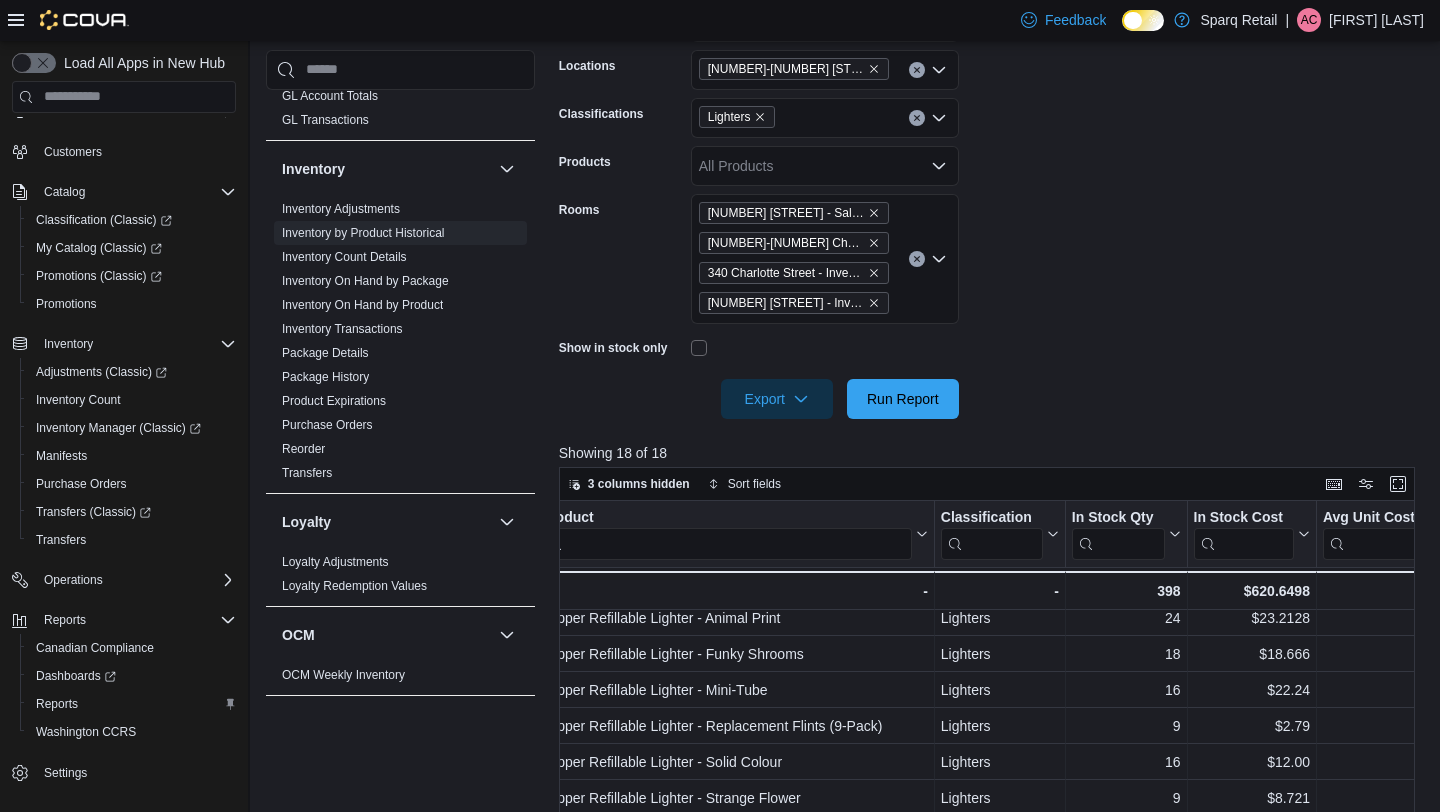scroll, scrollTop: 141, scrollLeft: 219, axis: both 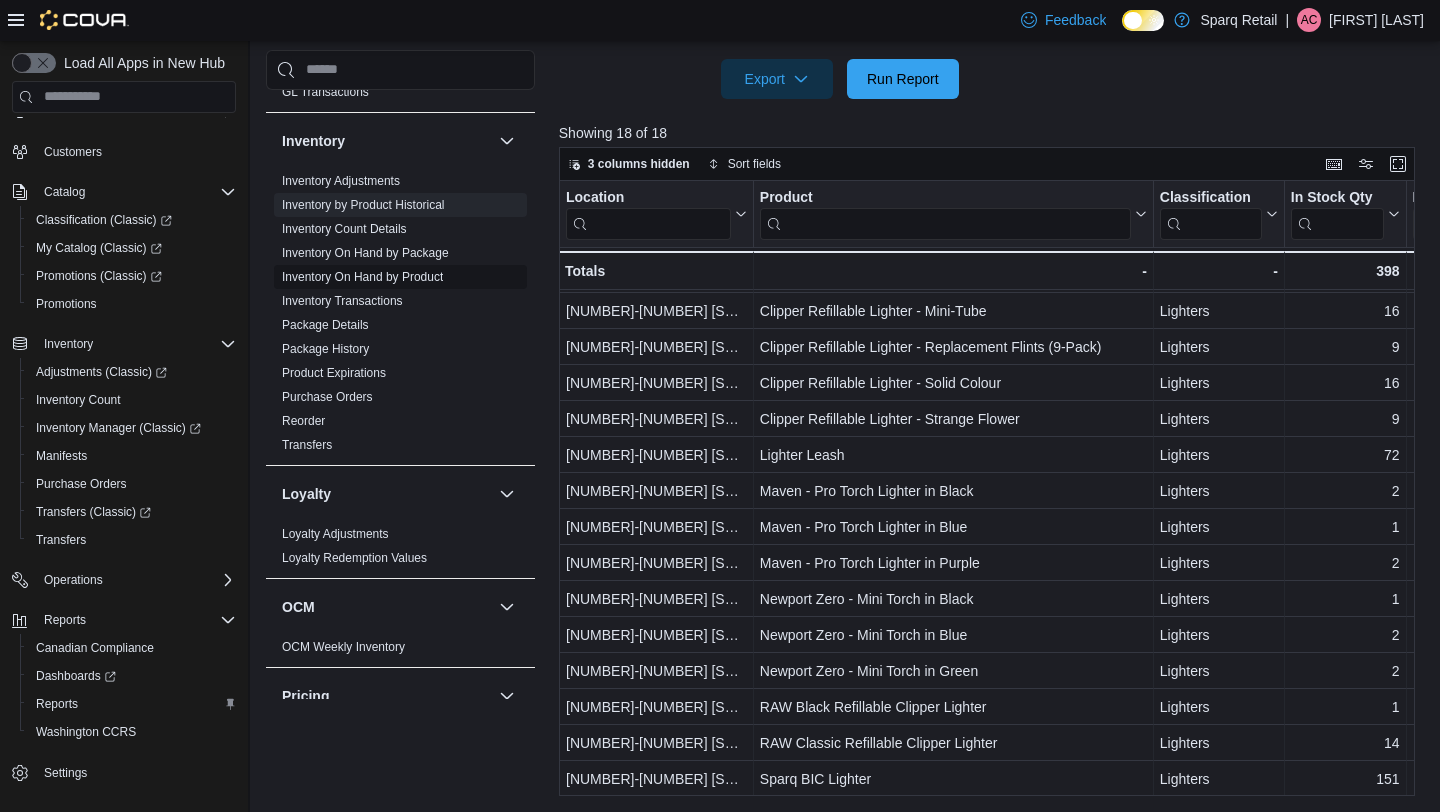 click on "Inventory On Hand by Product" at bounding box center (362, 277) 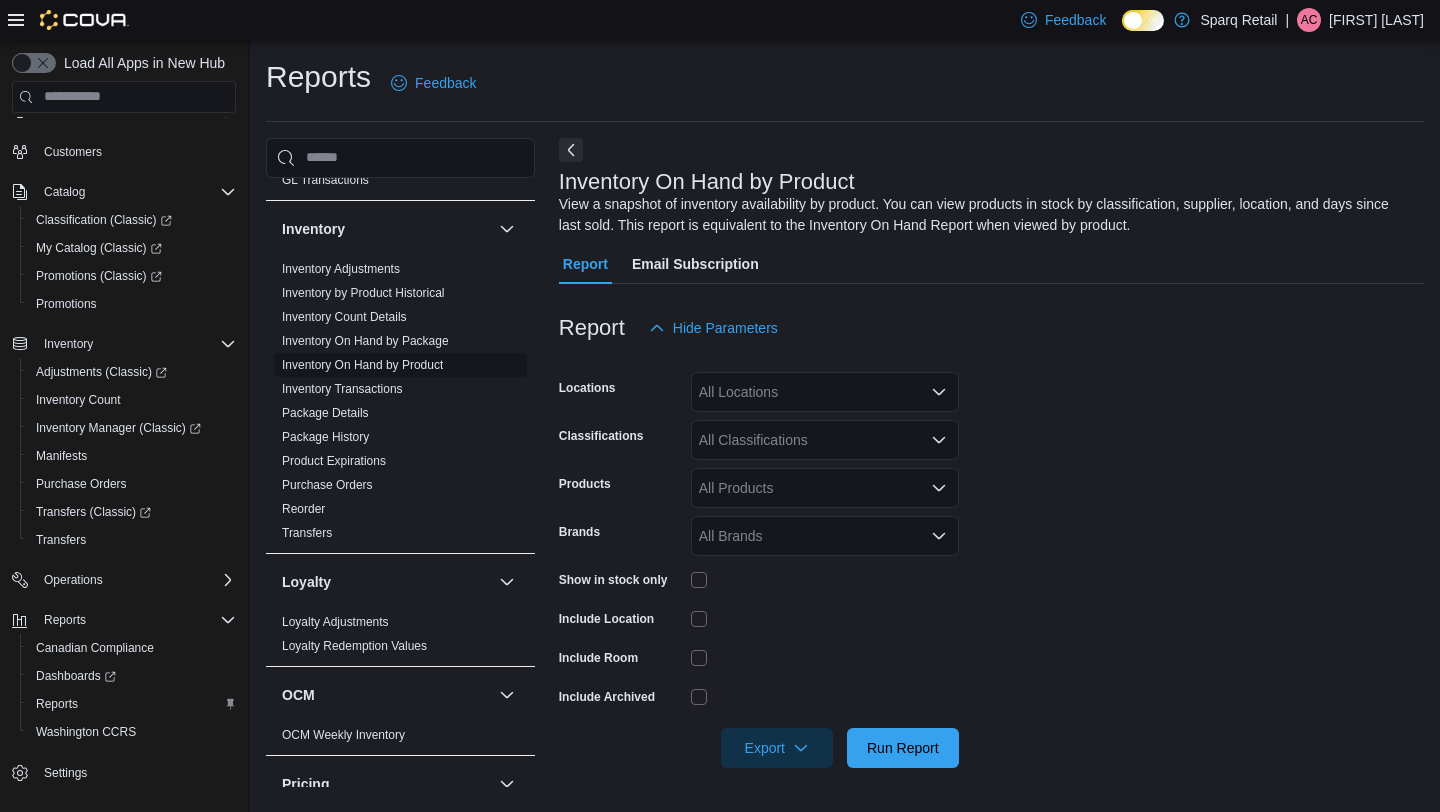 scroll, scrollTop: 0, scrollLeft: 0, axis: both 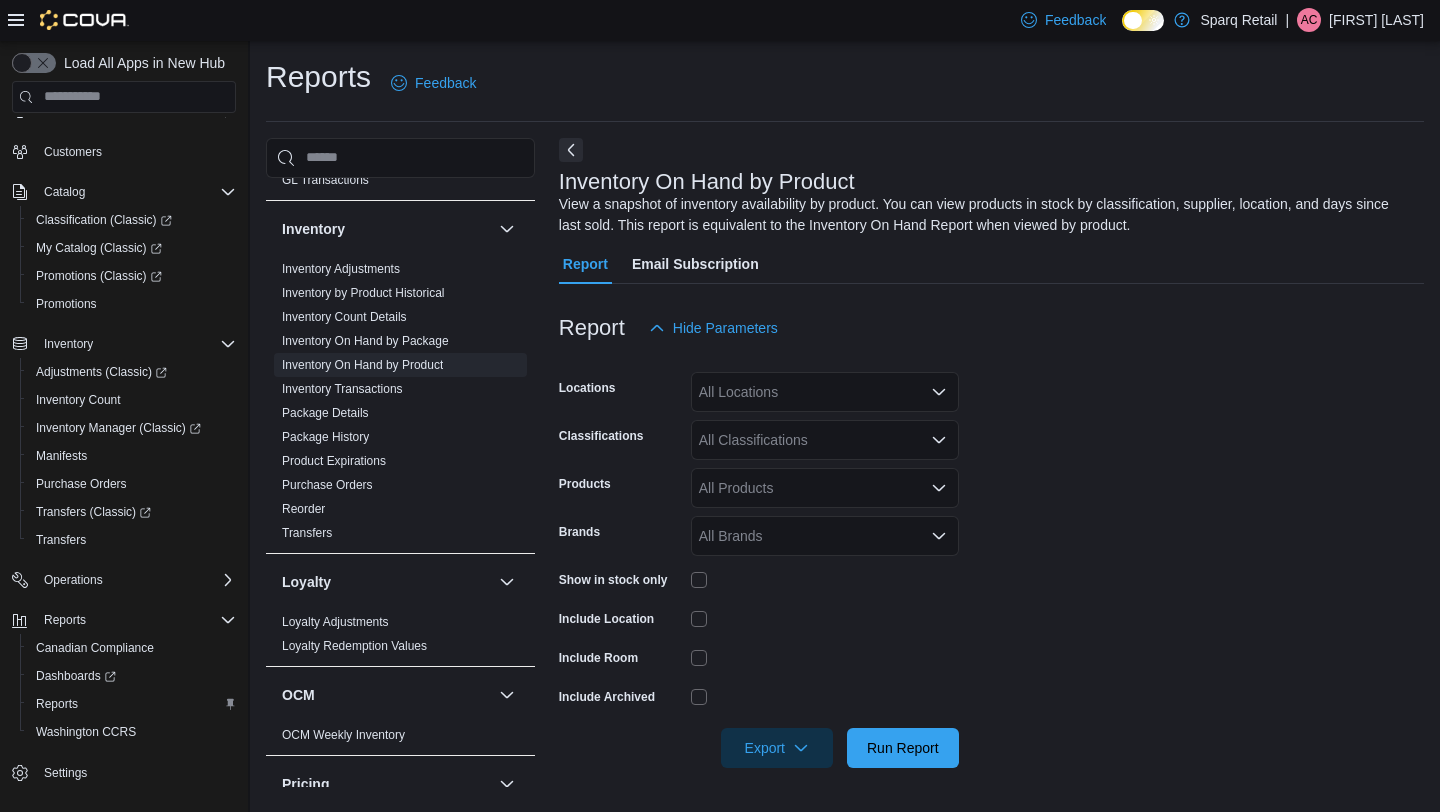 click on "All Locations" at bounding box center [825, 392] 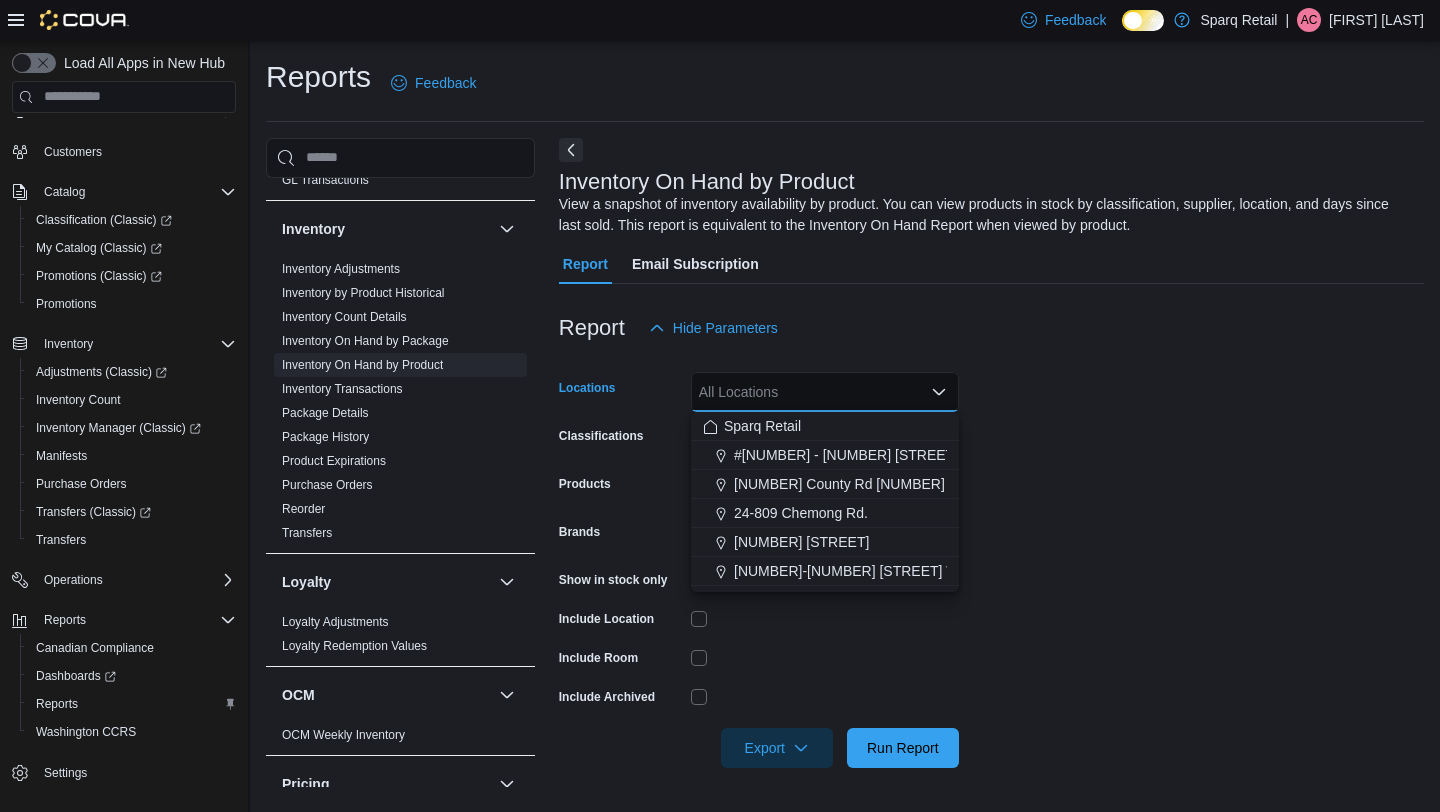 click on "Products" at bounding box center (621, 488) 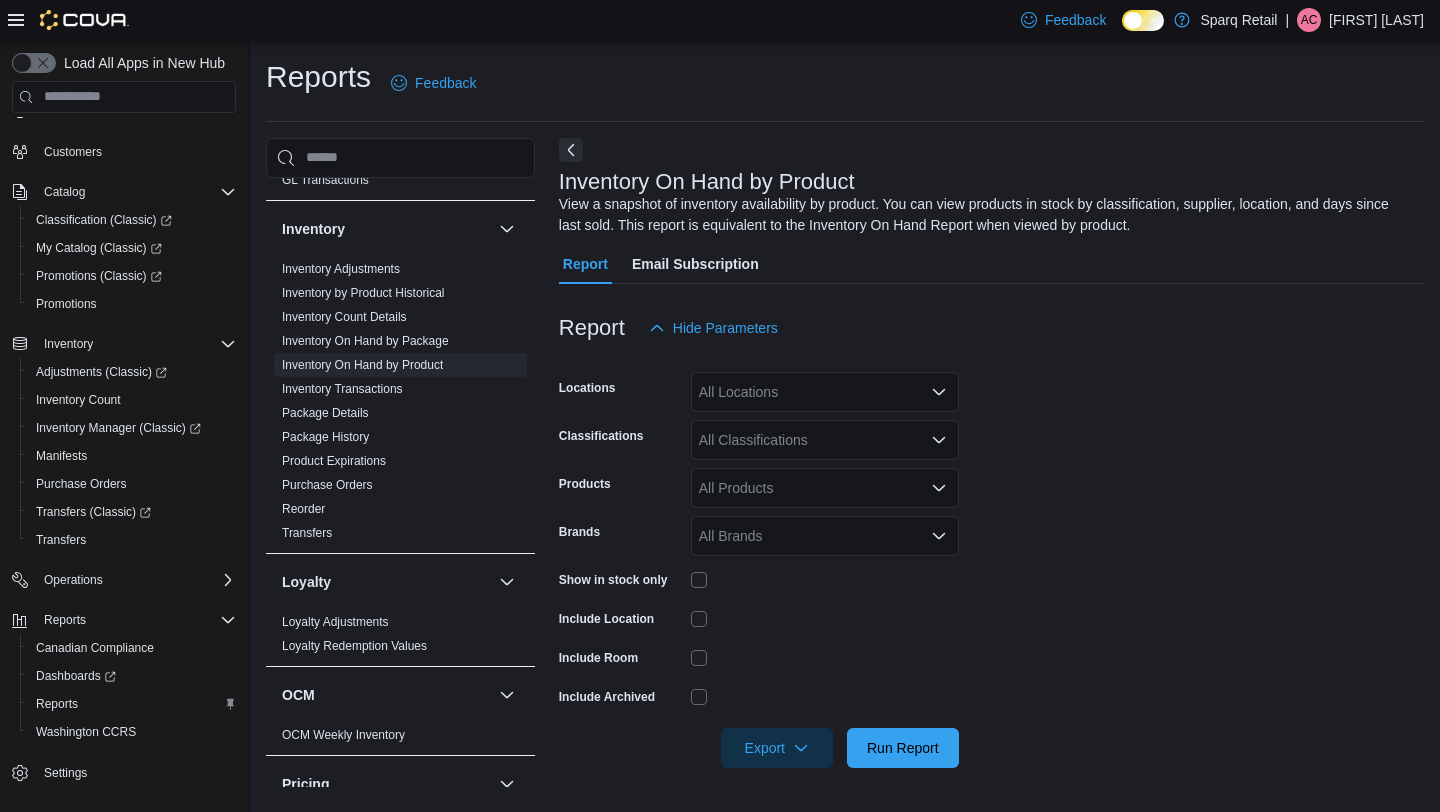 click on "All Classifications" at bounding box center (825, 440) 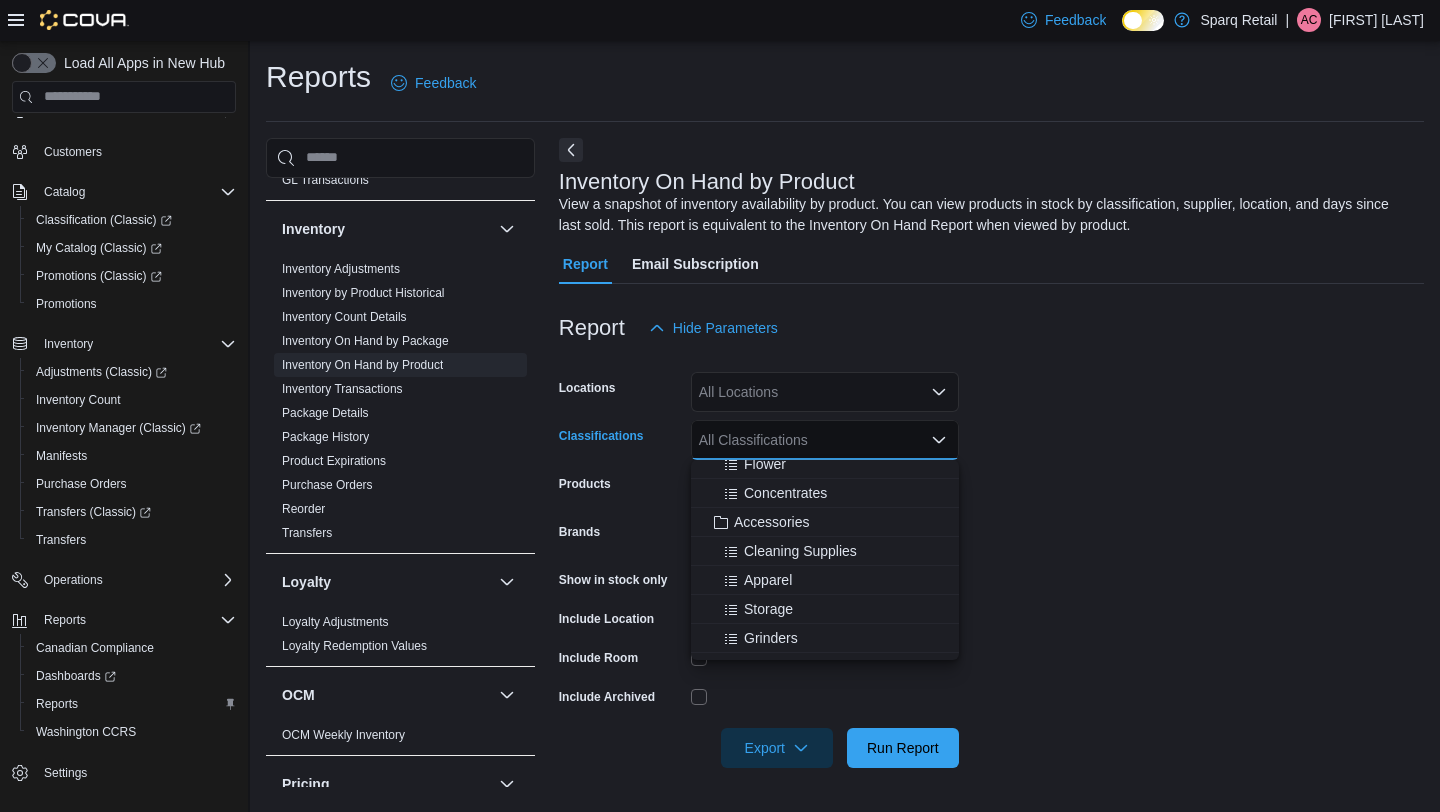scroll, scrollTop: 334, scrollLeft: 0, axis: vertical 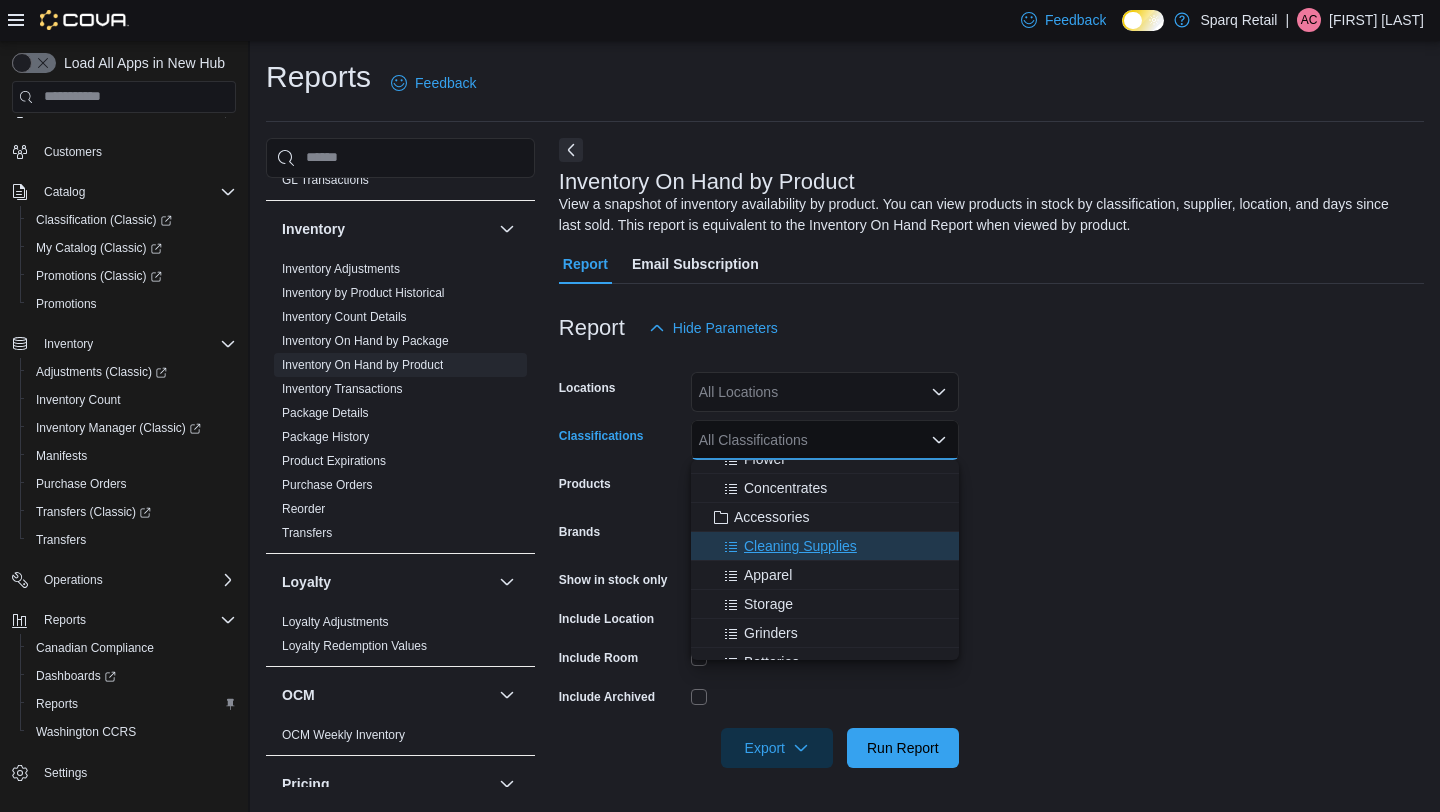 click on "Cleaning Supplies" at bounding box center [800, 546] 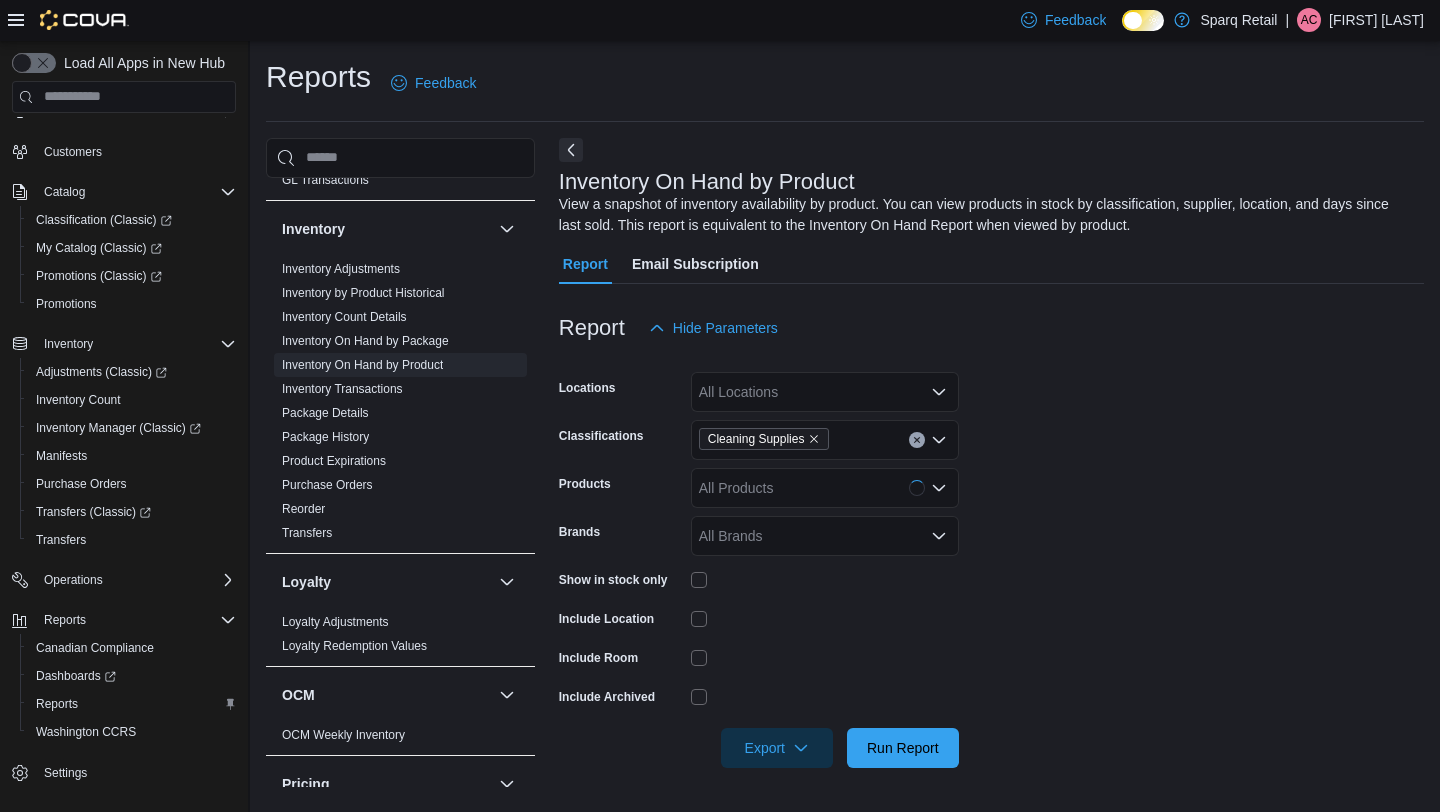 click on "Locations All Locations Classifications Cleaning Supplies Products All Products Brands All Brands Show in stock only Include Location Include Room Include Archived Export  Run Report" at bounding box center [991, 558] 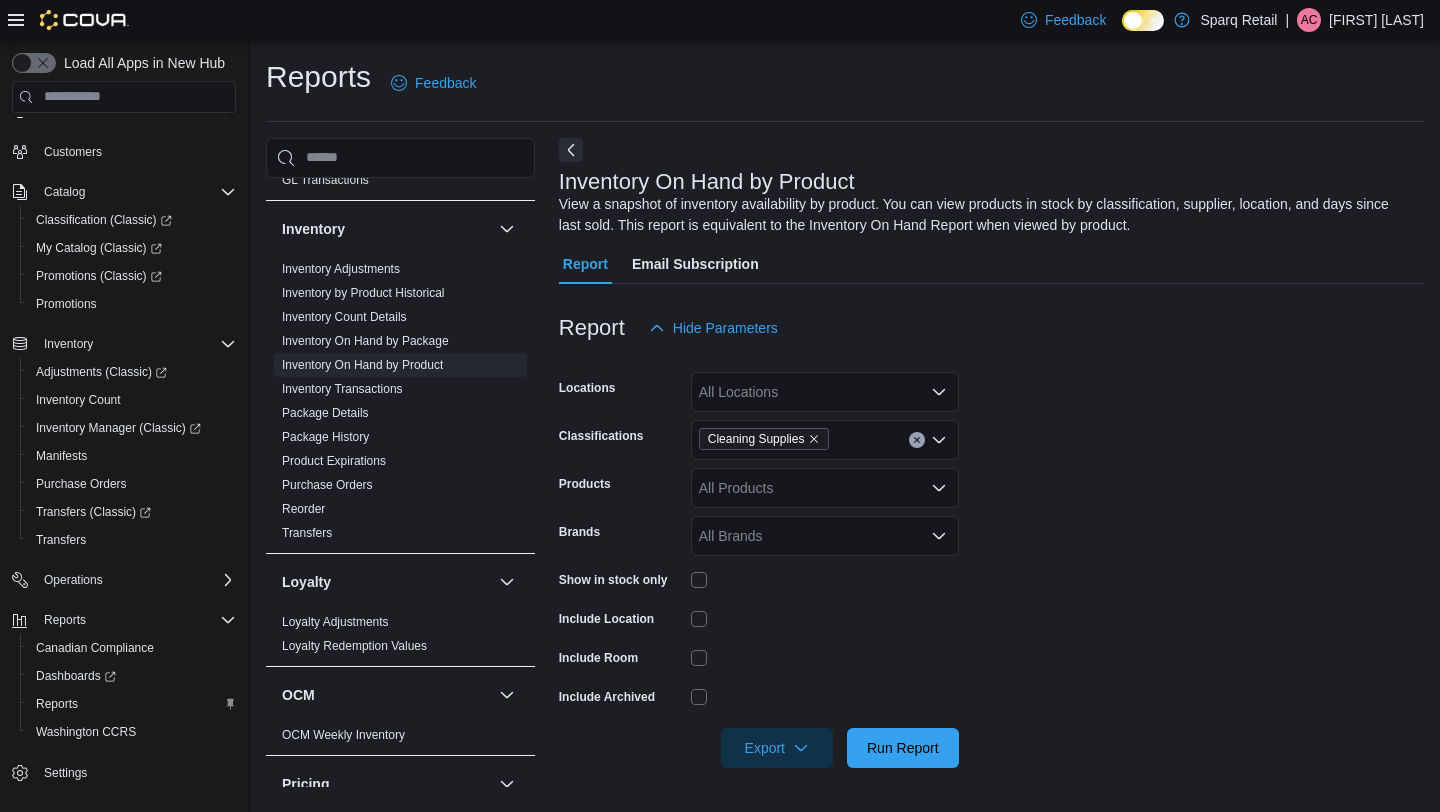 click at bounding box center (825, 580) 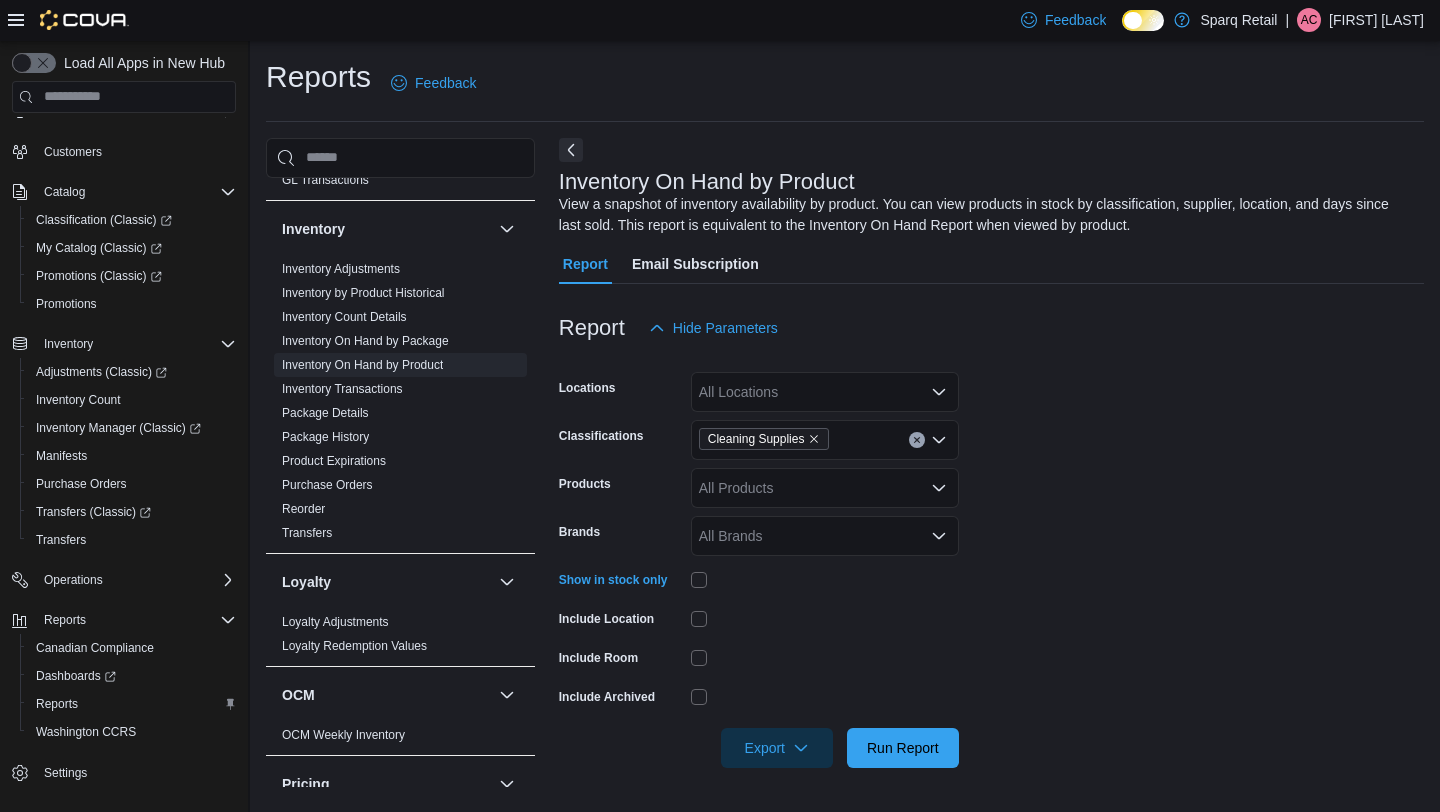 click at bounding box center [825, 657] 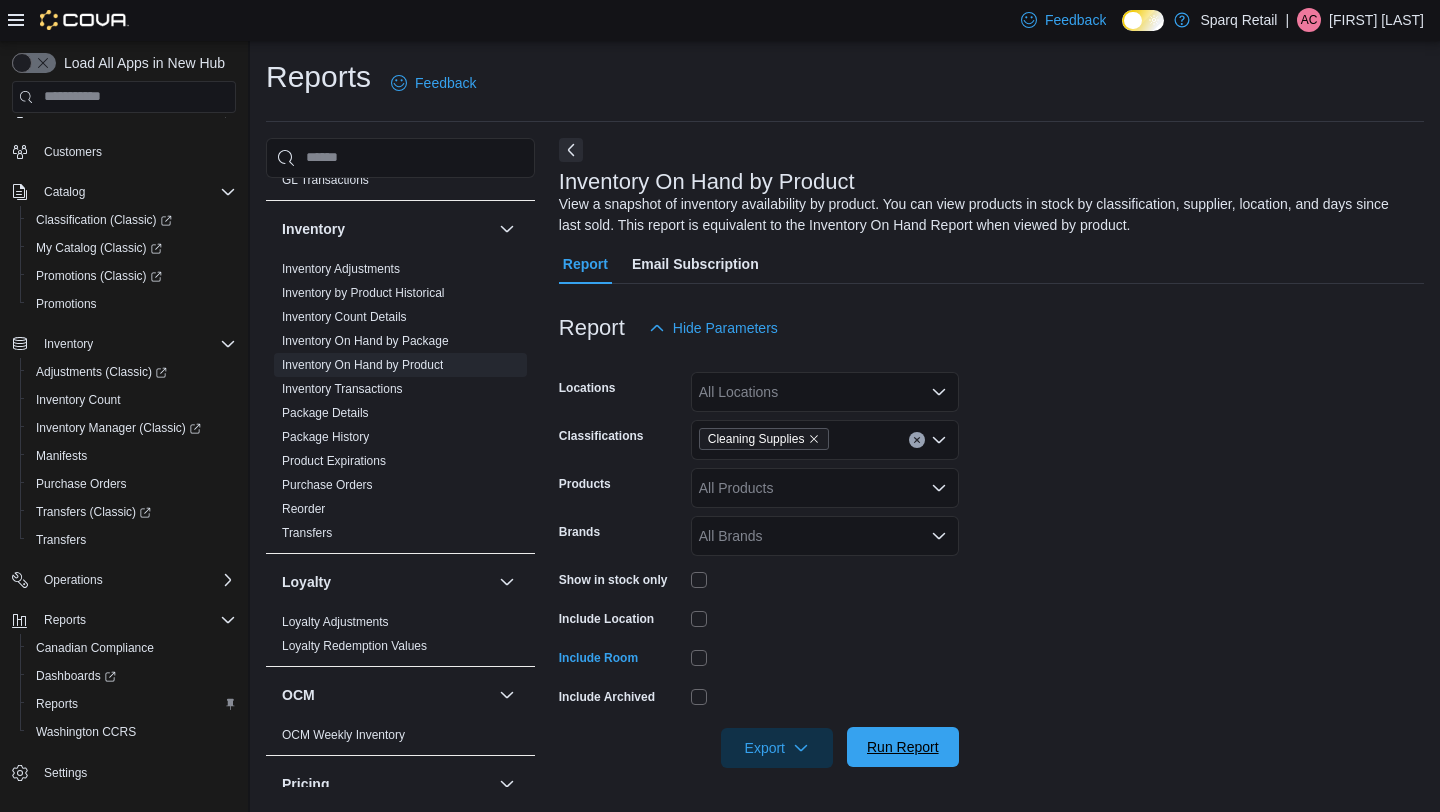 click on "Run Report" at bounding box center (903, 747) 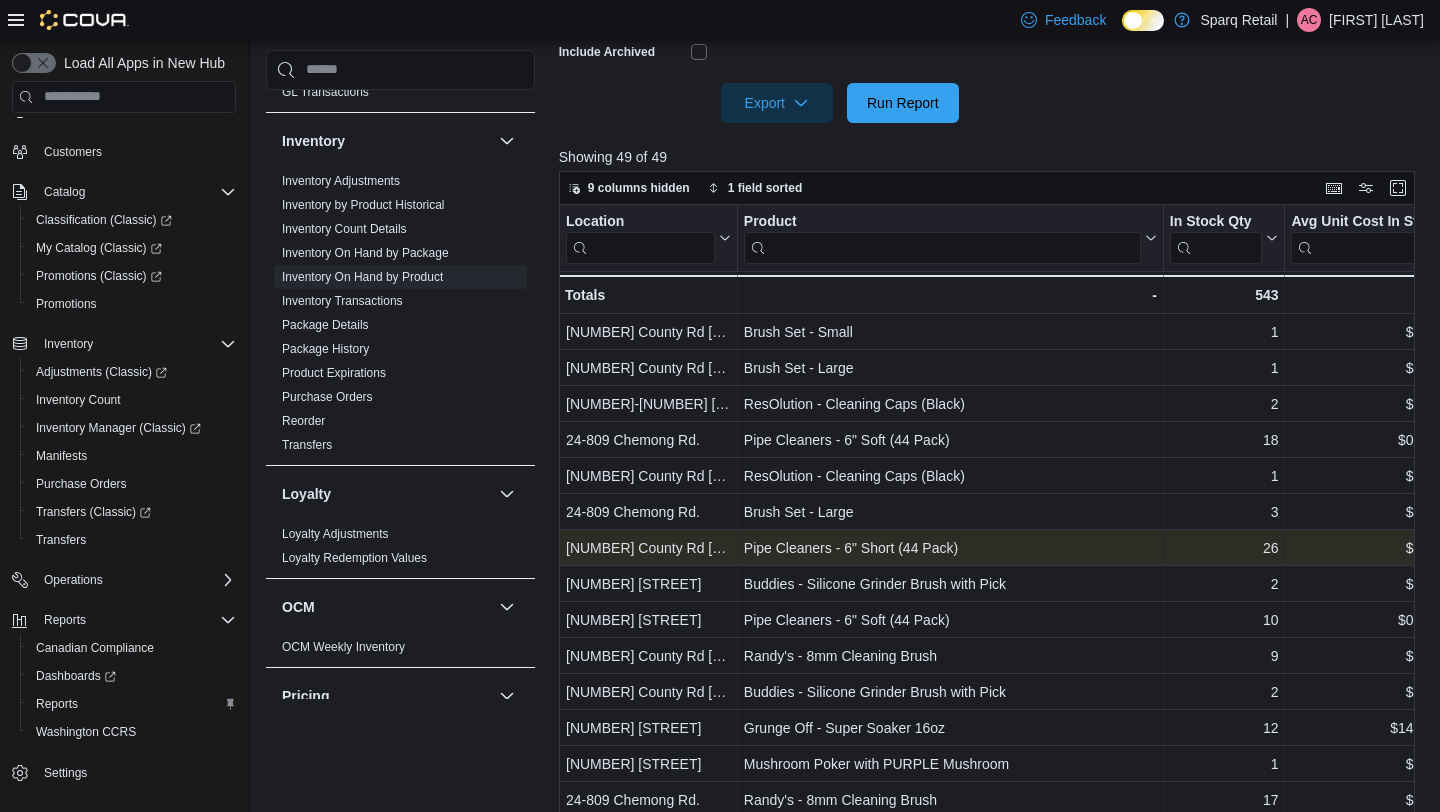 scroll, scrollTop: 647, scrollLeft: 0, axis: vertical 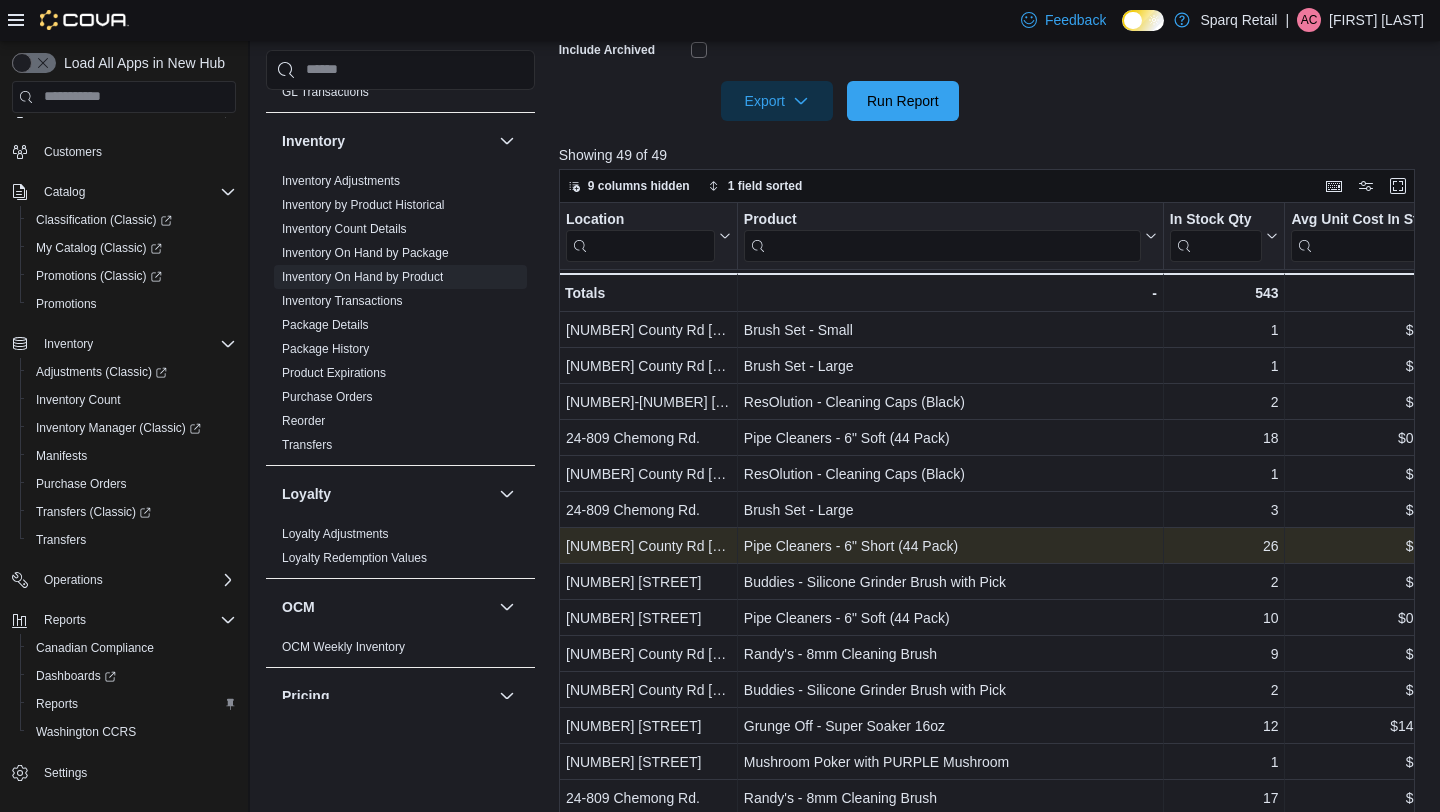 click at bounding box center (942, 245) 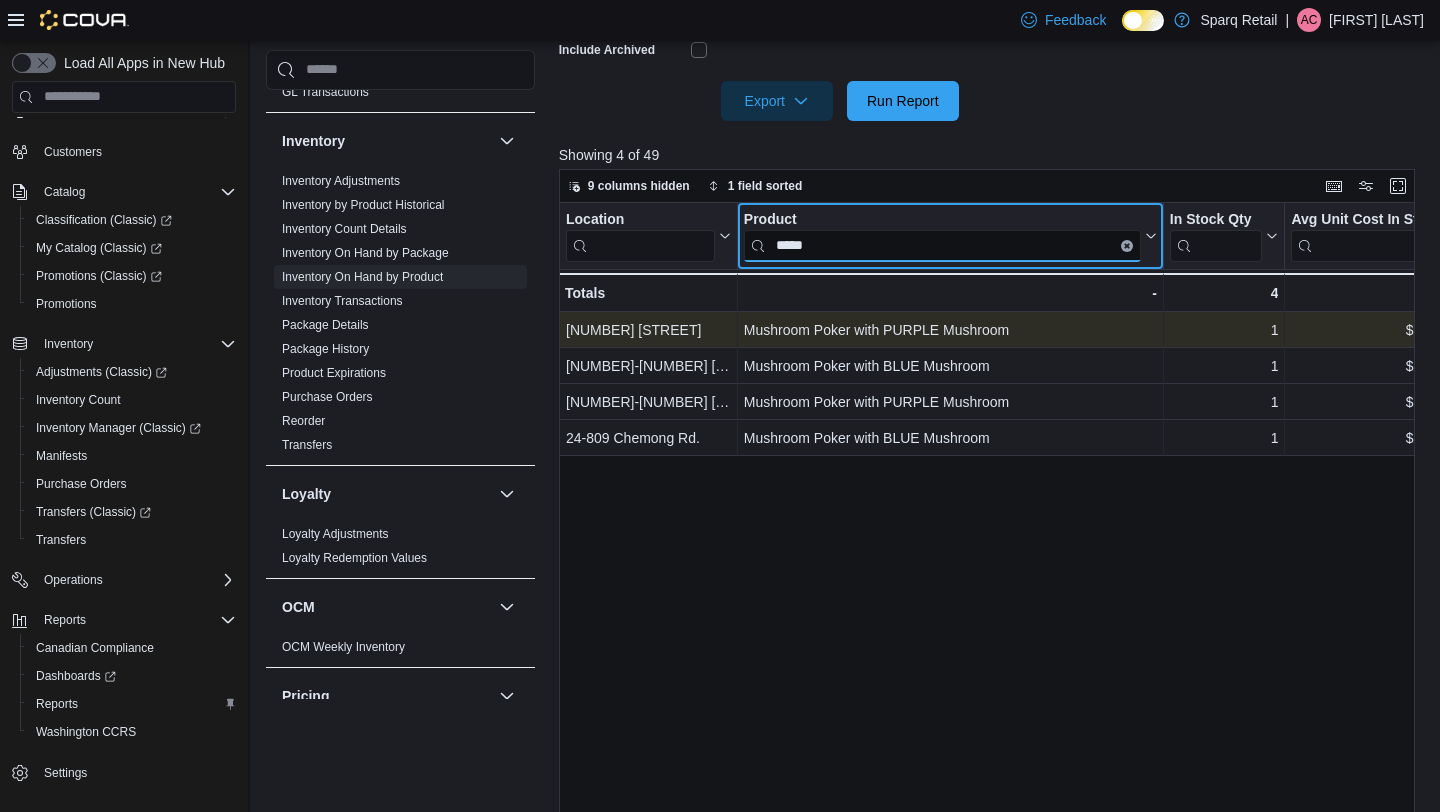 type on "*****" 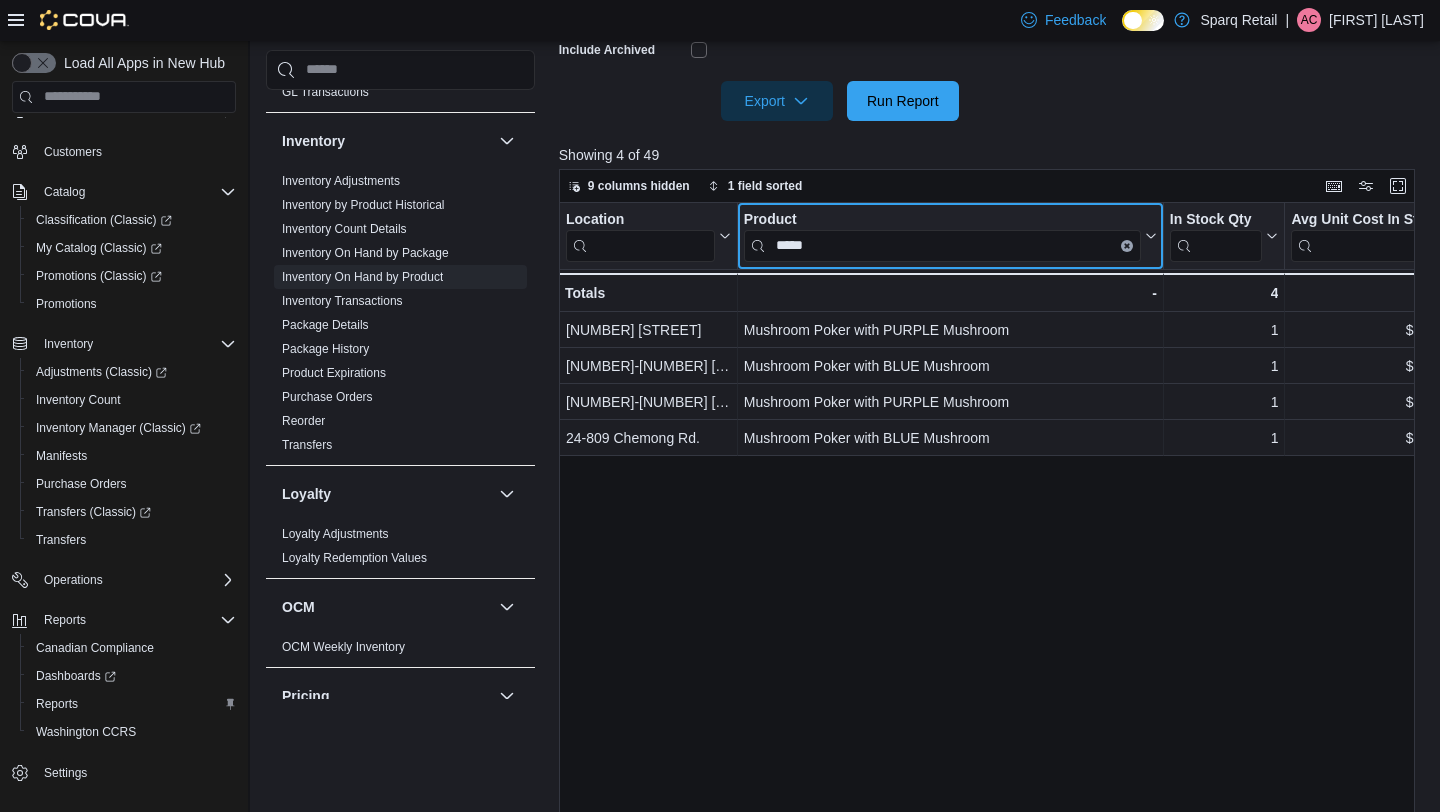 click at bounding box center [1127, 245] 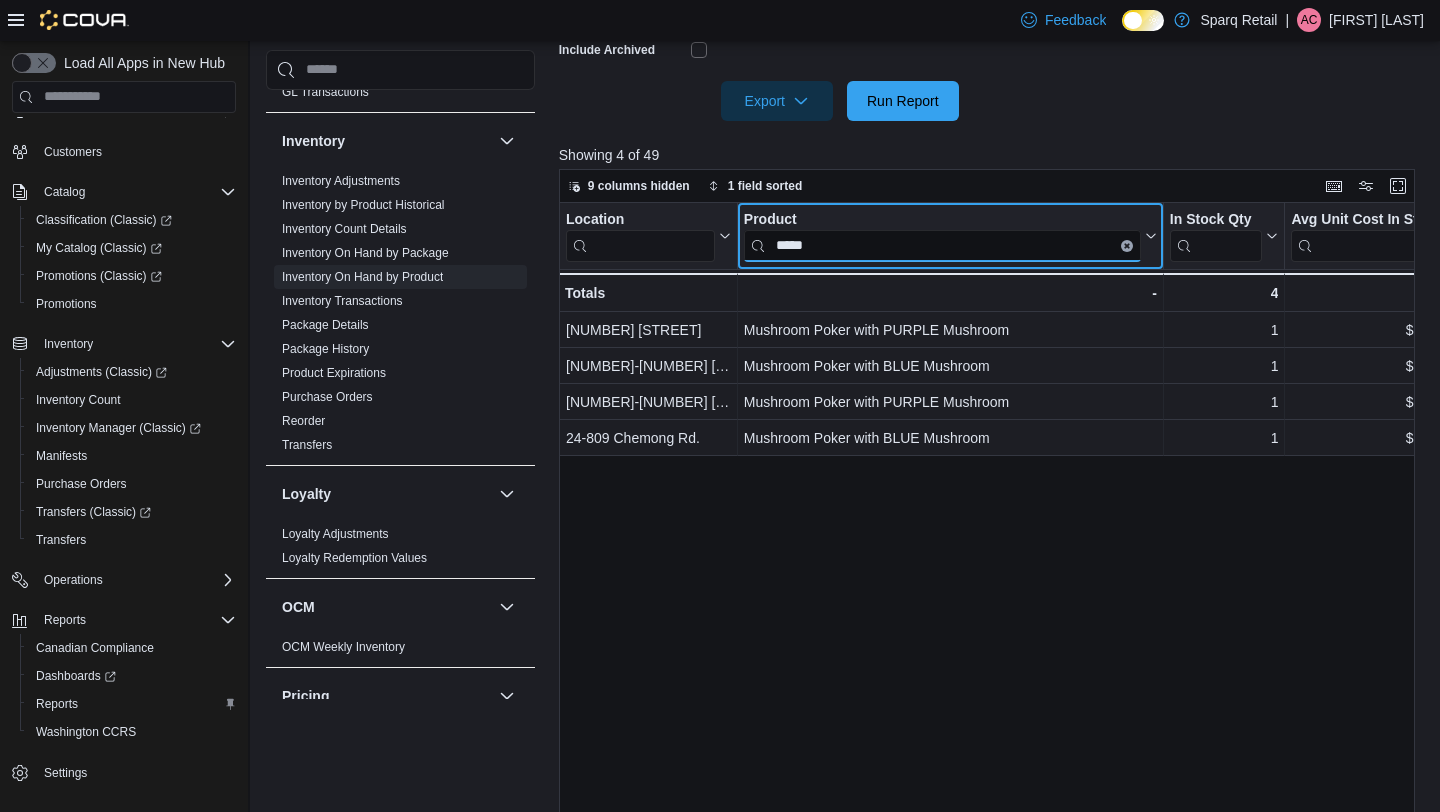 type 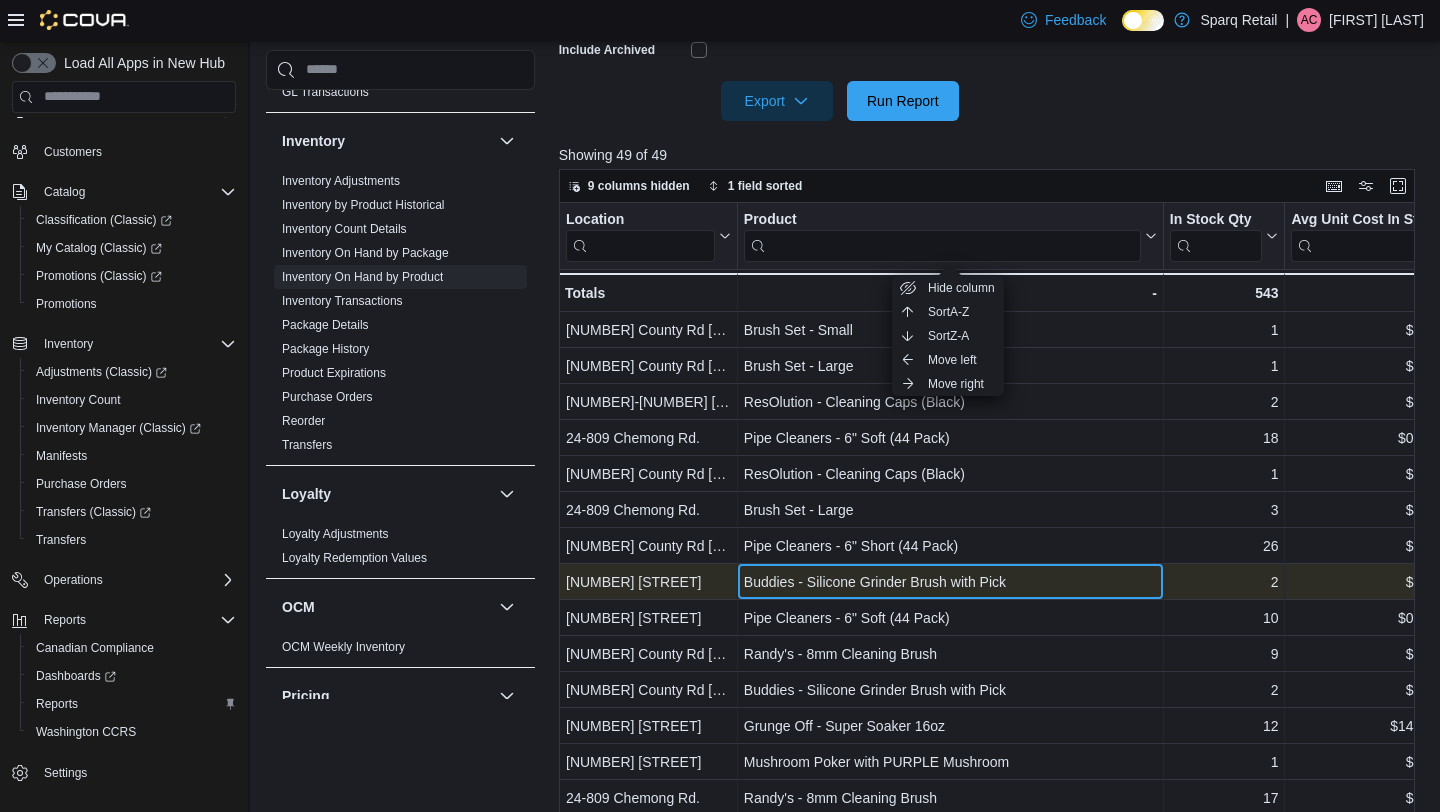 click on "Buddies - Silicone Grinder Brush with Pick" at bounding box center [950, 582] 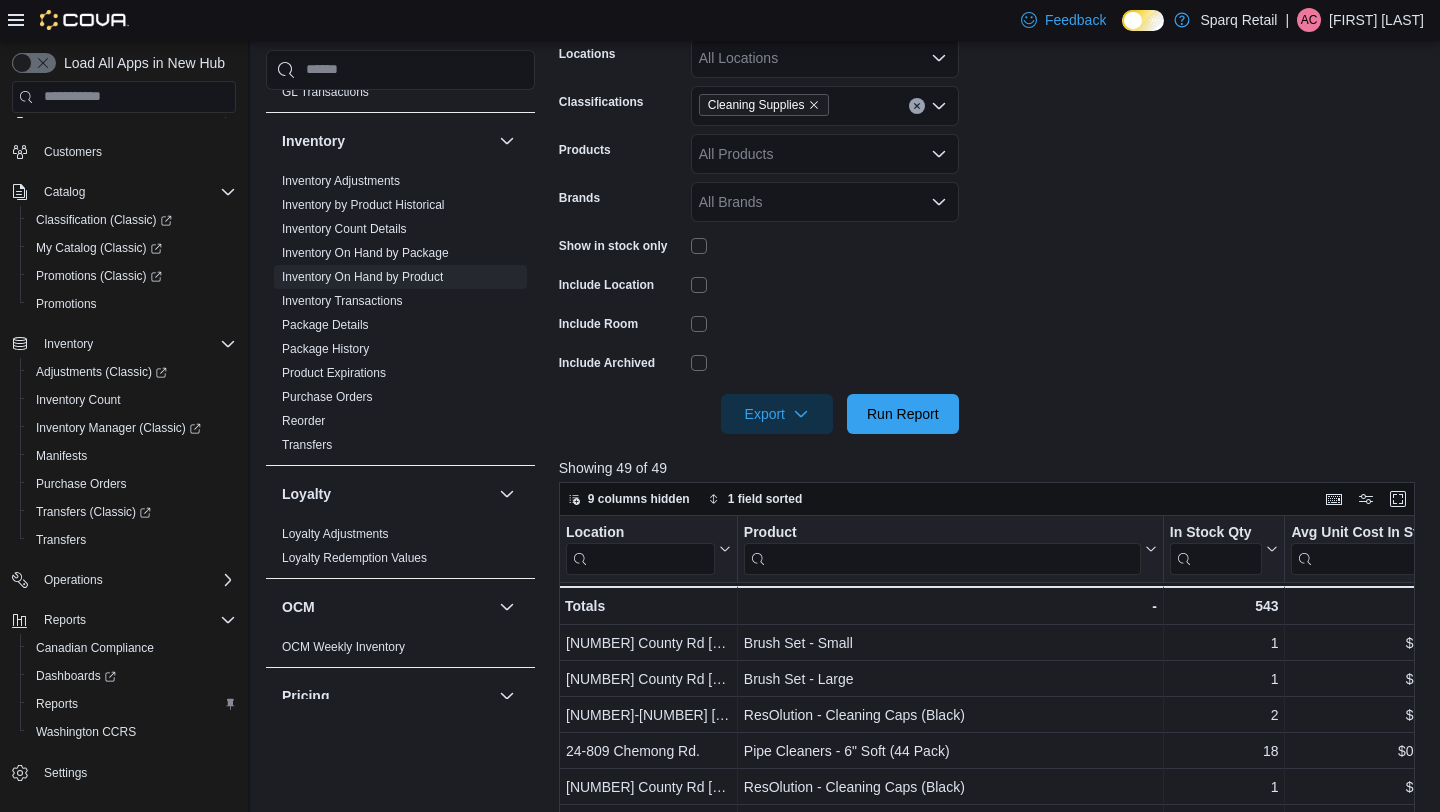scroll, scrollTop: 109, scrollLeft: 0, axis: vertical 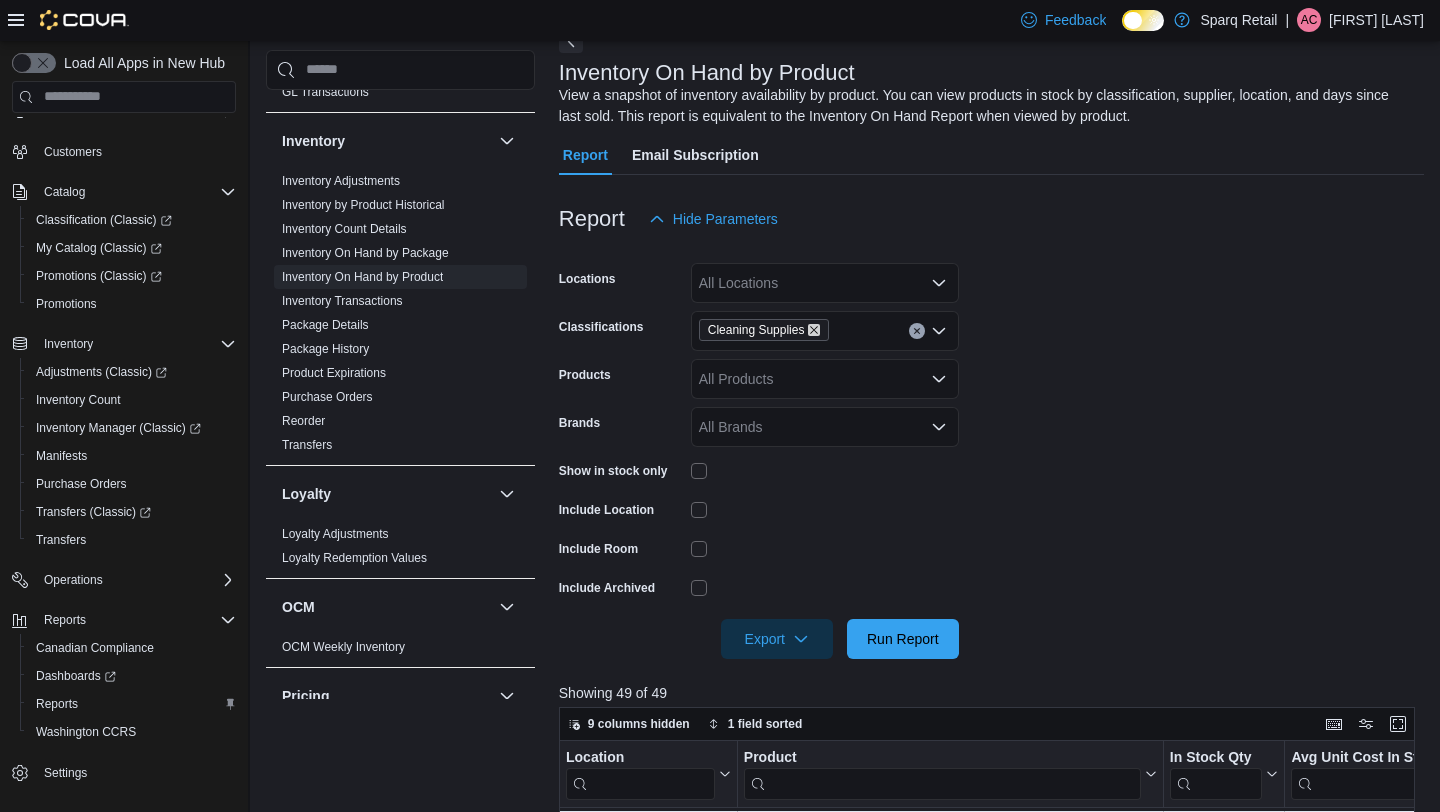click 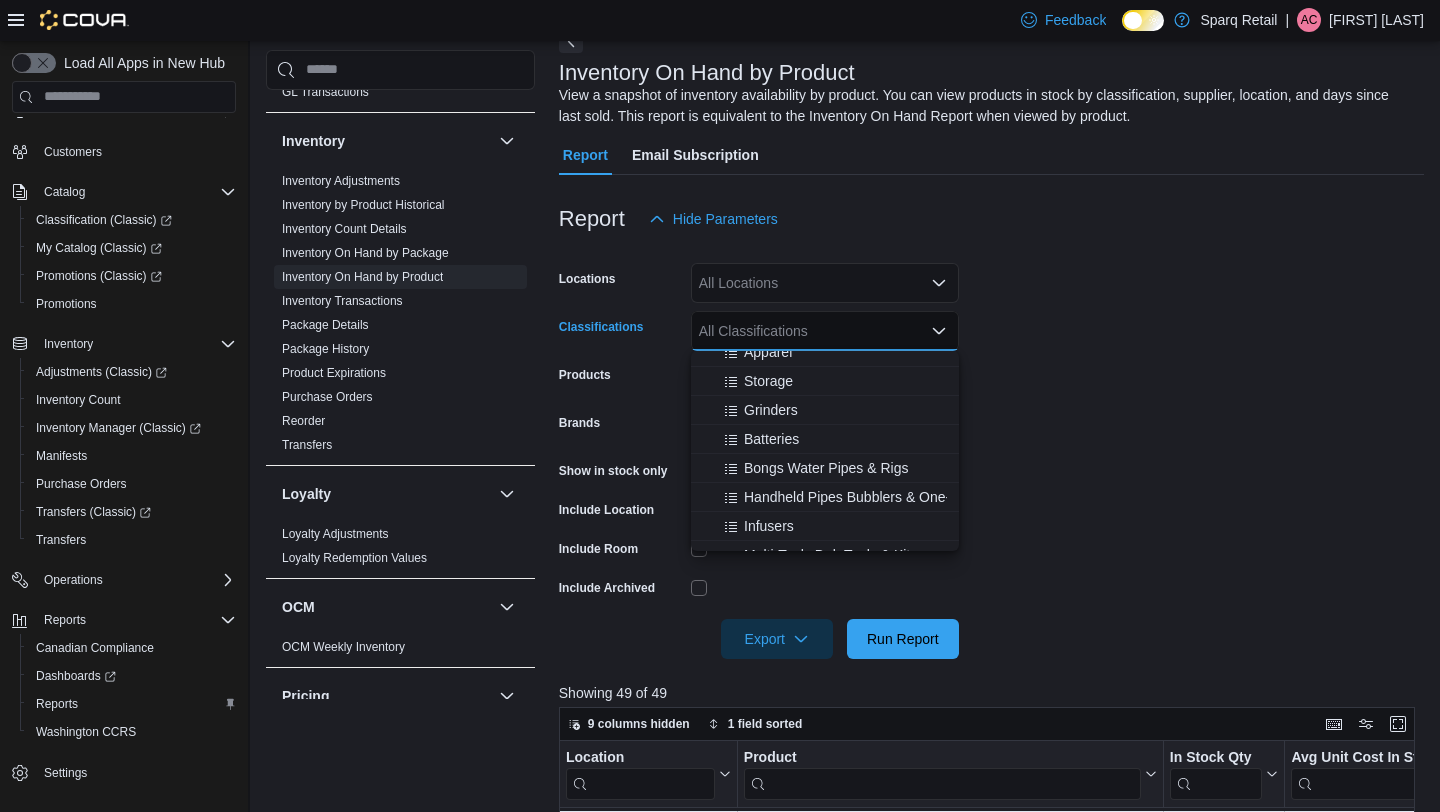 scroll, scrollTop: 394, scrollLeft: 0, axis: vertical 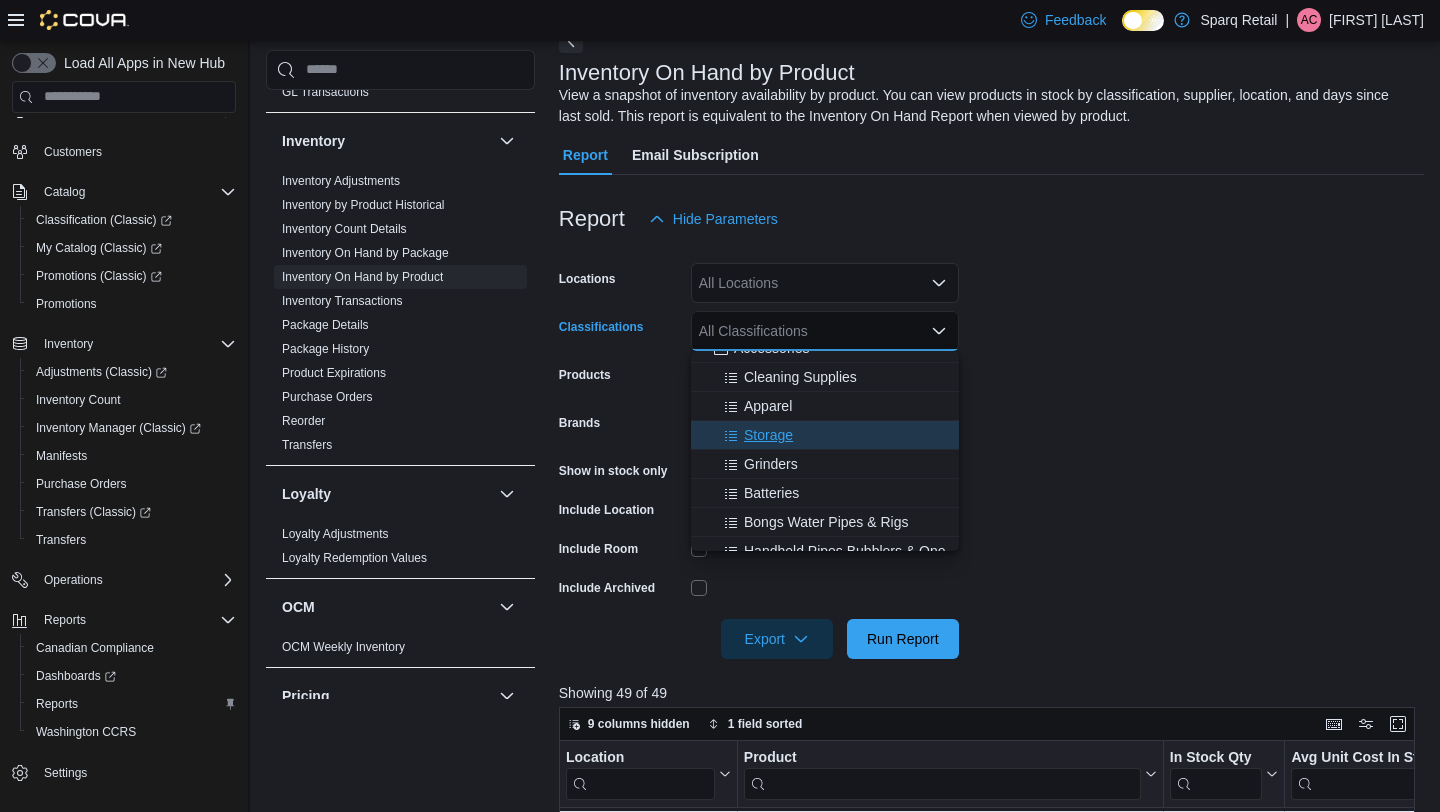 click on "Storage" at bounding box center [768, 435] 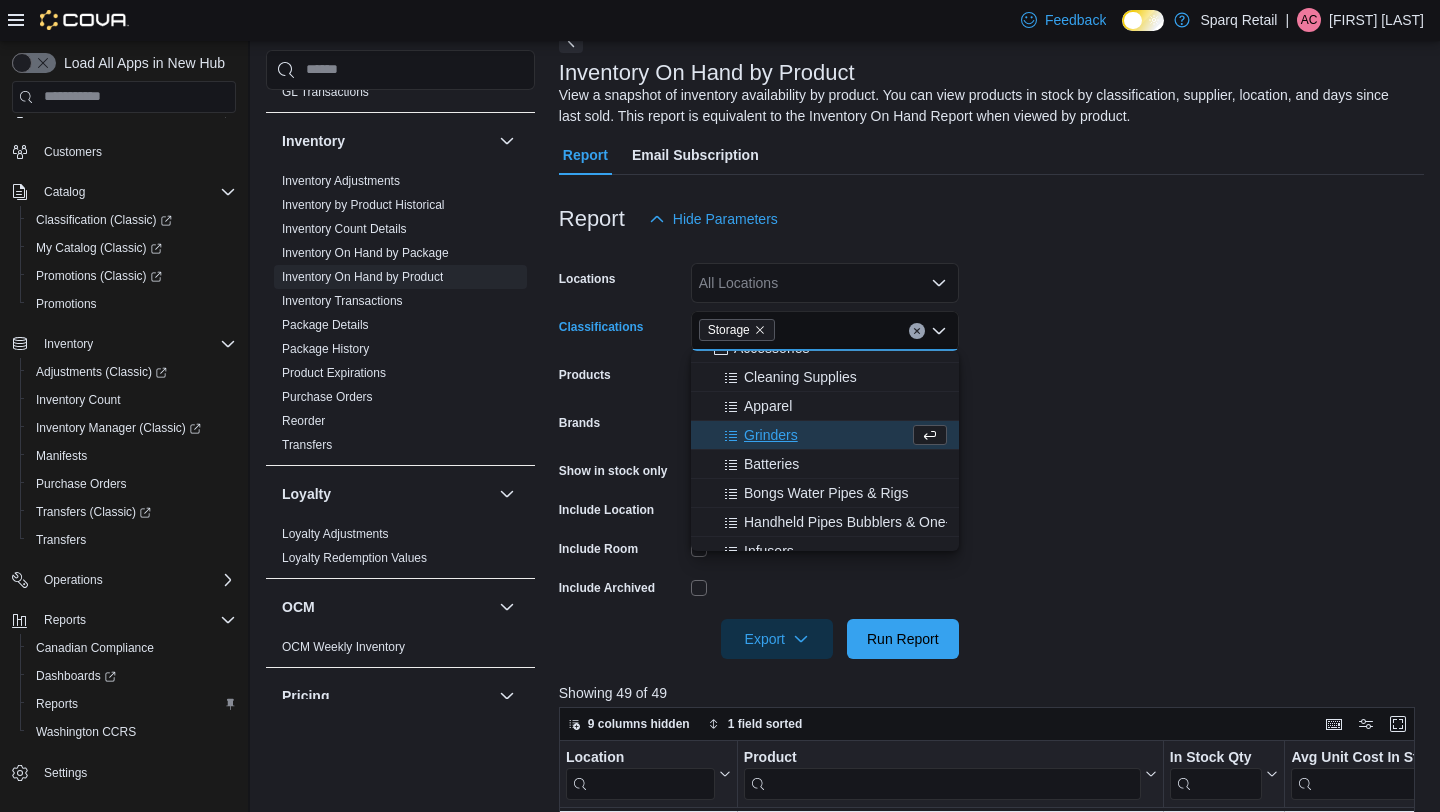click on "Locations All Locations Classifications Storage Combo box. Selected. Storage. Press Backspace to delete Storage. Combo box input. All Classifications. Type some text or, to display a list of choices, press Down Arrow. To exit the list of choices, press Escape. Products All Products Brands All Brands Show in stock only Include Location Include Room Include Archived Export  Run Report" at bounding box center [991, 449] 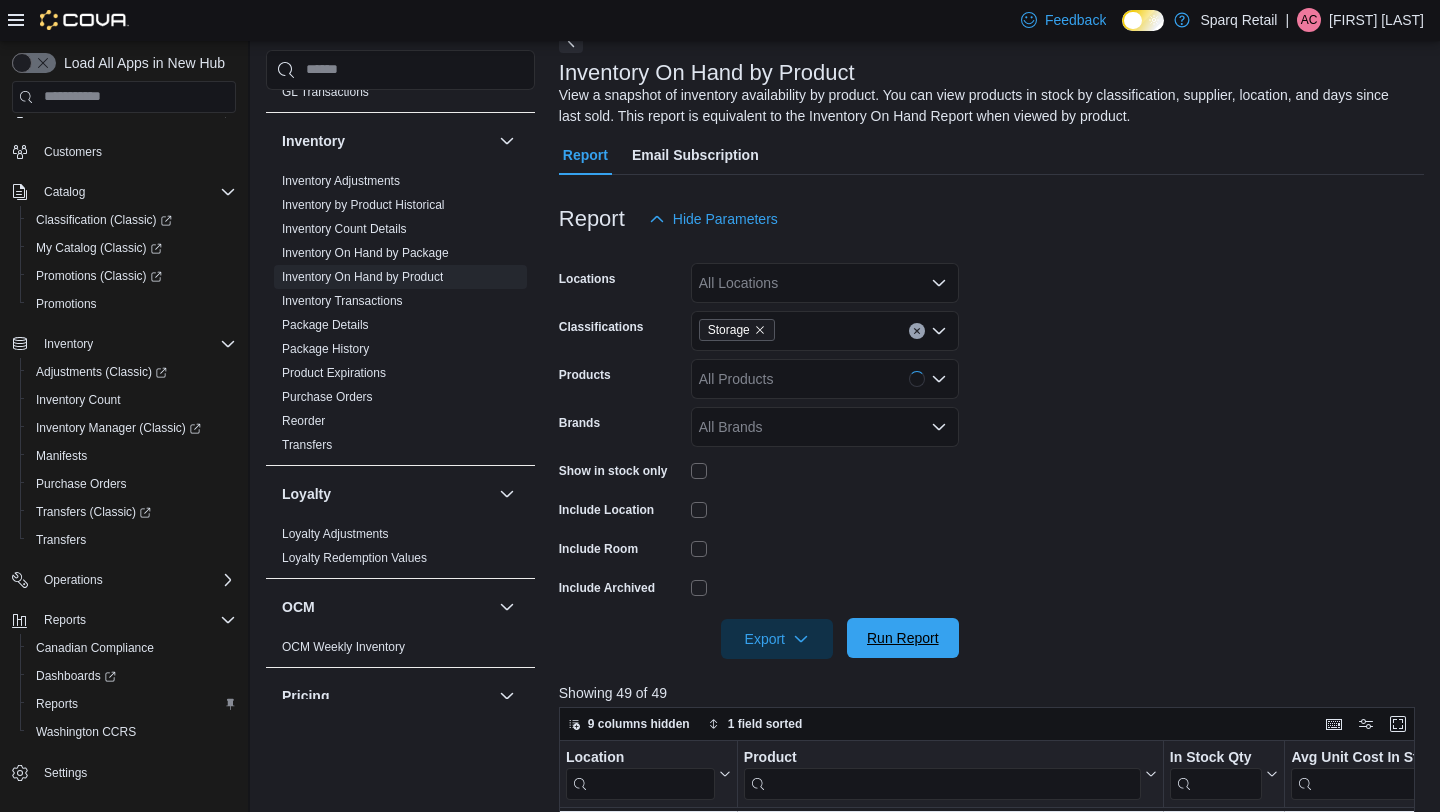 click on "Run Report" at bounding box center [903, 638] 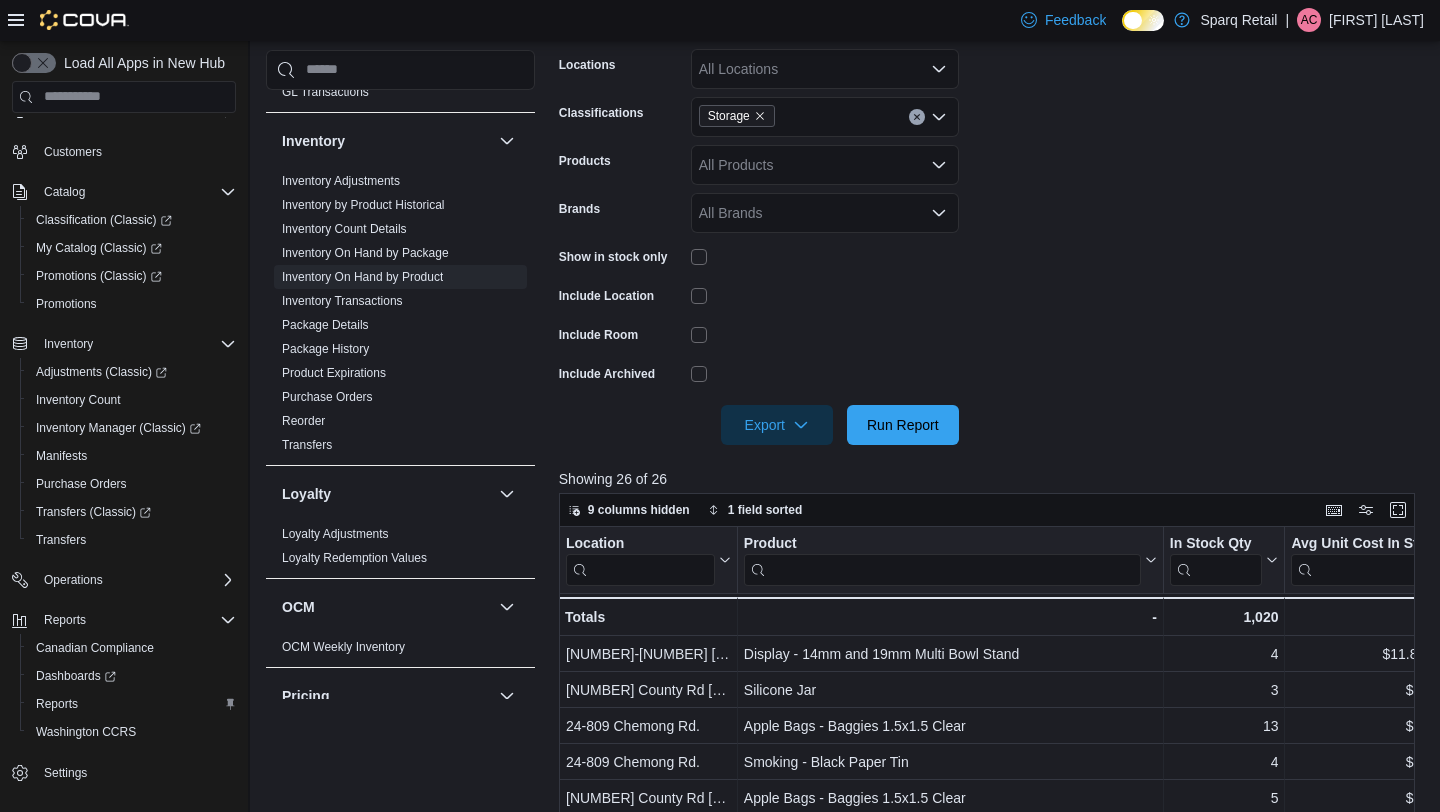 scroll, scrollTop: 669, scrollLeft: 0, axis: vertical 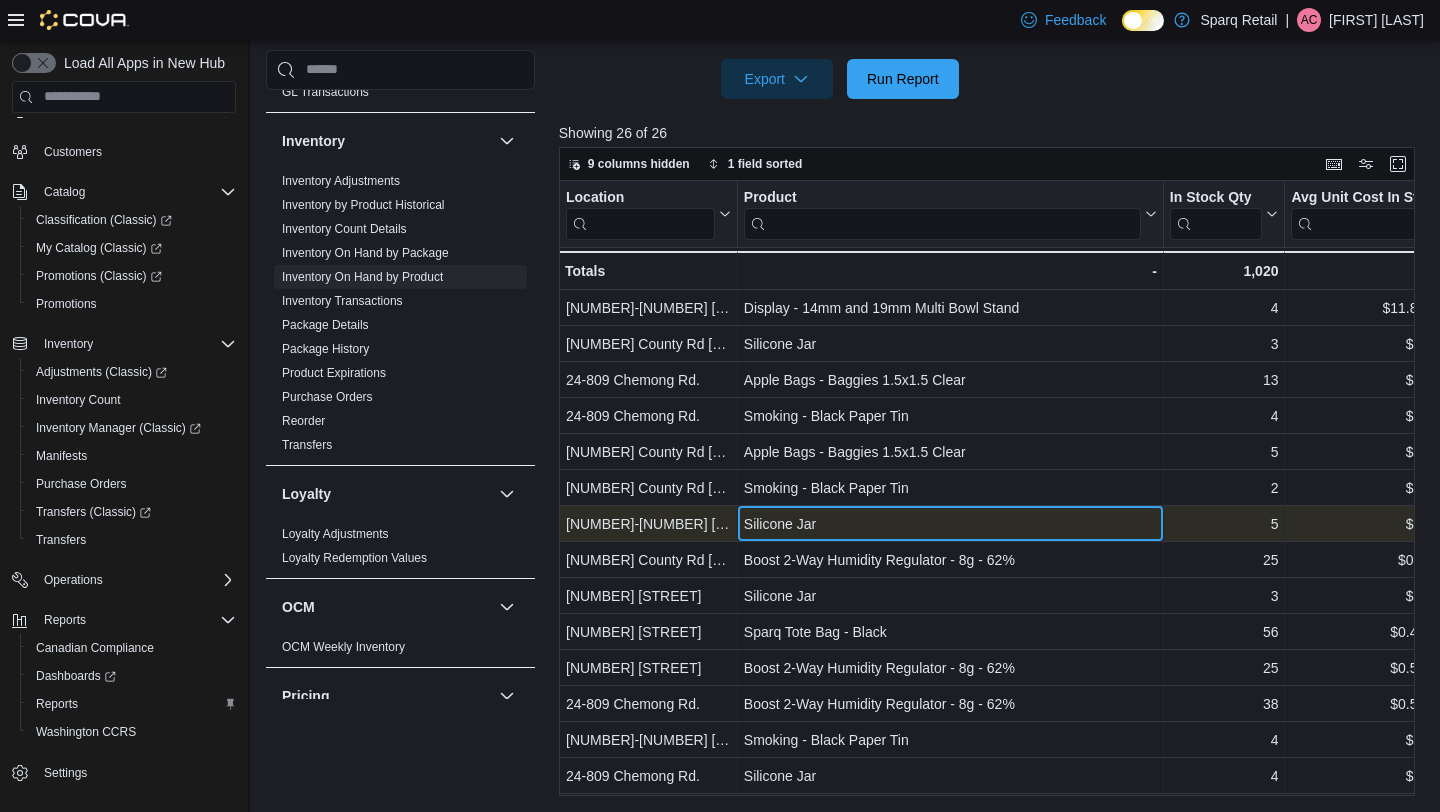 click on "Silicone Jar" at bounding box center [950, 524] 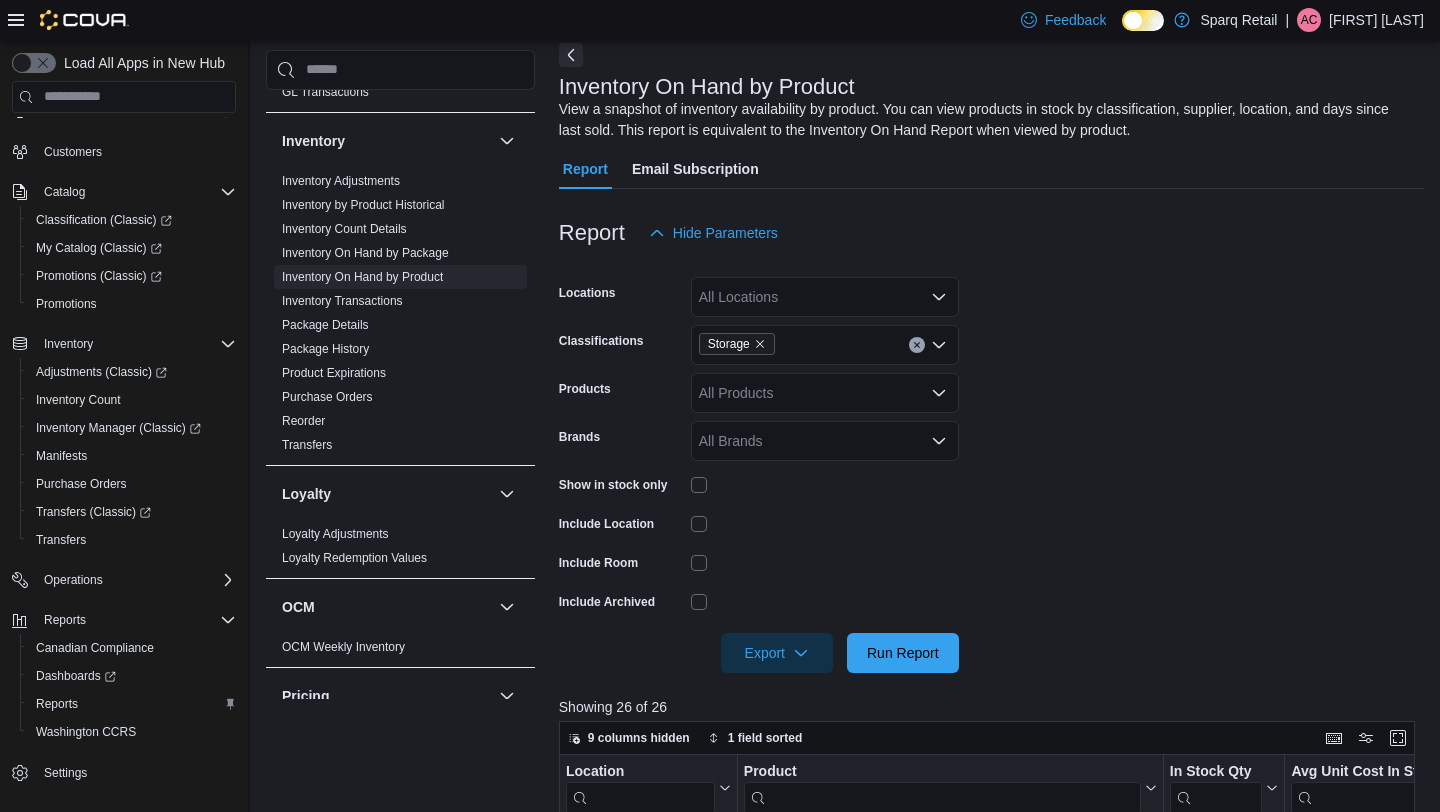 scroll, scrollTop: 7, scrollLeft: 0, axis: vertical 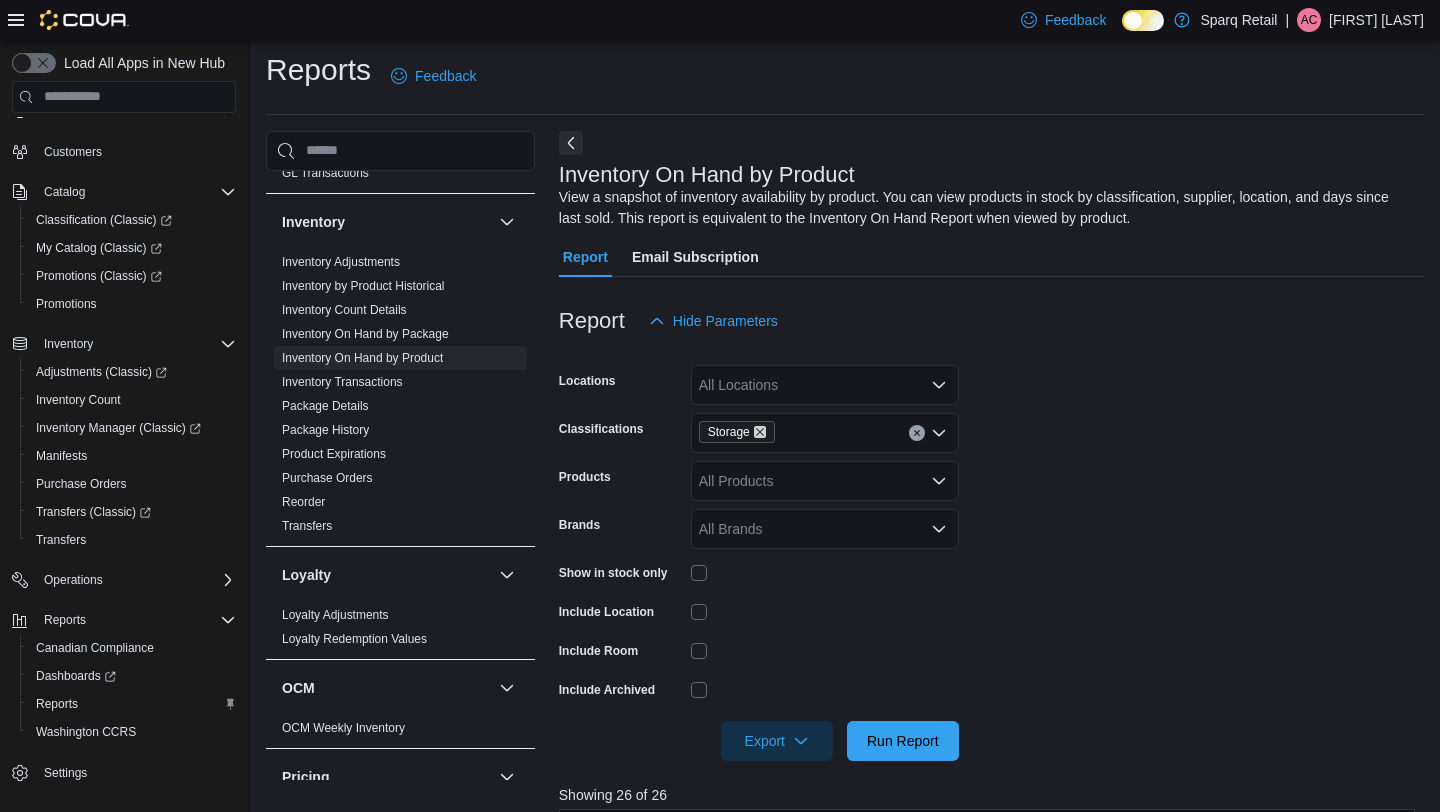 click 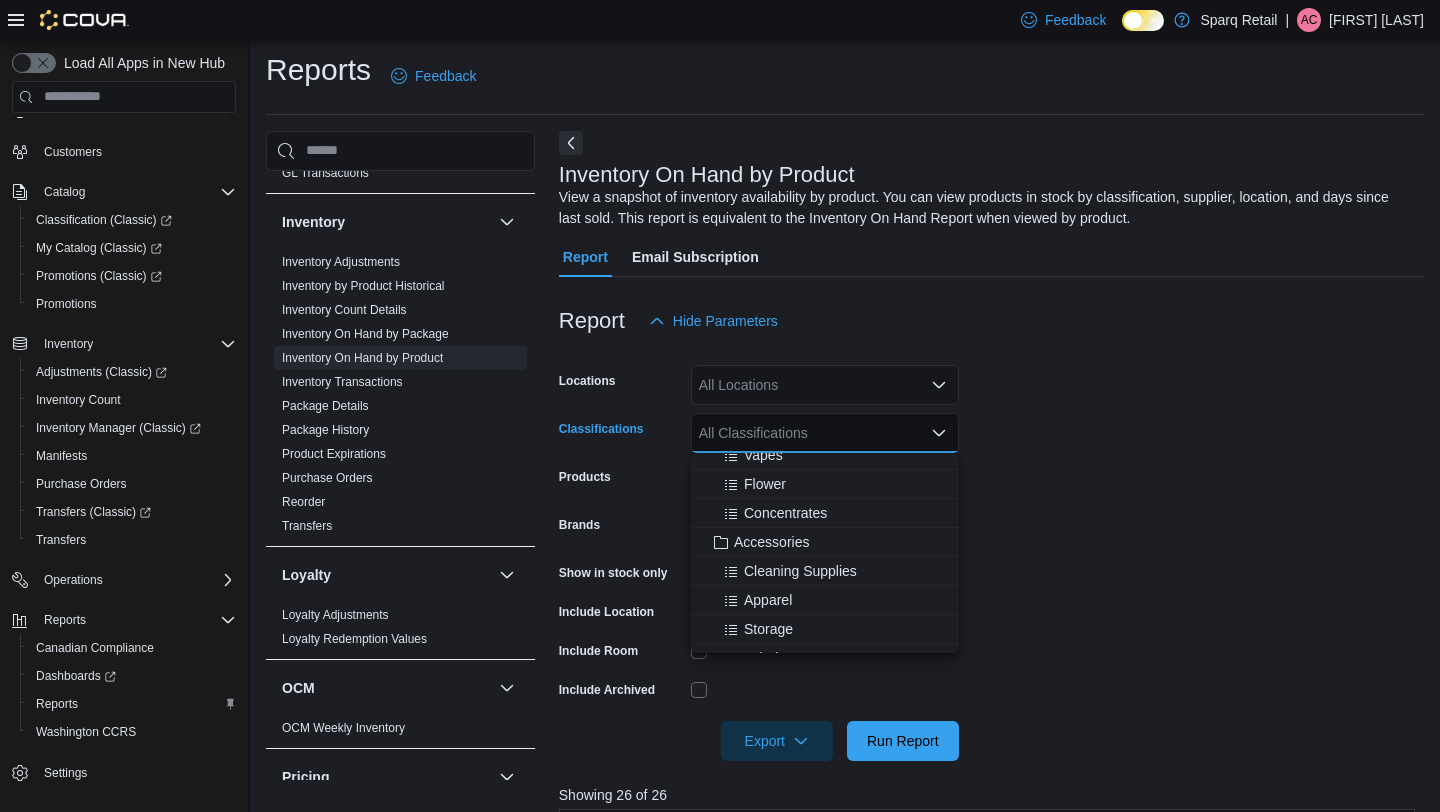 scroll, scrollTop: 303, scrollLeft: 0, axis: vertical 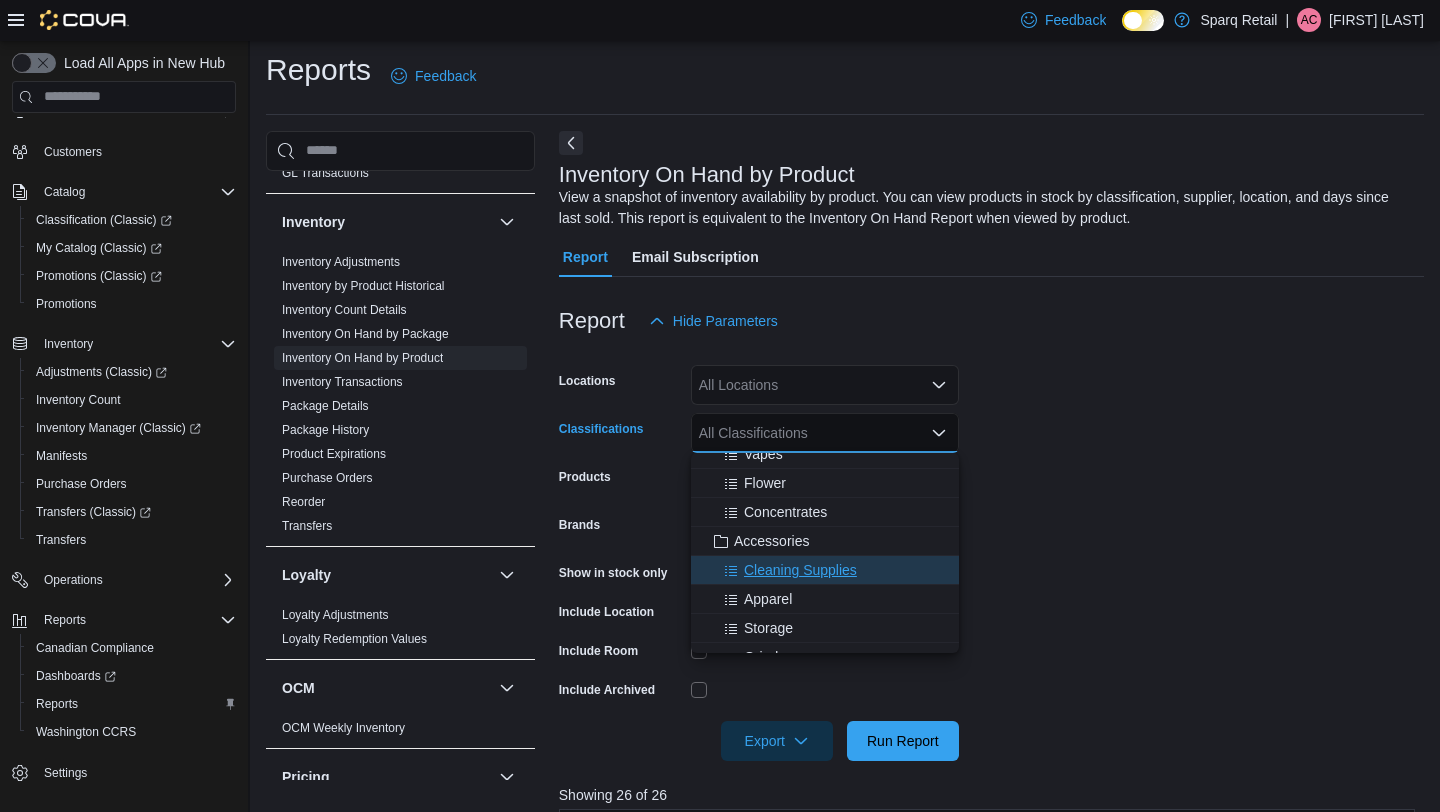 click on "Cleaning Supplies" at bounding box center (800, 570) 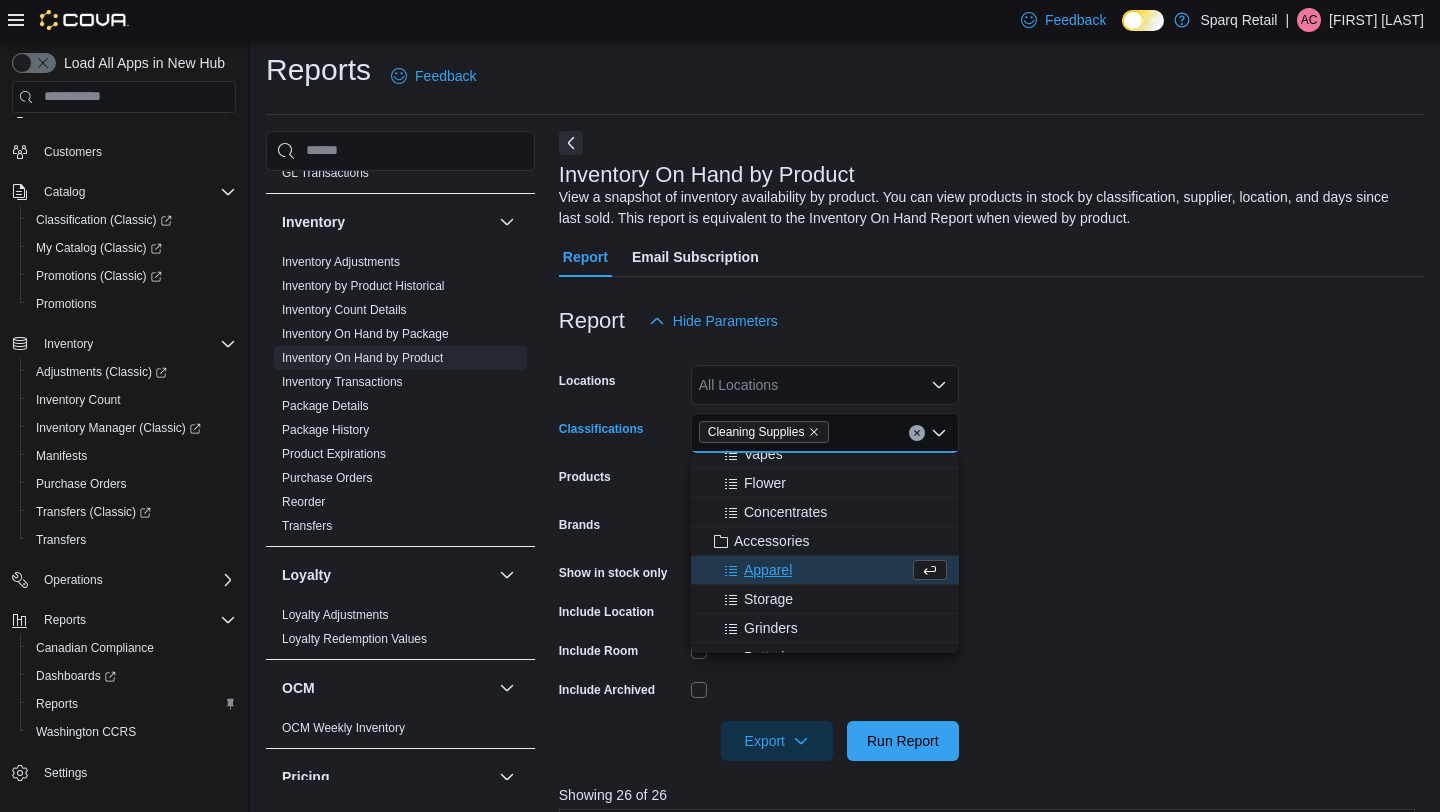 click on "Locations All Locations Classifications Cleaning Supplies Combo box. Selected. Cleaning Supplies. Press Backspace to delete Cleaning Supplies. Combo box input. All Classifications. Type some text or, to display a list of choices, press Down Arrow. To exit the list of choices, press Escape. Products All Products Brands All Brands Show in stock only Include Location Include Room Include Archived Export  Run Report" at bounding box center (991, 551) 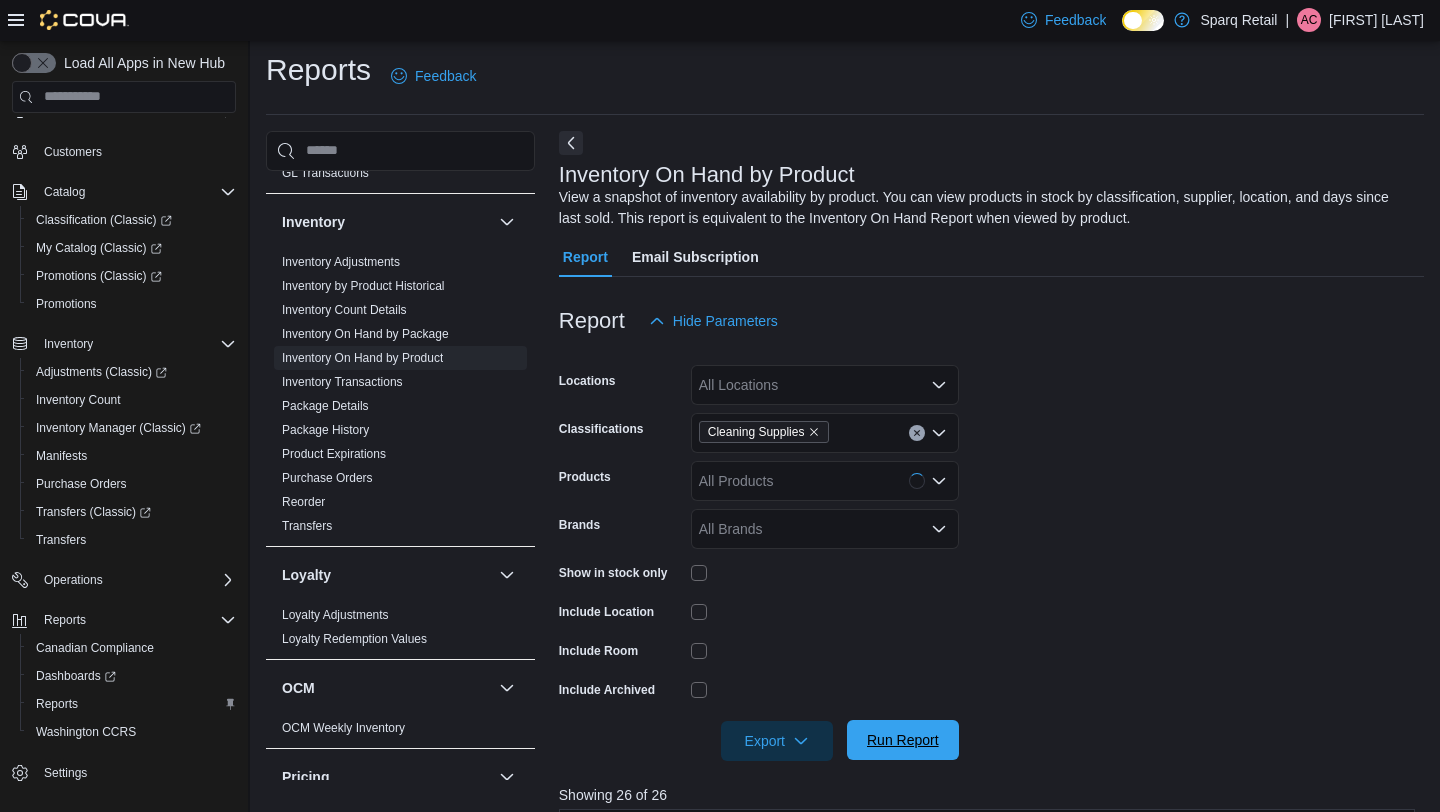 click on "Run Report" at bounding box center [903, 740] 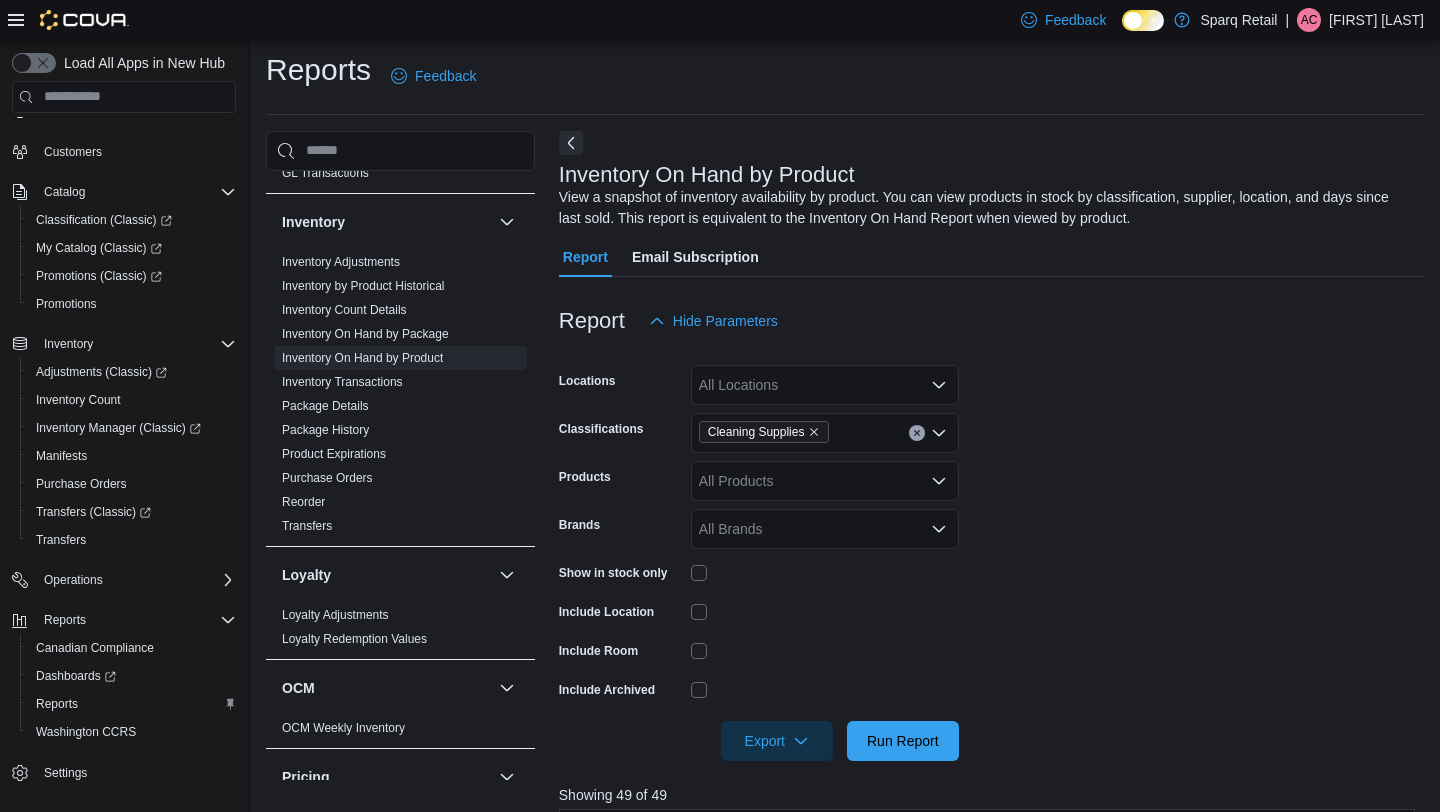 scroll, scrollTop: 669, scrollLeft: 0, axis: vertical 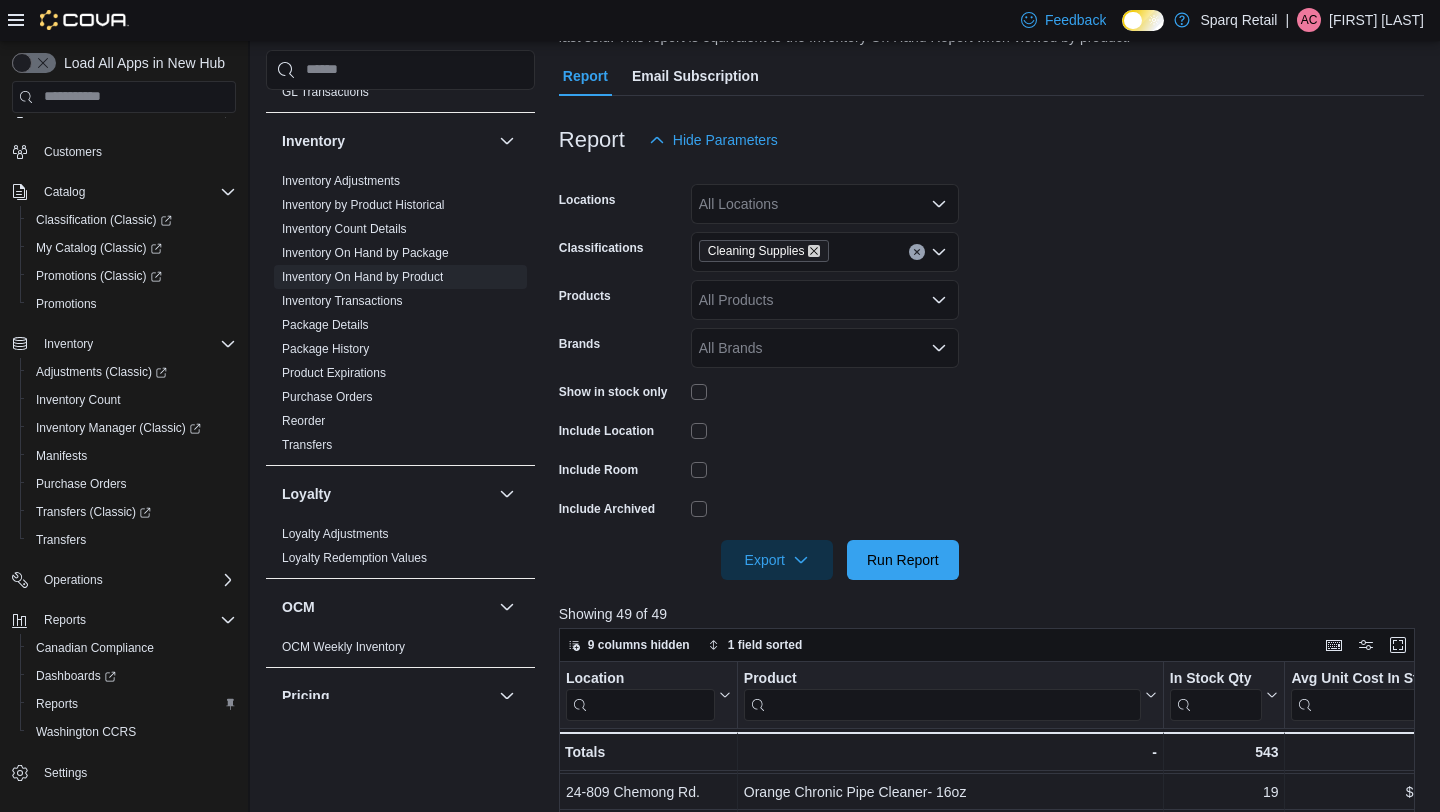 click 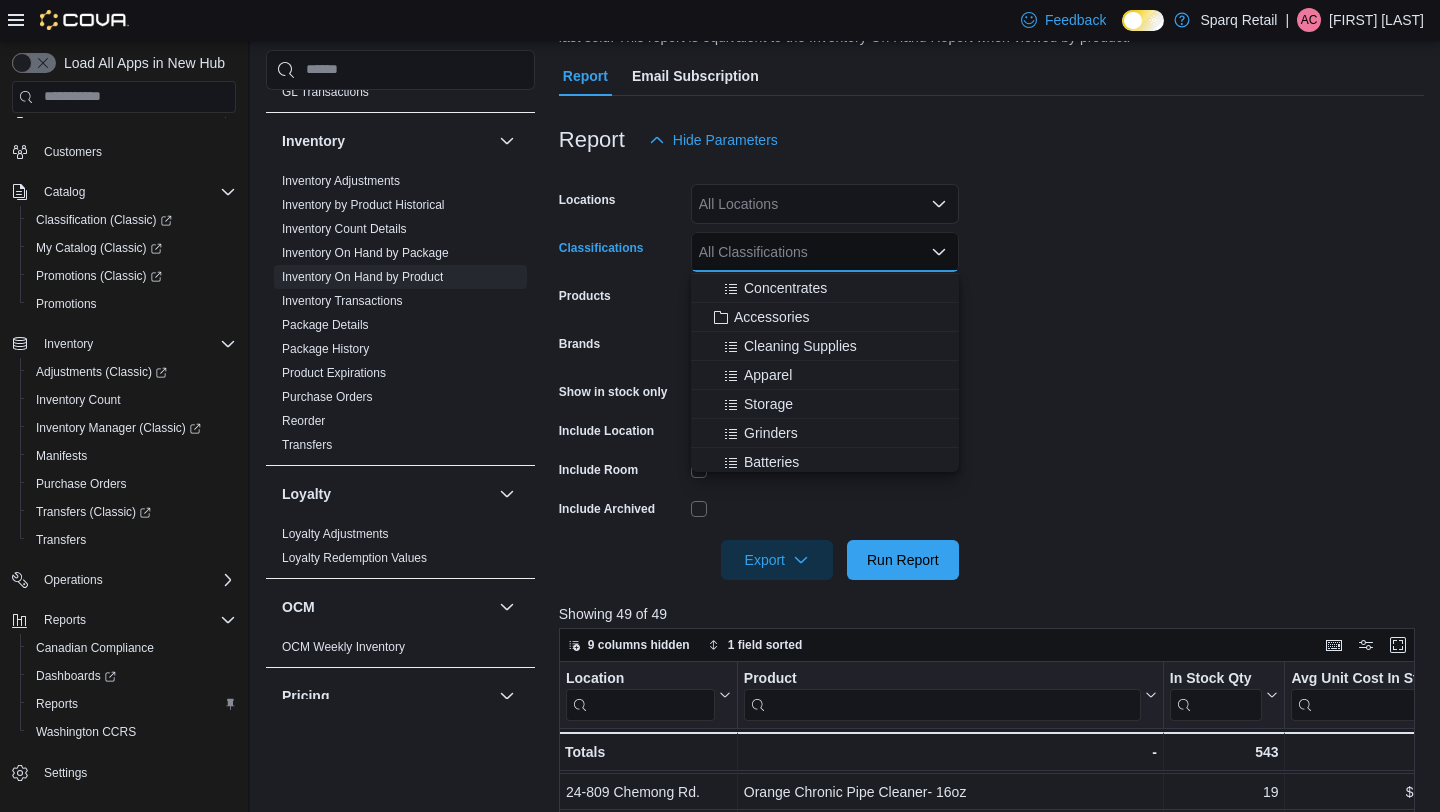 scroll, scrollTop: 366, scrollLeft: 0, axis: vertical 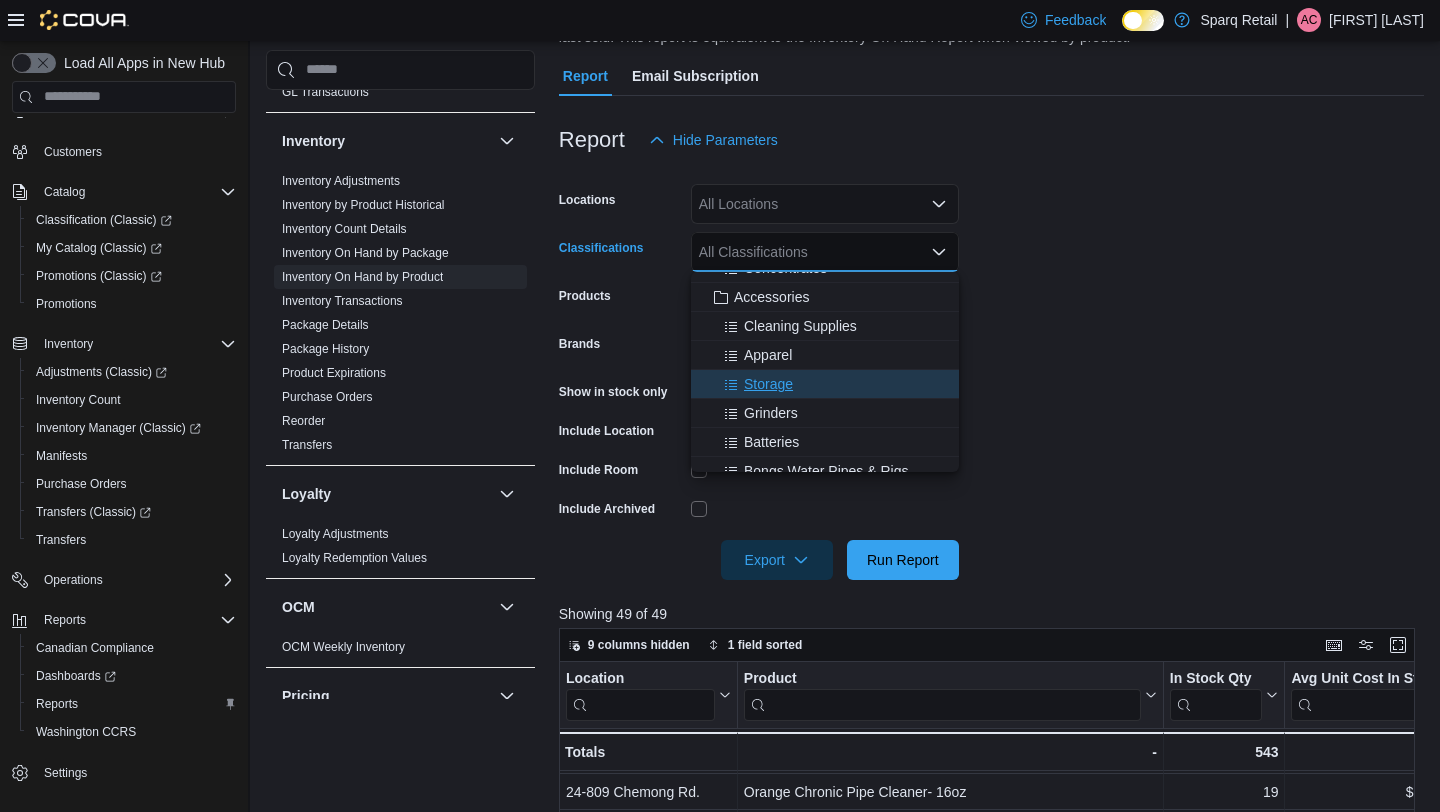click on "Storage" at bounding box center [825, 384] 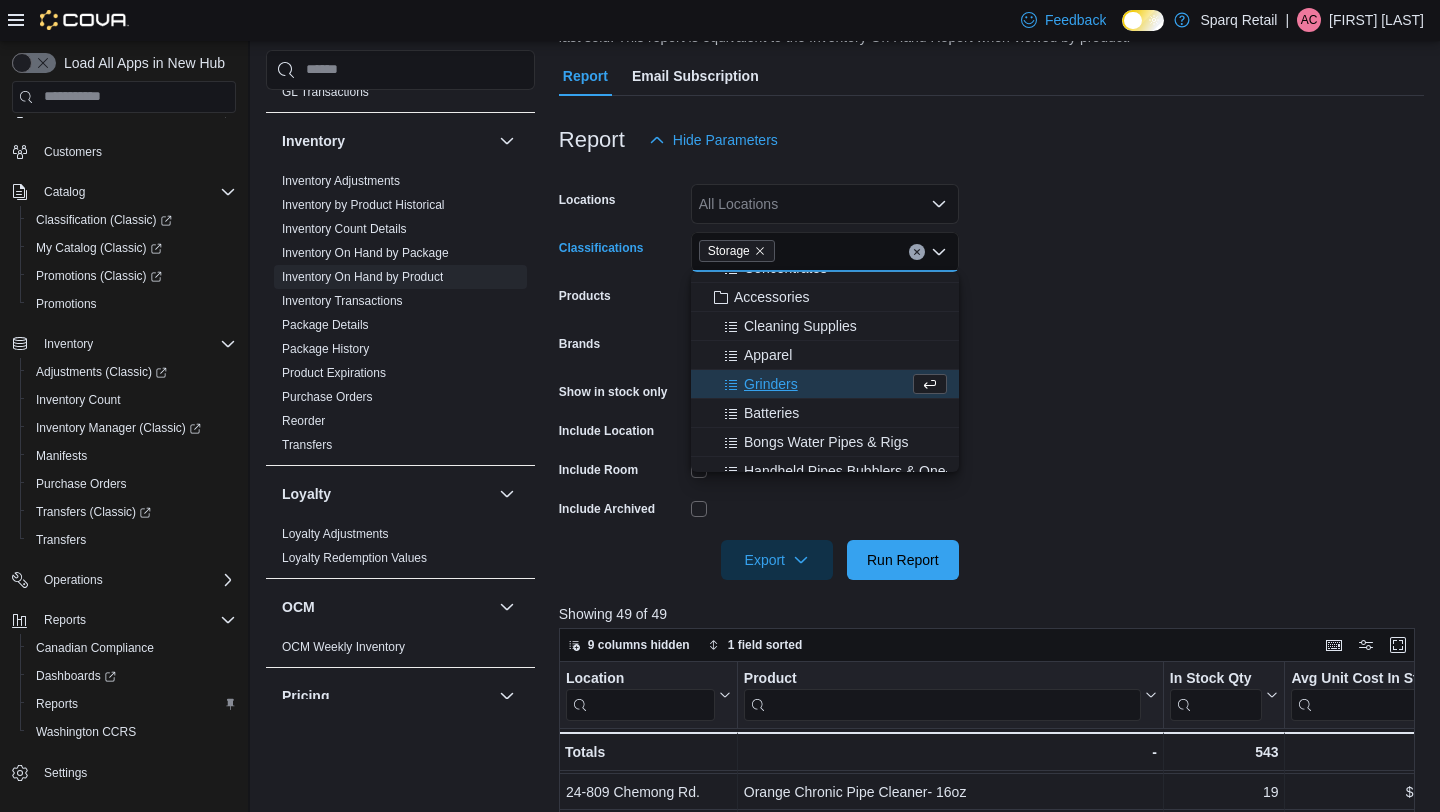 click on "Locations All Locations Classifications Storage Combo box. Selected. Storage. Press Backspace to delete Storage. Combo box input. All Classifications. Type some text or, to display a list of choices, press Down Arrow. To exit the list of choices, press Escape. Products All Products Brands All Brands Show in stock only Include Location Include Room Include Archived Export  Run Report" at bounding box center (991, 370) 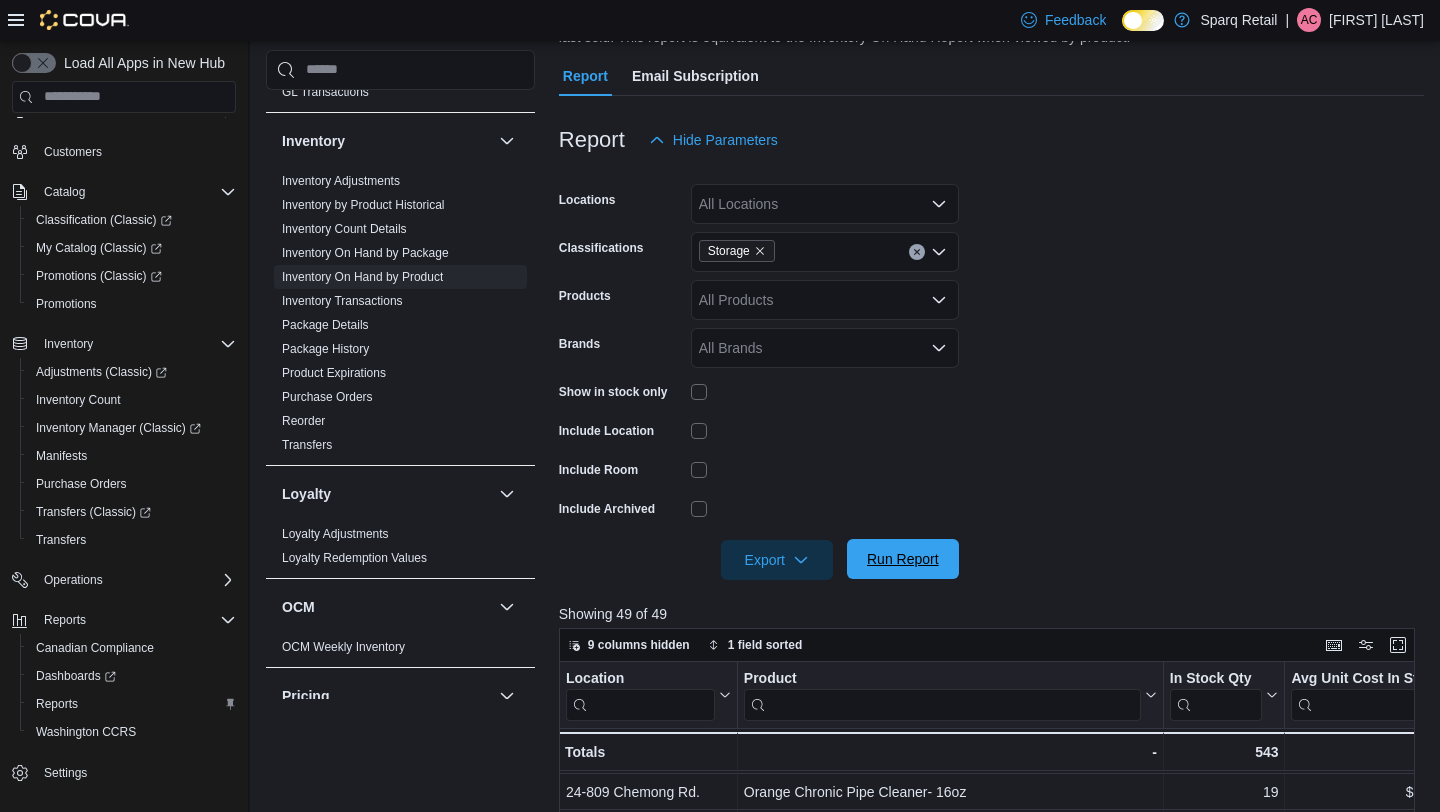 click on "Run Report" at bounding box center [903, 559] 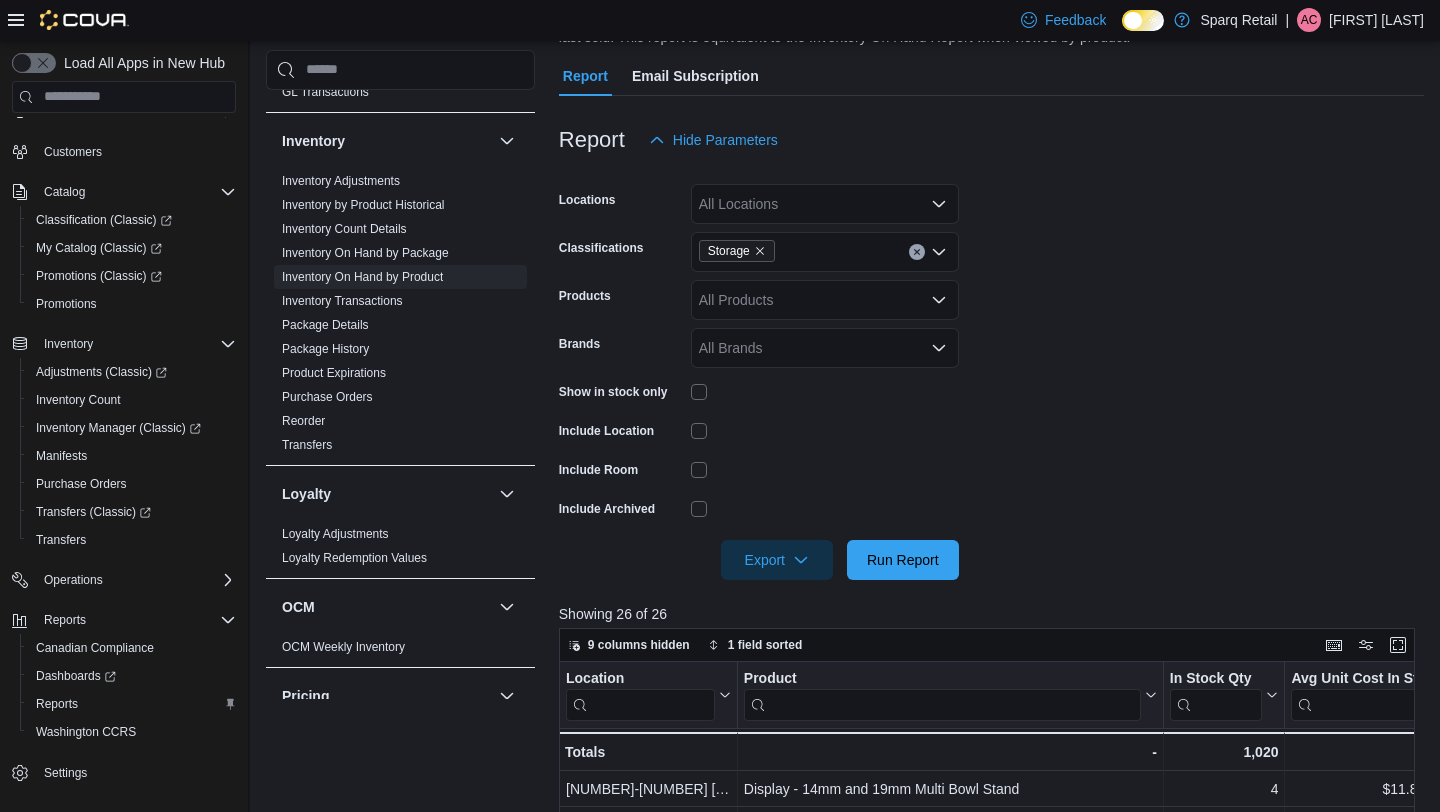 scroll, scrollTop: 669, scrollLeft: 0, axis: vertical 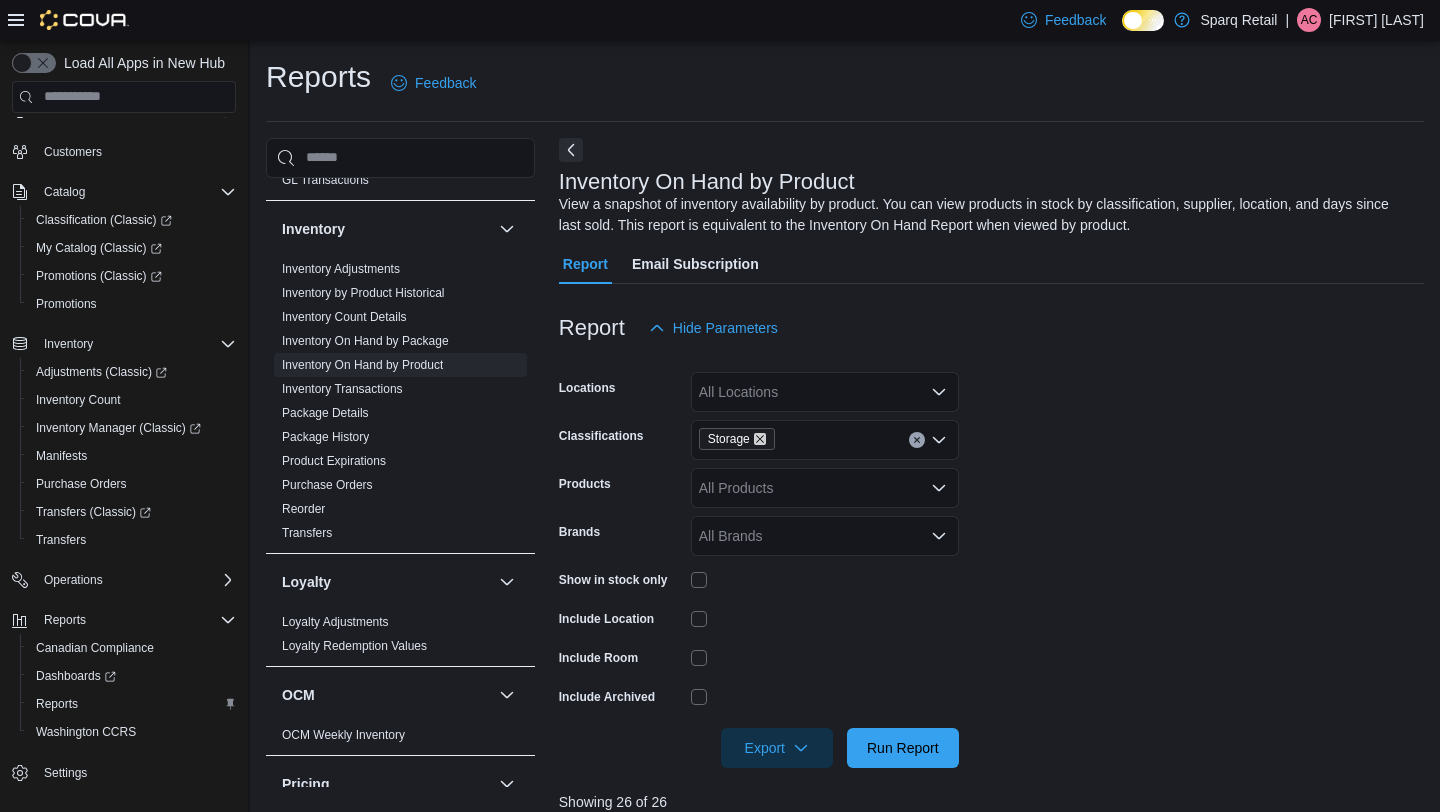 click 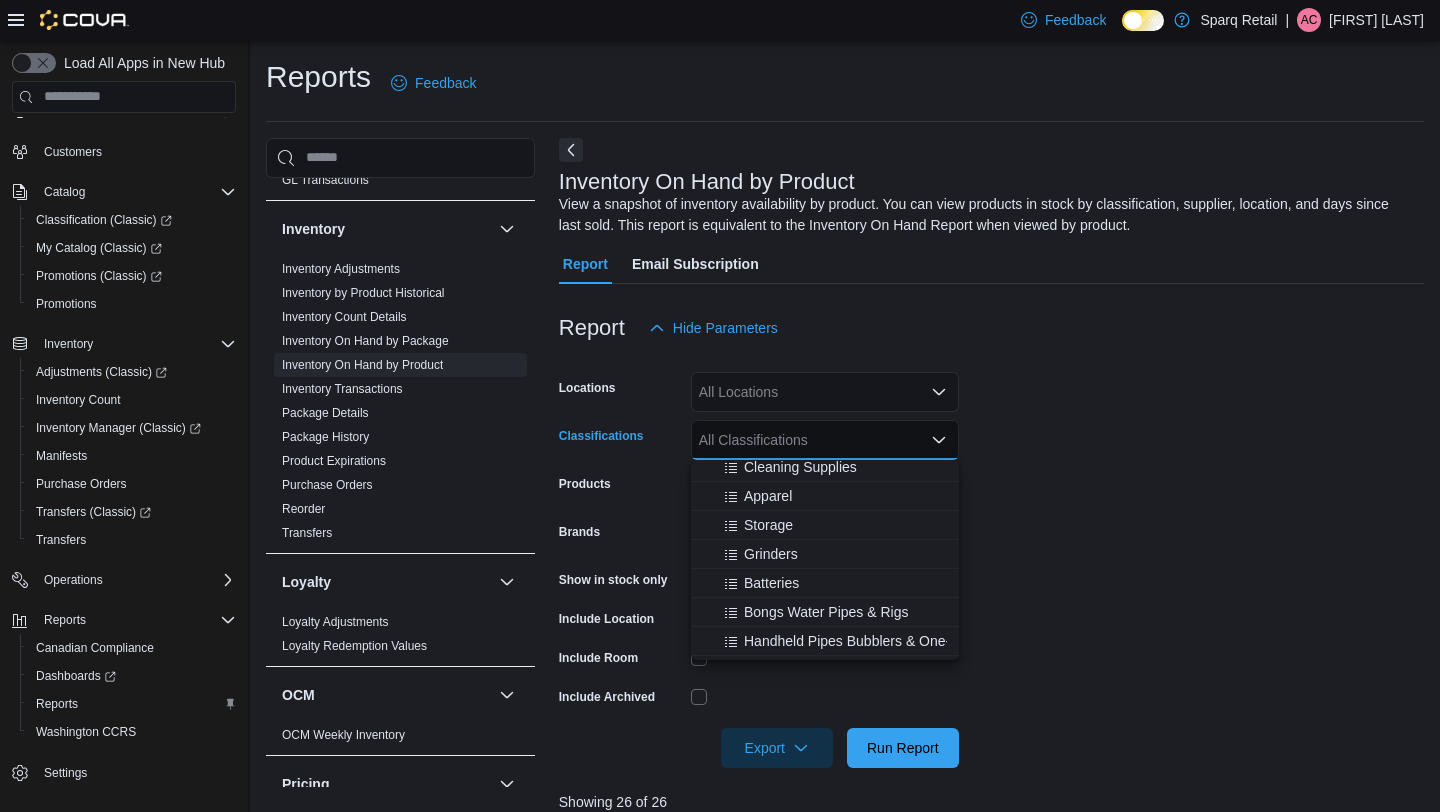 scroll, scrollTop: 413, scrollLeft: 0, axis: vertical 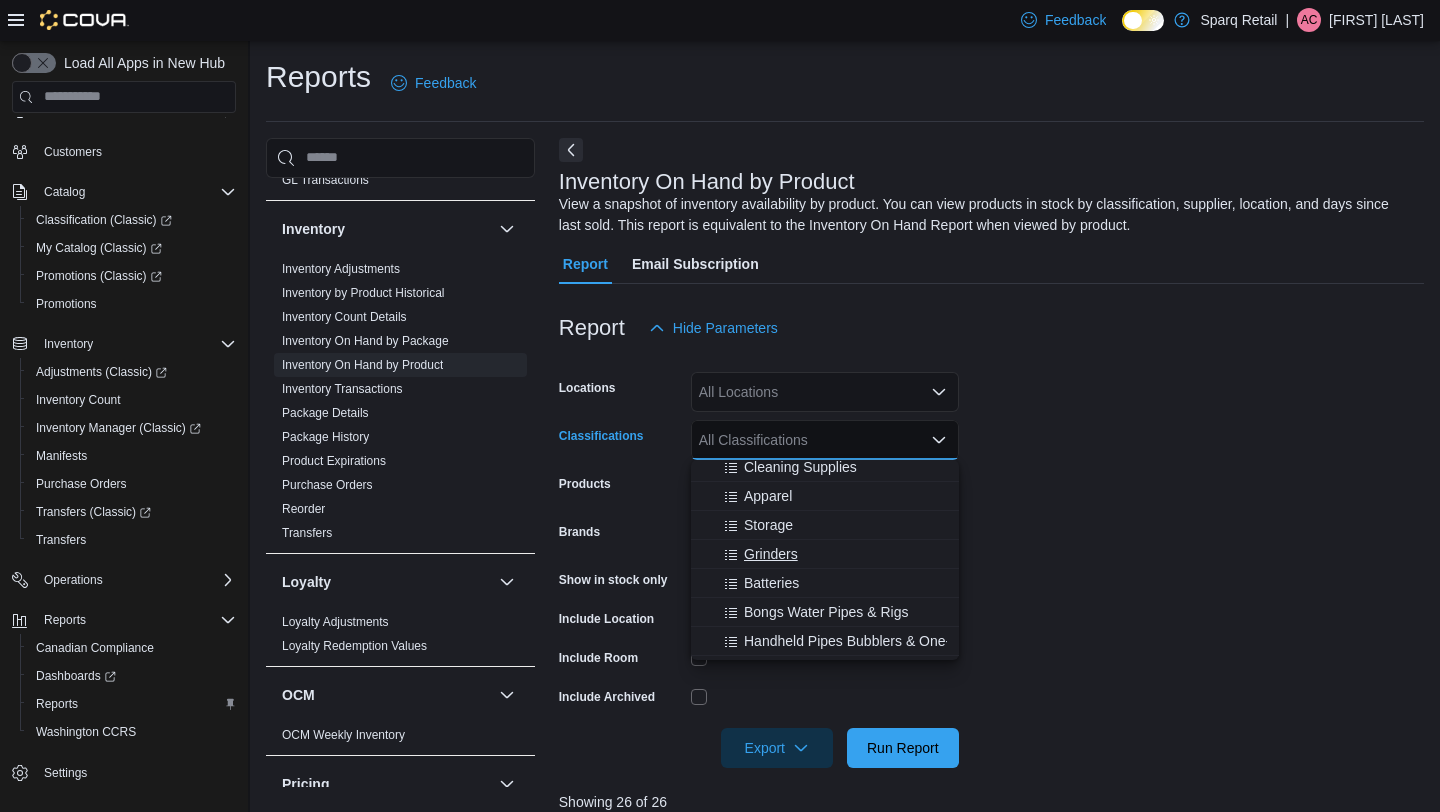 click on "Grinders" at bounding box center (771, 554) 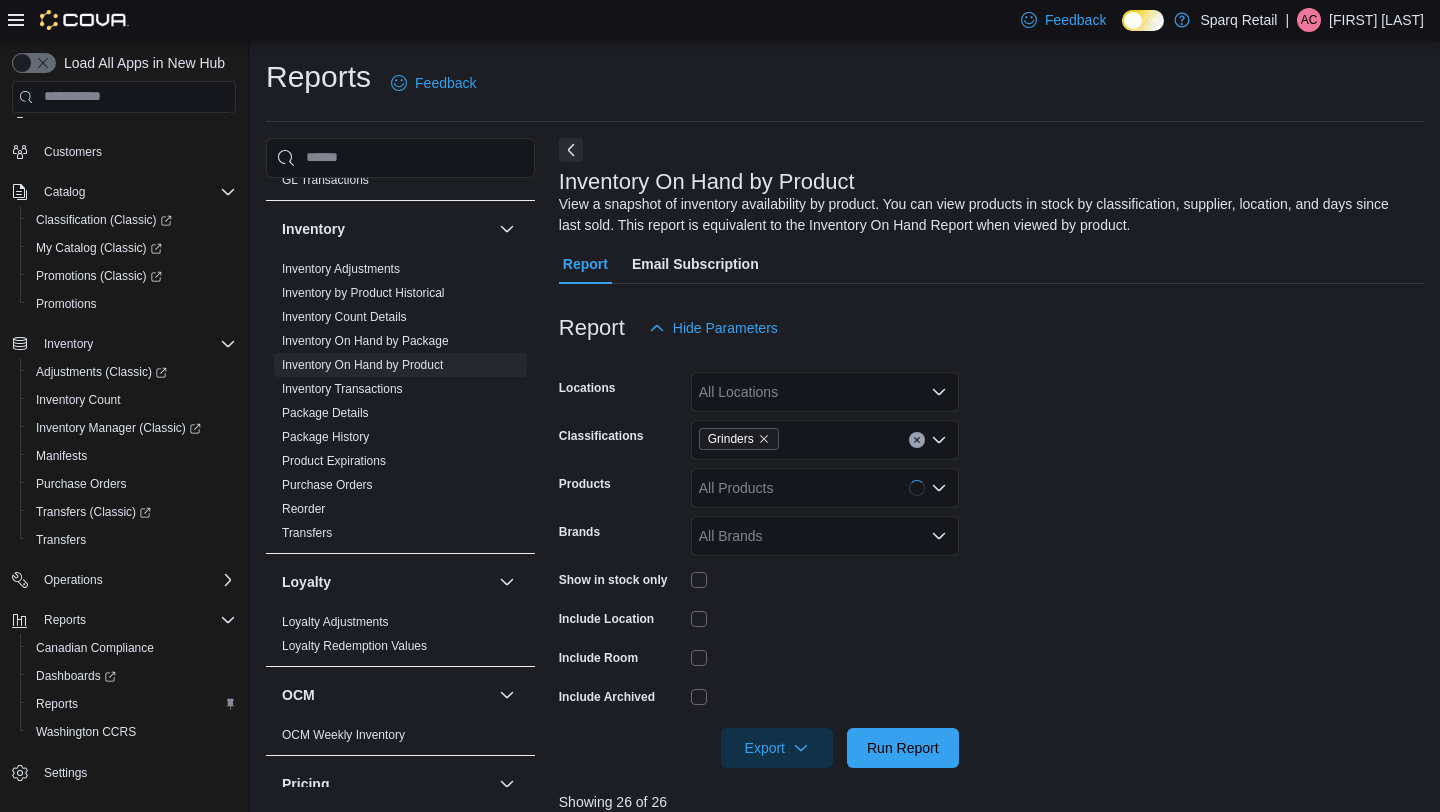 click on "Locations All Locations Classifications Grinders Products All Products Brands All Brands Show in stock only Include Location Include Room Include Archived Export  Run Report" at bounding box center (991, 558) 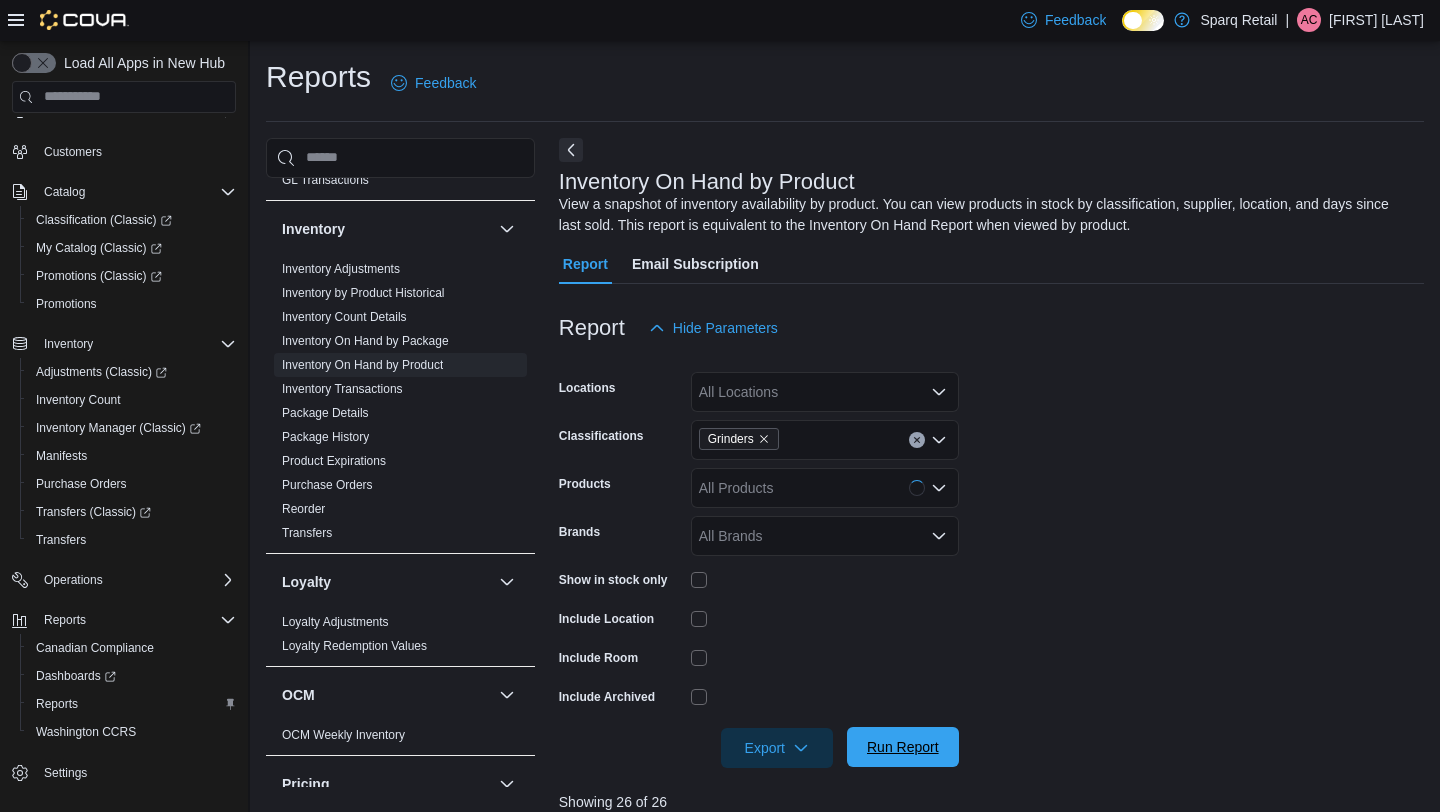 click on "Run Report" at bounding box center (903, 747) 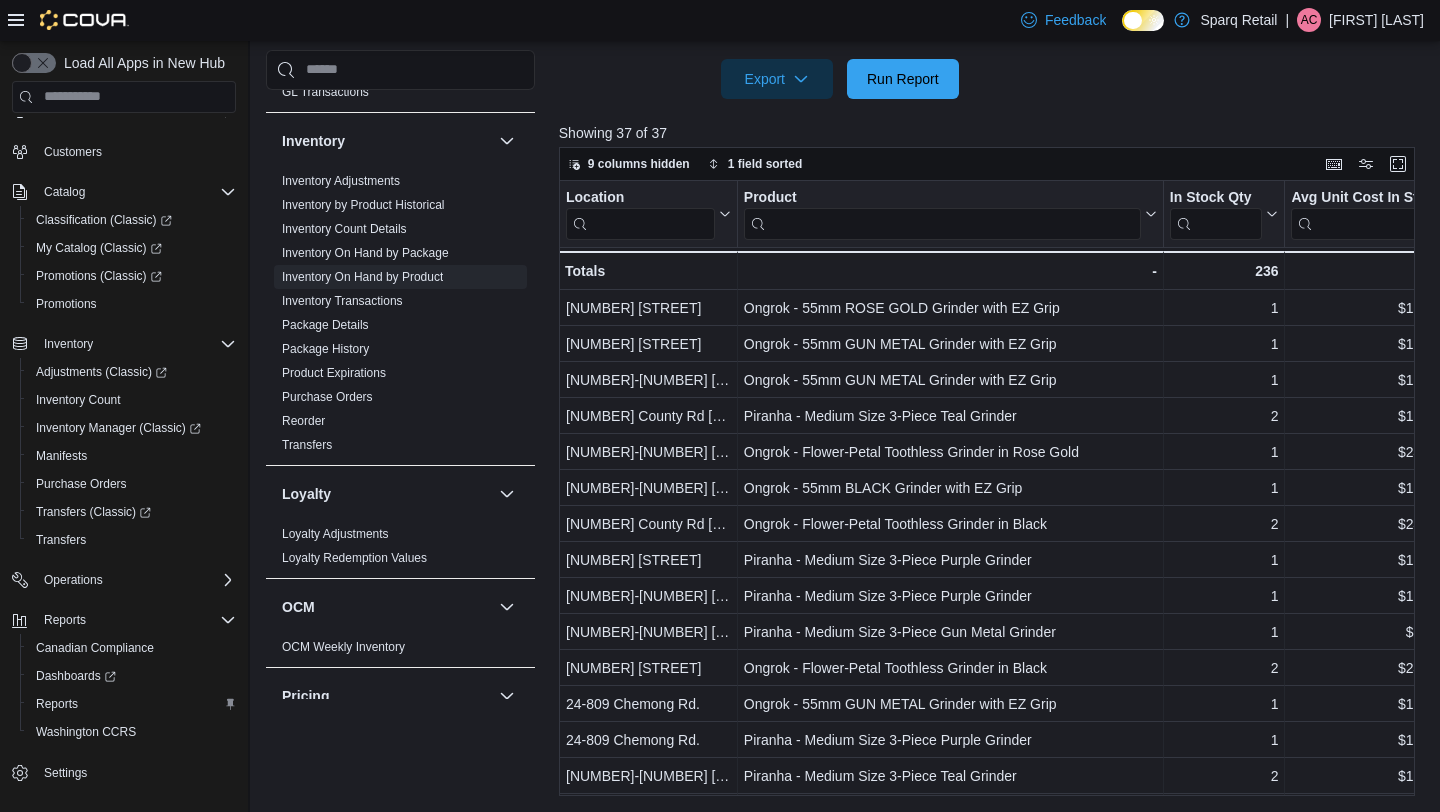 scroll, scrollTop: 669, scrollLeft: 0, axis: vertical 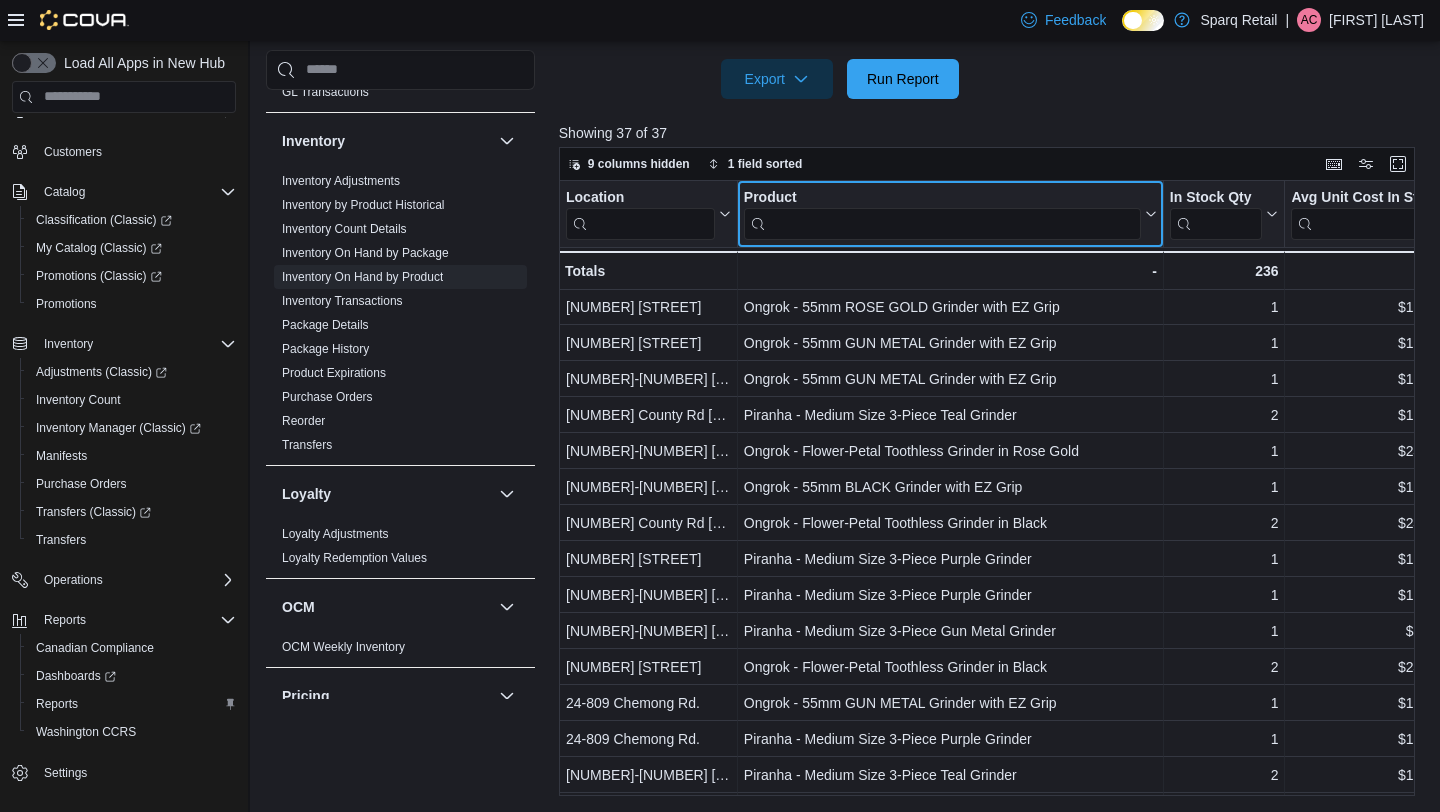 click at bounding box center [942, 223] 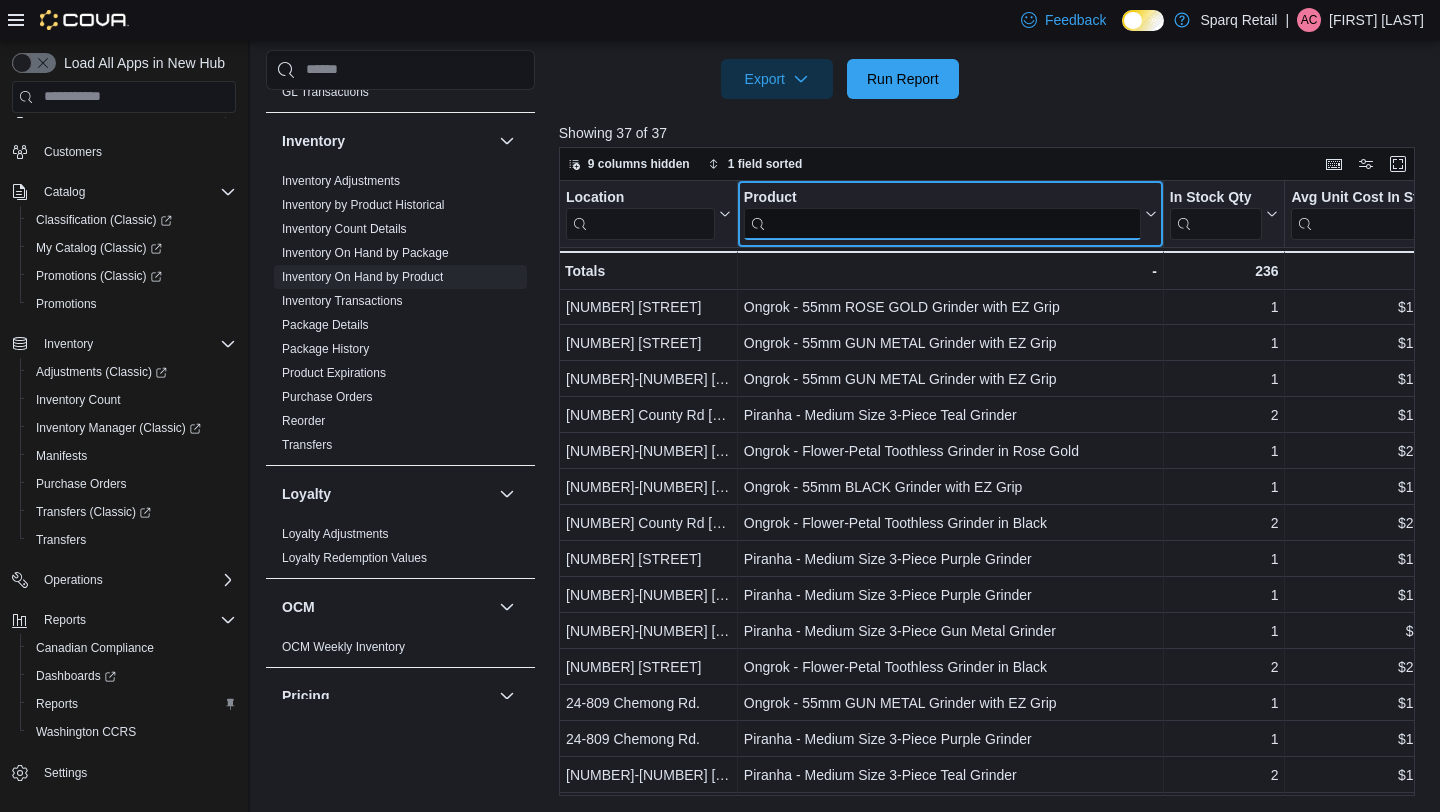 type on "*" 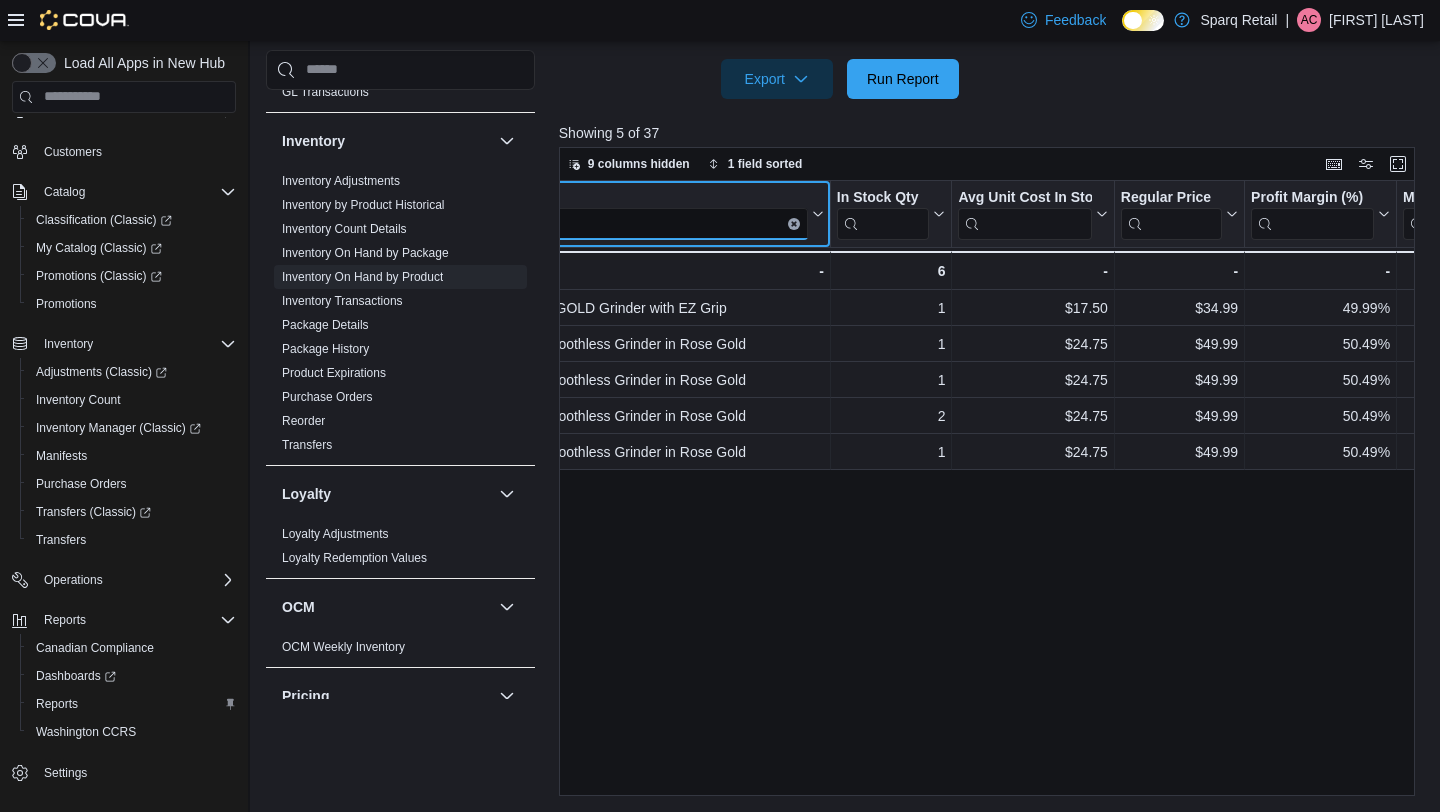 scroll, scrollTop: 0, scrollLeft: 0, axis: both 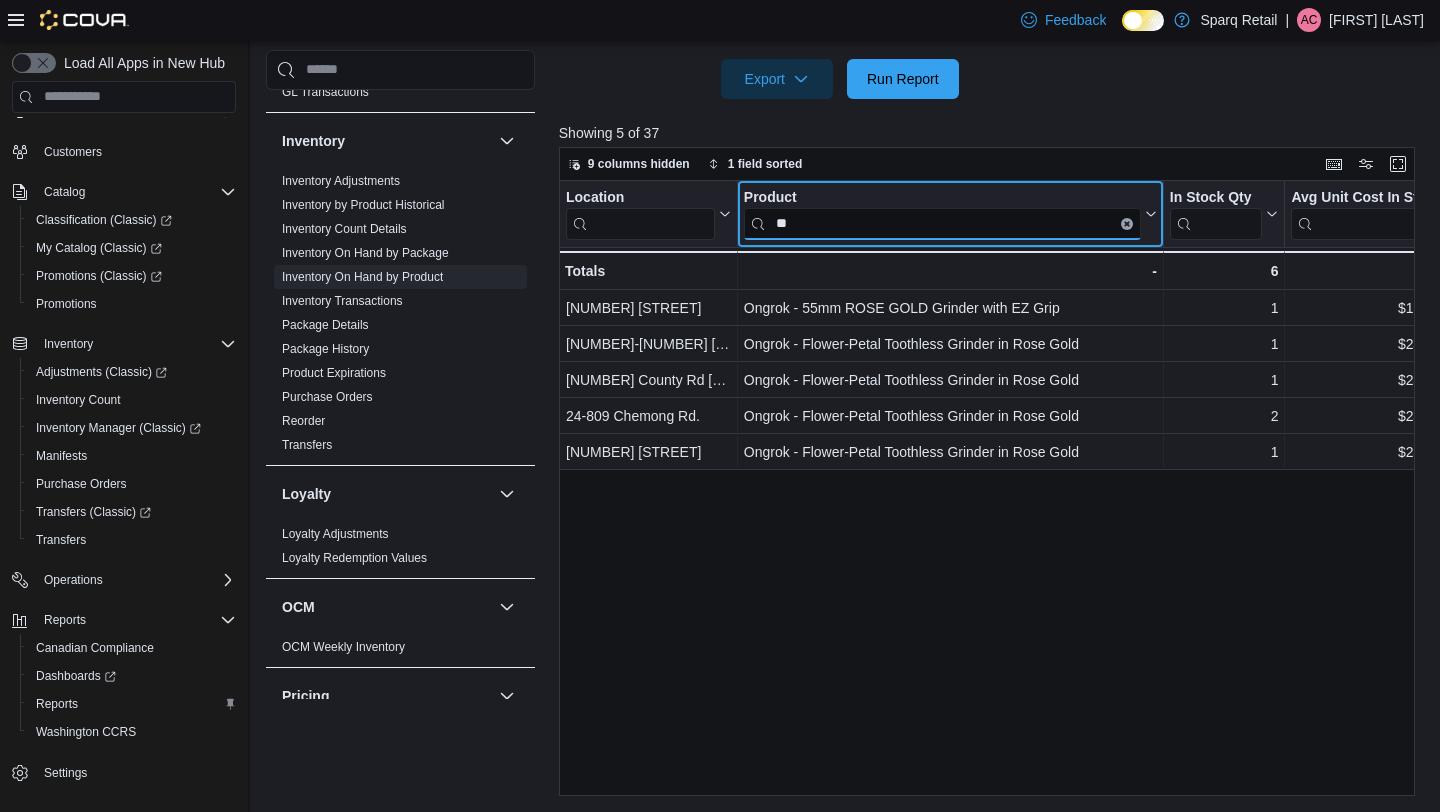 type on "*" 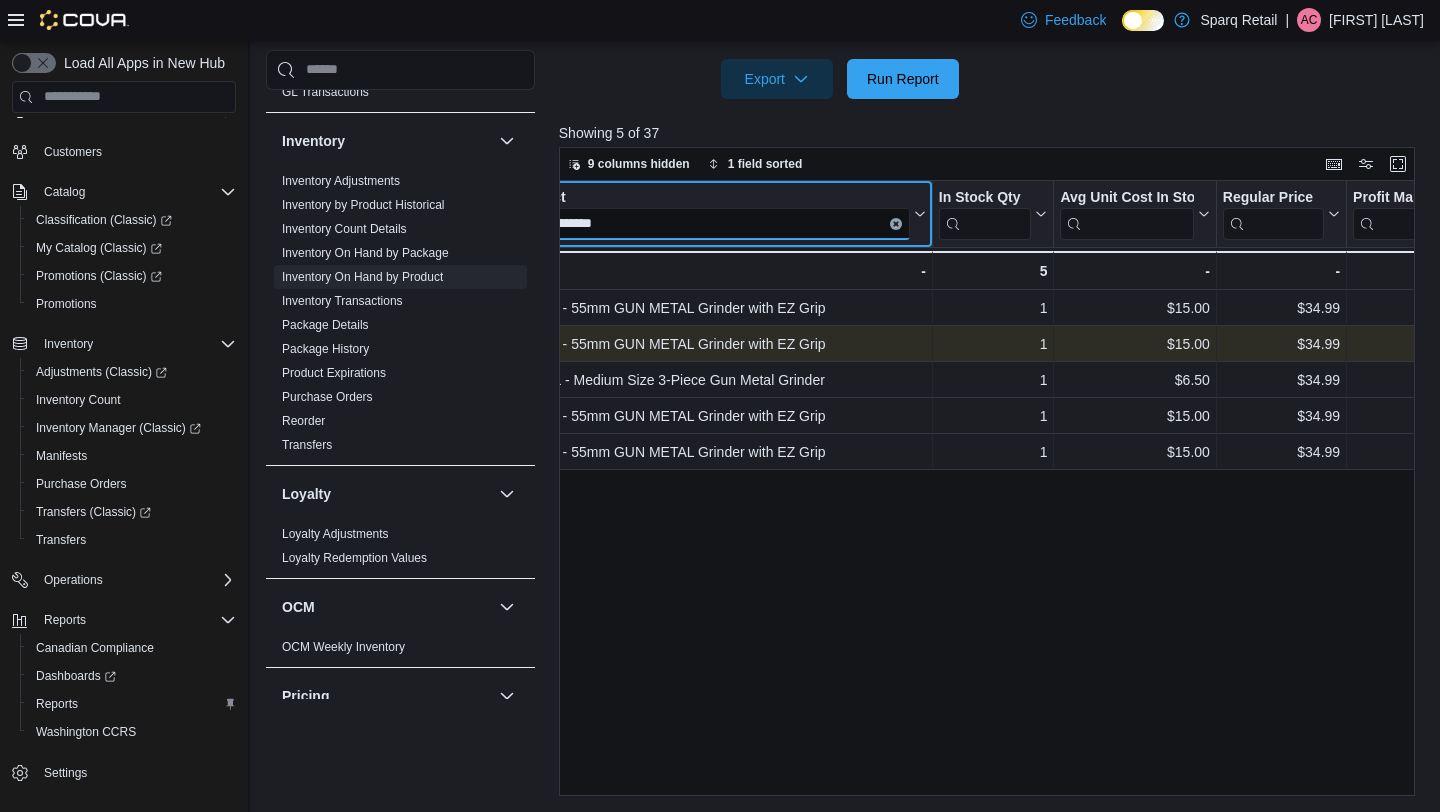 scroll, scrollTop: 0, scrollLeft: 0, axis: both 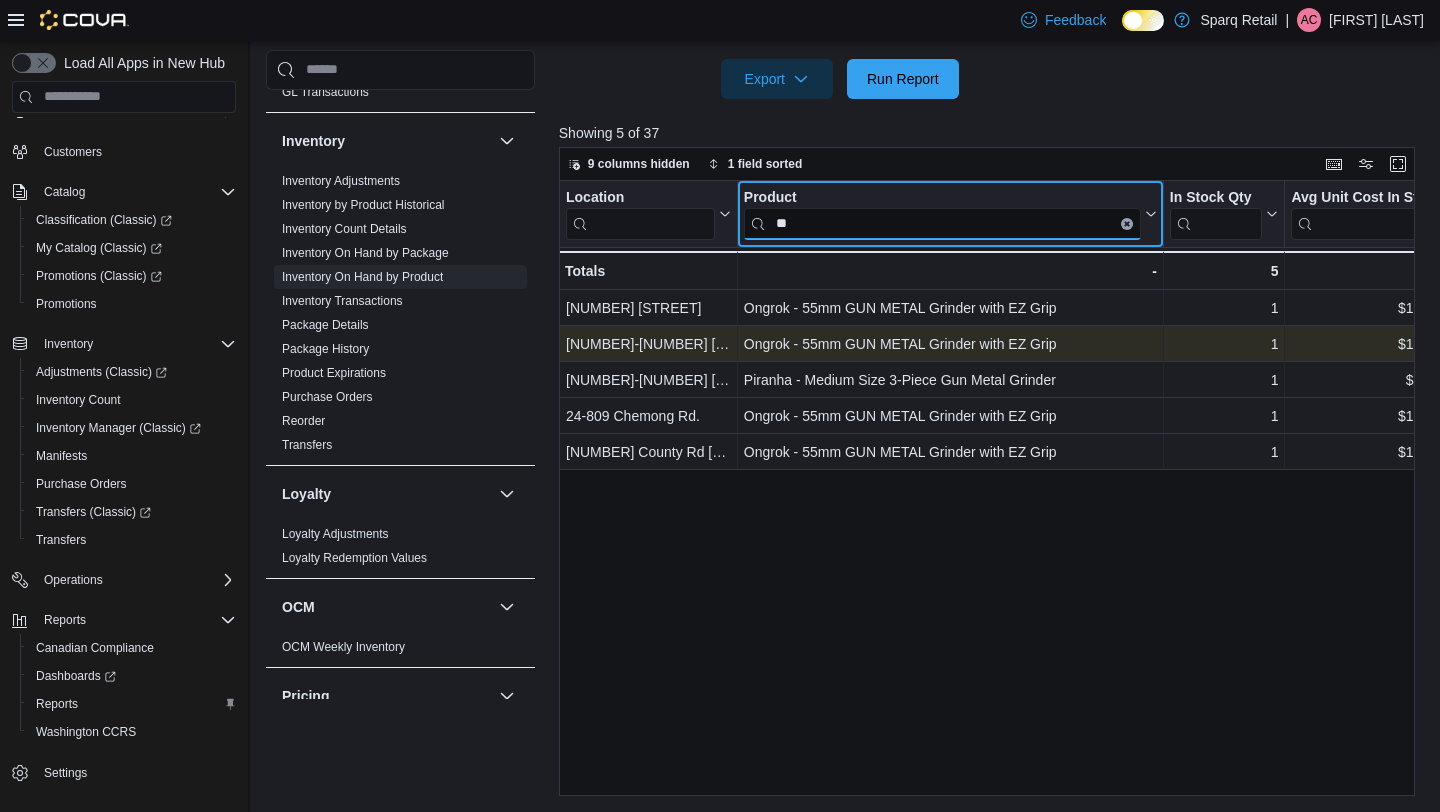 type on "*" 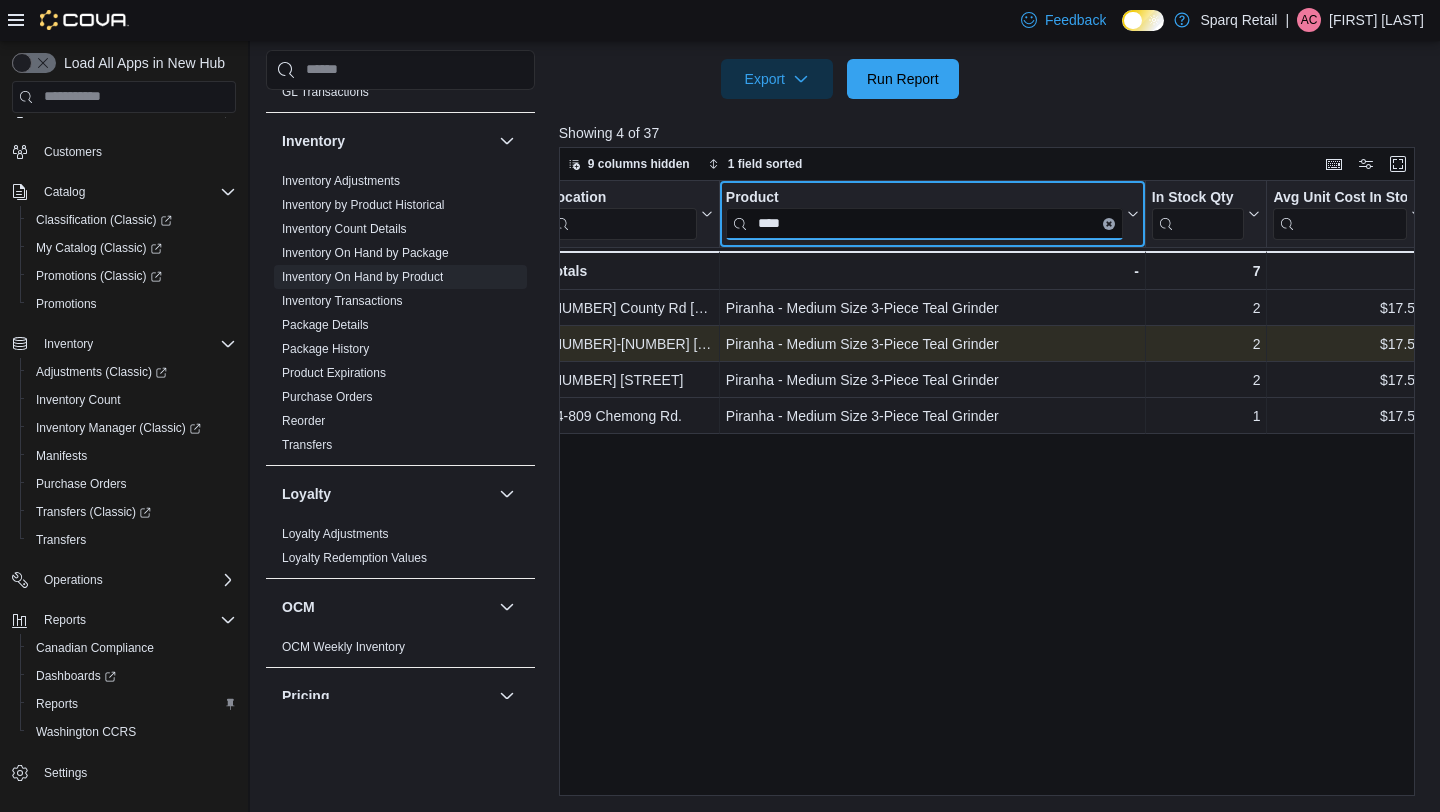 scroll, scrollTop: 0, scrollLeft: 0, axis: both 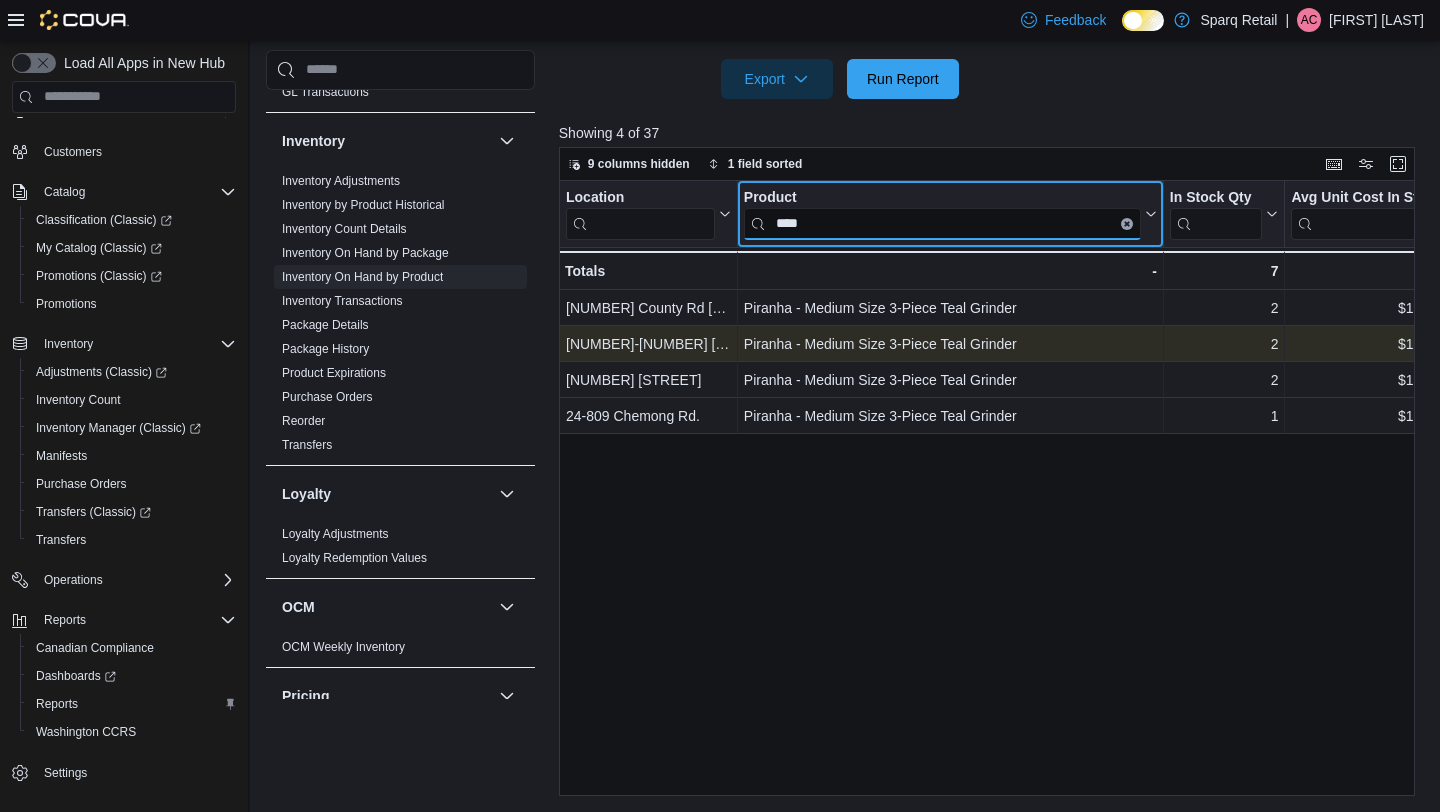 type on "****" 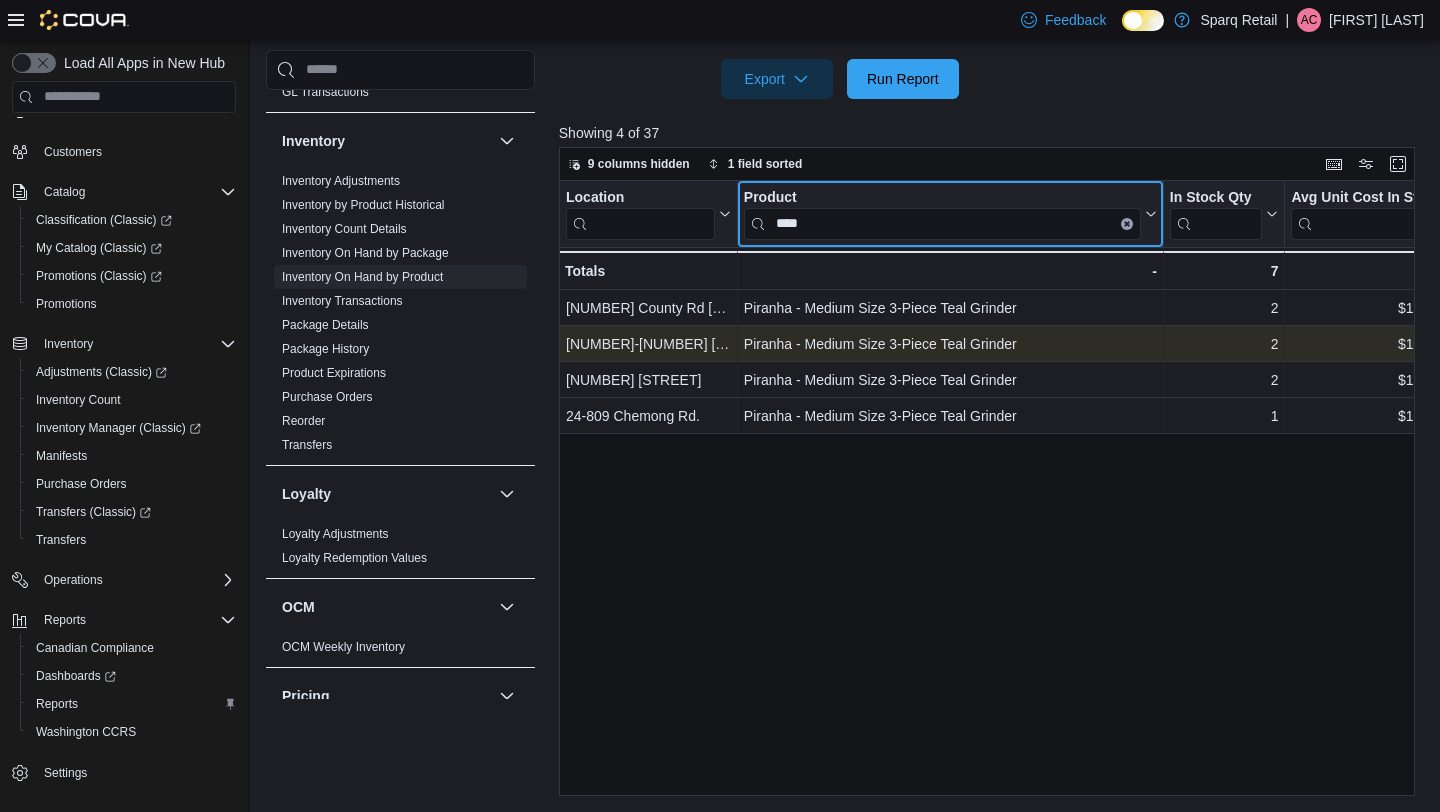 click 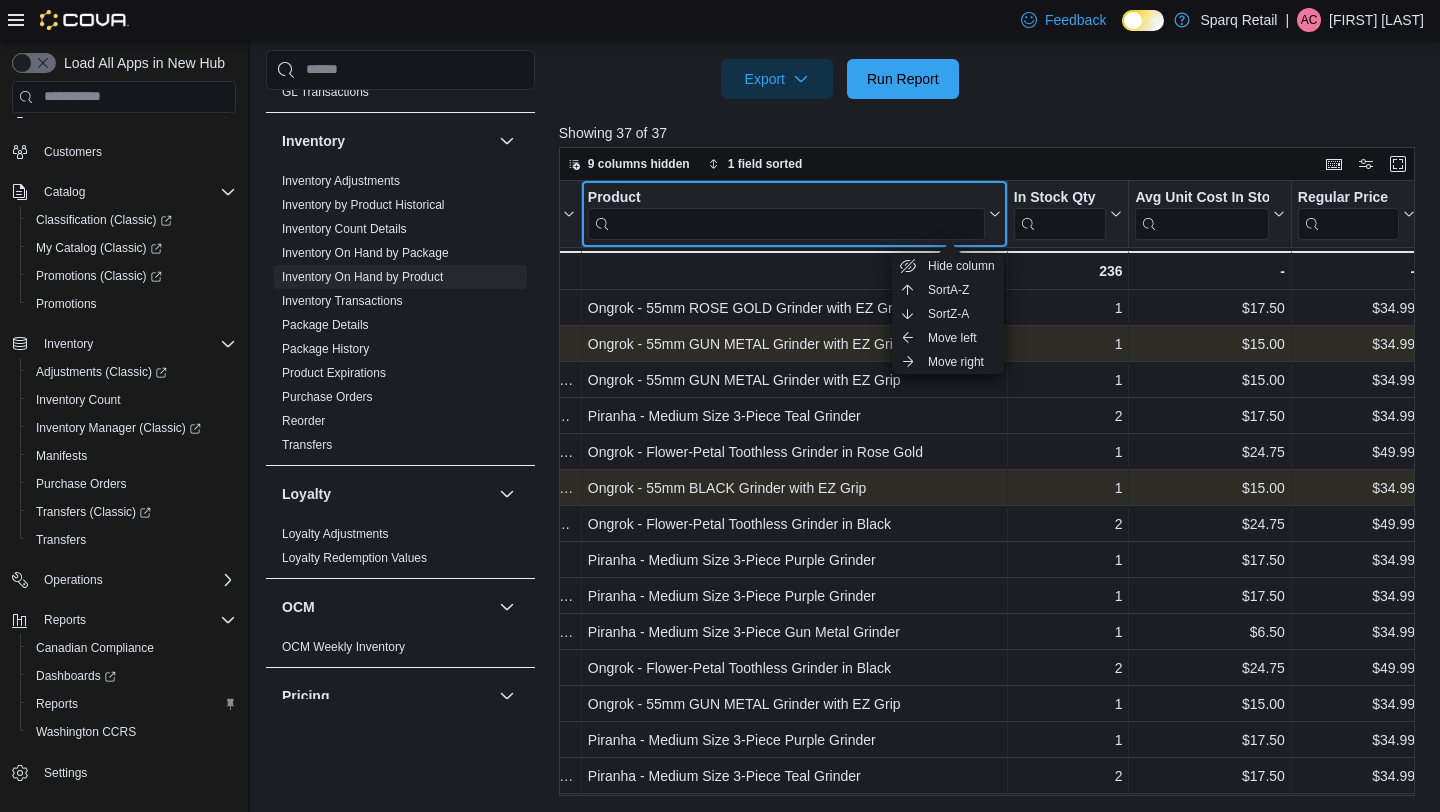 scroll, scrollTop: 0, scrollLeft: 0, axis: both 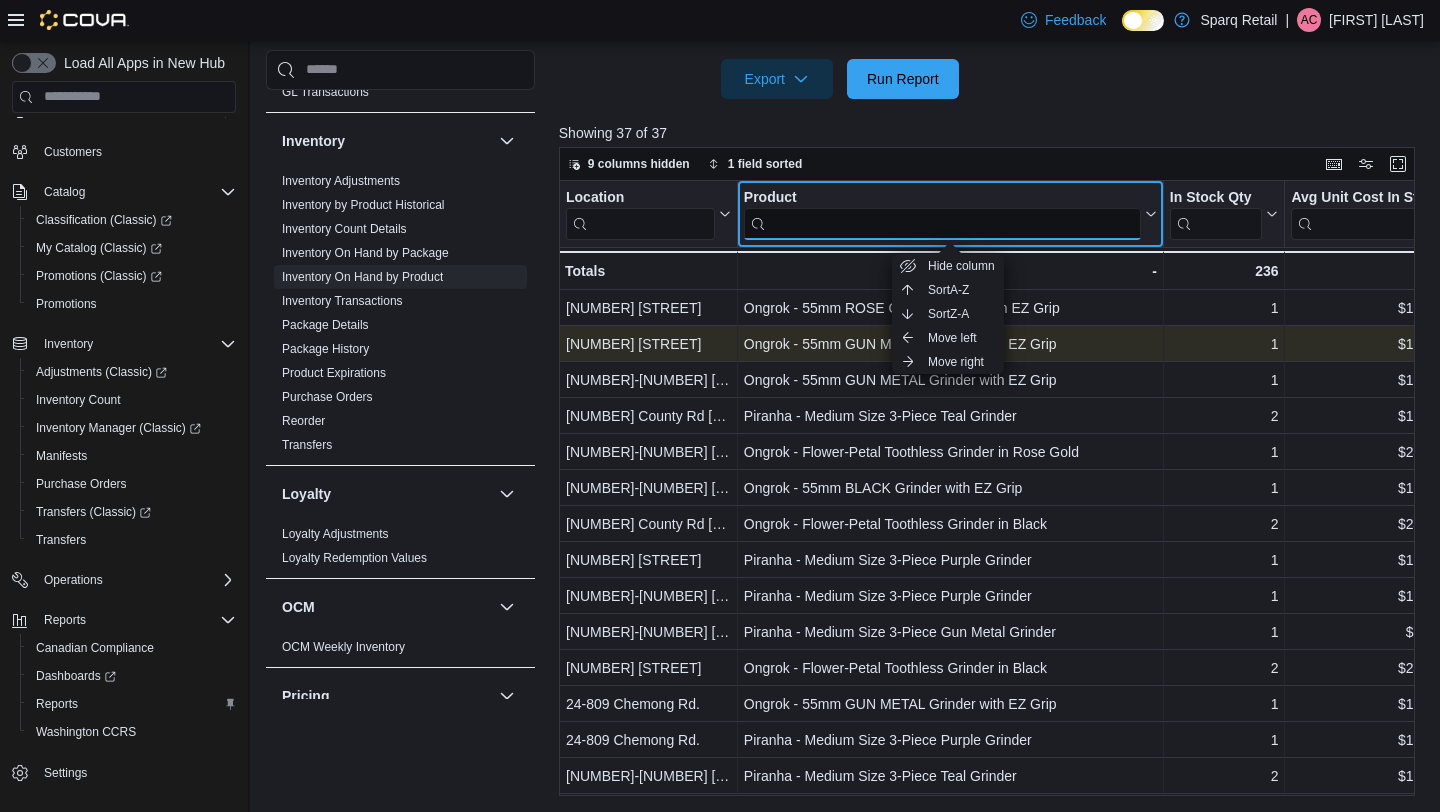 click at bounding box center (942, 223) 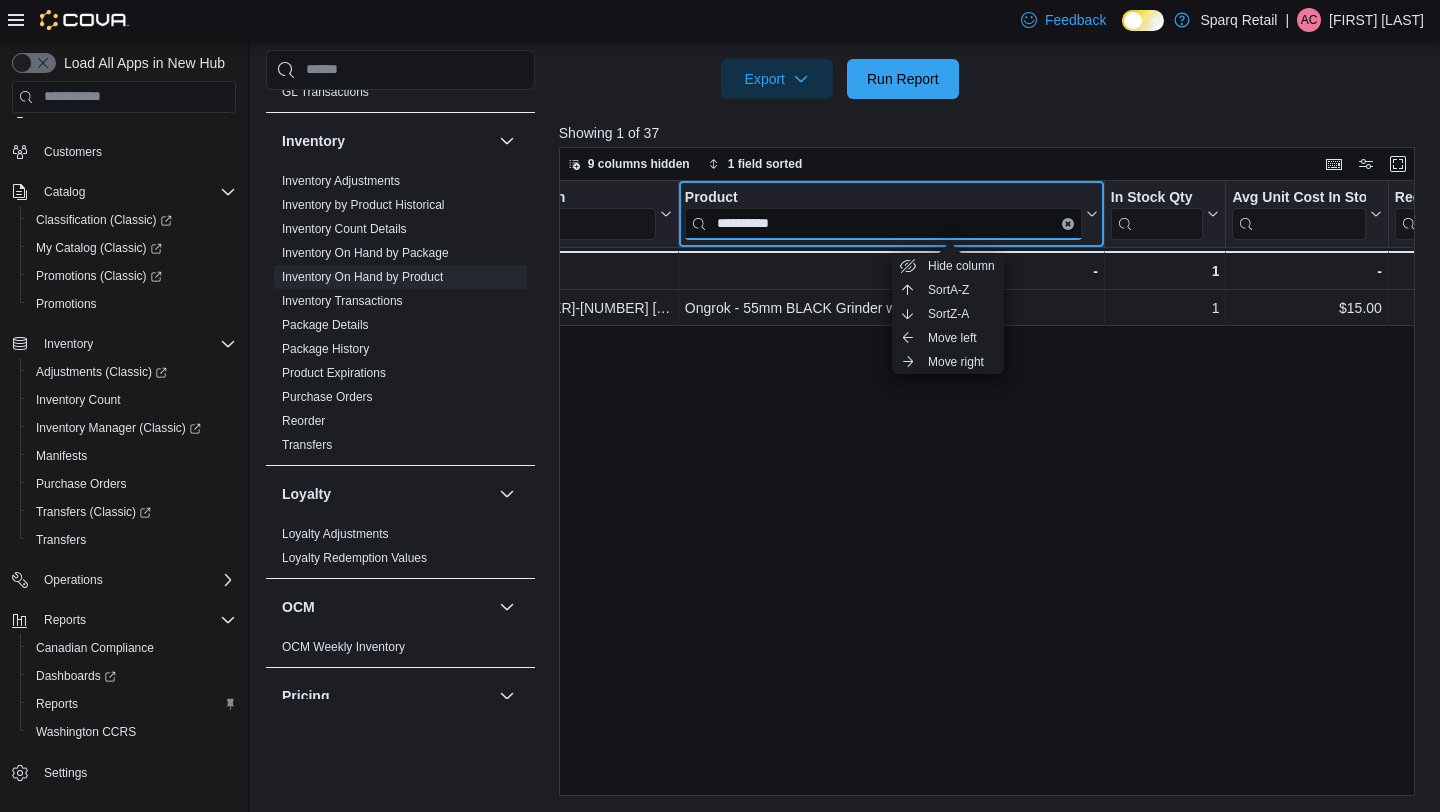 scroll, scrollTop: 0, scrollLeft: 0, axis: both 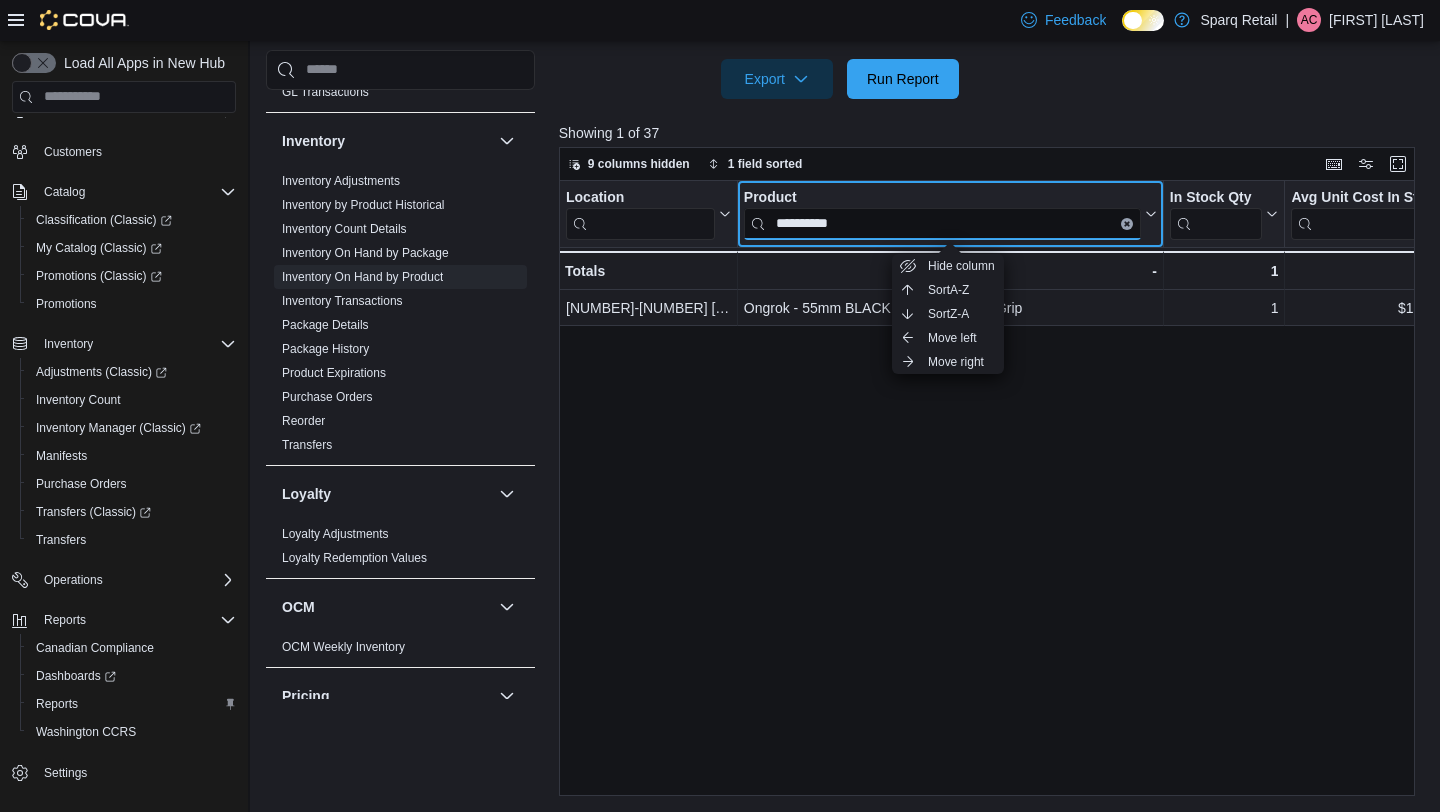 type on "**********" 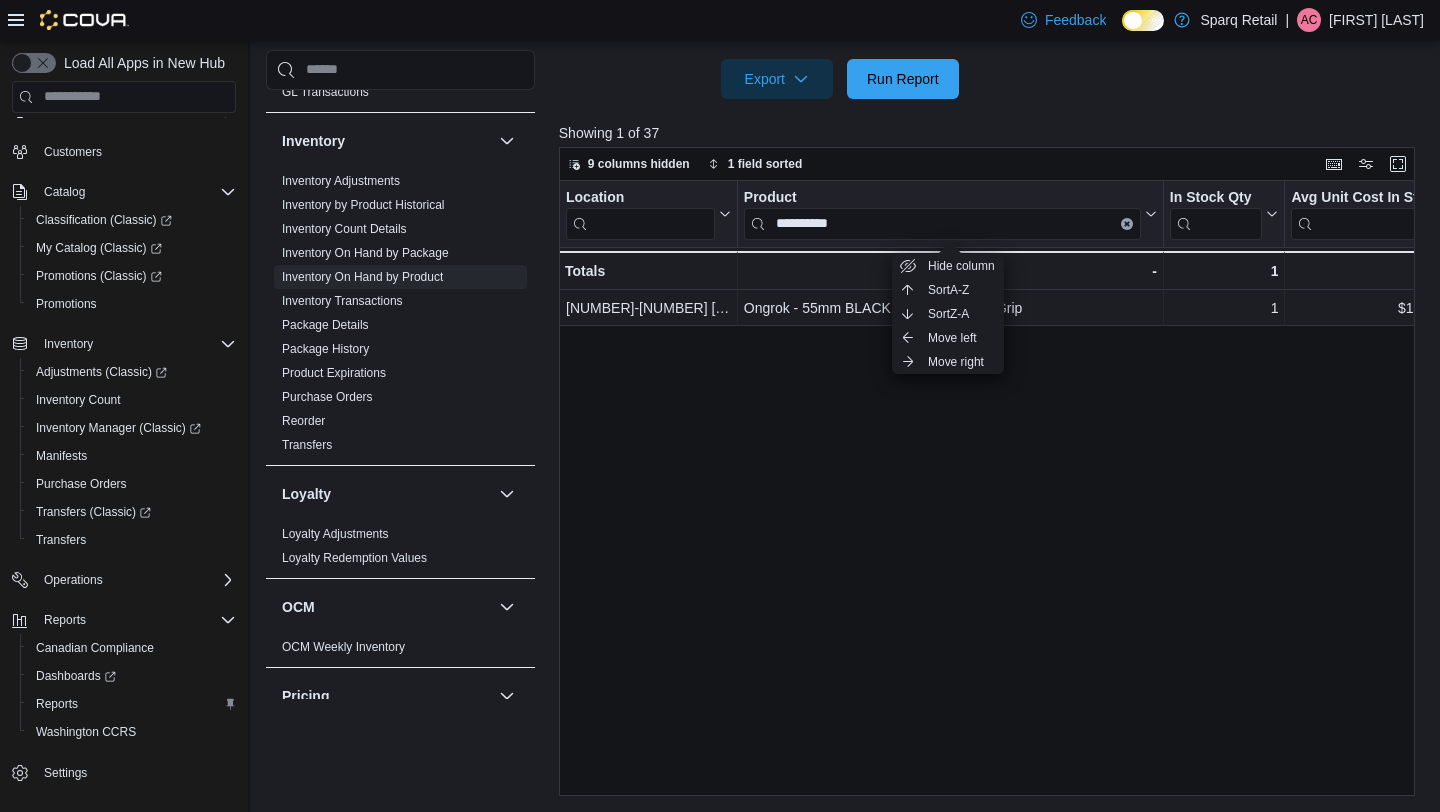 click on "**********" at bounding box center [987, 489] 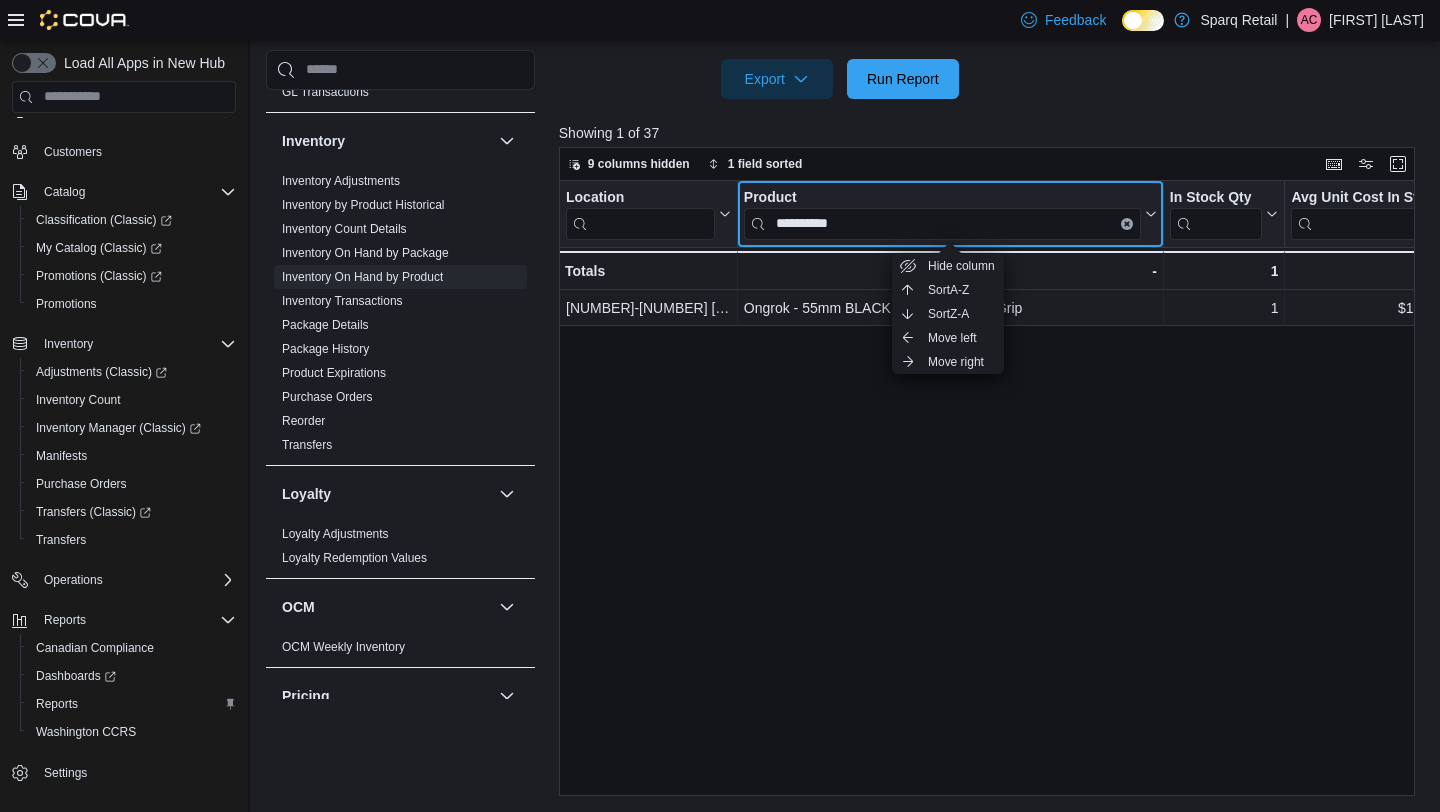 click 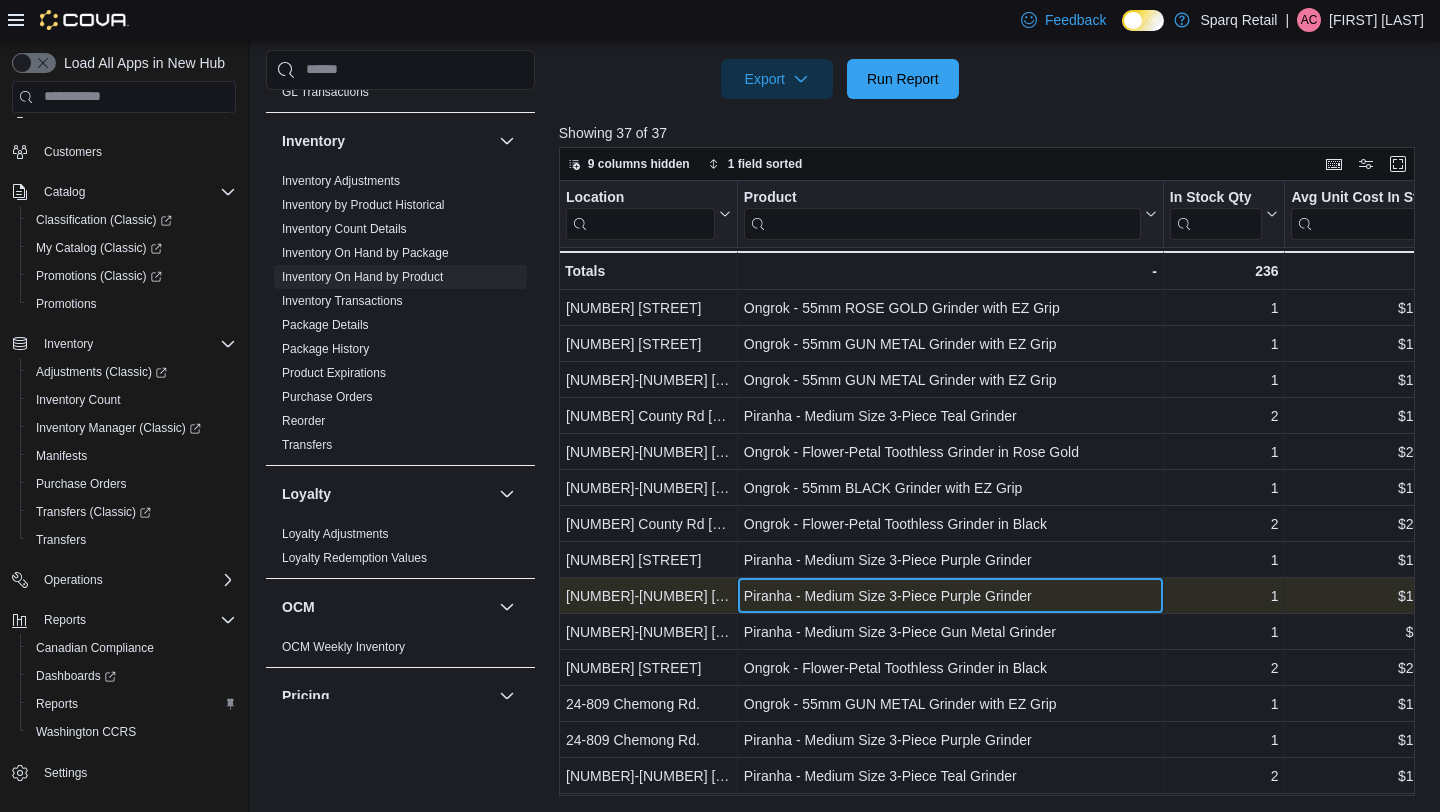 click on "Piranha - Medium Size 3-Piece Purple Grinder -  Product, column 2, row 9" at bounding box center [951, 596] 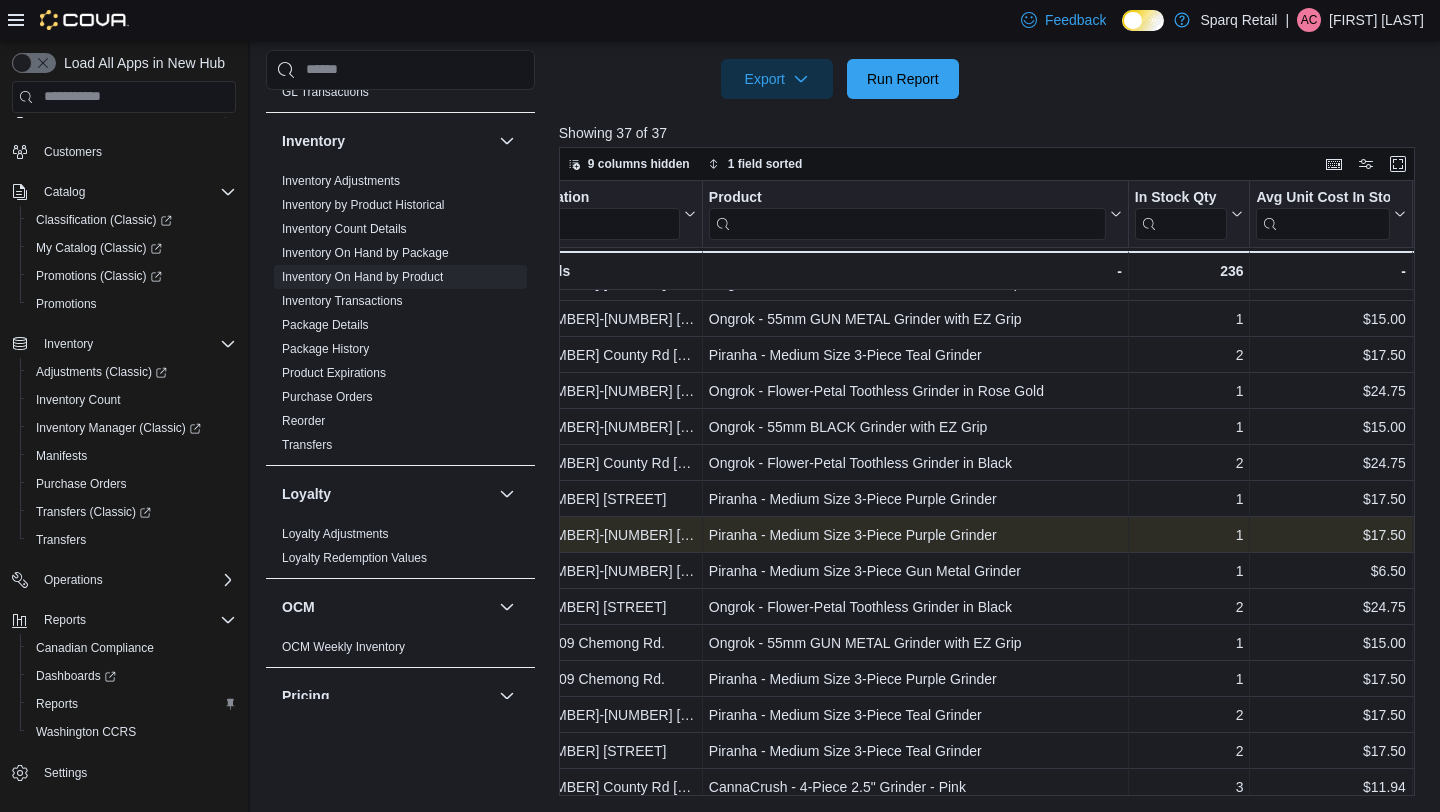 scroll, scrollTop: 61, scrollLeft: 0, axis: vertical 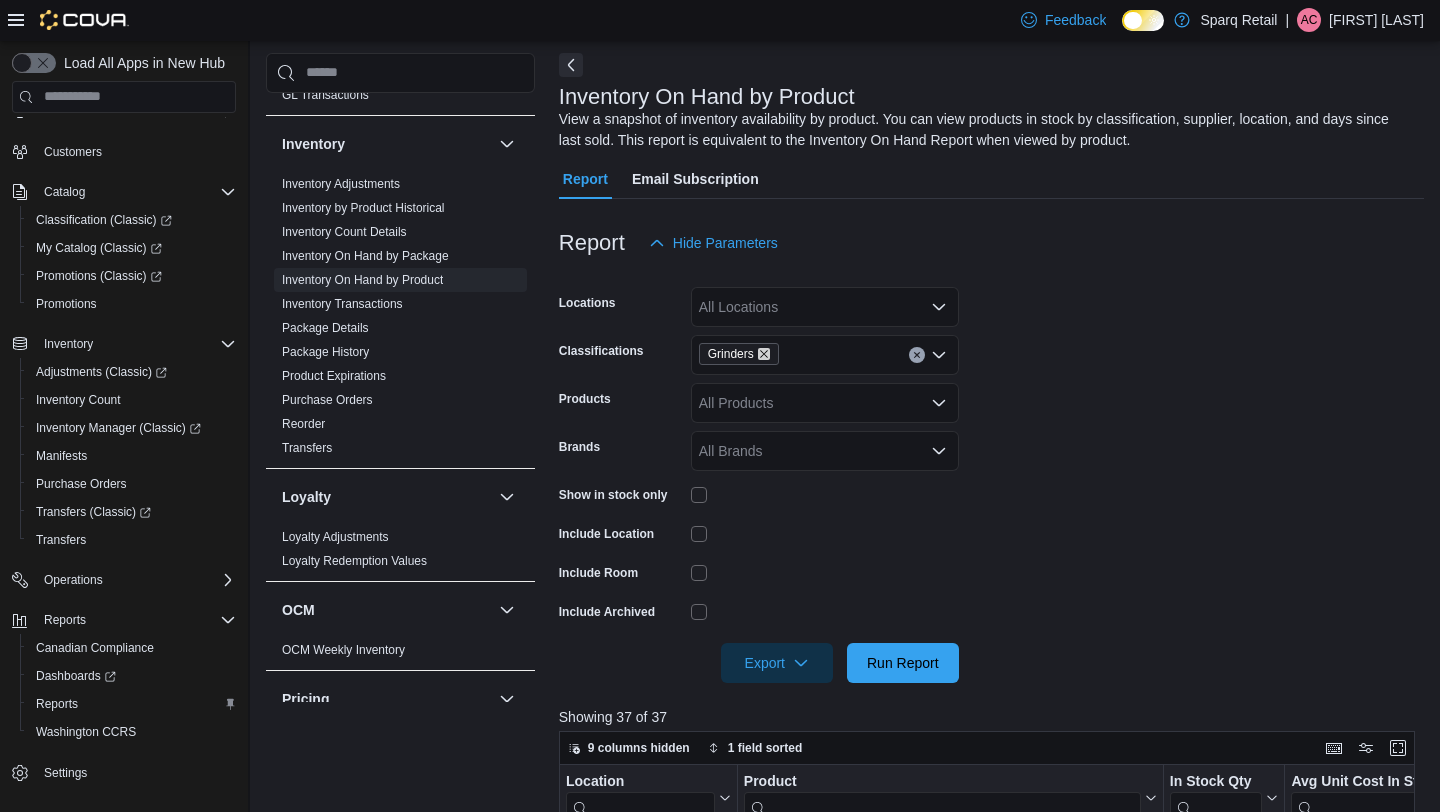 click 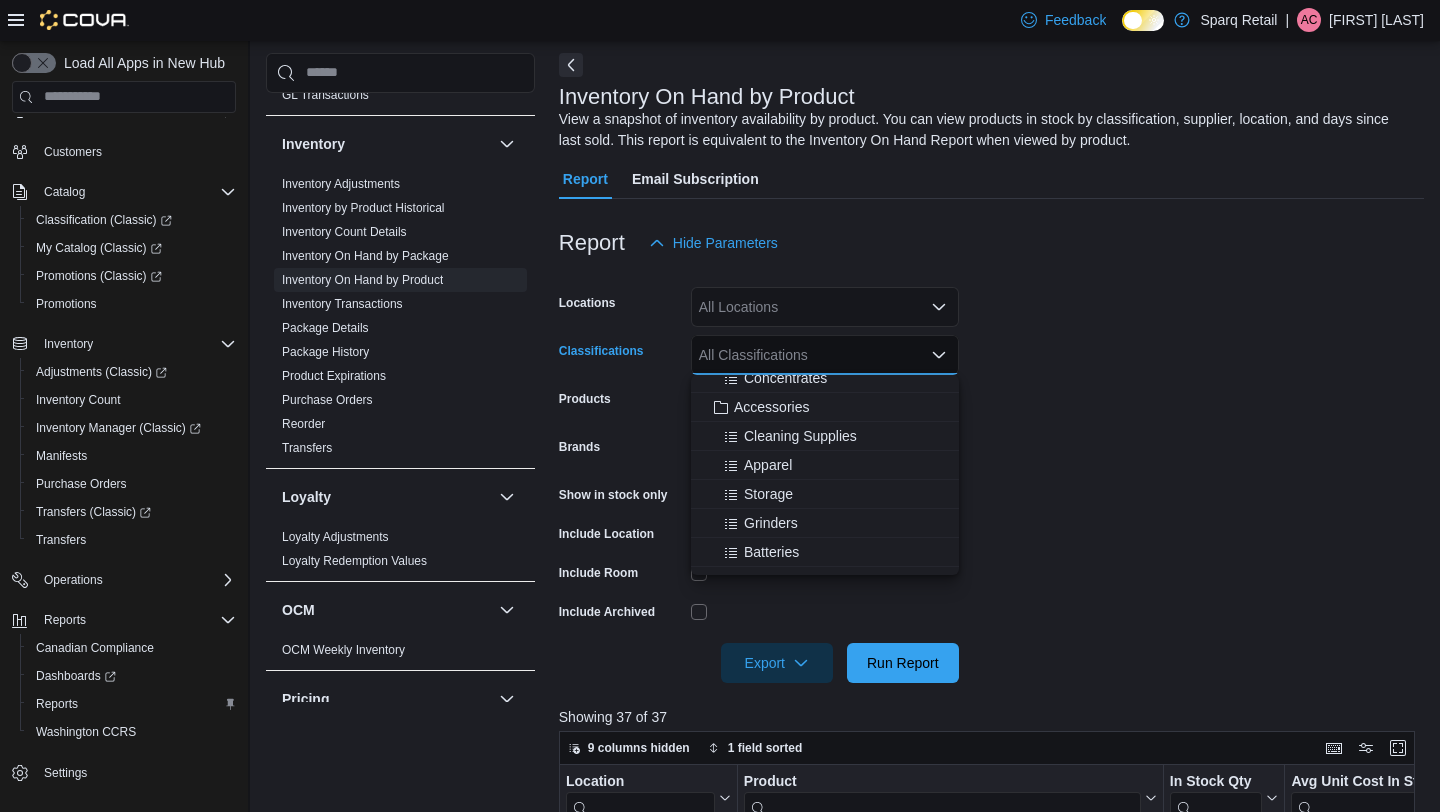 scroll, scrollTop: 361, scrollLeft: 0, axis: vertical 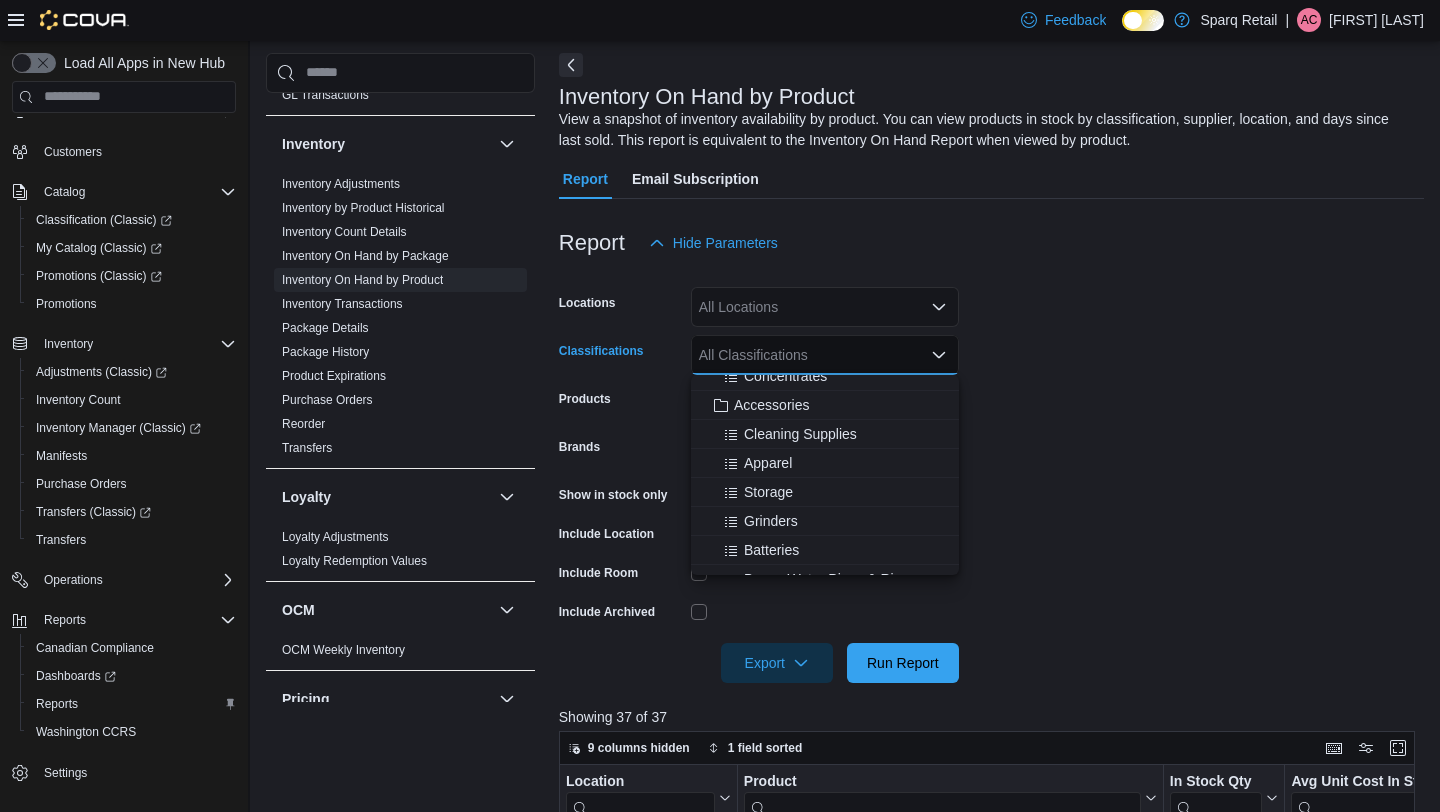 click on "Locations All Locations Classifications All Classifications Combo box. Selected. Combo box input. All Classifications. Type some text or, to display a list of choices, press Down Arrow. To exit the list of choices, press Escape. Products All Products Brands All Brands Show in stock only Include Location Include Room Include Archived Export  Run Report" at bounding box center (991, 473) 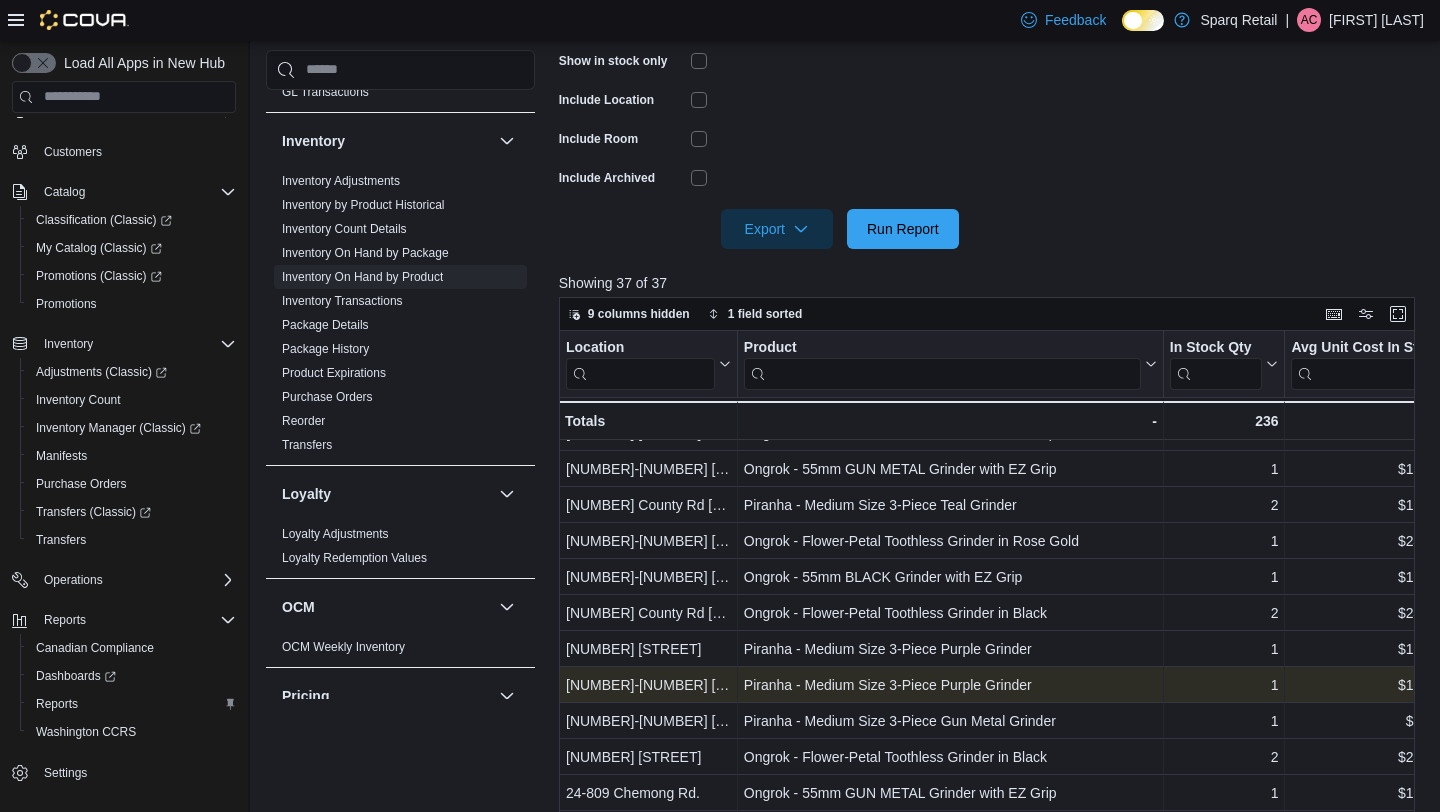 scroll, scrollTop: 669, scrollLeft: 0, axis: vertical 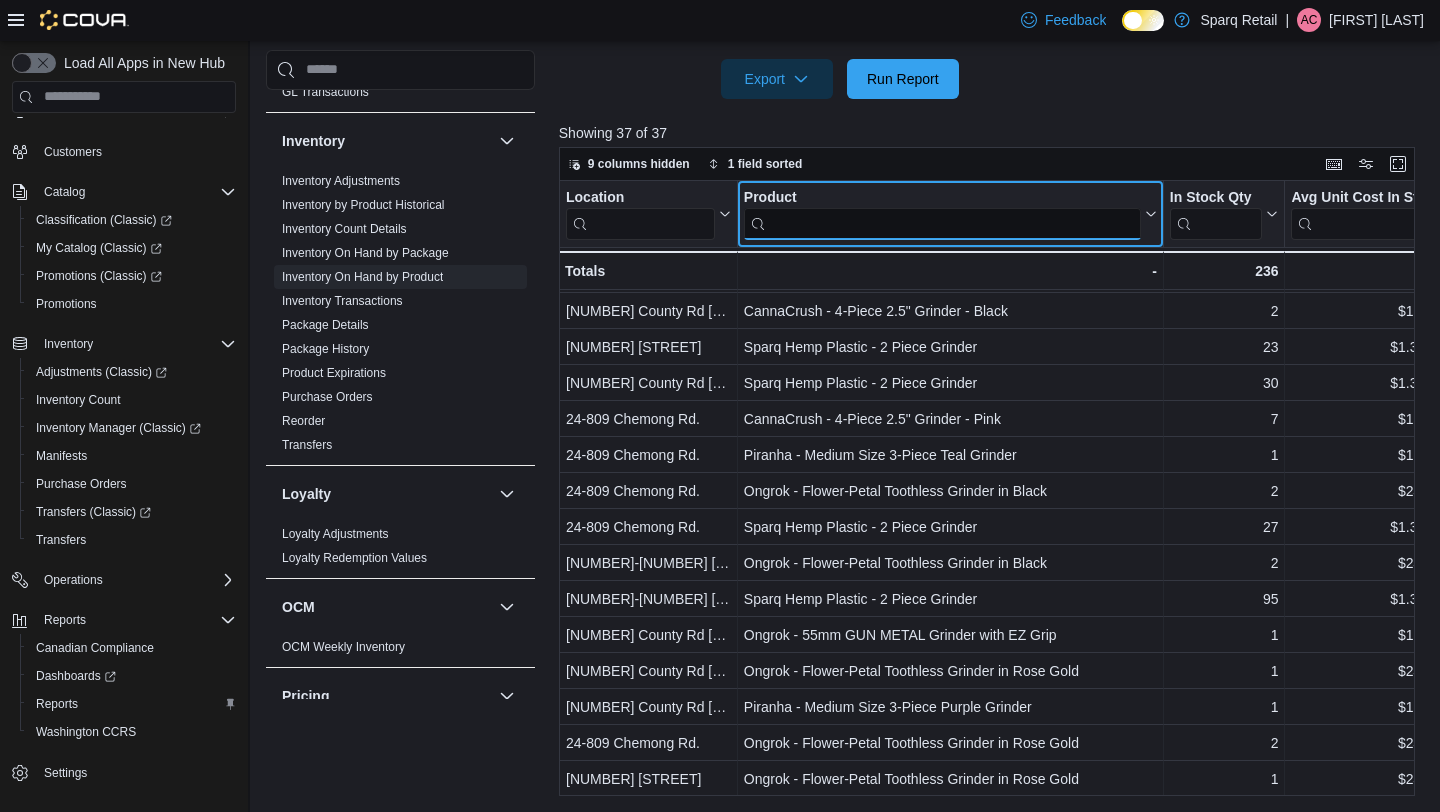 click at bounding box center [942, 223] 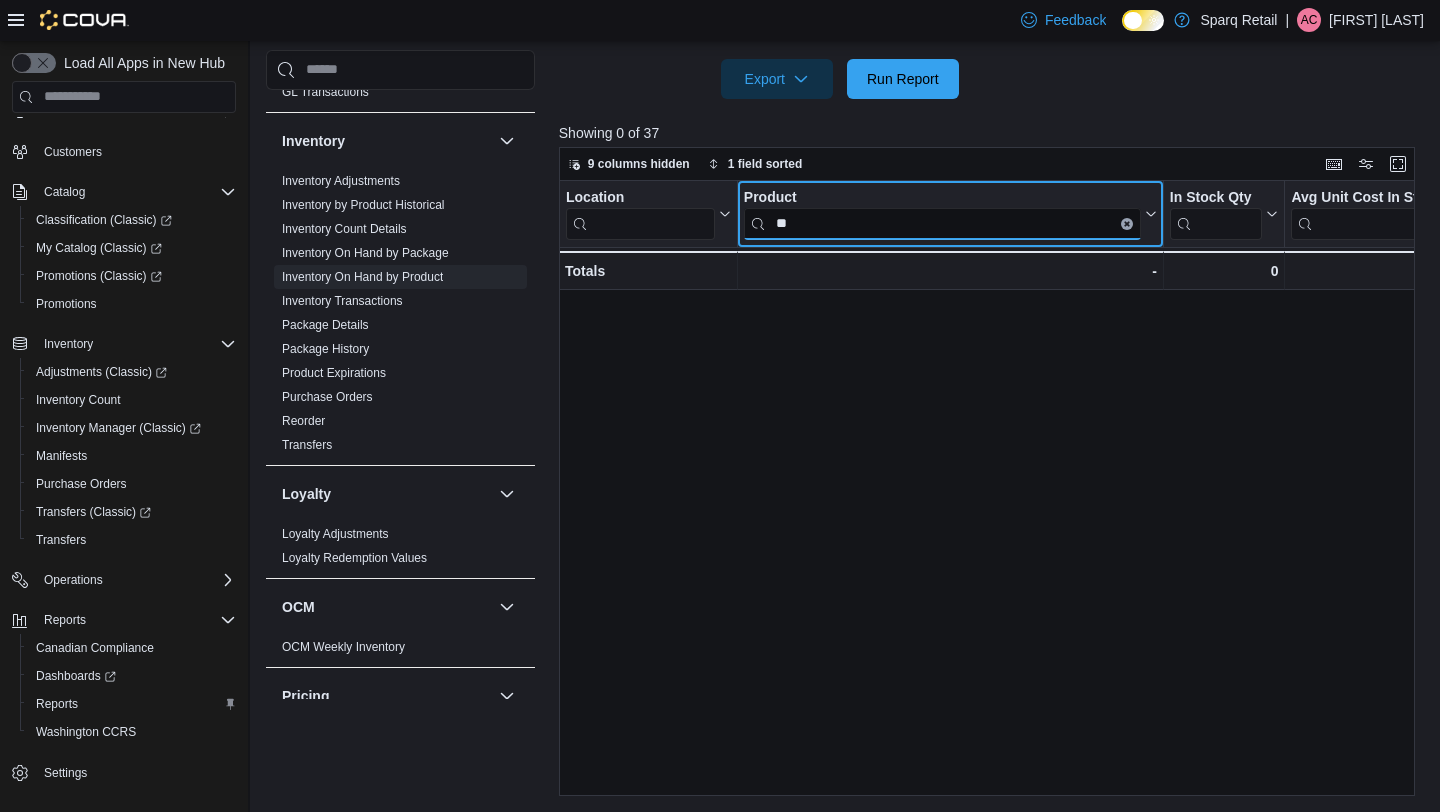type on "*" 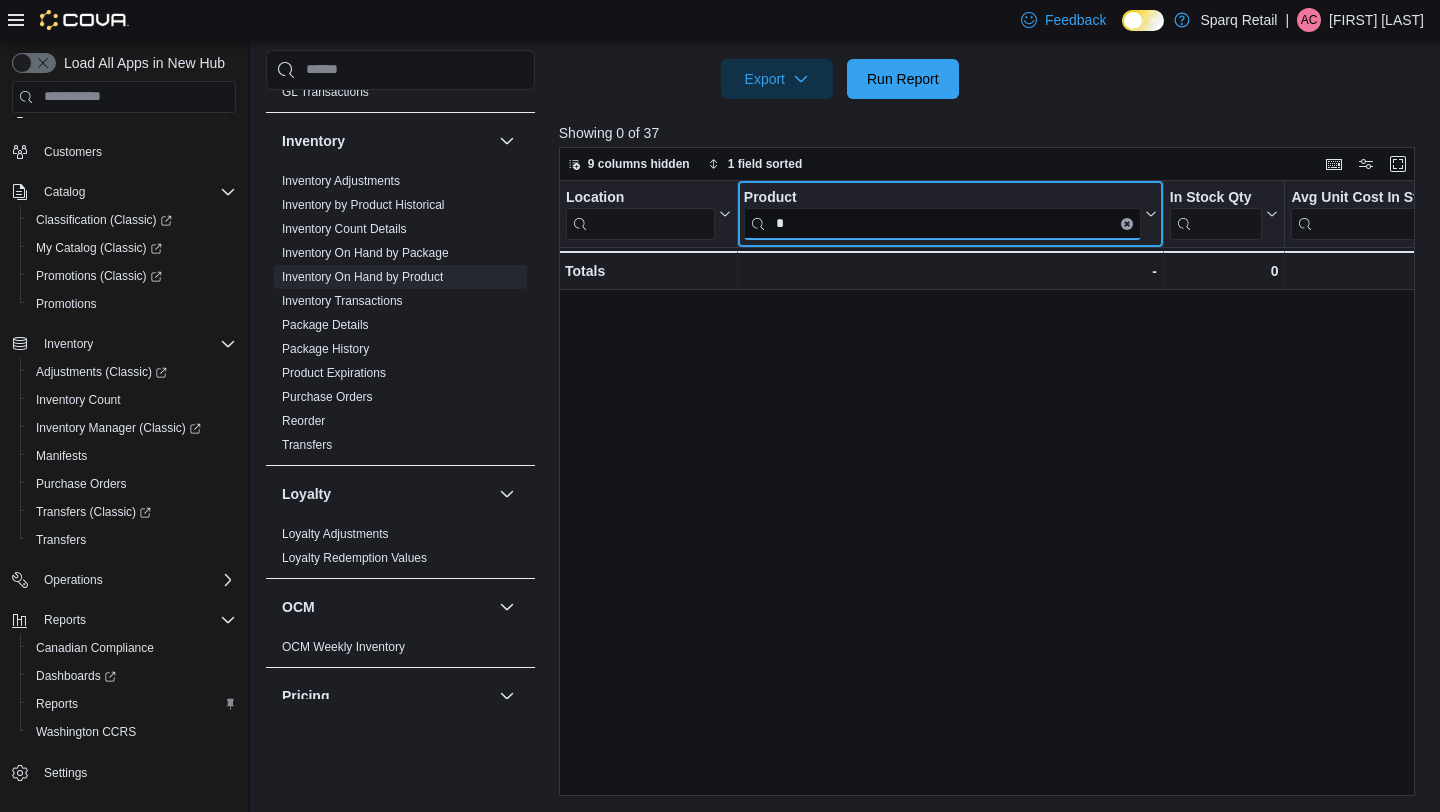 scroll, scrollTop: 0, scrollLeft: 0, axis: both 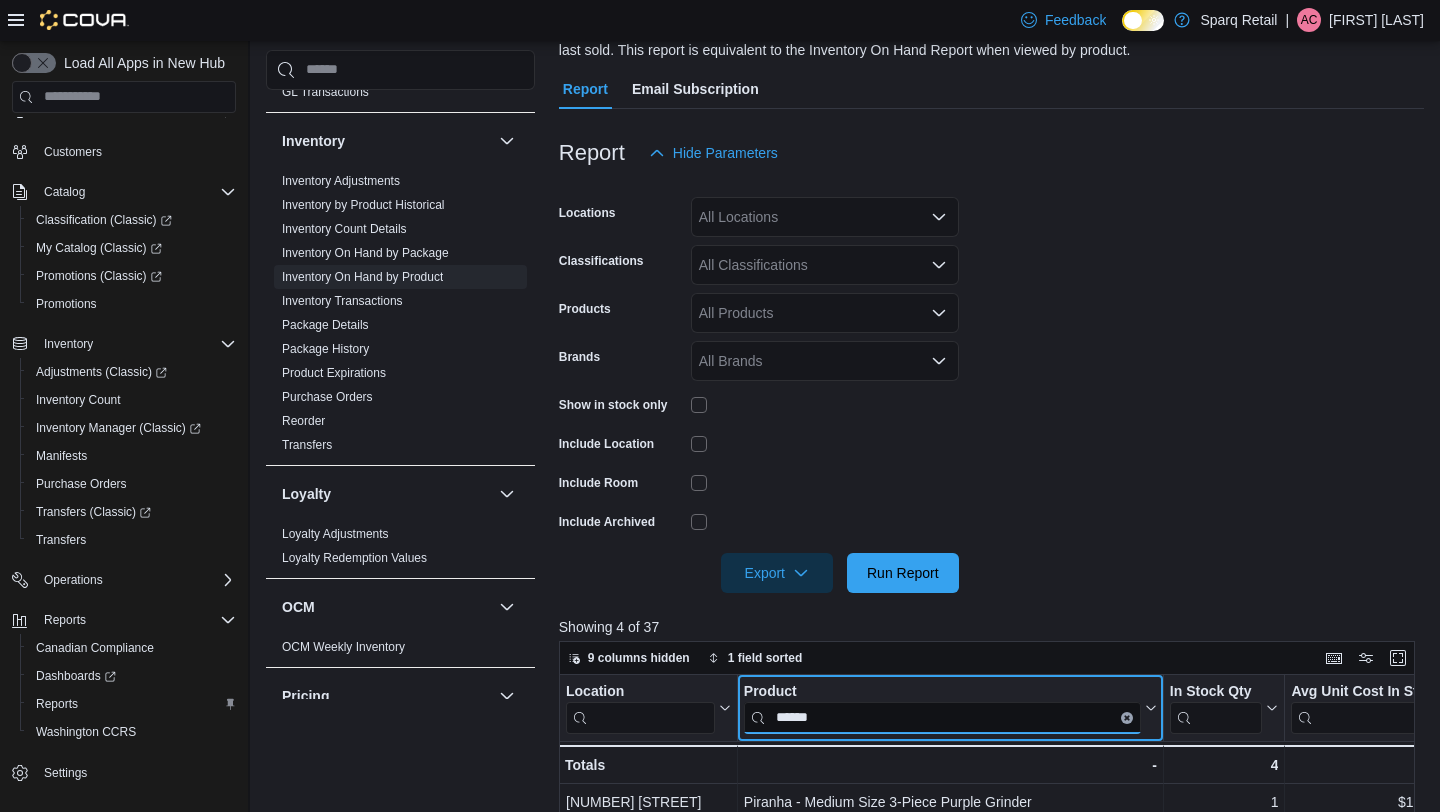 type on "******" 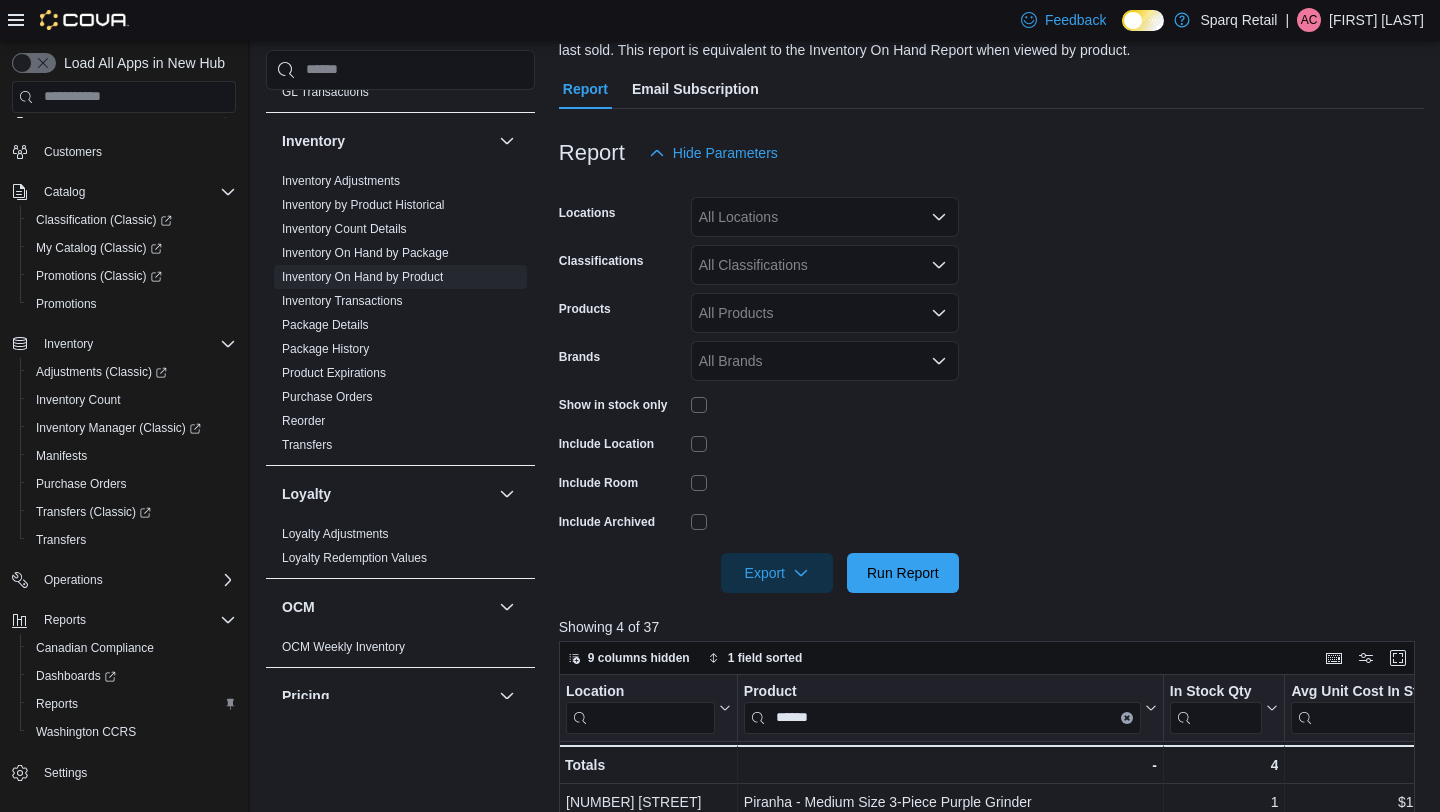 click on "All Classifications" at bounding box center (825, 265) 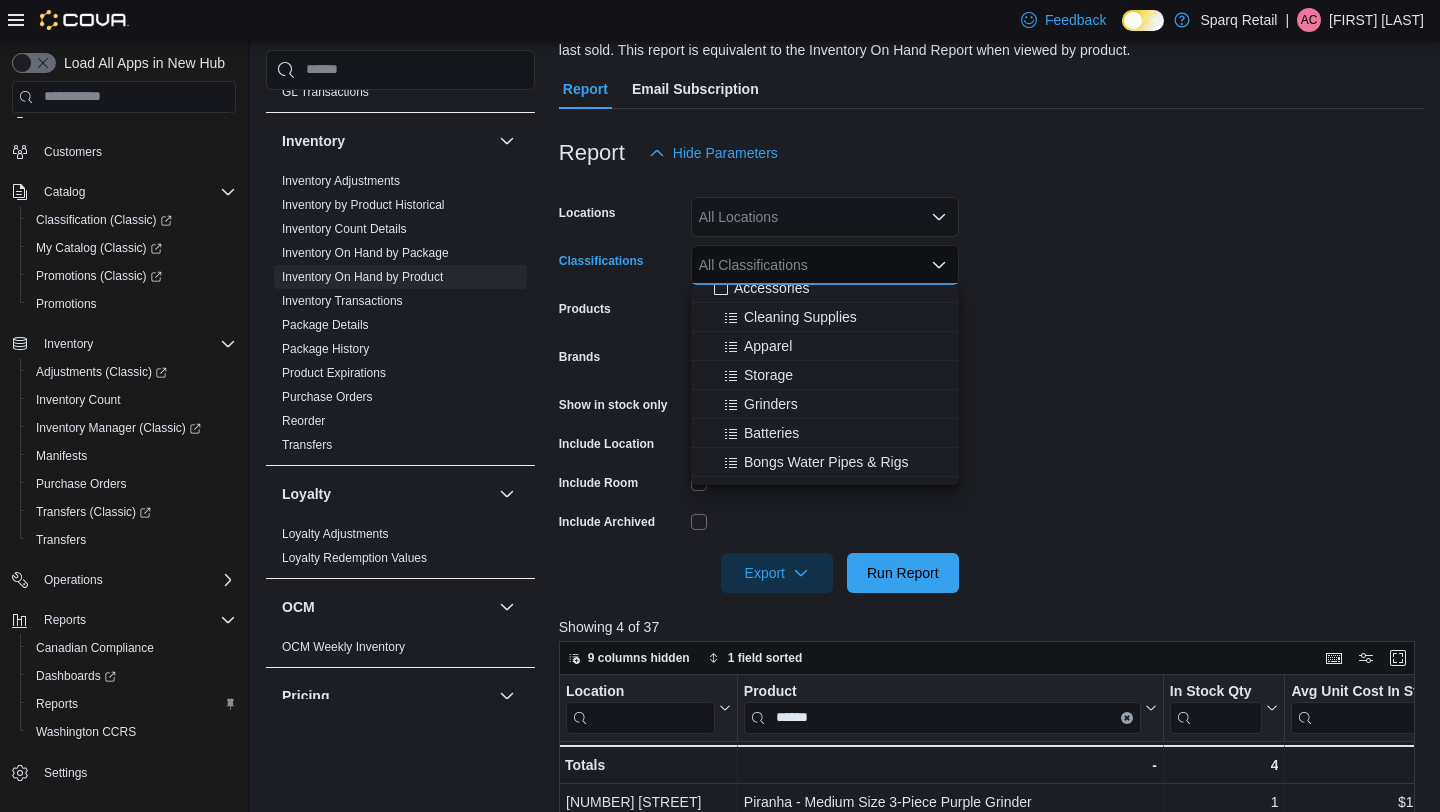 scroll, scrollTop: 400, scrollLeft: 0, axis: vertical 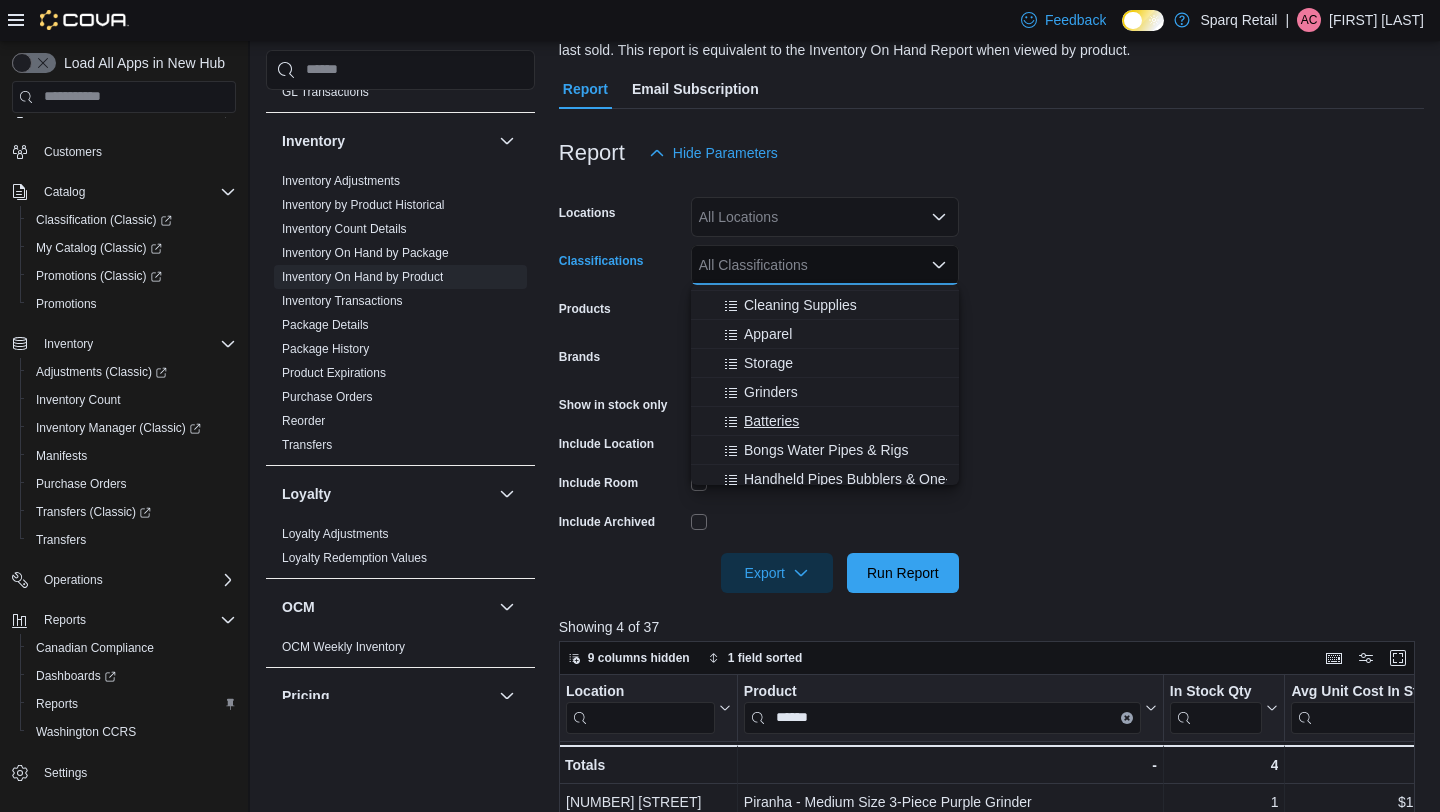 click on "Batteries" at bounding box center (771, 421) 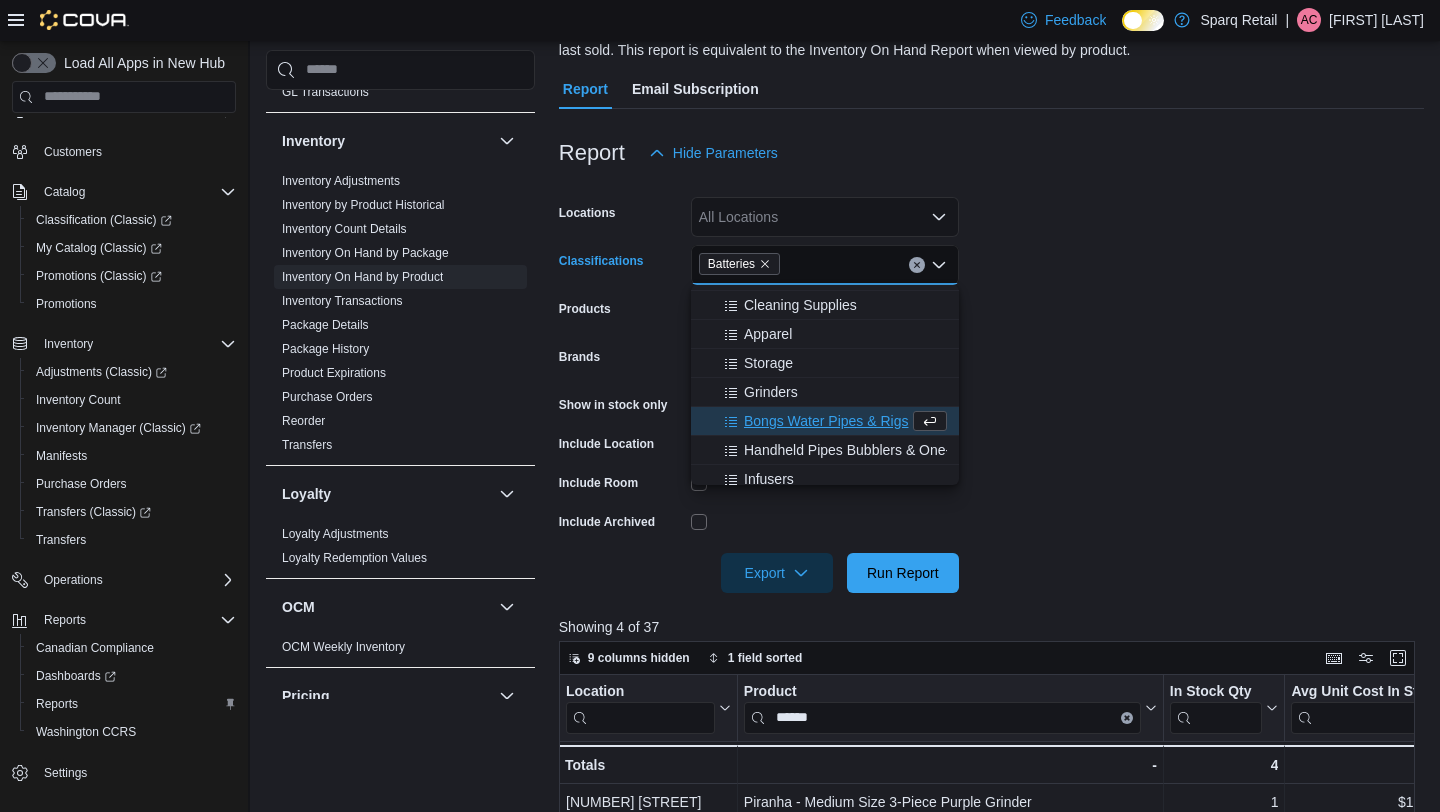 click on "Locations All Locations Classifications Batteries Combo box. Selected. Batteries. Press Backspace to delete Batteries. Combo box input. All Classifications. Type some text or, to display a list of choices, press Down Arrow. To exit the list of choices, press Escape. Products All Products Brands All Brands Show in stock only Include Location Include Room Include Archived Export  Run Report" at bounding box center [991, 383] 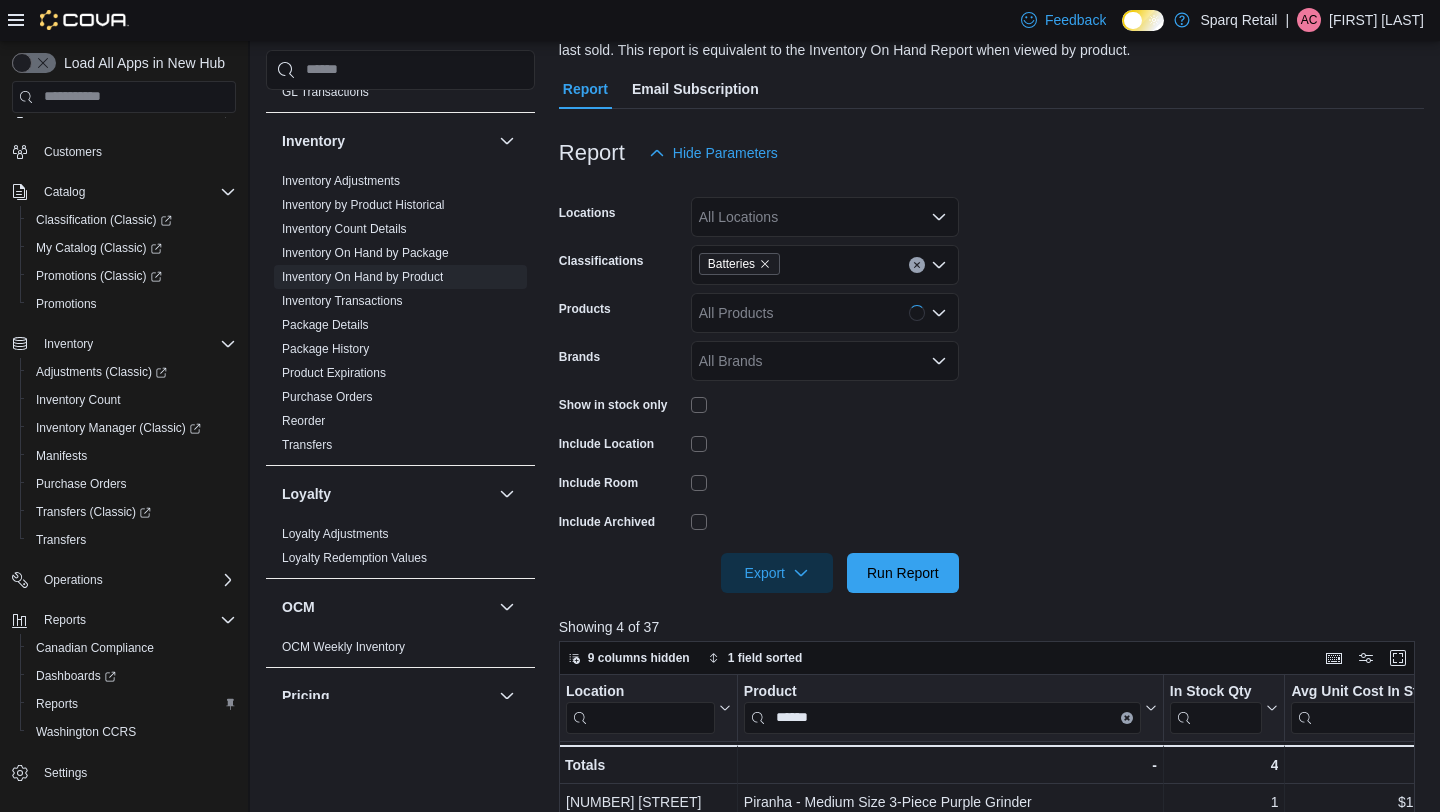 click at bounding box center [825, 521] 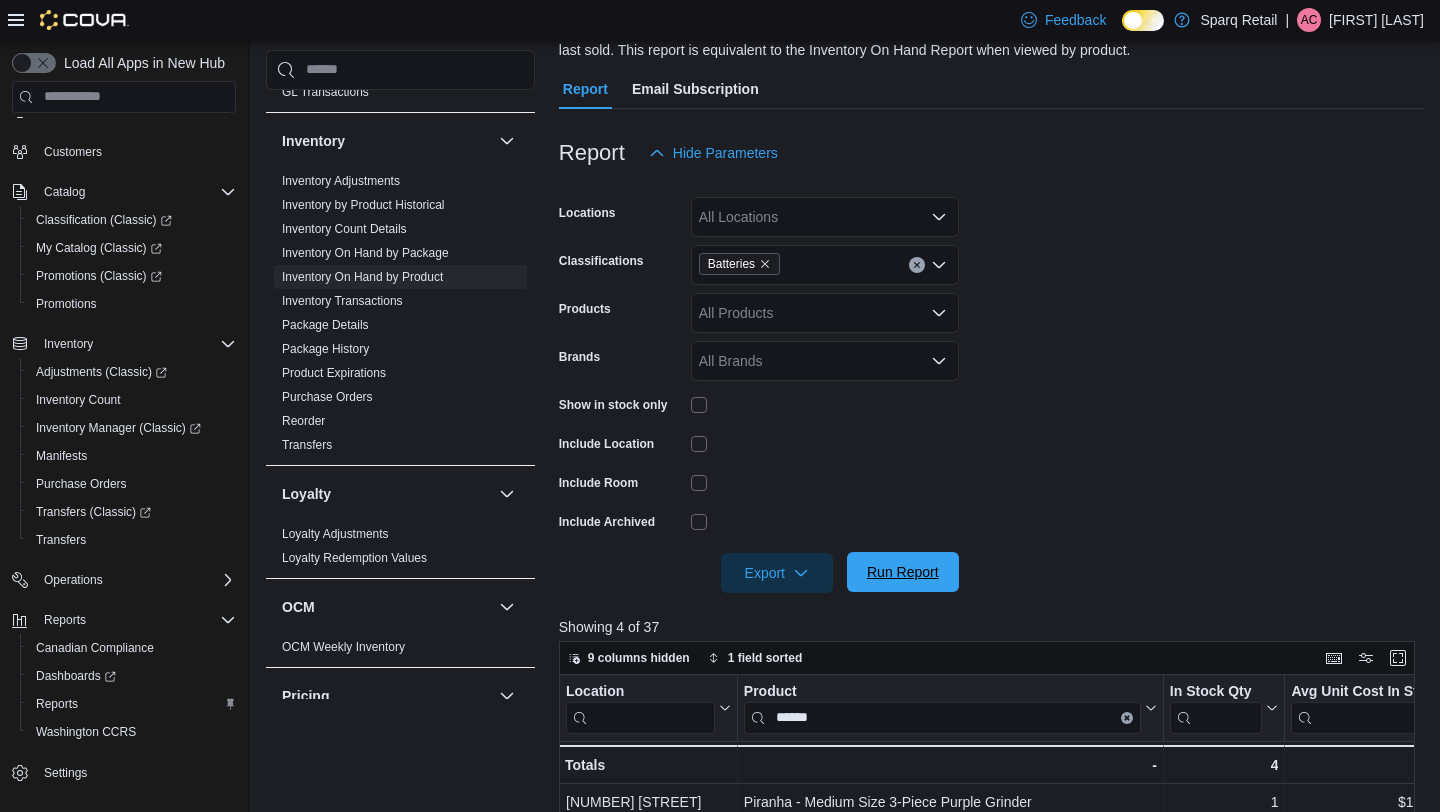 click on "Run Report" at bounding box center (903, 572) 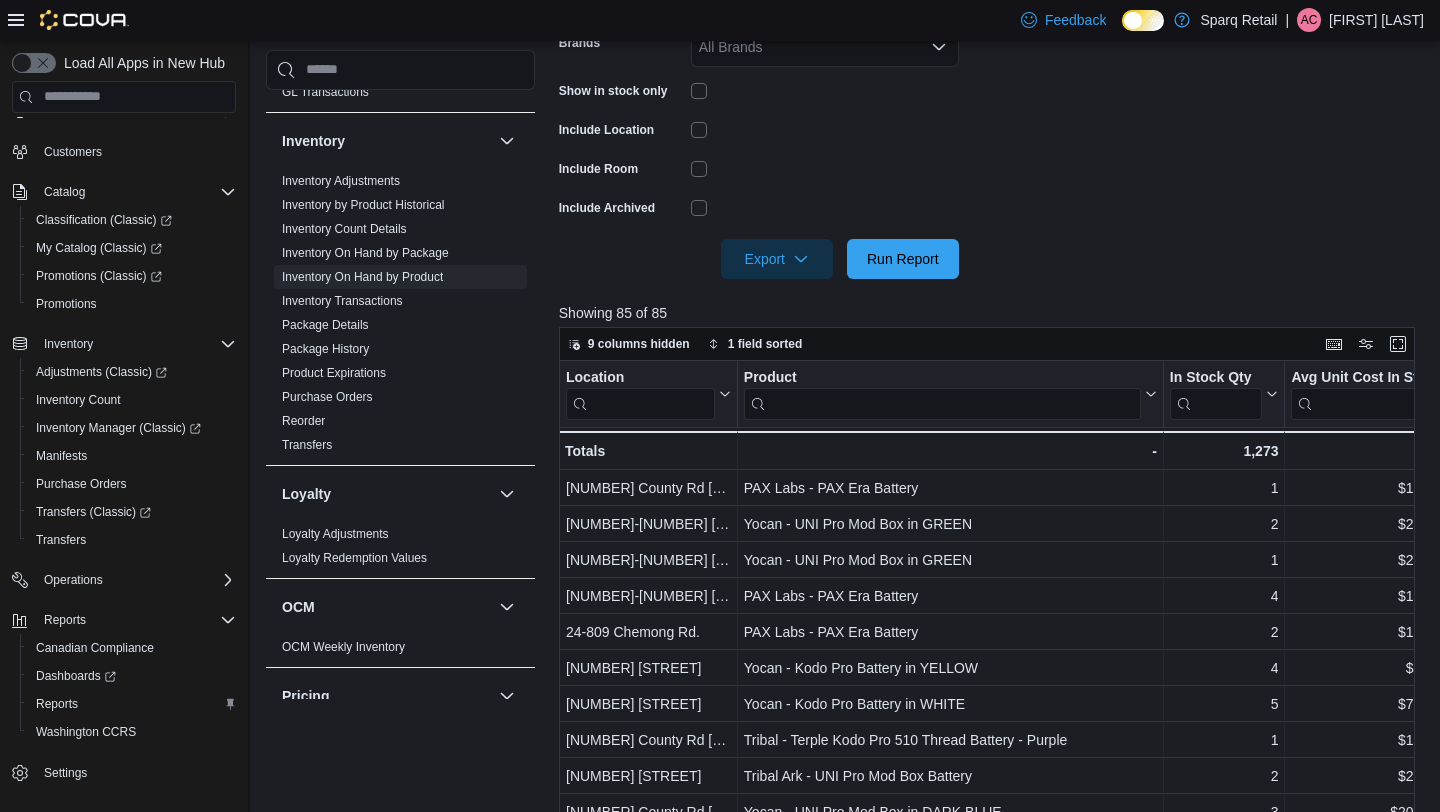 scroll, scrollTop: 669, scrollLeft: 0, axis: vertical 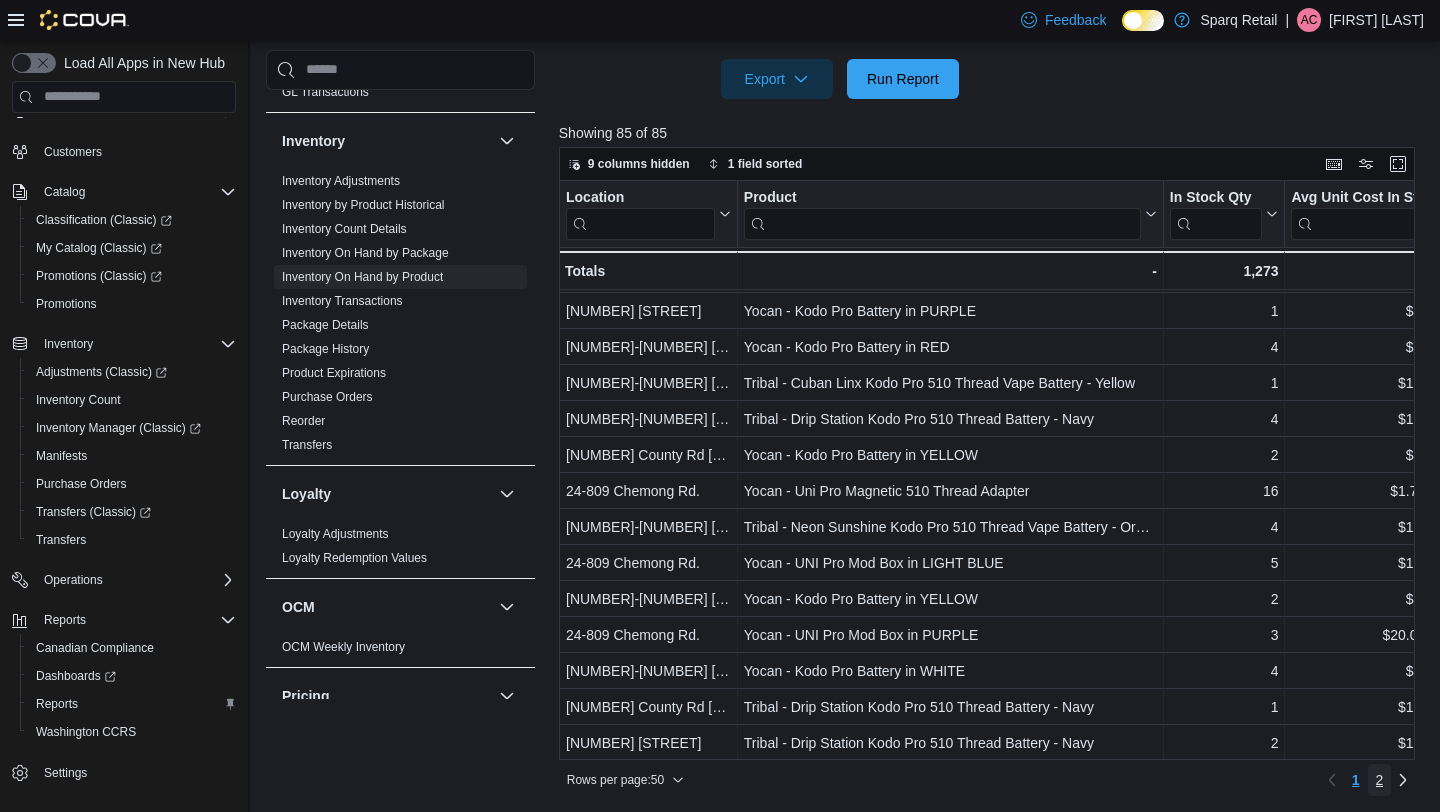 click on "2" at bounding box center (1380, 780) 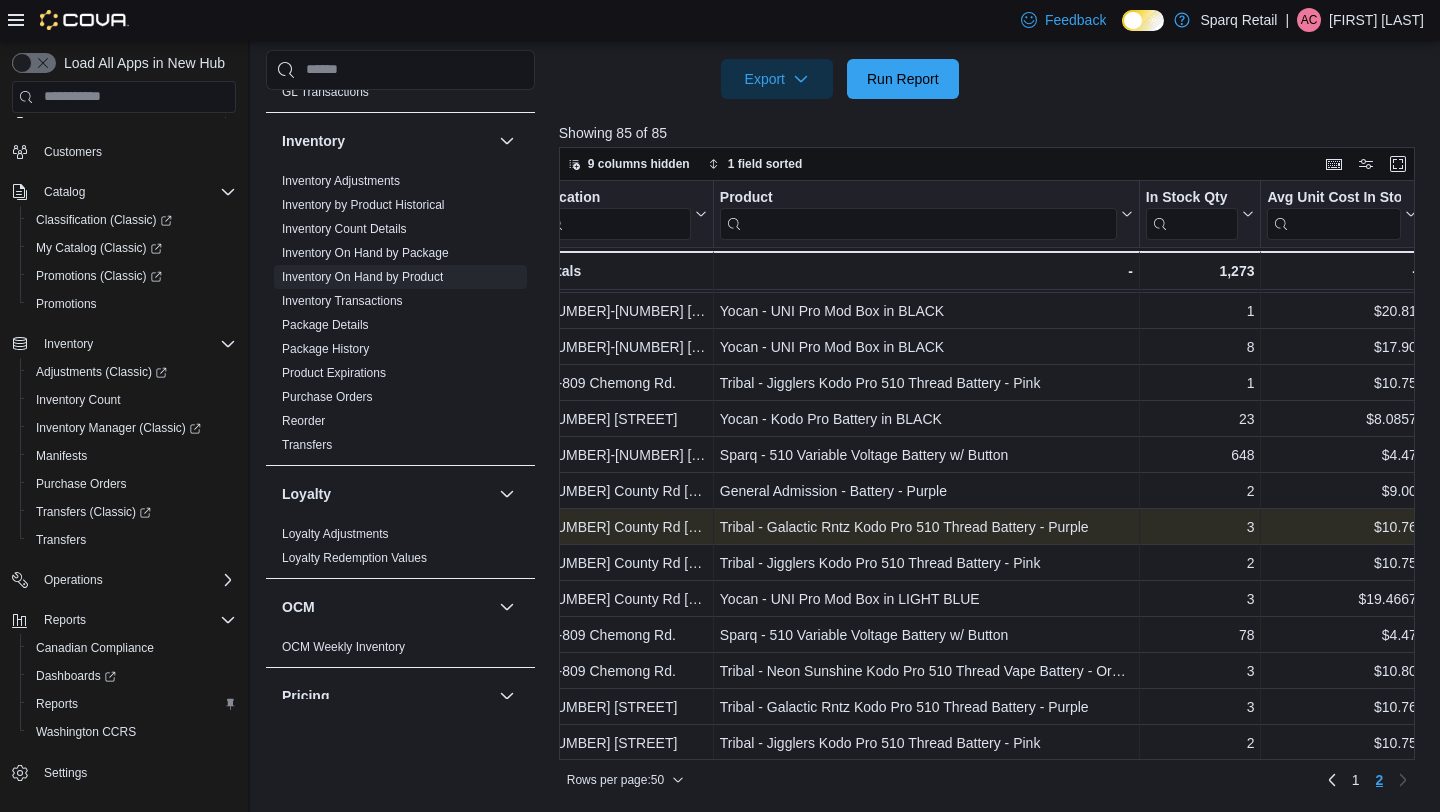 scroll, scrollTop: 789, scrollLeft: 0, axis: vertical 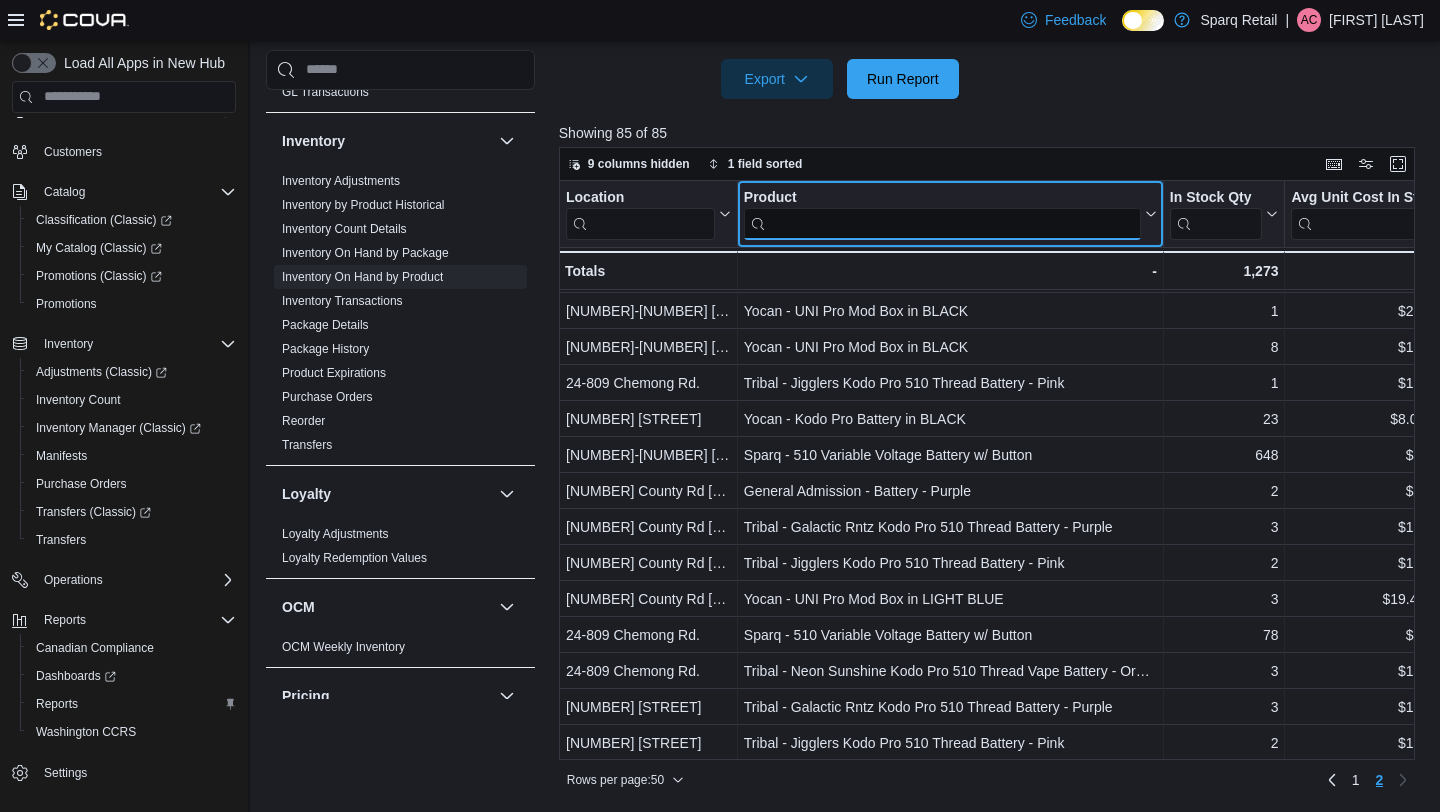 click at bounding box center (942, 223) 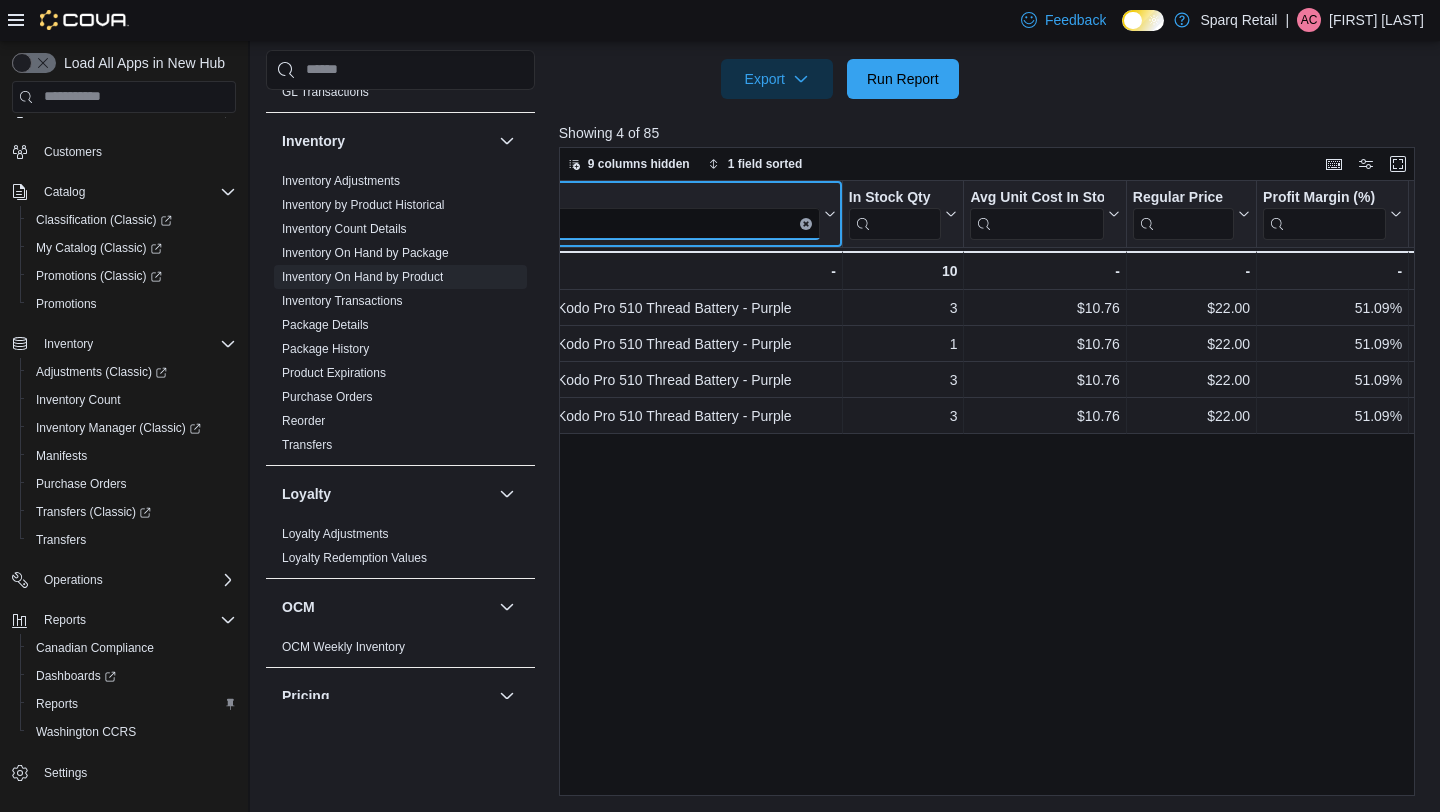 scroll, scrollTop: 0, scrollLeft: 303, axis: horizontal 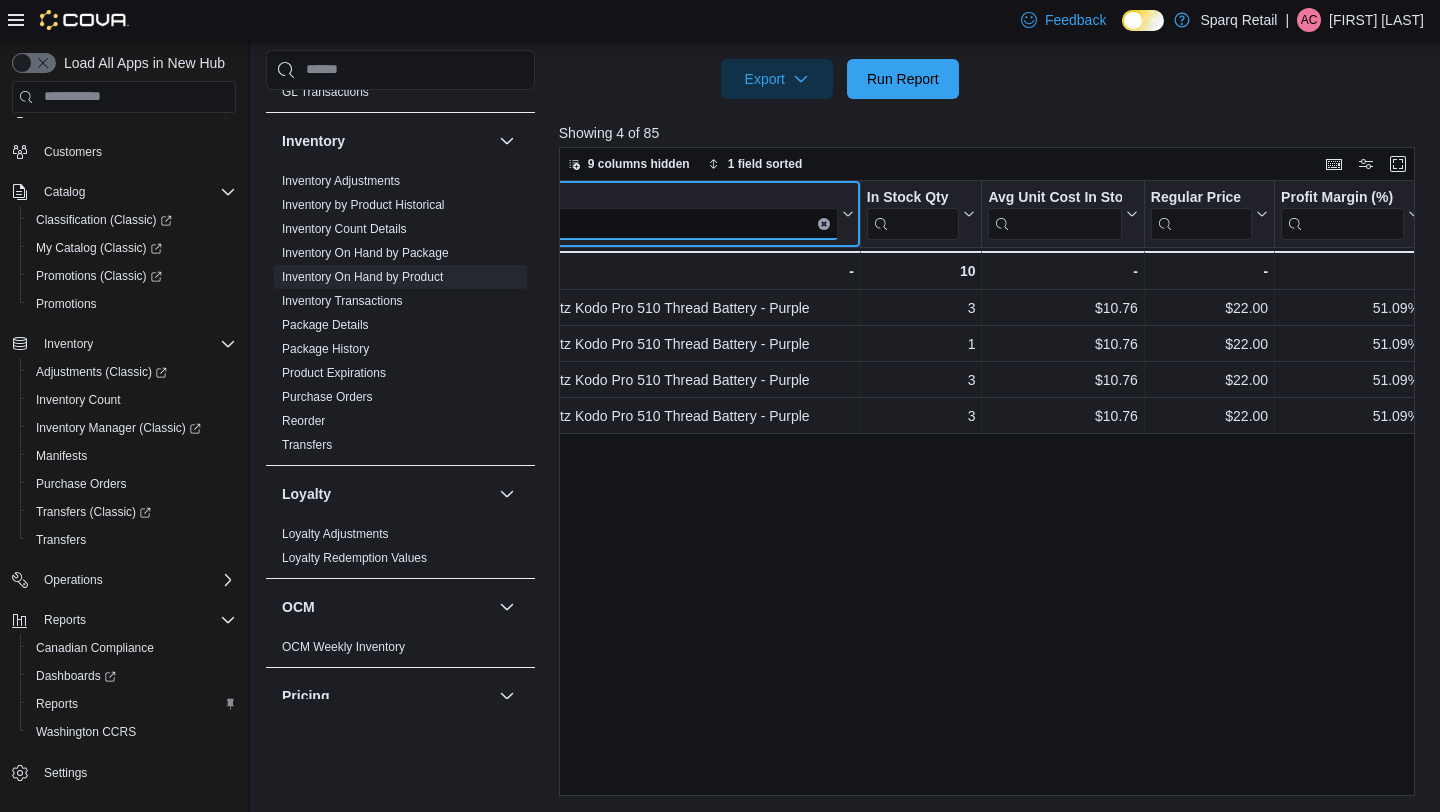 type on "*****" 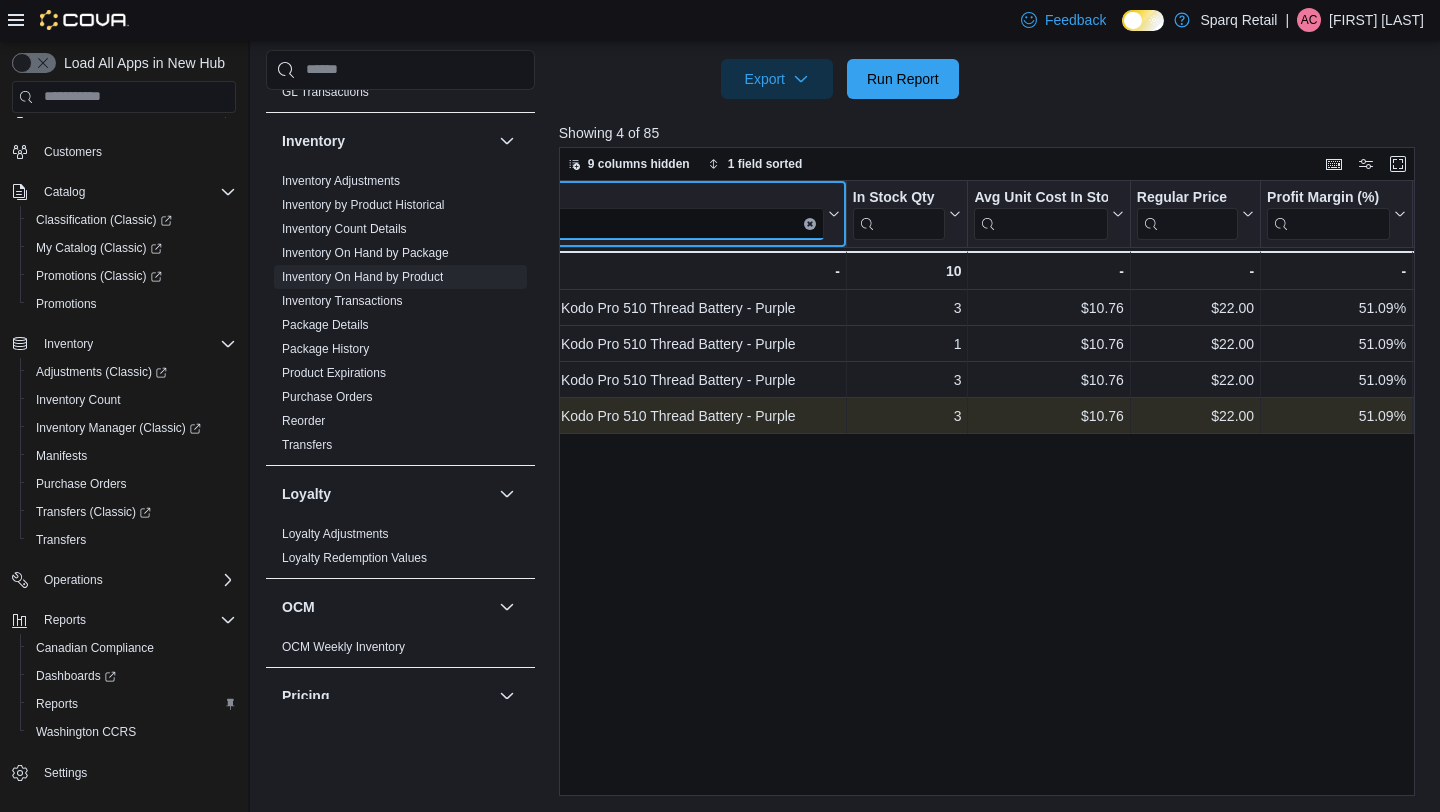 scroll, scrollTop: 0, scrollLeft: 348, axis: horizontal 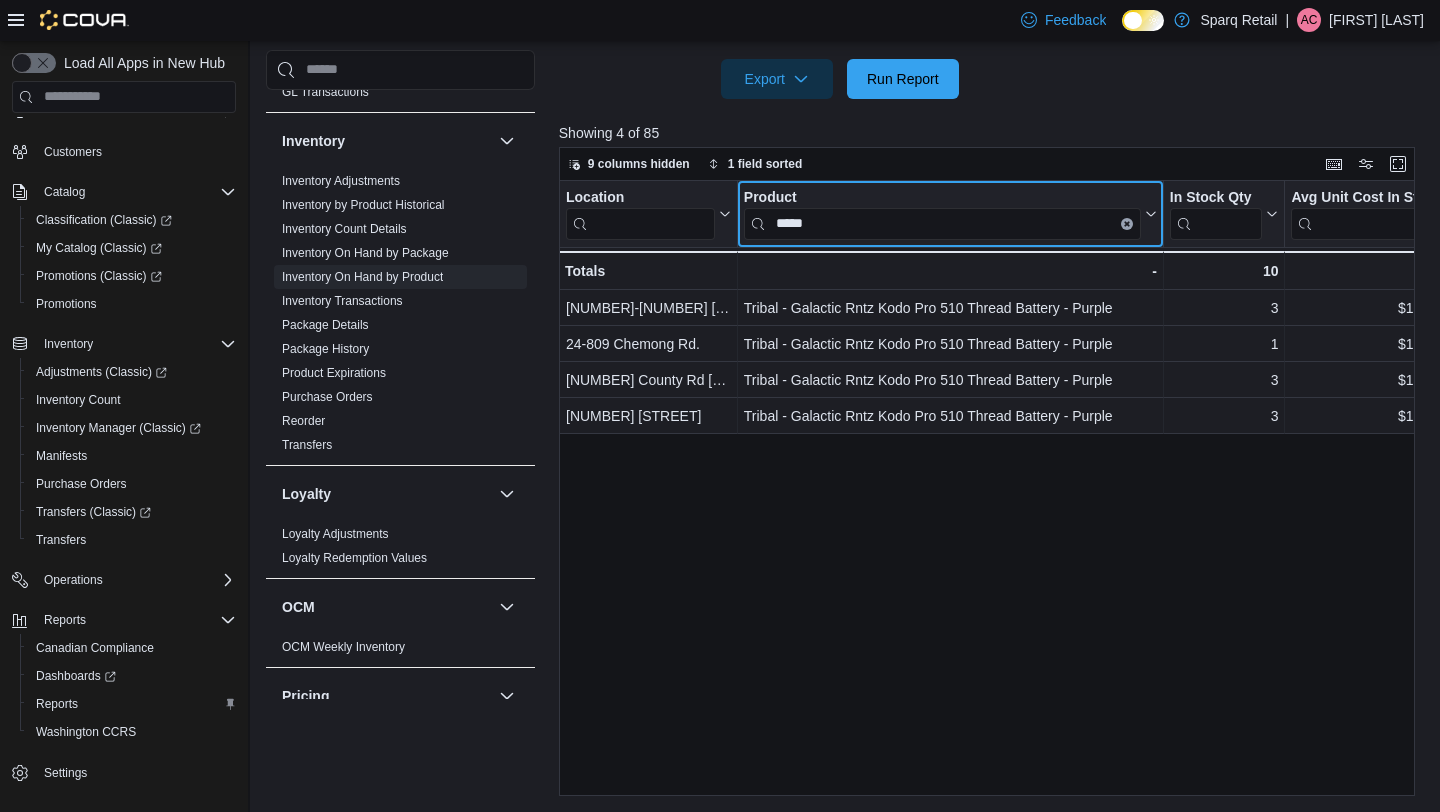 click at bounding box center (1127, 223) 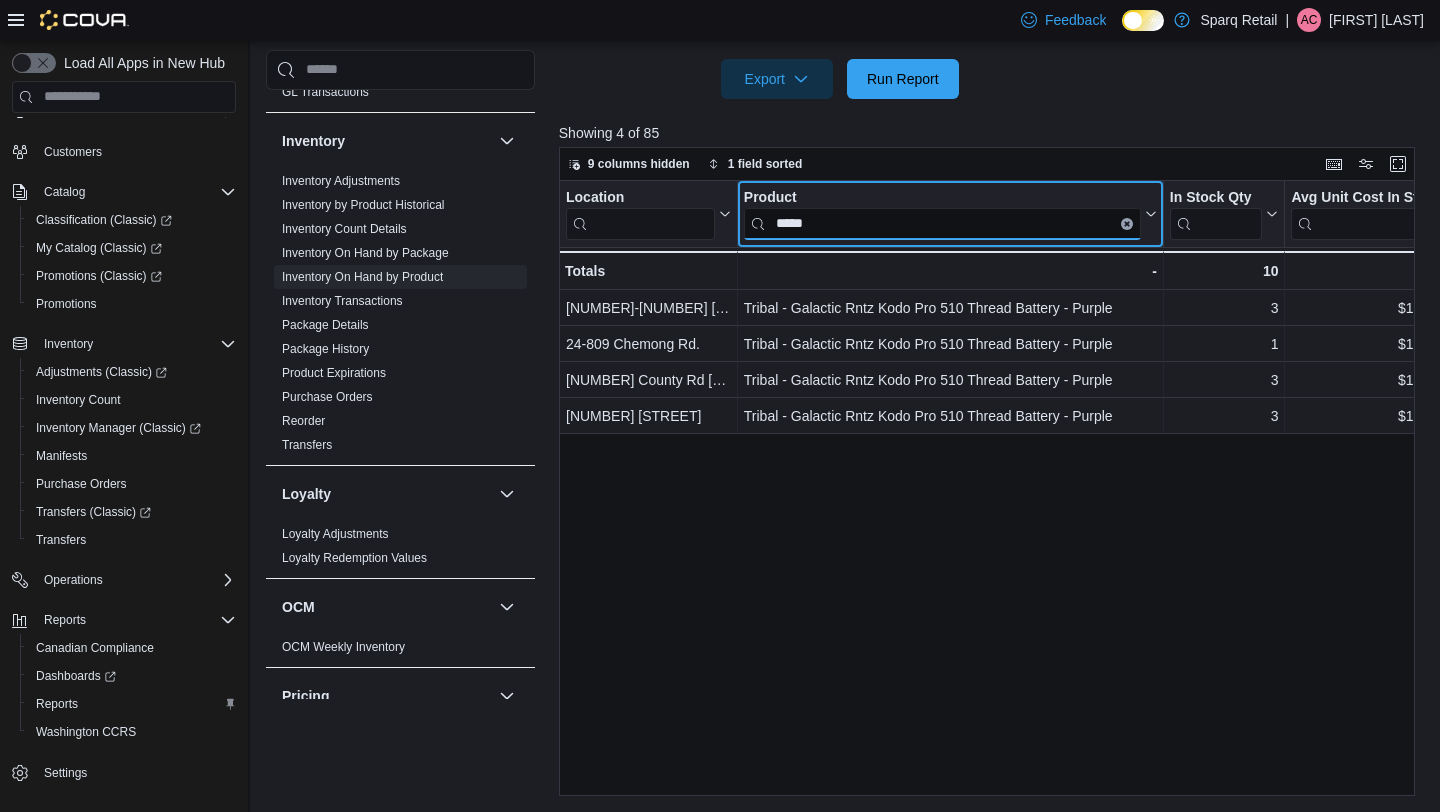 type 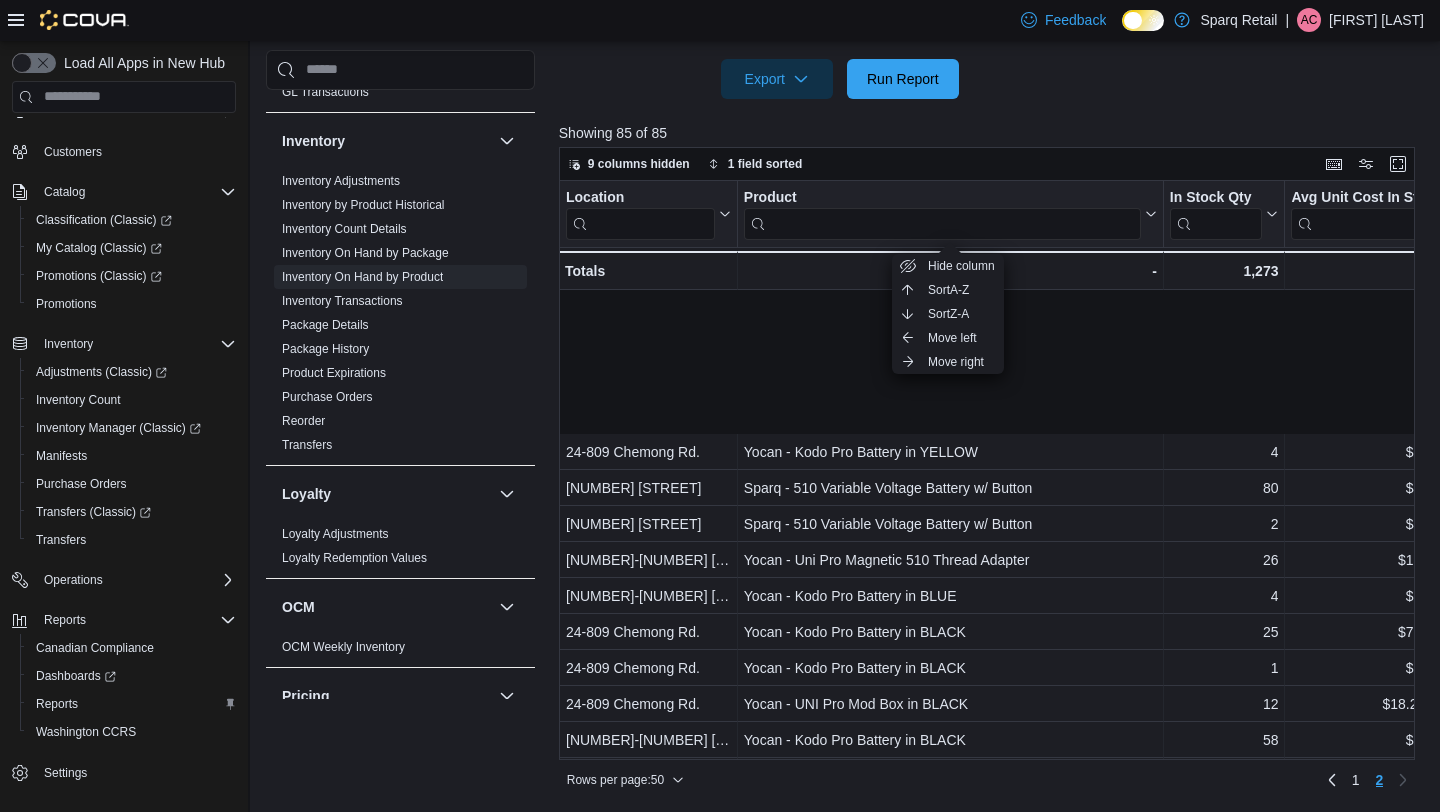 scroll, scrollTop: 789, scrollLeft: 0, axis: vertical 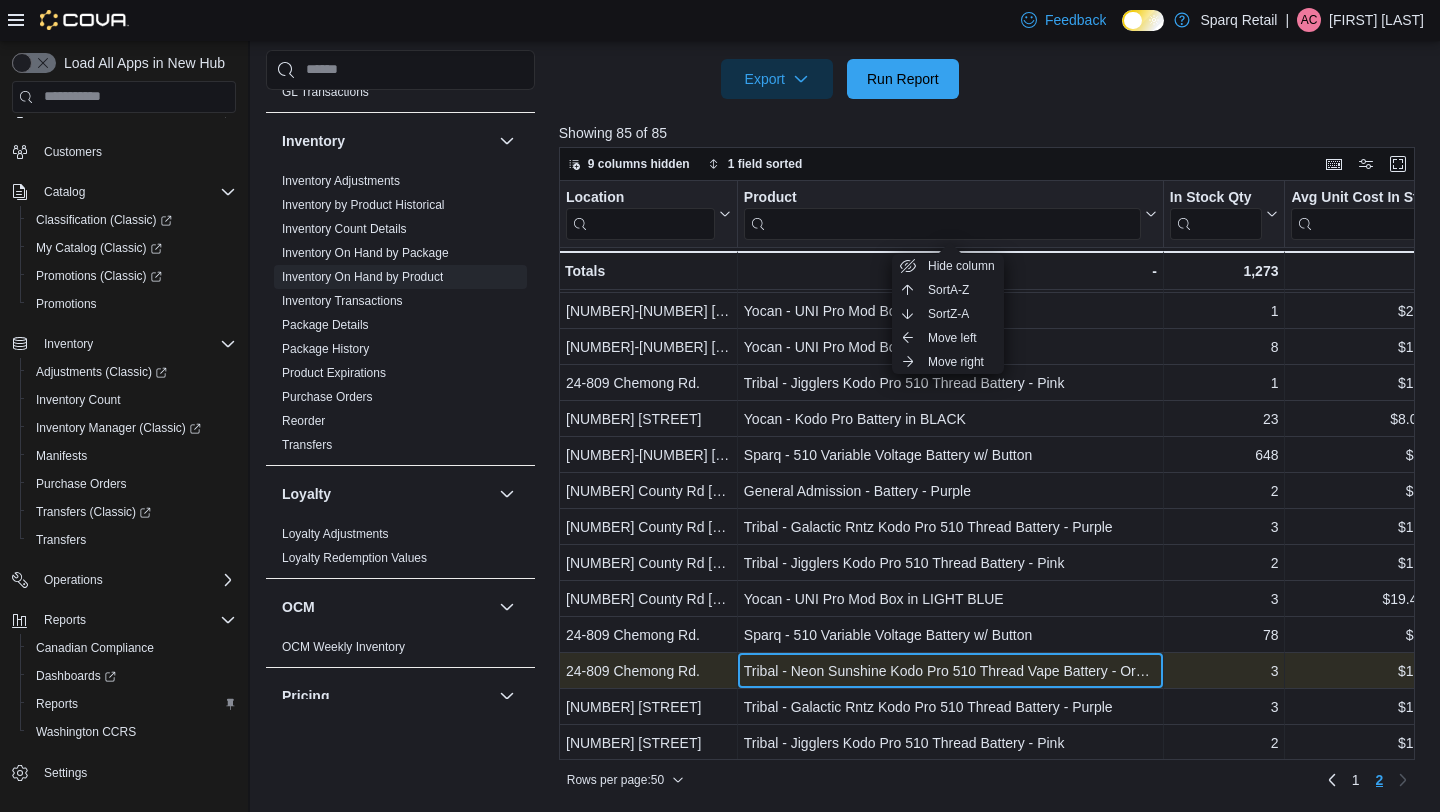 click on "Tribal - Neon Sunshine Kodo Pro 510 Thread Vape Battery - Orange -  Product, column 2, row 83" at bounding box center [951, 671] 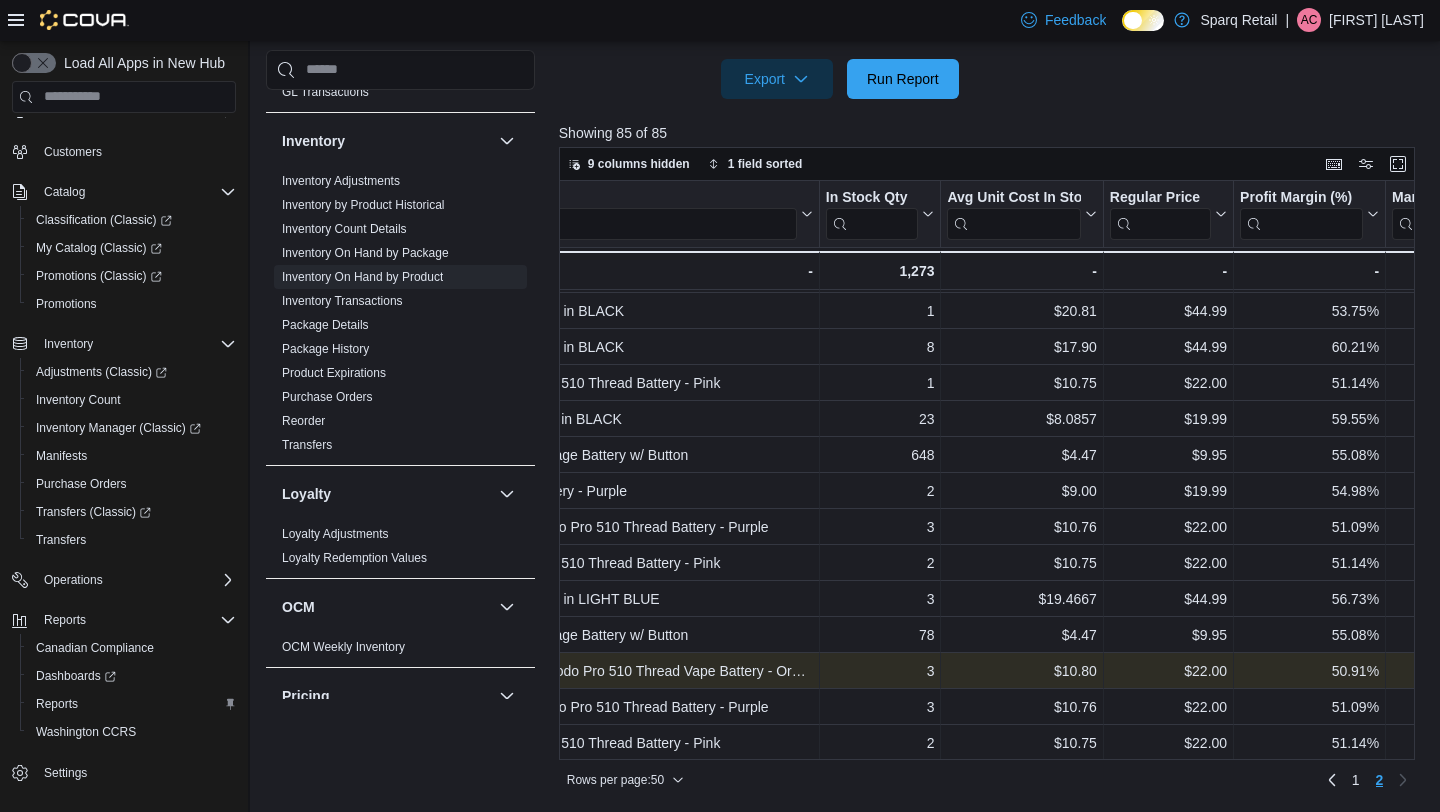 scroll, scrollTop: 789, scrollLeft: 0, axis: vertical 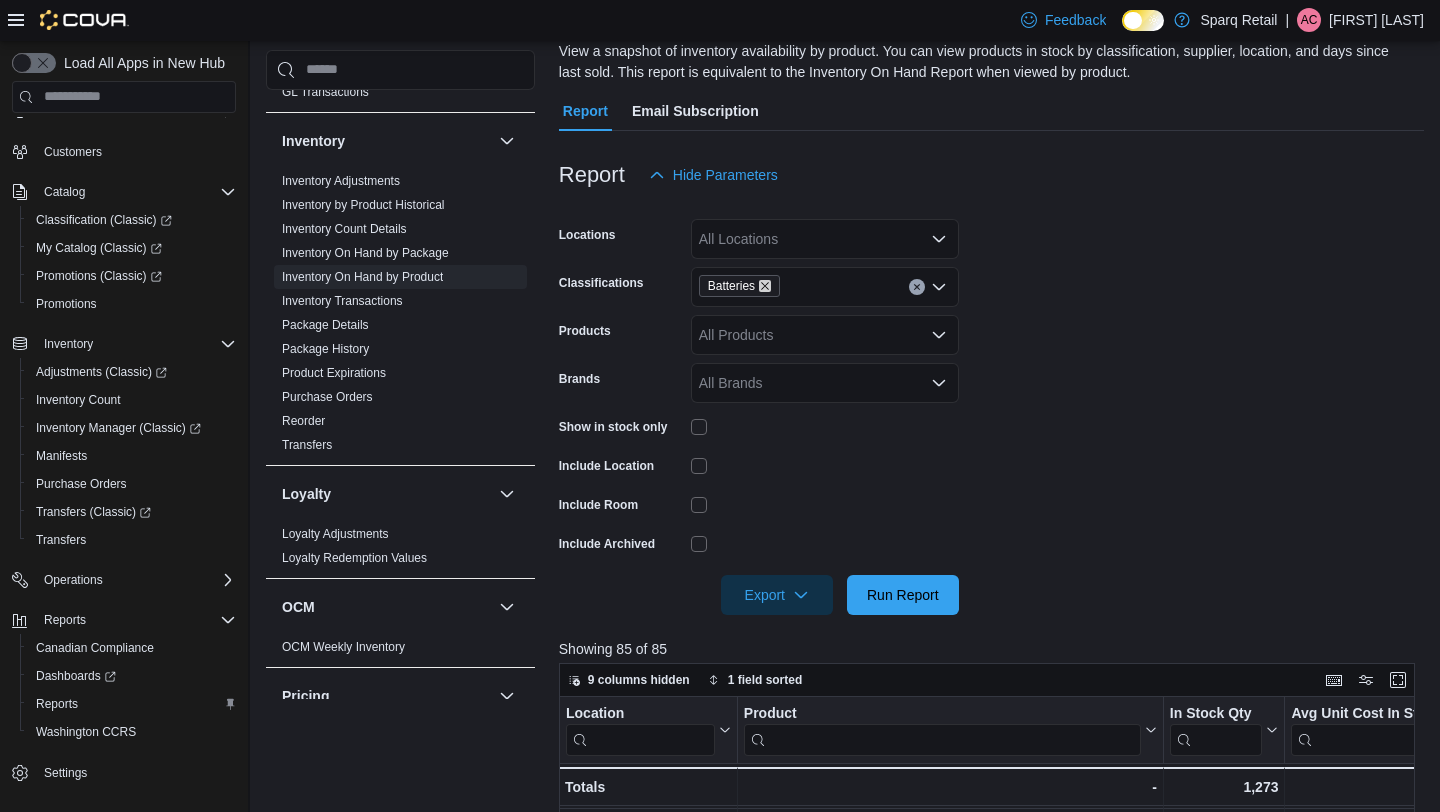 click 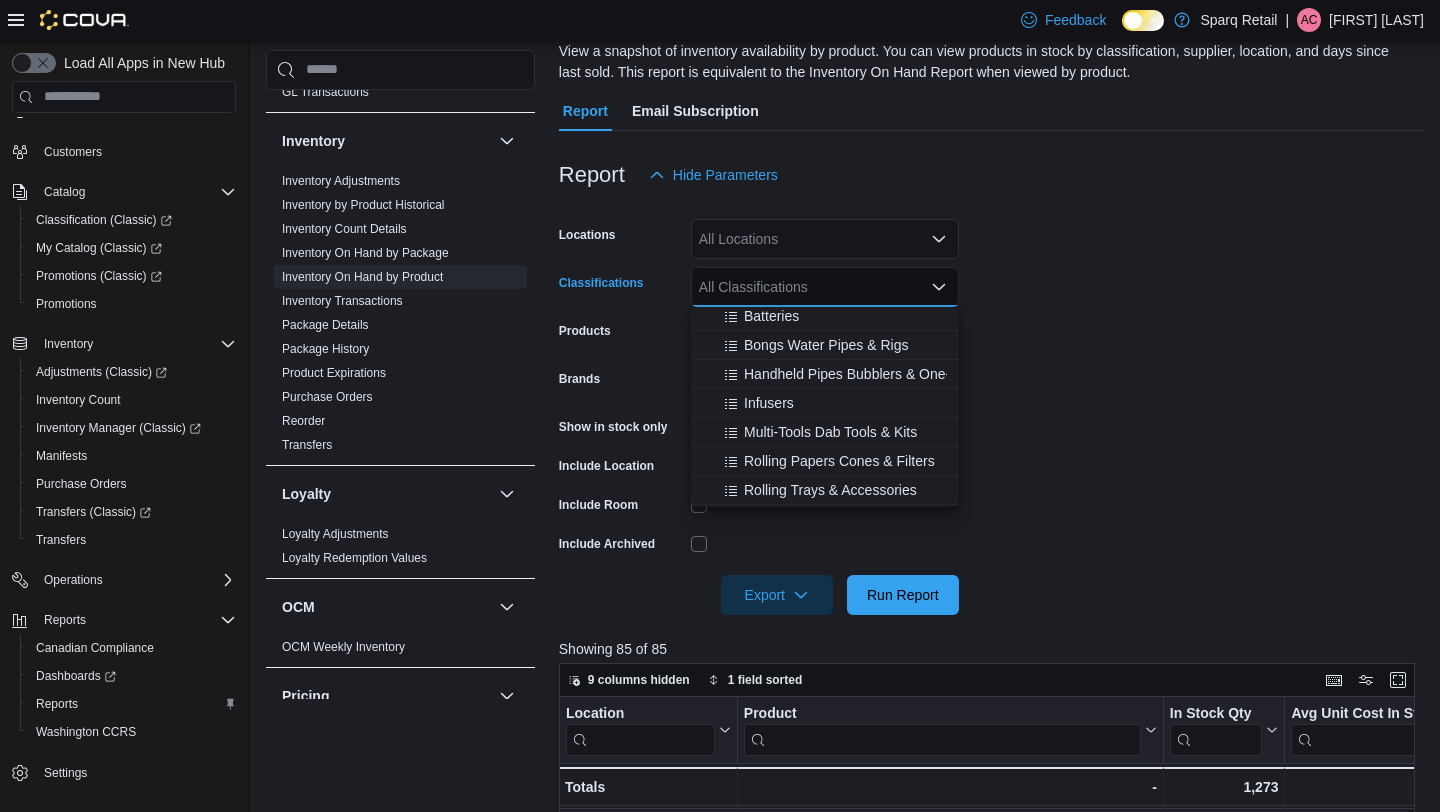 scroll, scrollTop: 516, scrollLeft: 0, axis: vertical 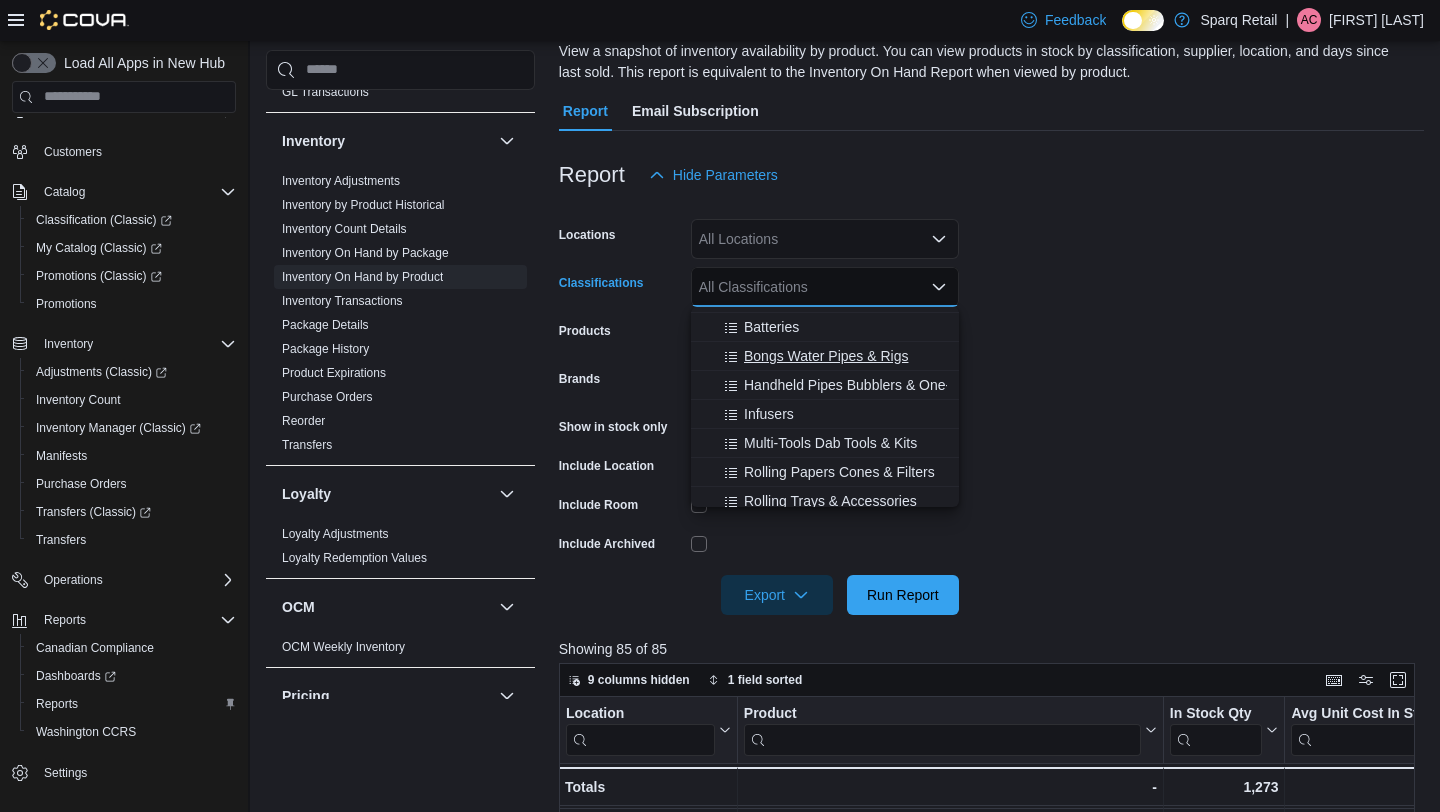 click on "Bongs Water Pipes & Rigs" at bounding box center (826, 356) 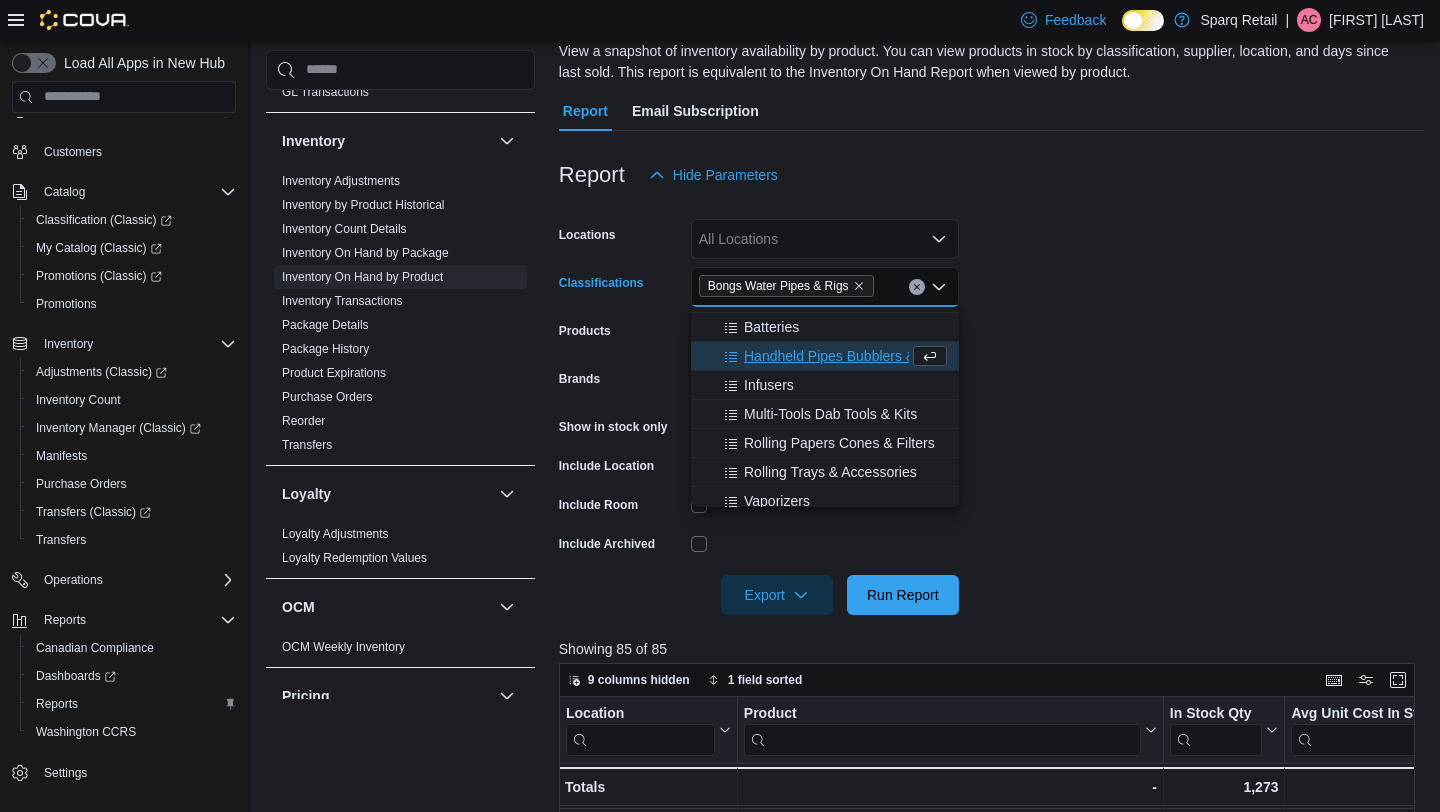 click on "Locations All Locations Classifications Bongs Water Pipes & Rigs Combo box. Selected. Bongs Water Pipes & Rigs. Press Backspace to delete Bongs Water Pipes & Rigs. Combo box input. All Classifications. Type some text or, to display a list of choices, press Down Arrow. To exit the list of choices, press Escape. Products All Products Brands All Brands Show in stock only Include Location Include Room Include Archived Export  Run Report" at bounding box center (991, 405) 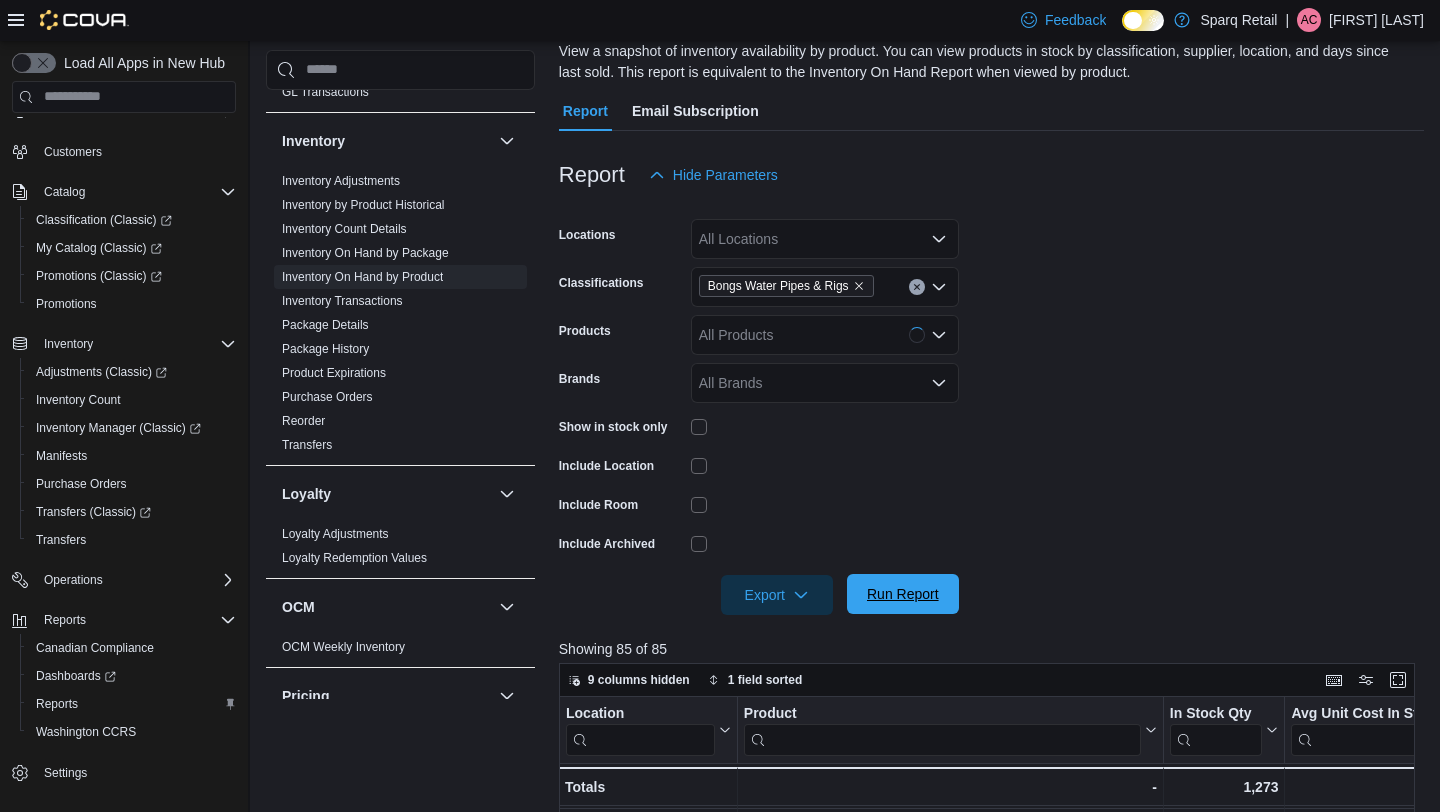click on "Run Report" at bounding box center [903, 594] 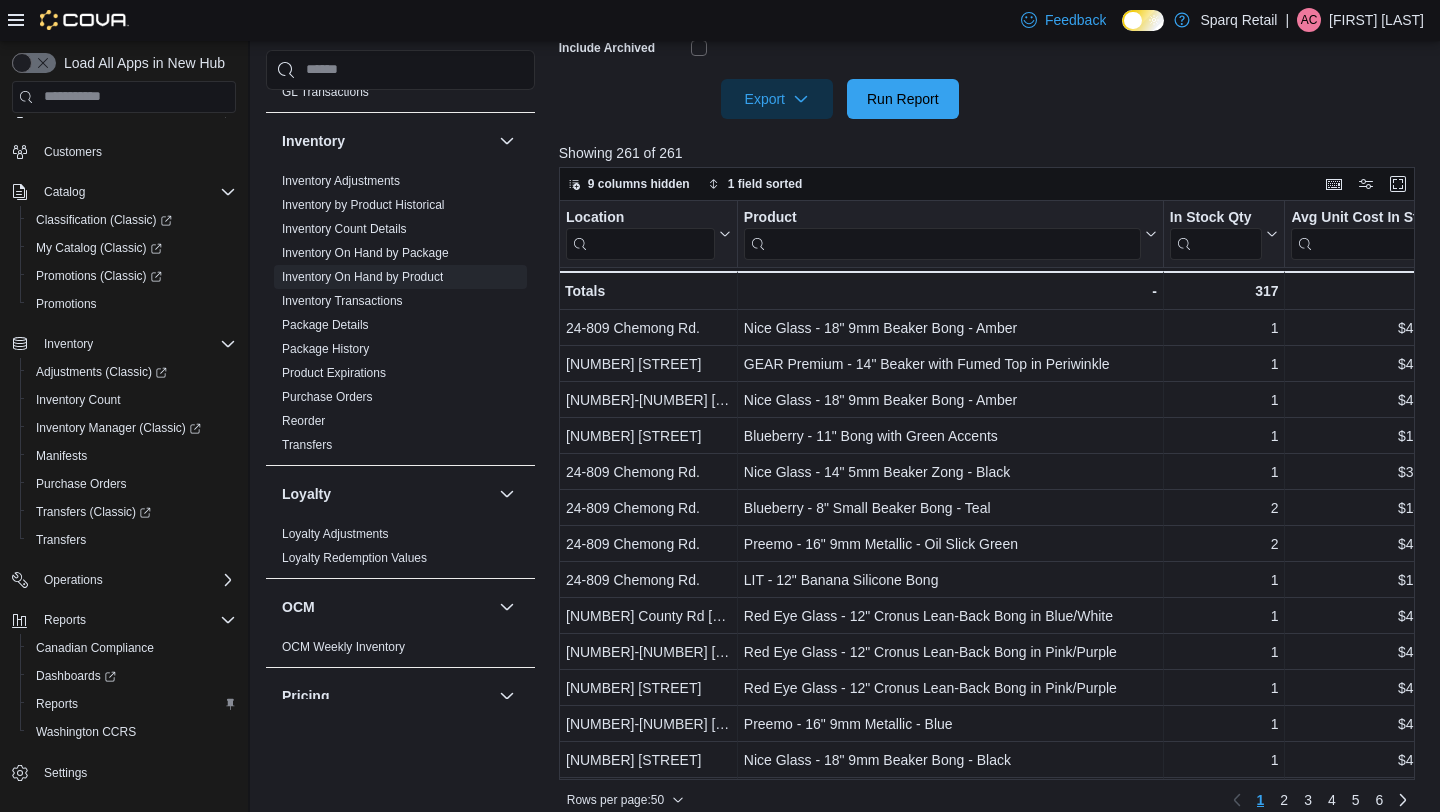 scroll, scrollTop: 669, scrollLeft: 0, axis: vertical 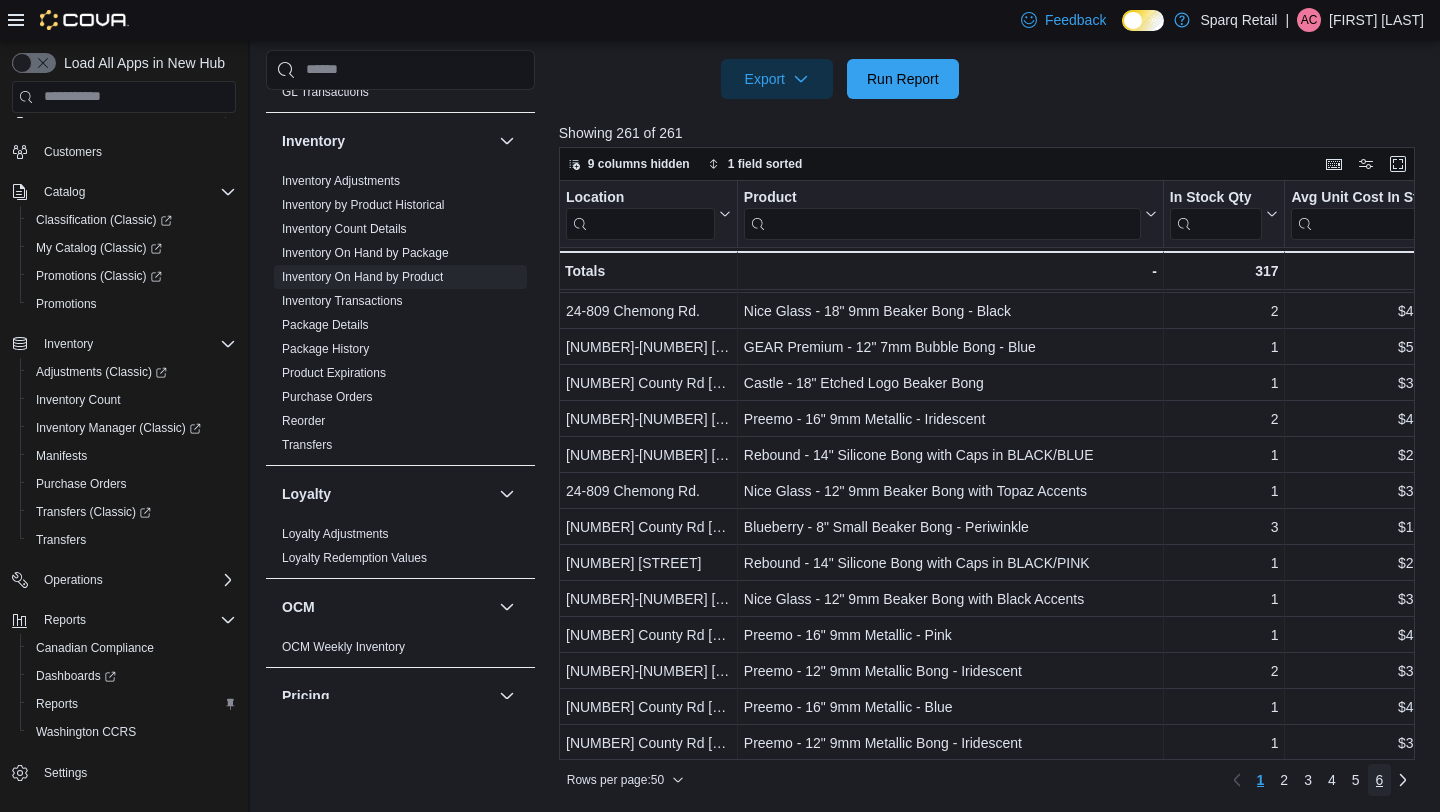 click on "6" at bounding box center (1380, 780) 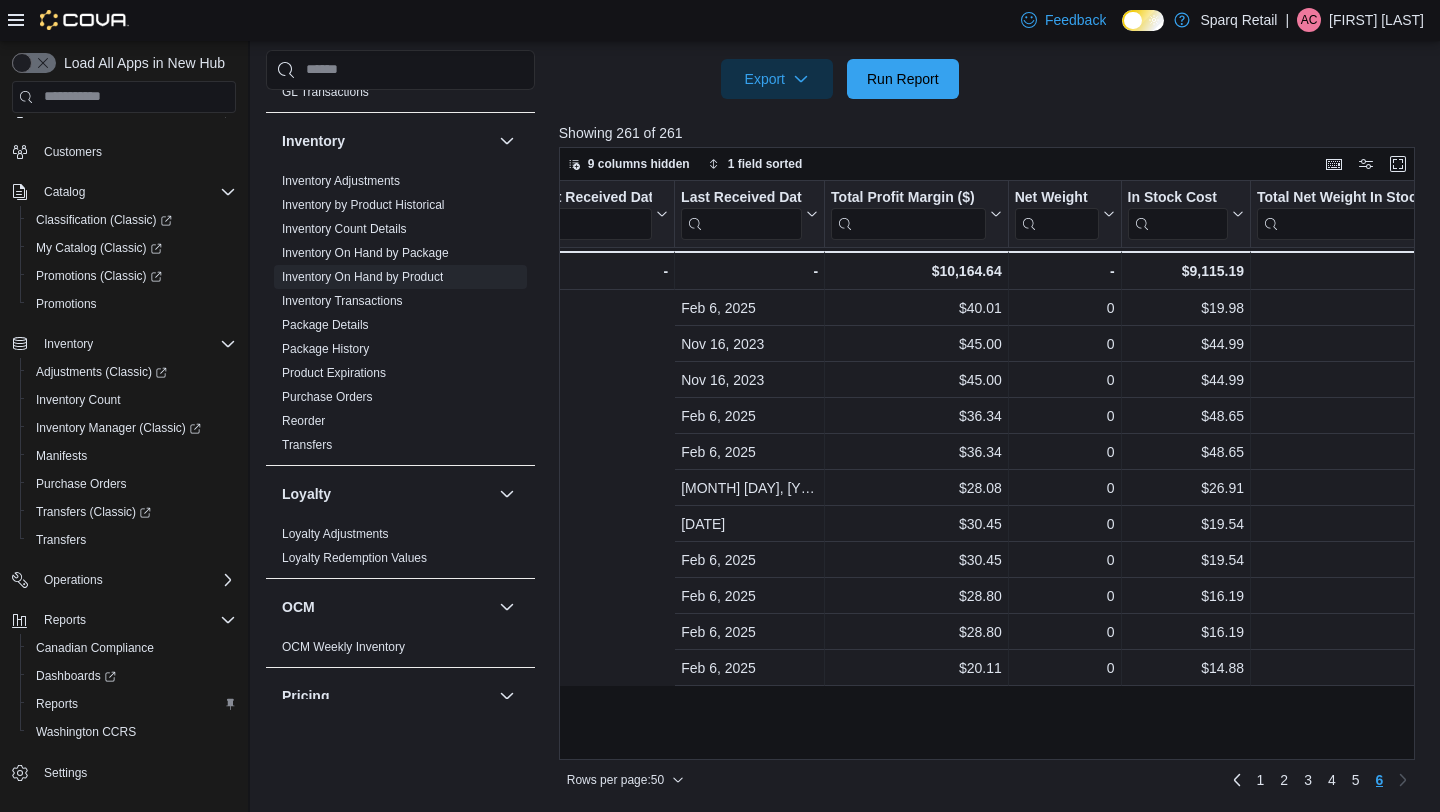 scroll, scrollTop: 0, scrollLeft: 1120, axis: horizontal 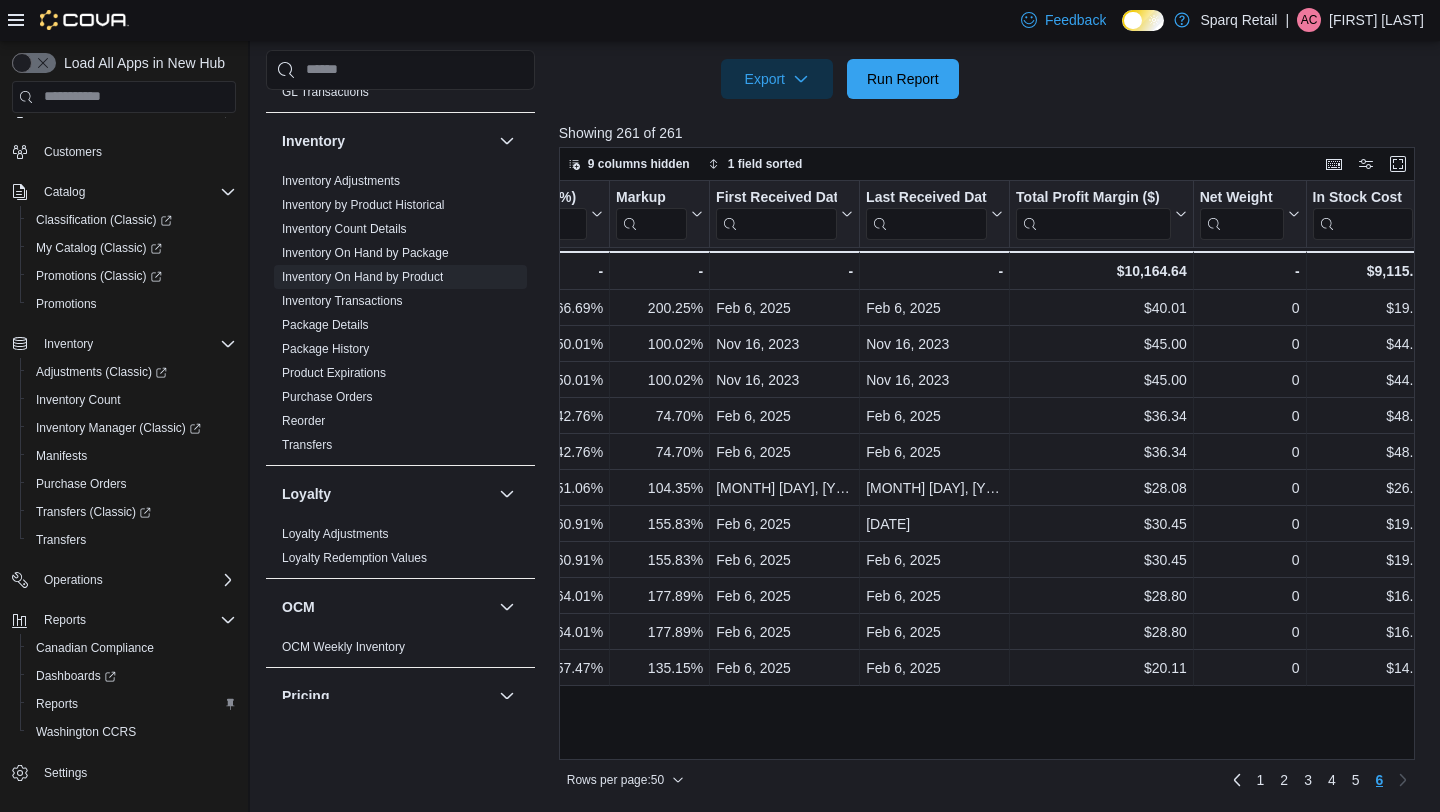 click on "Reports Feedback Cash Management Cash Management Cash Out Details Compliance OCS Transaction Submission Details Cova Pay Canada Fee and Settlement Summary - Online Fee and Settlement Summary - POS Merchant Statement Payment and Settlement Details Payout History Tips by Budtender per Day Transaction Details Customer Customer Activity List Customer Loyalty Points Customer Purchase History Customer Queue New Customers Discounts & Promotions Discounts Promotion Details Promotions Finance GL Account Totals GL Transactions Inventory Inventory Adjustments Inventory by Product Historical Inventory Count Details Inventory On Hand by Package Inventory On Hand by Product Inventory Transactions Package Details Package History Product Expirations Purchase Orders Reorder Transfers Loyalty Loyalty Adjustments Loyalty Redemption Values OCM OCM Weekly Inventory Pricing Price Sheet Products Catalog Export Products to Archive Sales End Of Day Itemized Sales Sales by Classification Sales by Day Sales by Employee (Created) Taxes" at bounding box center [845, 92] 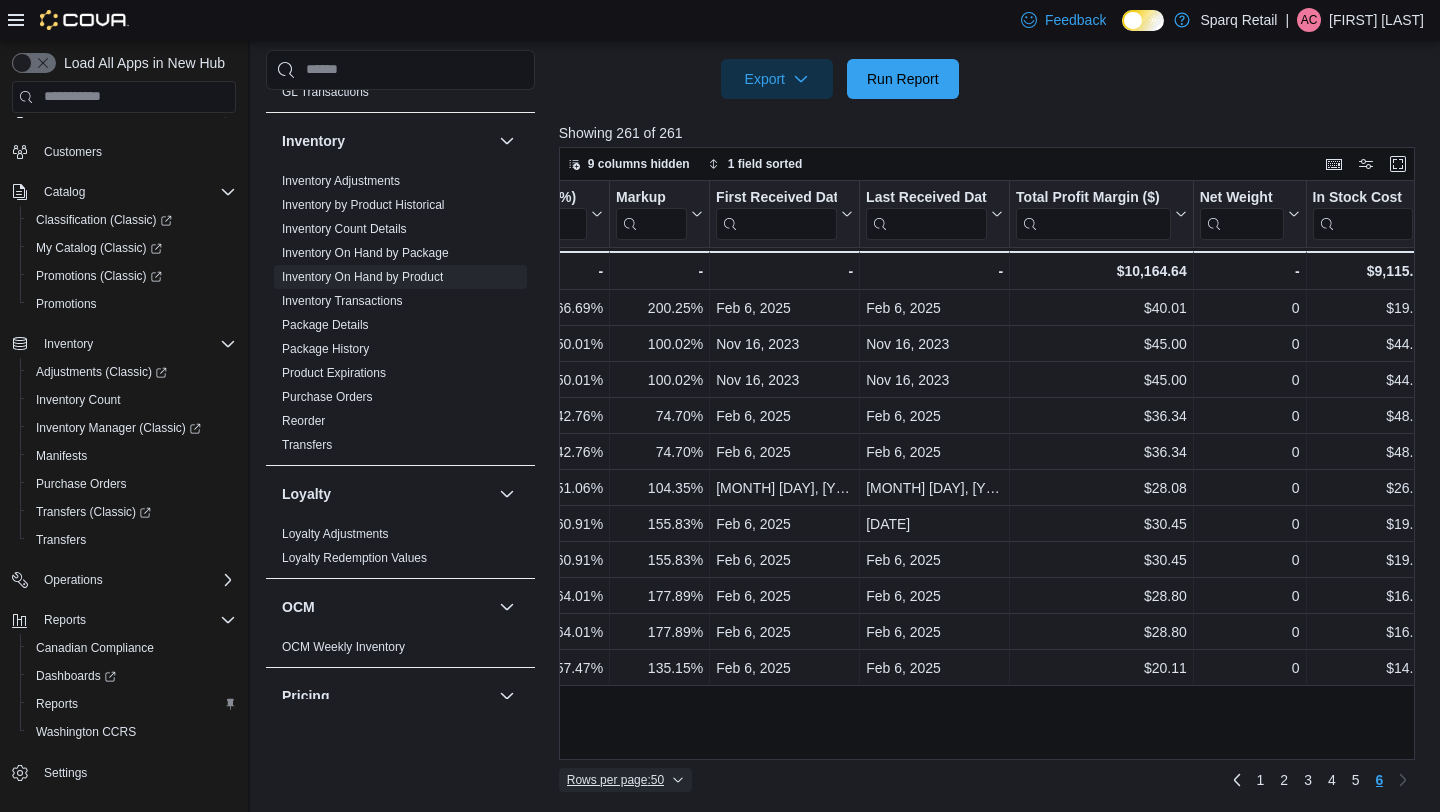 click on "Rows per page :  50" at bounding box center [615, 780] 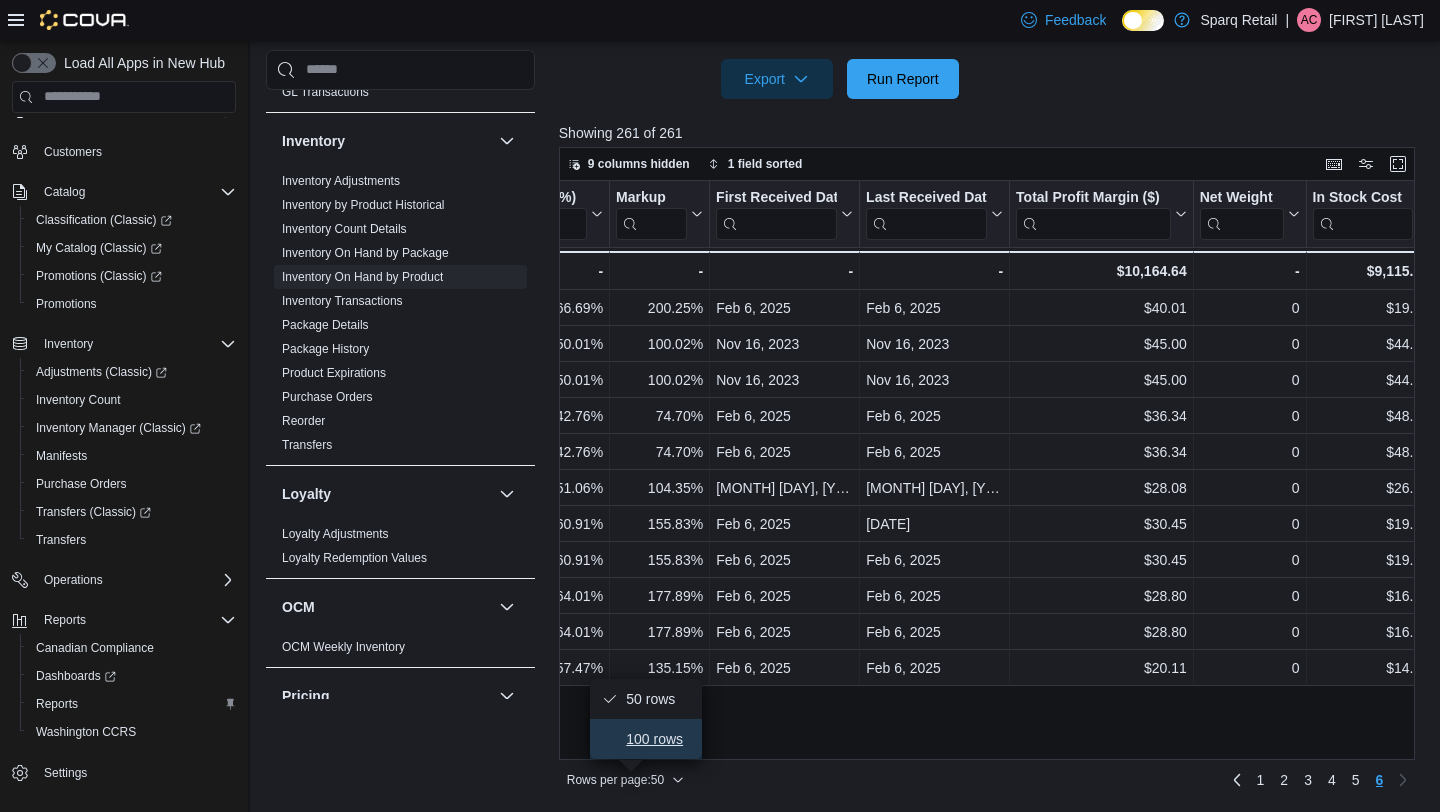 click on "100 rows" at bounding box center (646, 739) 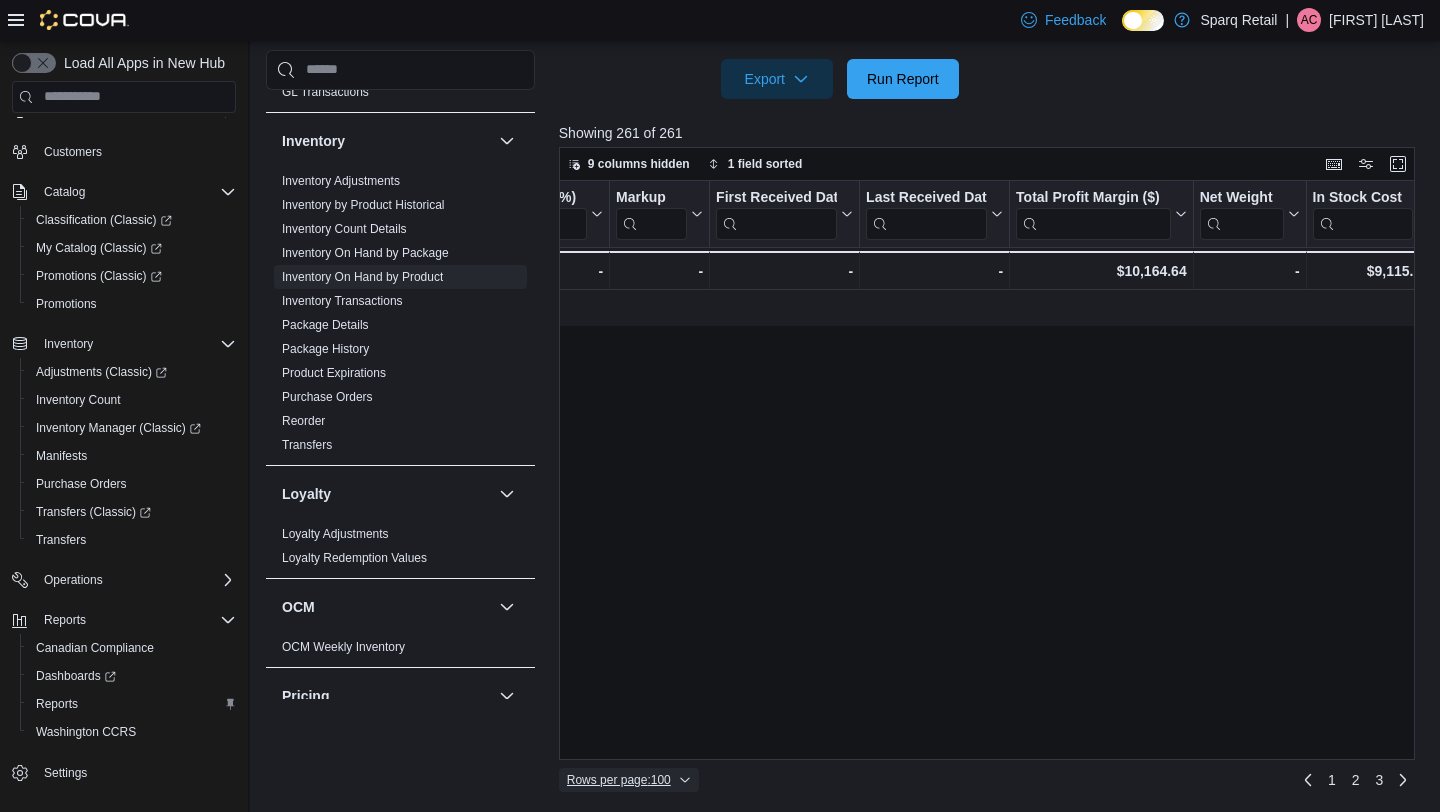 scroll, scrollTop: 0, scrollLeft: 0, axis: both 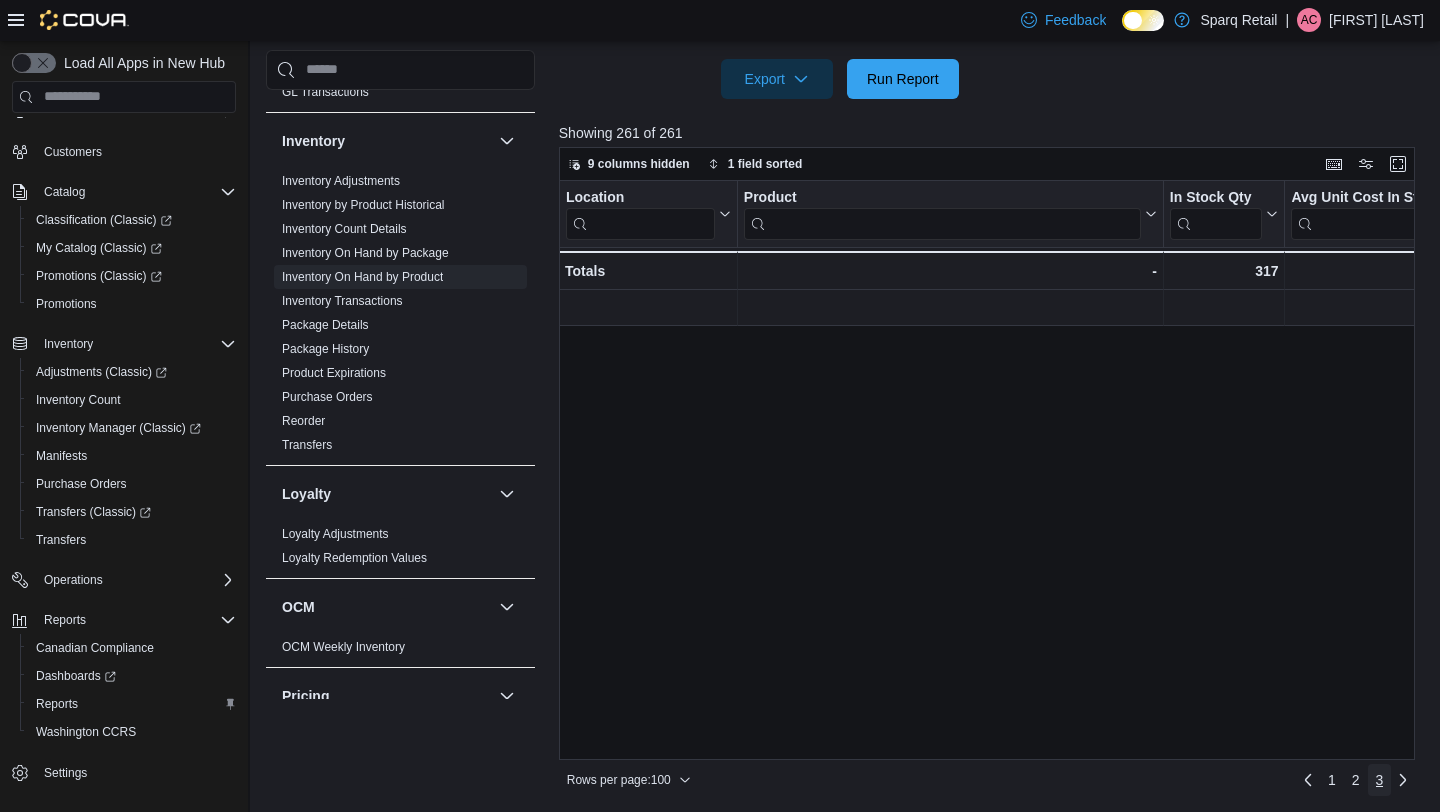 click on "3" at bounding box center [1380, 780] 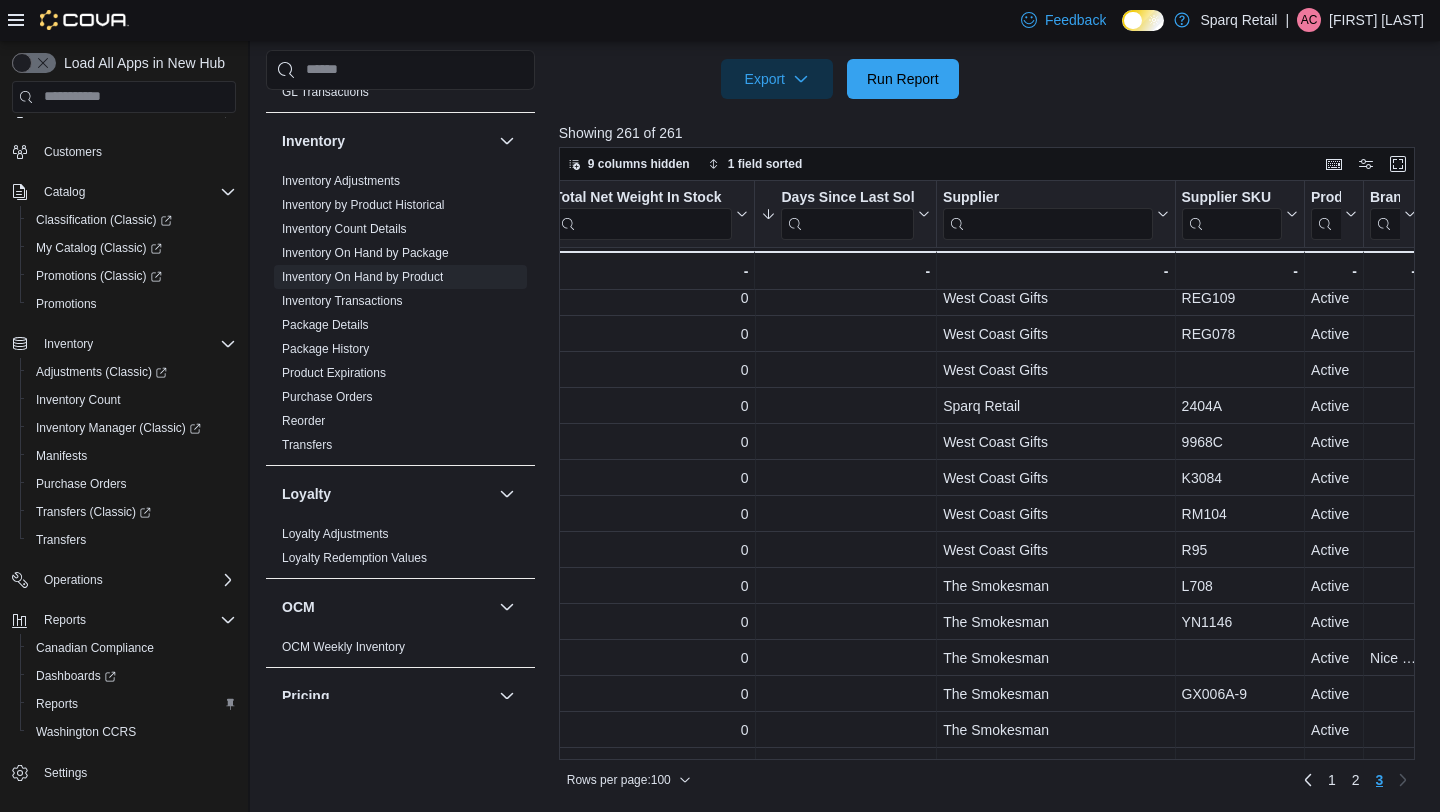 scroll, scrollTop: 0, scrollLeft: 2008, axis: horizontal 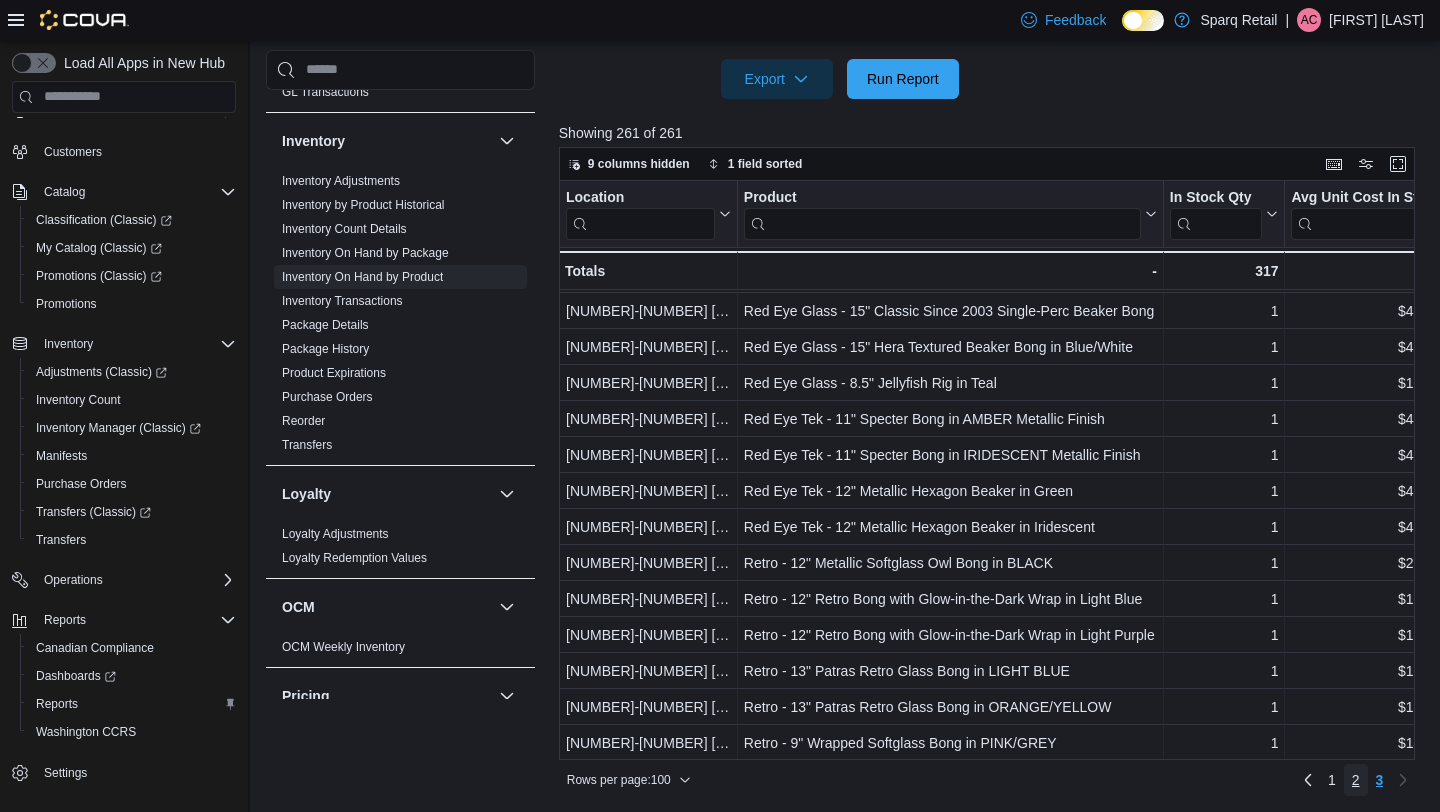 click on "2" at bounding box center [1356, 780] 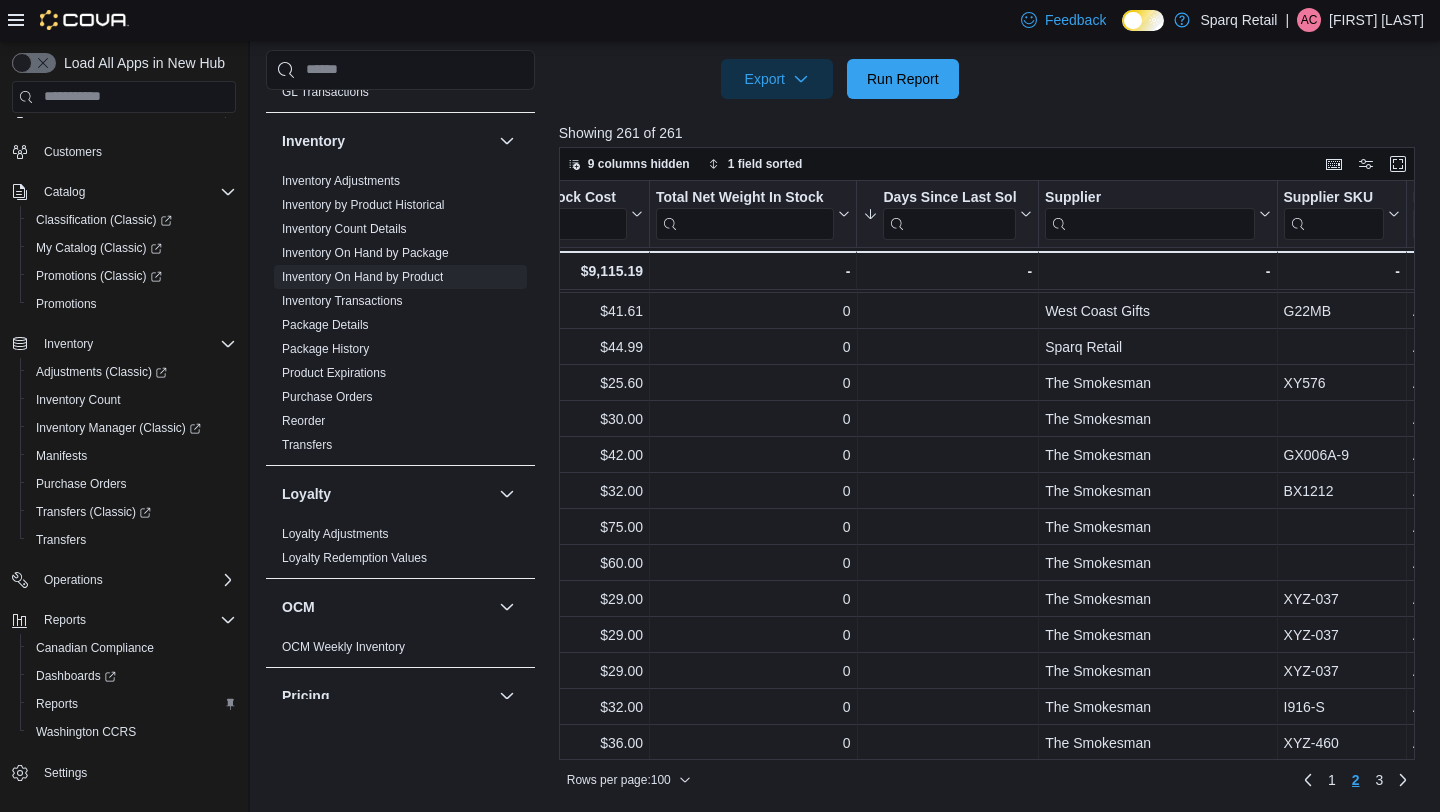 scroll, scrollTop: 3129, scrollLeft: 1998, axis: both 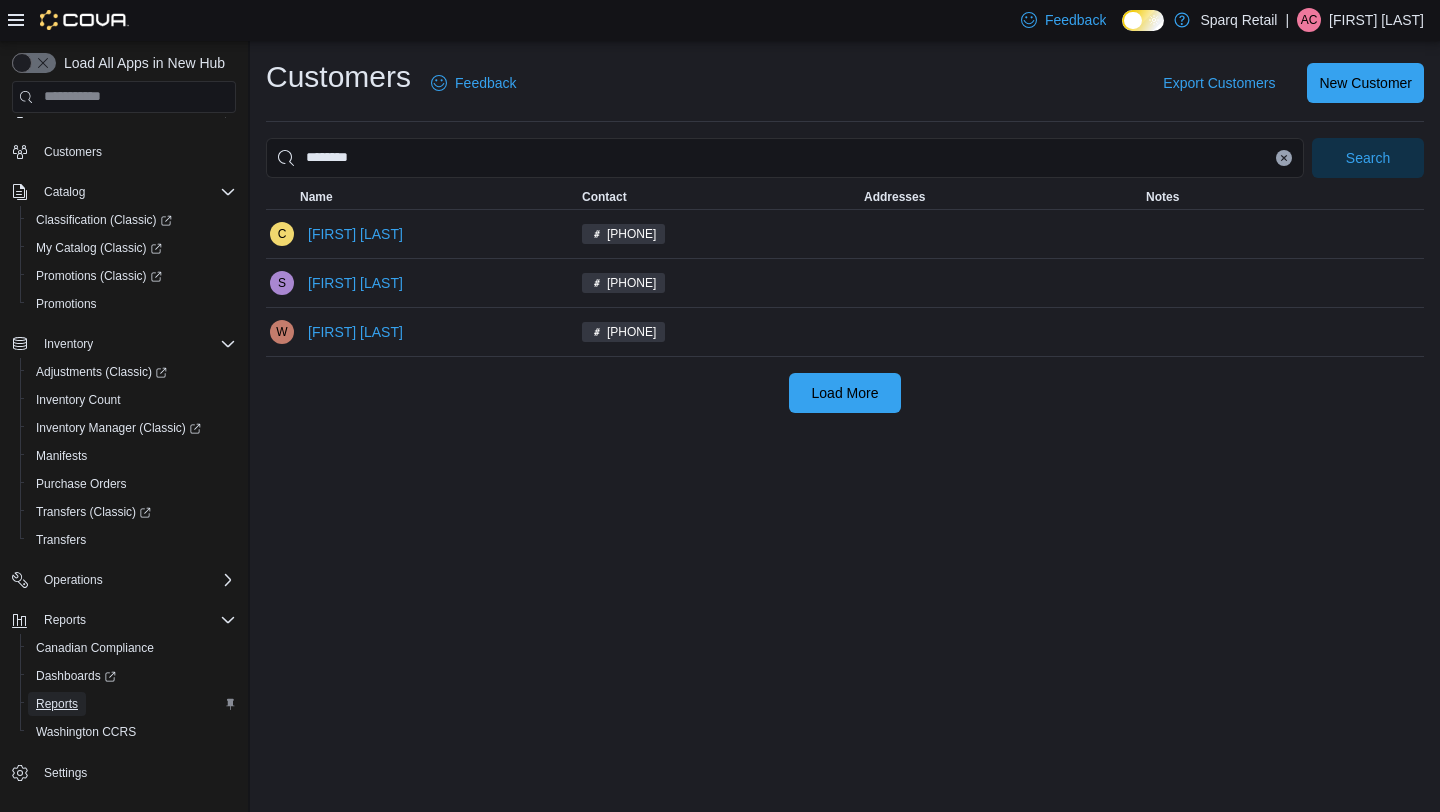 click on "Reports" at bounding box center [57, 704] 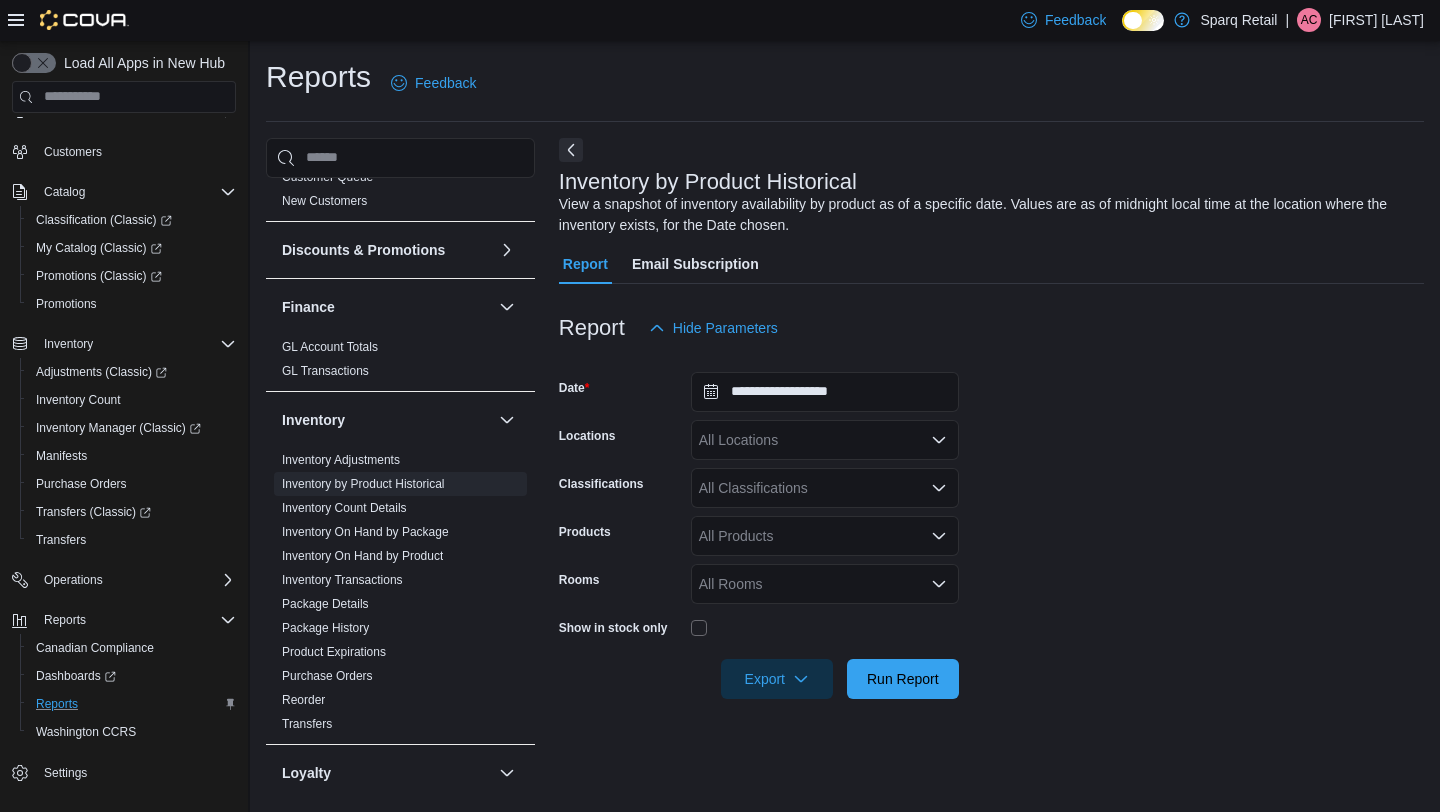 scroll, scrollTop: 1184, scrollLeft: 0, axis: vertical 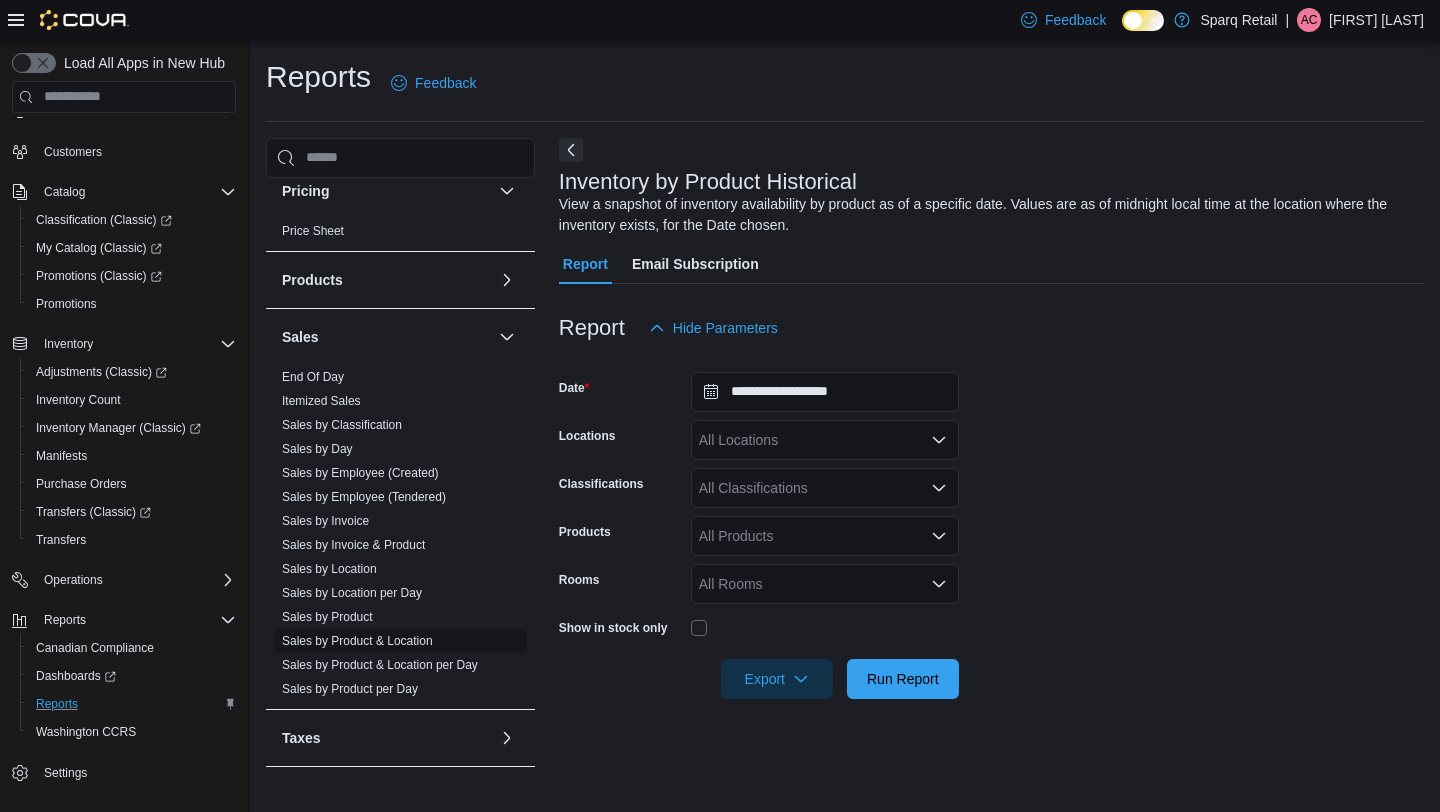 click on "Sales by Product & Location" at bounding box center [357, 641] 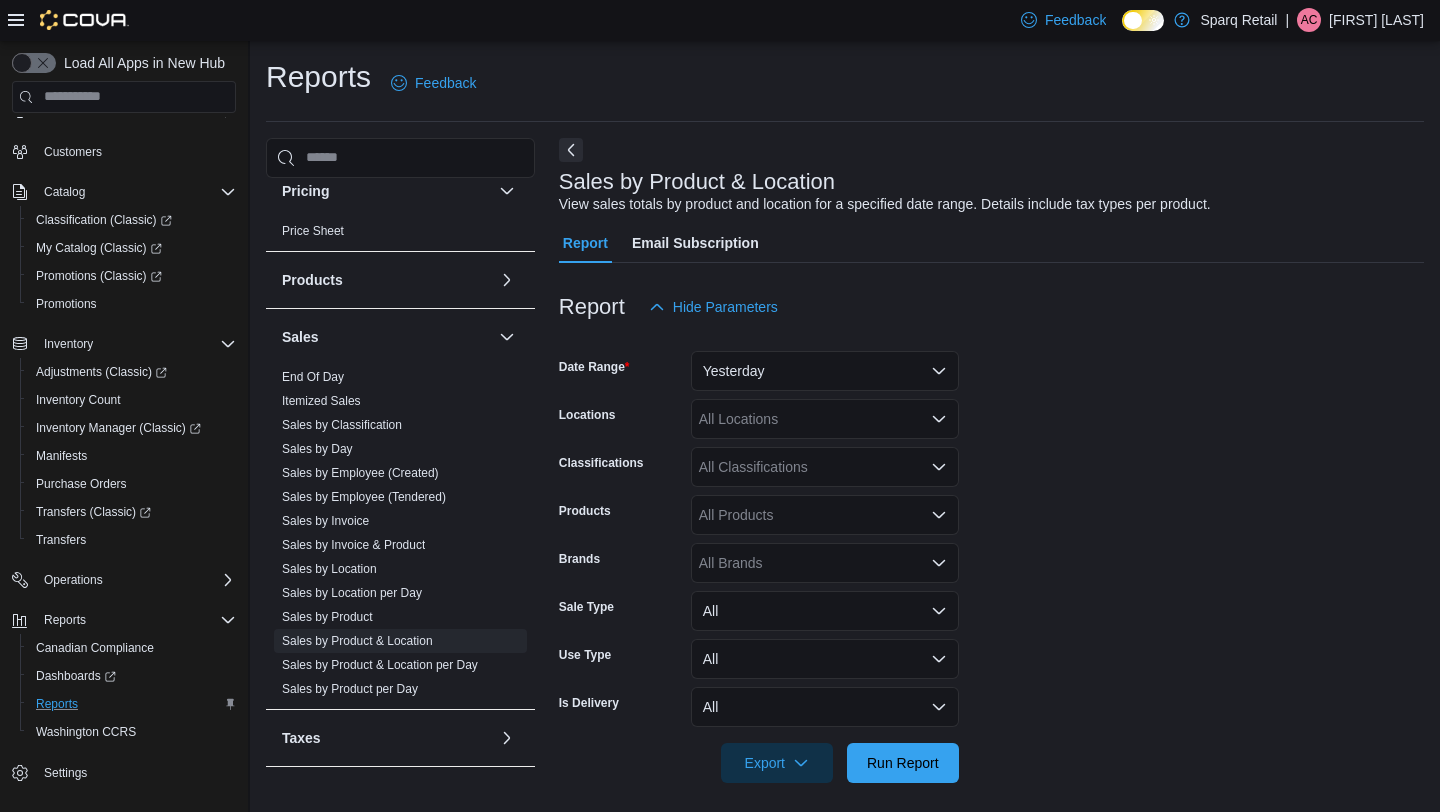 scroll, scrollTop: 10, scrollLeft: 0, axis: vertical 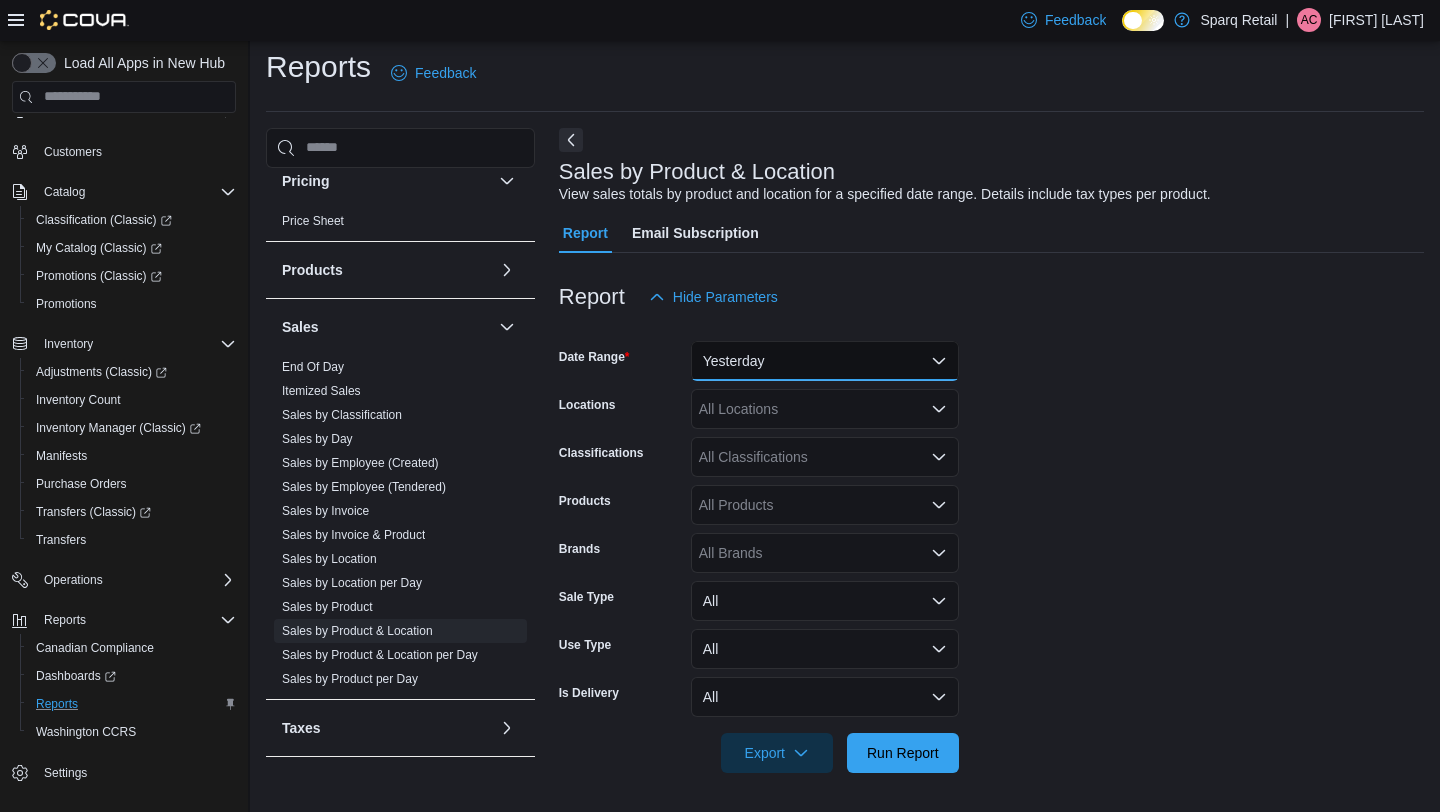 click on "Yesterday" at bounding box center [825, 361] 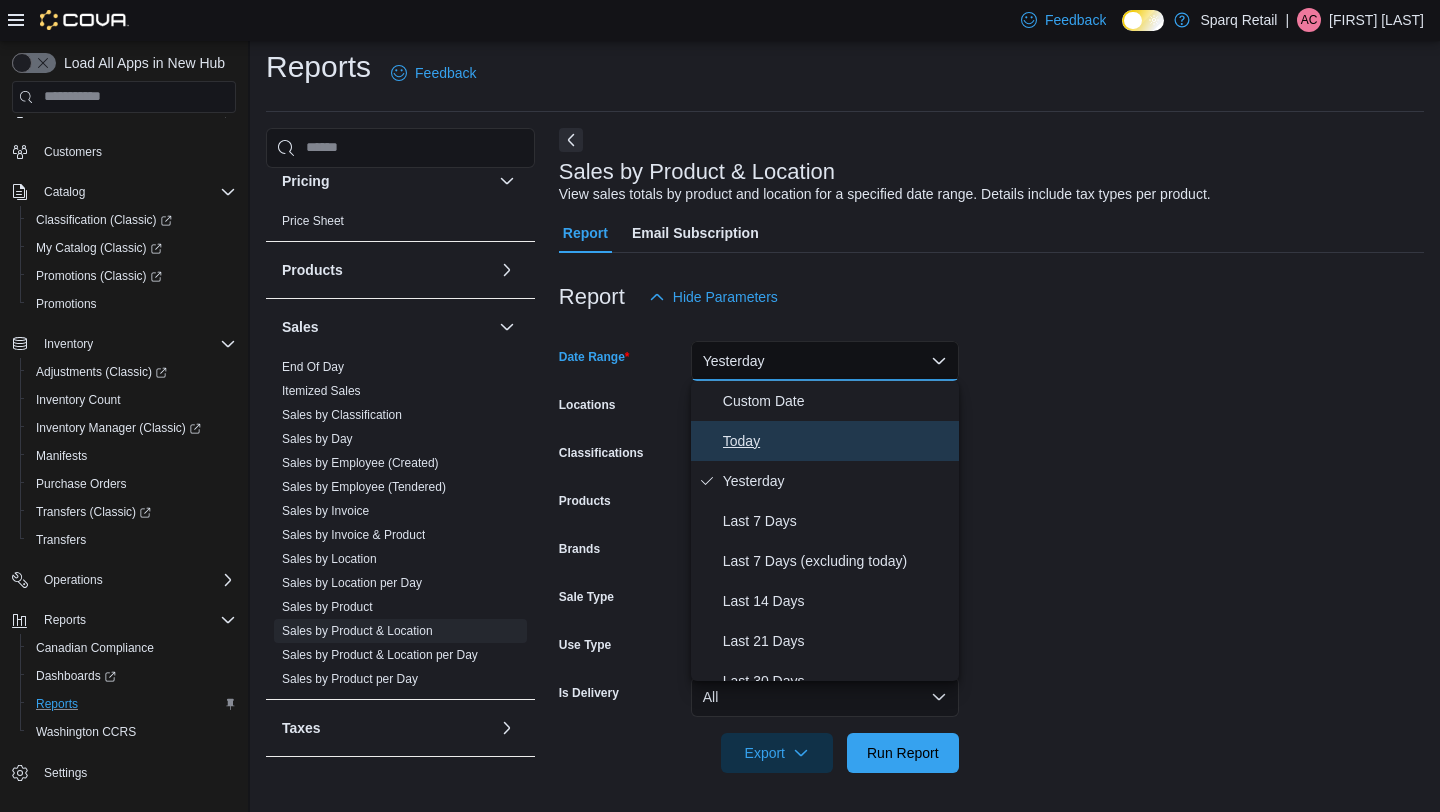 click on "Today" at bounding box center [837, 441] 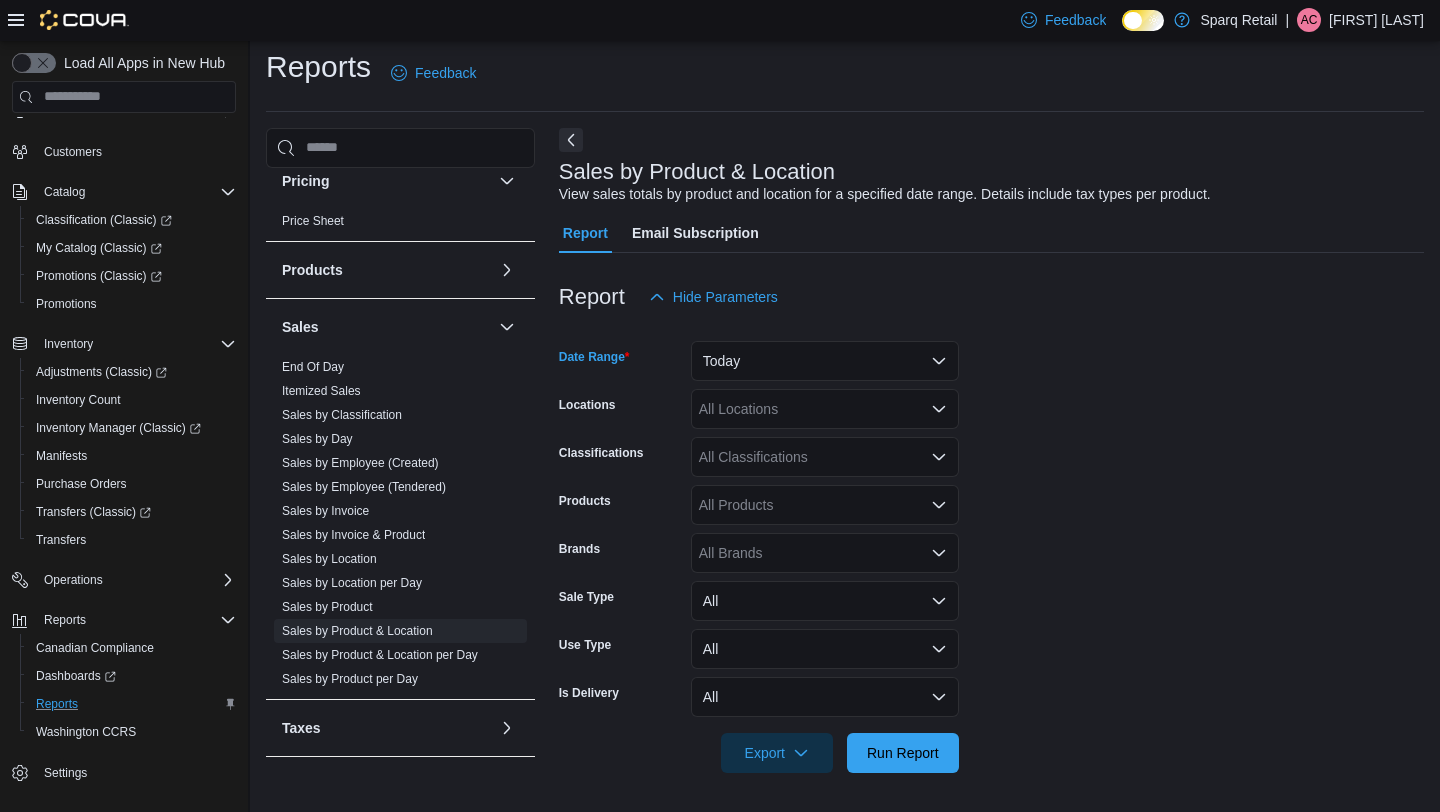 click on "All Classifications" at bounding box center [825, 457] 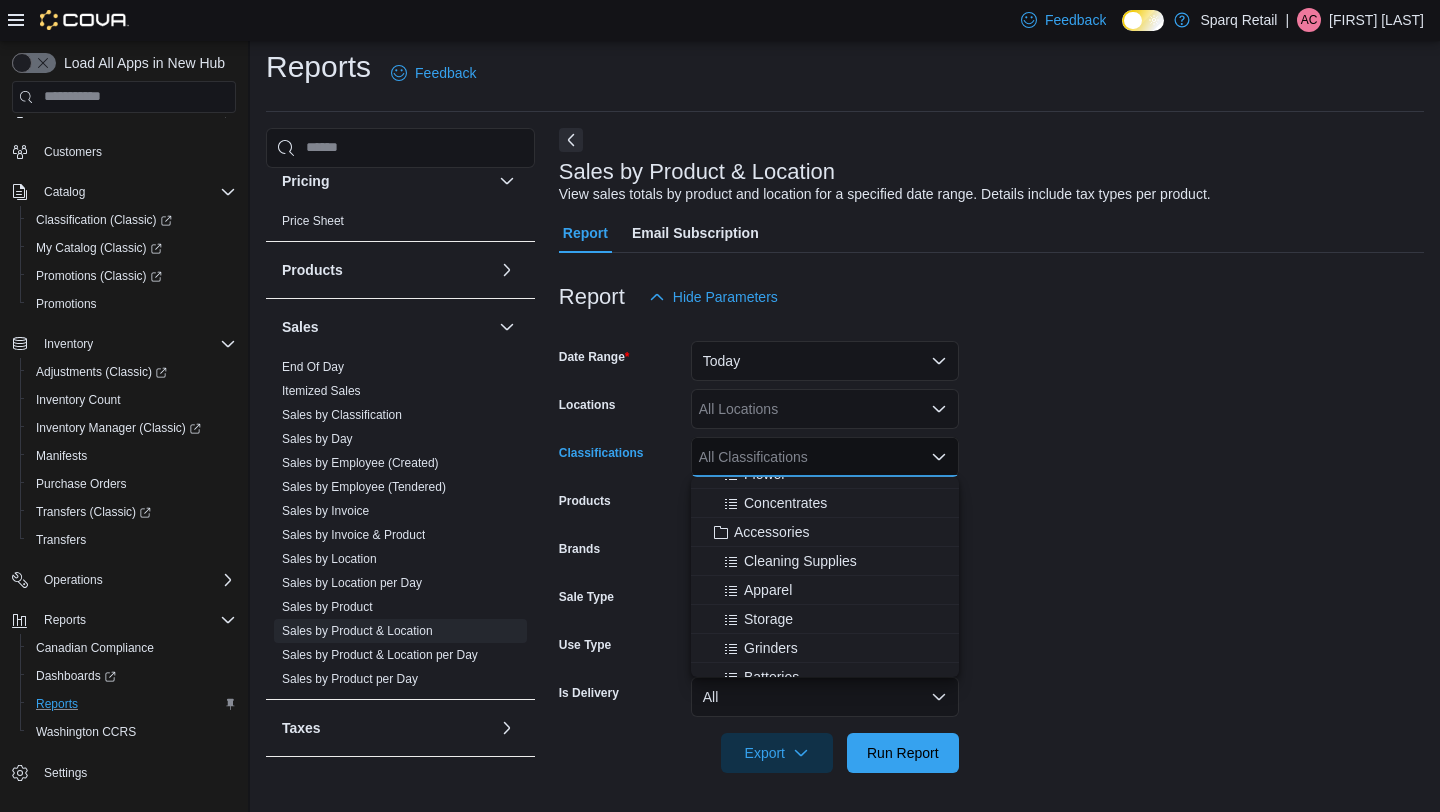 scroll, scrollTop: 348, scrollLeft: 0, axis: vertical 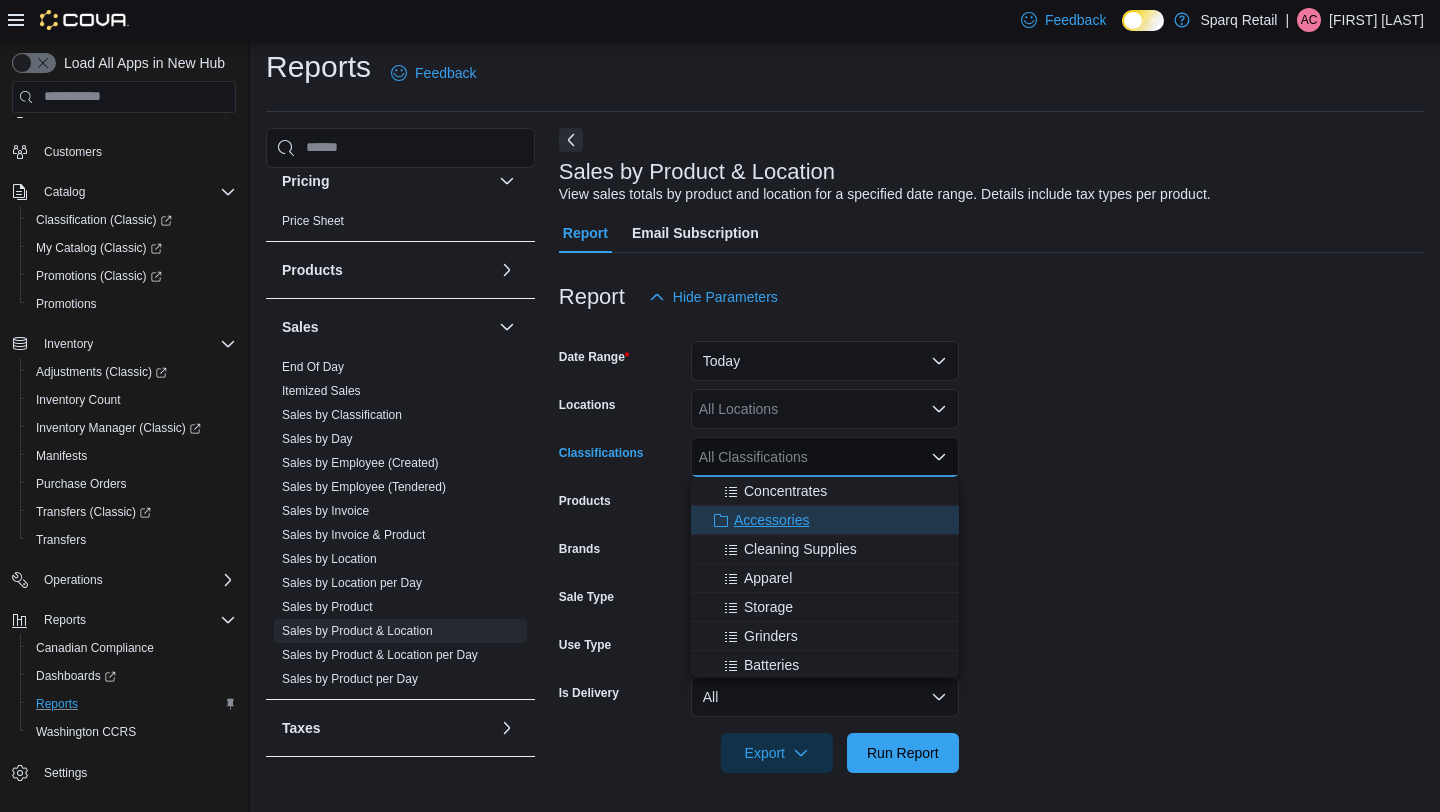 click on "Accessories" at bounding box center (771, 520) 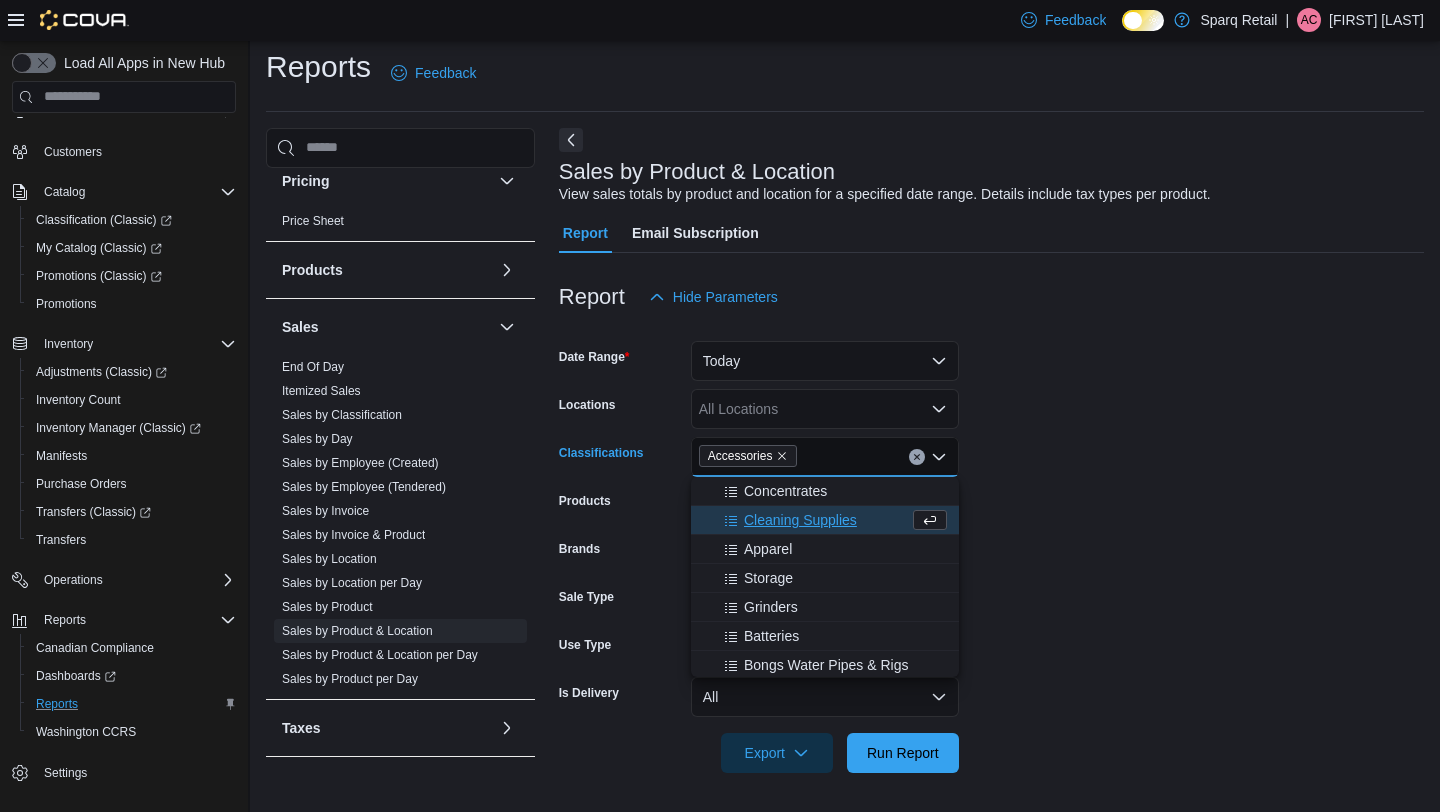 click on "Date Range Today Locations All Locations Classifications Accessories Combo box. Selected. Accessories. Press Backspace to delete Accessories. Combo box input. All Classifications. Type some text or, to display a list of choices, press Down Arrow. To exit the list of choices, press Escape. Products All Products Brands All Brands Sale Type All Use Type All Is Delivery All Export  Run Report" at bounding box center [991, 545] 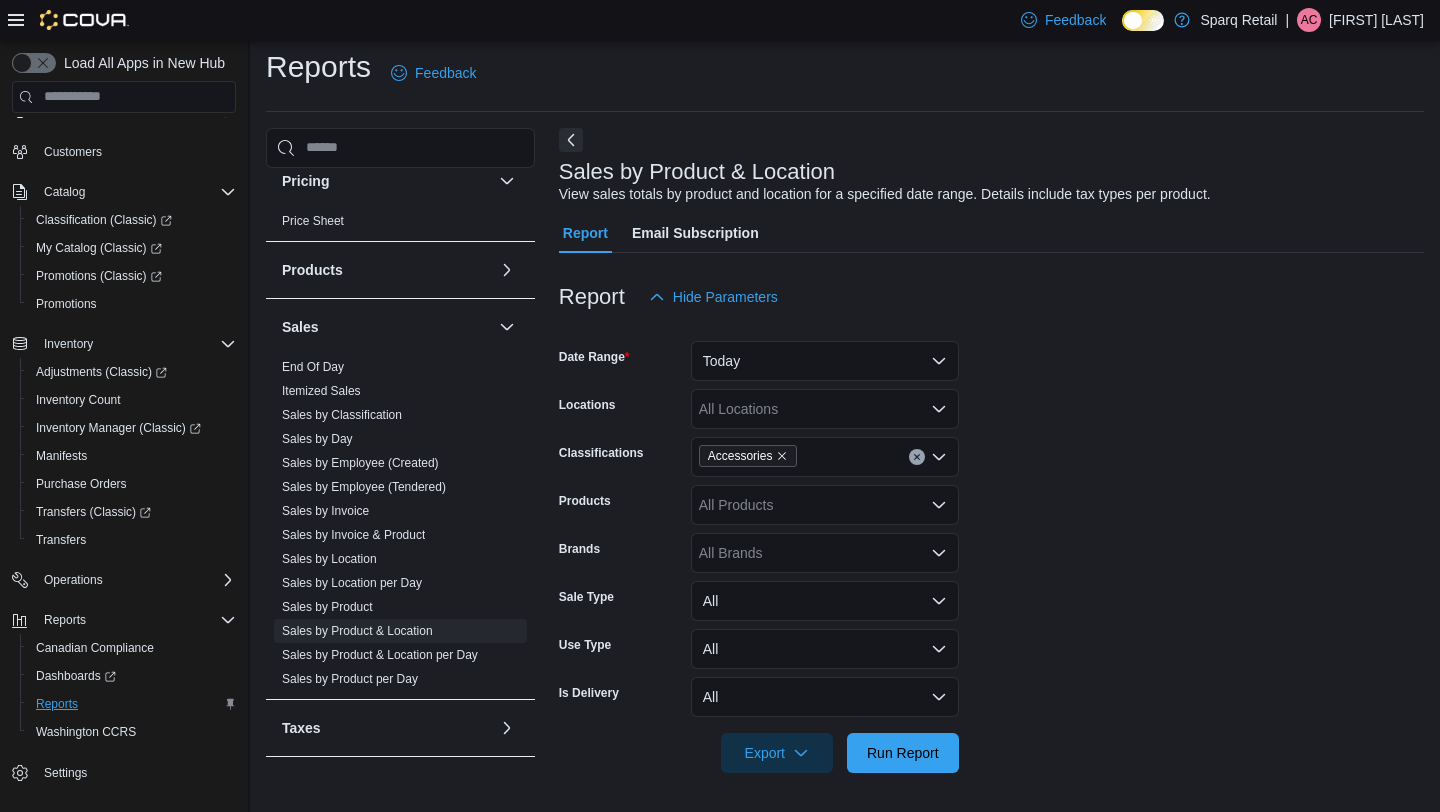 click at bounding box center (991, 785) 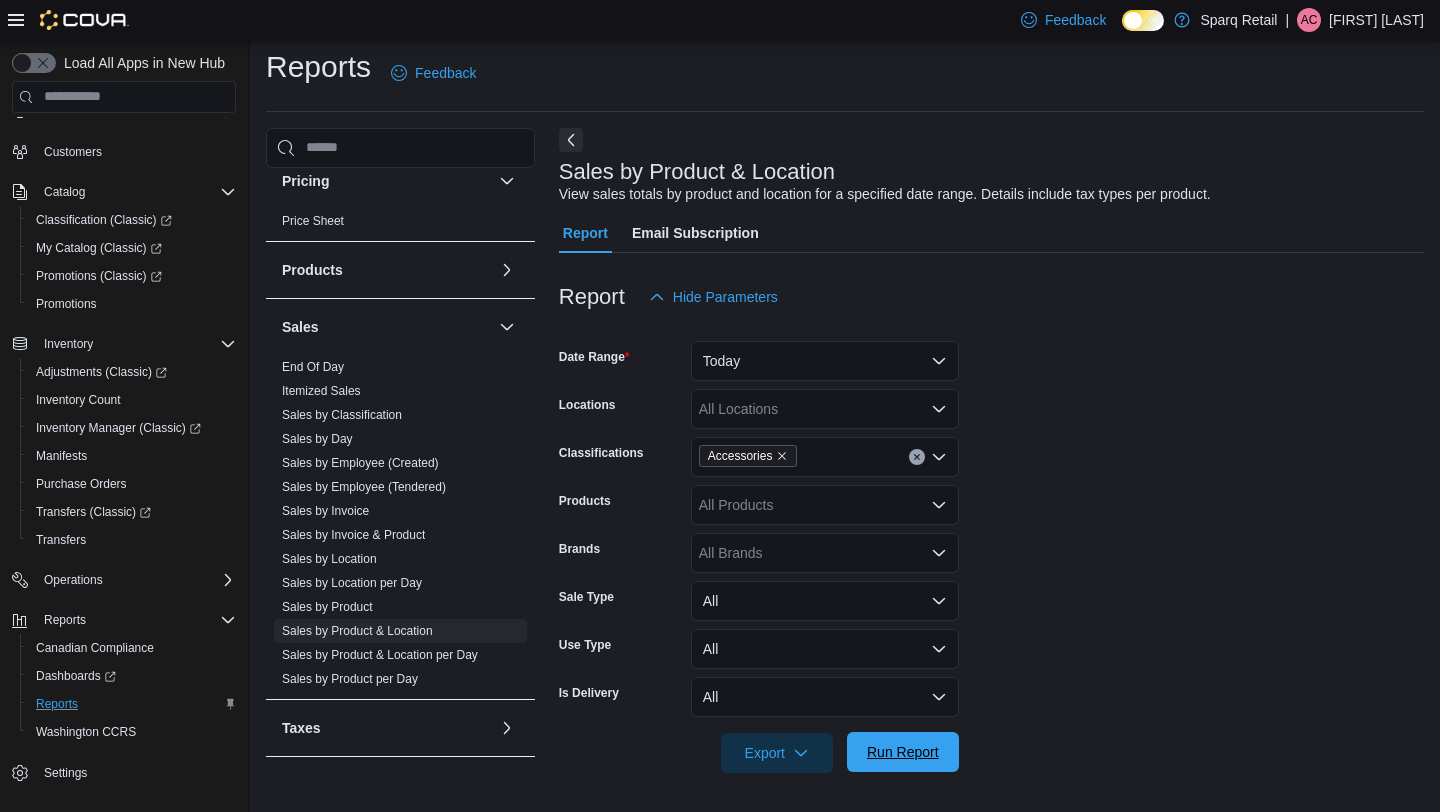 click on "Run Report" at bounding box center [903, 752] 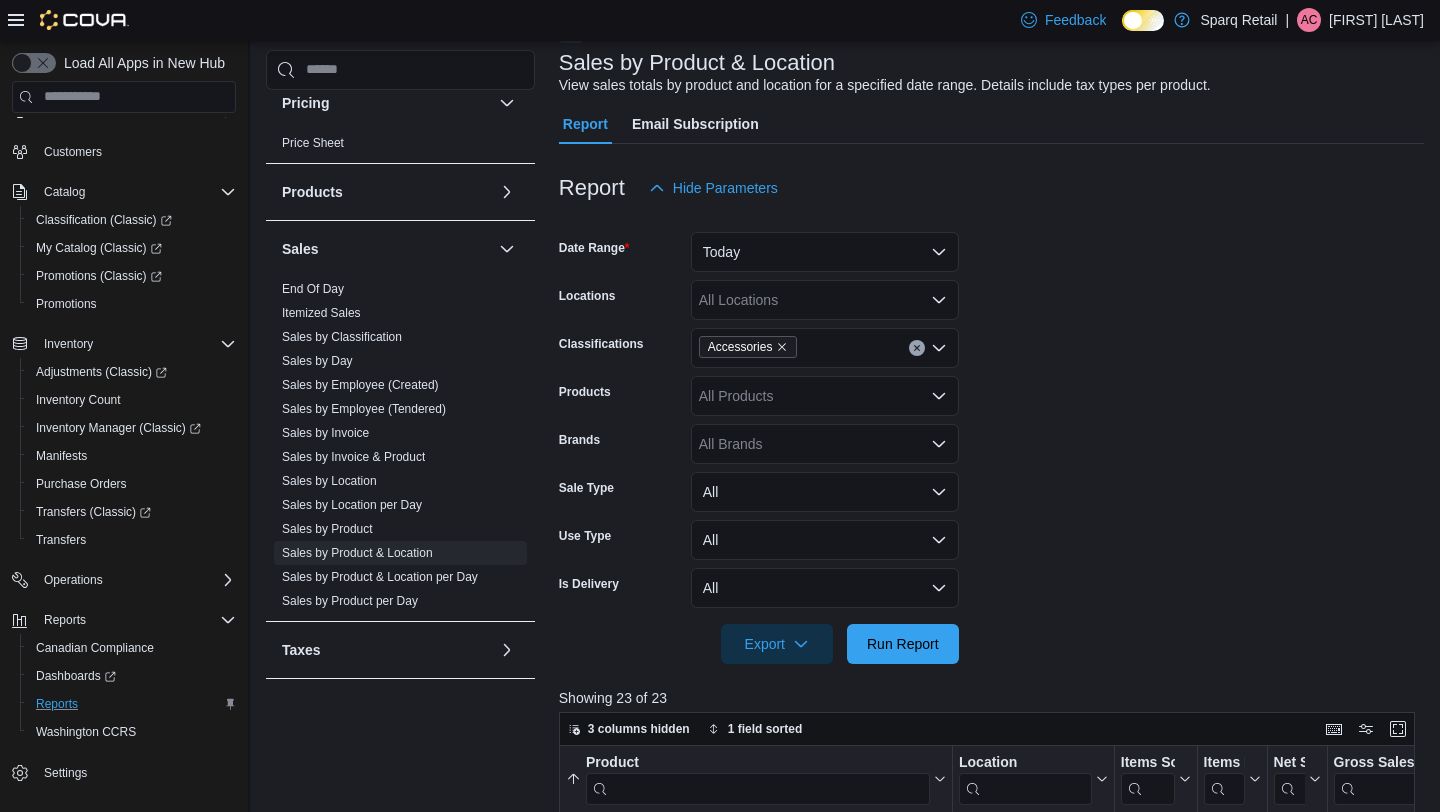 scroll, scrollTop: 148, scrollLeft: 0, axis: vertical 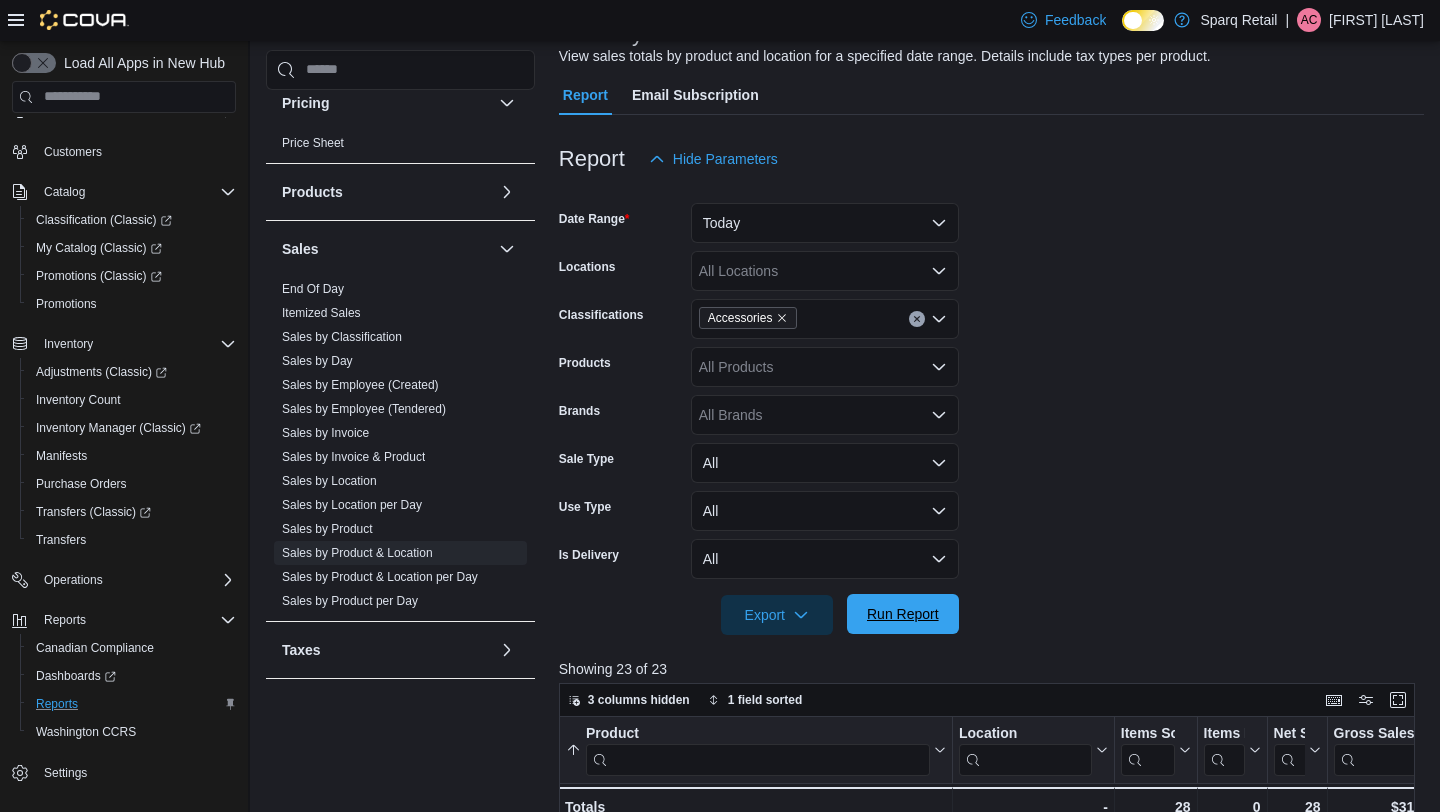 click on "Run Report" at bounding box center [903, 614] 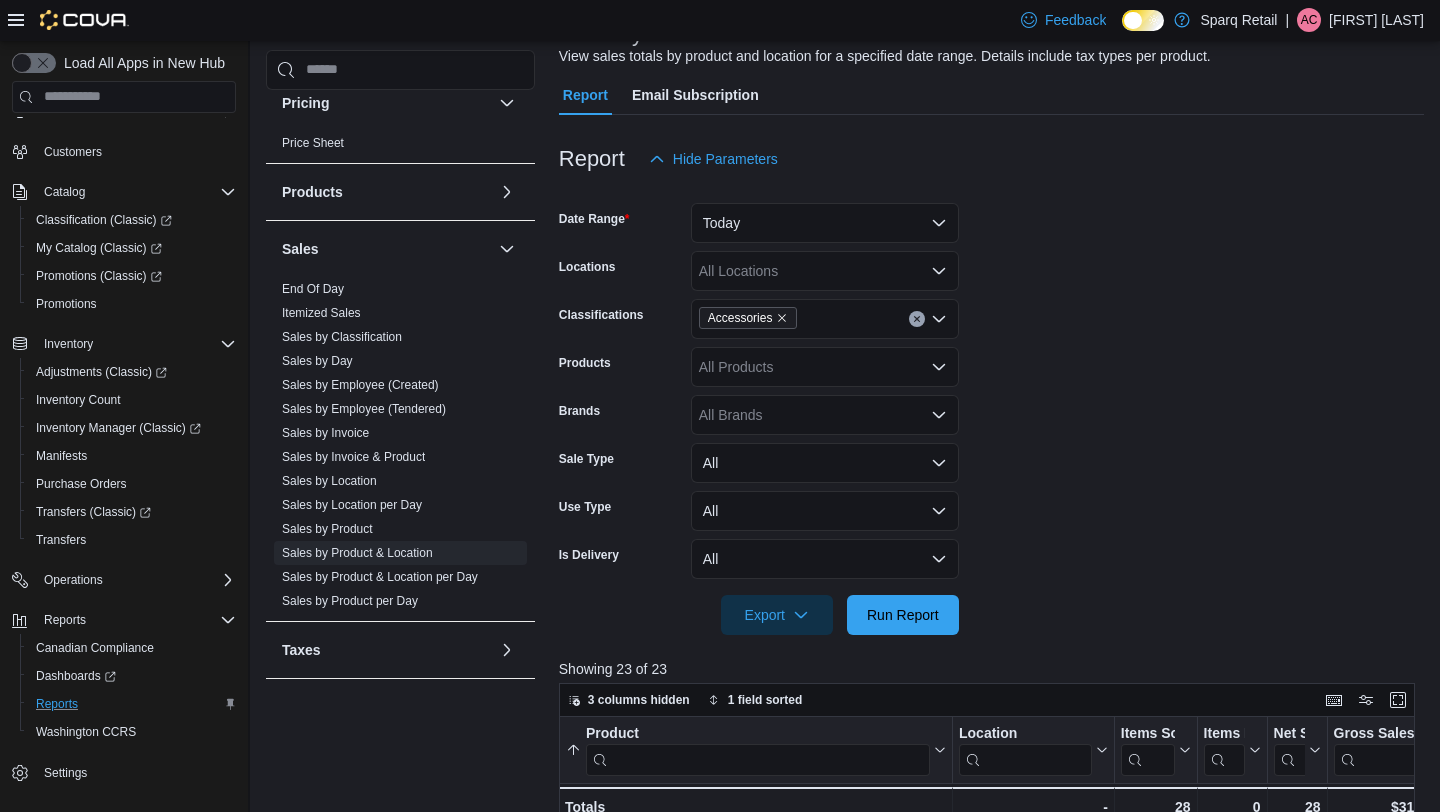 scroll, scrollTop: 684, scrollLeft: 0, axis: vertical 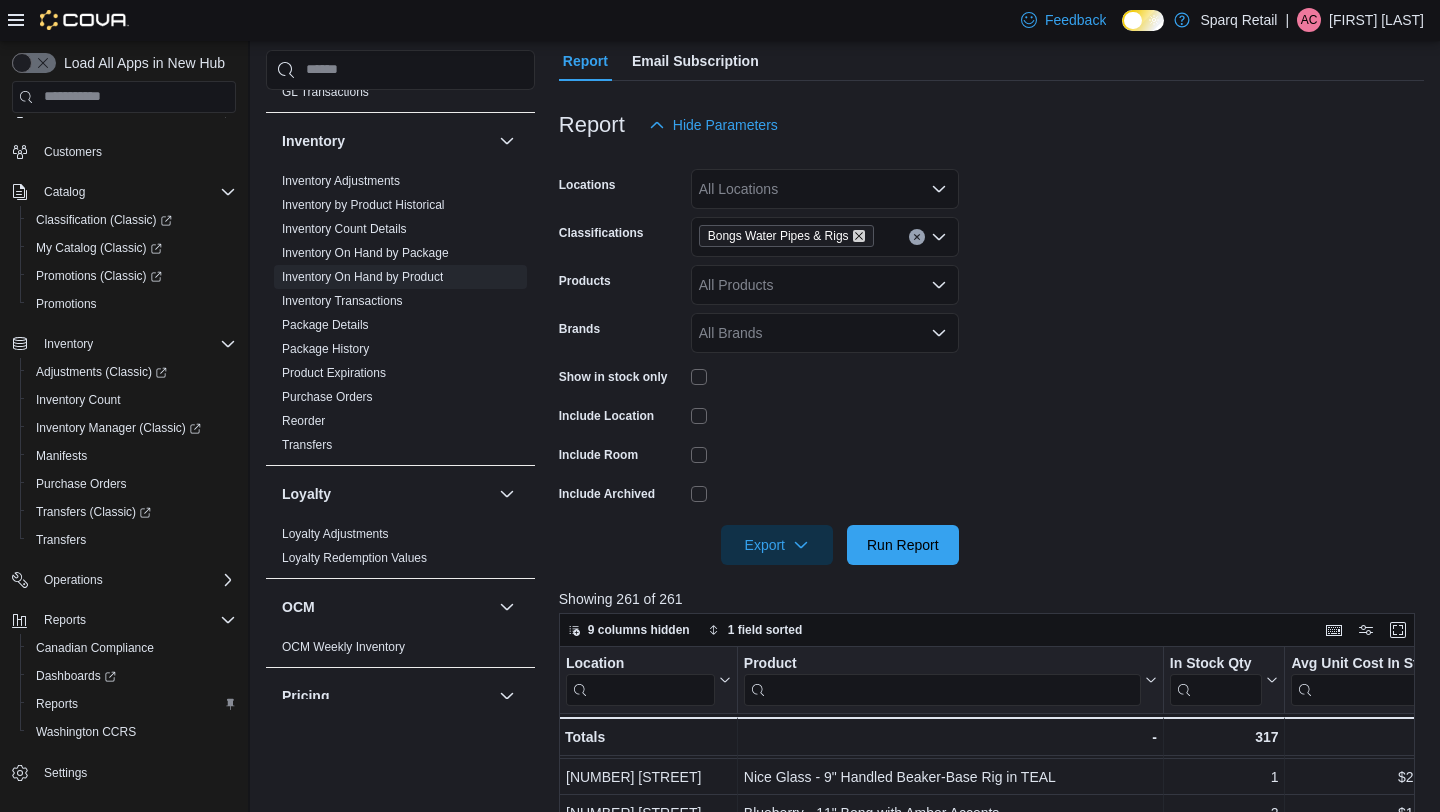 click 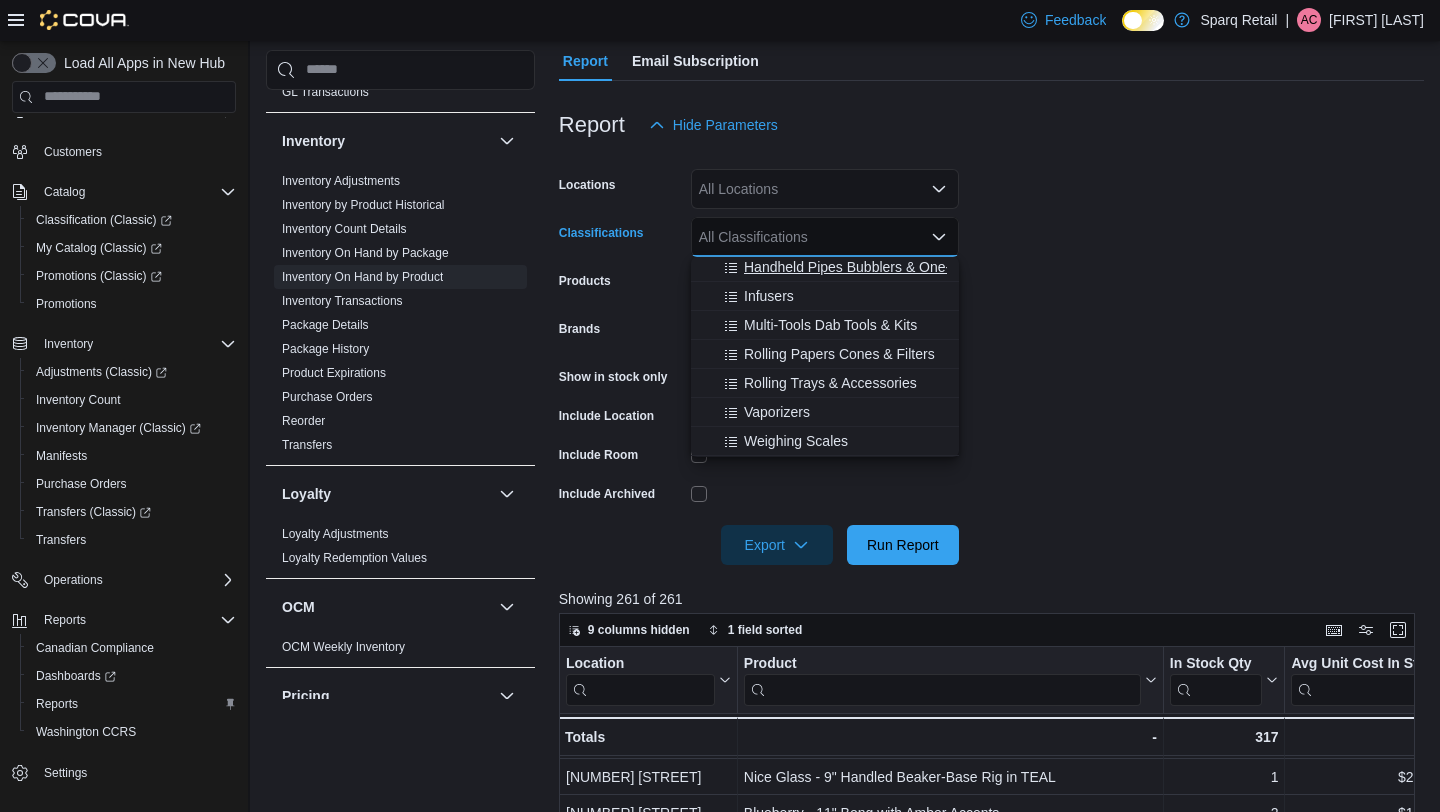click on "Handheld Pipes Bubblers & One-Hitters" at bounding box center (867, 267) 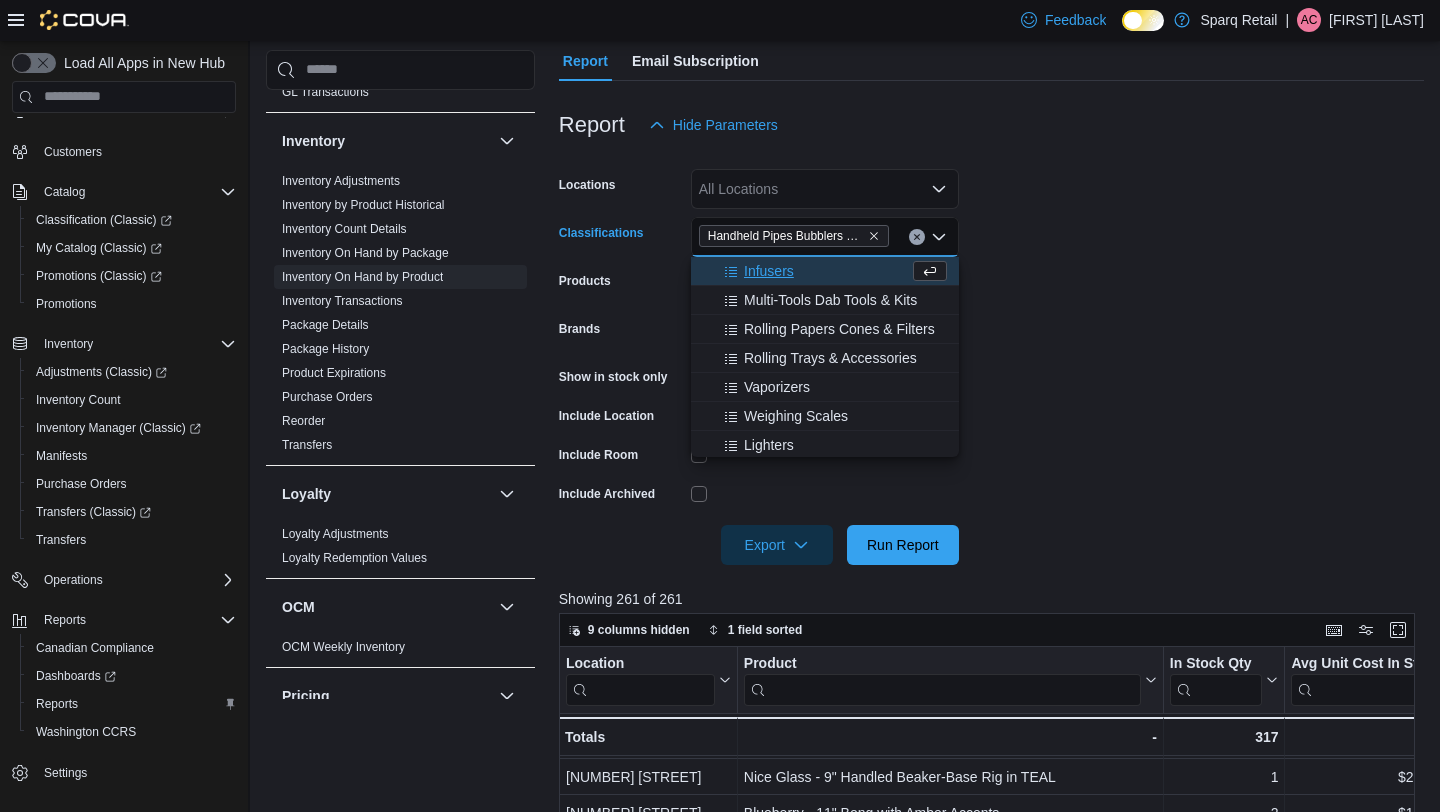 click on "Locations All Locations Classifications Handheld Pipes Bubblers & One-Hitters Combo box. Selected. Handheld Pipes Bubblers & One-Hitters. Press Backspace to delete Handheld Pipes Bubblers & One-Hitters. Combo box input. All Classifications. Type some text or, to display a list of choices, press Down Arrow. To exit the list of choices, press Escape. Products All Products Brands All Brands Show in stock only Include Location Include Room Include Archived Export  Run Report" at bounding box center (991, 355) 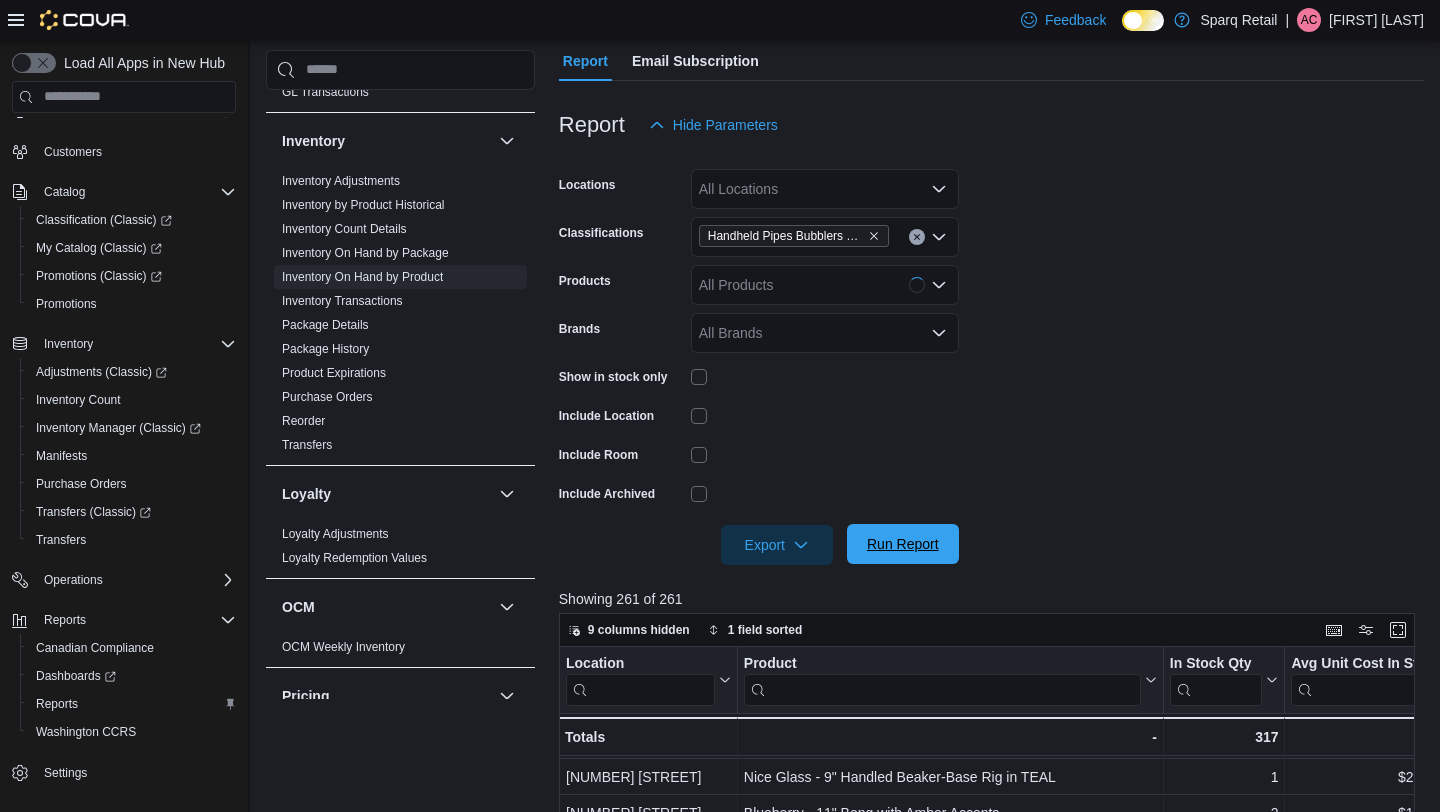 click on "Run Report" at bounding box center (903, 544) 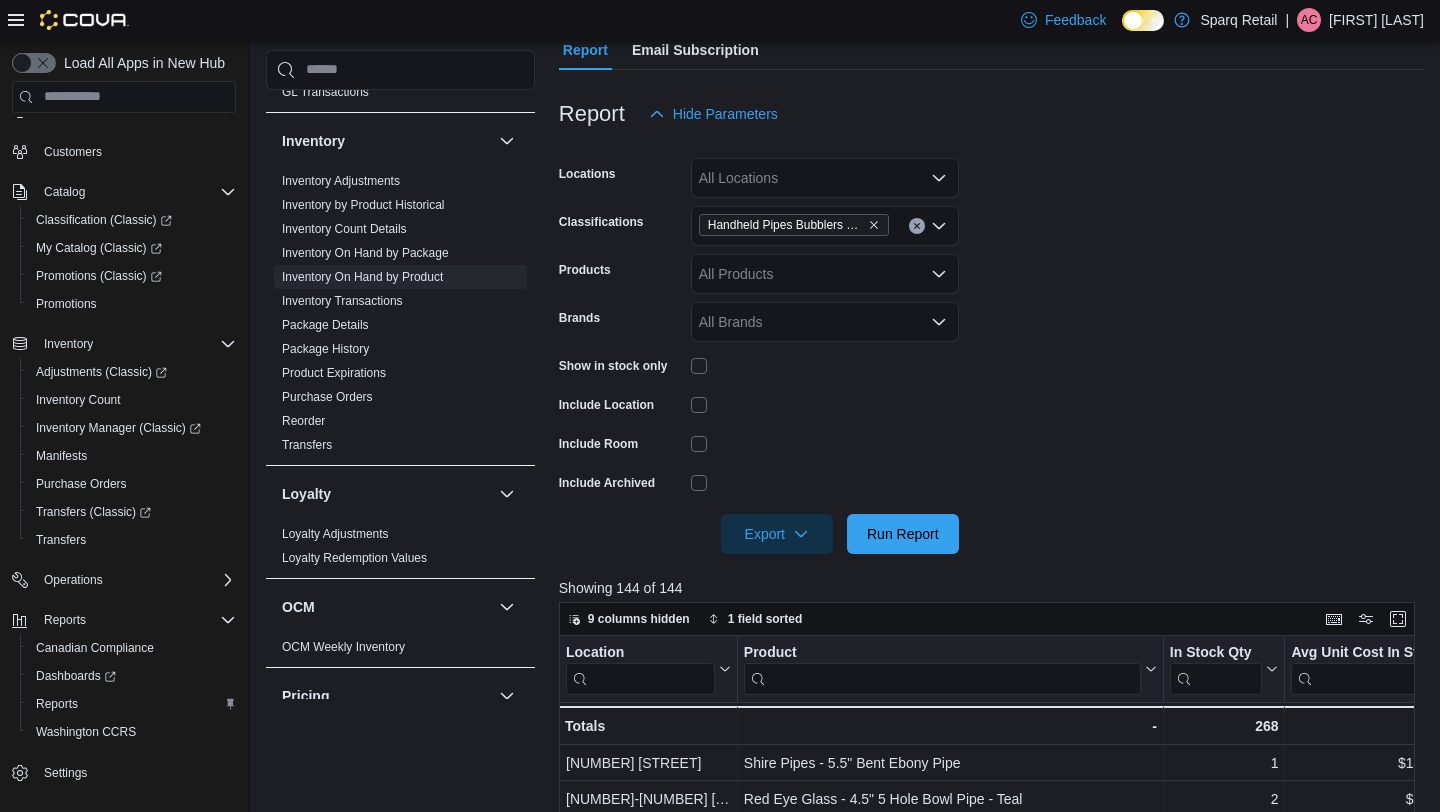 scroll, scrollTop: 669, scrollLeft: 0, axis: vertical 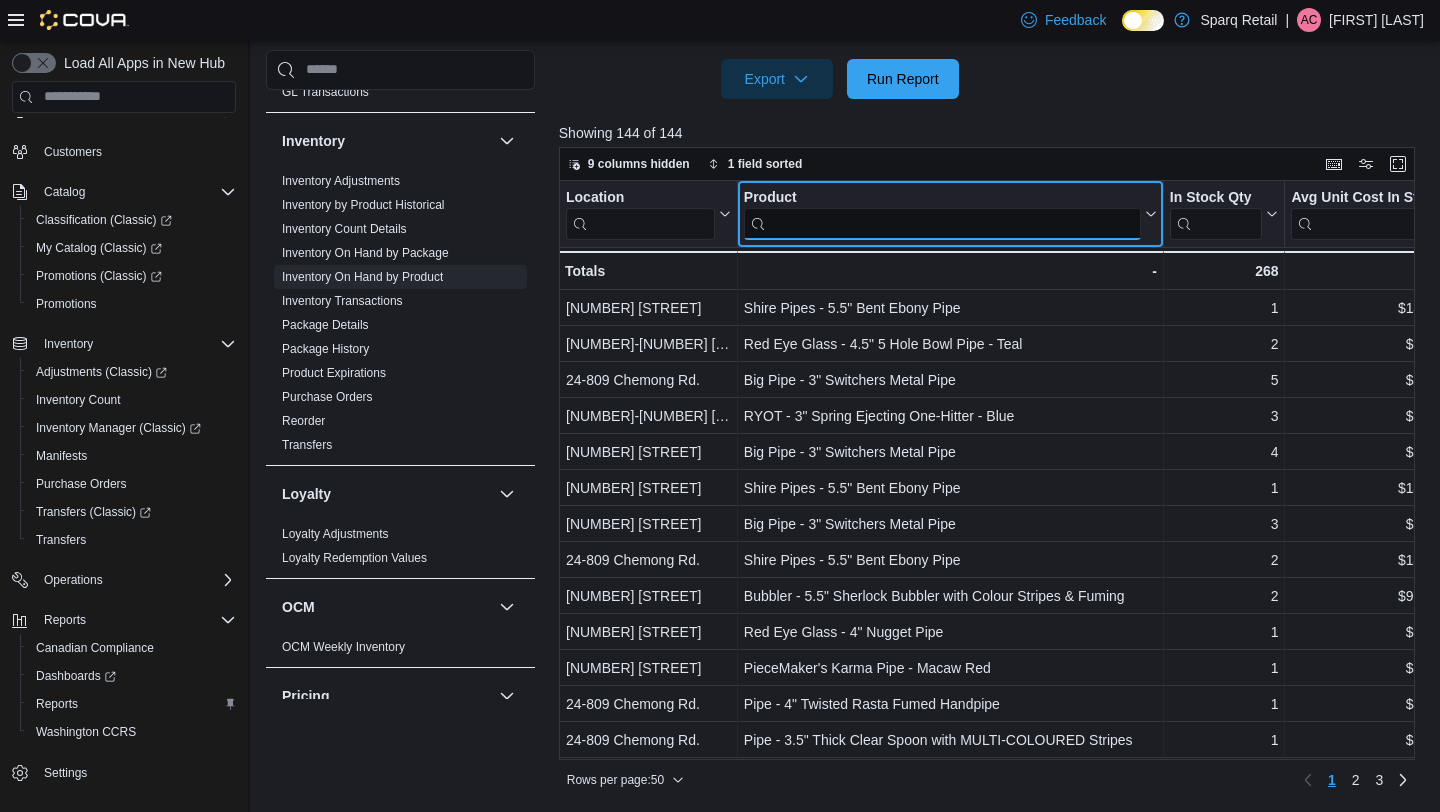 click at bounding box center (942, 223) 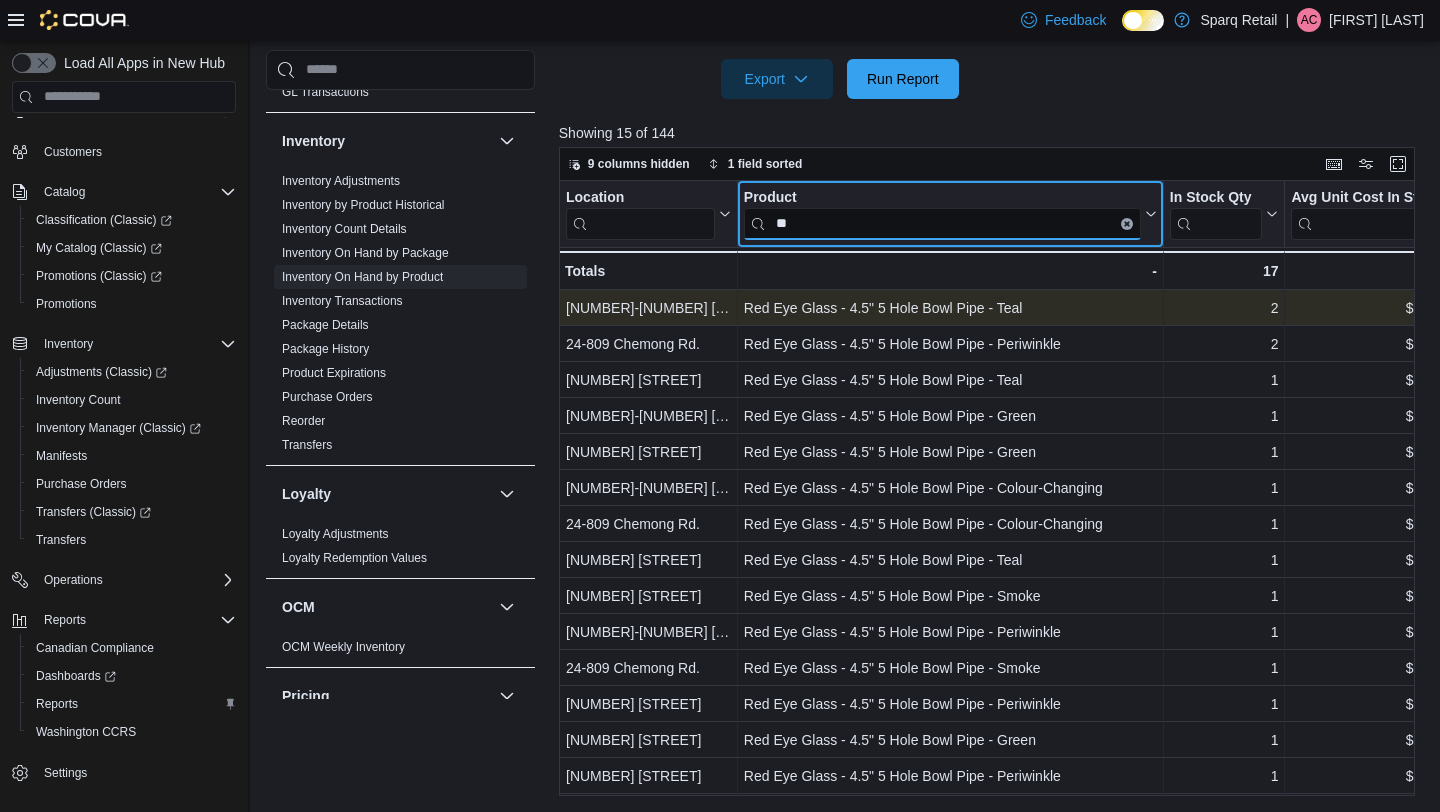 type on "*" 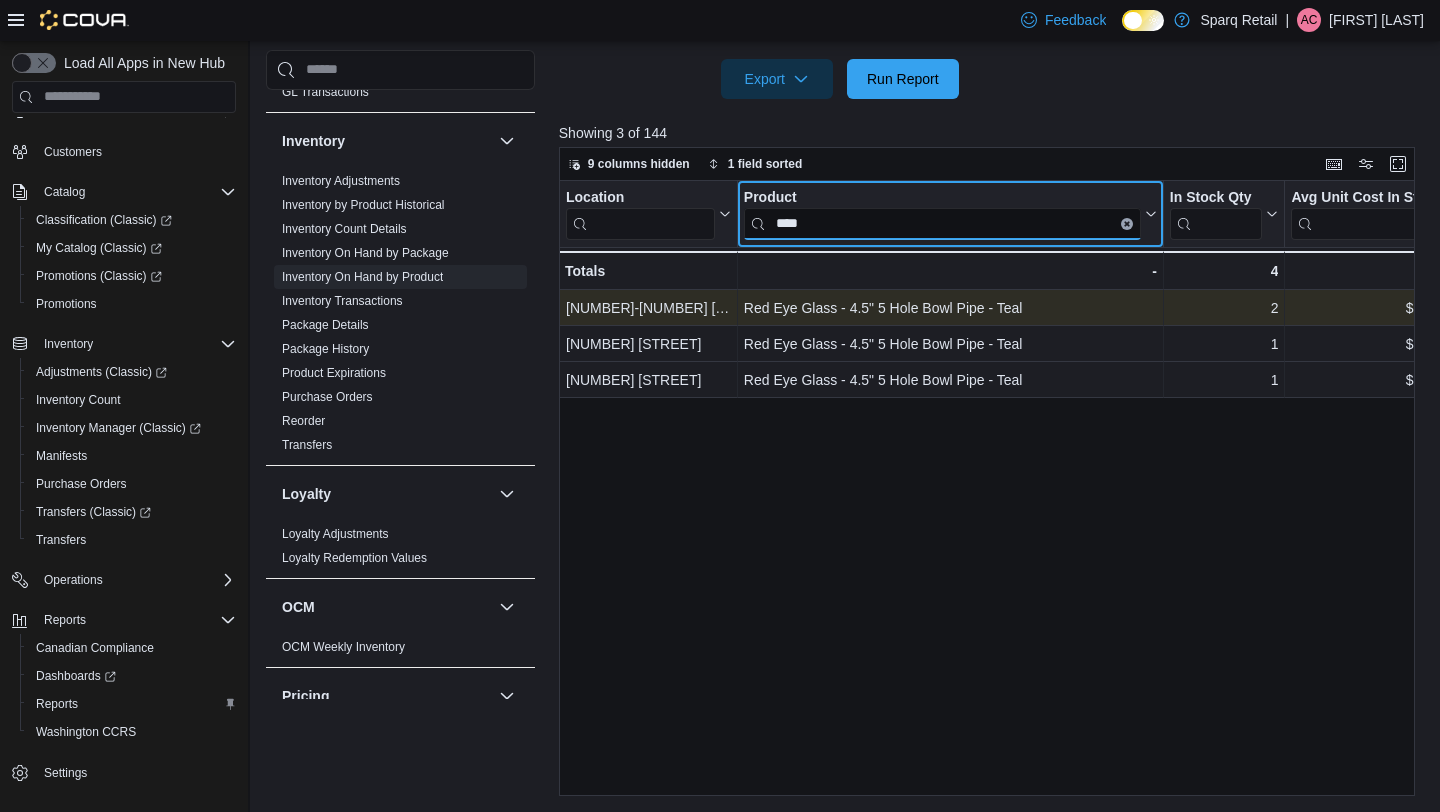 type on "****" 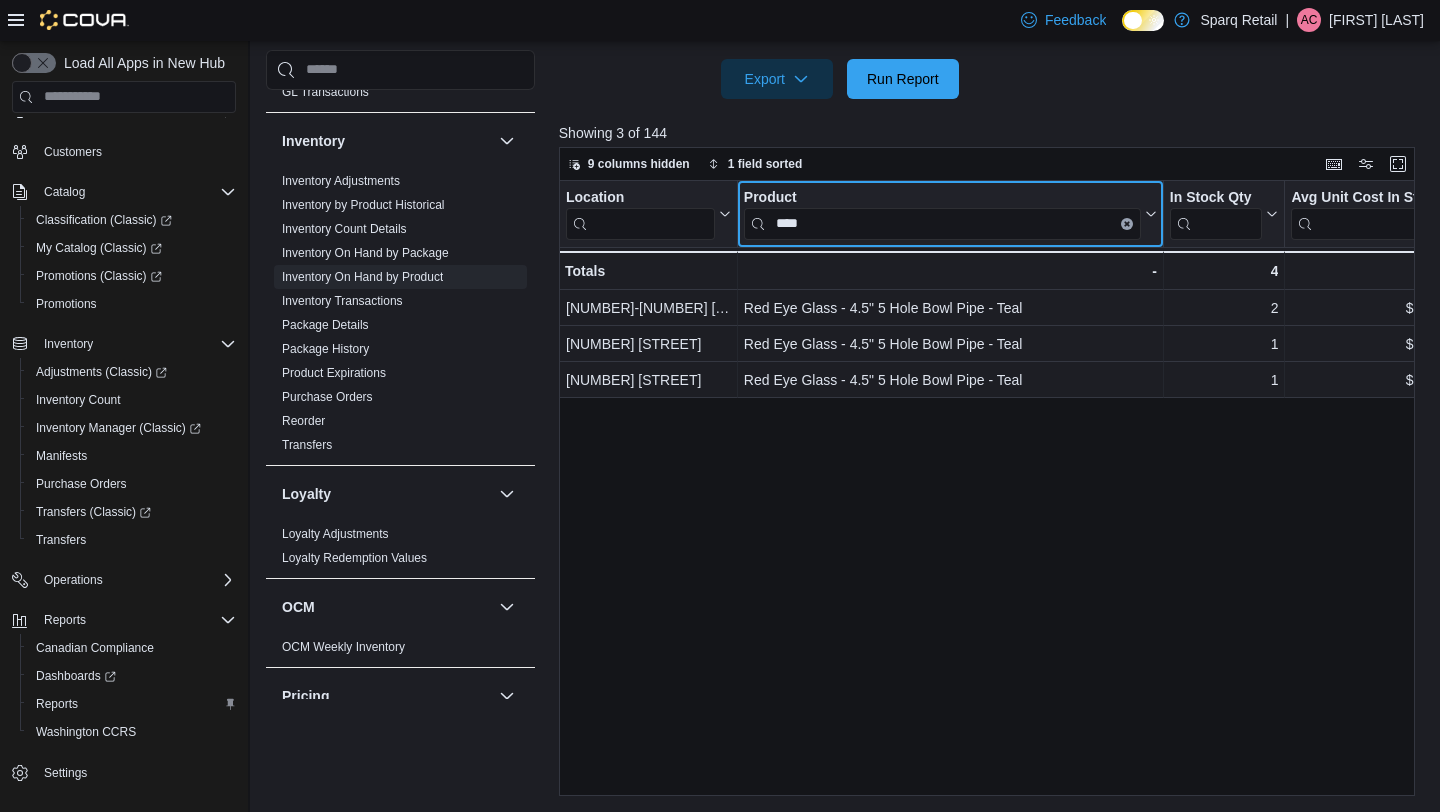 click 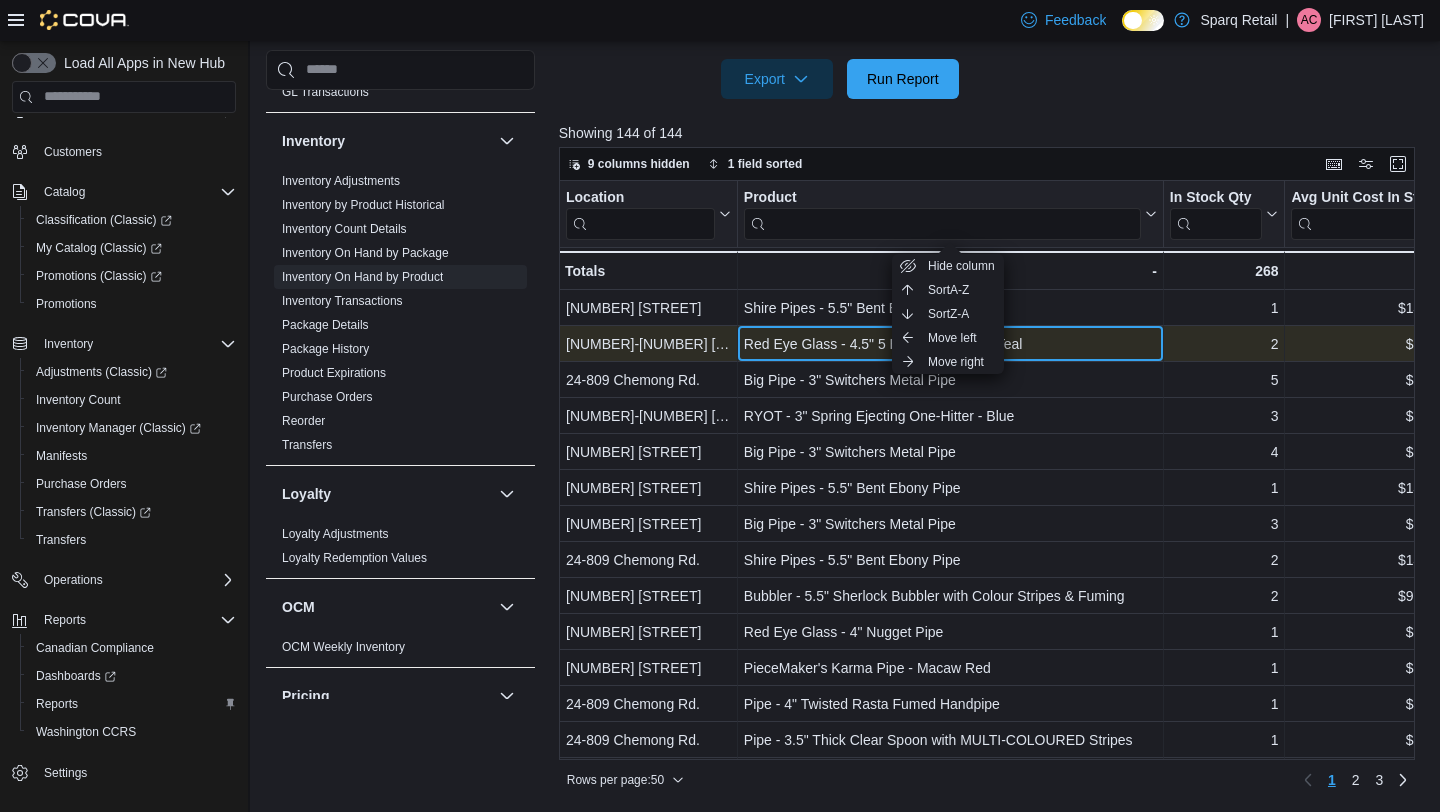 click on "Red Eye Glass - 4.5" 5 Hole Bowl Pipe - Teal -  Product, column 2, row 2" at bounding box center [951, 344] 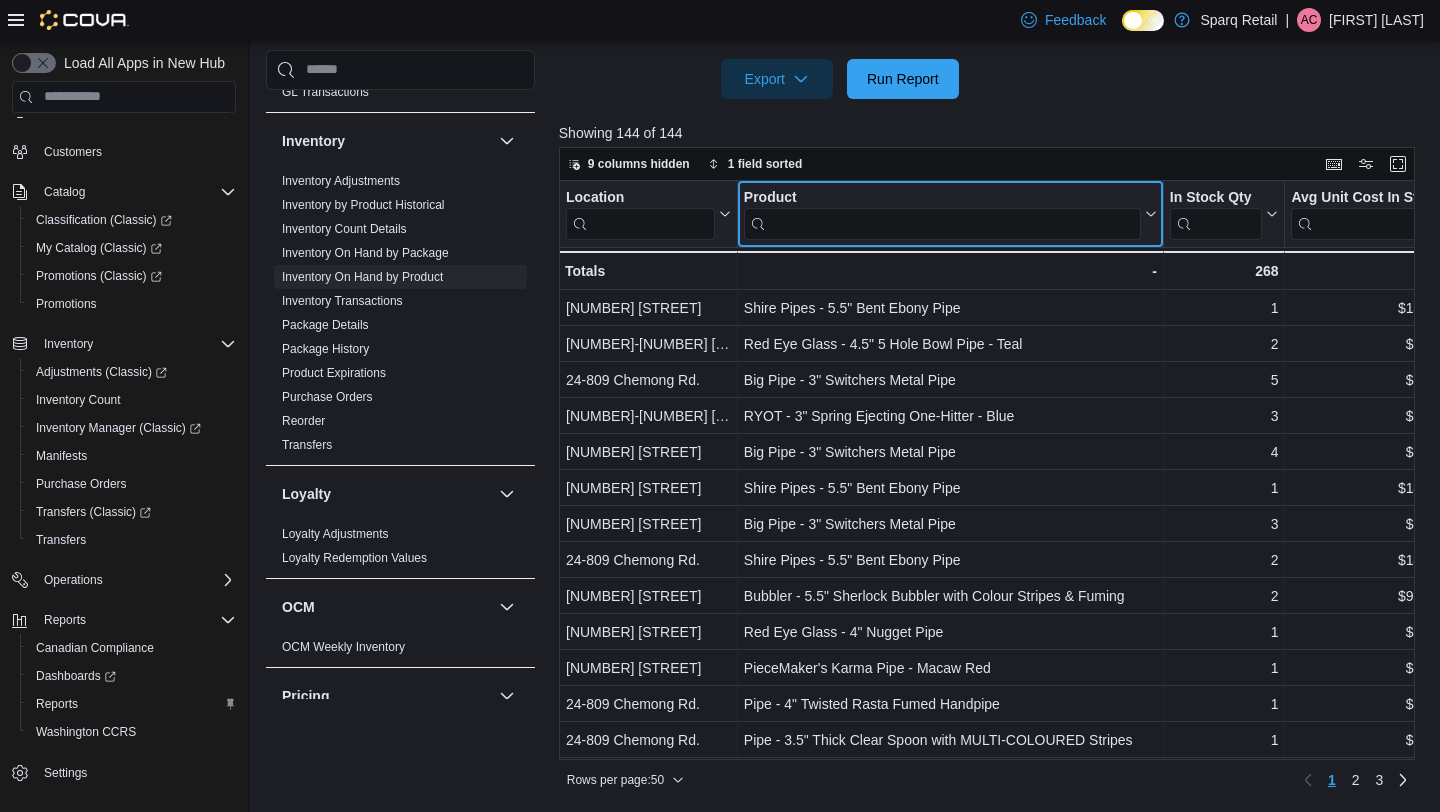 click at bounding box center (942, 223) 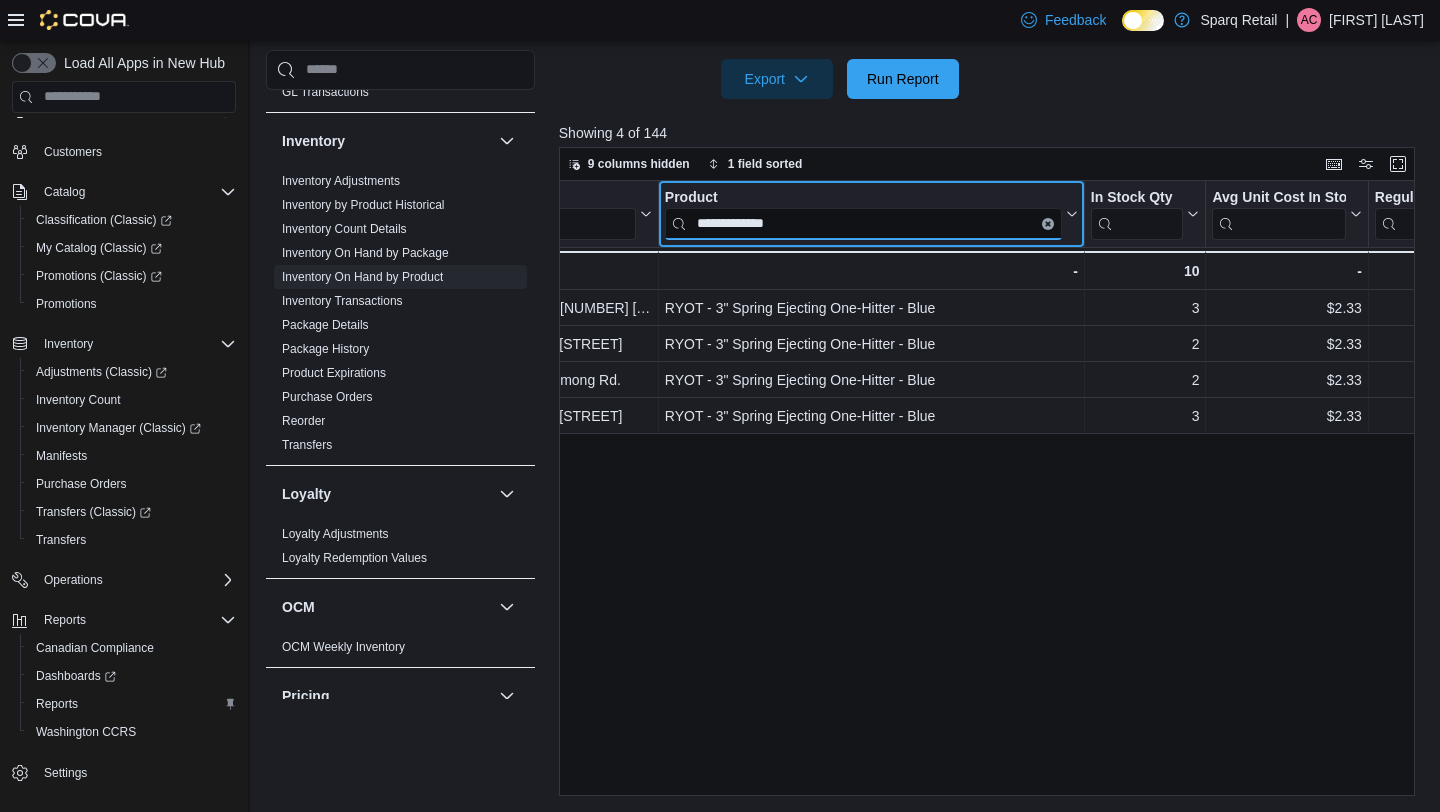 scroll, scrollTop: 0, scrollLeft: 0, axis: both 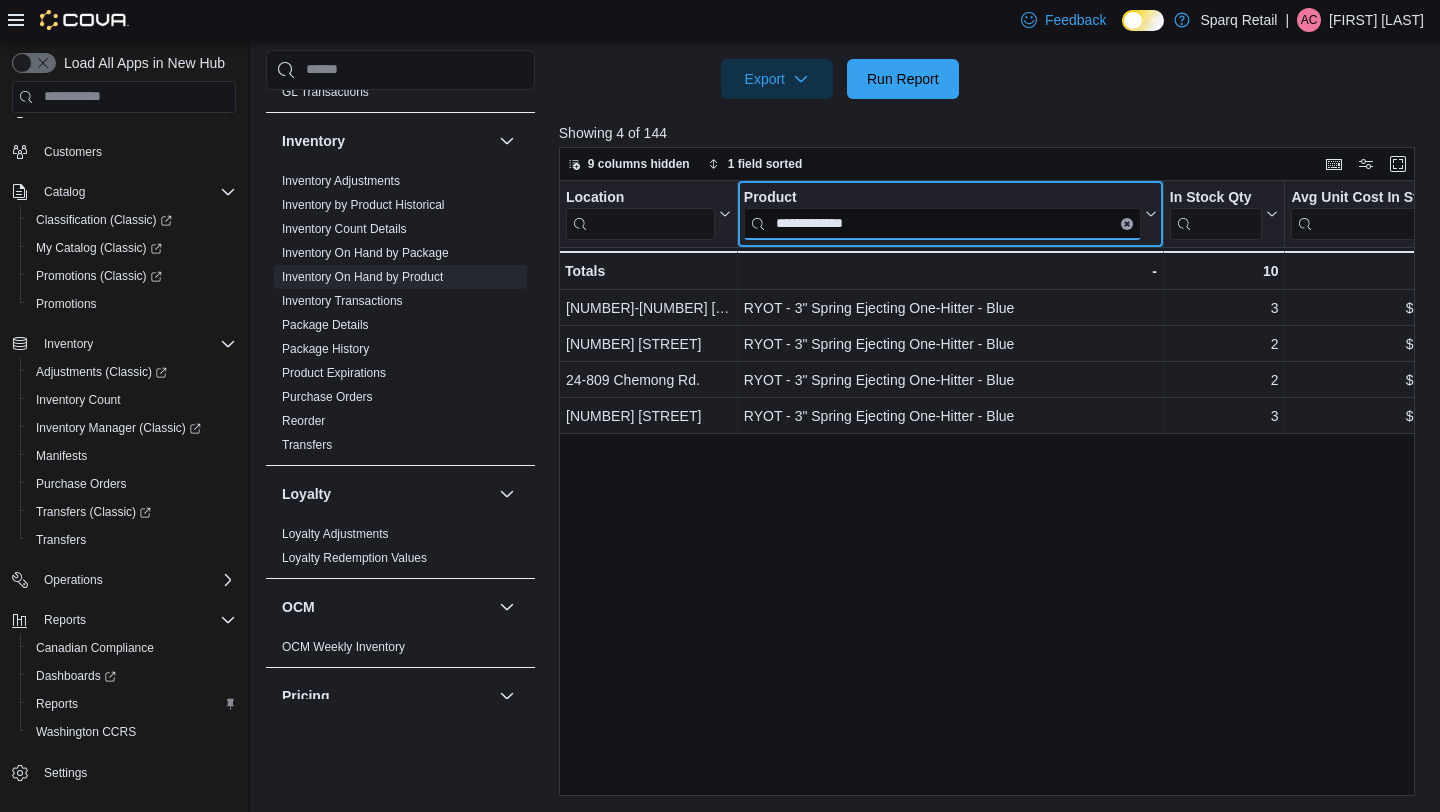 type on "**********" 